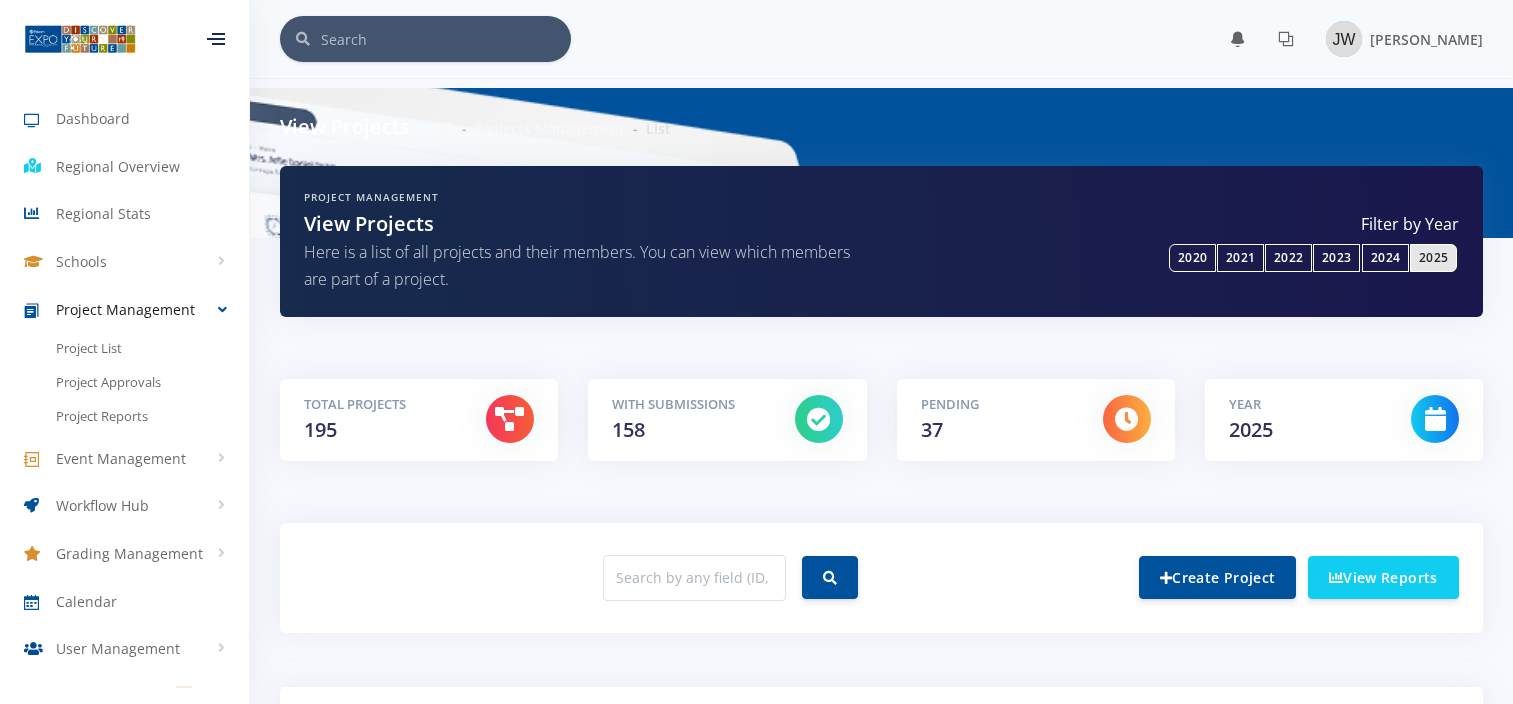 scroll, scrollTop: 1085, scrollLeft: 0, axis: vertical 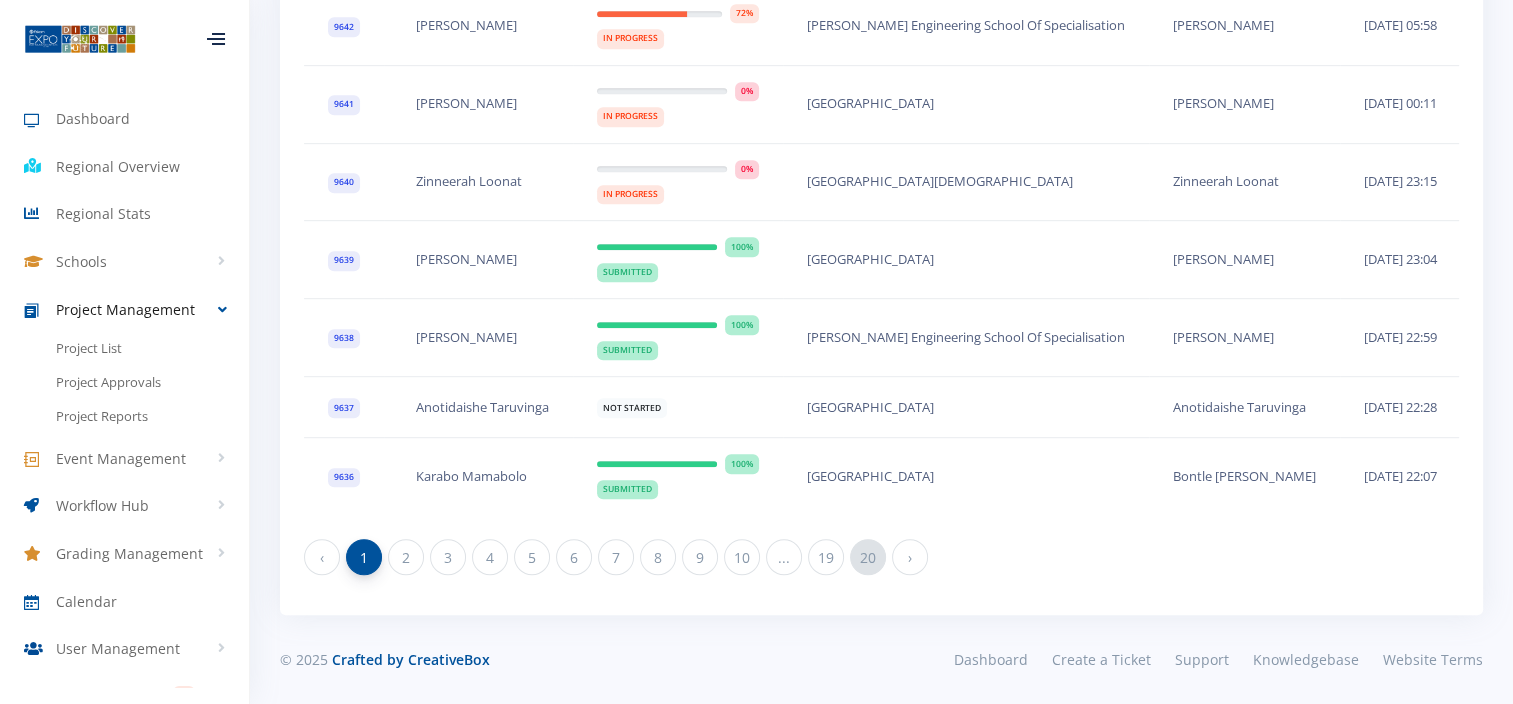 click on "20" at bounding box center [868, 557] 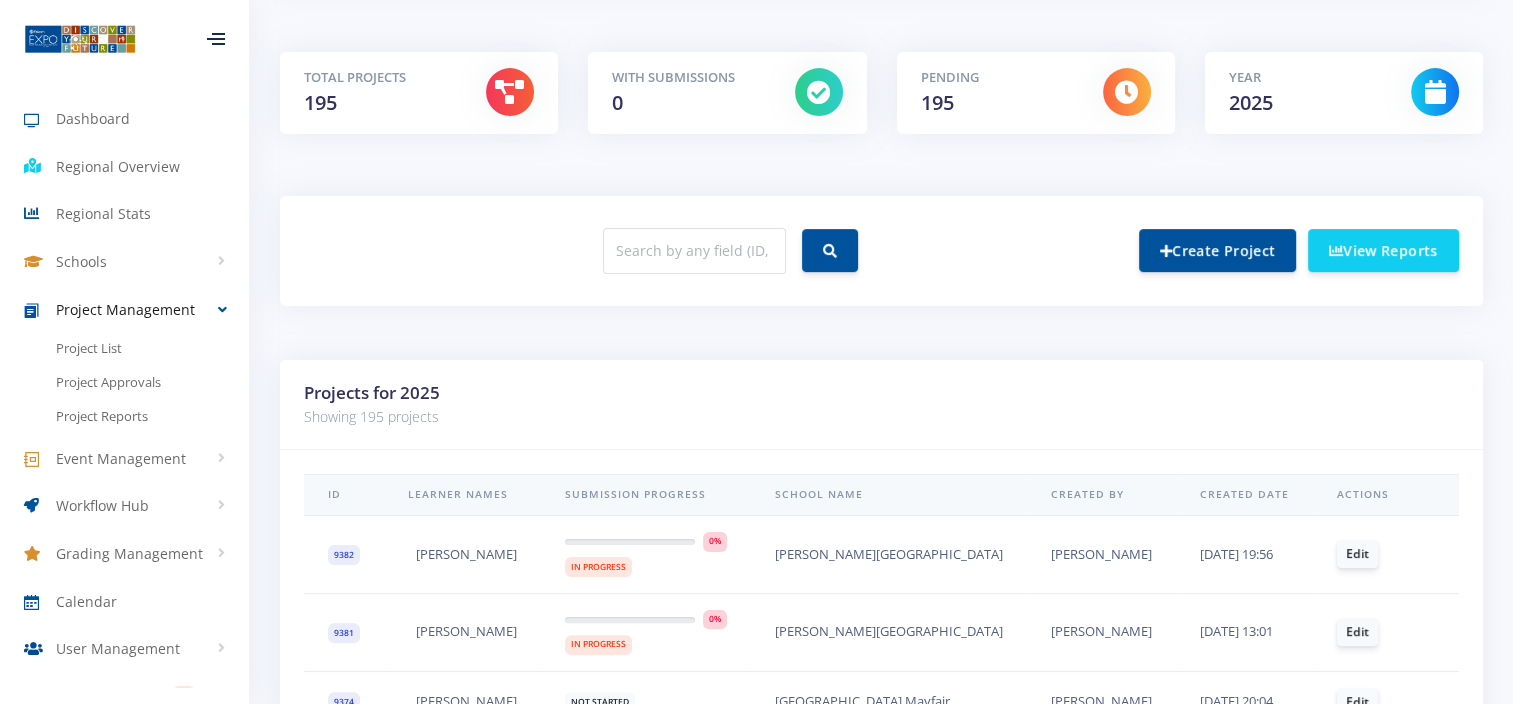 scroll, scrollTop: 600, scrollLeft: 0, axis: vertical 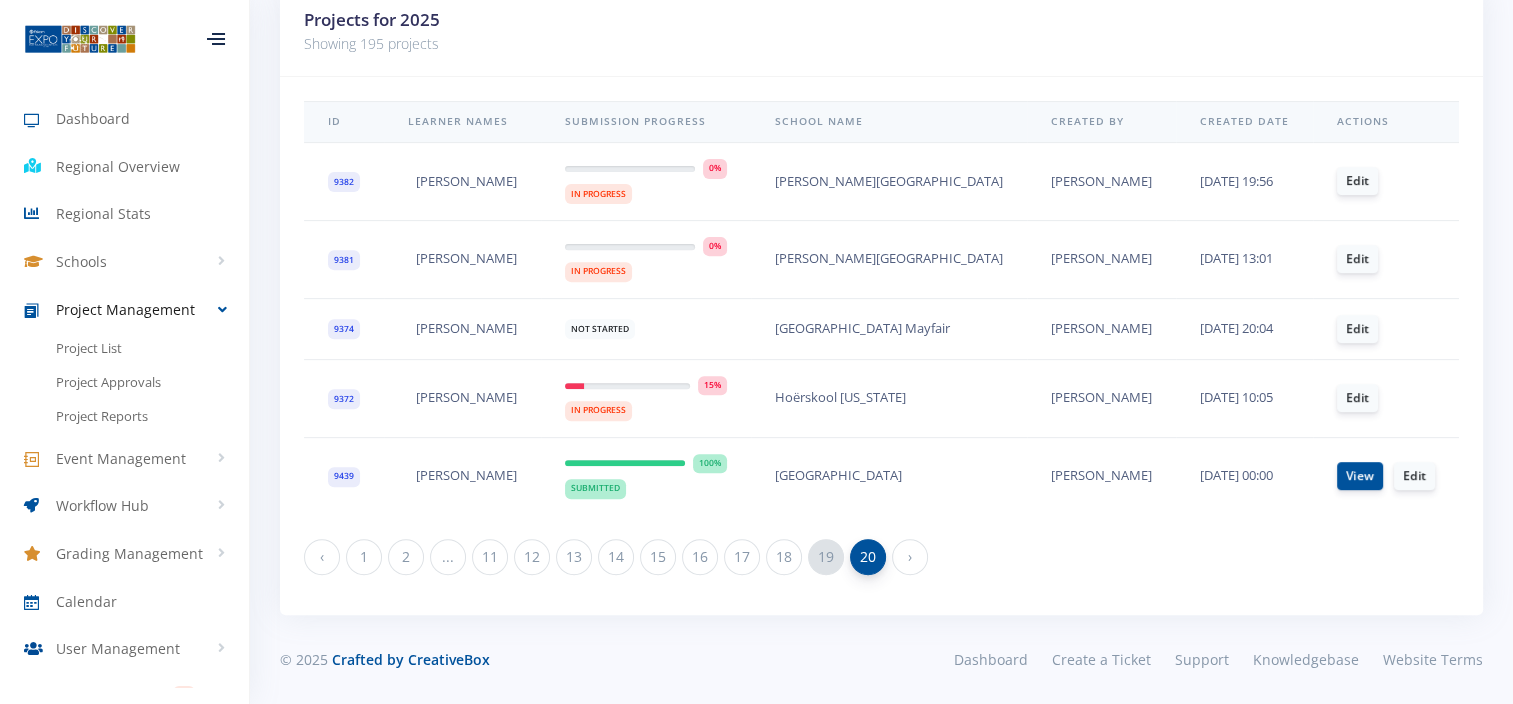 click on "19" at bounding box center (826, 557) 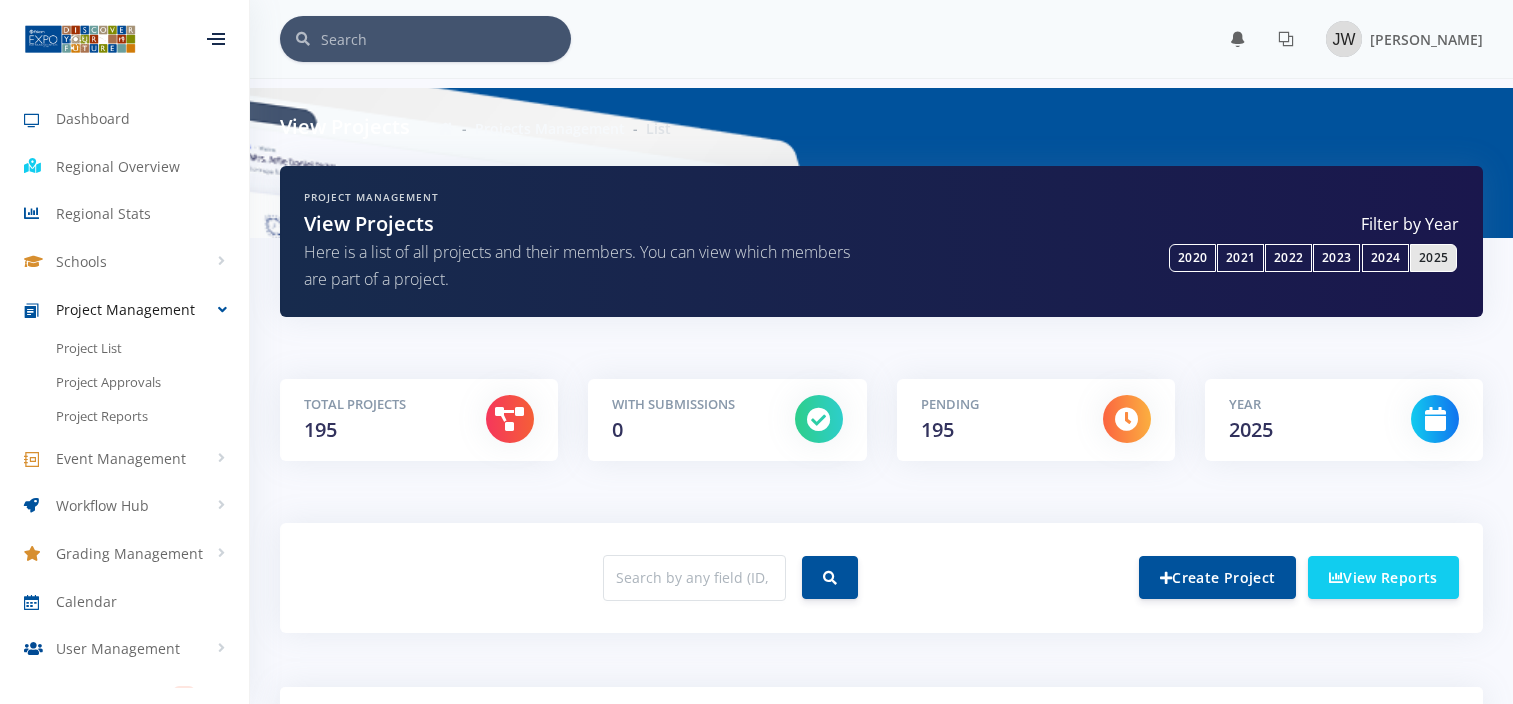 scroll, scrollTop: 0, scrollLeft: 0, axis: both 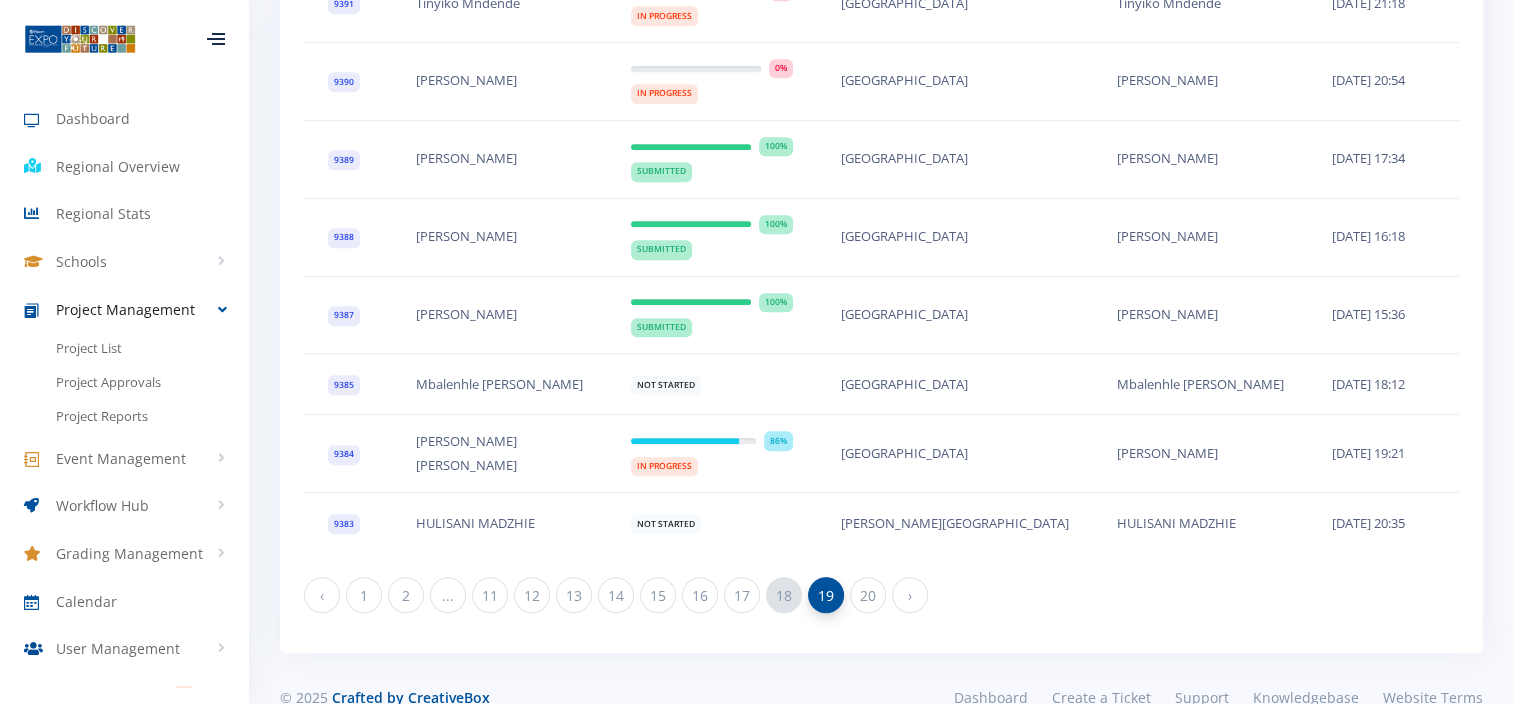 click on "18" at bounding box center (784, 595) 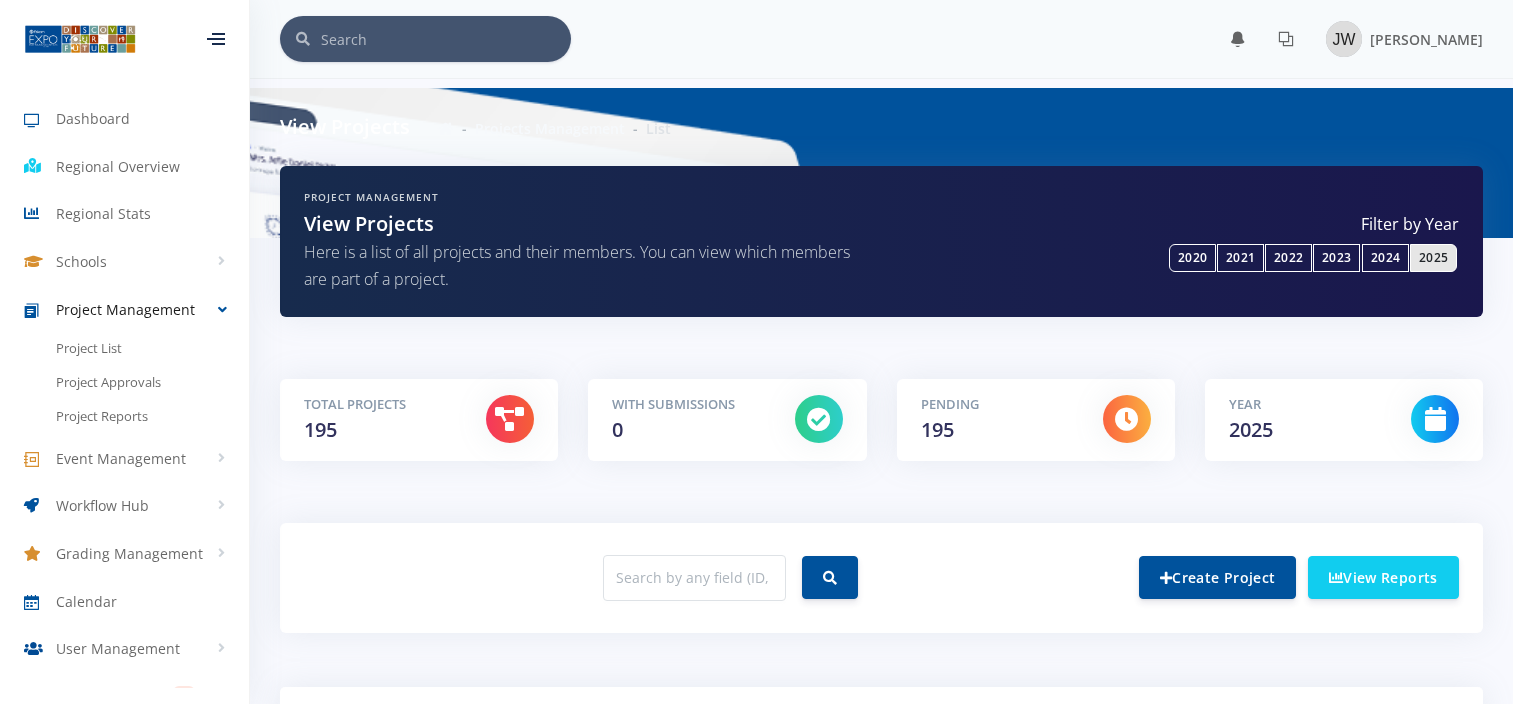 scroll, scrollTop: 0, scrollLeft: 0, axis: both 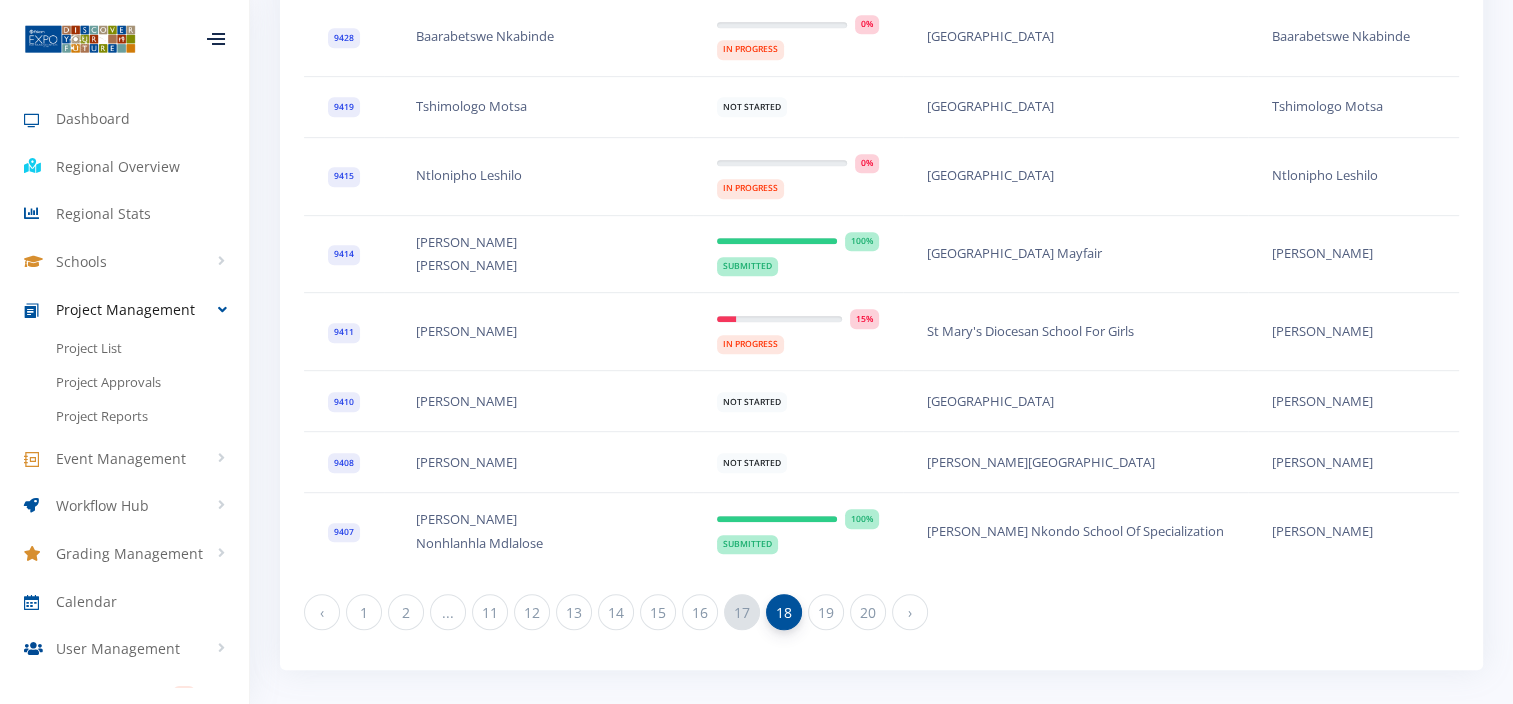click on "17" at bounding box center (742, 612) 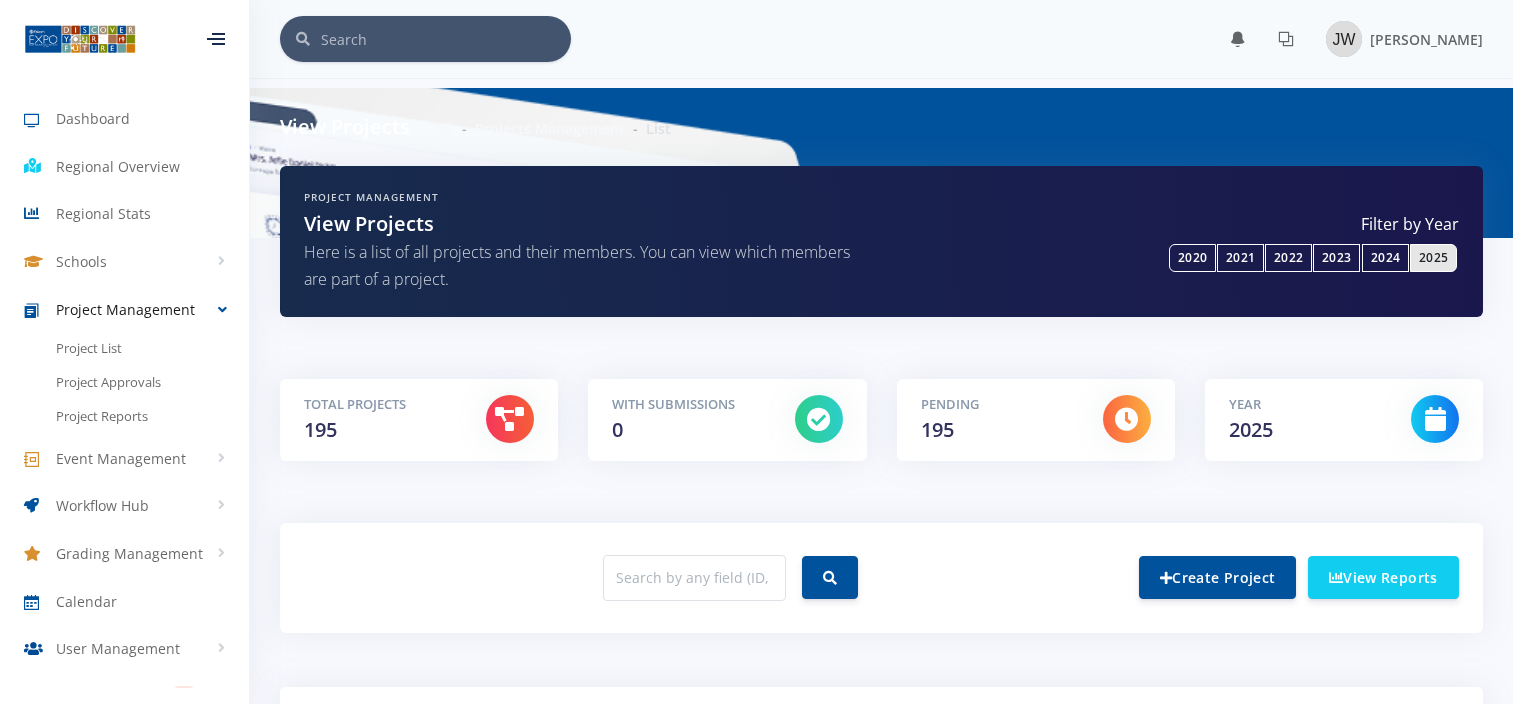 scroll, scrollTop: 36, scrollLeft: 0, axis: vertical 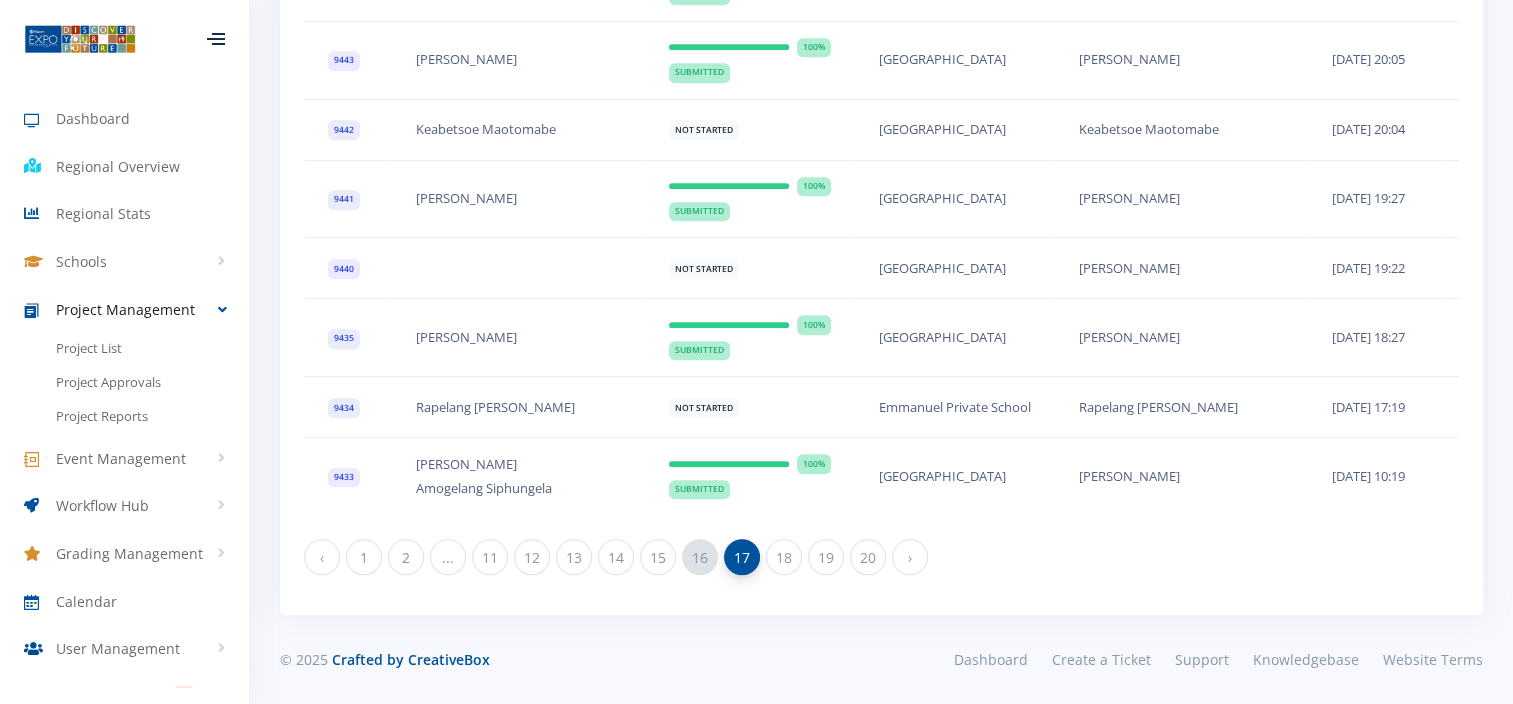 click on "16" at bounding box center (700, 557) 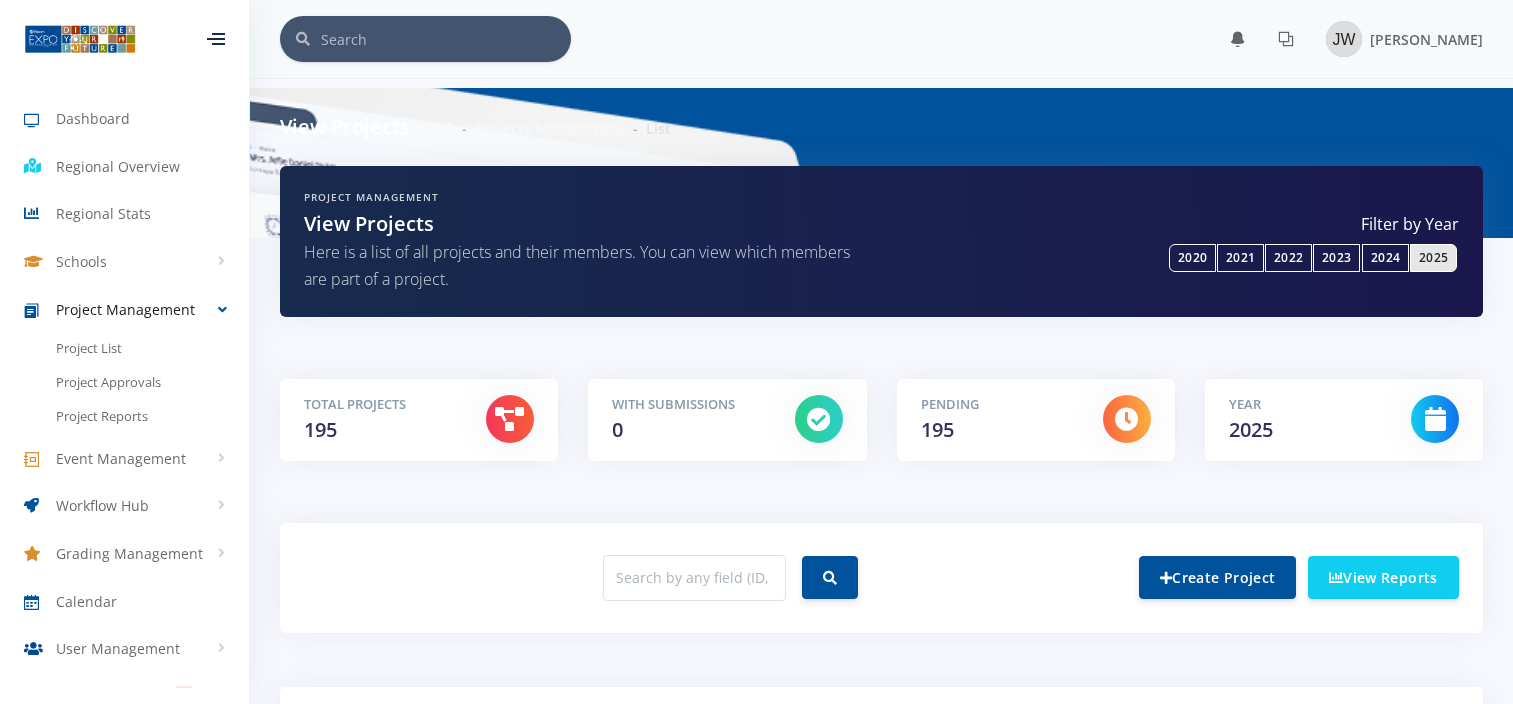 scroll, scrollTop: 0, scrollLeft: 0, axis: both 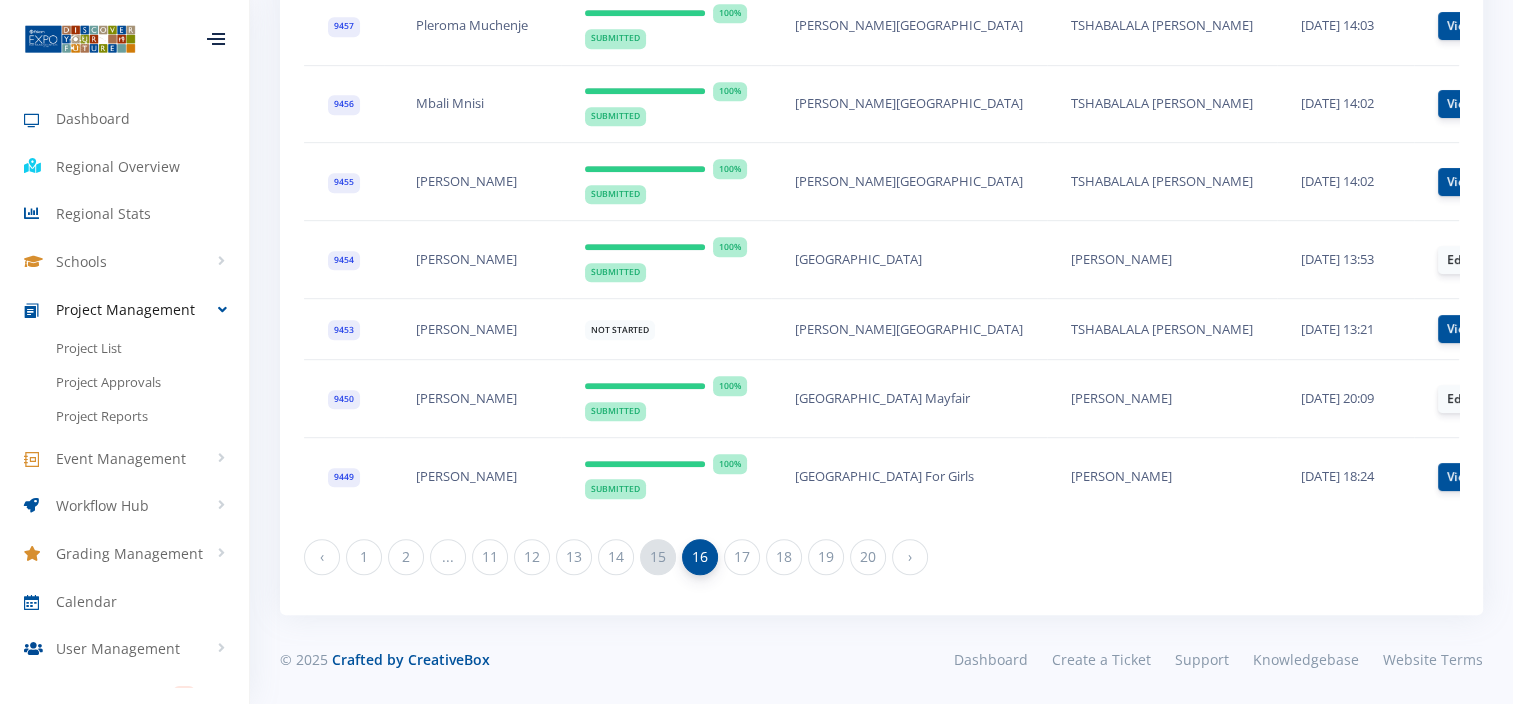 click on "15" at bounding box center (658, 557) 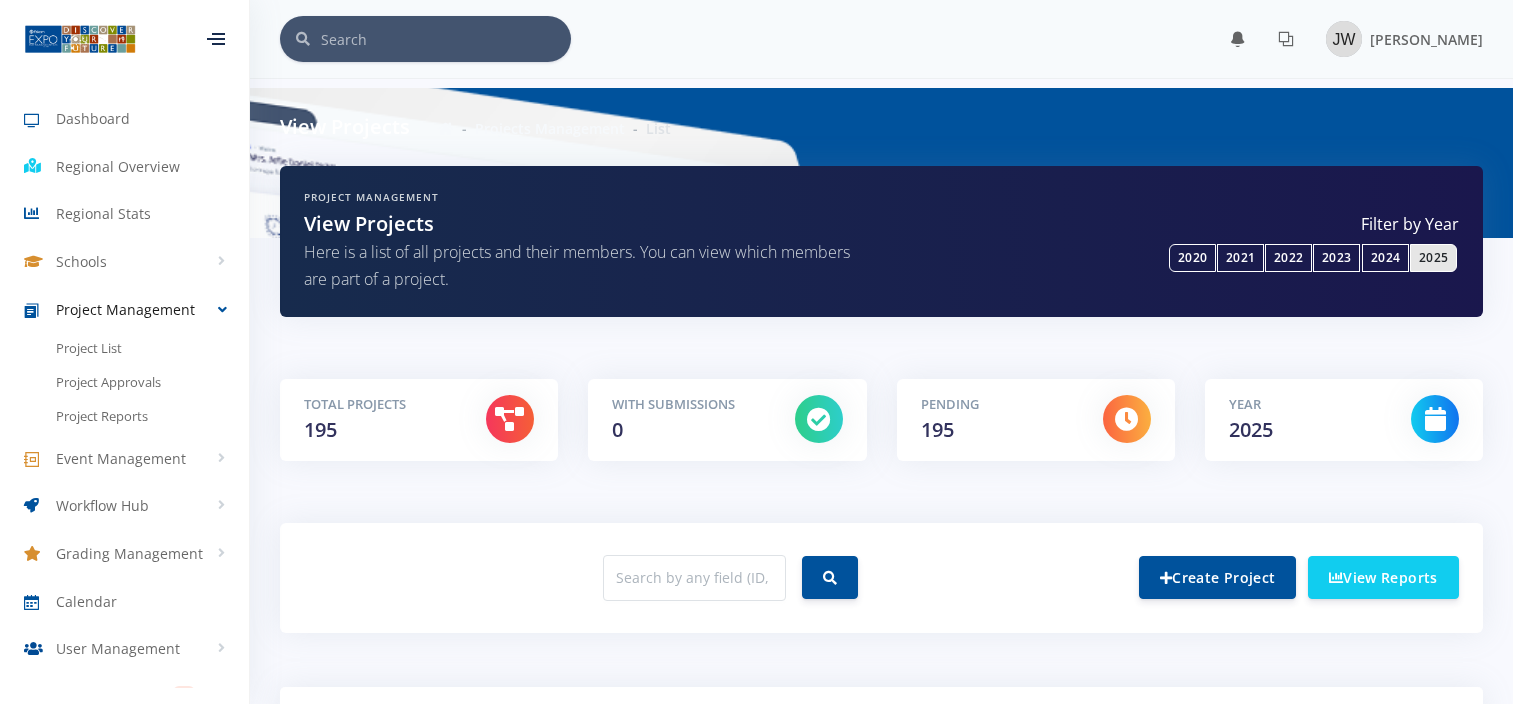 scroll, scrollTop: 0, scrollLeft: 0, axis: both 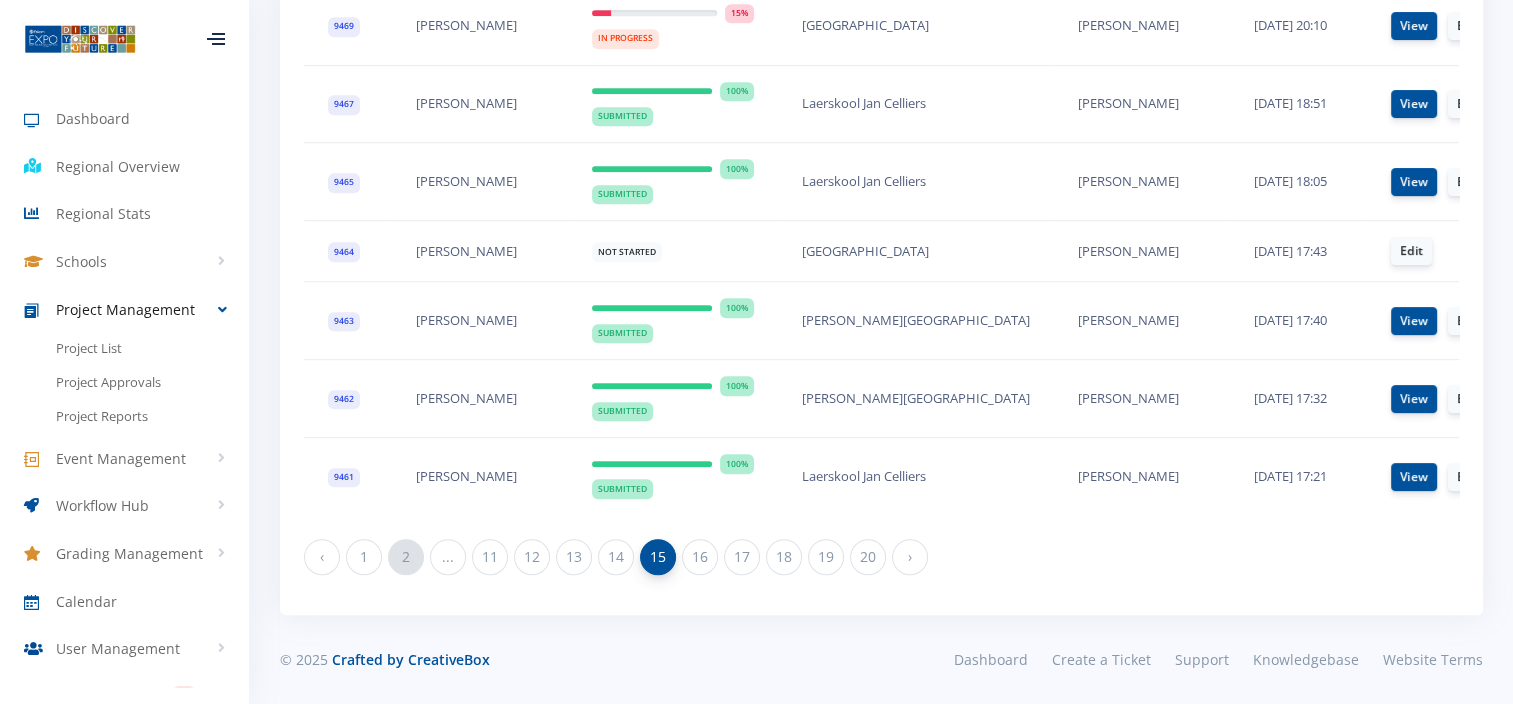 click on "2" at bounding box center [406, 557] 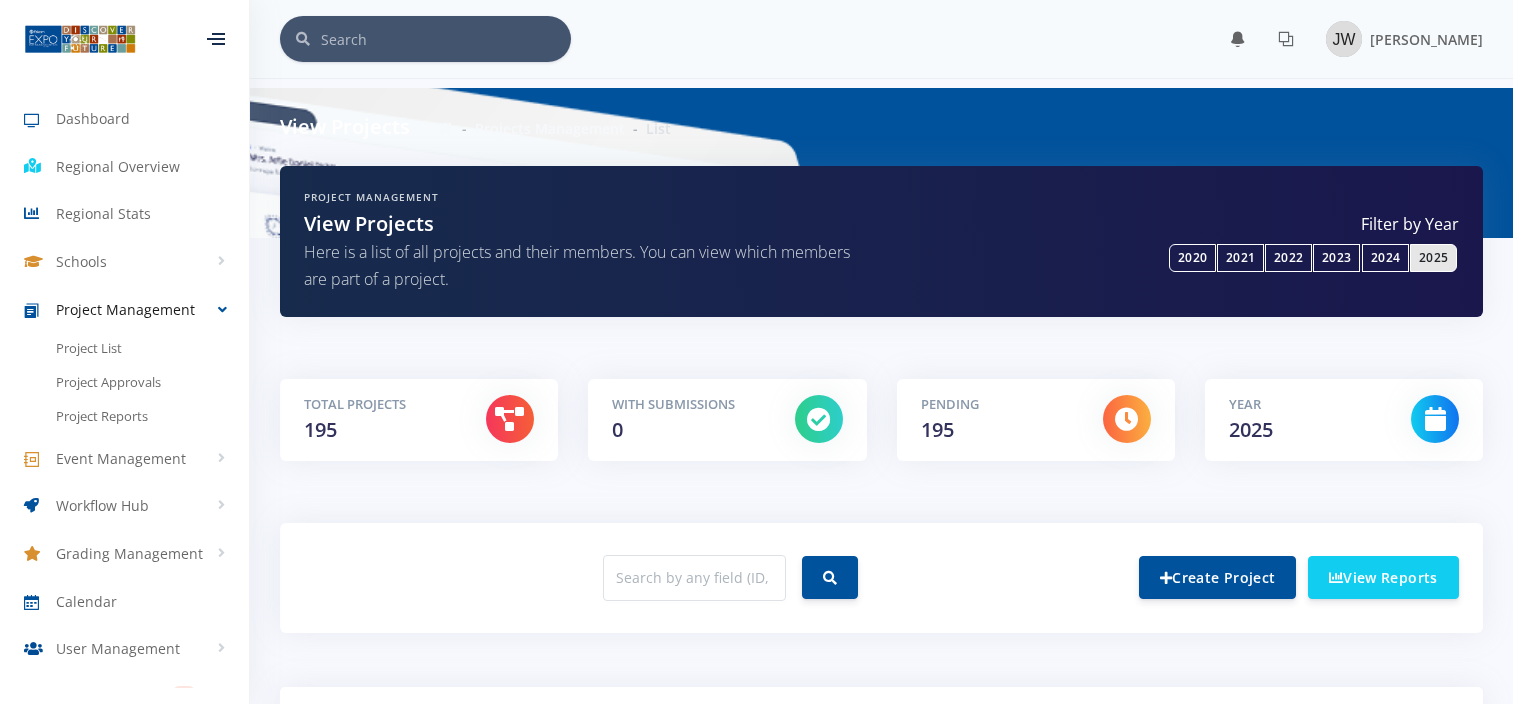scroll, scrollTop: 145, scrollLeft: 0, axis: vertical 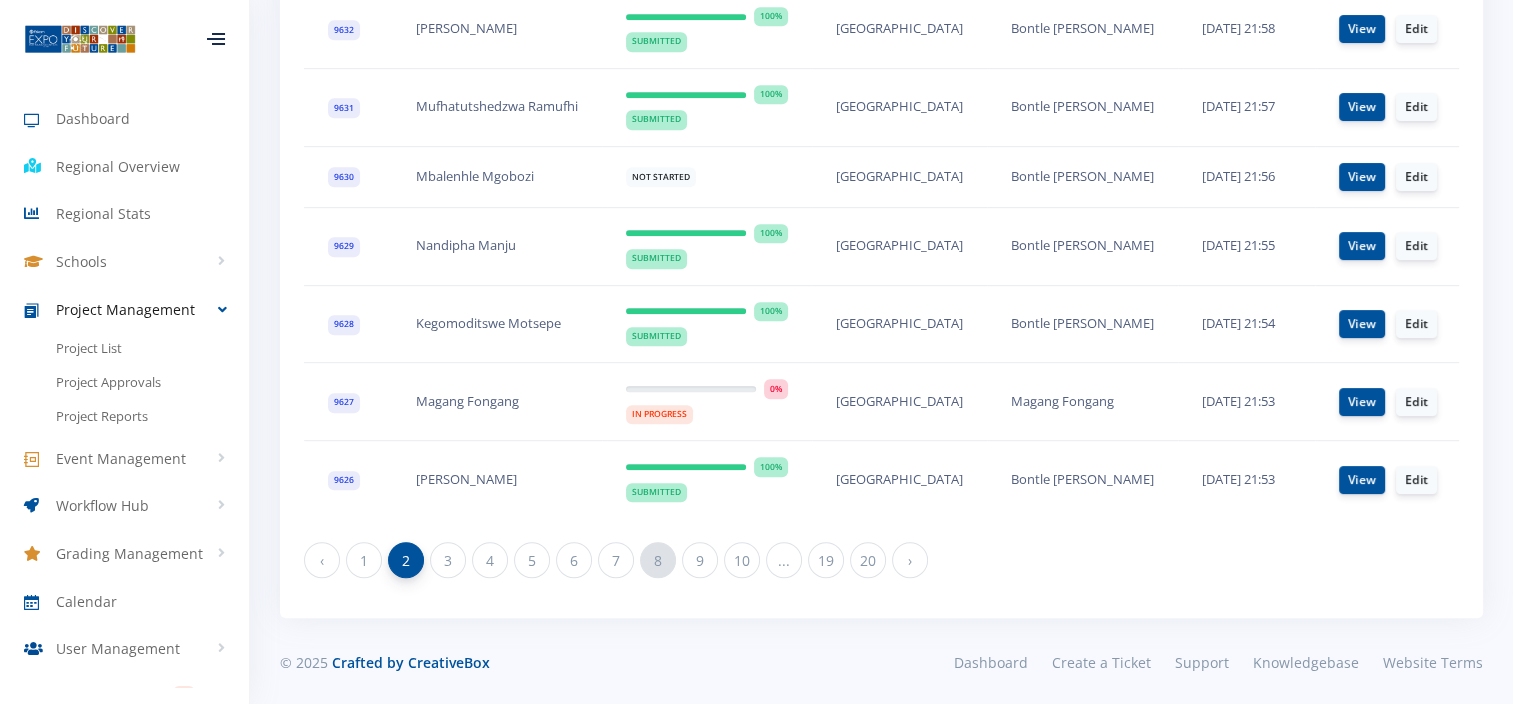 click on "8" at bounding box center [658, 560] 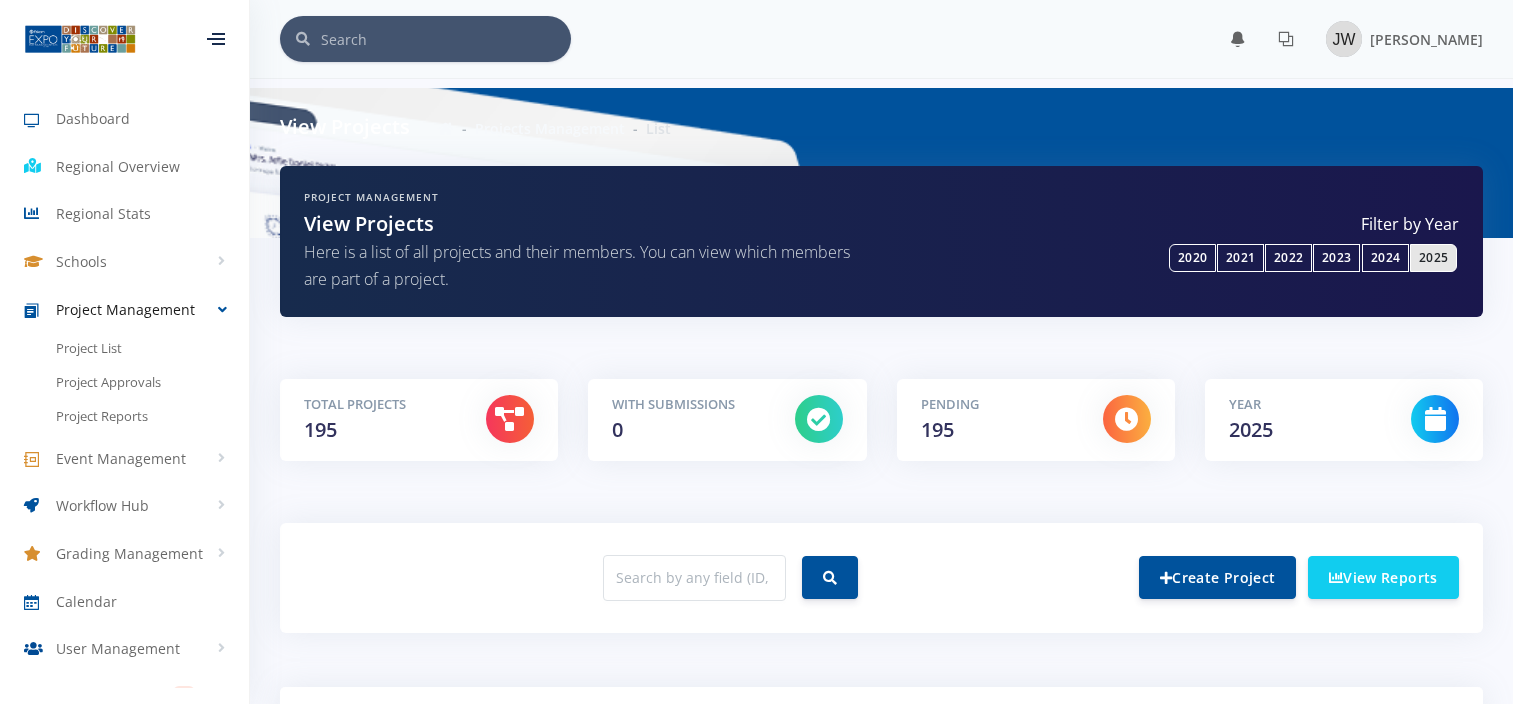 scroll, scrollTop: 0, scrollLeft: 0, axis: both 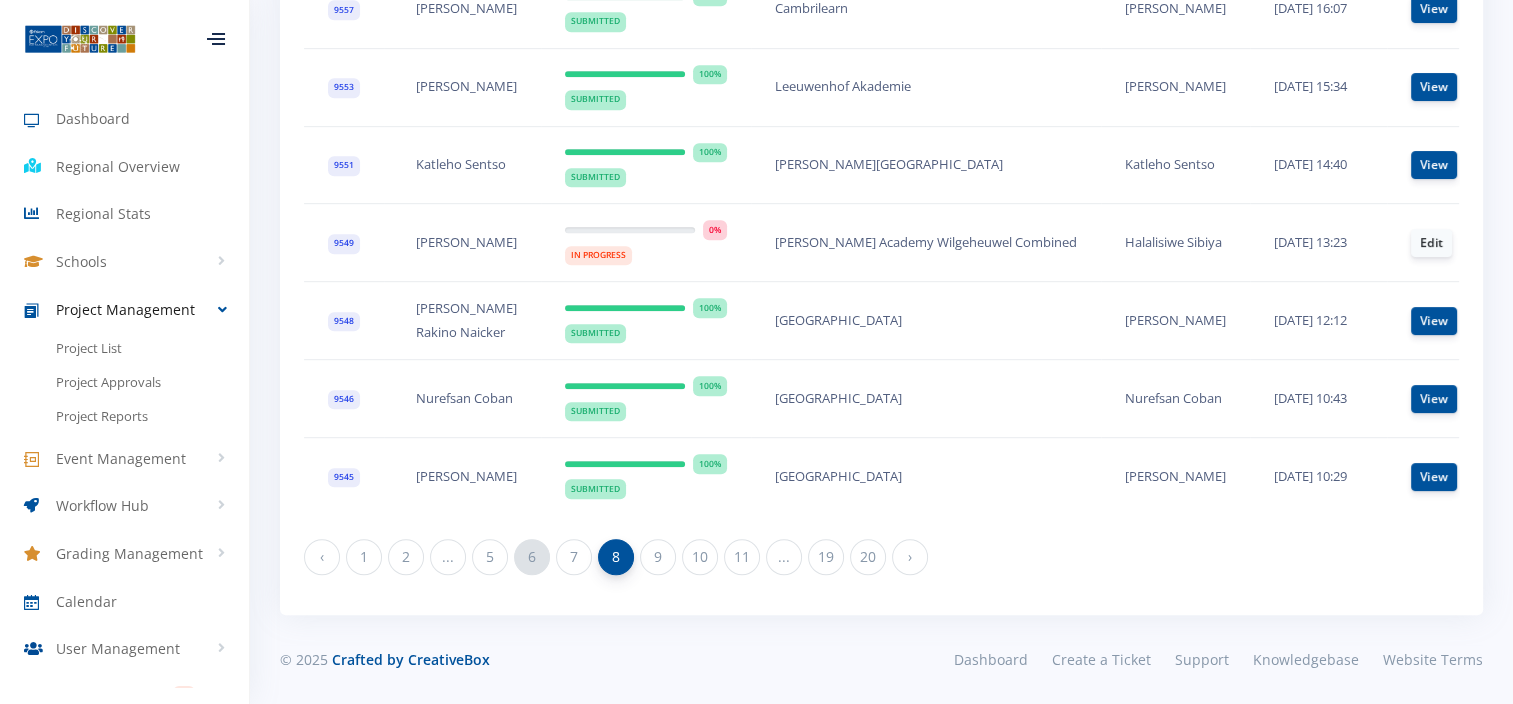 click on "6" at bounding box center (532, 557) 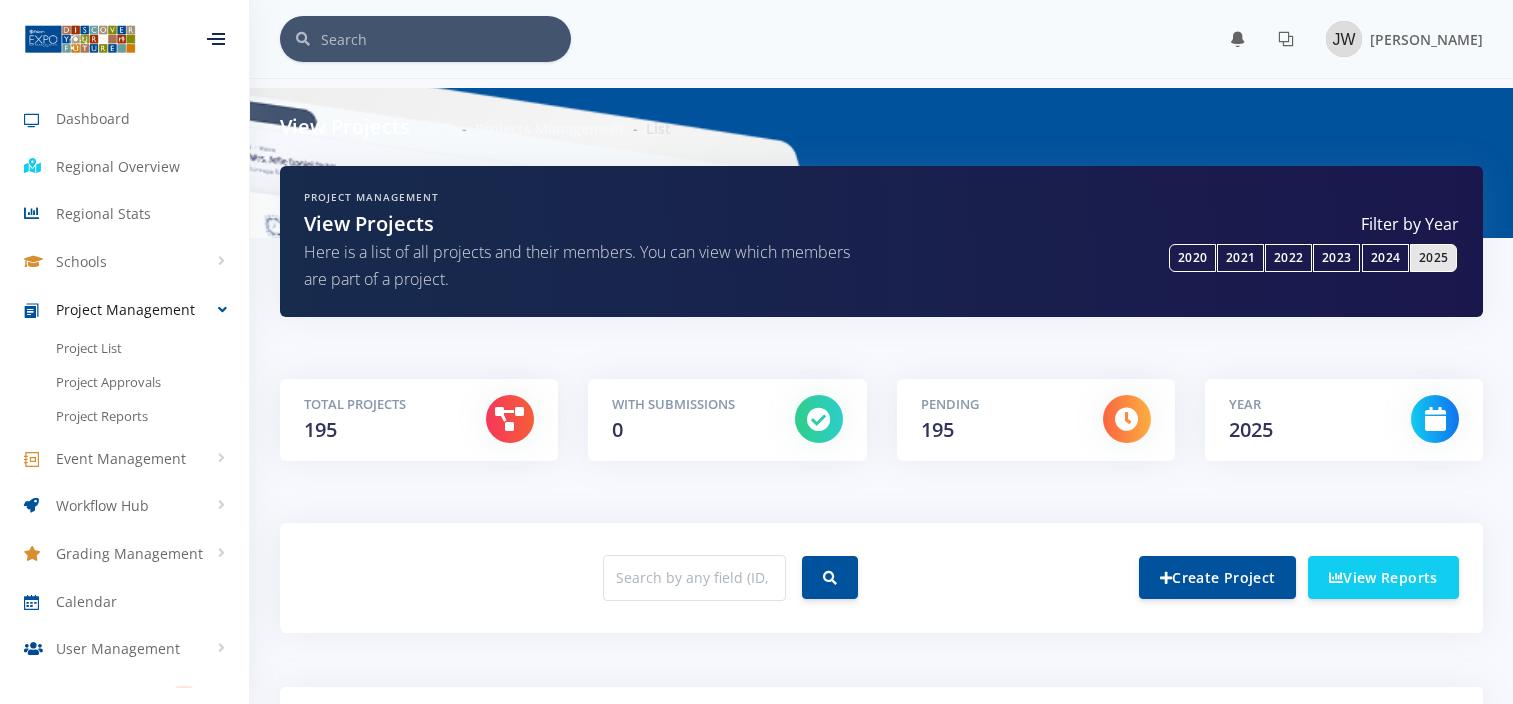 scroll, scrollTop: 0, scrollLeft: 0, axis: both 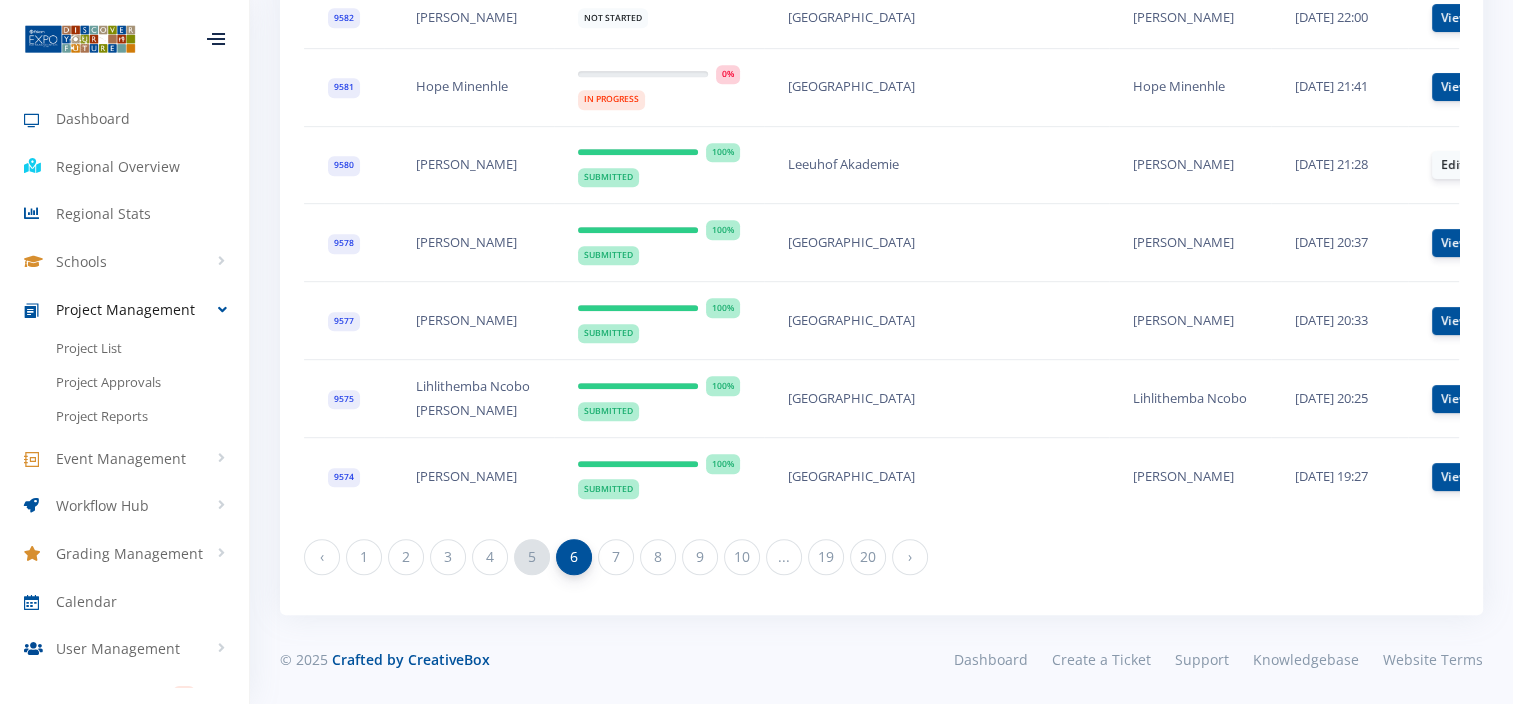 click on "5" at bounding box center (532, 557) 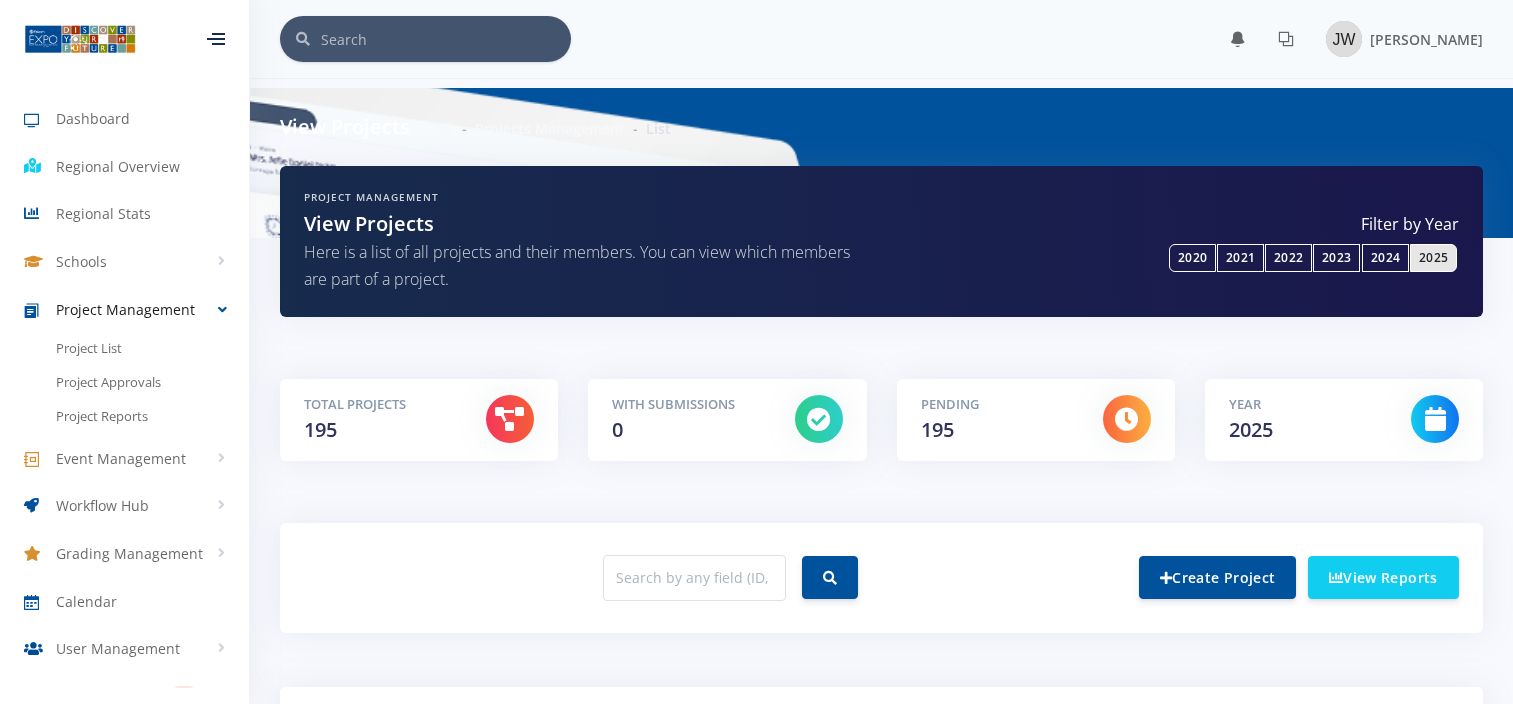 scroll, scrollTop: 0, scrollLeft: 0, axis: both 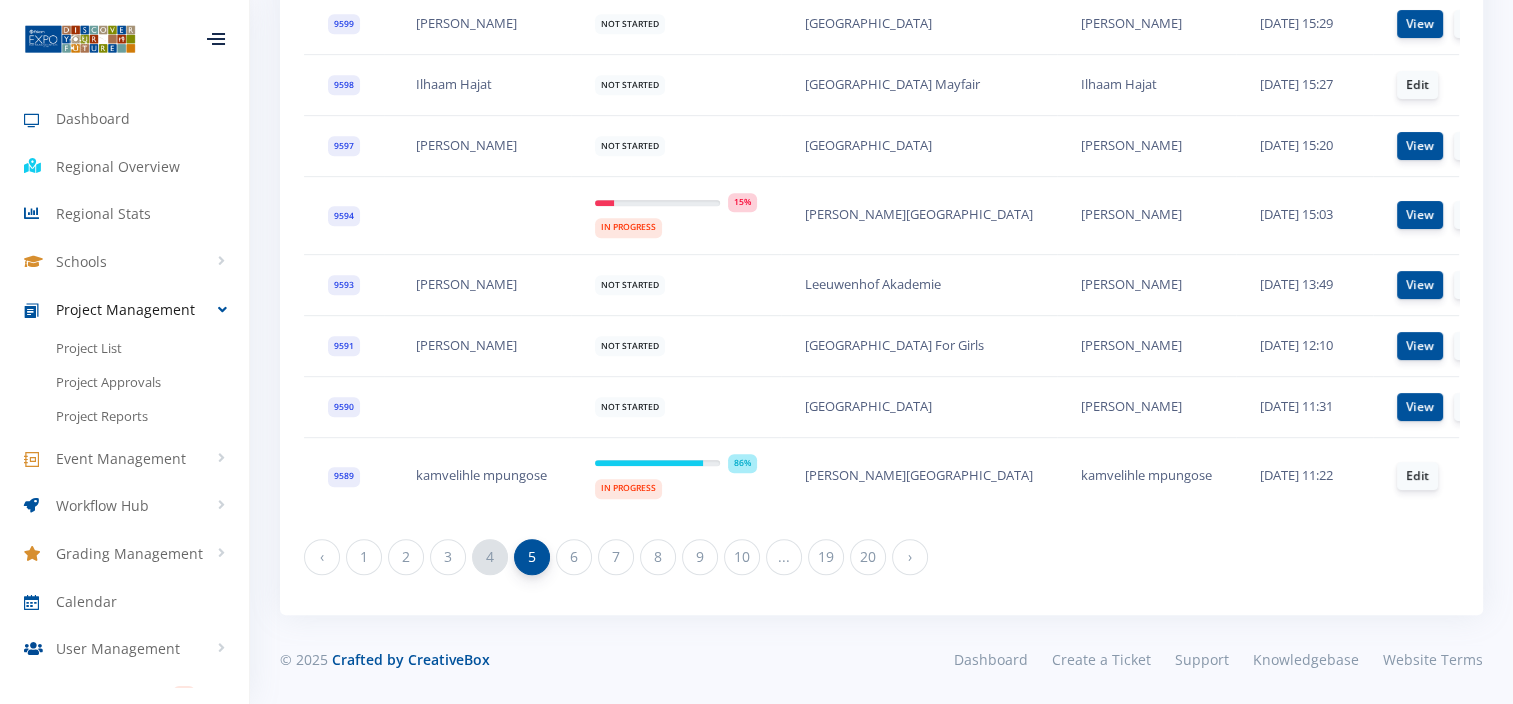 click on "4" at bounding box center (490, 557) 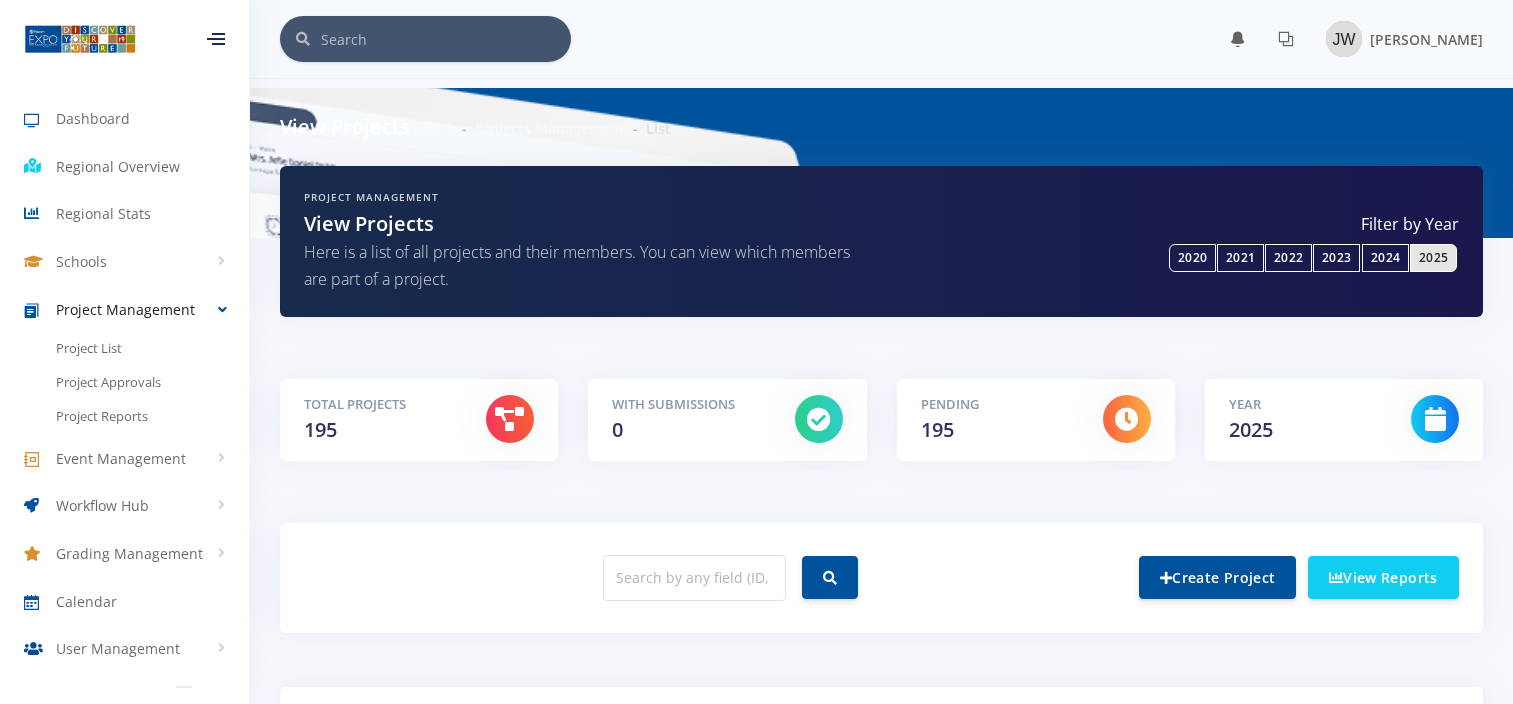 scroll, scrollTop: 0, scrollLeft: 0, axis: both 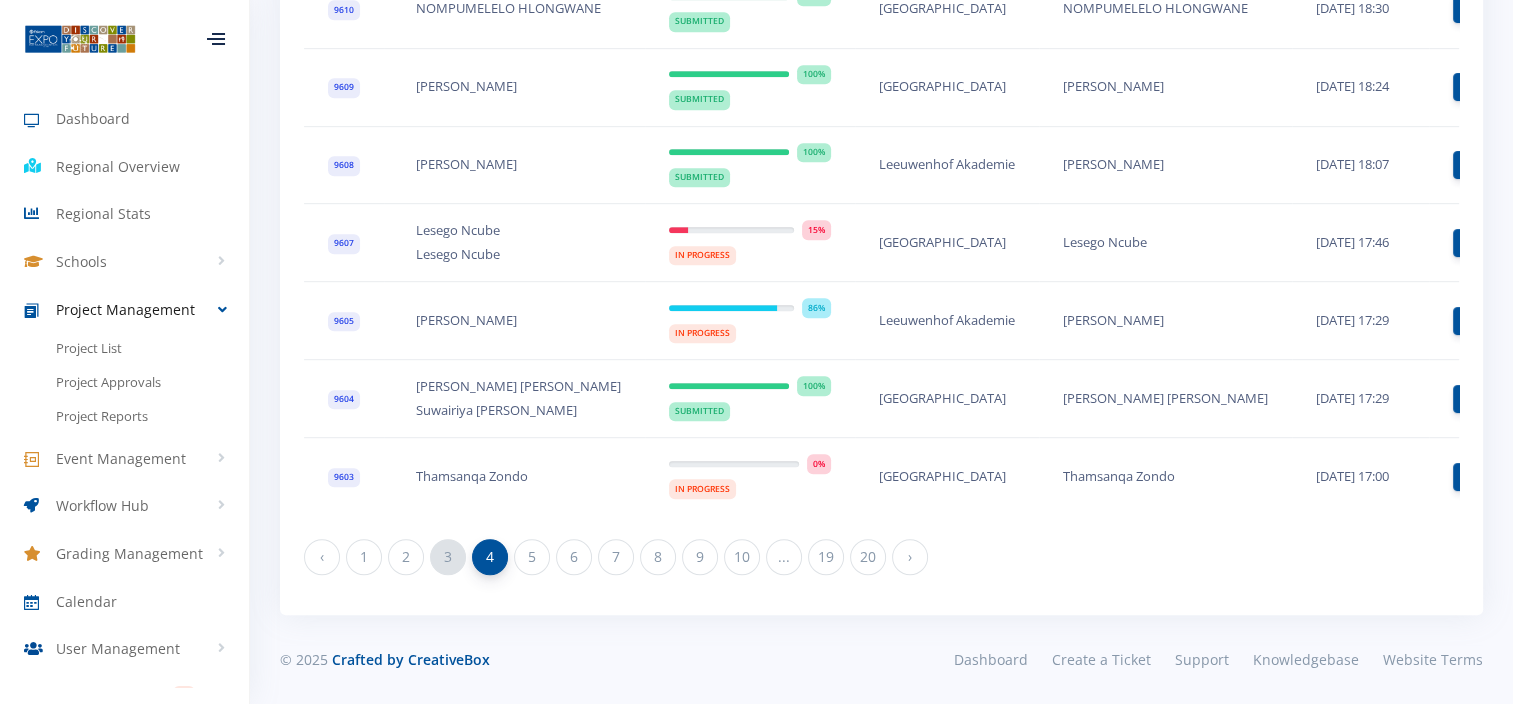 click on "3" at bounding box center (448, 557) 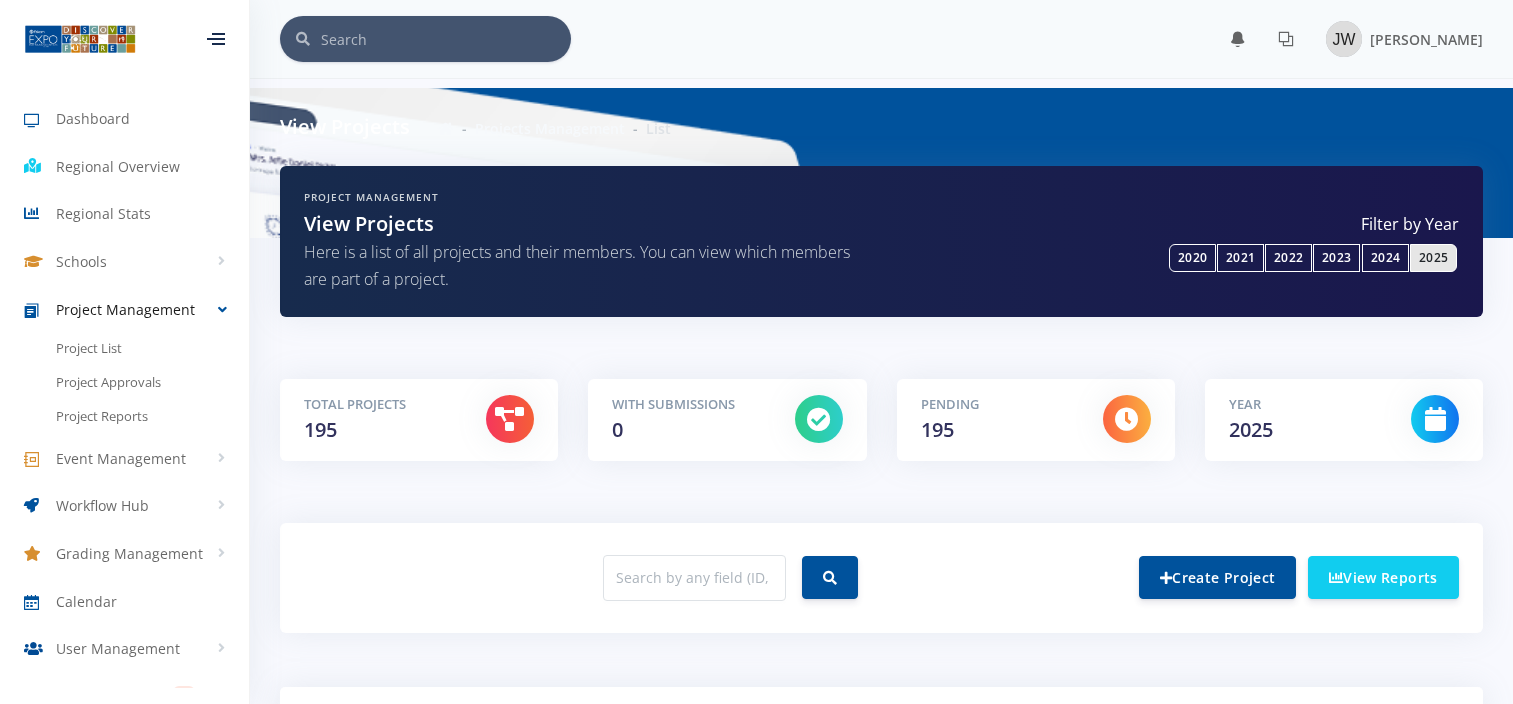 scroll, scrollTop: 0, scrollLeft: 0, axis: both 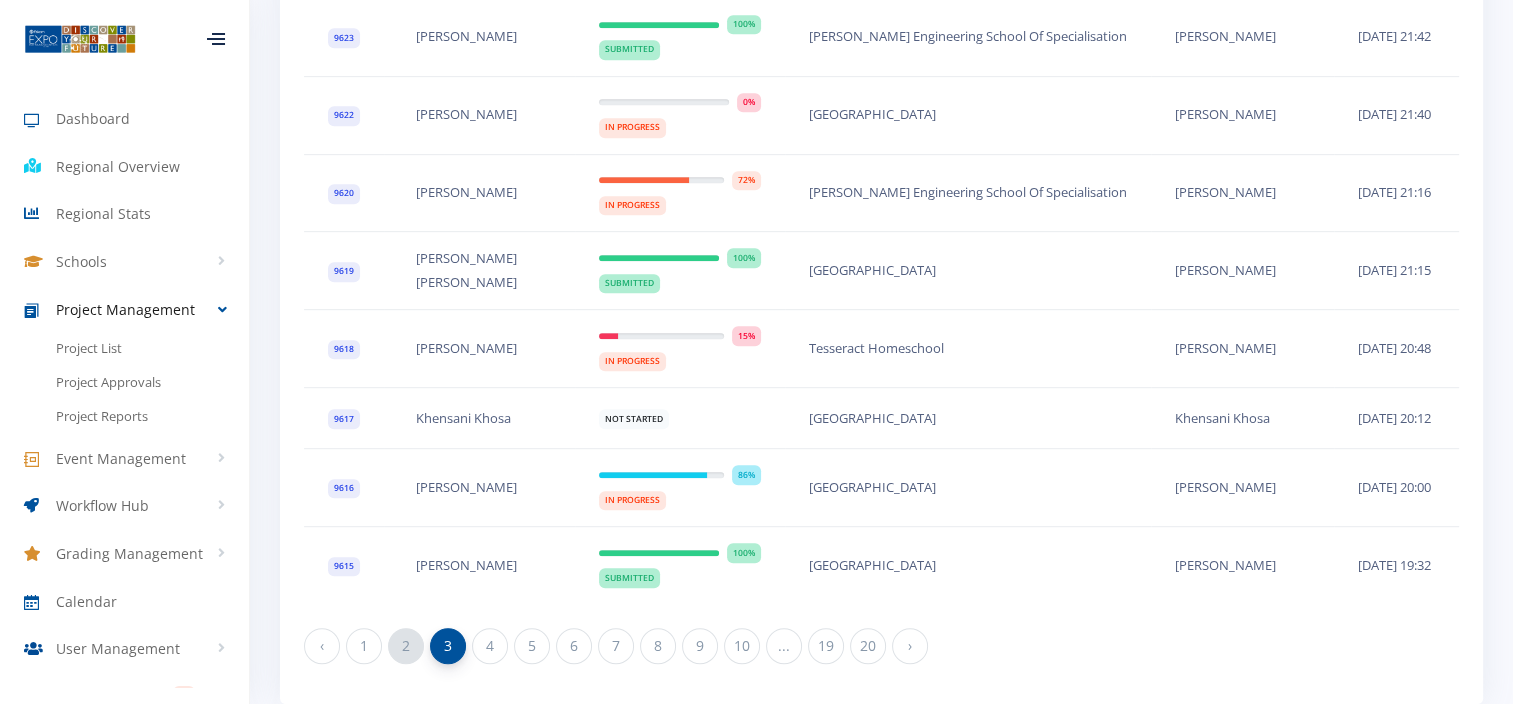 click on "2" at bounding box center (406, 646) 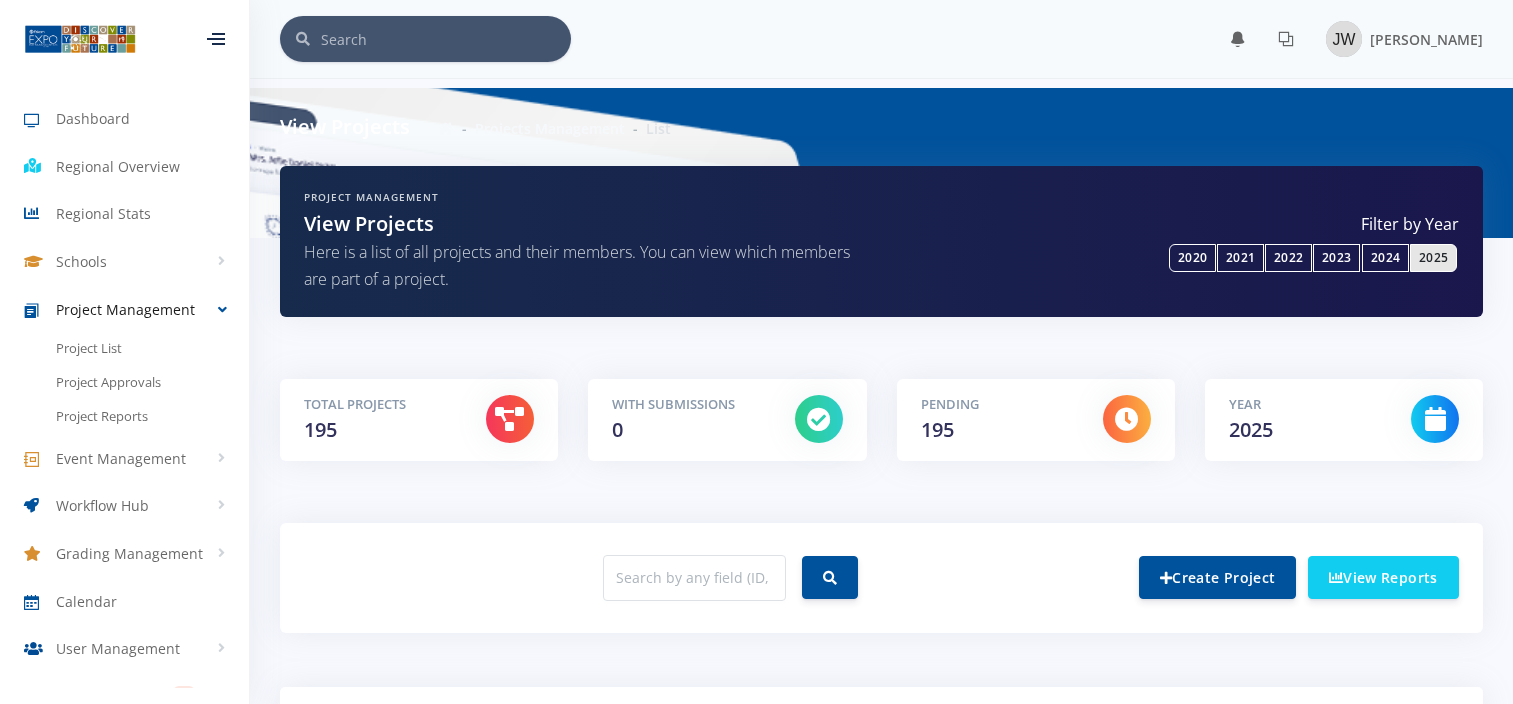 scroll, scrollTop: 0, scrollLeft: 0, axis: both 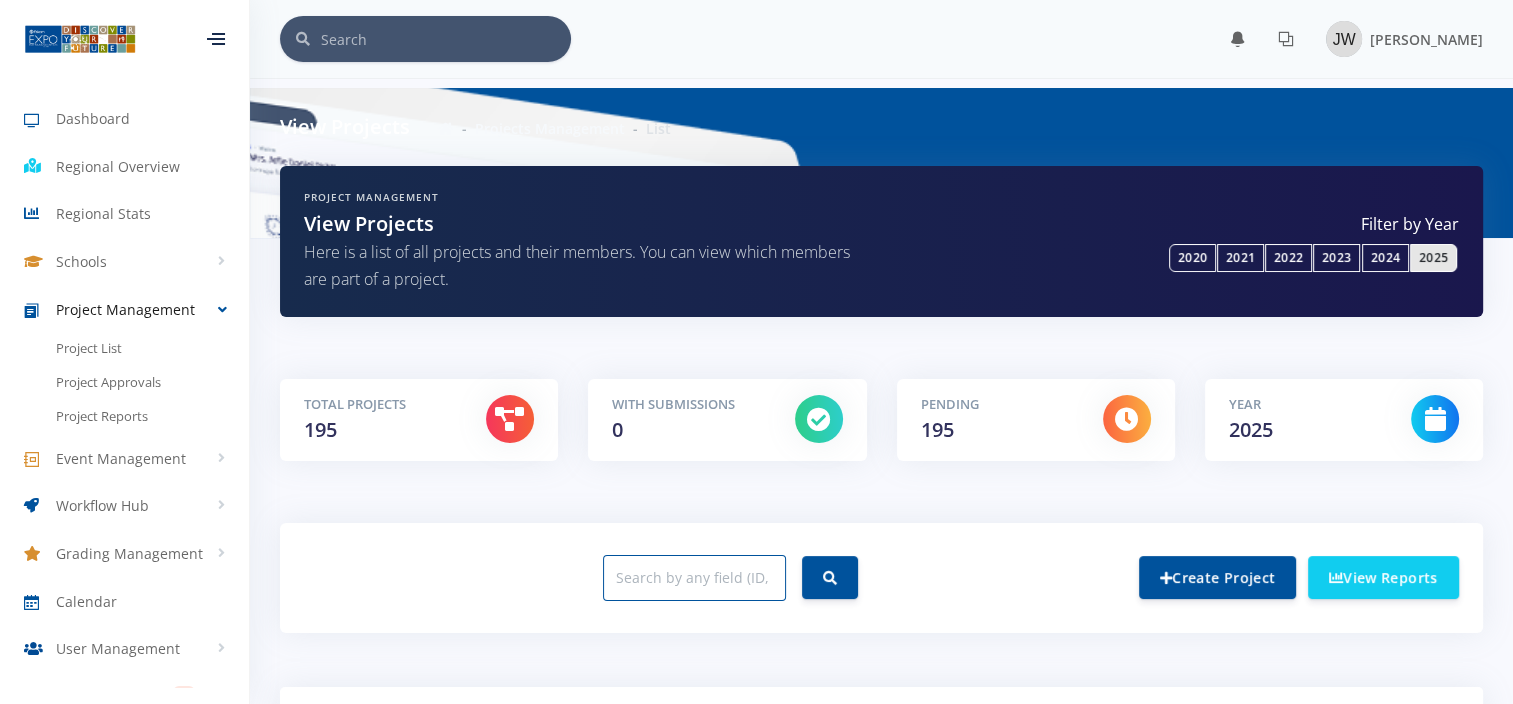click at bounding box center (694, 578) 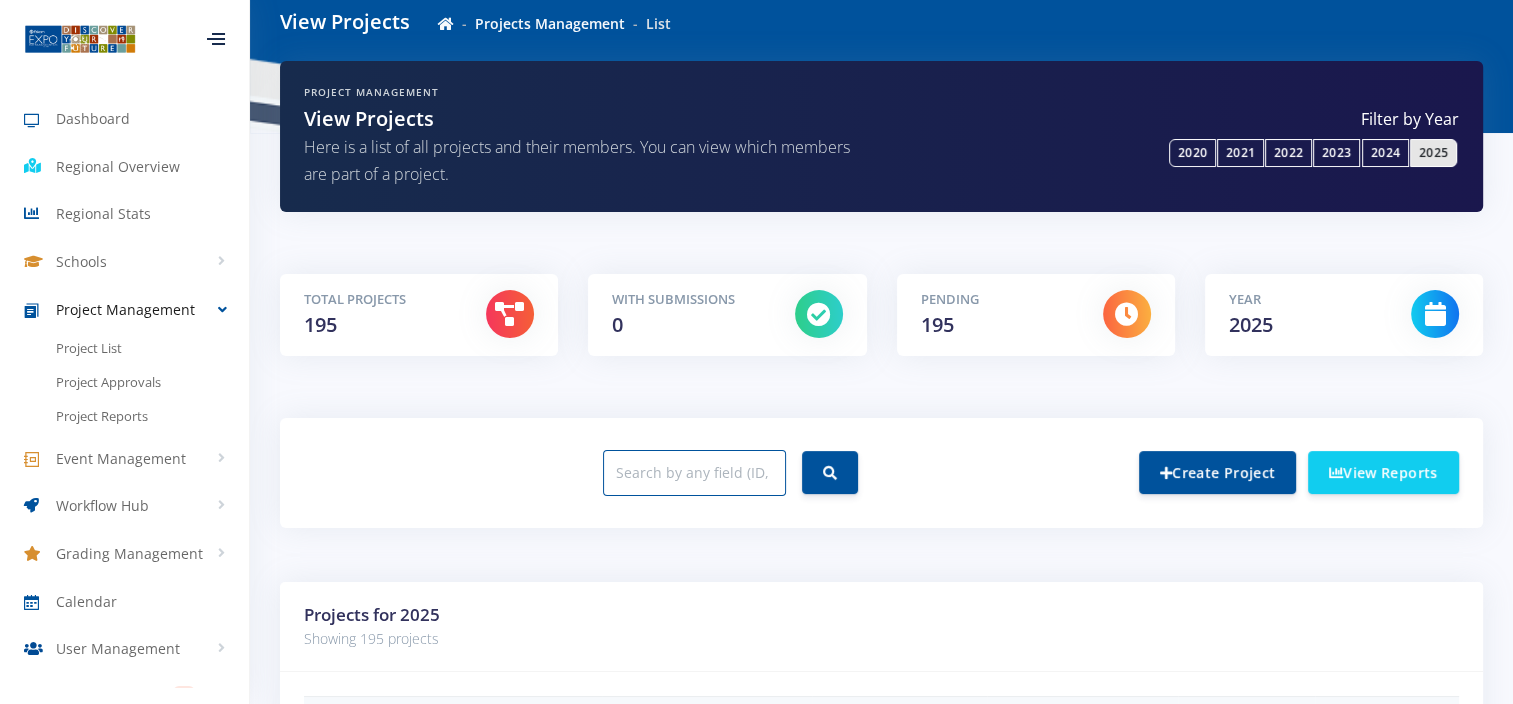 scroll, scrollTop: 200, scrollLeft: 0, axis: vertical 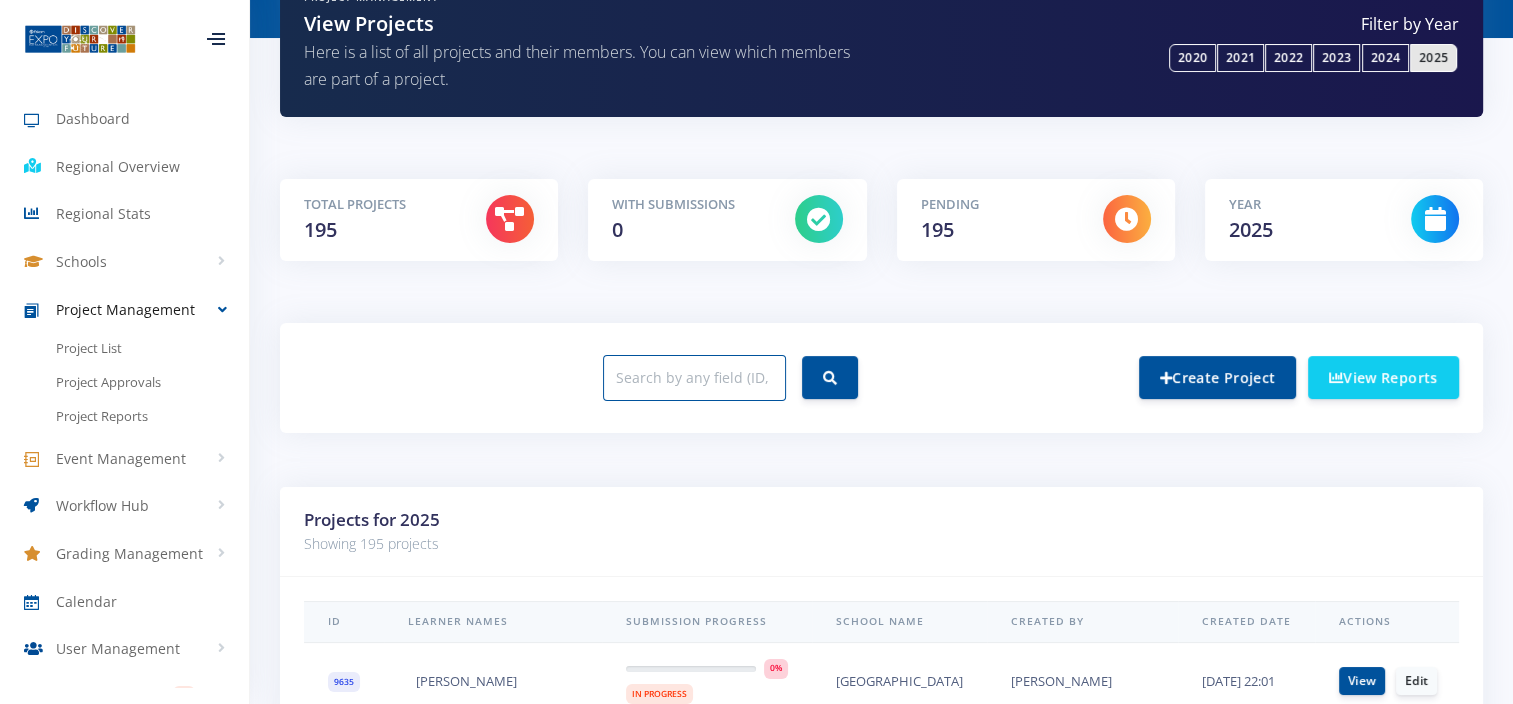 paste on "9489" 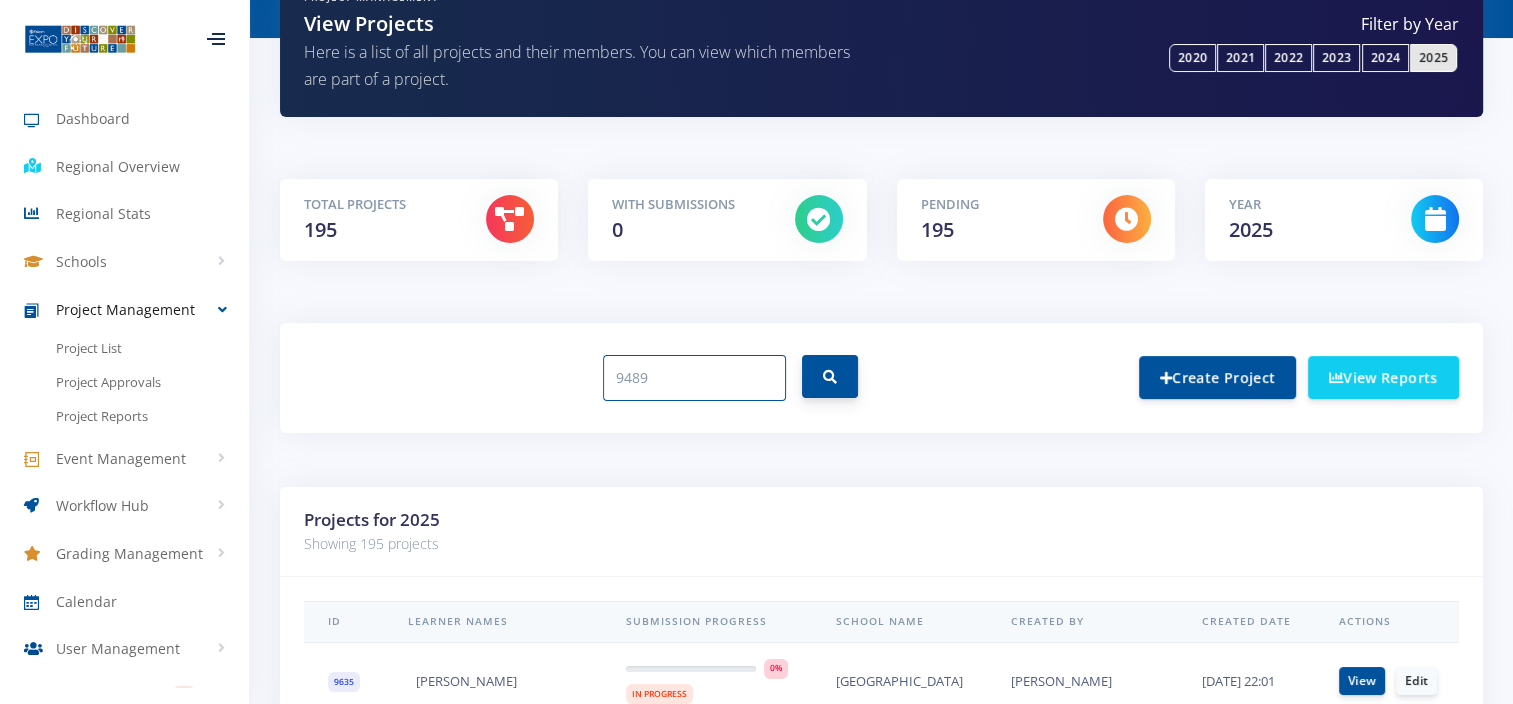 type on "9489" 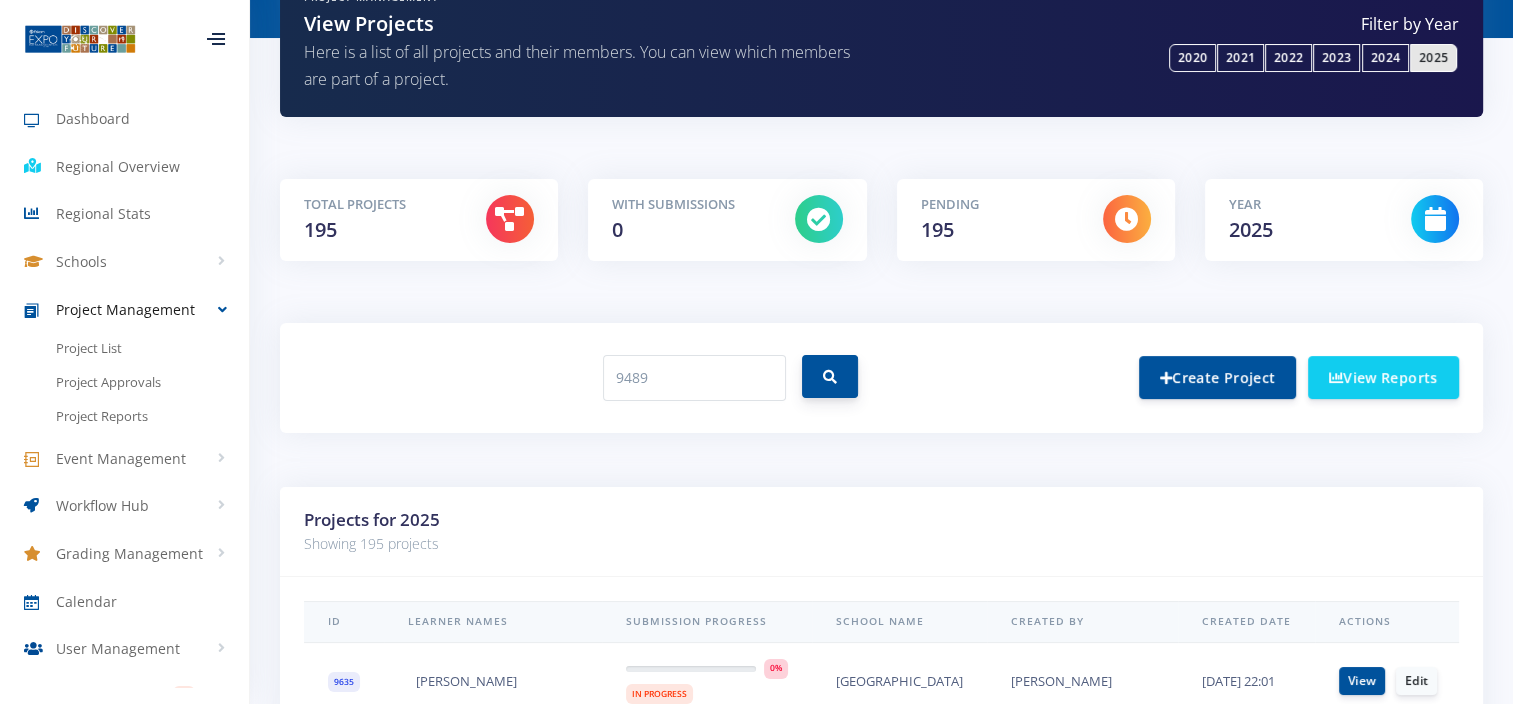 click at bounding box center [830, 377] 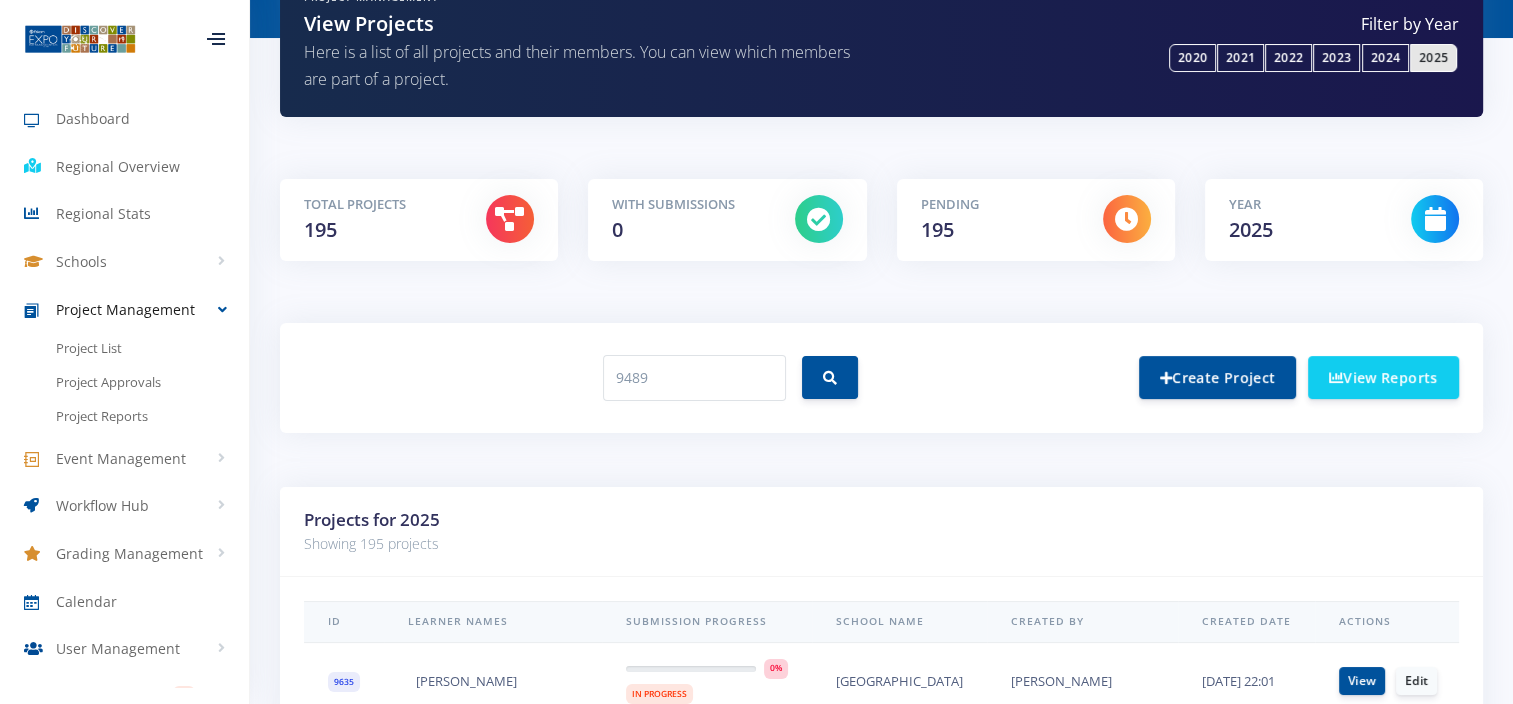 scroll, scrollTop: 600, scrollLeft: 0, axis: vertical 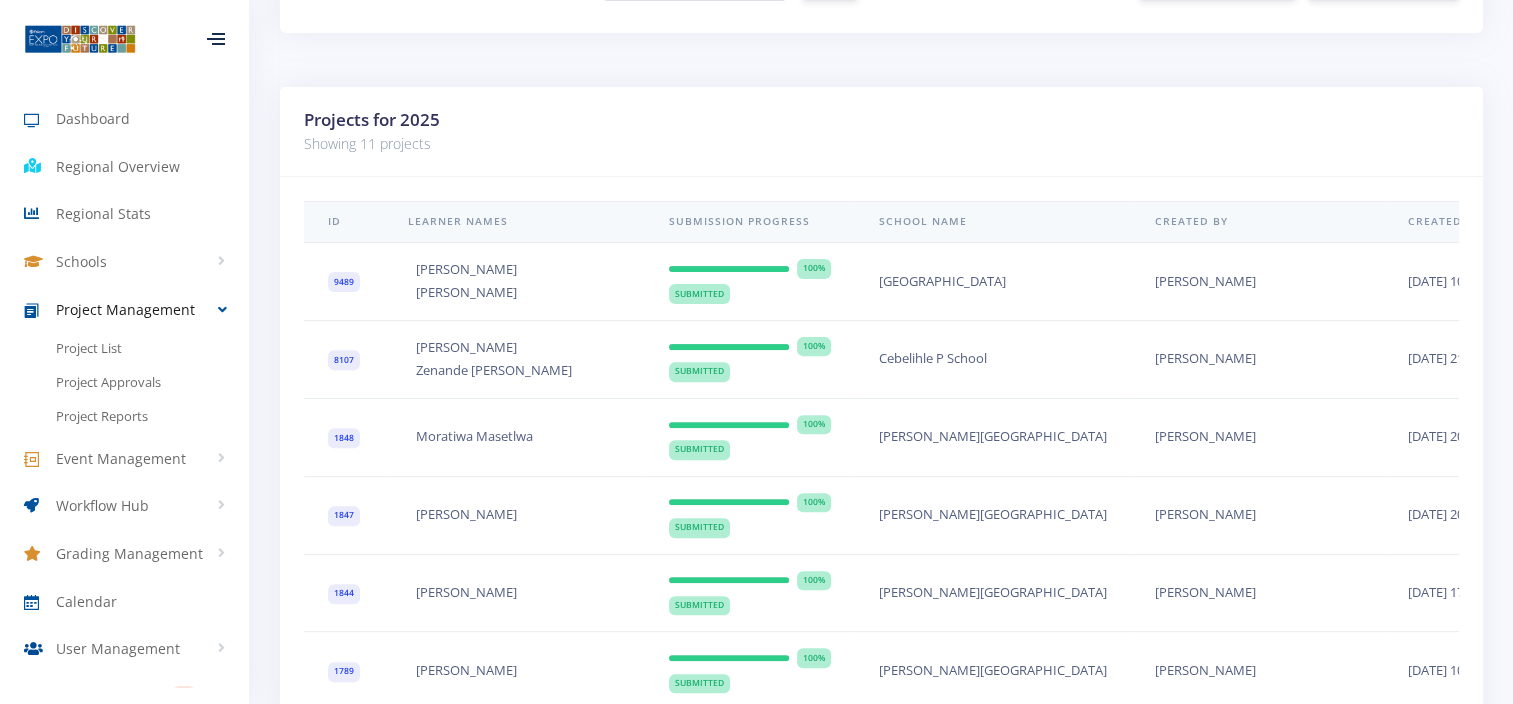 drag, startPoint x: 1134, startPoint y: 287, endPoint x: 996, endPoint y: 286, distance: 138.00362 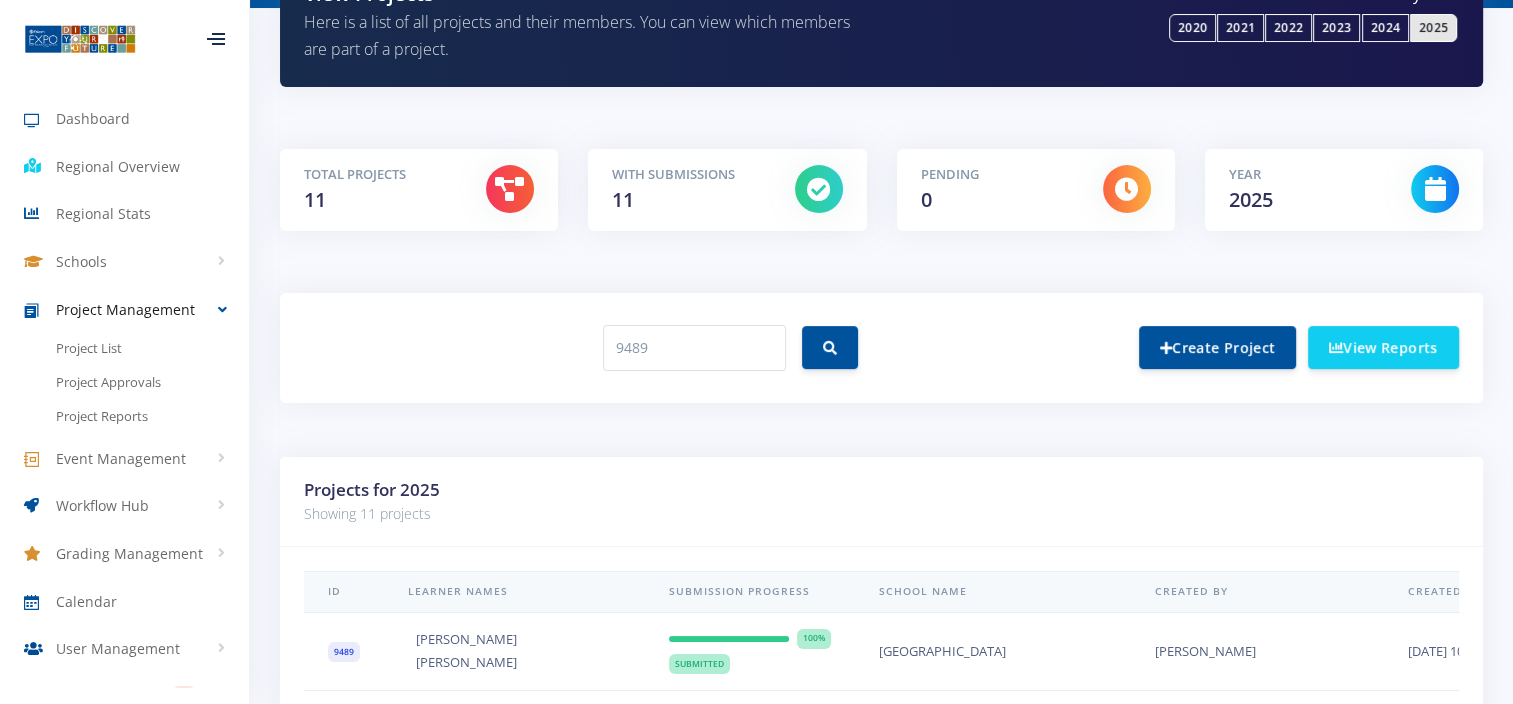 scroll, scrollTop: 100, scrollLeft: 0, axis: vertical 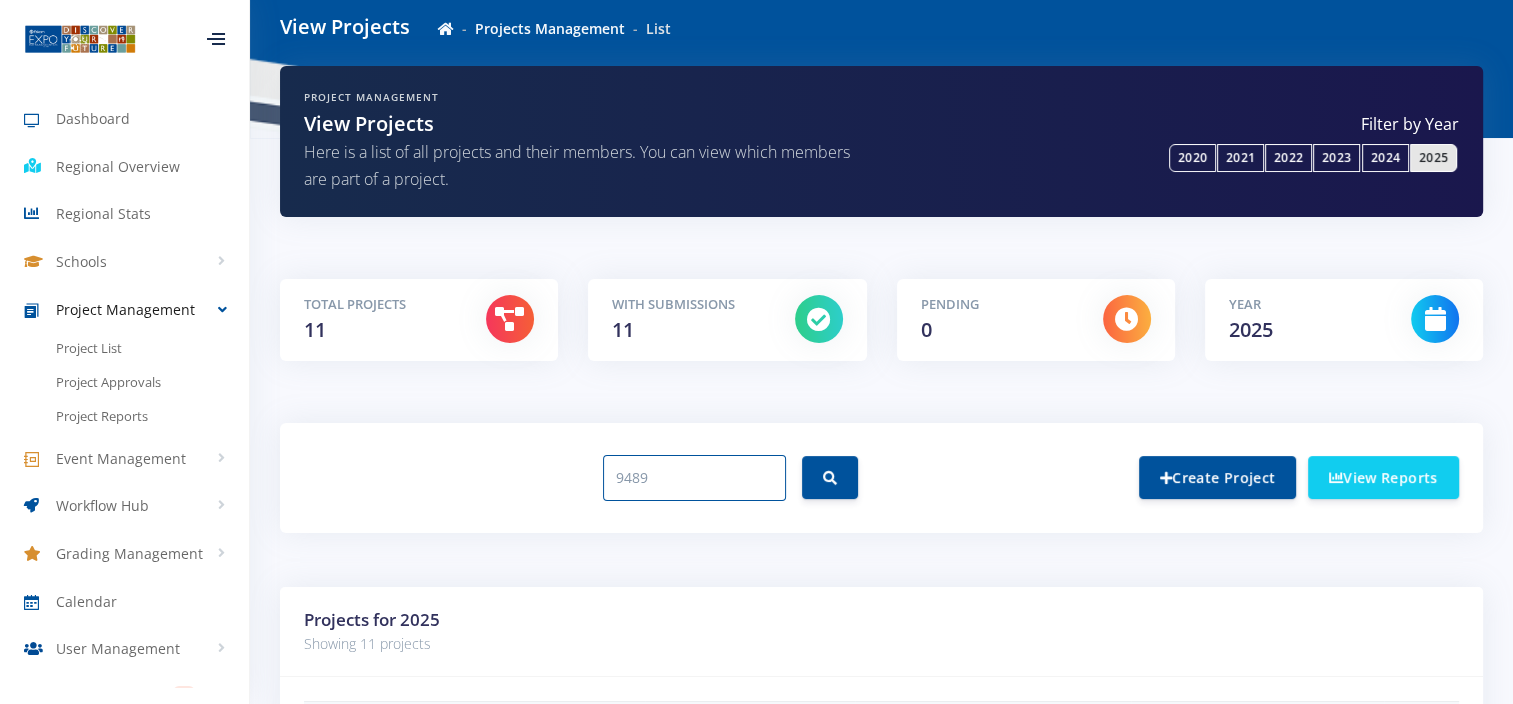drag, startPoint x: 659, startPoint y: 484, endPoint x: 574, endPoint y: 491, distance: 85.28775 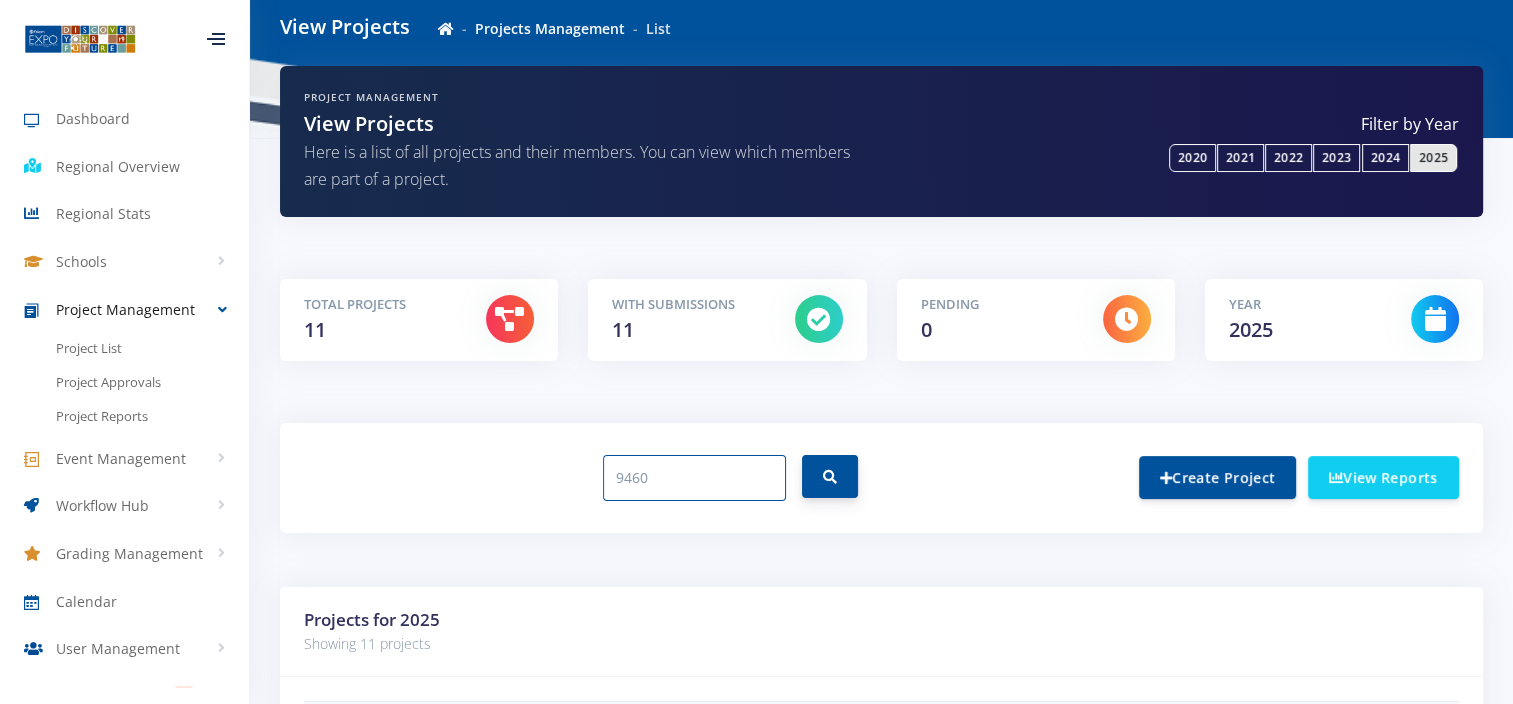 type on "9460" 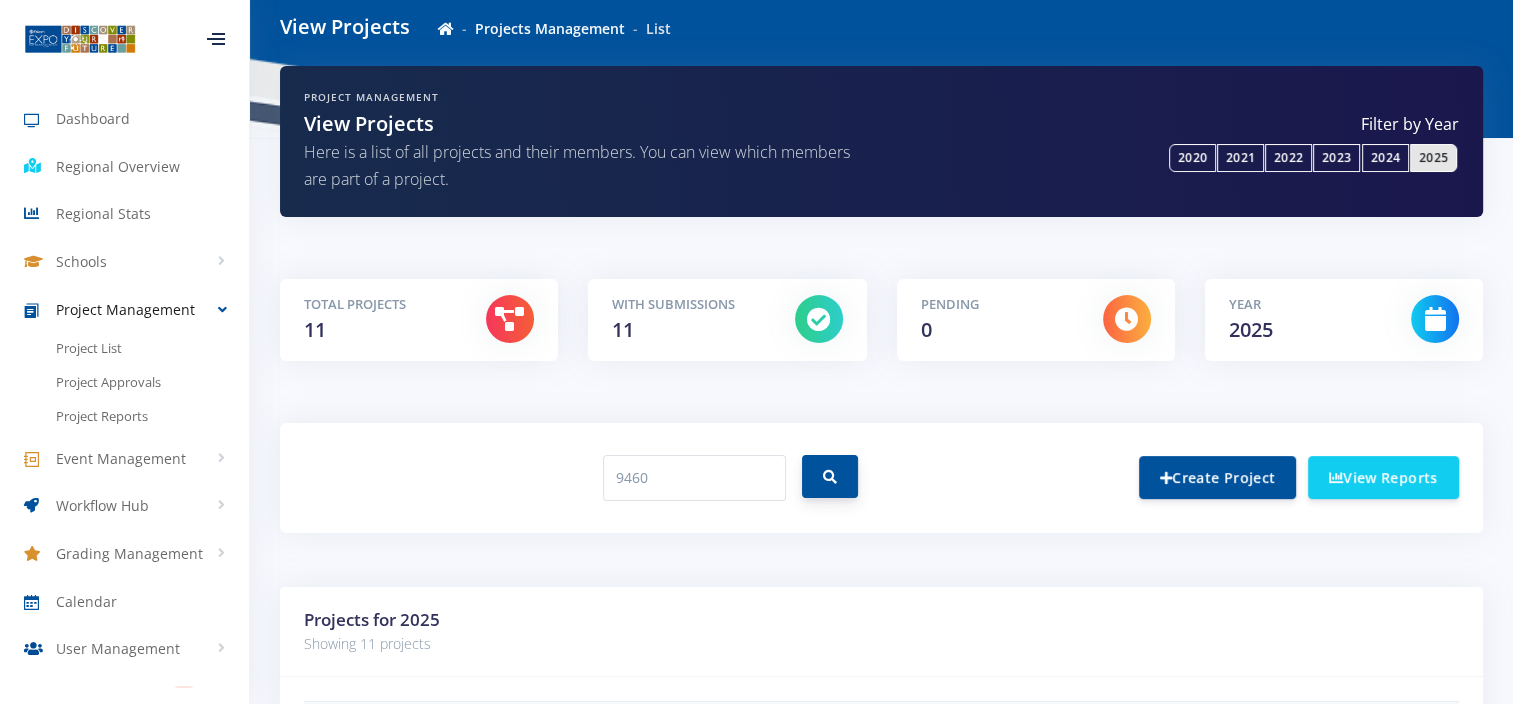 click at bounding box center [830, 477] 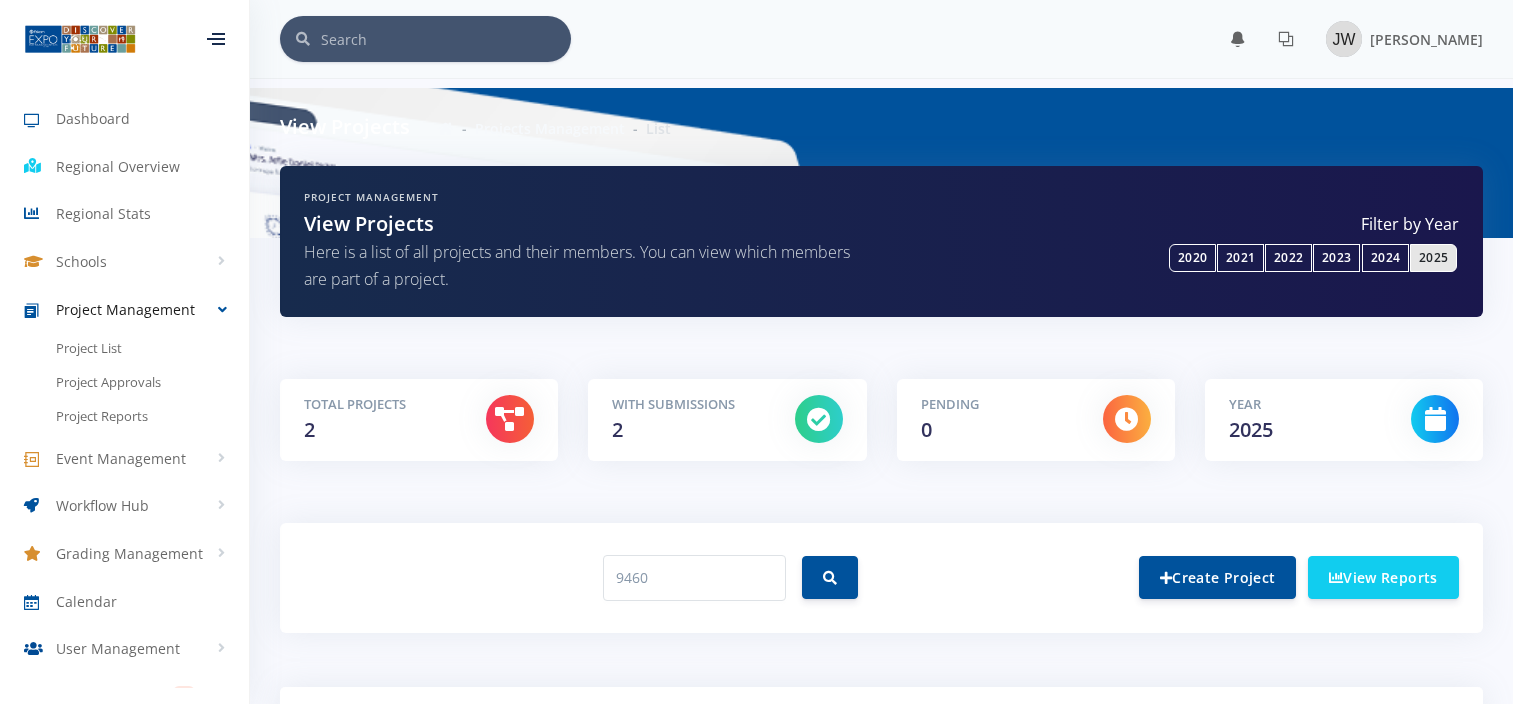 scroll, scrollTop: 27, scrollLeft: 0, axis: vertical 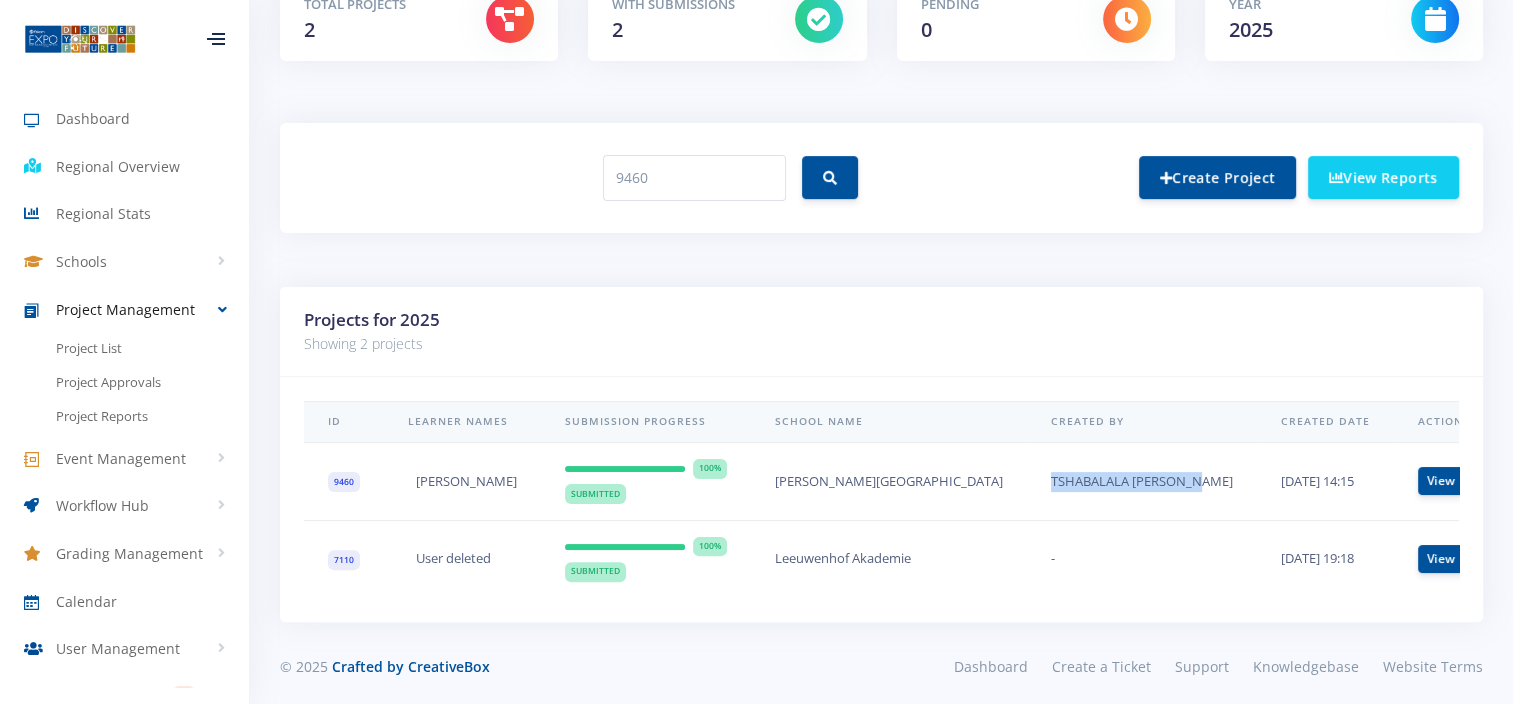 drag, startPoint x: 1143, startPoint y: 480, endPoint x: 992, endPoint y: 484, distance: 151.05296 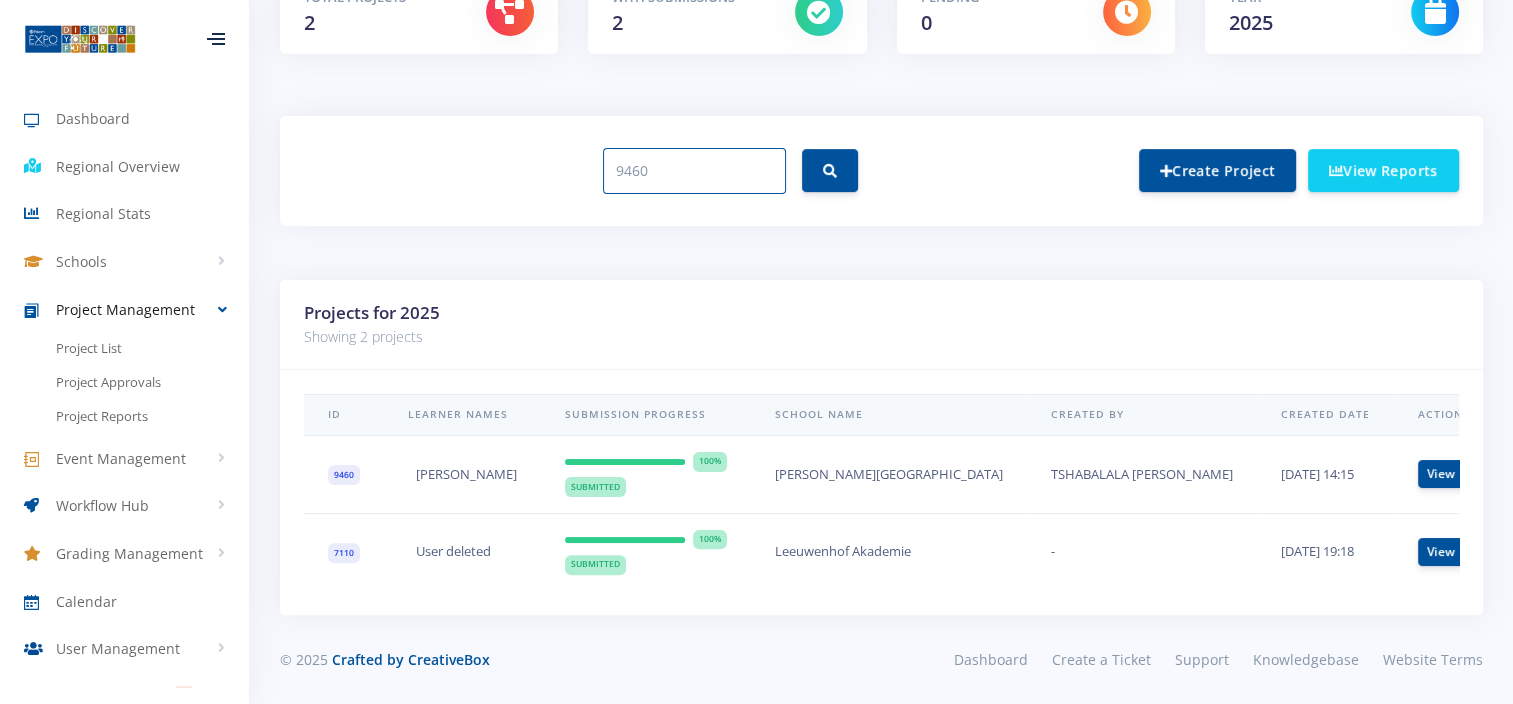 drag, startPoint x: 684, startPoint y: 154, endPoint x: 547, endPoint y: 170, distance: 137.93114 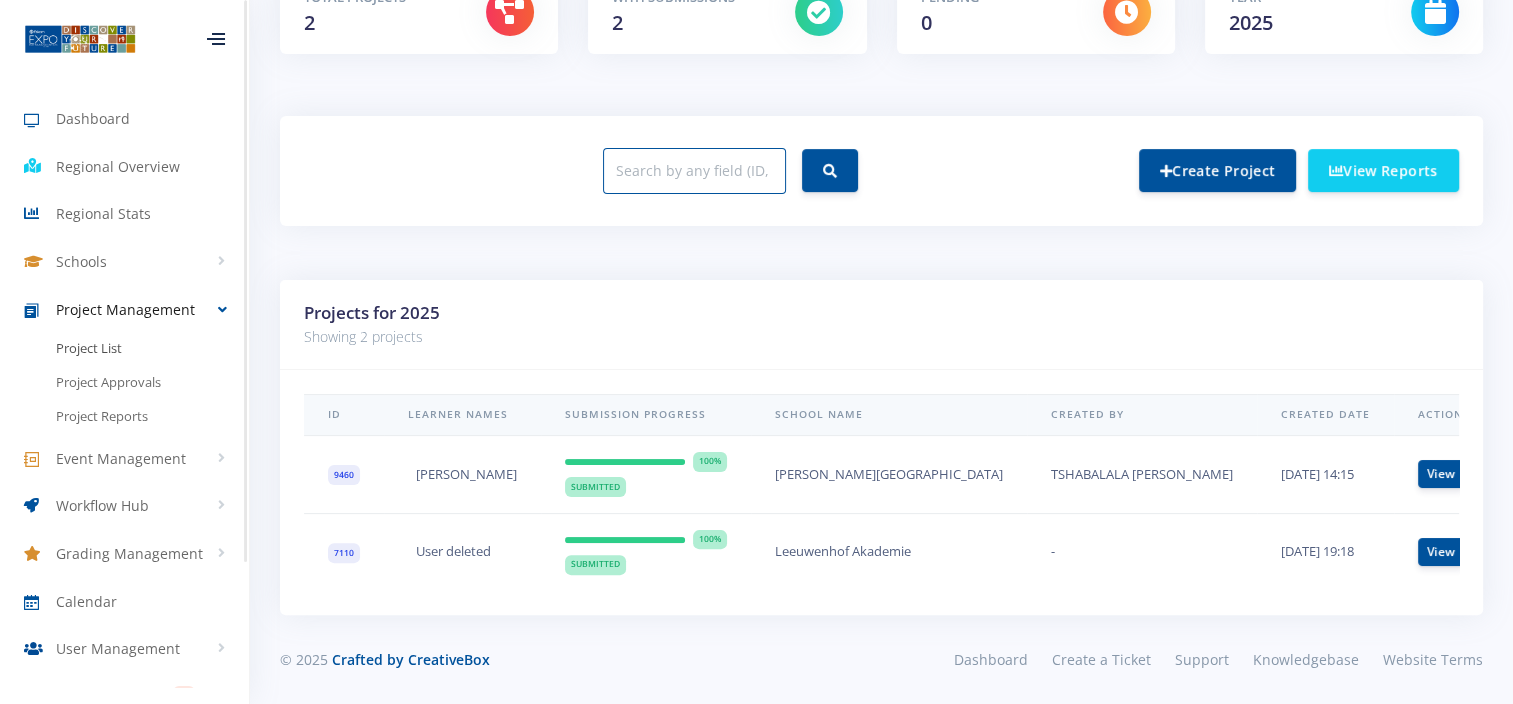 type 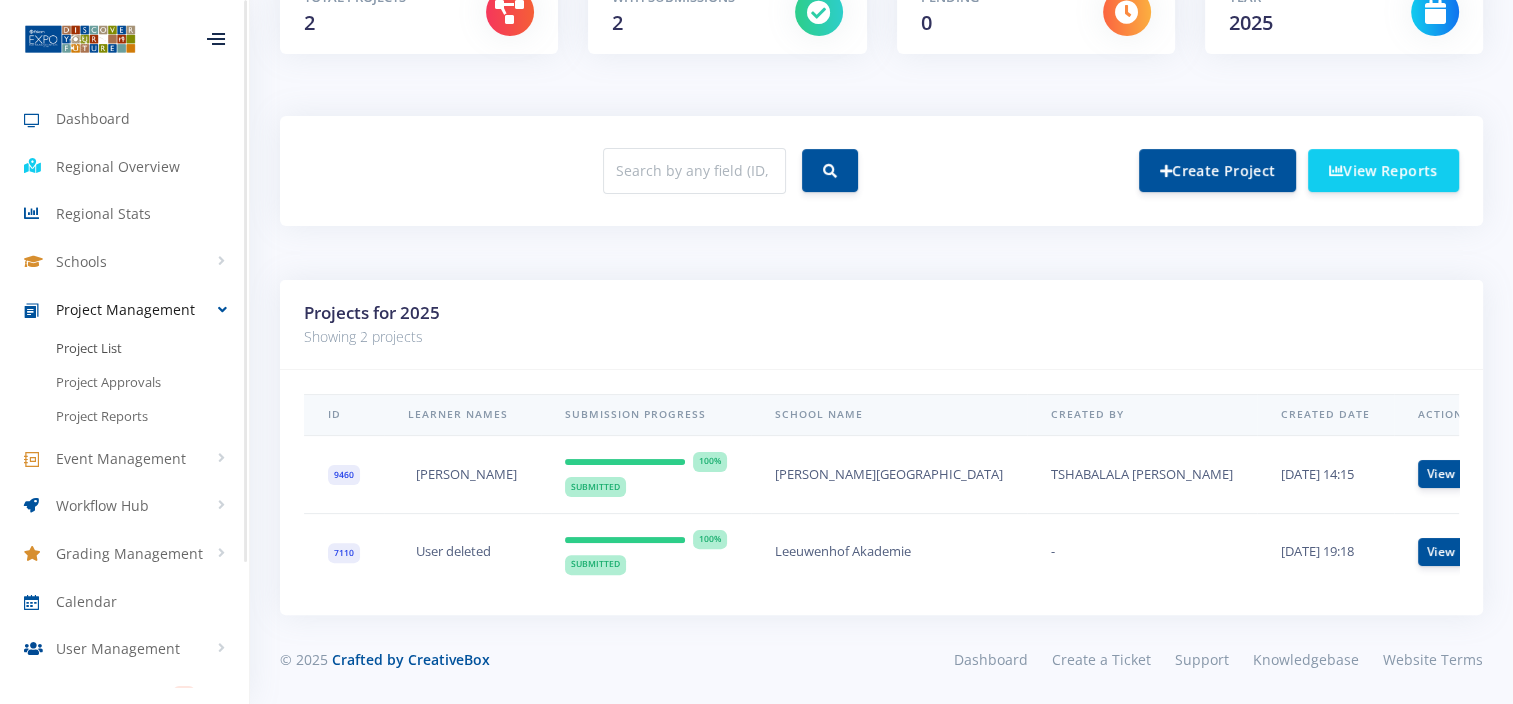 click on "Project List" at bounding box center (89, 349) 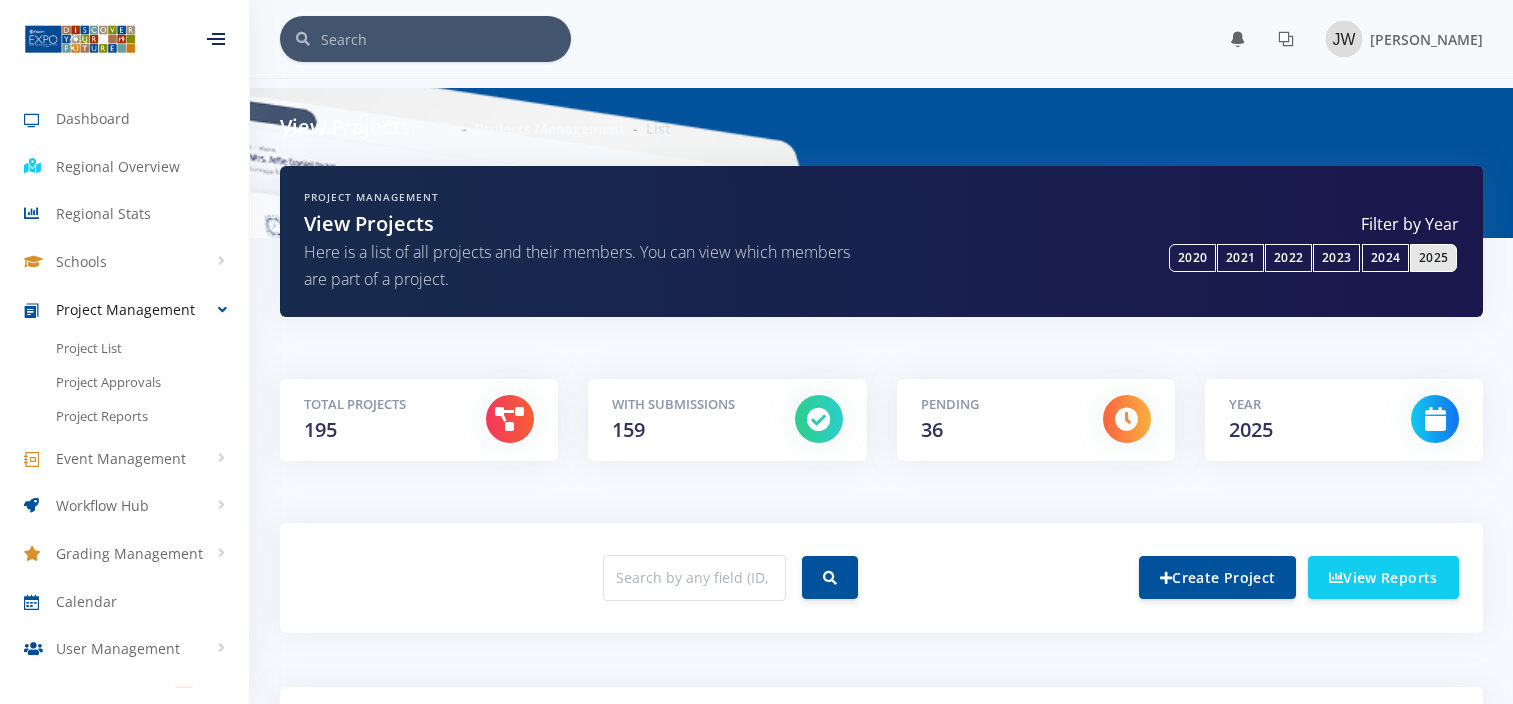 scroll, scrollTop: 500, scrollLeft: 0, axis: vertical 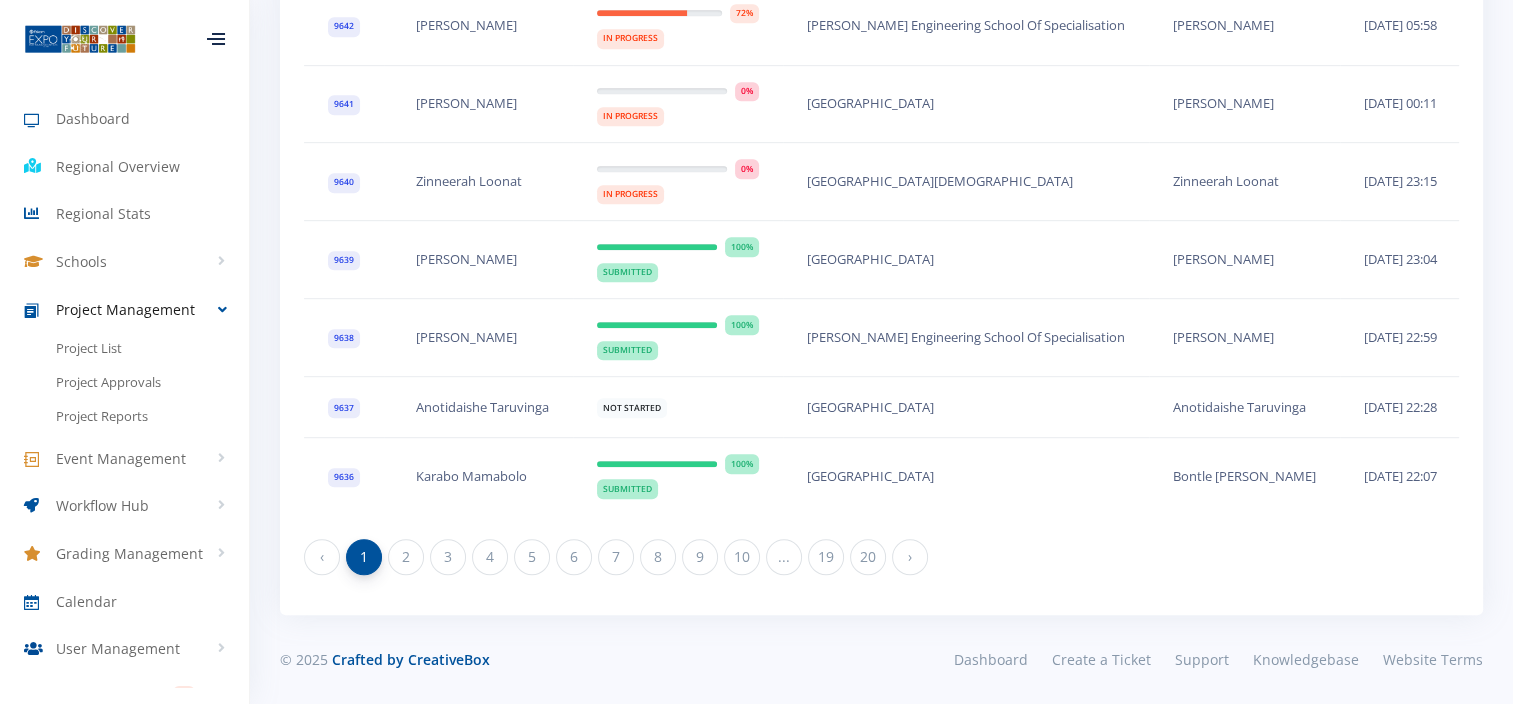 click on "Roseneath Primary School" at bounding box center [966, 260] 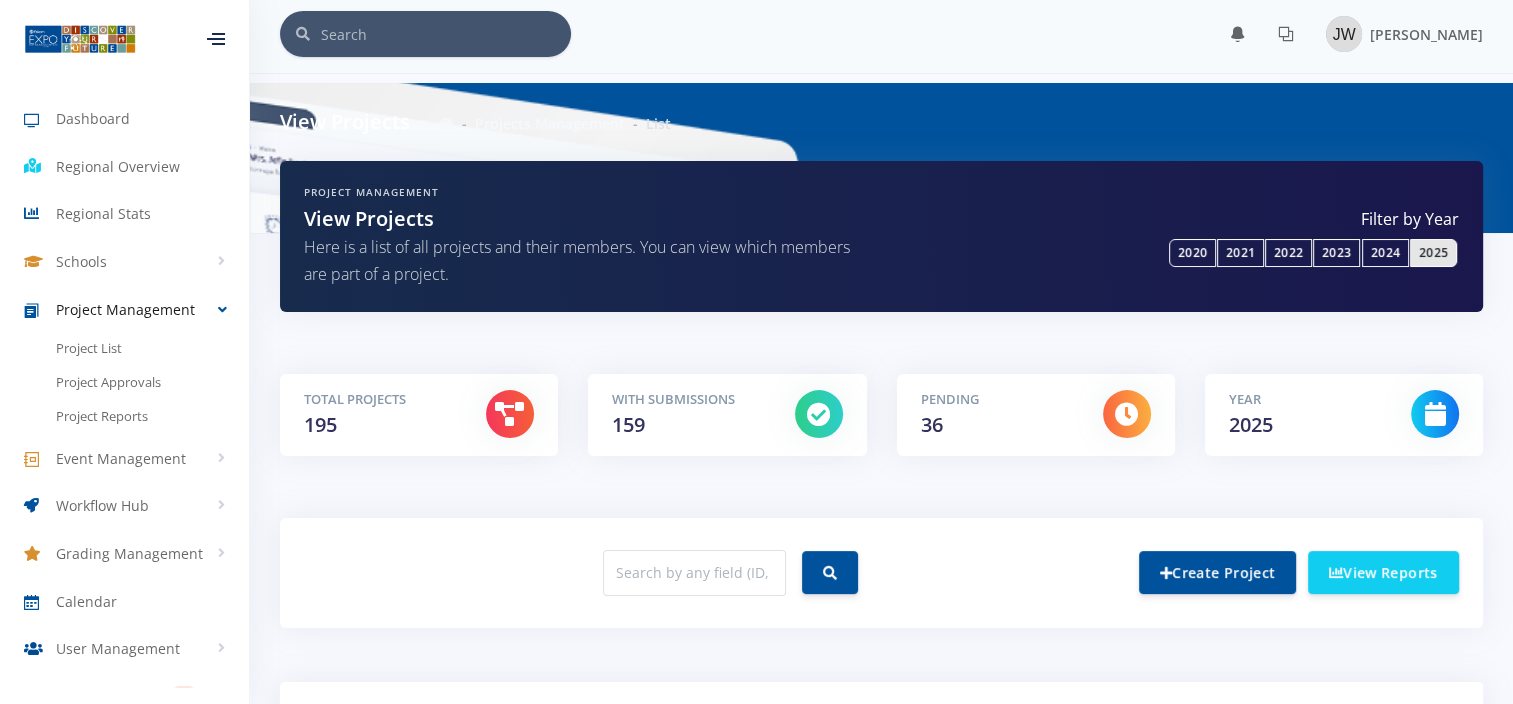 scroll, scrollTop: 300, scrollLeft: 0, axis: vertical 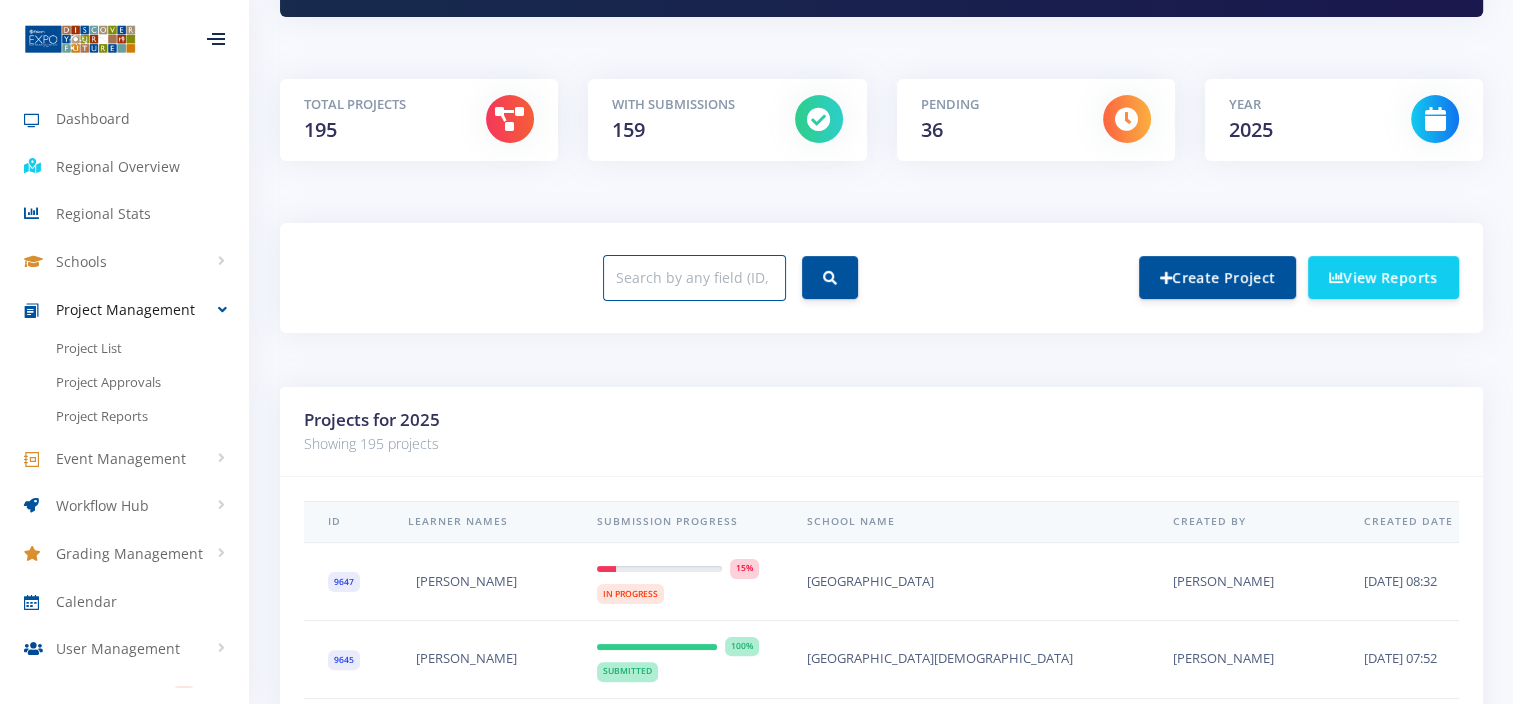 click at bounding box center (694, 278) 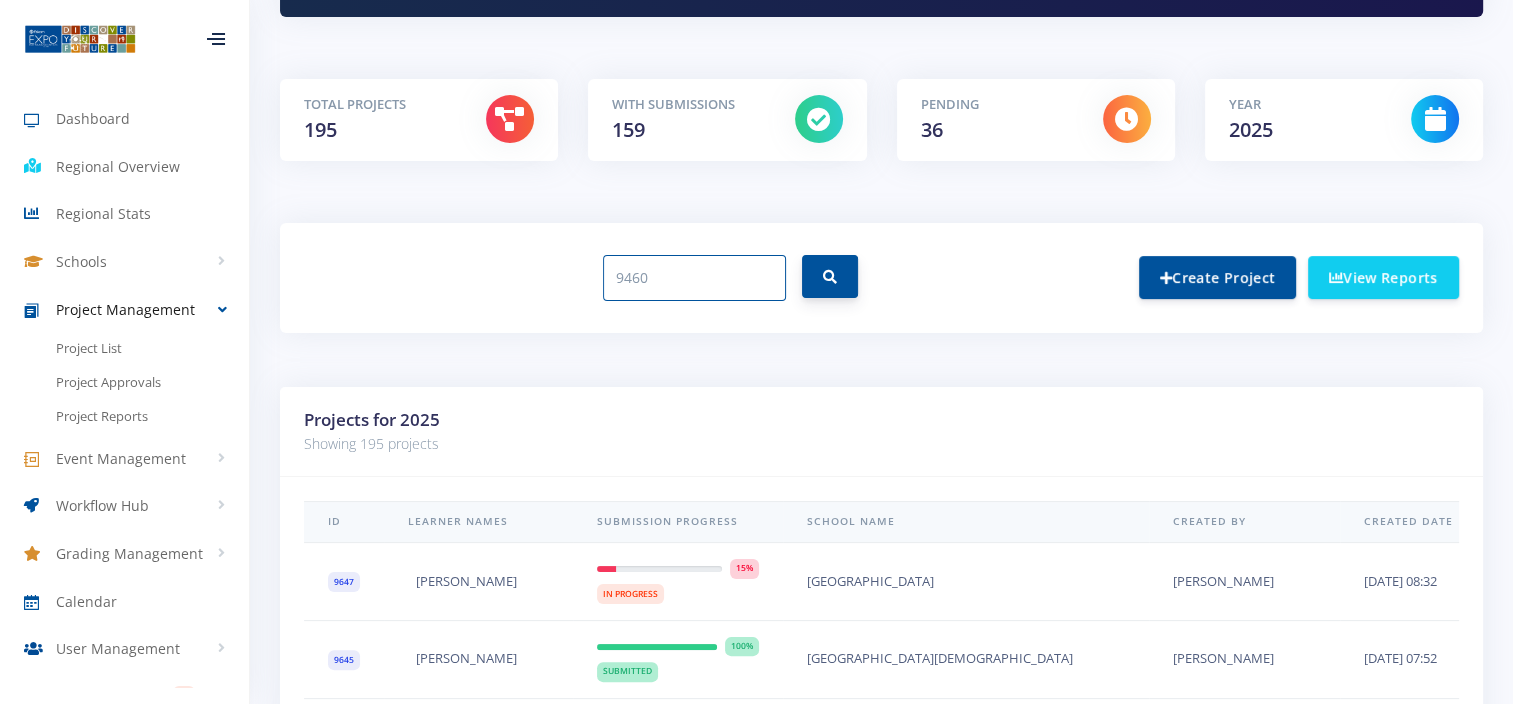 type on "9460" 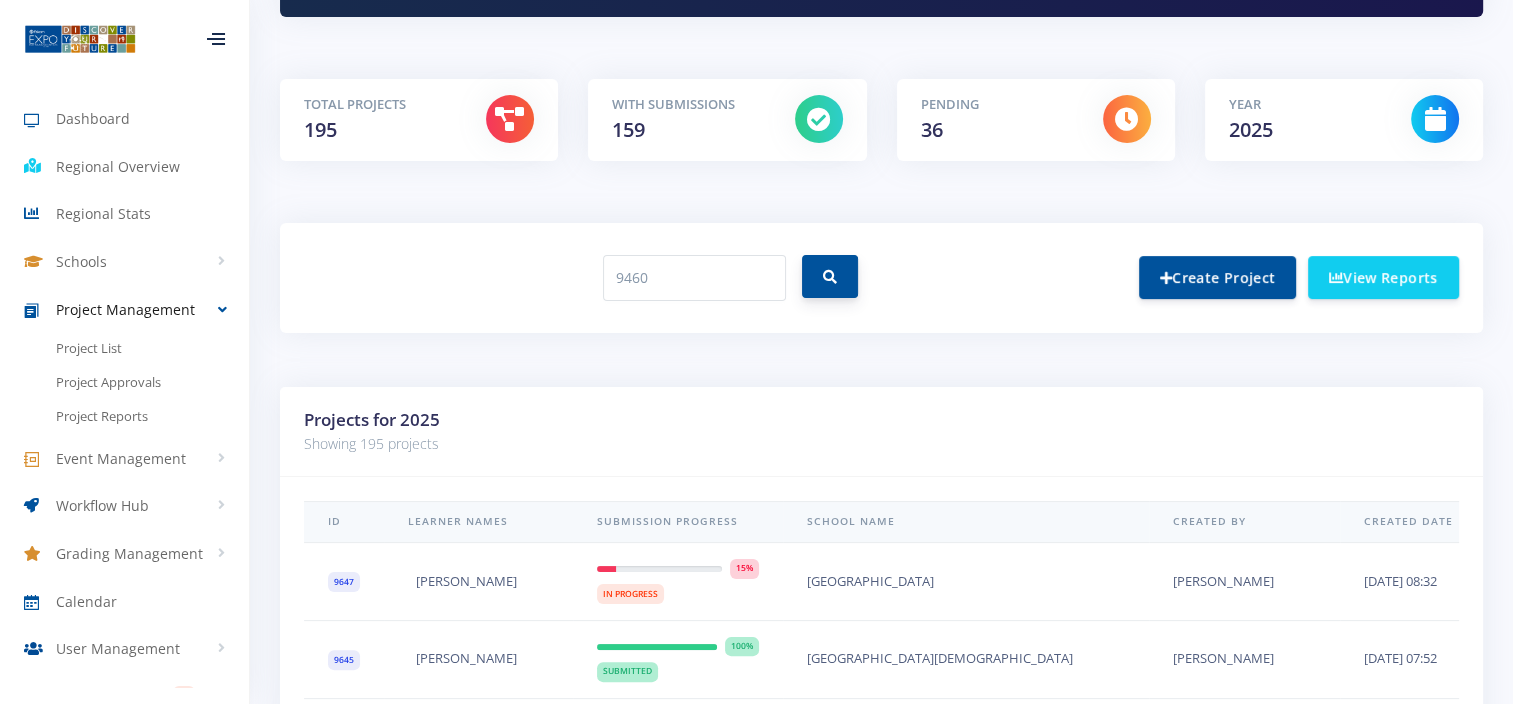 click at bounding box center (830, 277) 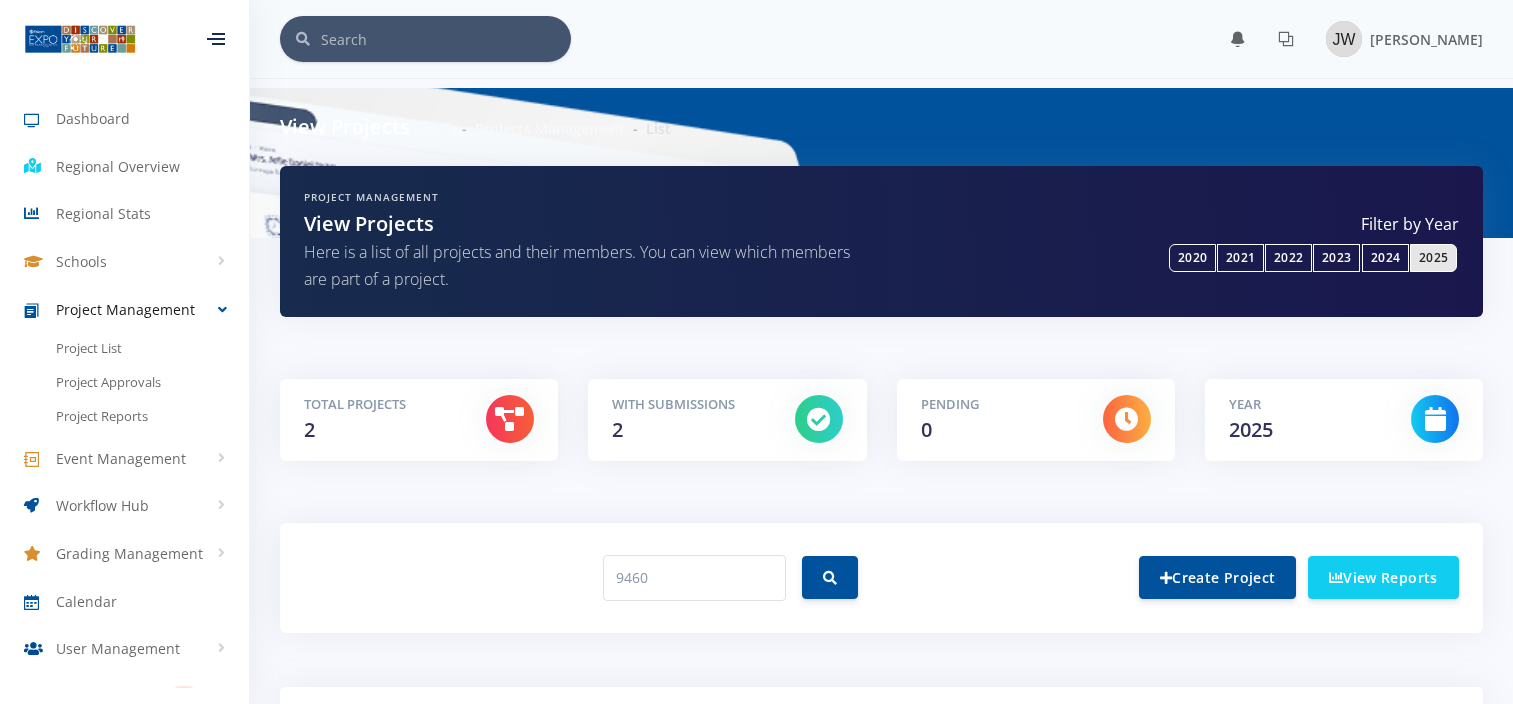 scroll, scrollTop: 0, scrollLeft: 0, axis: both 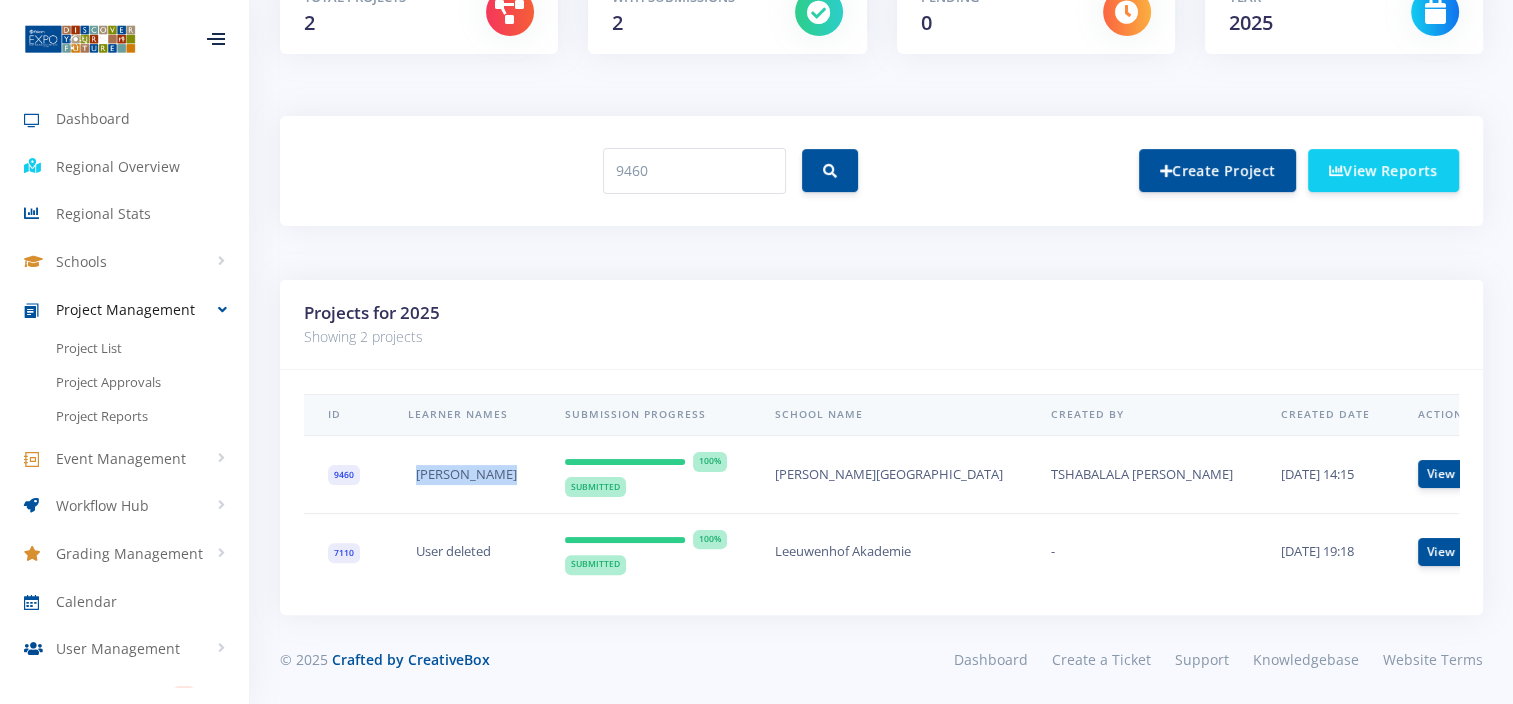 drag, startPoint x: 526, startPoint y: 458, endPoint x: 412, endPoint y: 458, distance: 114 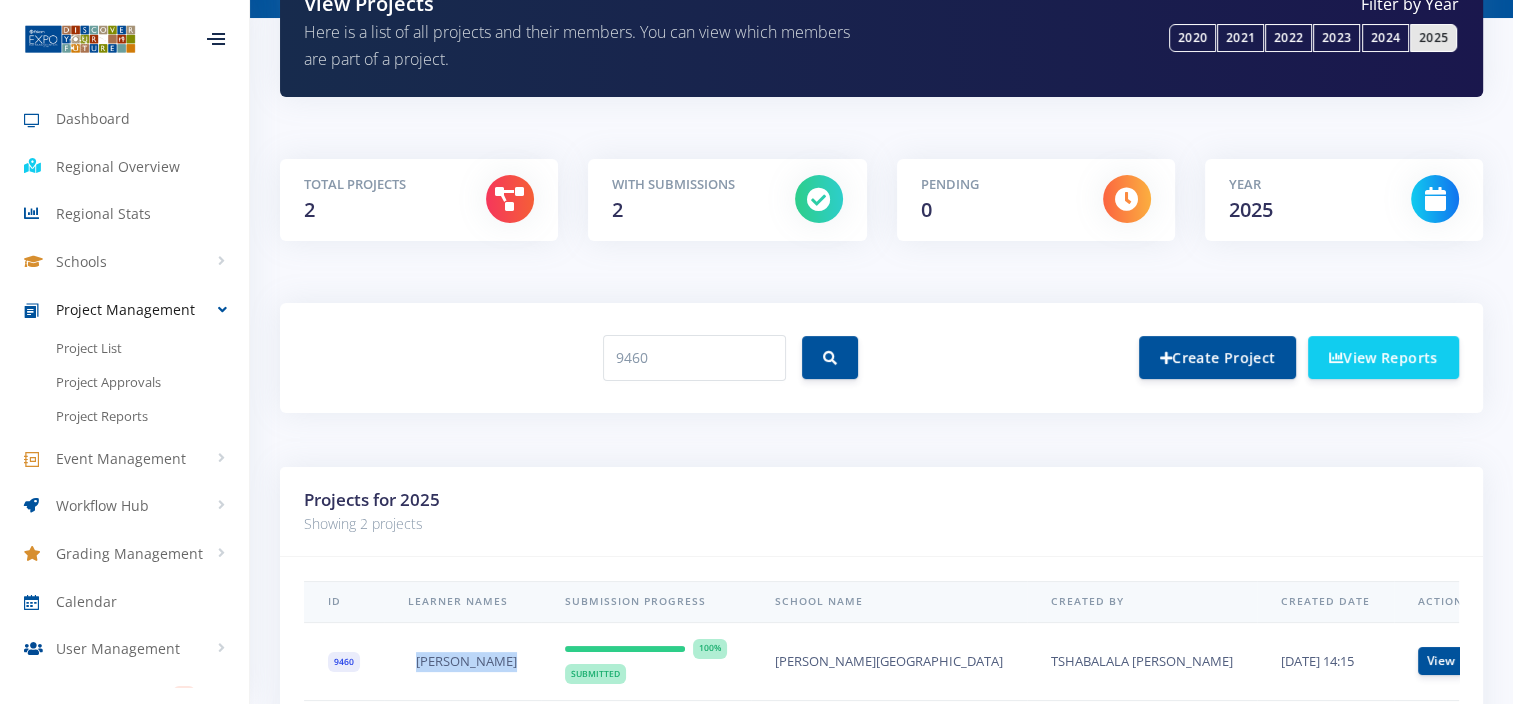 scroll, scrollTop: 421, scrollLeft: 0, axis: vertical 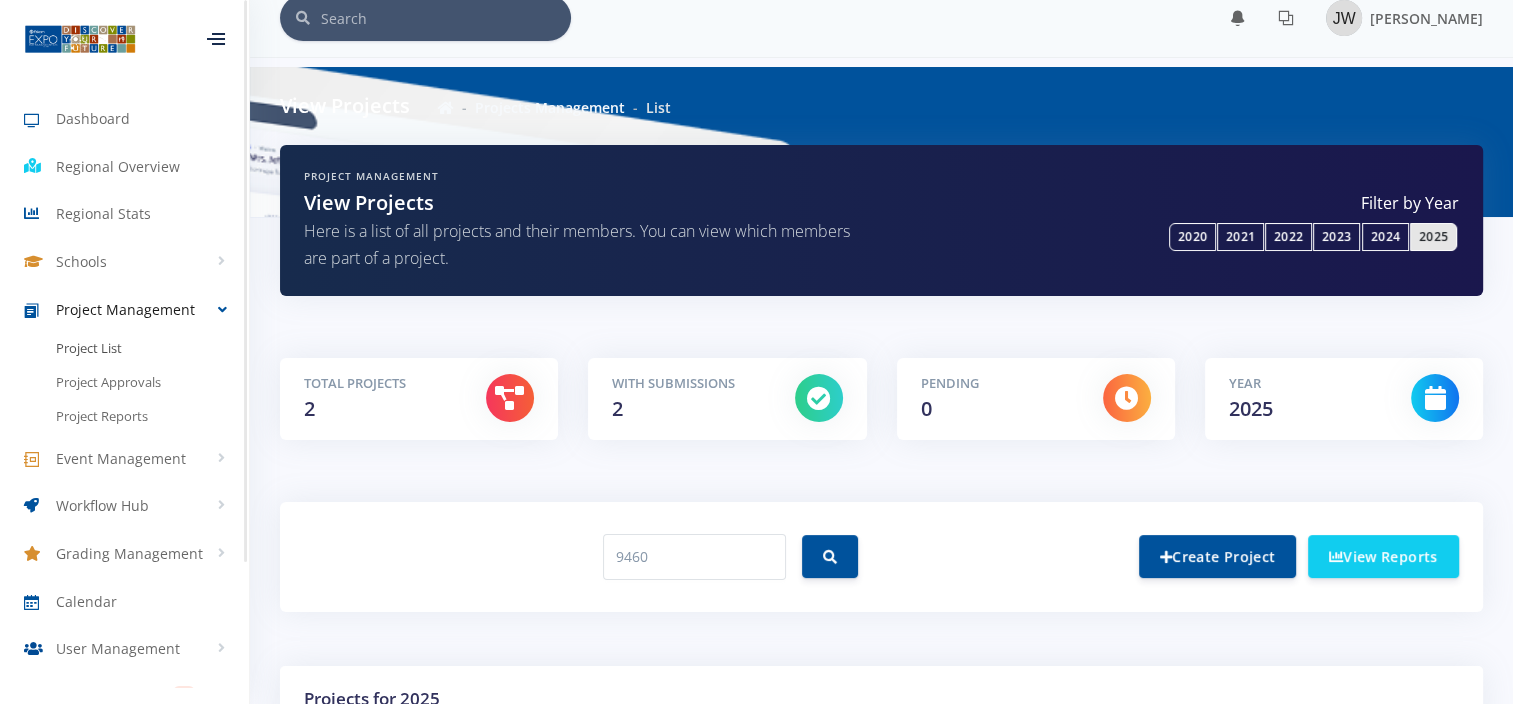 click on "Project List" at bounding box center [89, 349] 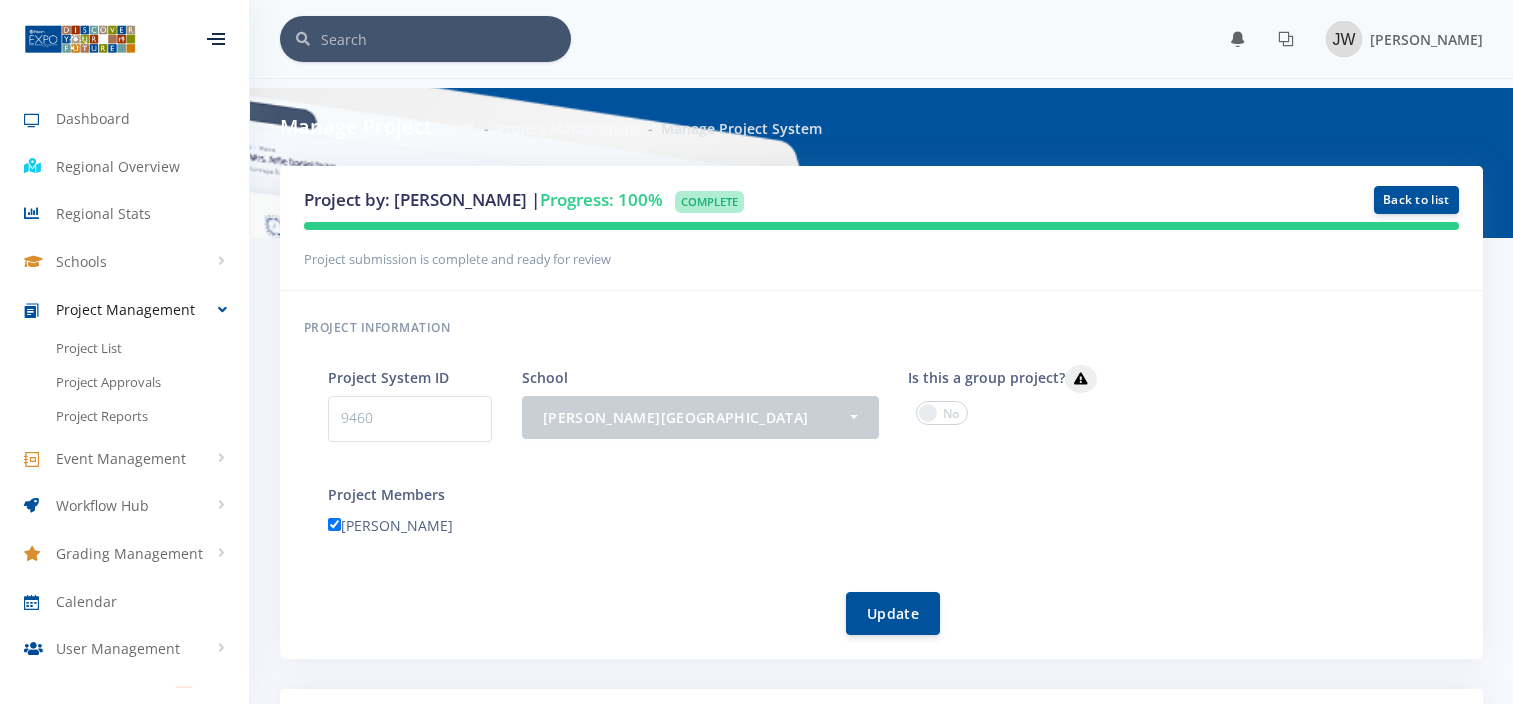 scroll, scrollTop: 0, scrollLeft: 0, axis: both 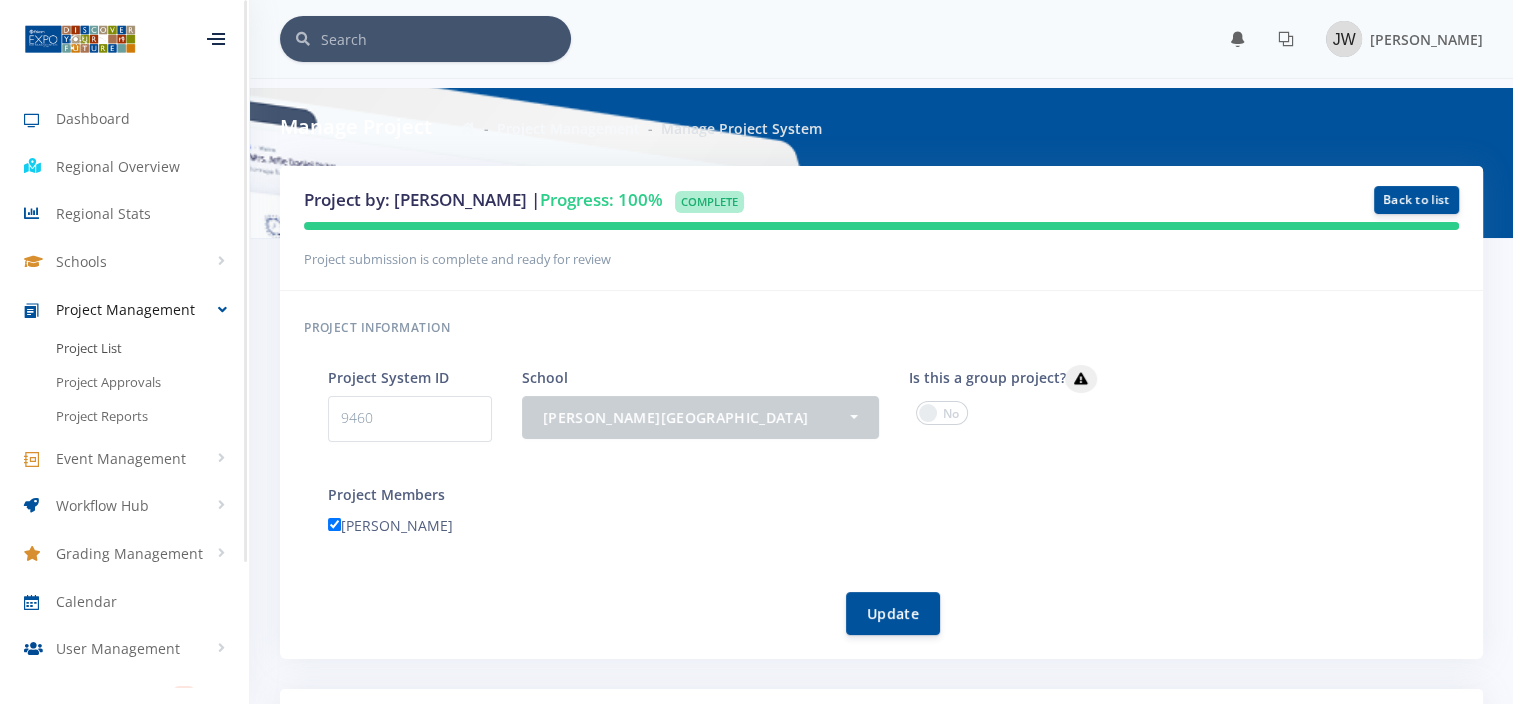 click on "Project List" at bounding box center [124, 349] 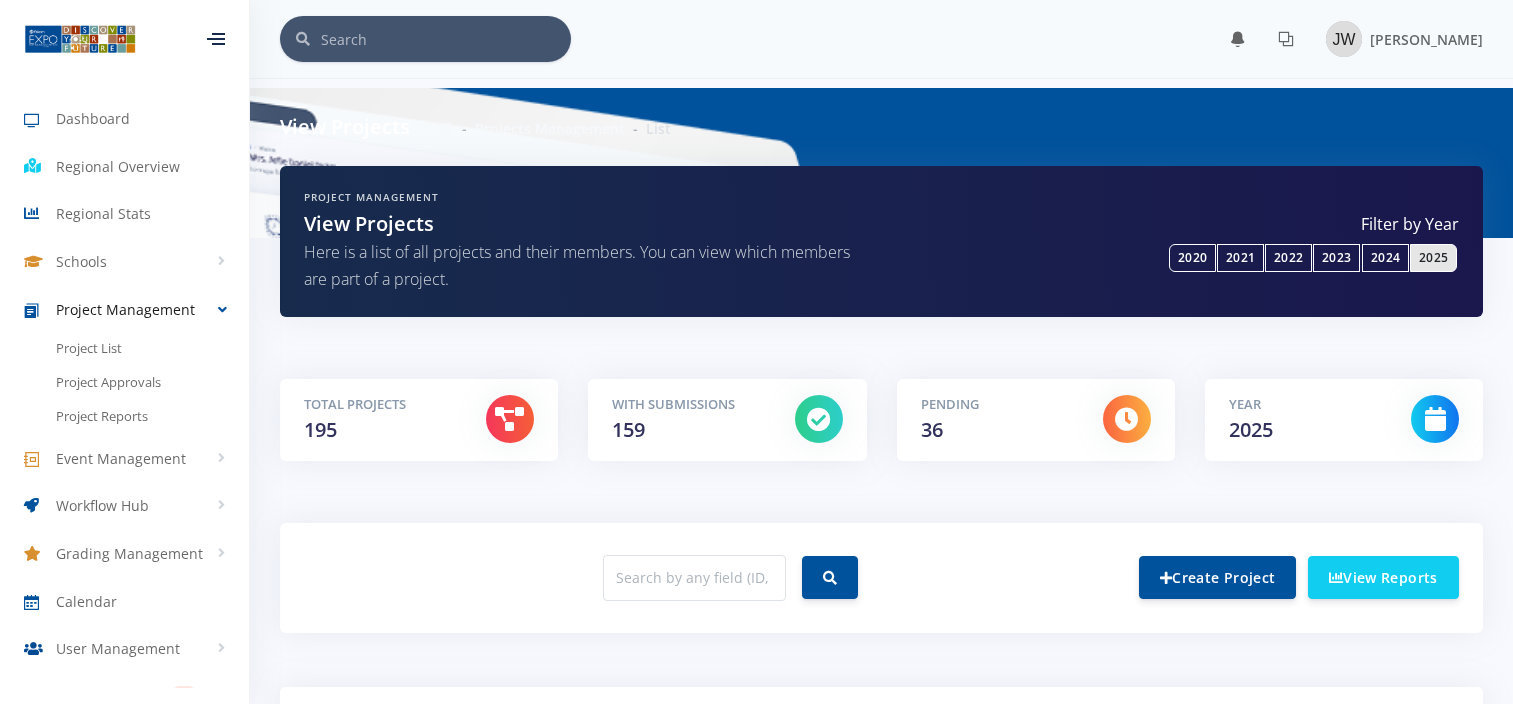 scroll, scrollTop: 0, scrollLeft: 0, axis: both 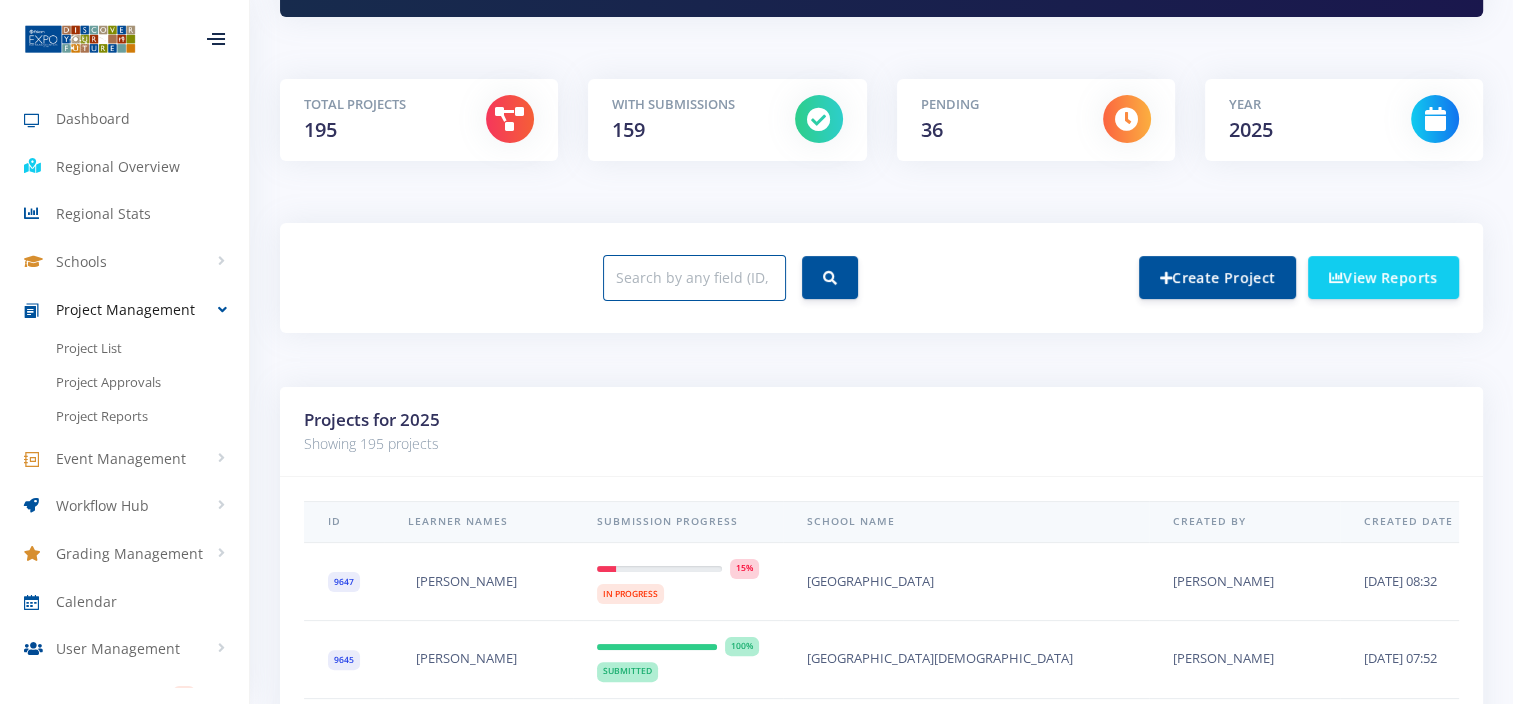click at bounding box center (694, 278) 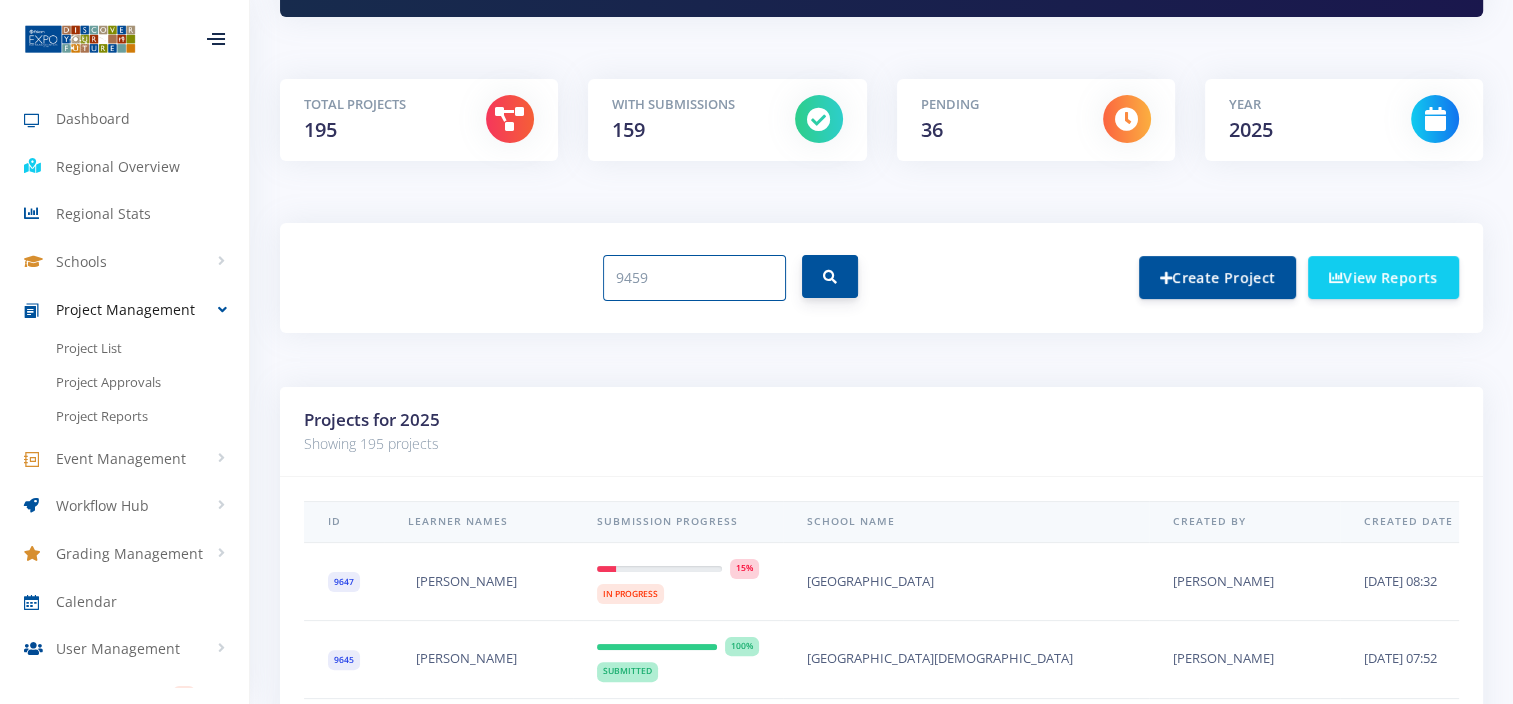 type on "9459" 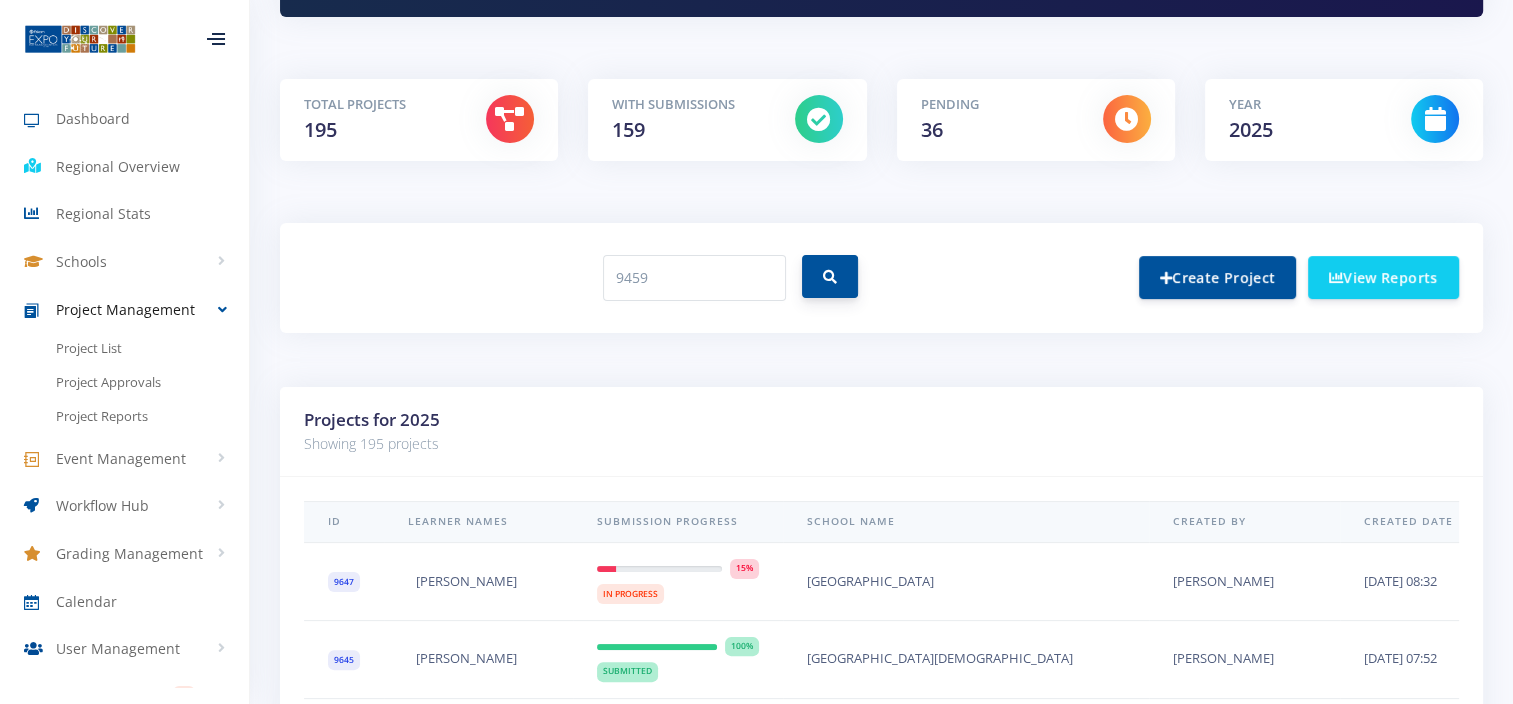 click at bounding box center [830, 276] 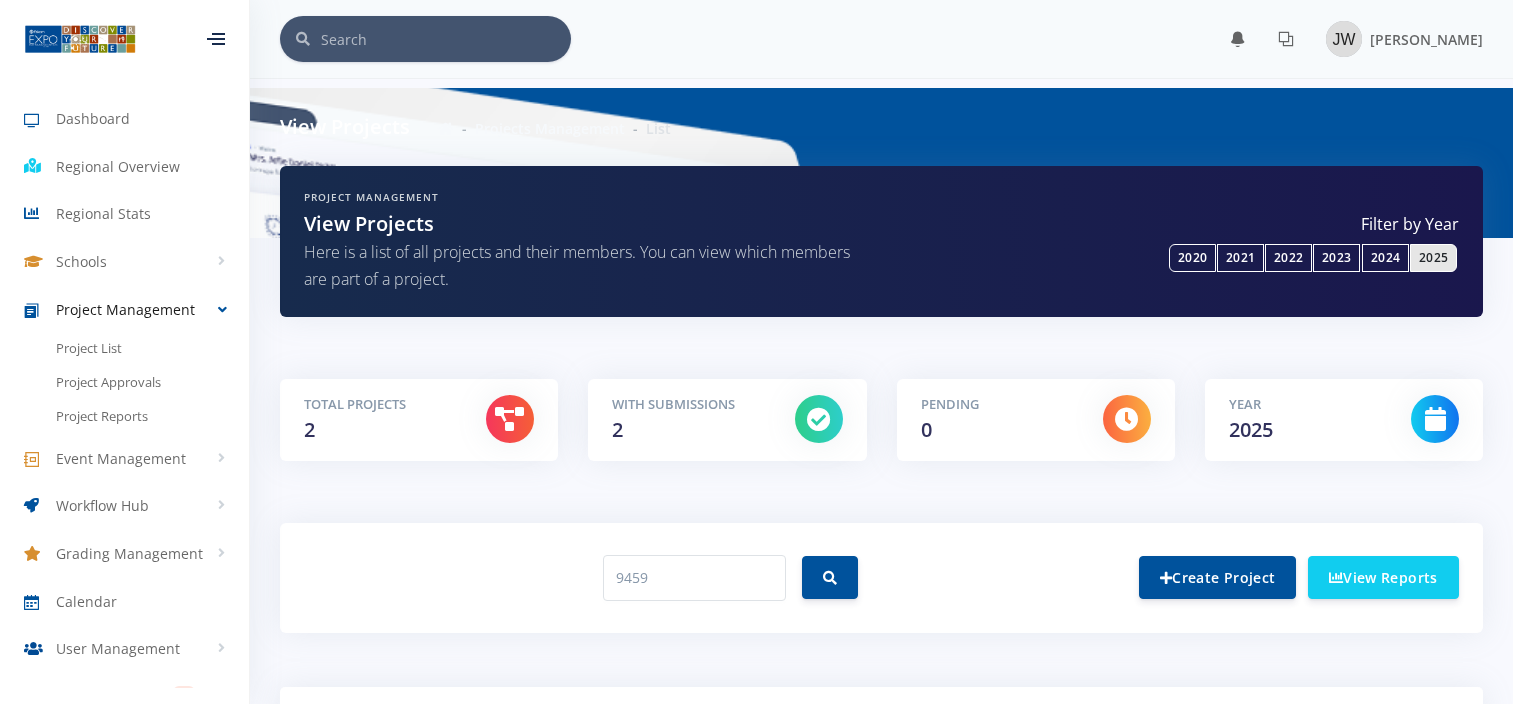 scroll, scrollTop: 0, scrollLeft: 0, axis: both 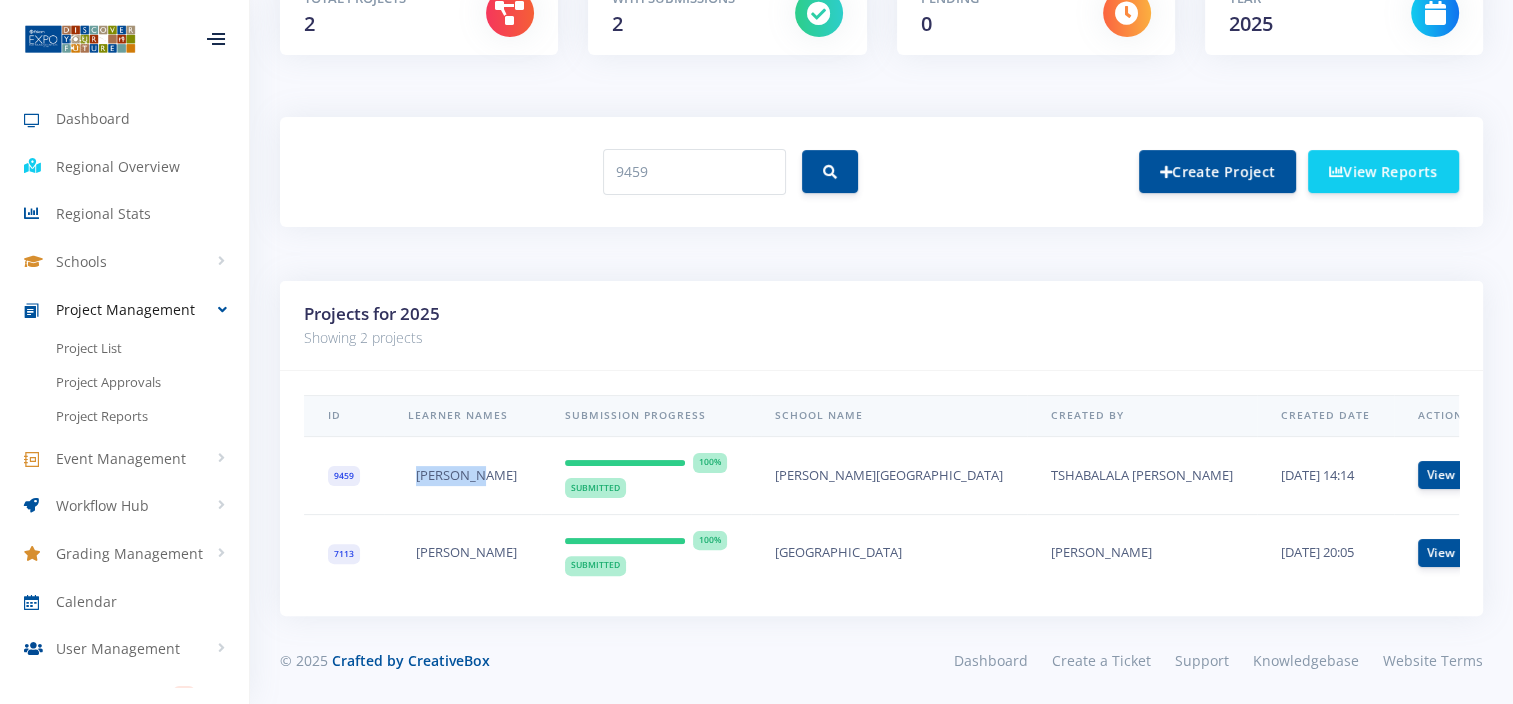 drag, startPoint x: 482, startPoint y: 472, endPoint x: 398, endPoint y: 473, distance: 84.00595 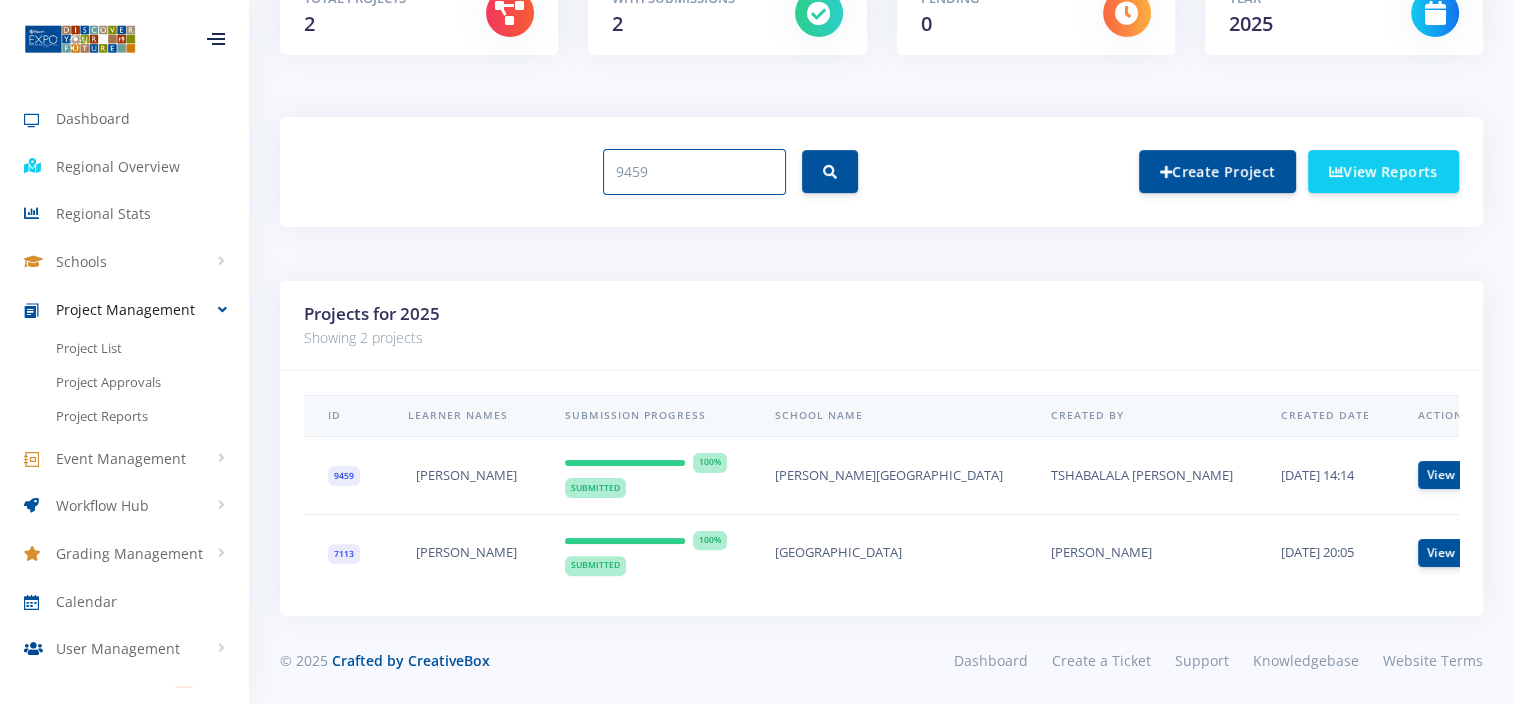 drag, startPoint x: 653, startPoint y: 171, endPoint x: 535, endPoint y: 181, distance: 118.42297 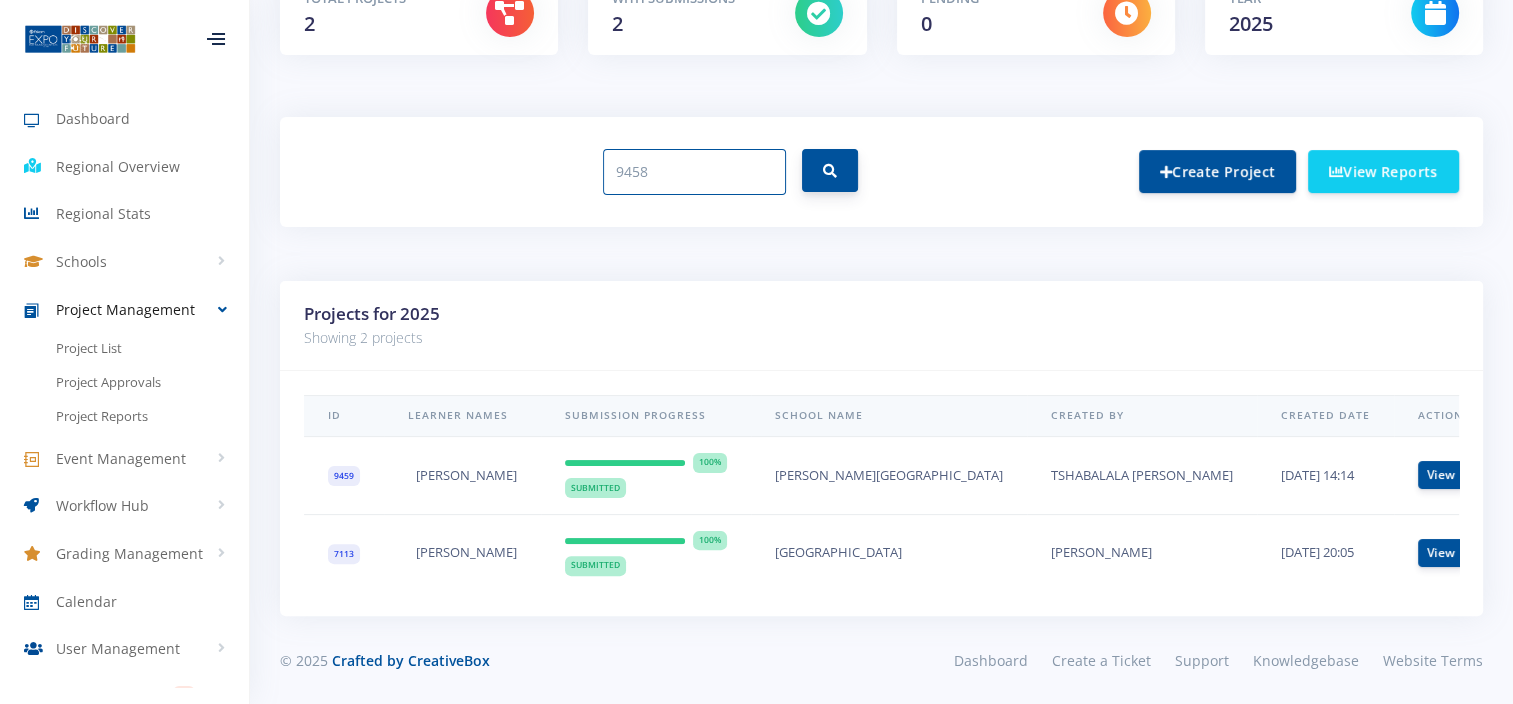 type on "9458" 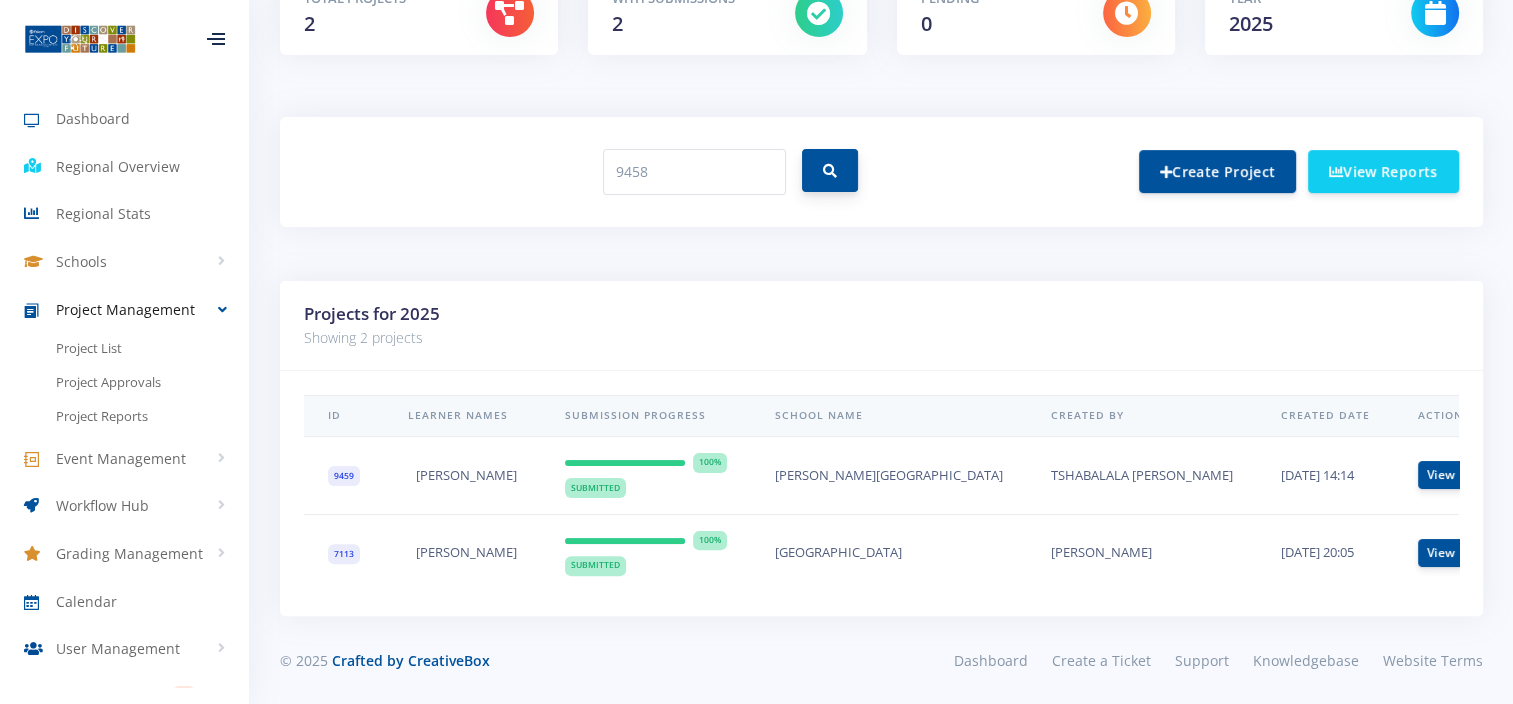 click at bounding box center (830, 170) 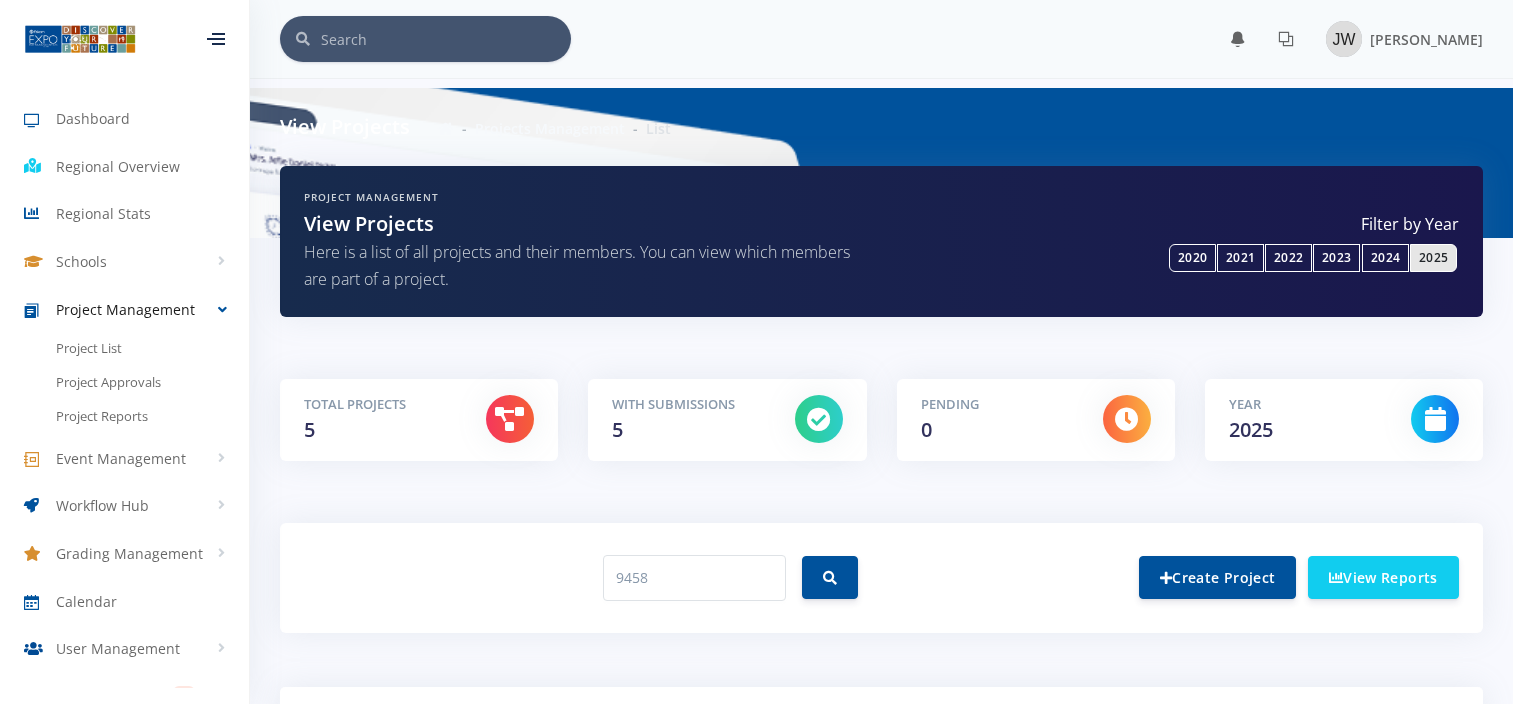 scroll, scrollTop: 0, scrollLeft: 0, axis: both 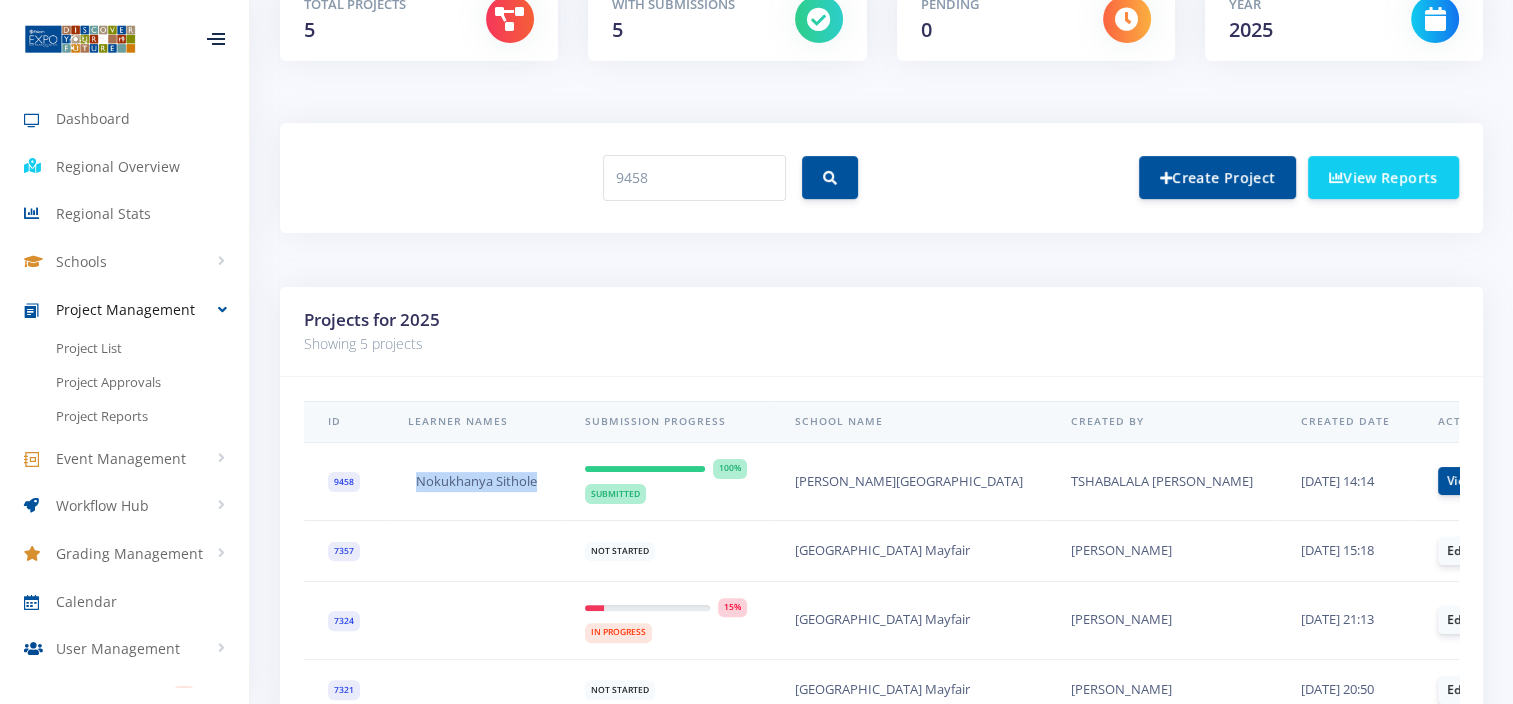 drag, startPoint x: 545, startPoint y: 479, endPoint x: 384, endPoint y: 499, distance: 162.23749 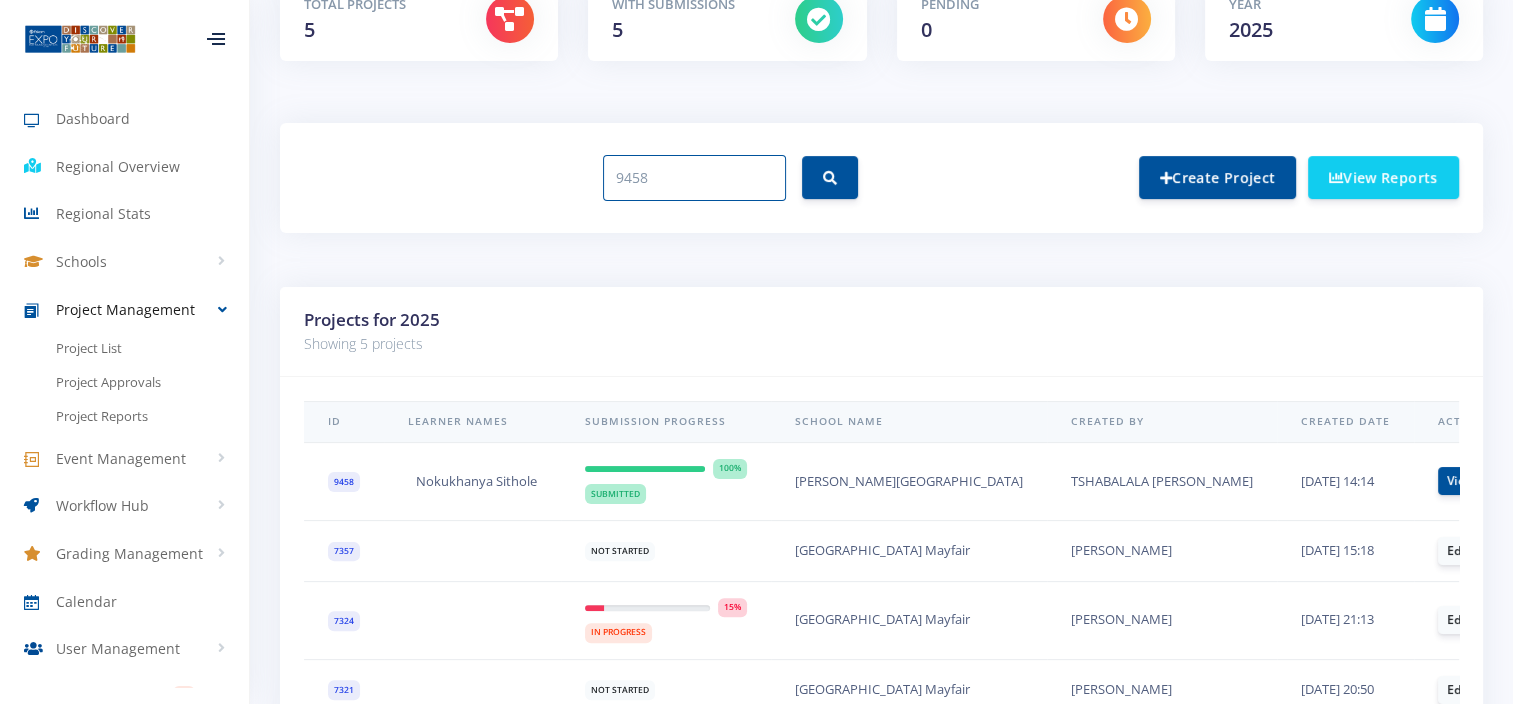 drag, startPoint x: 711, startPoint y: 168, endPoint x: 375, endPoint y: 191, distance: 336.7863 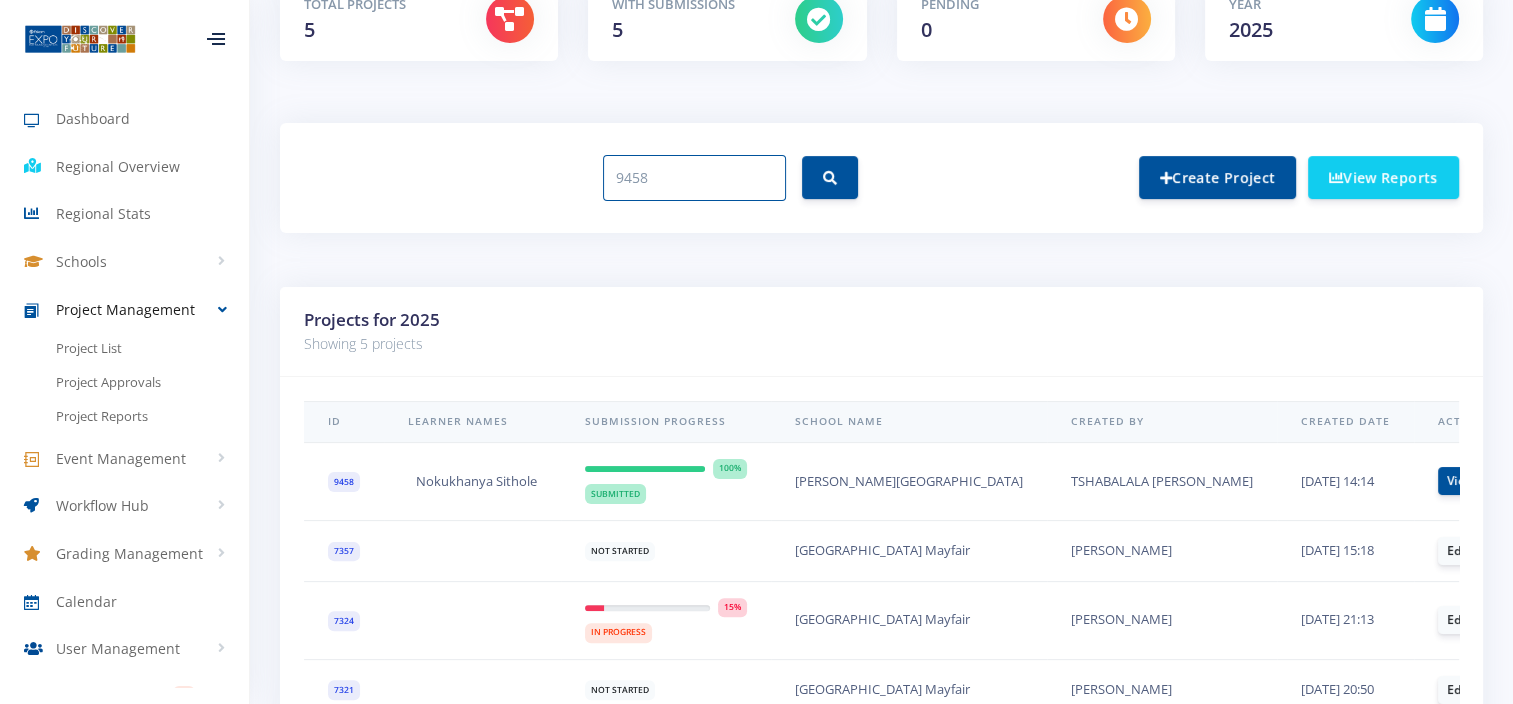 paste on "7" 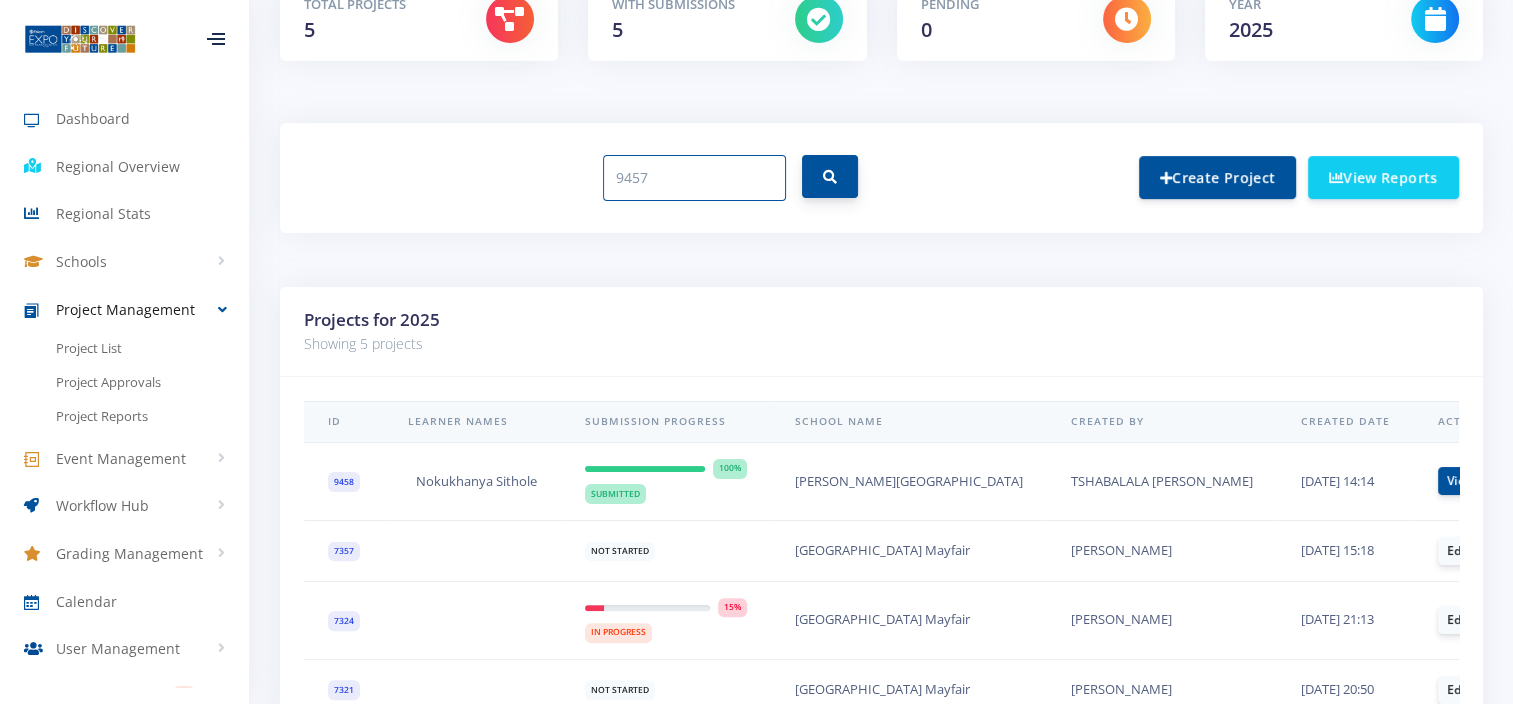 type on "9457" 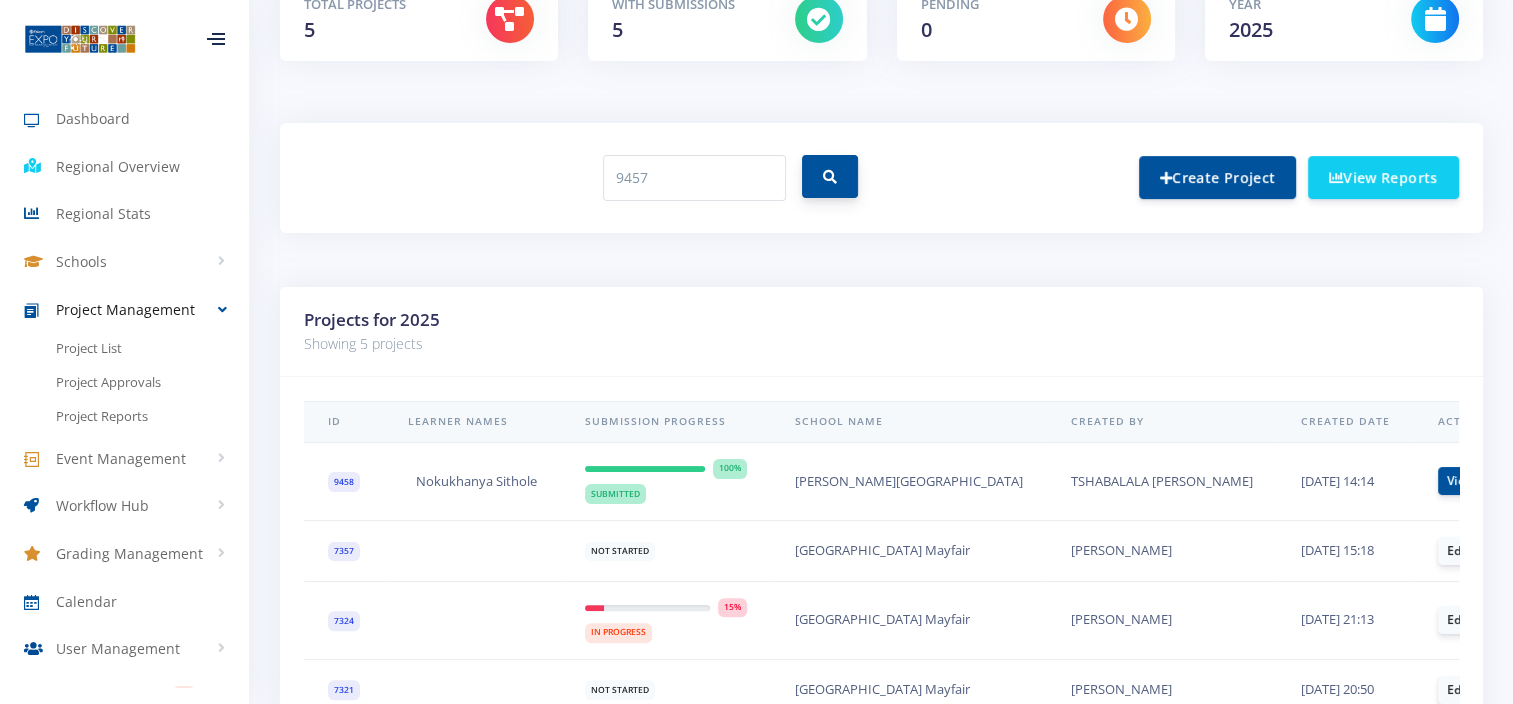 click at bounding box center (830, 176) 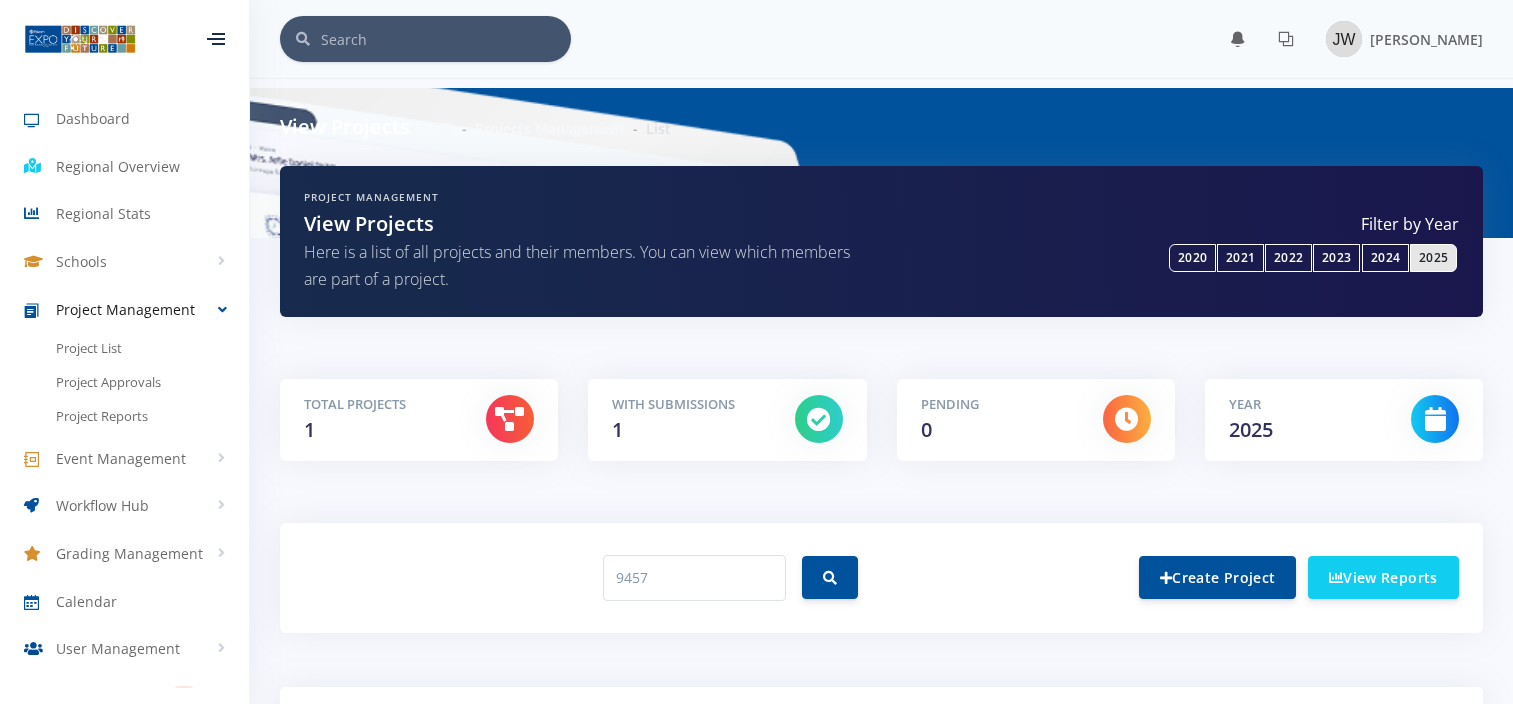 scroll, scrollTop: 0, scrollLeft: 0, axis: both 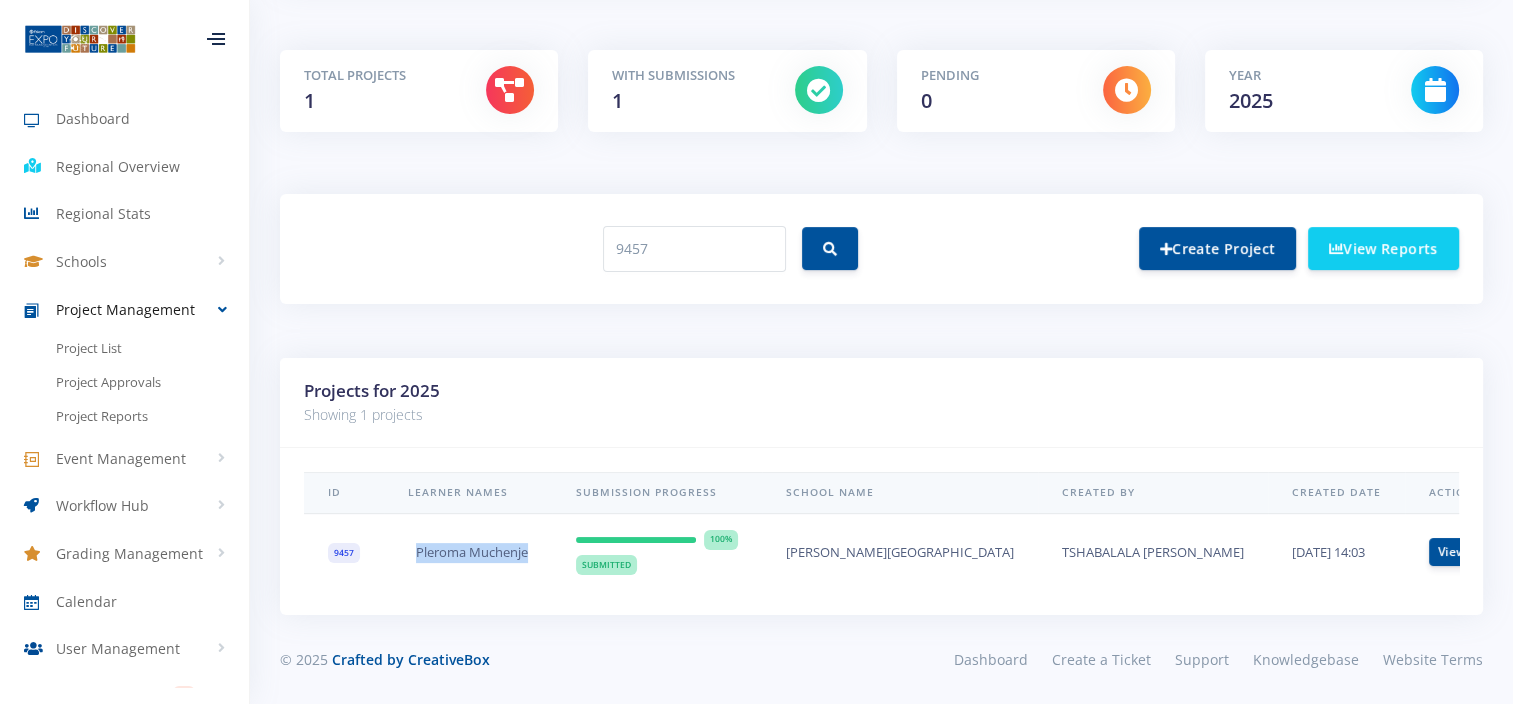 drag, startPoint x: 532, startPoint y: 540, endPoint x: 413, endPoint y: 540, distance: 119 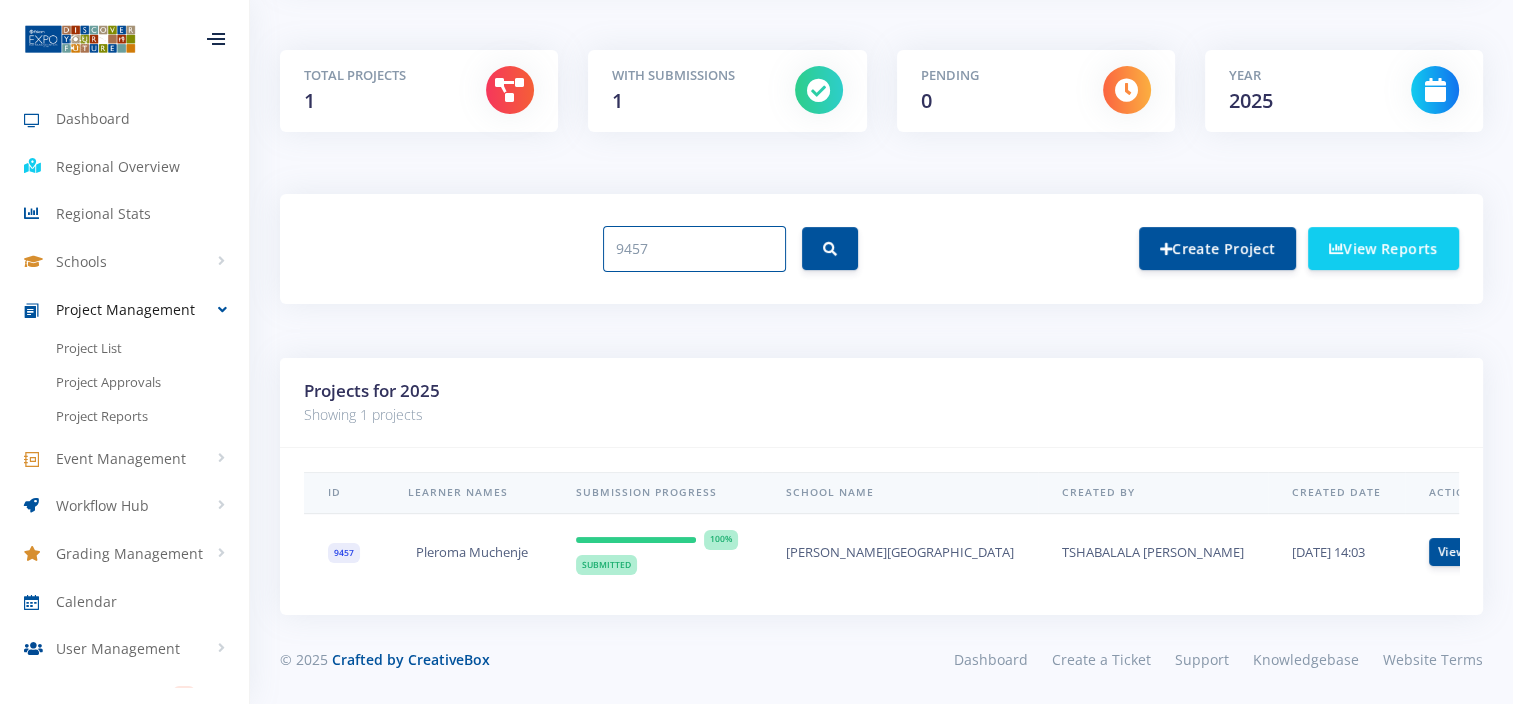 drag, startPoint x: 701, startPoint y: 228, endPoint x: 365, endPoint y: 234, distance: 336.05356 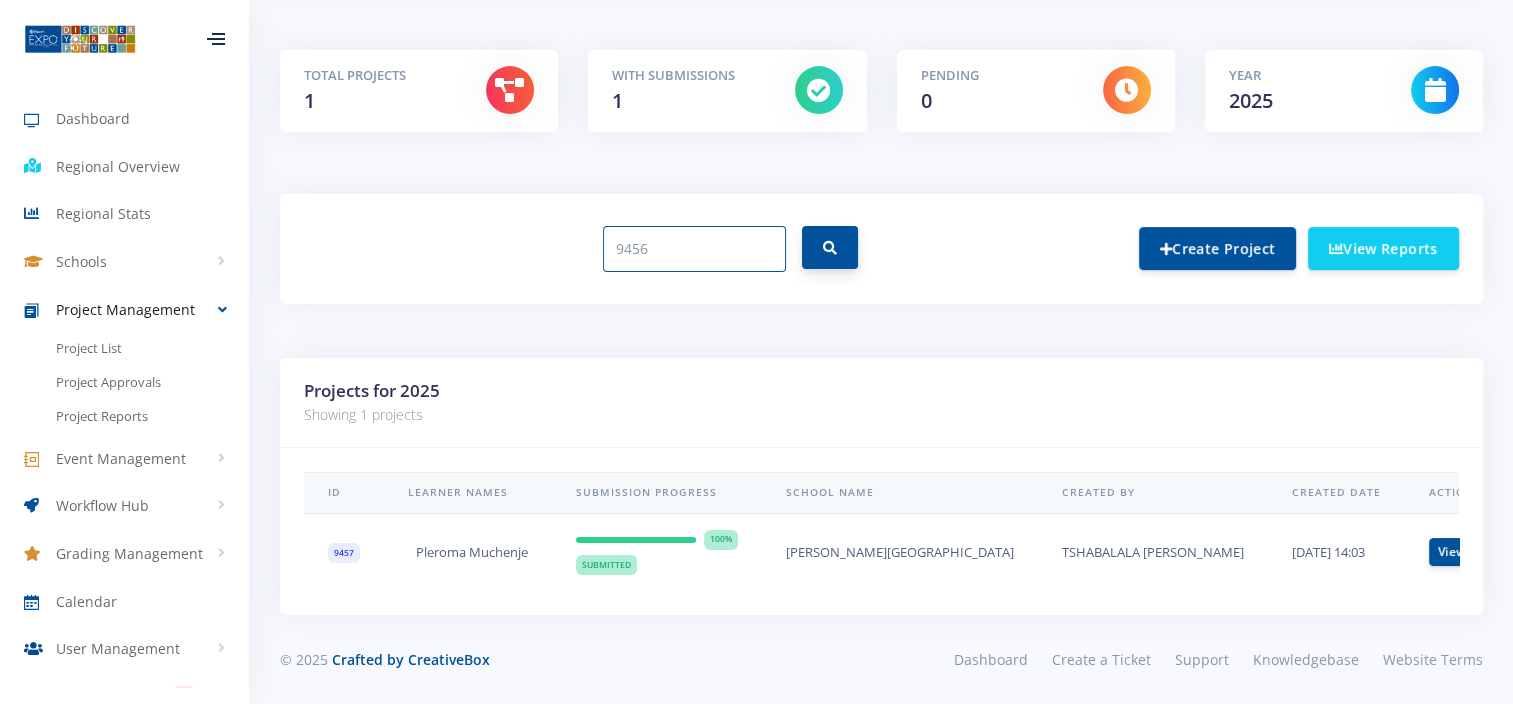 type on "9456" 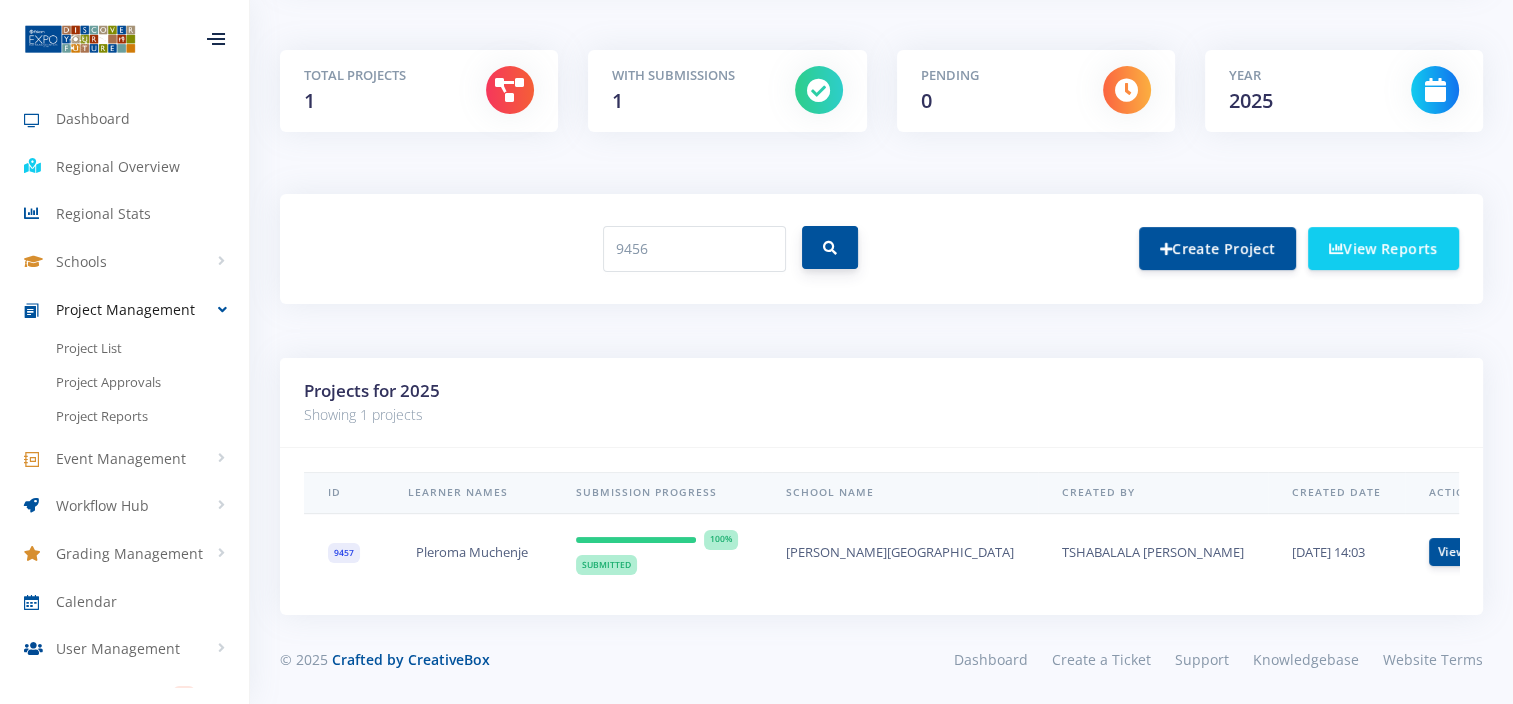 click at bounding box center [830, 247] 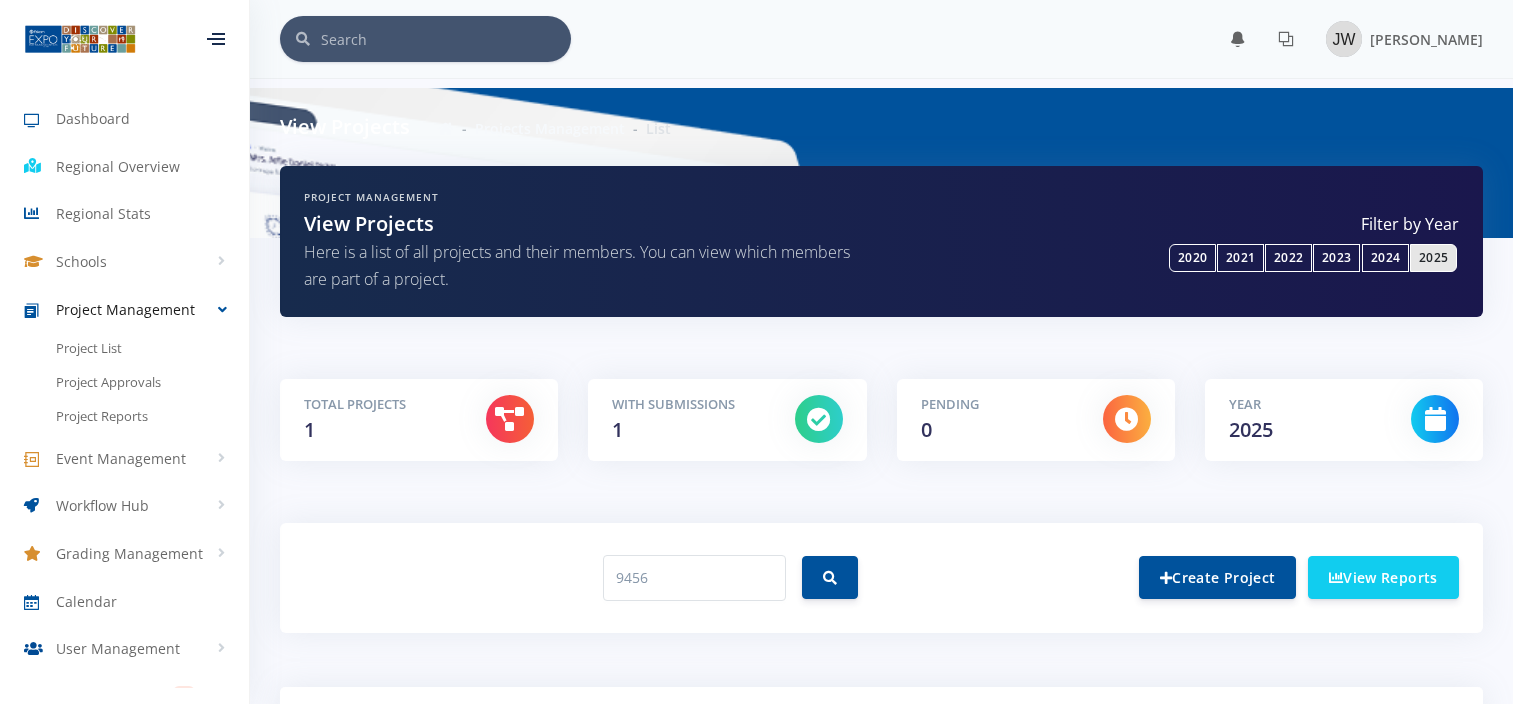 scroll, scrollTop: 326, scrollLeft: 0, axis: vertical 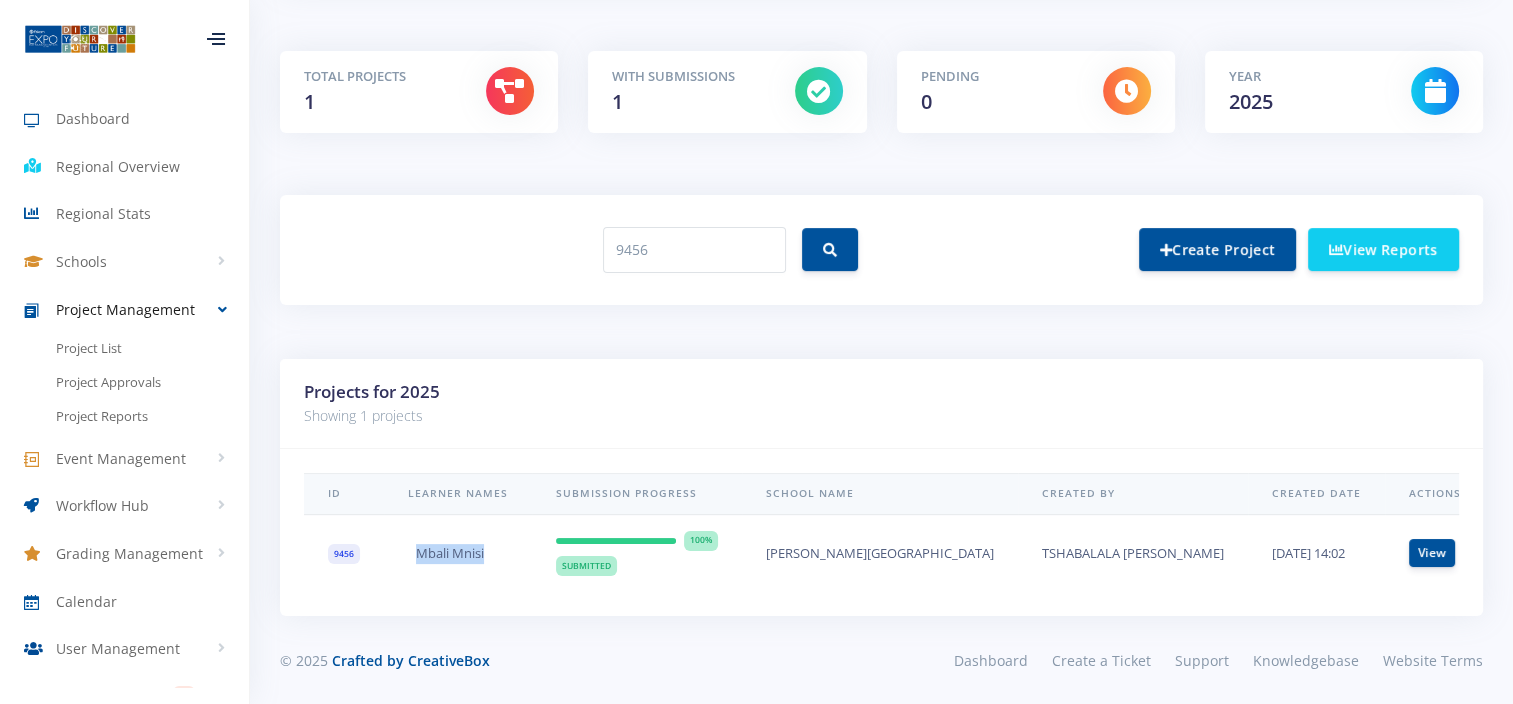 drag, startPoint x: 495, startPoint y: 553, endPoint x: 376, endPoint y: 553, distance: 119 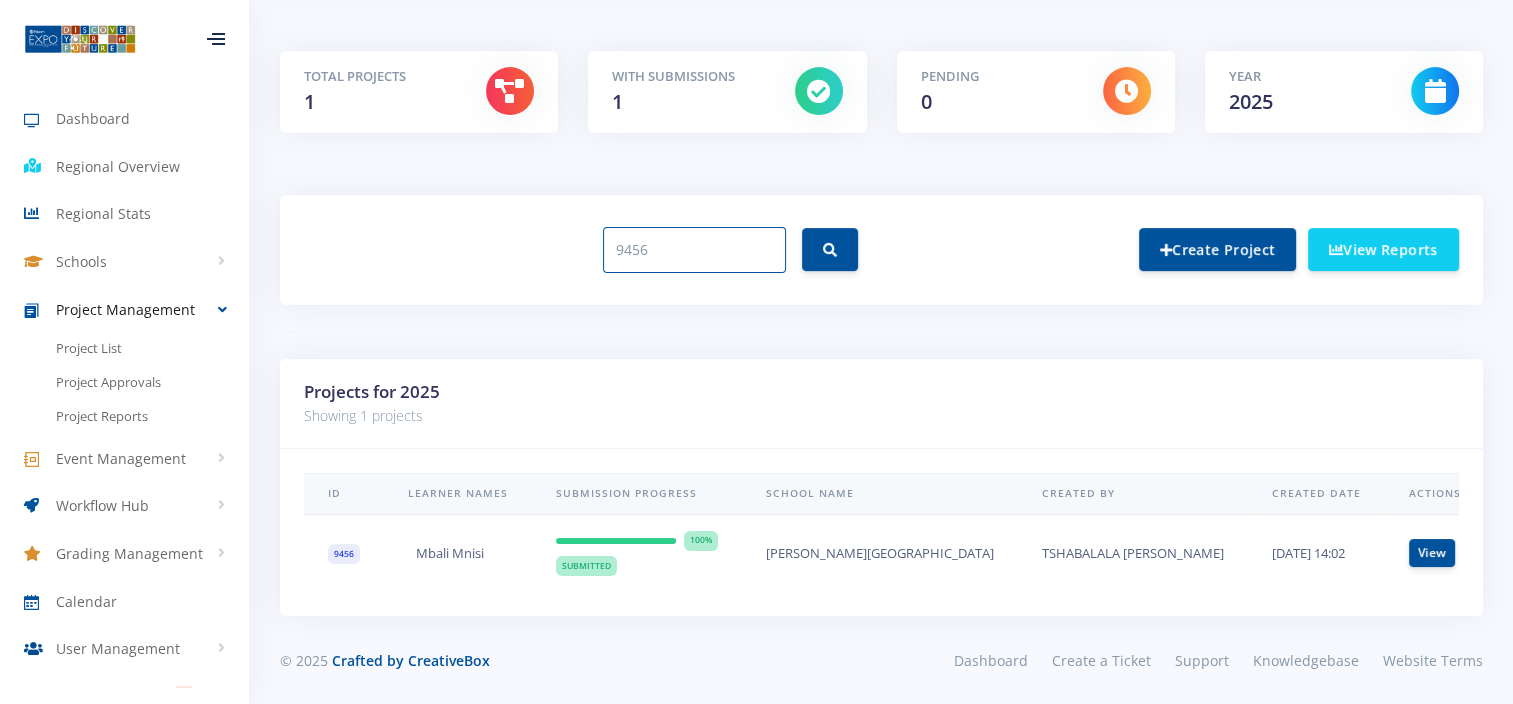 drag, startPoint x: 709, startPoint y: 252, endPoint x: 500, endPoint y: 244, distance: 209.15306 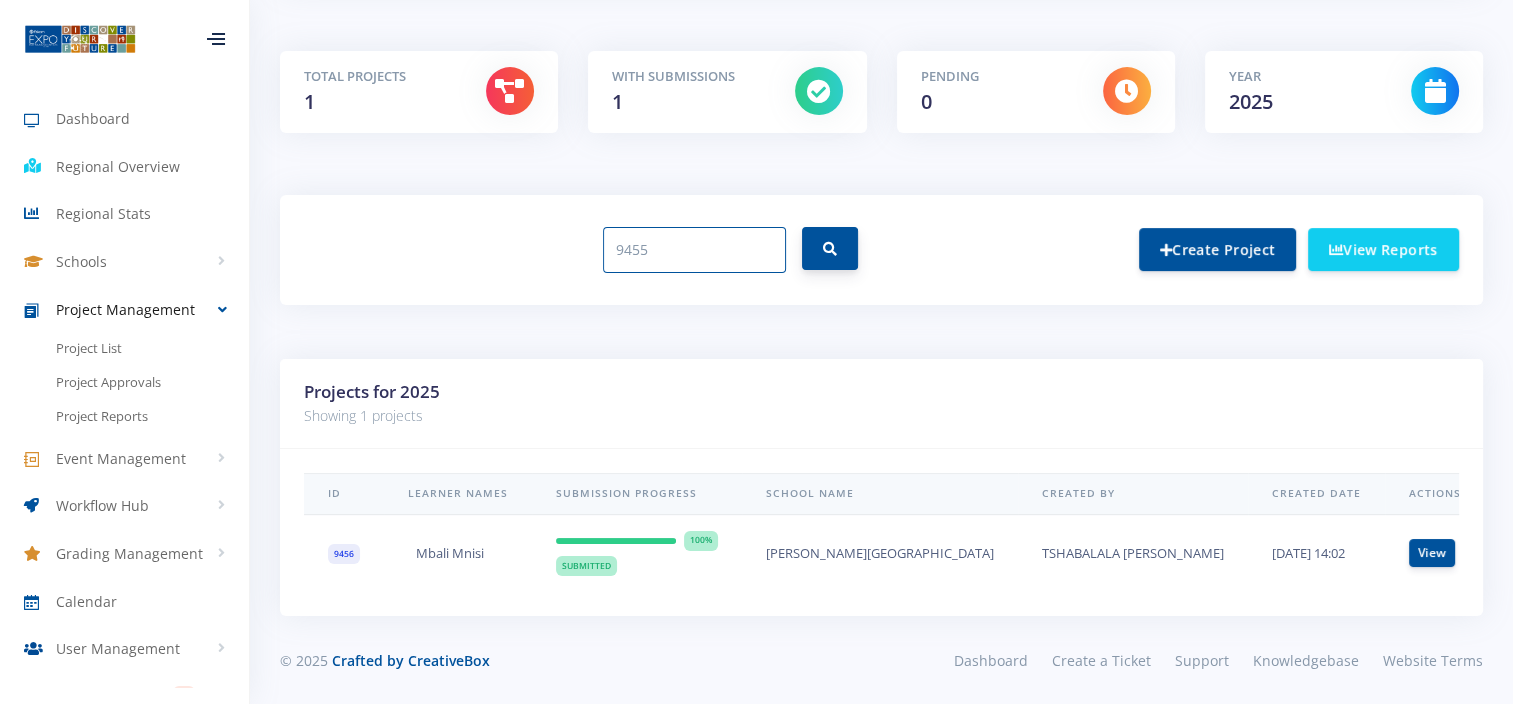 type on "9455" 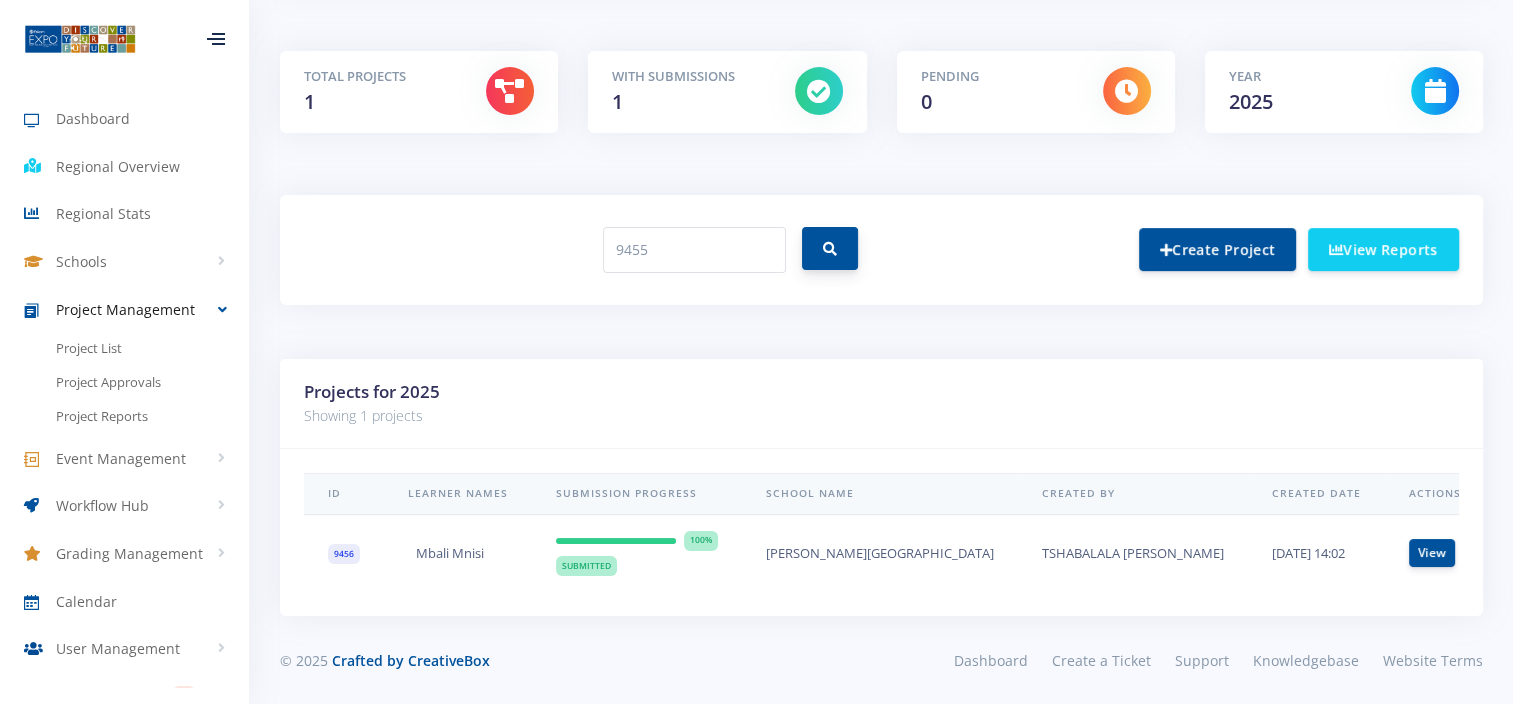 click at bounding box center (830, 248) 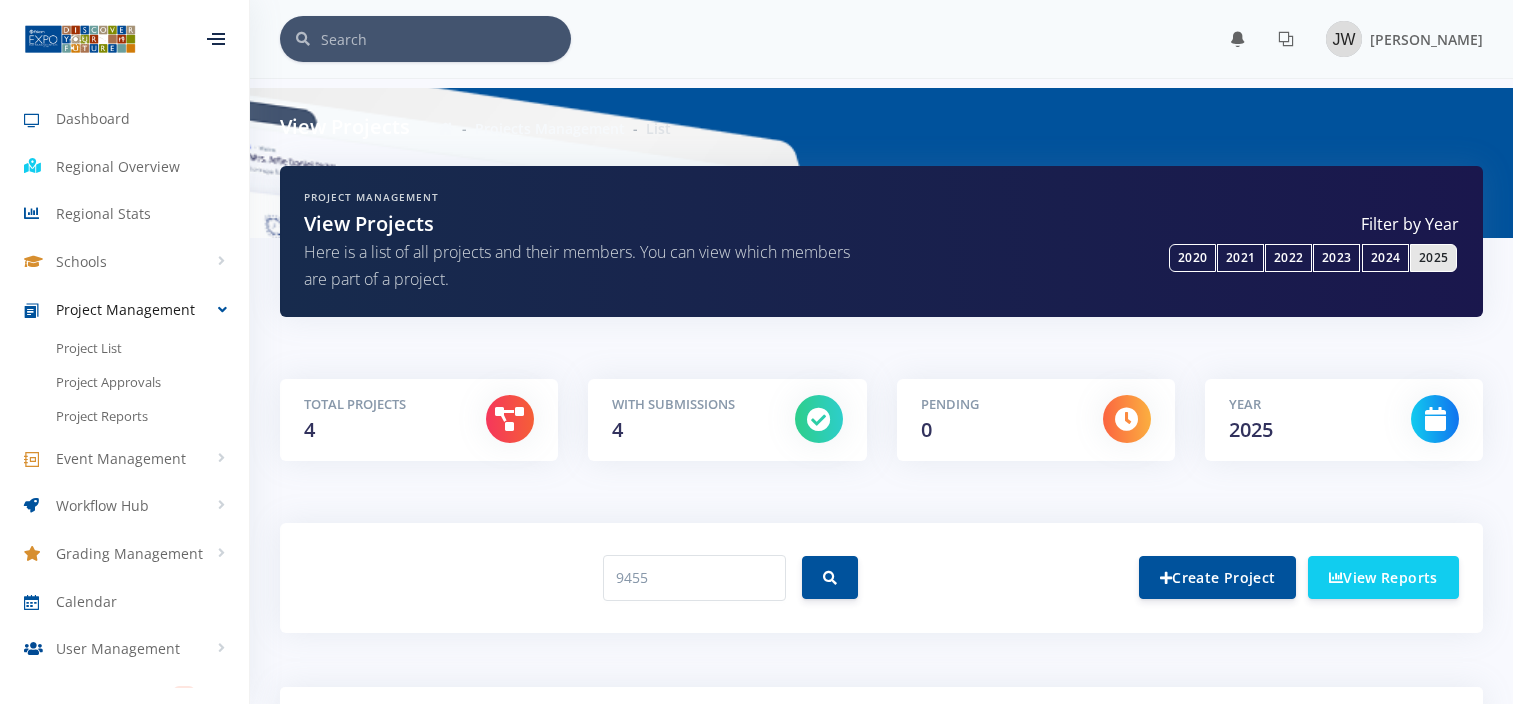 scroll, scrollTop: 0, scrollLeft: 0, axis: both 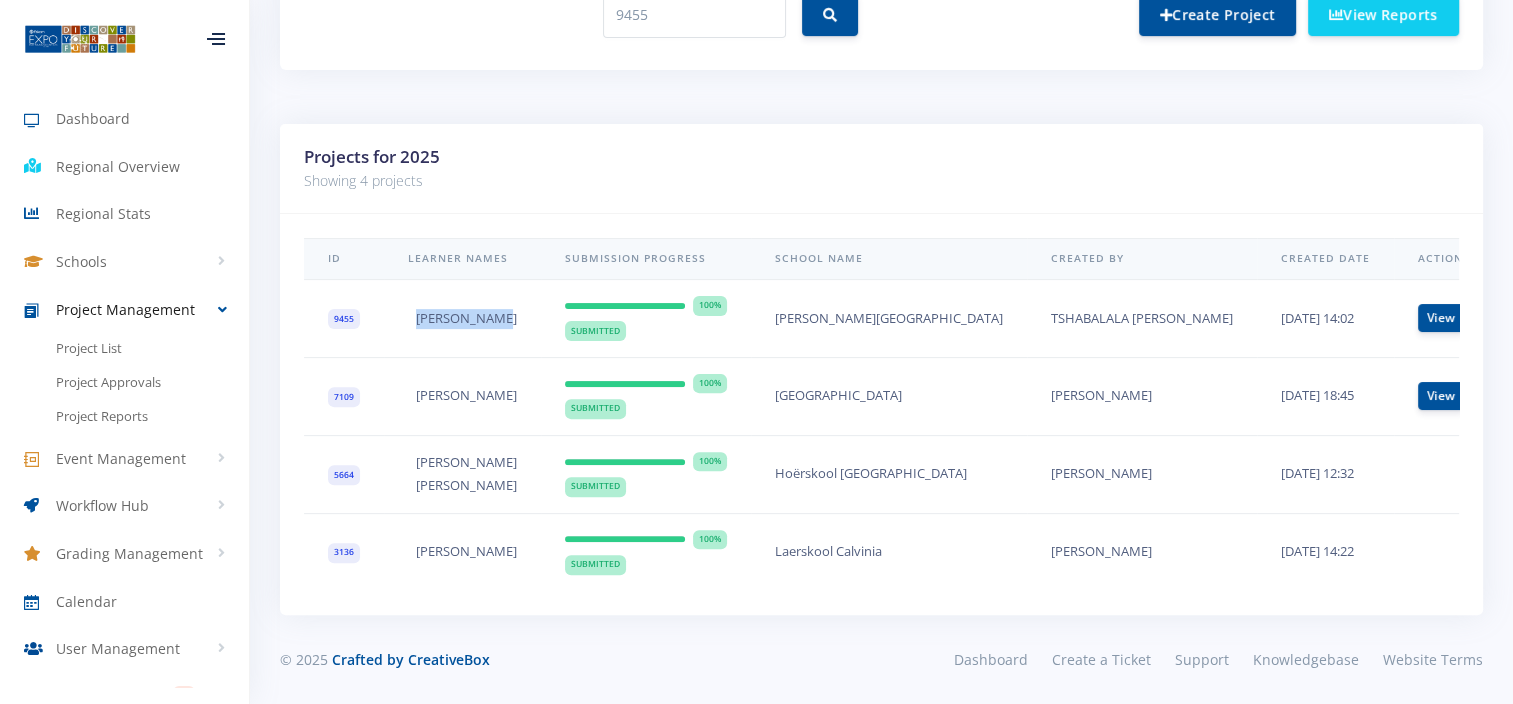 drag, startPoint x: 508, startPoint y: 303, endPoint x: 396, endPoint y: 306, distance: 112.04017 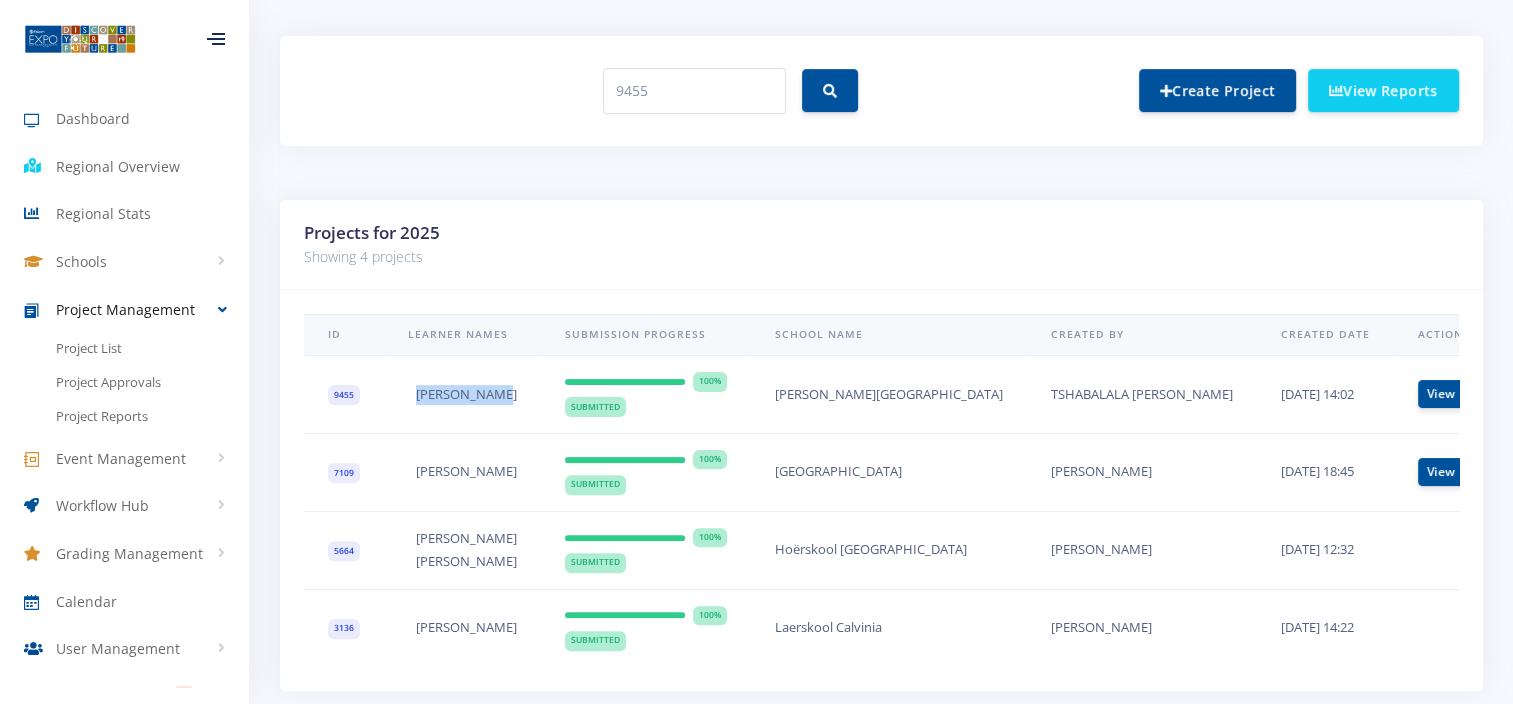 scroll, scrollTop: 277, scrollLeft: 0, axis: vertical 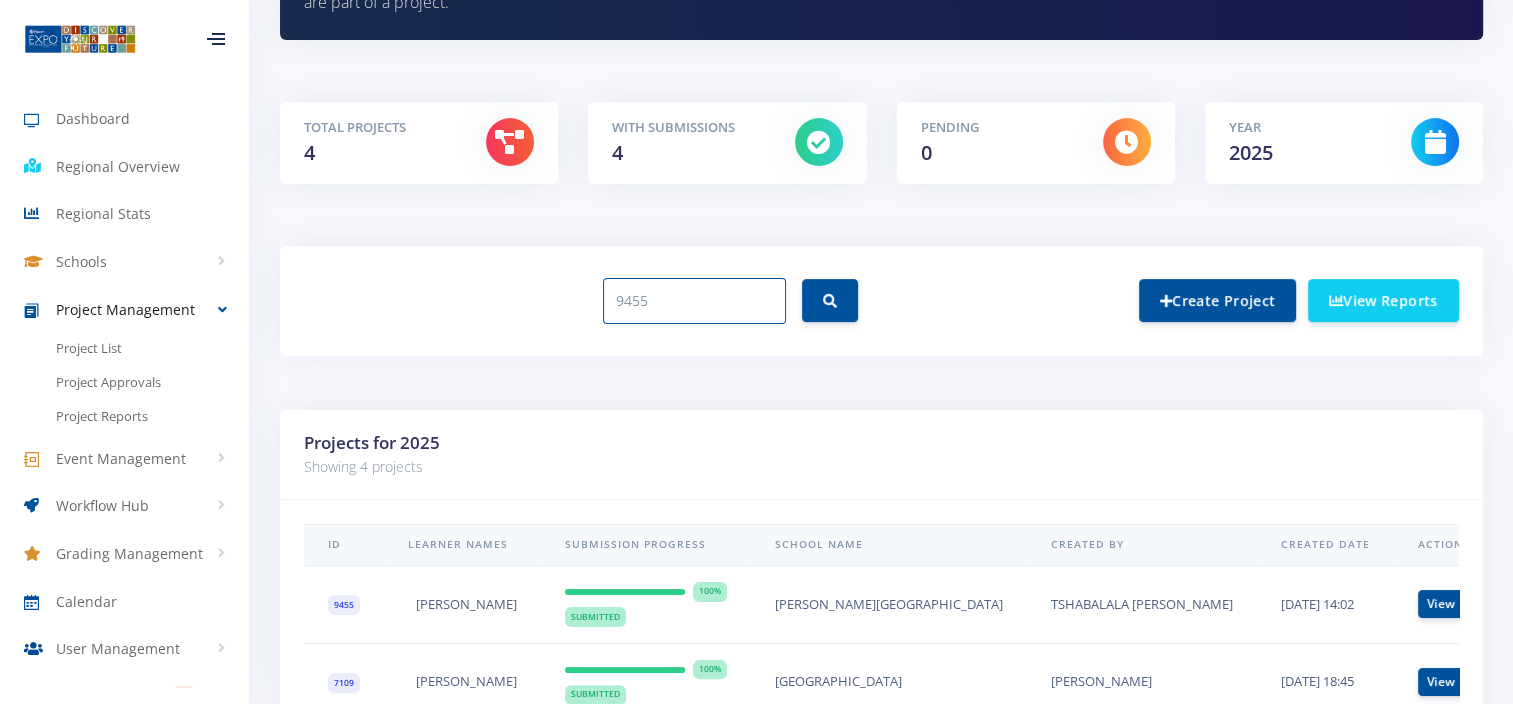 drag, startPoint x: 652, startPoint y: 302, endPoint x: 571, endPoint y: 305, distance: 81.055534 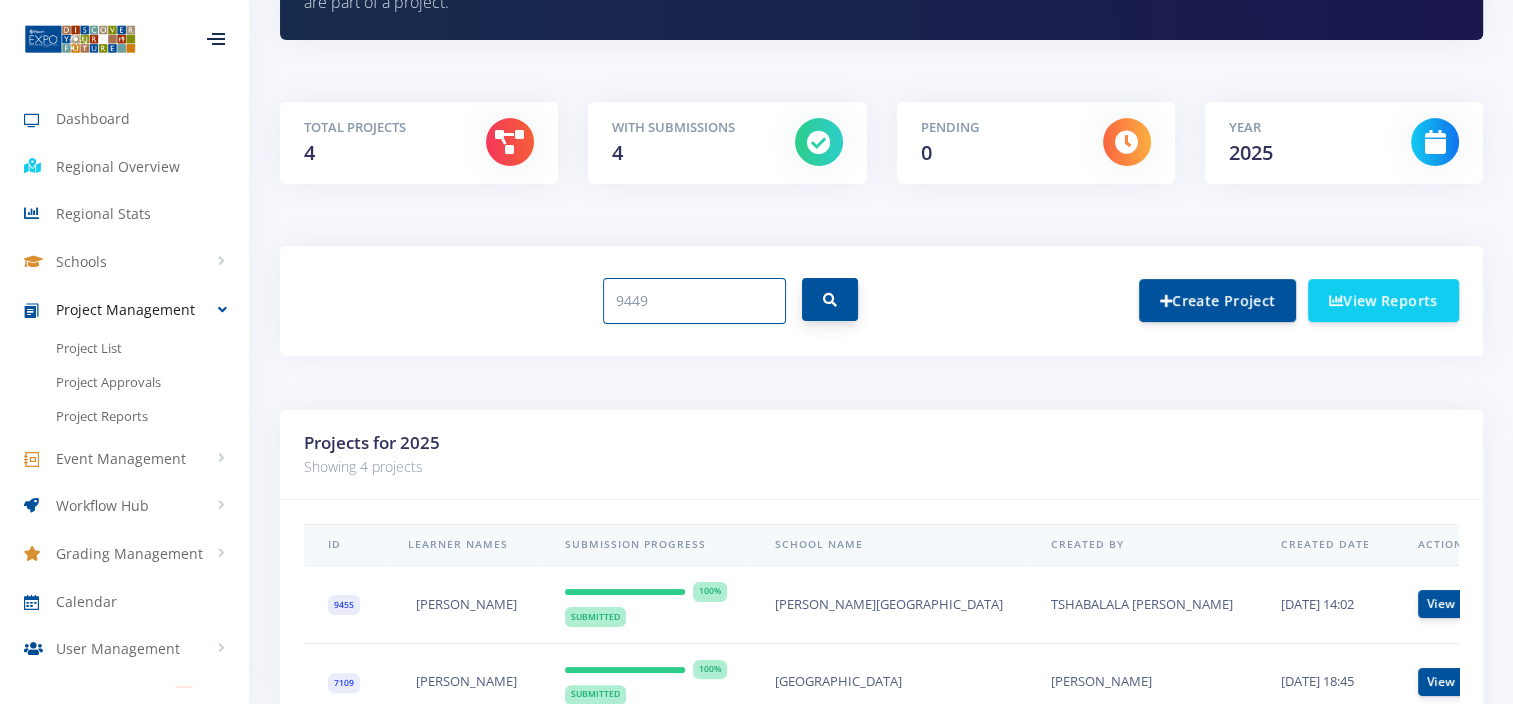 type on "9449" 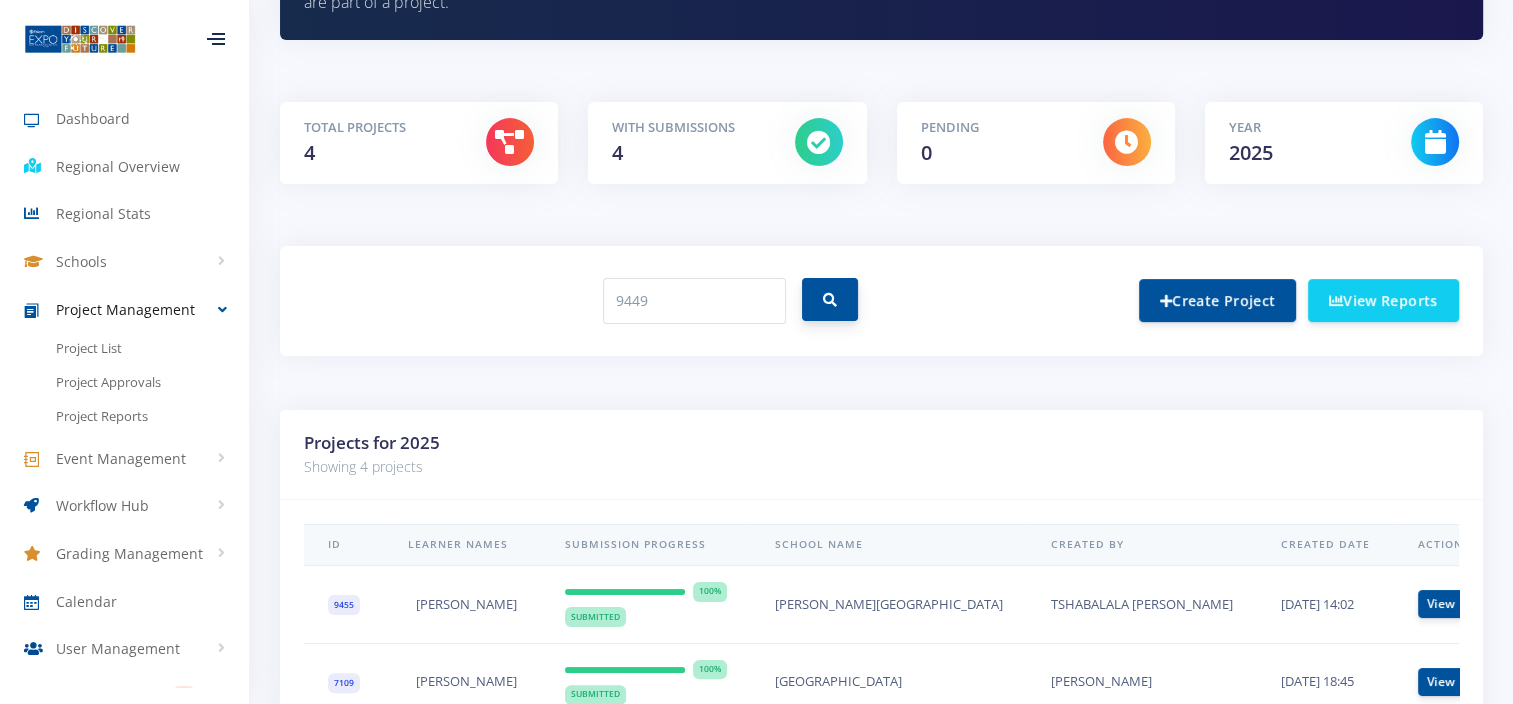 click at bounding box center (830, 299) 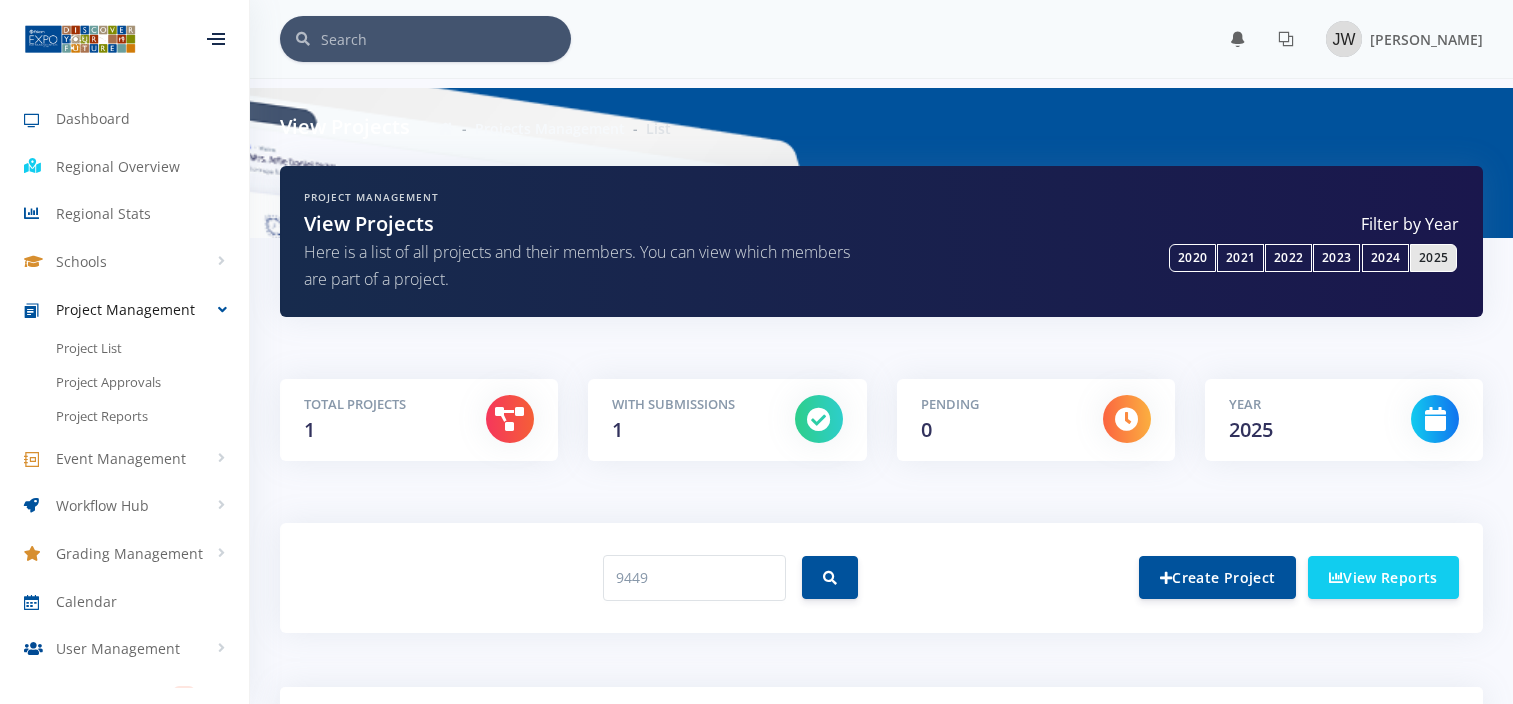 scroll, scrollTop: 0, scrollLeft: 0, axis: both 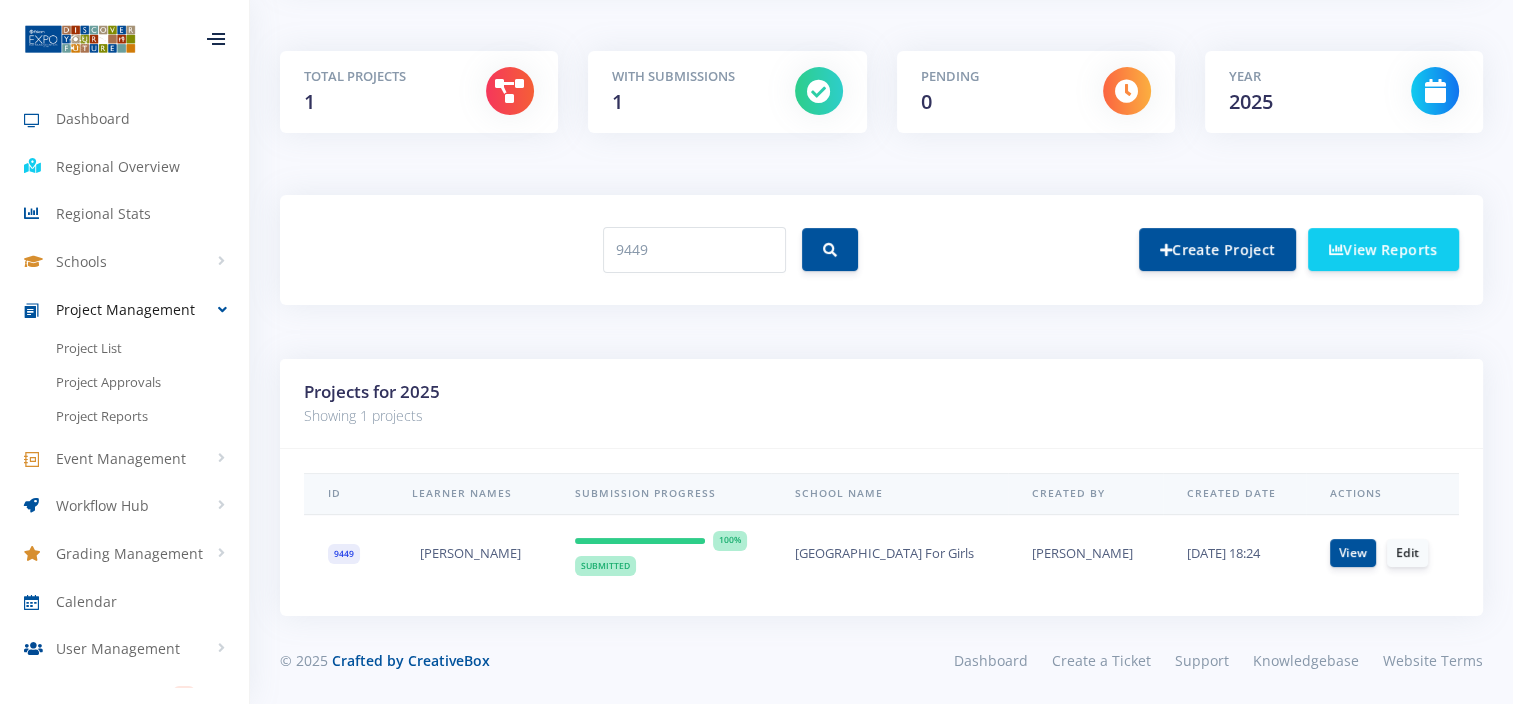 drag, startPoint x: 526, startPoint y: 548, endPoint x: 416, endPoint y: 556, distance: 110.29053 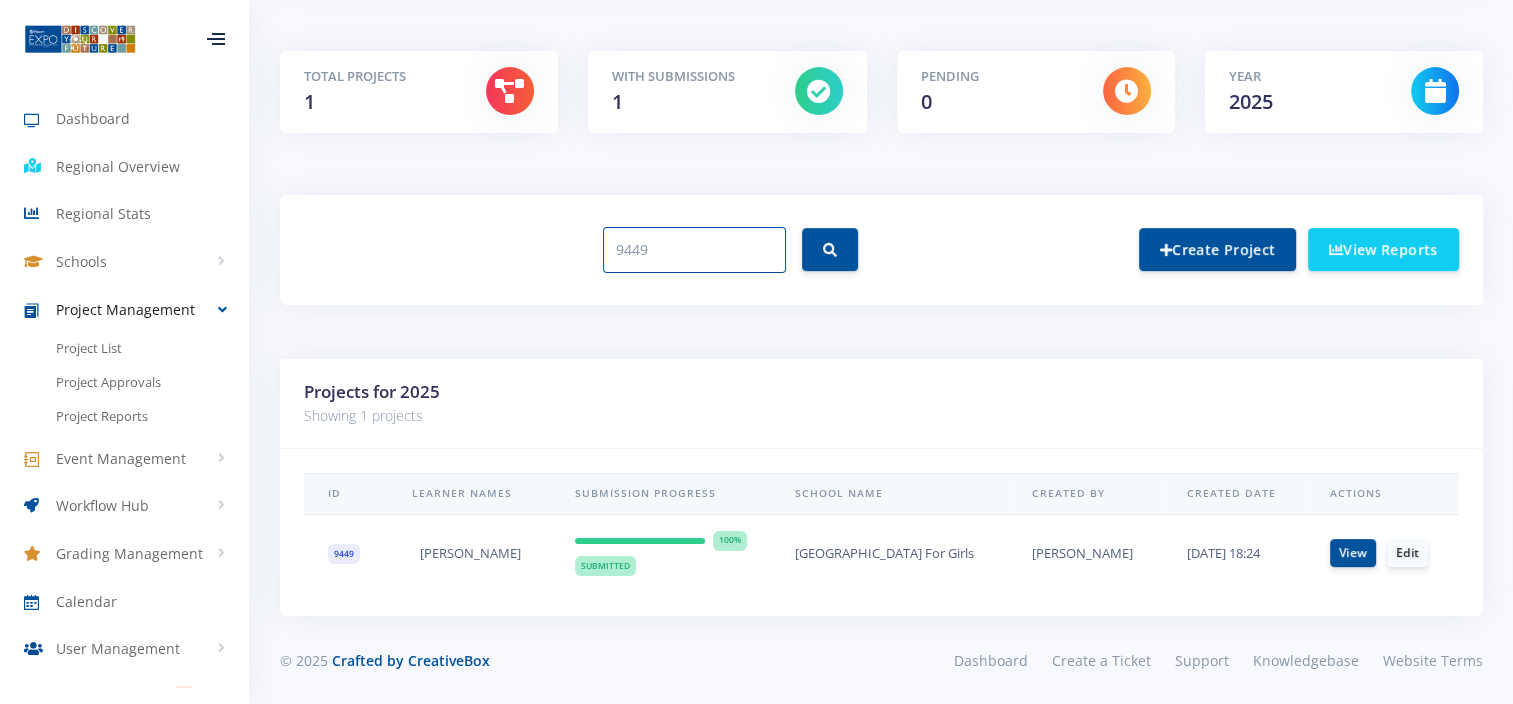 drag, startPoint x: 684, startPoint y: 251, endPoint x: 518, endPoint y: 252, distance: 166.003 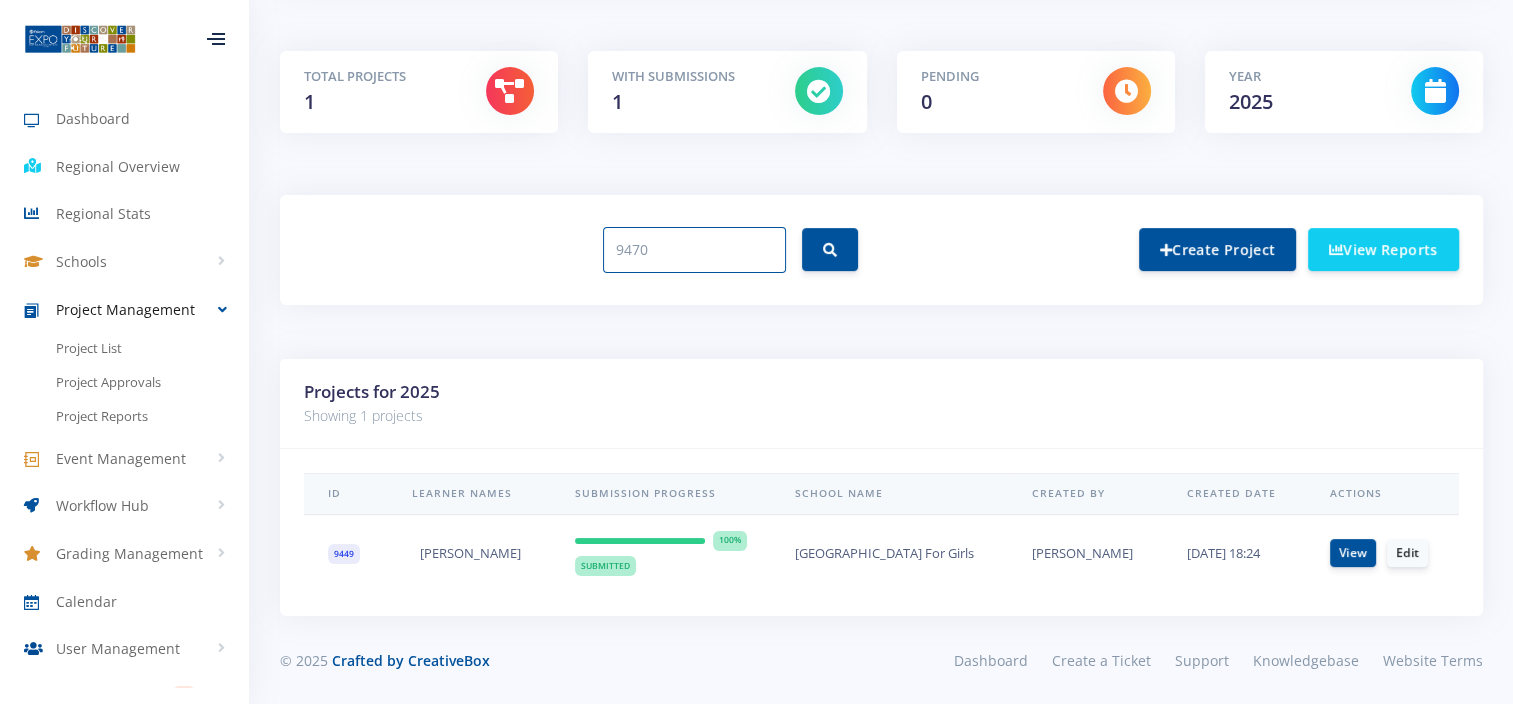 type on "9470" 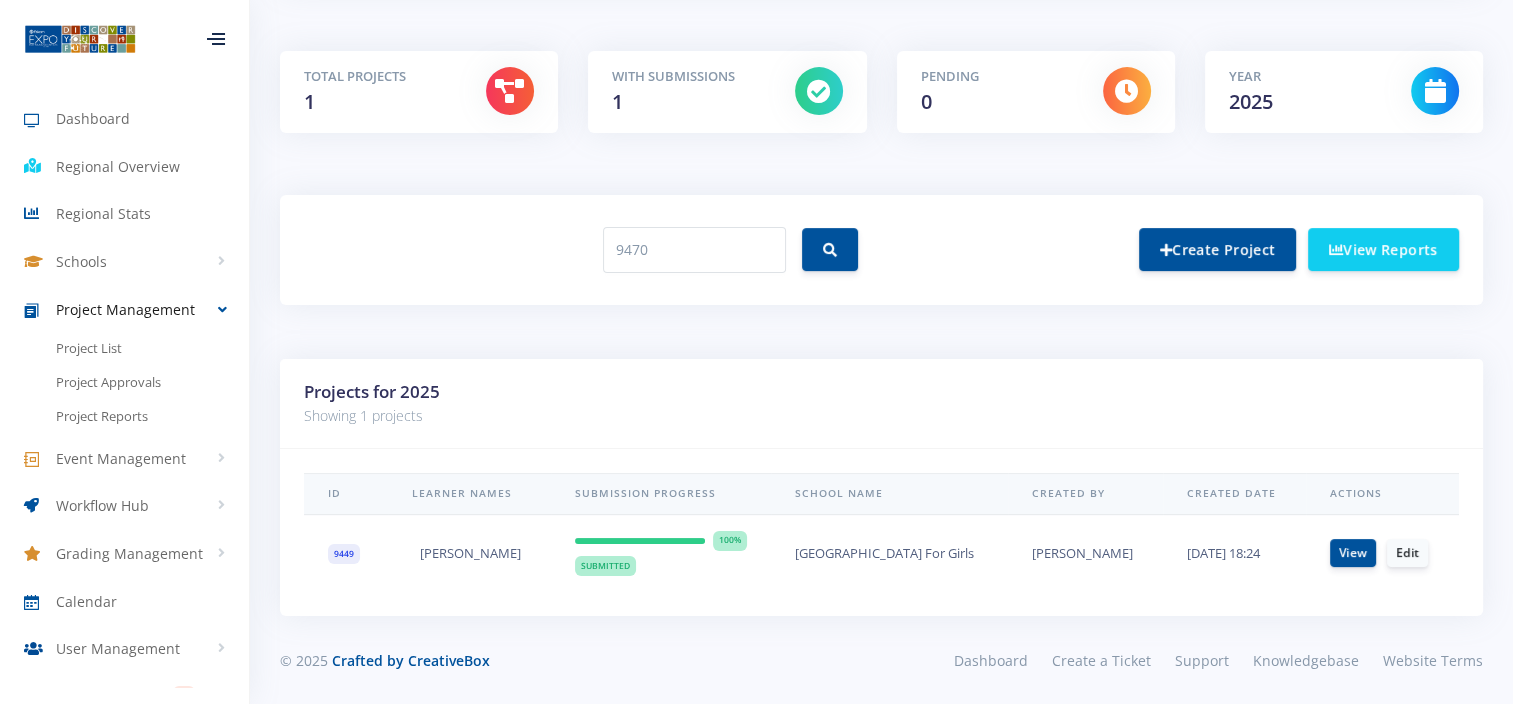 click on "9470" at bounding box center [730, 250] 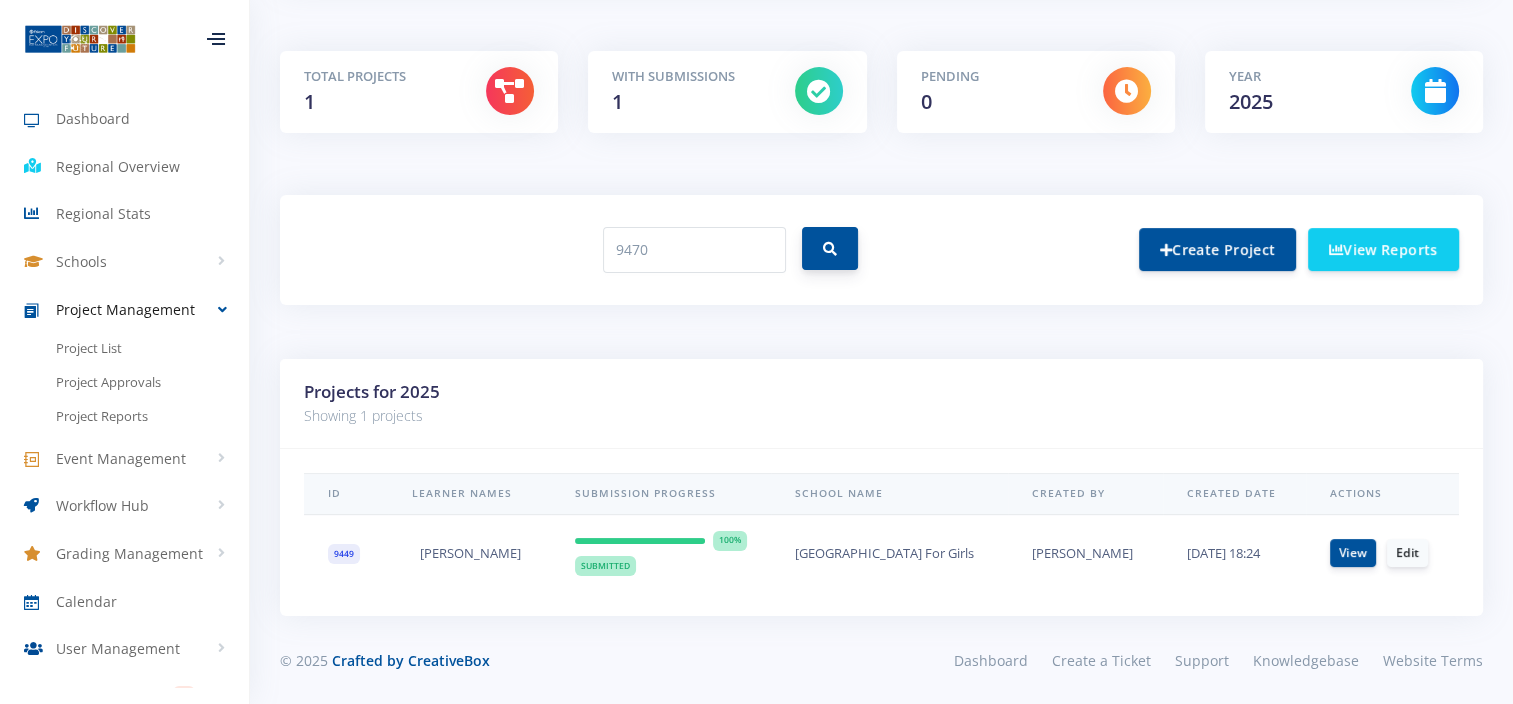 click at bounding box center (830, 248) 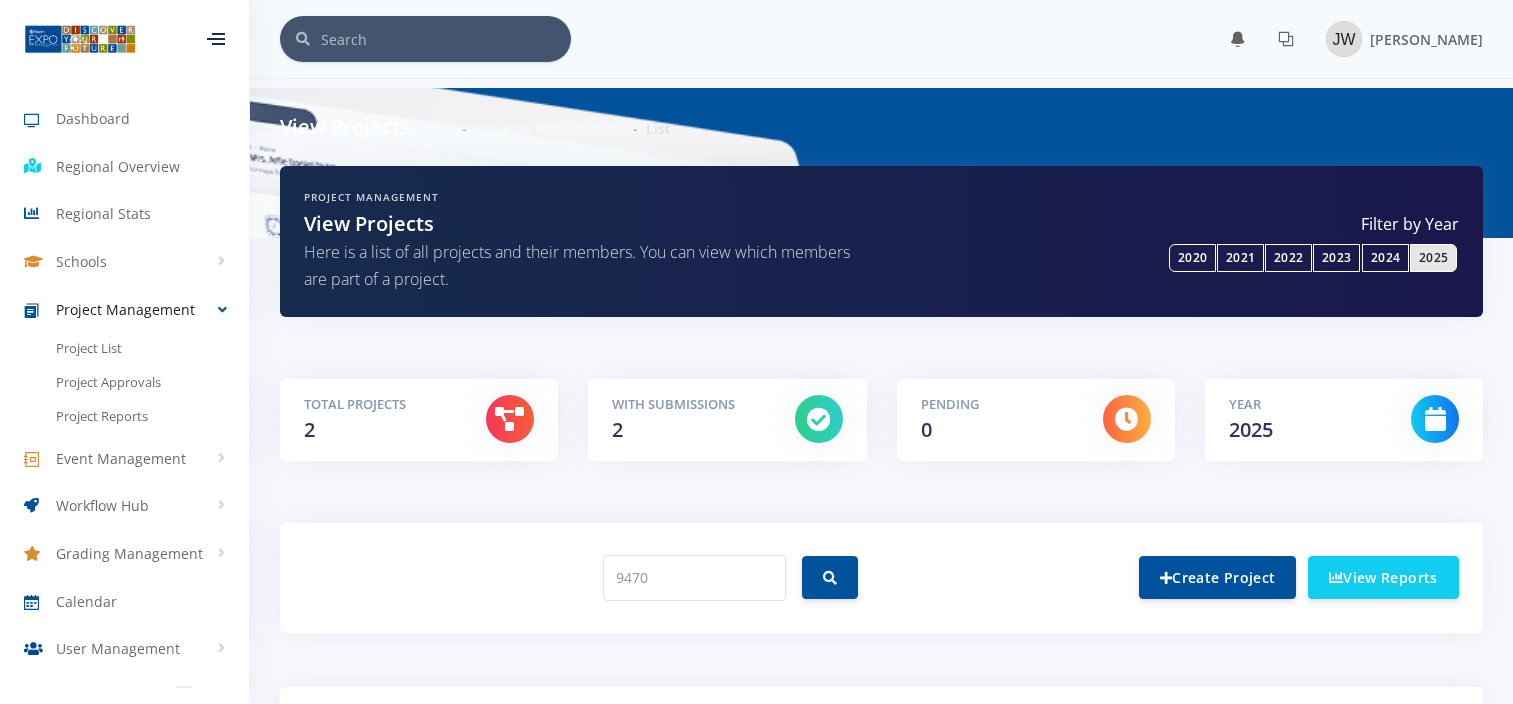 scroll, scrollTop: 181, scrollLeft: 0, axis: vertical 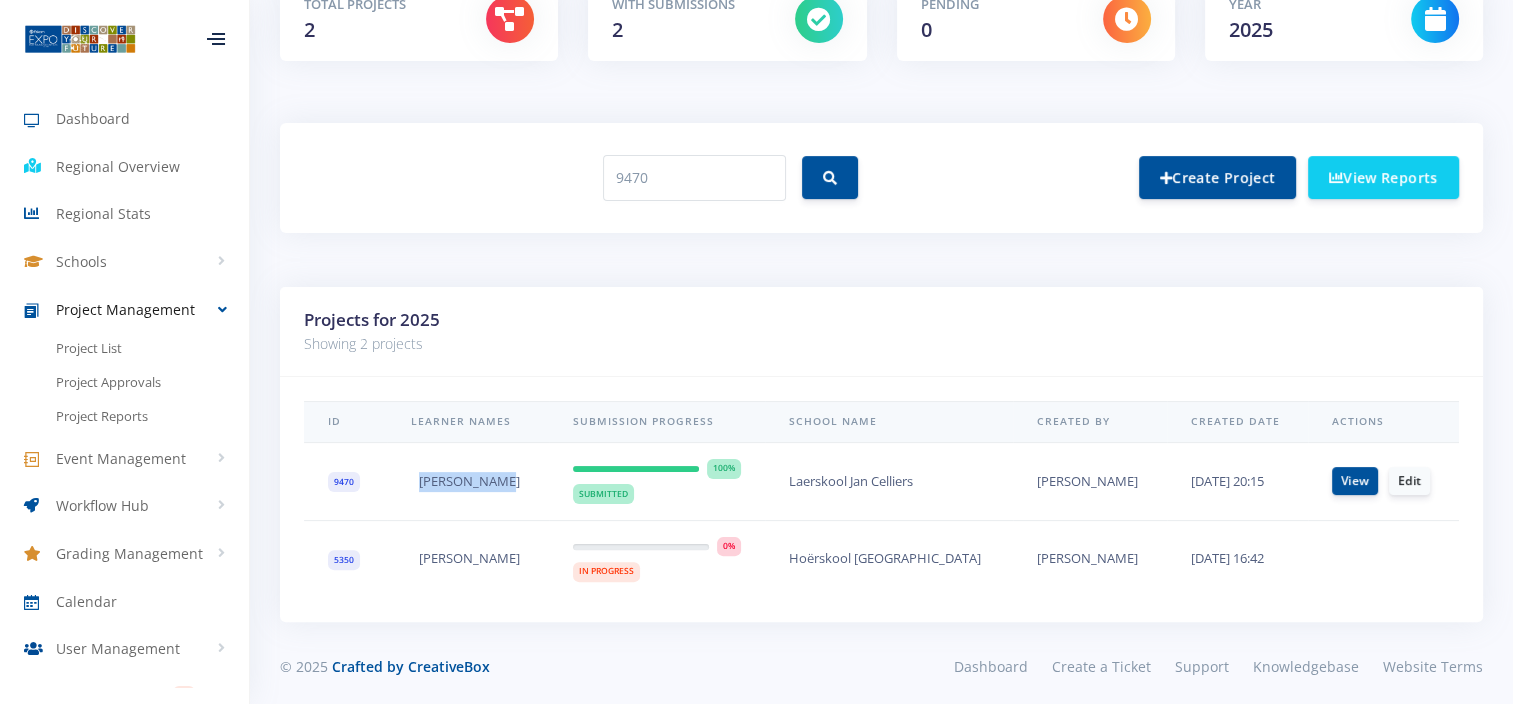 drag, startPoint x: 501, startPoint y: 482, endPoint x: 391, endPoint y: 486, distance: 110.0727 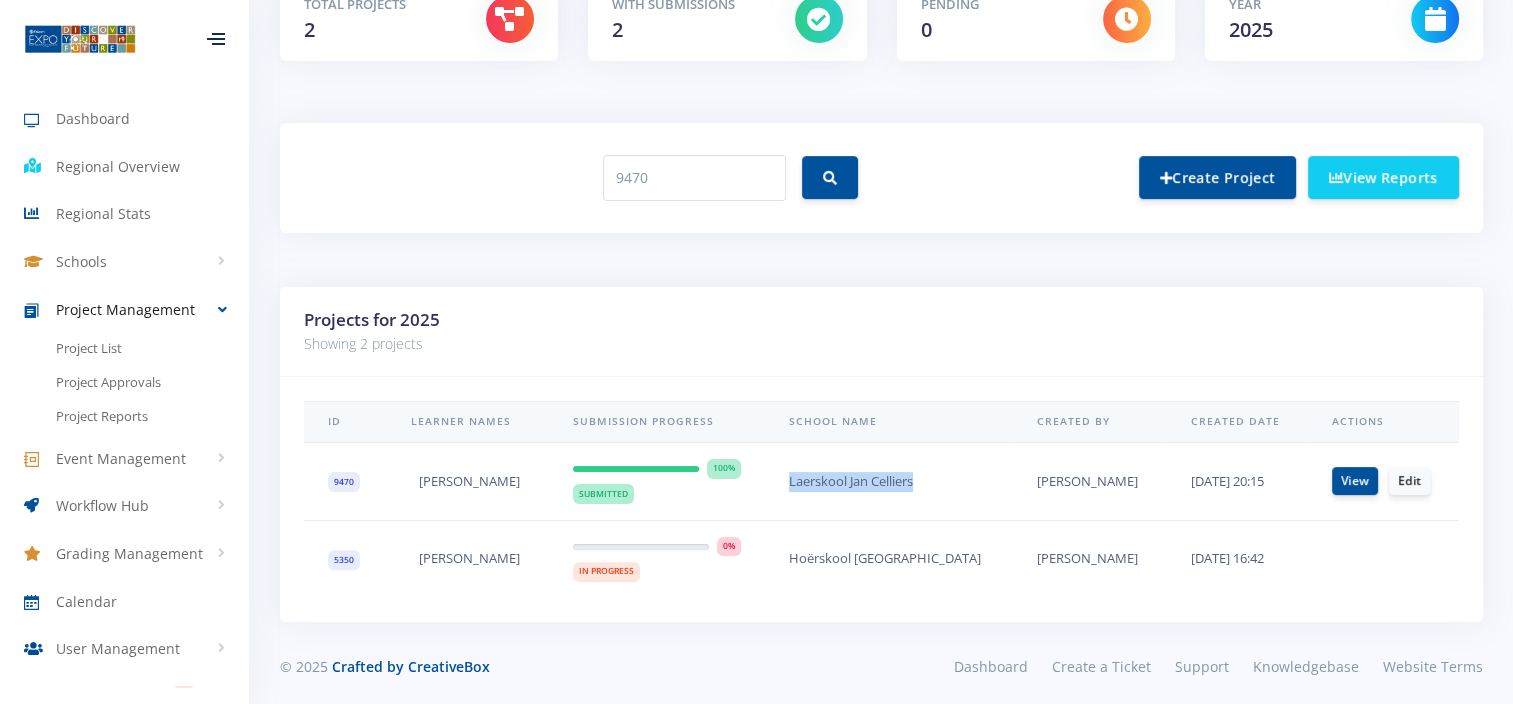drag, startPoint x: 916, startPoint y: 480, endPoint x: 769, endPoint y: 484, distance: 147.05441 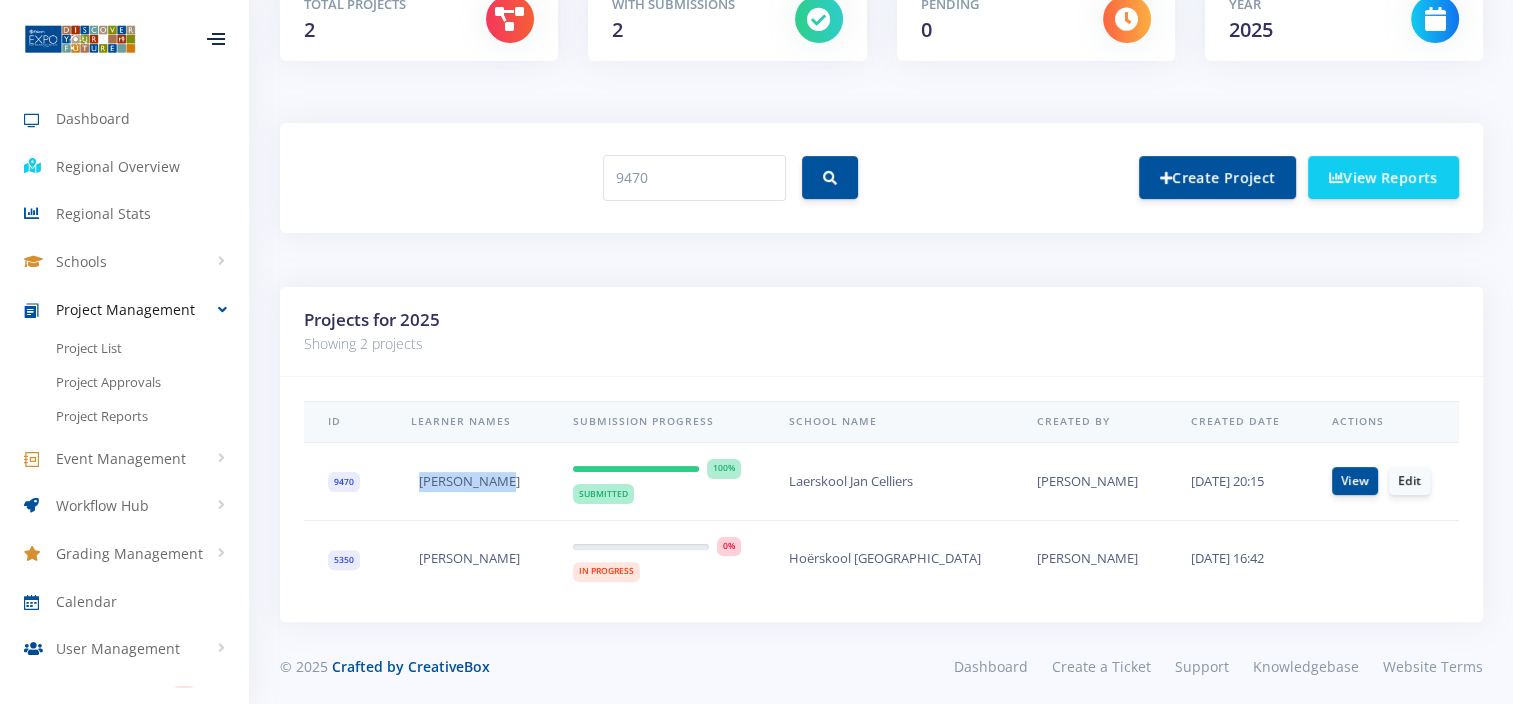 drag, startPoint x: 511, startPoint y: 484, endPoint x: 407, endPoint y: 492, distance: 104.307236 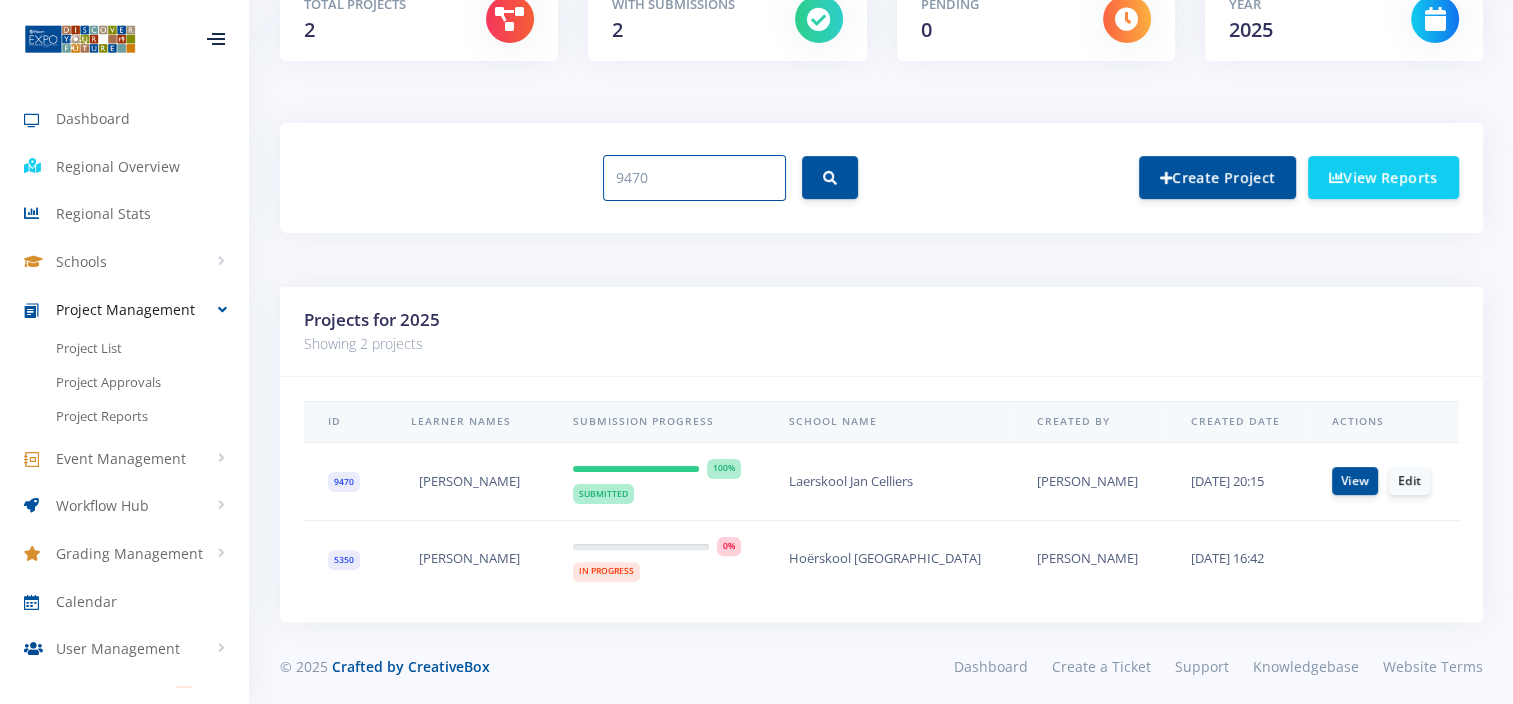 drag, startPoint x: 668, startPoint y: 174, endPoint x: 480, endPoint y: 184, distance: 188.26576 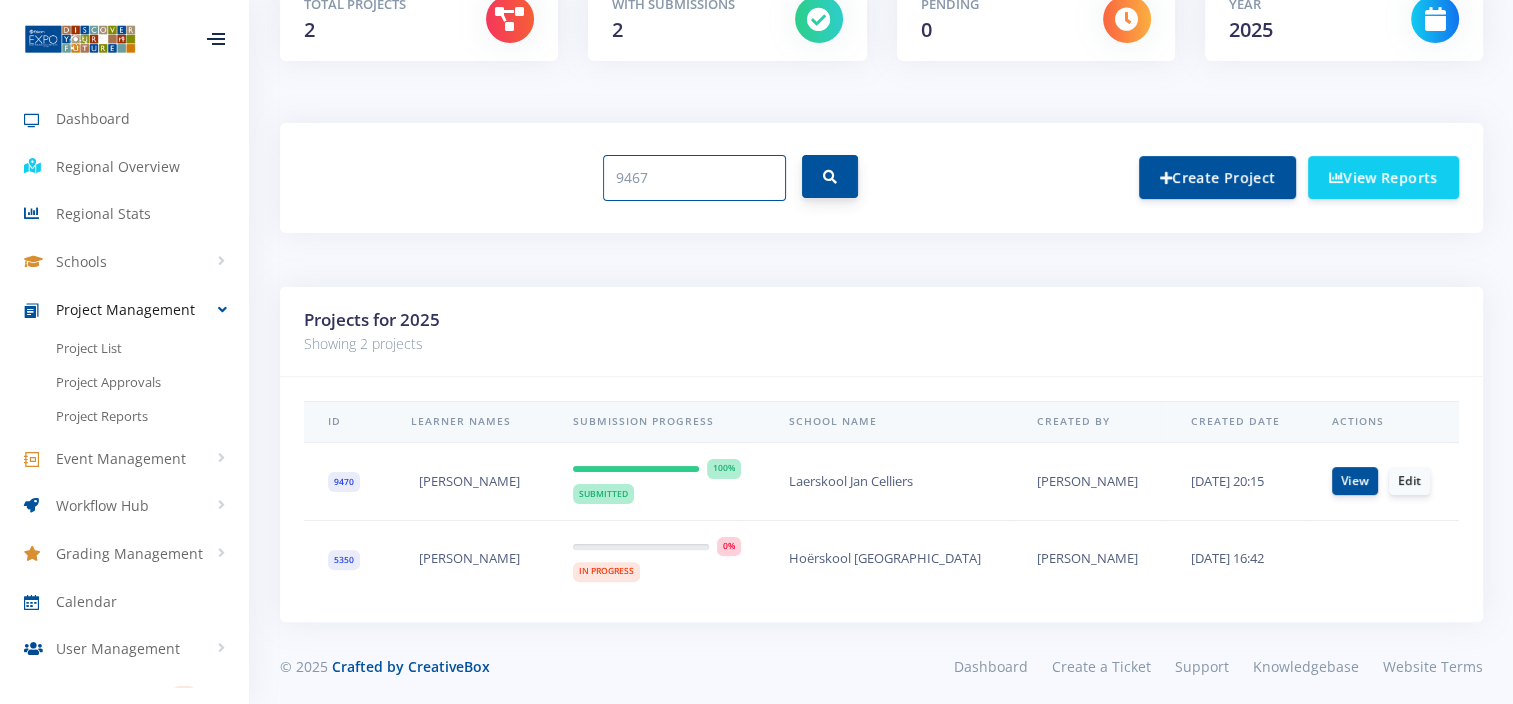 type on "9467" 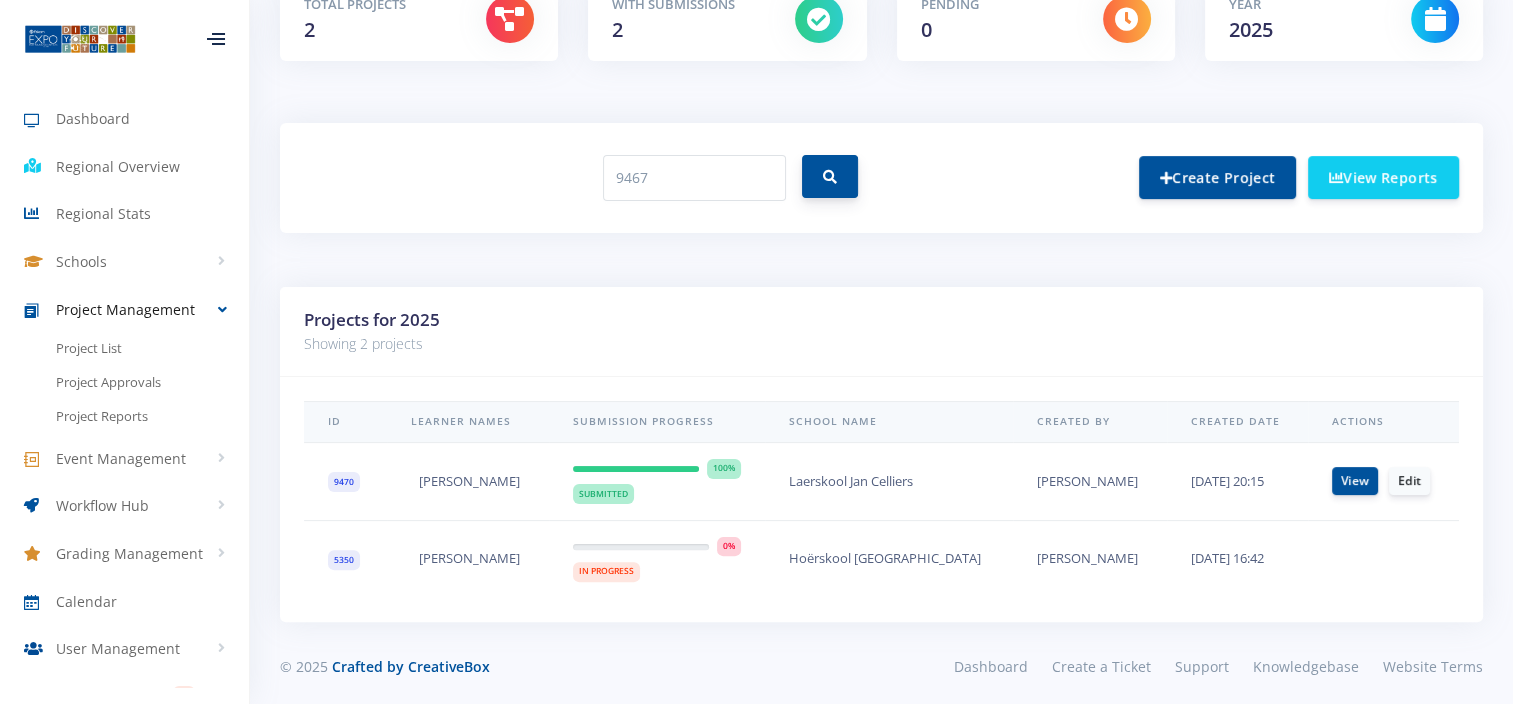 click at bounding box center (830, 176) 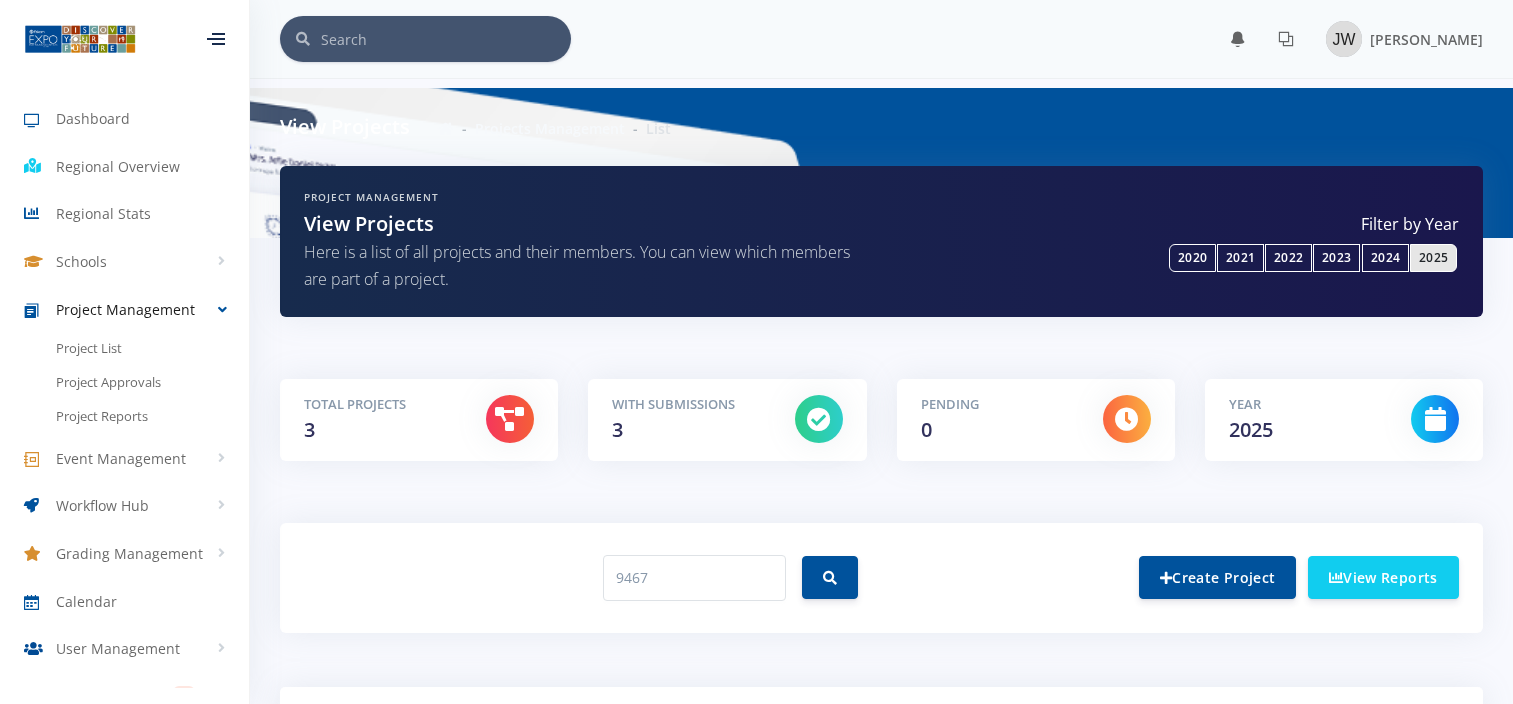 scroll, scrollTop: 0, scrollLeft: 0, axis: both 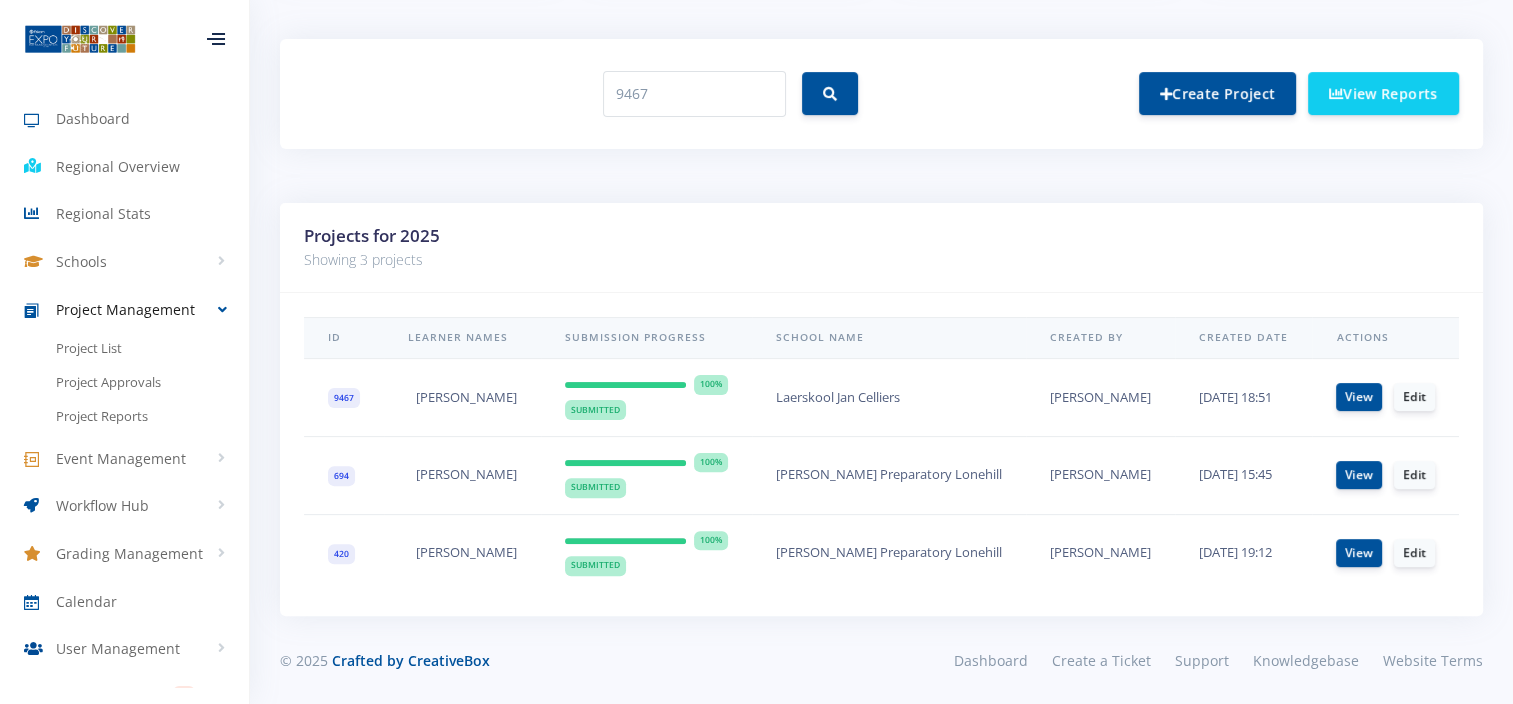 drag, startPoint x: 524, startPoint y: 399, endPoint x: 413, endPoint y: 405, distance: 111.16204 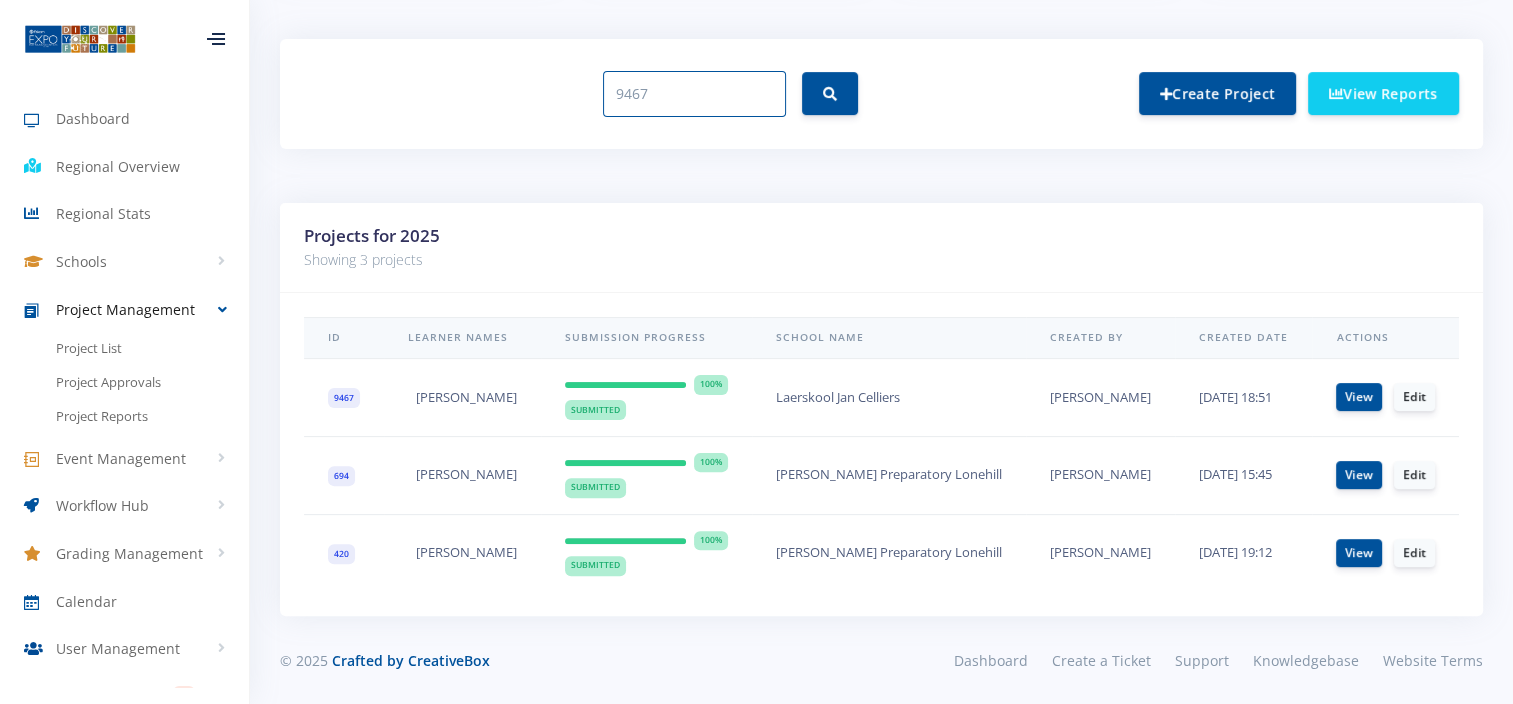drag, startPoint x: 719, startPoint y: 91, endPoint x: 508, endPoint y: 98, distance: 211.11609 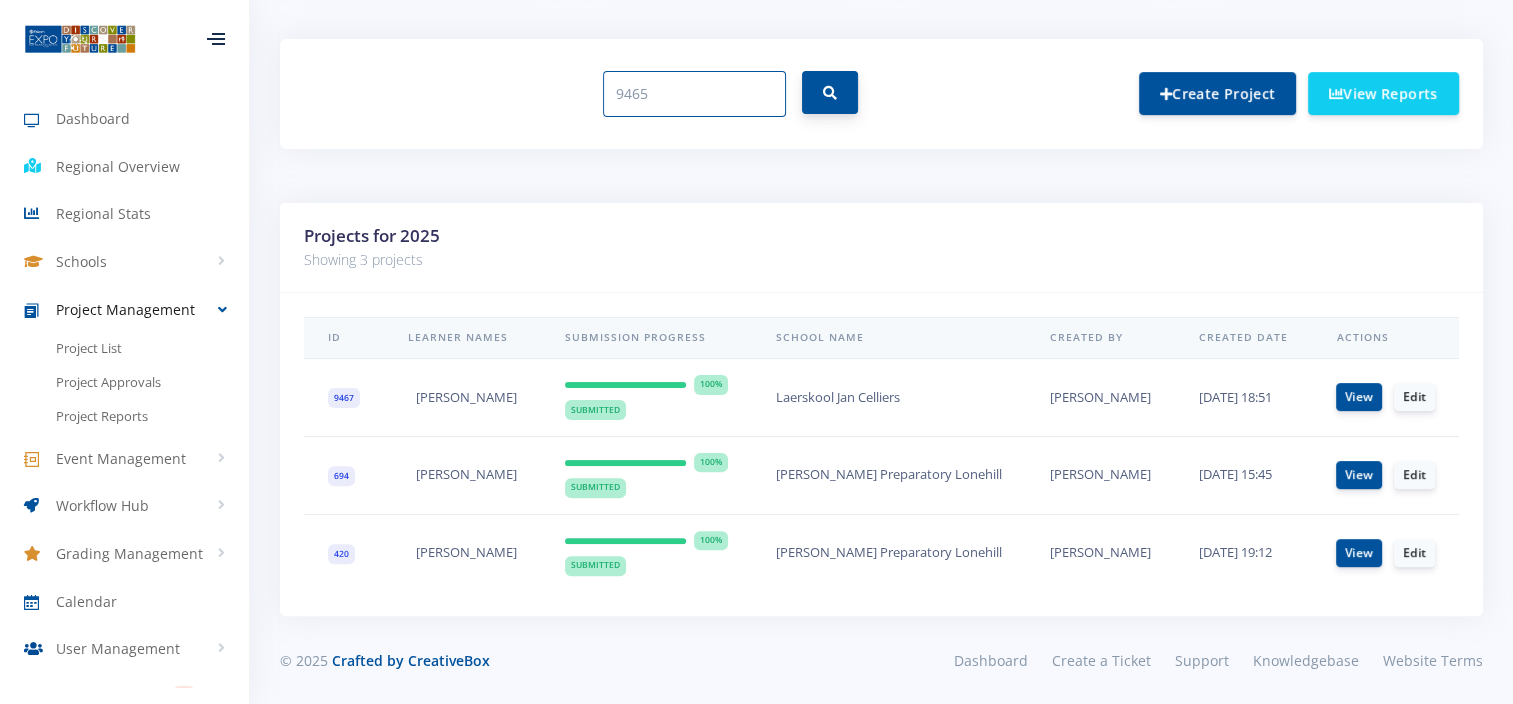 type on "9465" 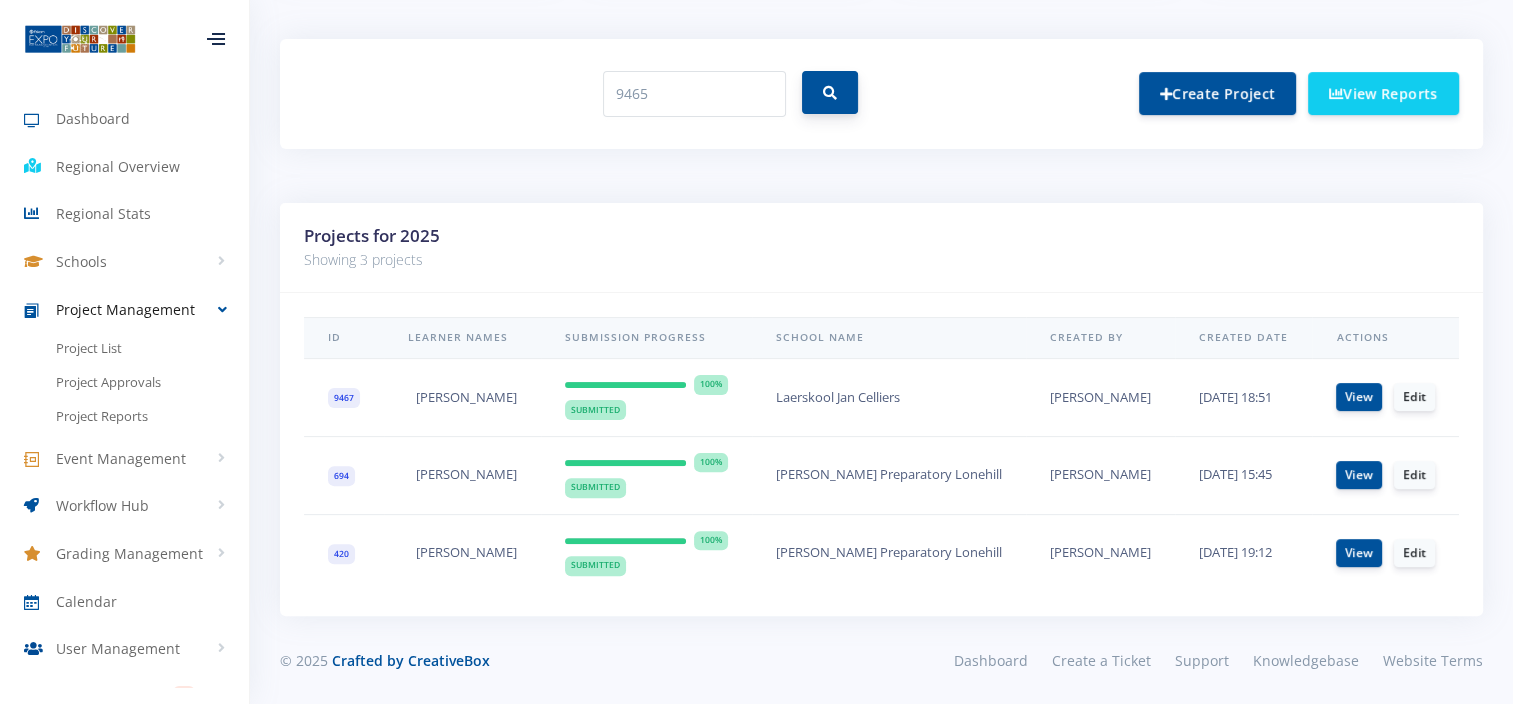 click at bounding box center (830, 93) 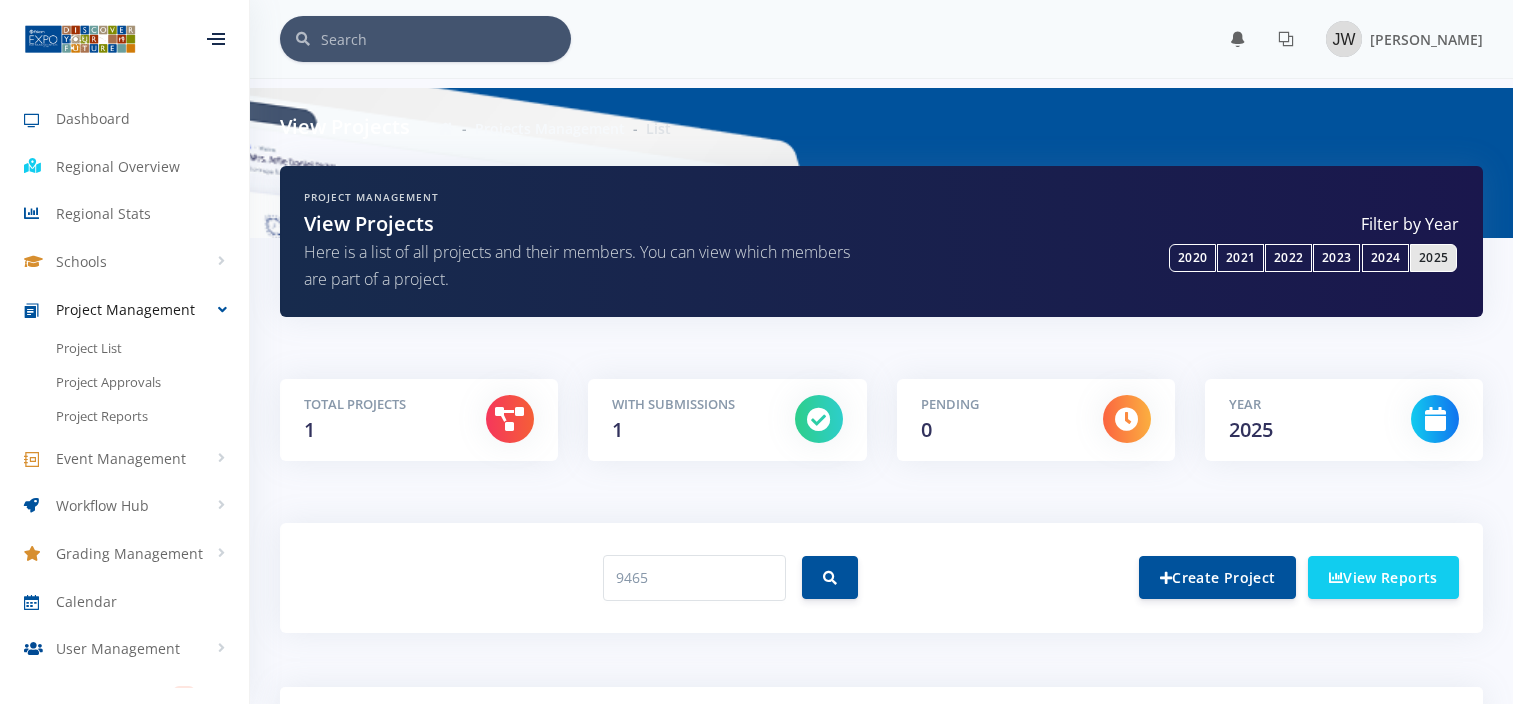 scroll, scrollTop: 0, scrollLeft: 0, axis: both 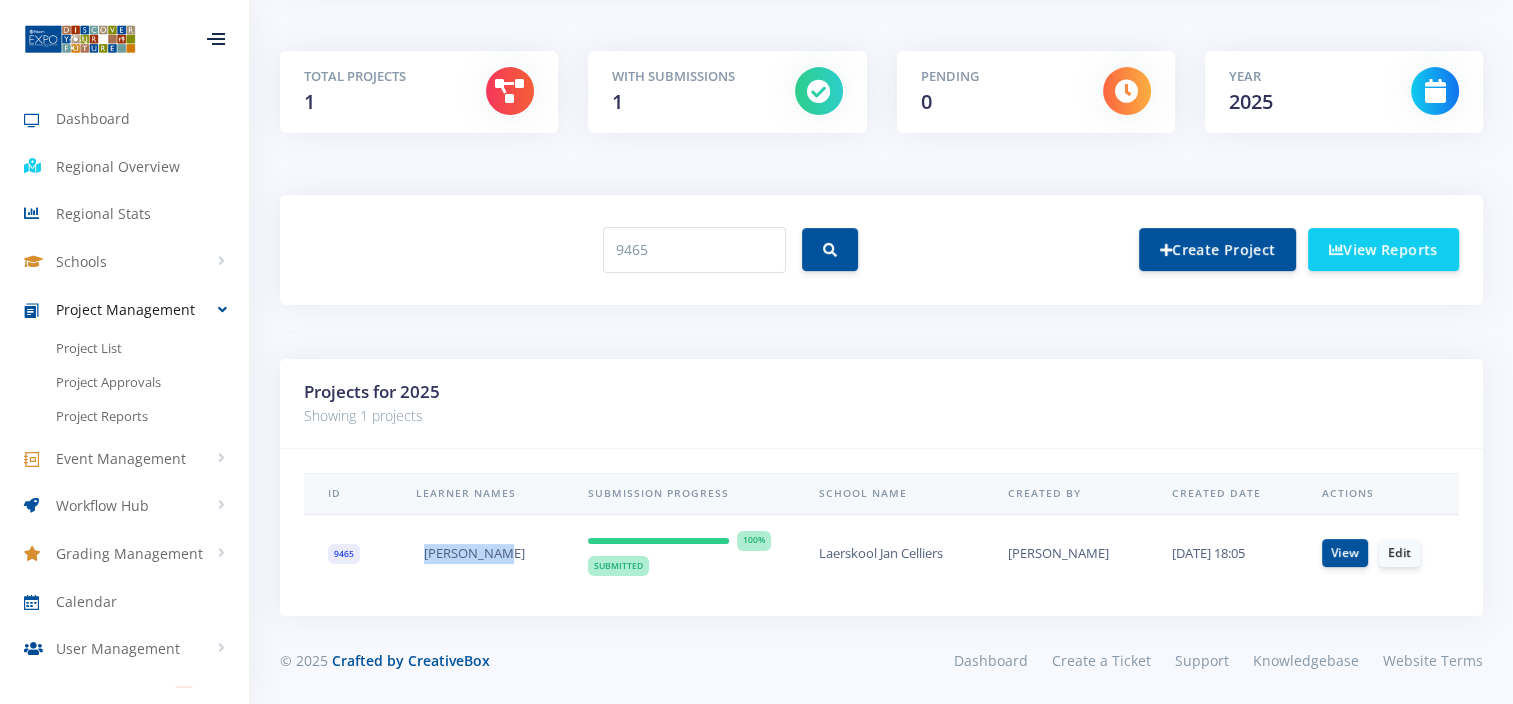drag, startPoint x: 501, startPoint y: 549, endPoint x: 396, endPoint y: 553, distance: 105.076164 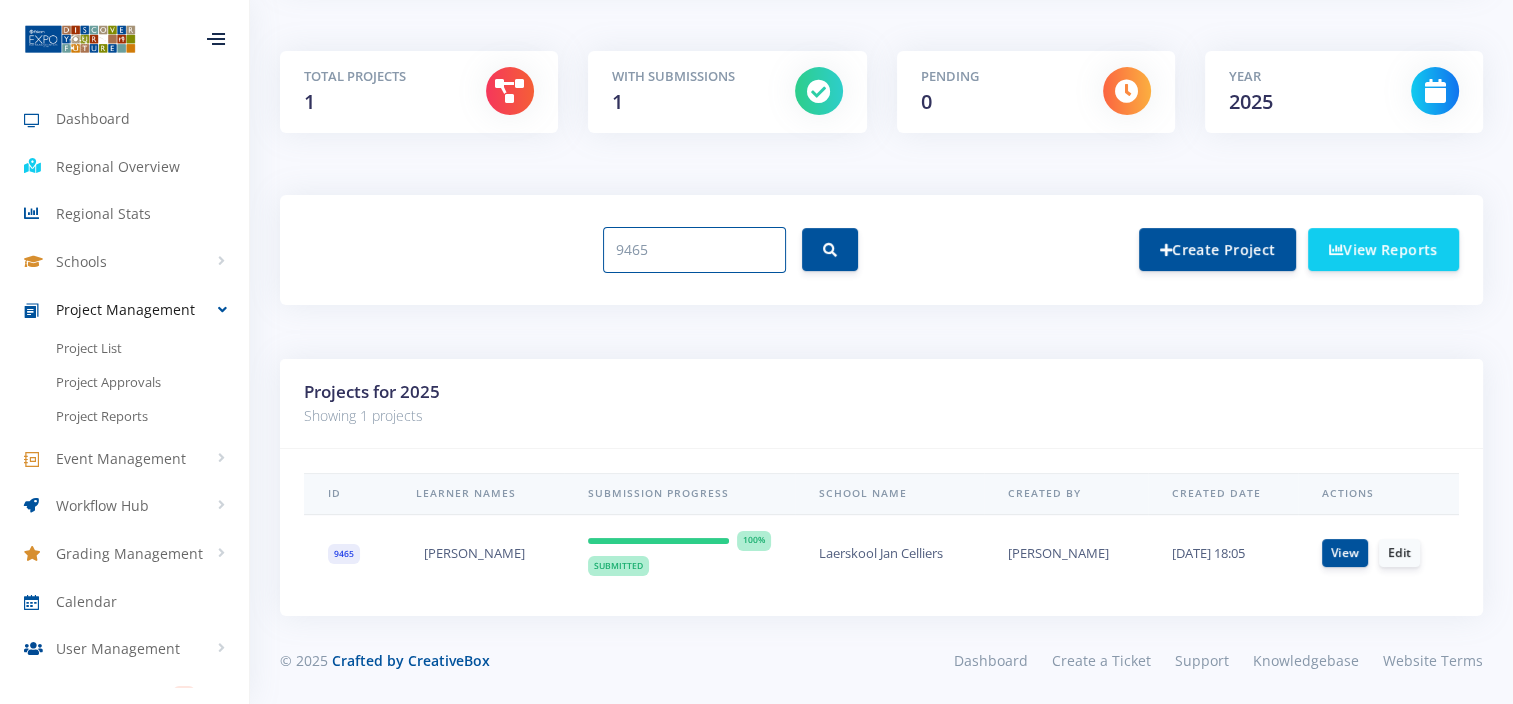 drag, startPoint x: 676, startPoint y: 252, endPoint x: 508, endPoint y: 253, distance: 168.00298 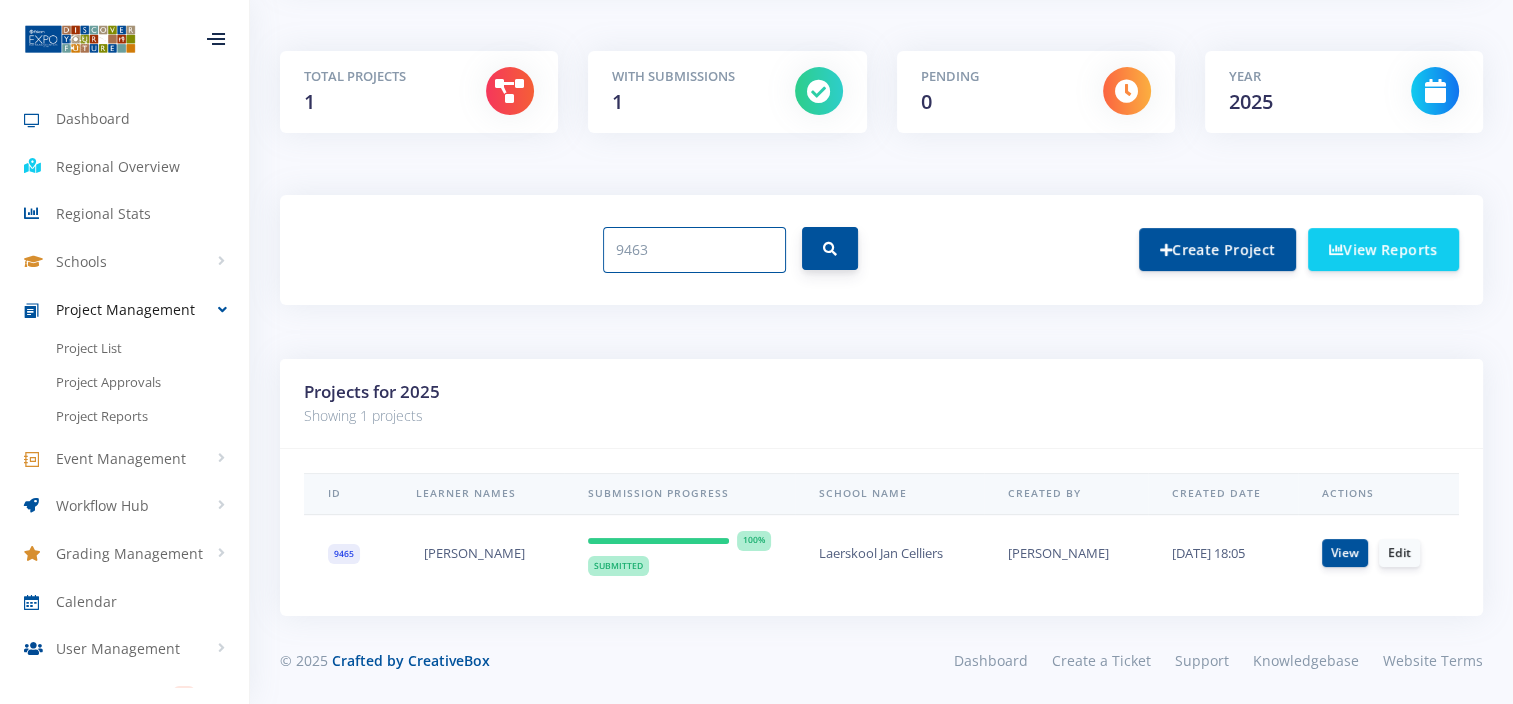 type on "9463" 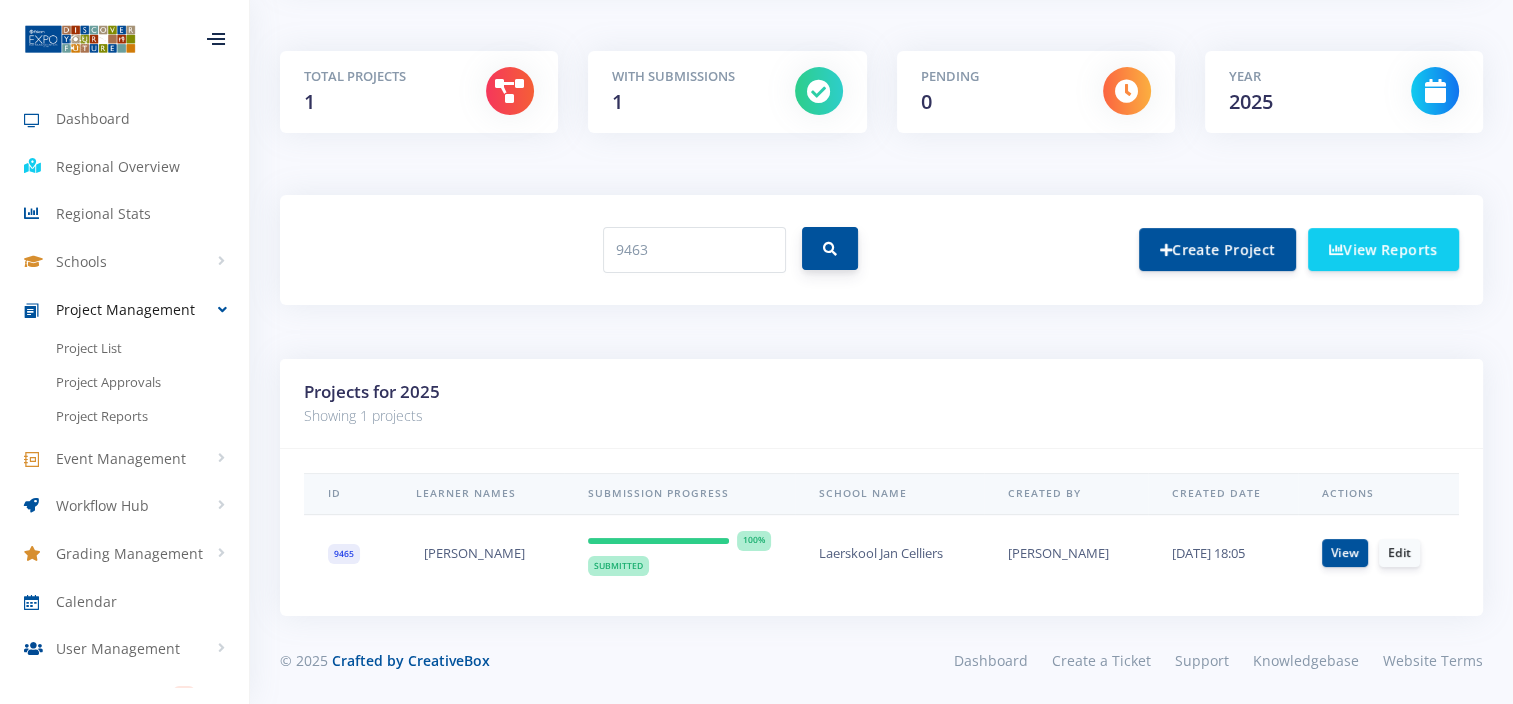 click at bounding box center (830, 248) 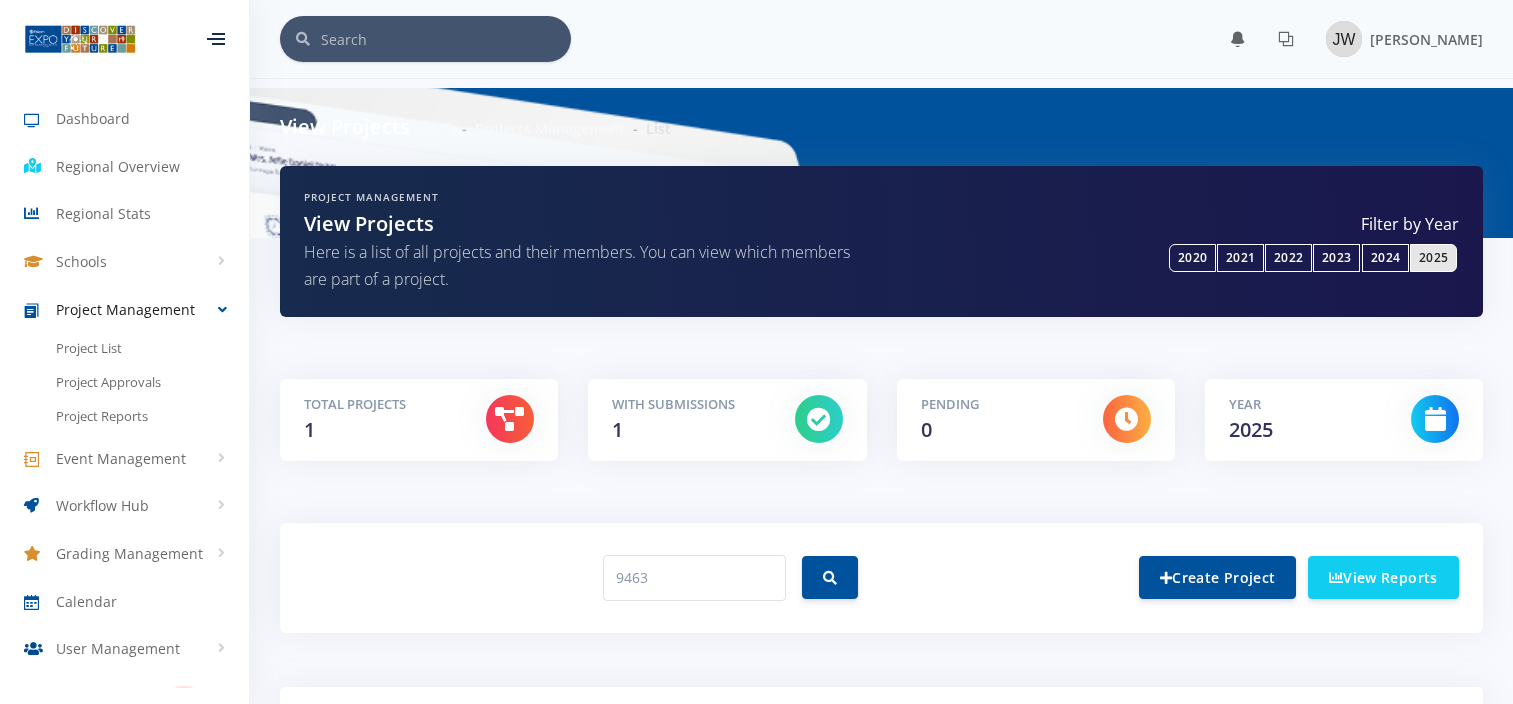 scroll, scrollTop: 0, scrollLeft: 0, axis: both 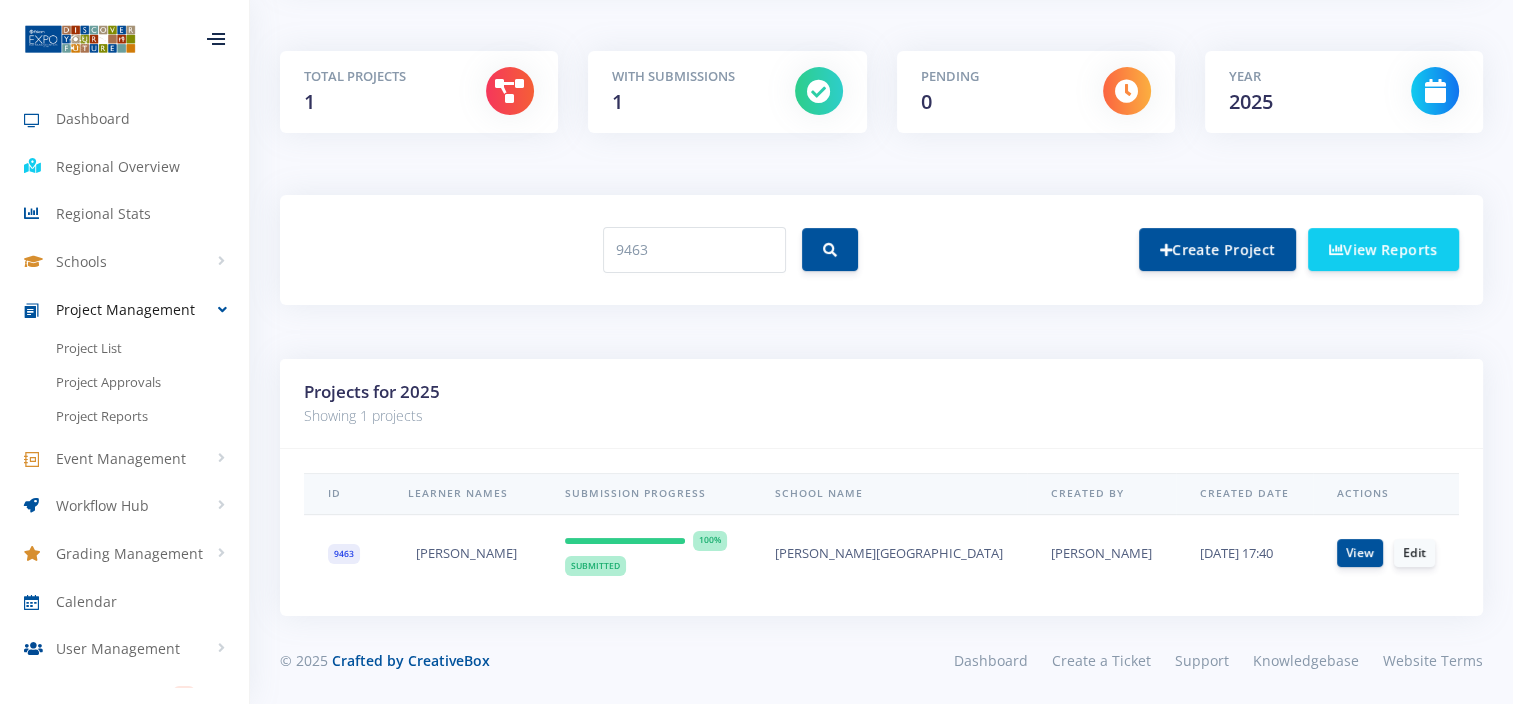 drag, startPoint x: 527, startPoint y: 547, endPoint x: 394, endPoint y: 548, distance: 133.00375 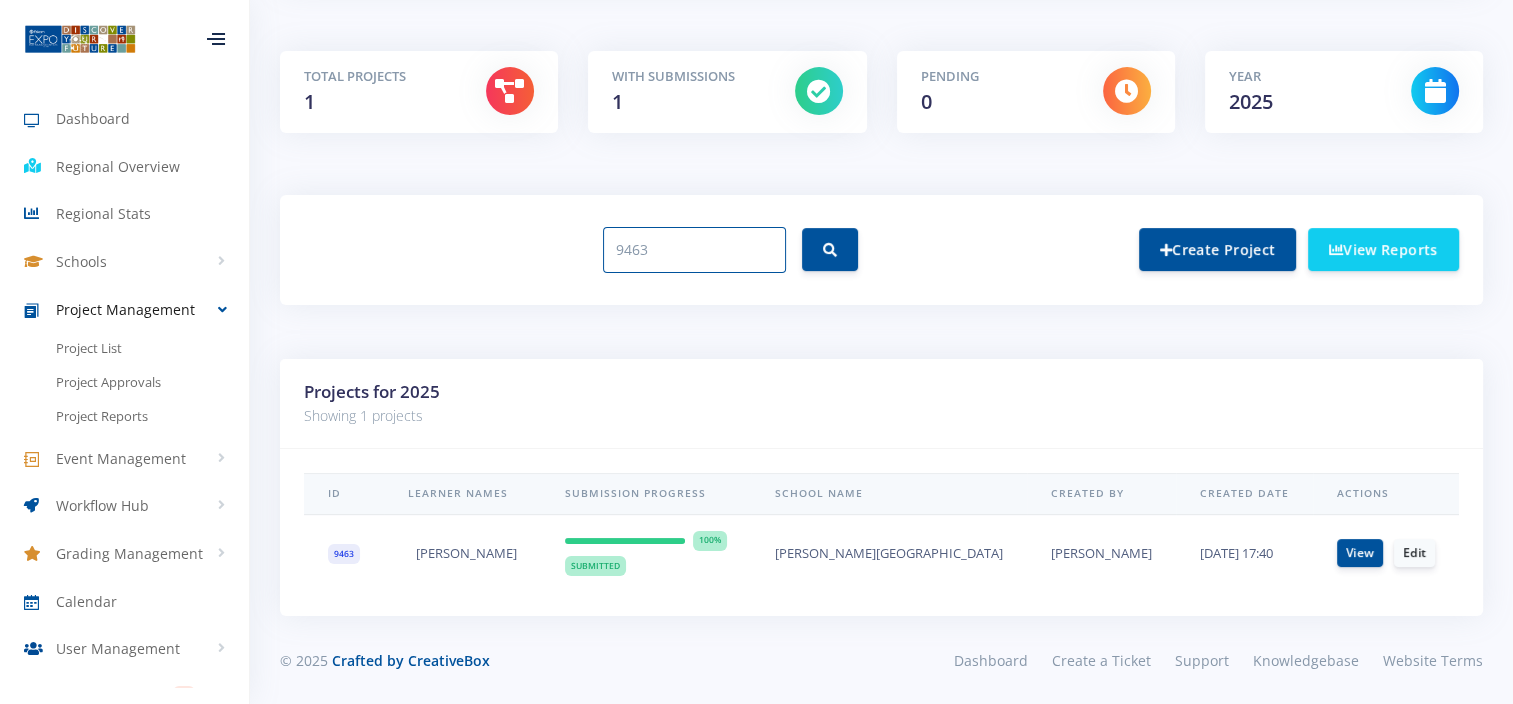 drag, startPoint x: 669, startPoint y: 239, endPoint x: 520, endPoint y: 252, distance: 149.56604 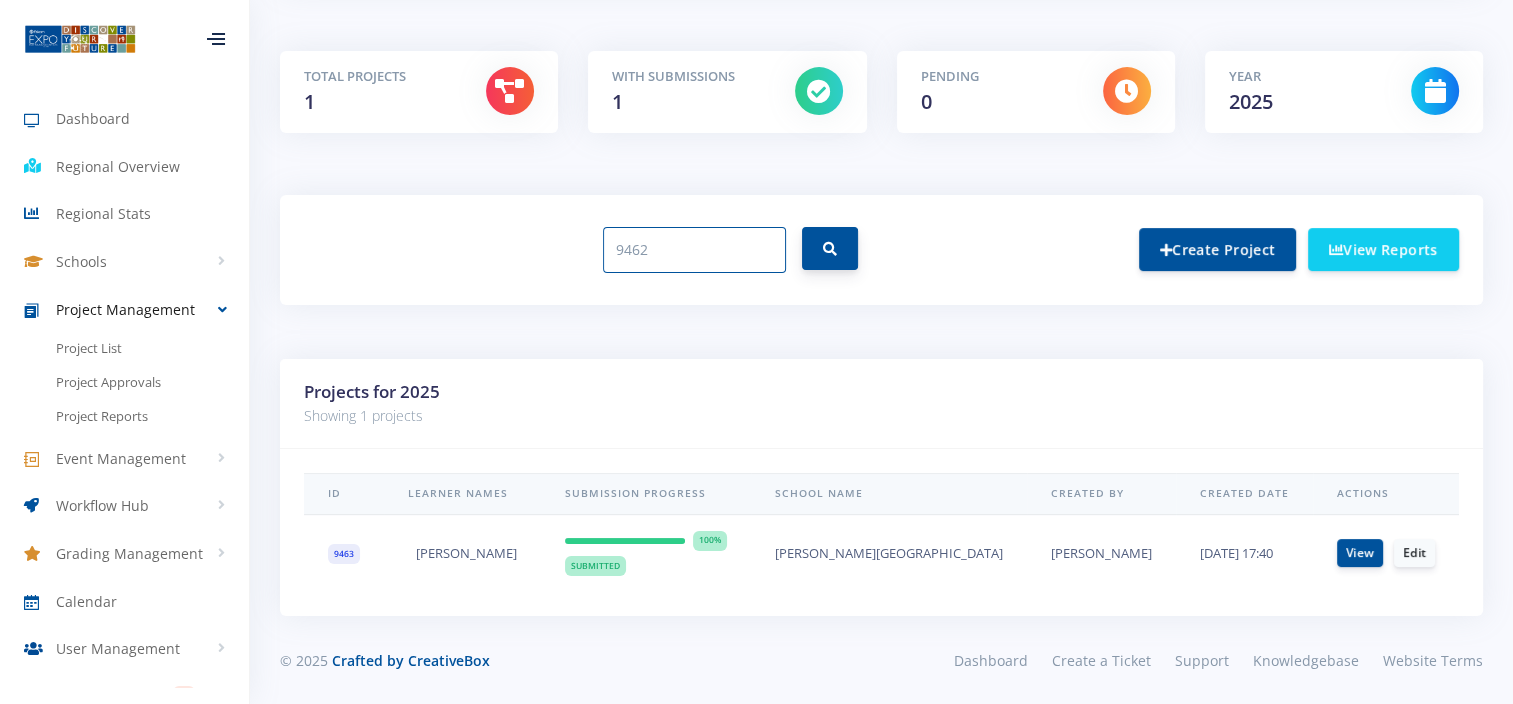 type on "9462" 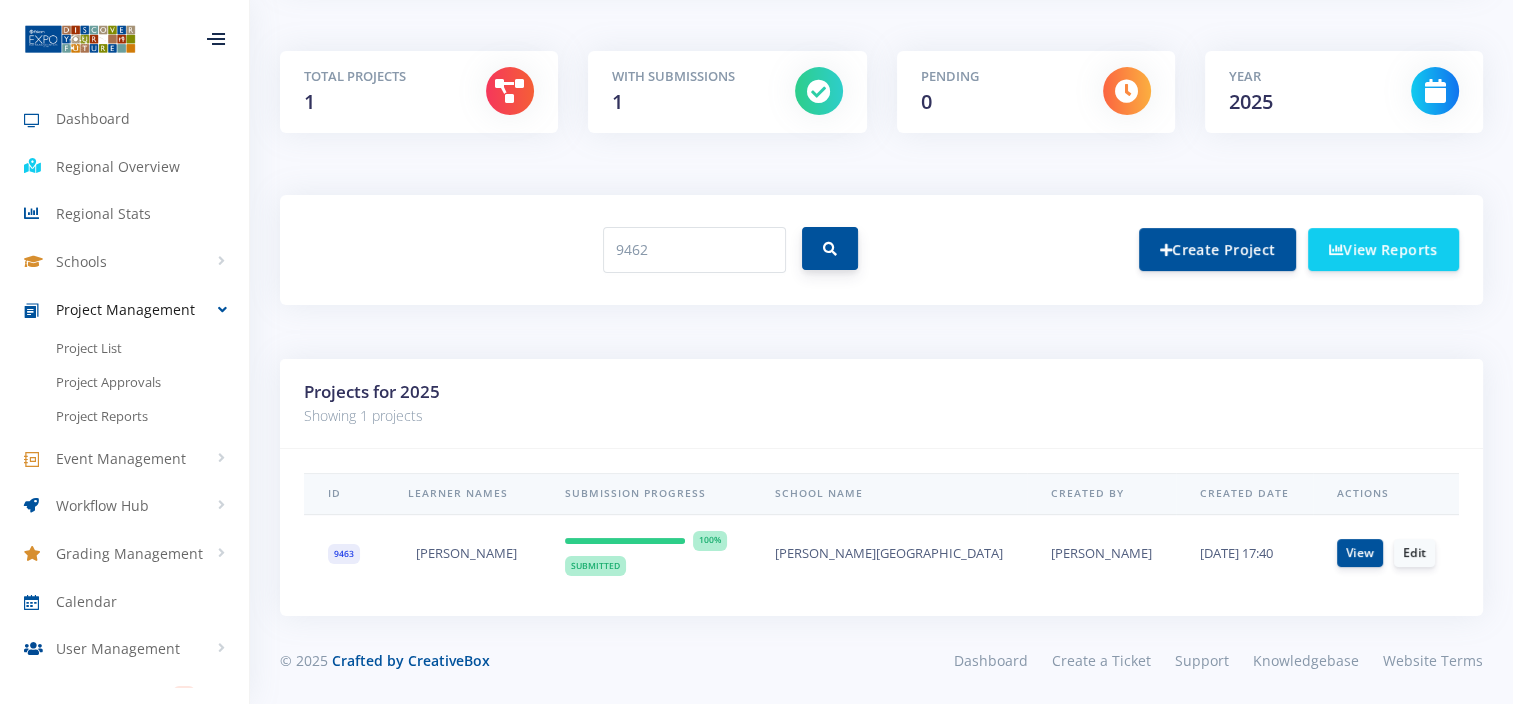 click at bounding box center (830, 249) 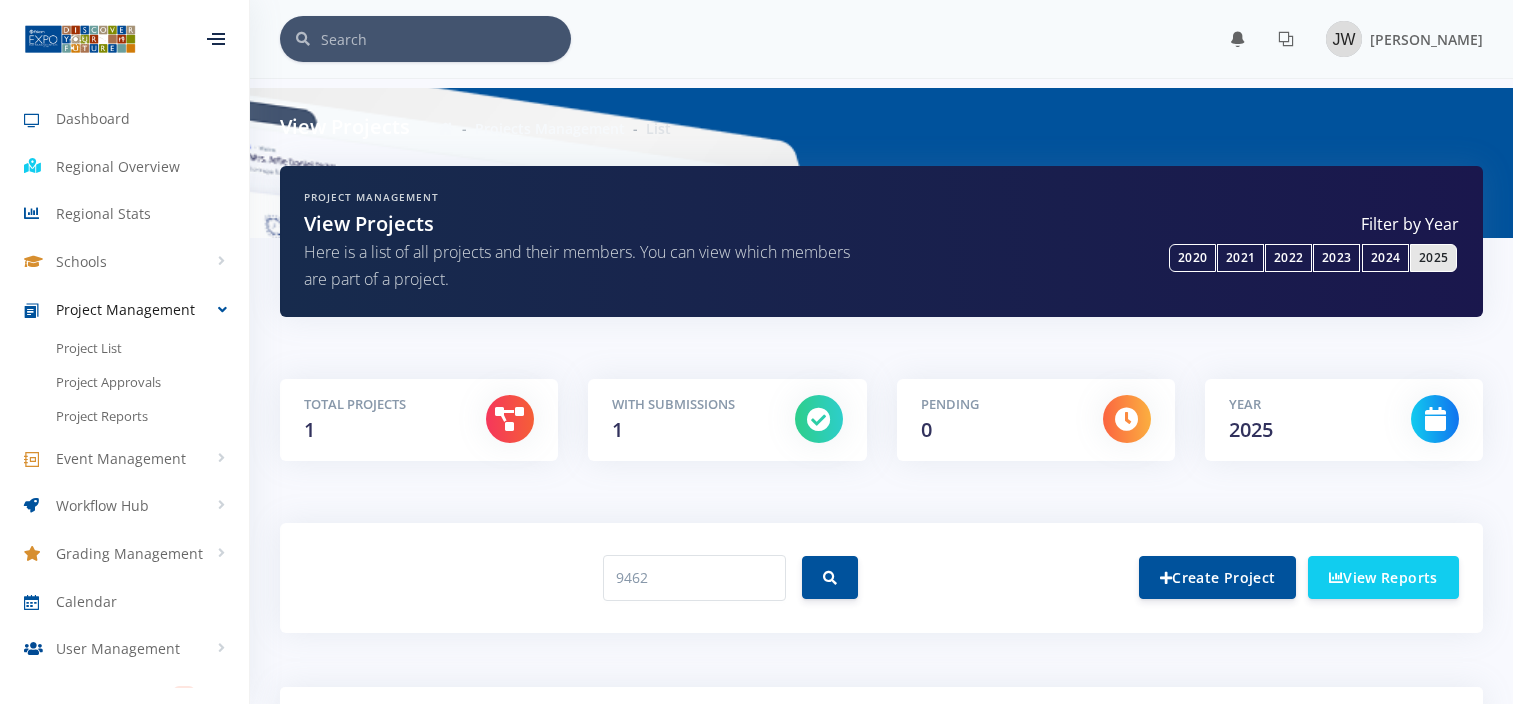 scroll, scrollTop: 0, scrollLeft: 0, axis: both 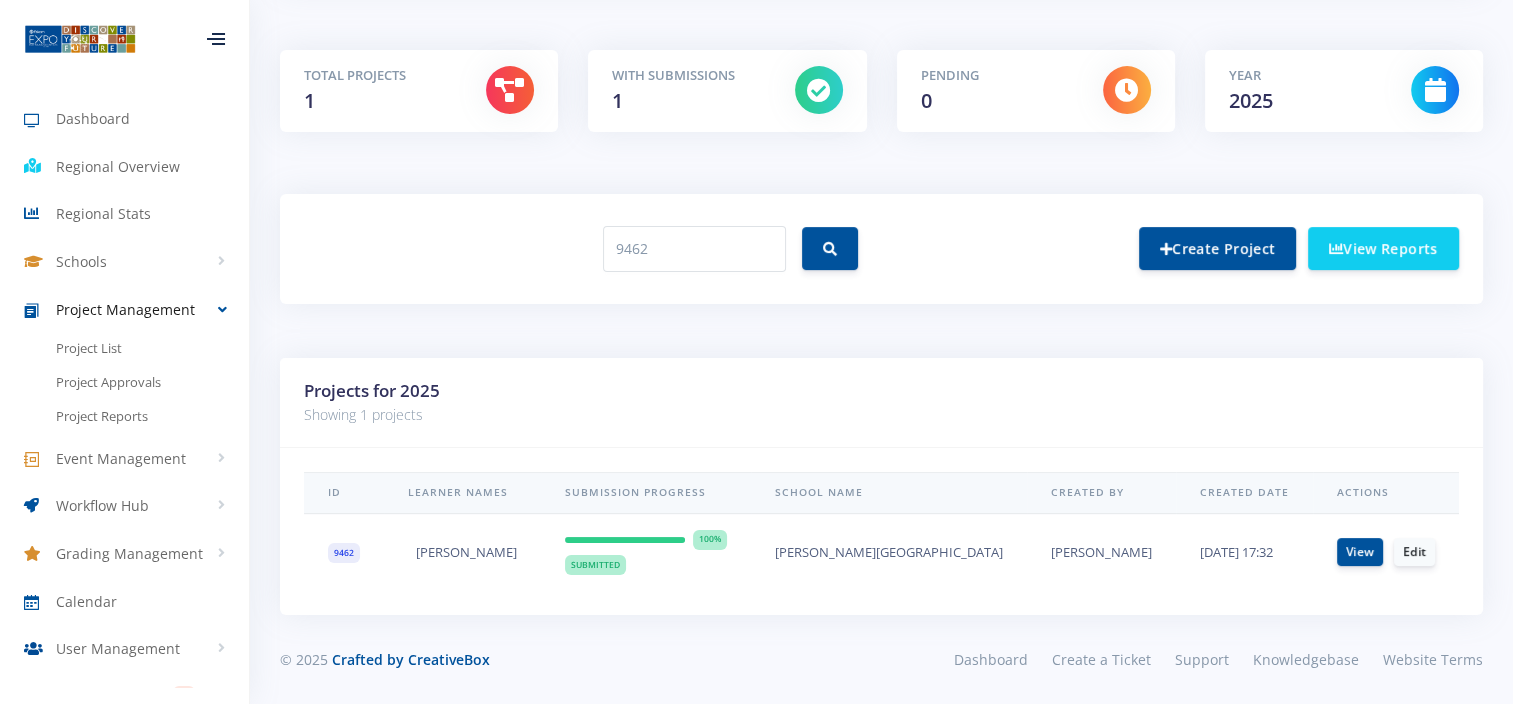 drag, startPoint x: 539, startPoint y: 535, endPoint x: 401, endPoint y: 538, distance: 138.03261 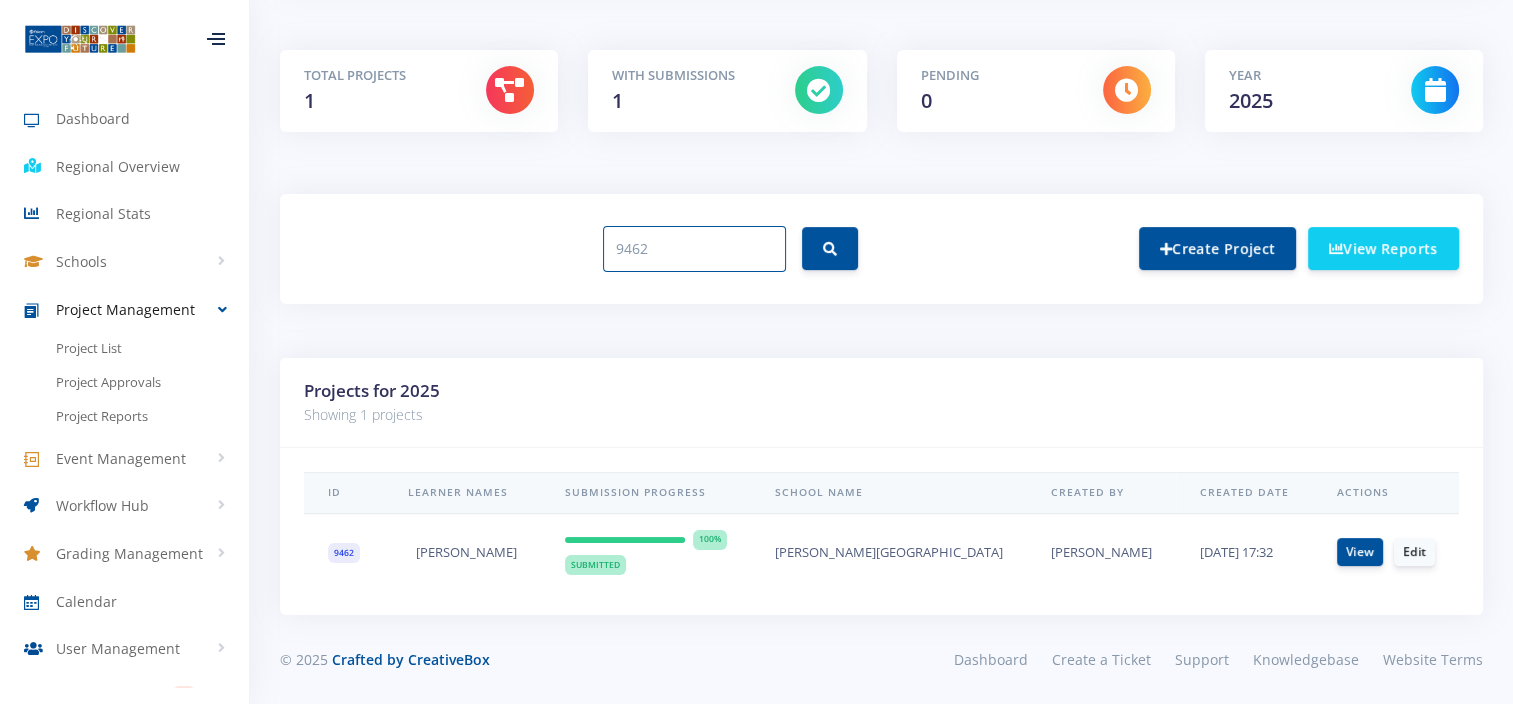 drag, startPoint x: 666, startPoint y: 240, endPoint x: 452, endPoint y: 243, distance: 214.02103 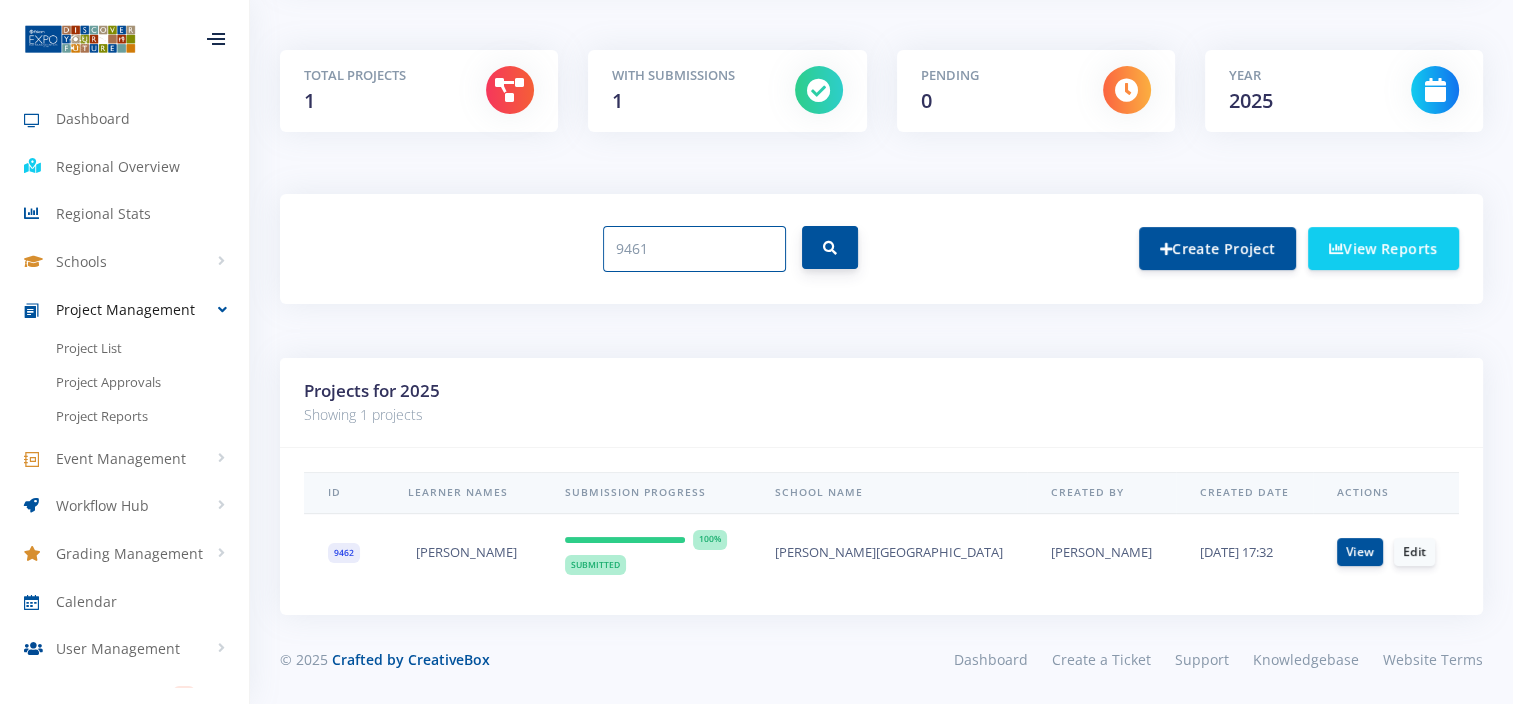 type on "9461" 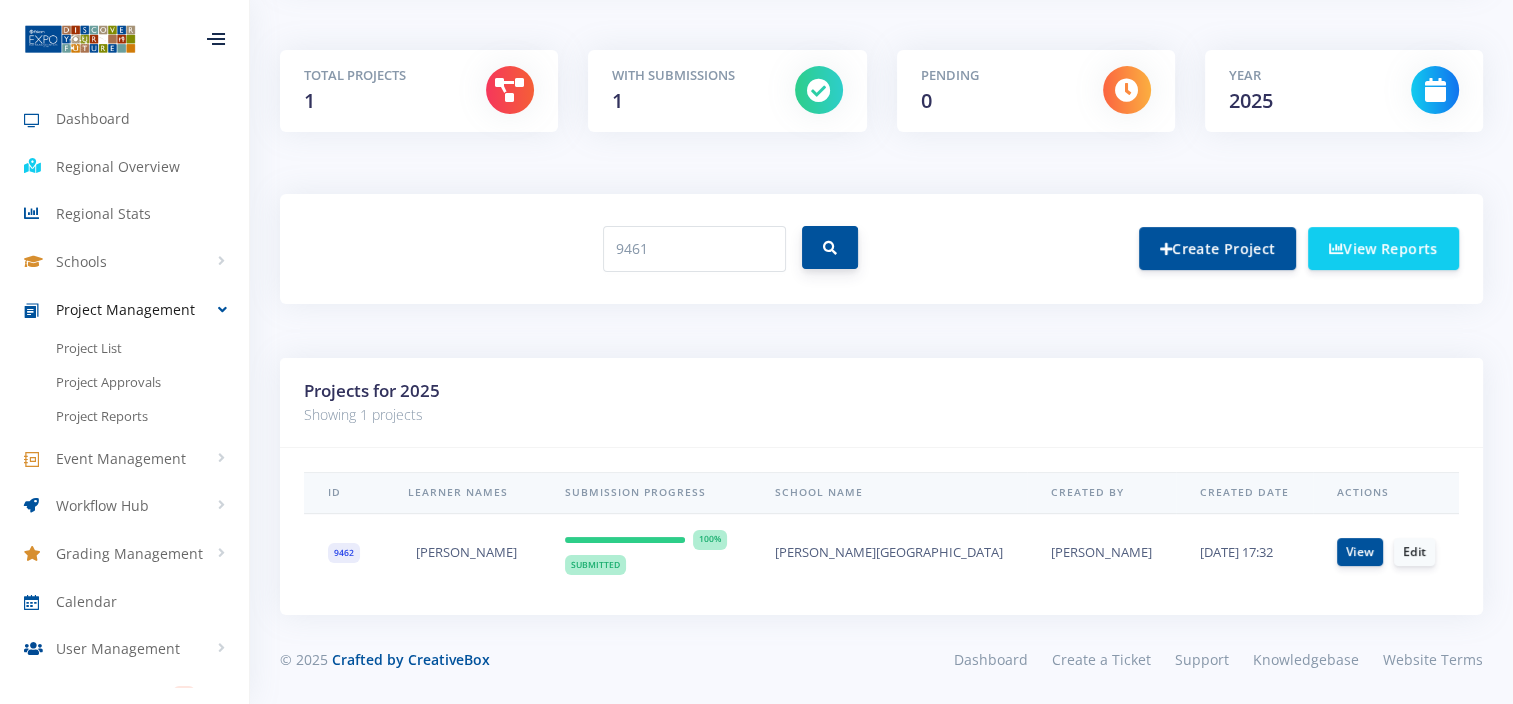 click at bounding box center (830, 248) 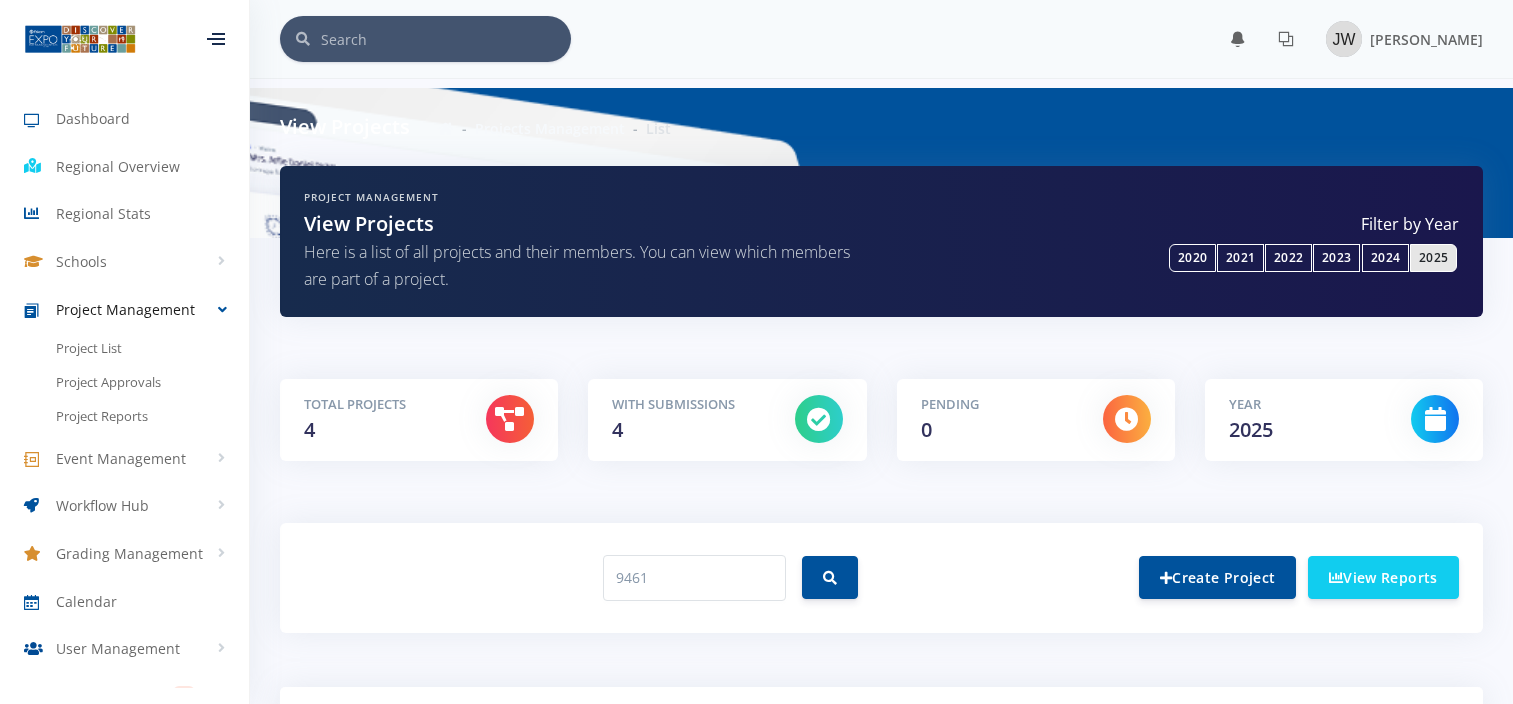 scroll, scrollTop: 368, scrollLeft: 0, axis: vertical 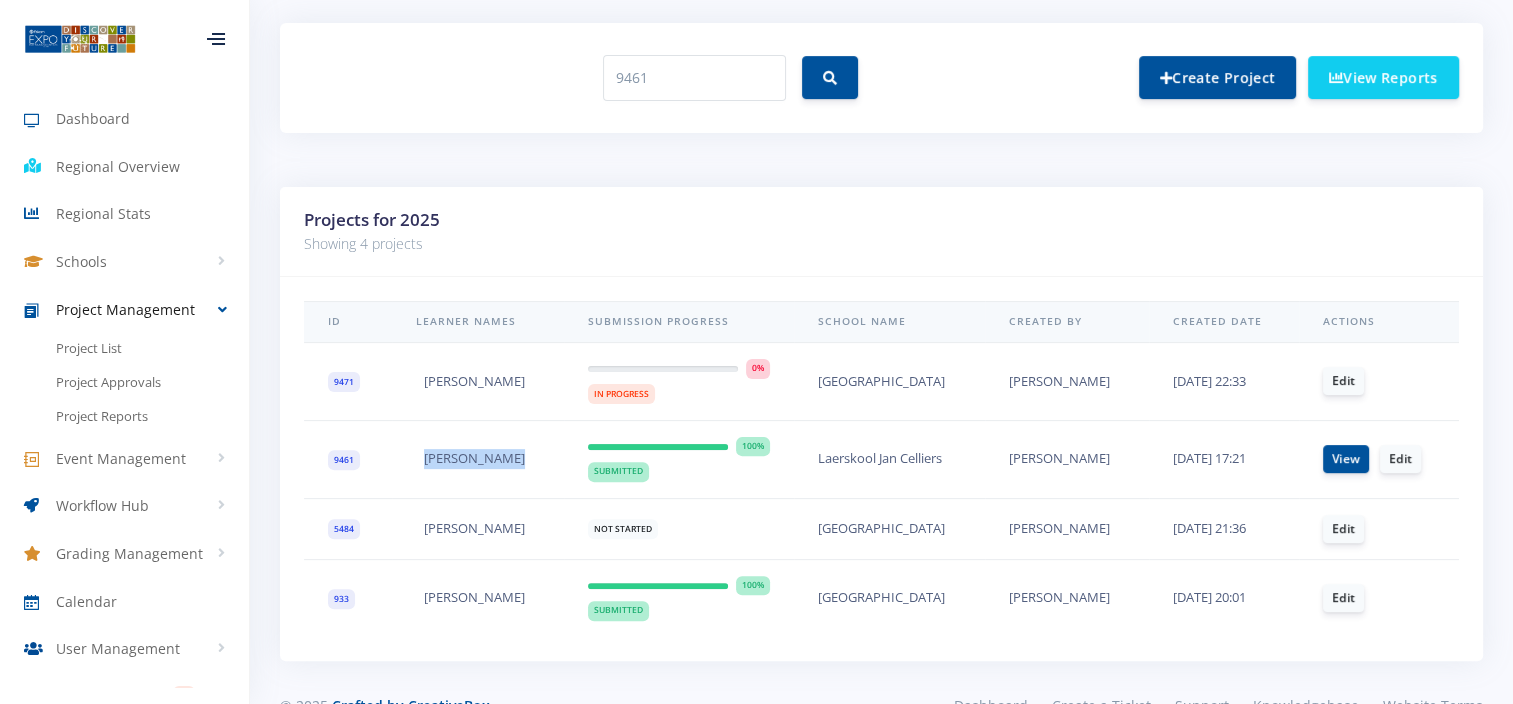 drag, startPoint x: 513, startPoint y: 460, endPoint x: 417, endPoint y: 447, distance: 96.87621 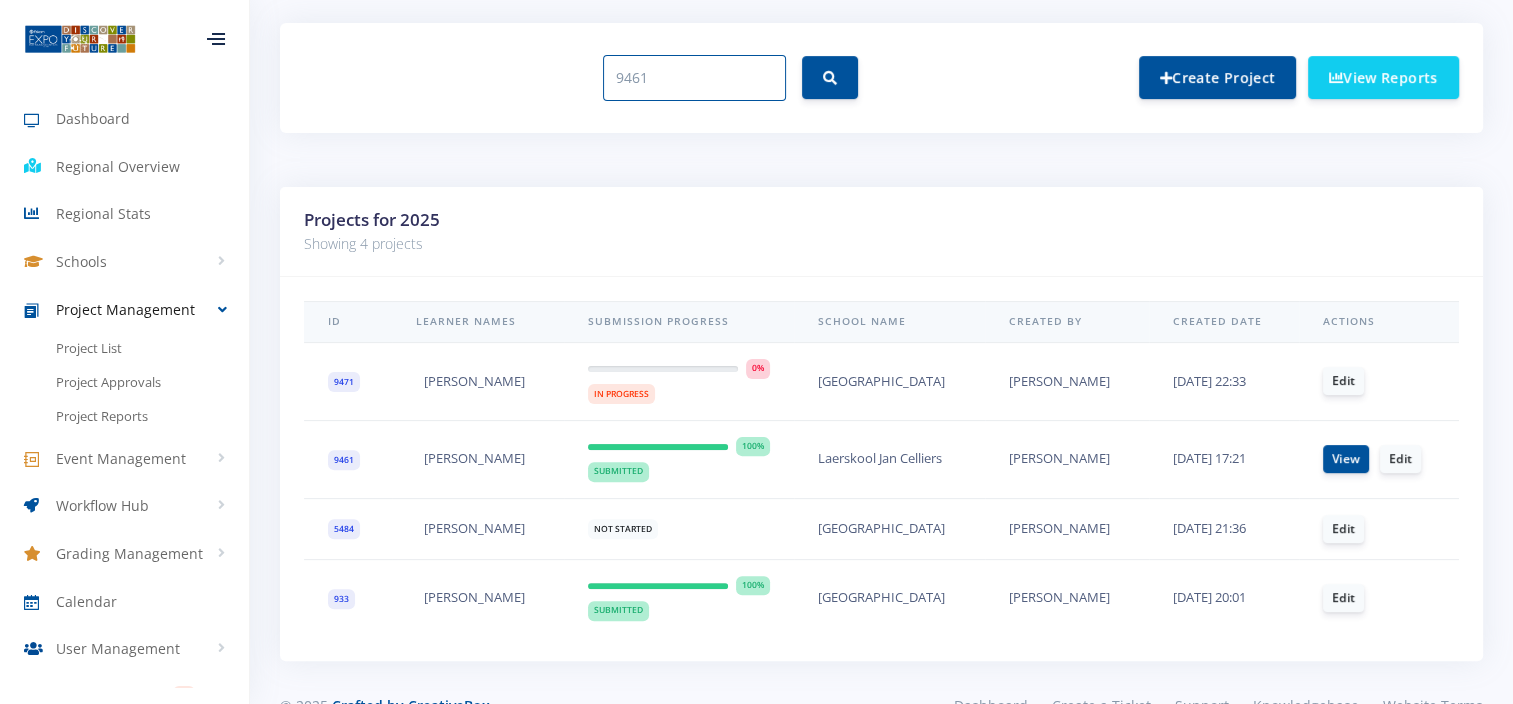 drag, startPoint x: 709, startPoint y: 80, endPoint x: 332, endPoint y: 68, distance: 377.19092 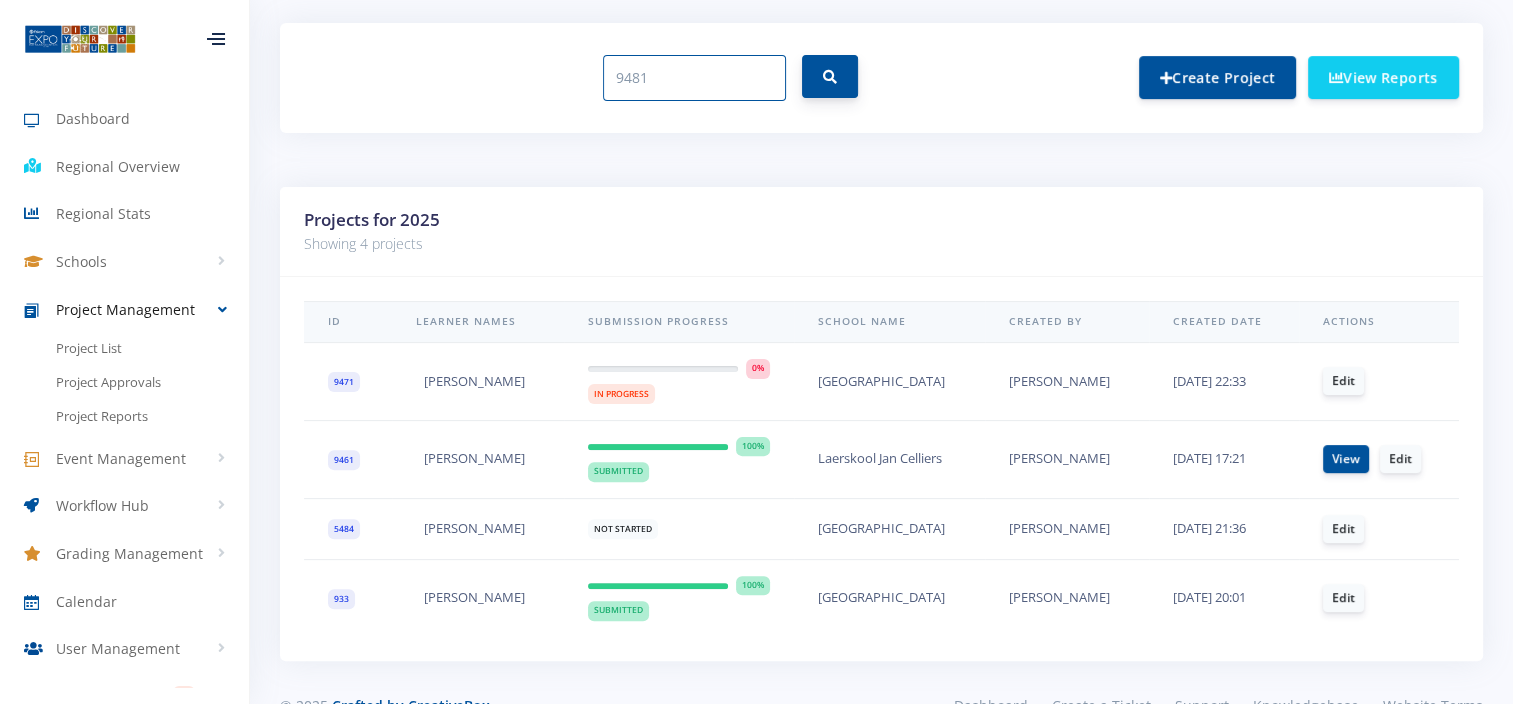 type on "9481" 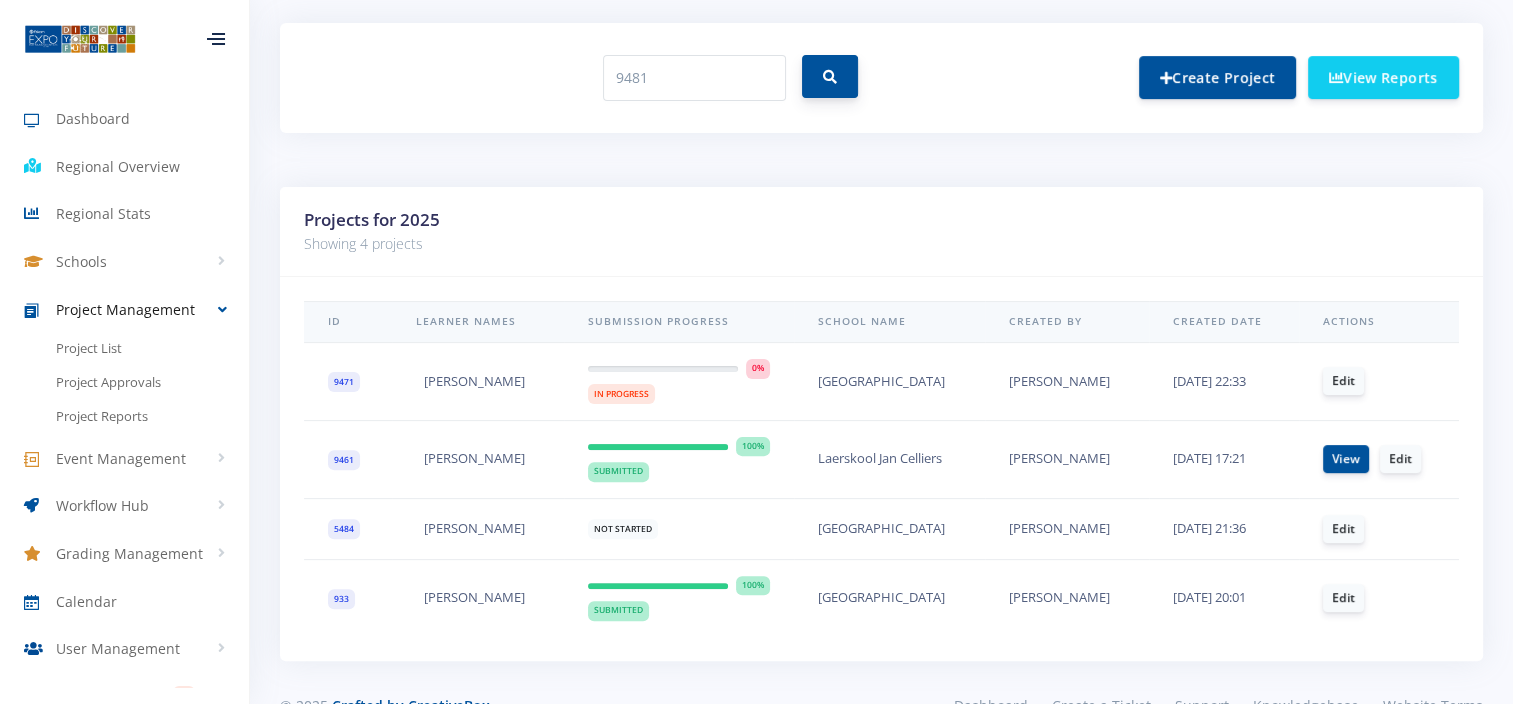 click at bounding box center [830, 76] 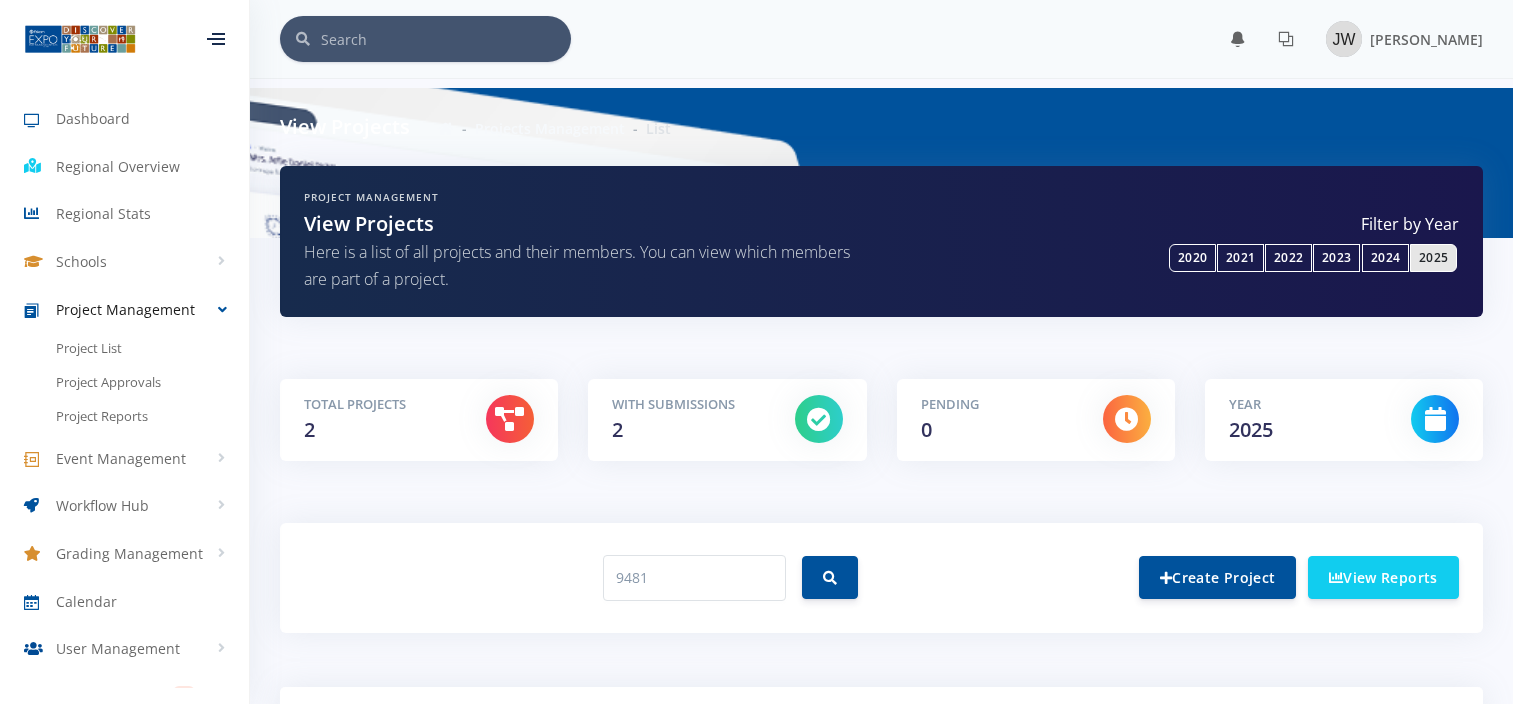 scroll, scrollTop: 0, scrollLeft: 0, axis: both 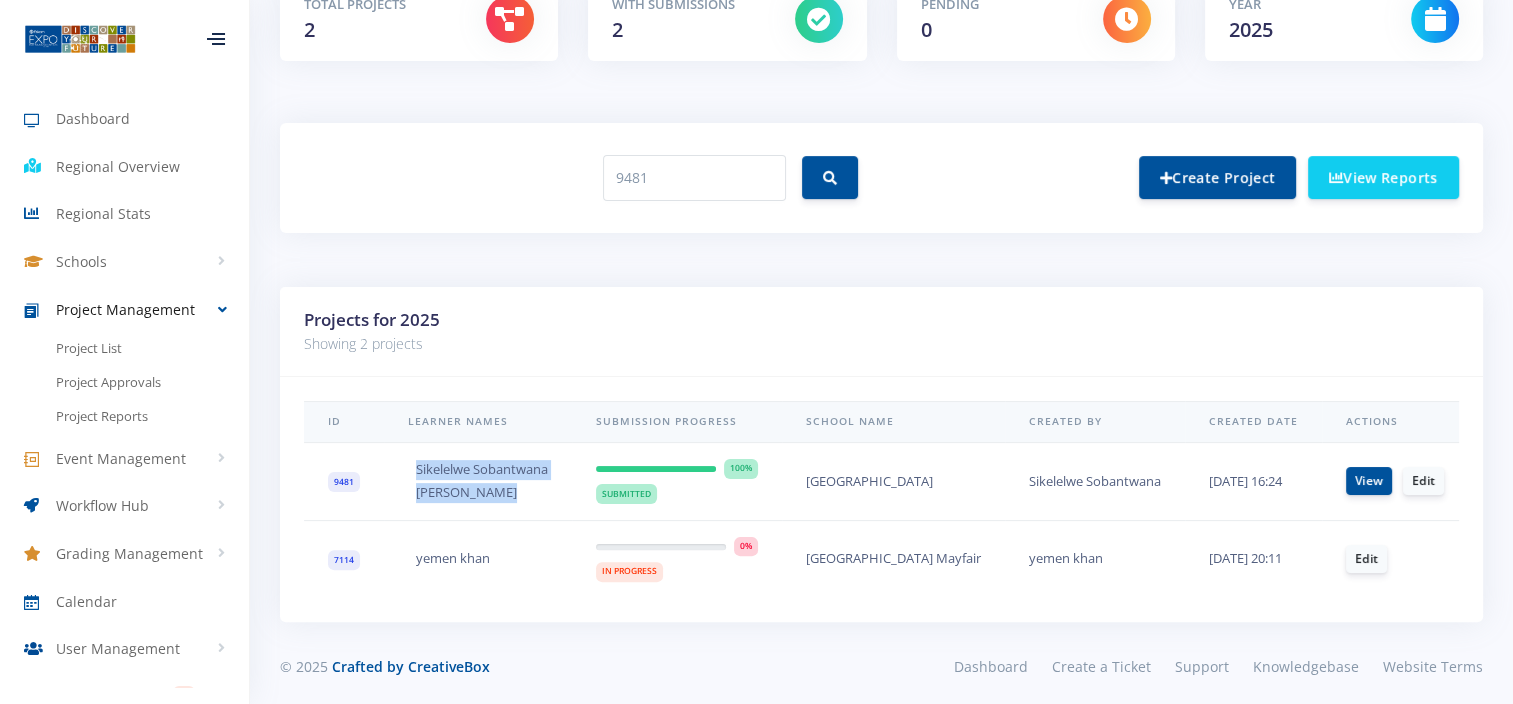 drag, startPoint x: 523, startPoint y: 496, endPoint x: 412, endPoint y: 471, distance: 113.78049 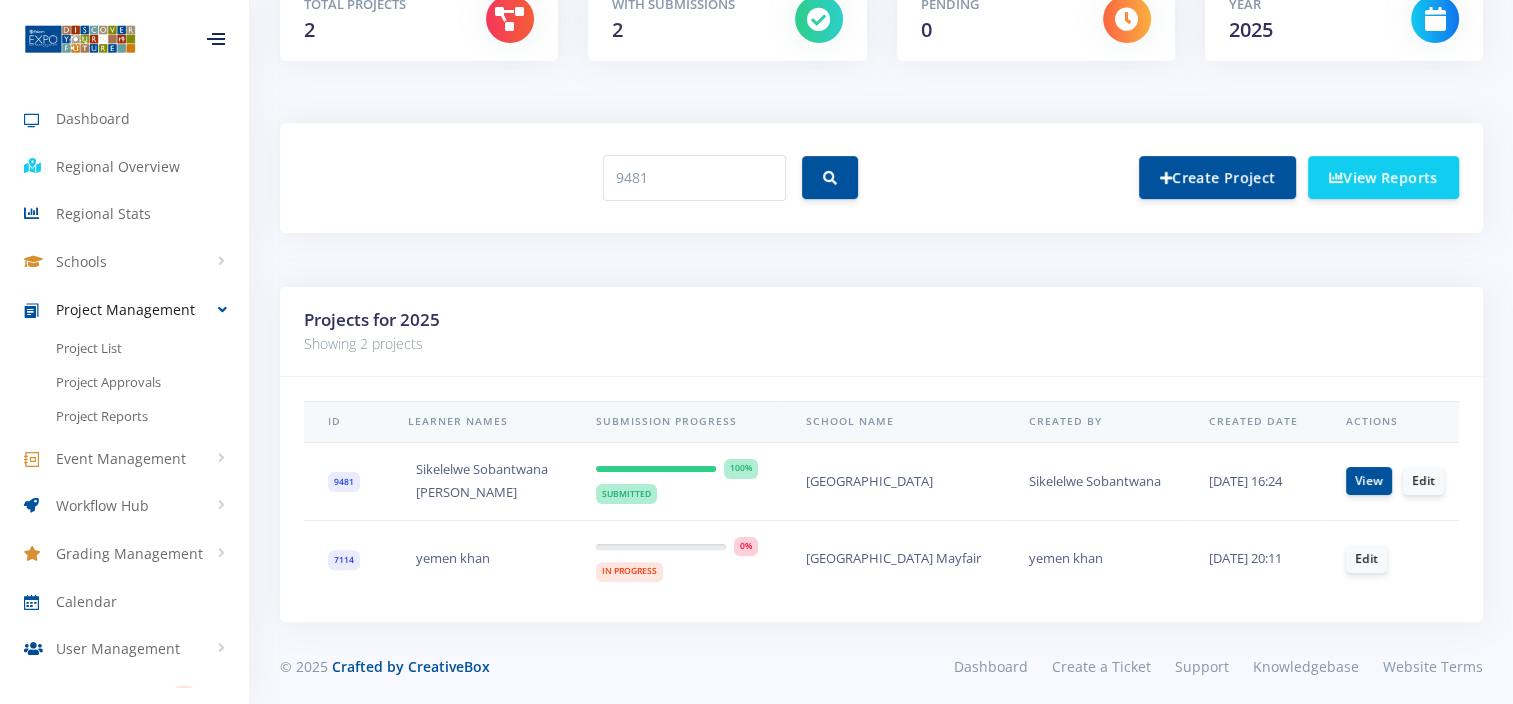 click on "Sikelelwe Sobantwana" at bounding box center [1095, 481] 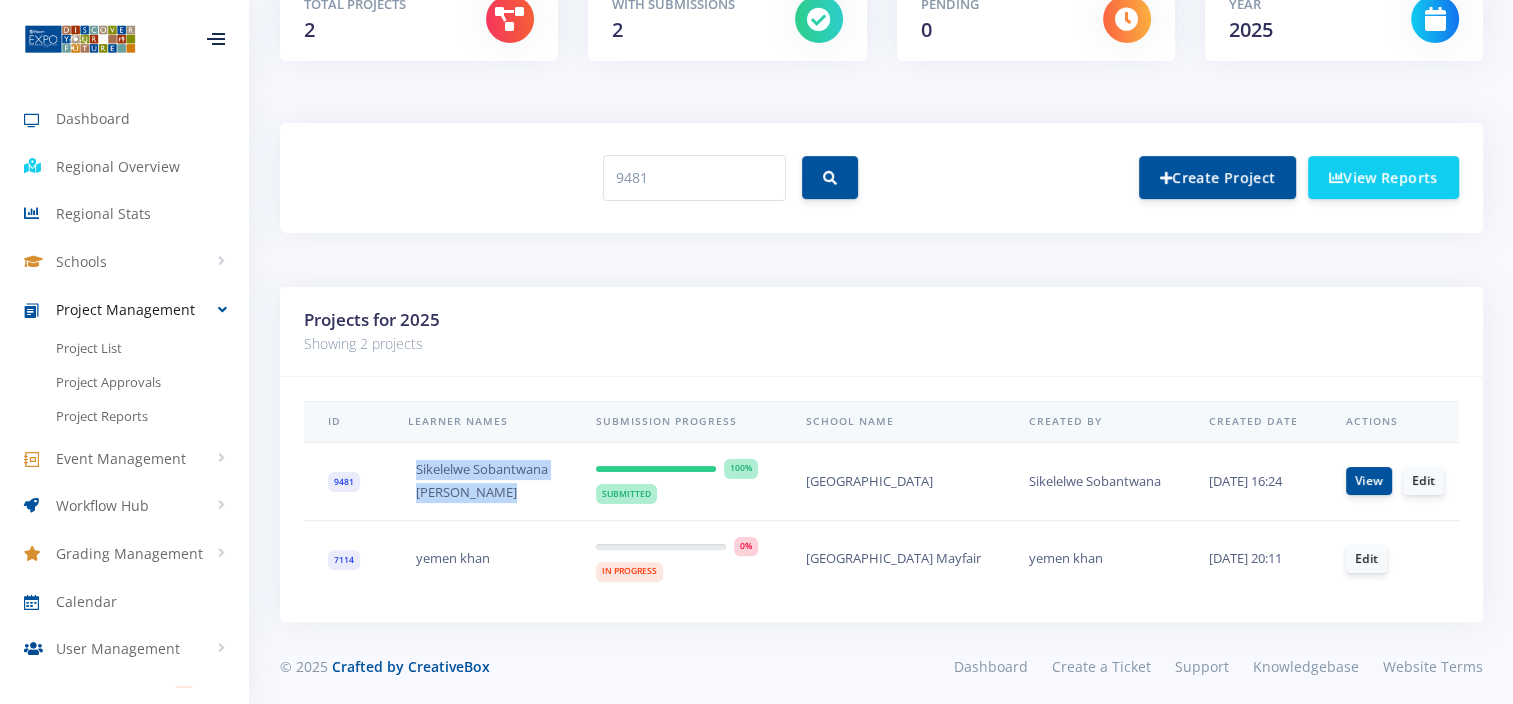 drag, startPoint x: 531, startPoint y: 493, endPoint x: 396, endPoint y: 475, distance: 136.19472 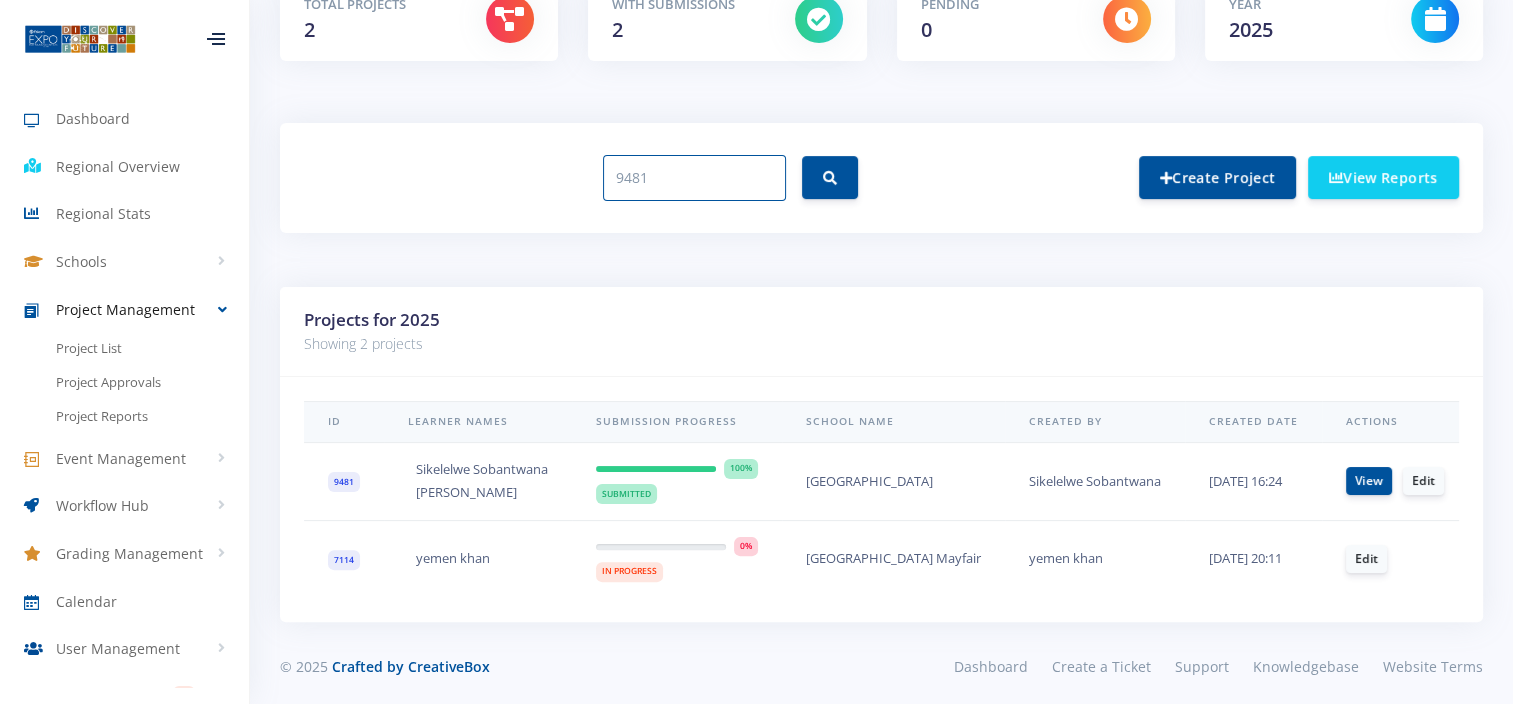 drag, startPoint x: 665, startPoint y: 172, endPoint x: 490, endPoint y: 176, distance: 175.04572 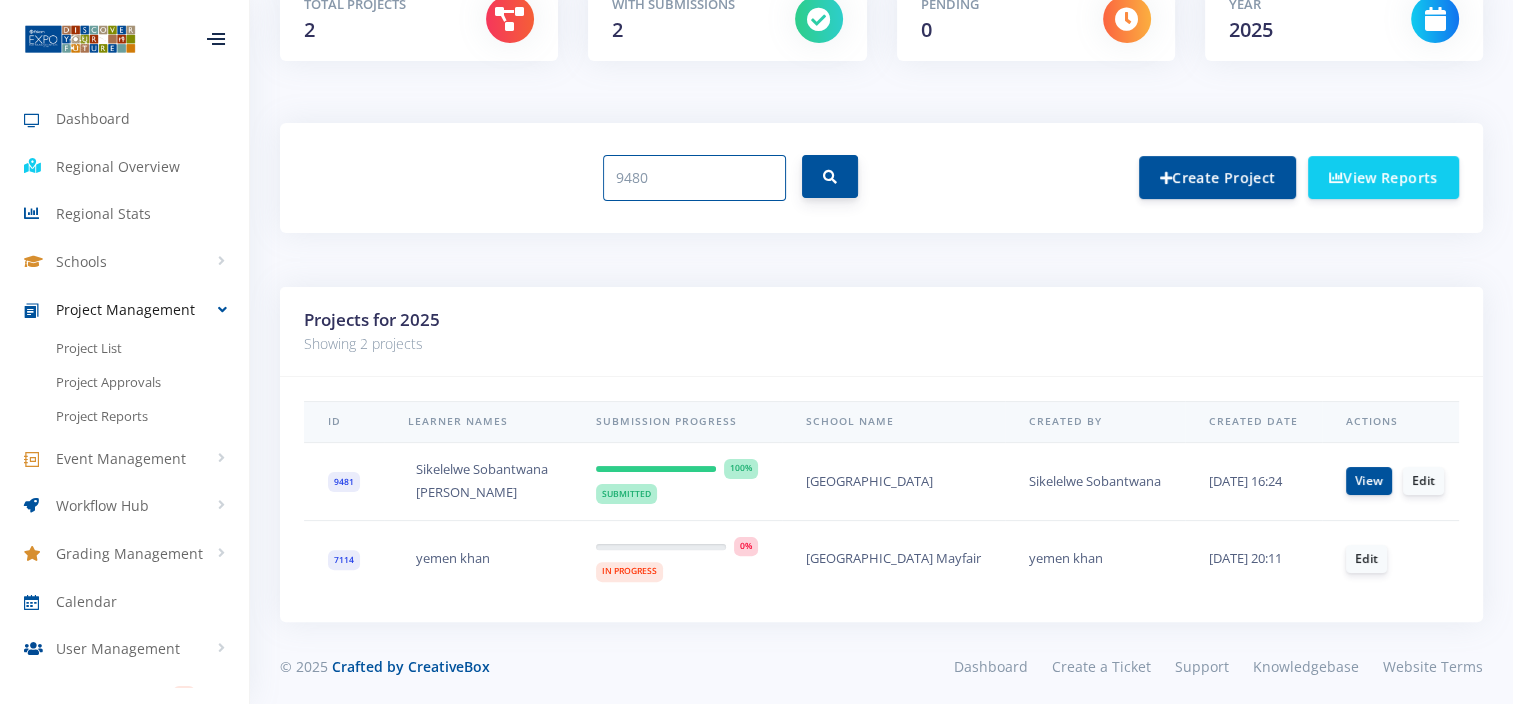 type on "9480" 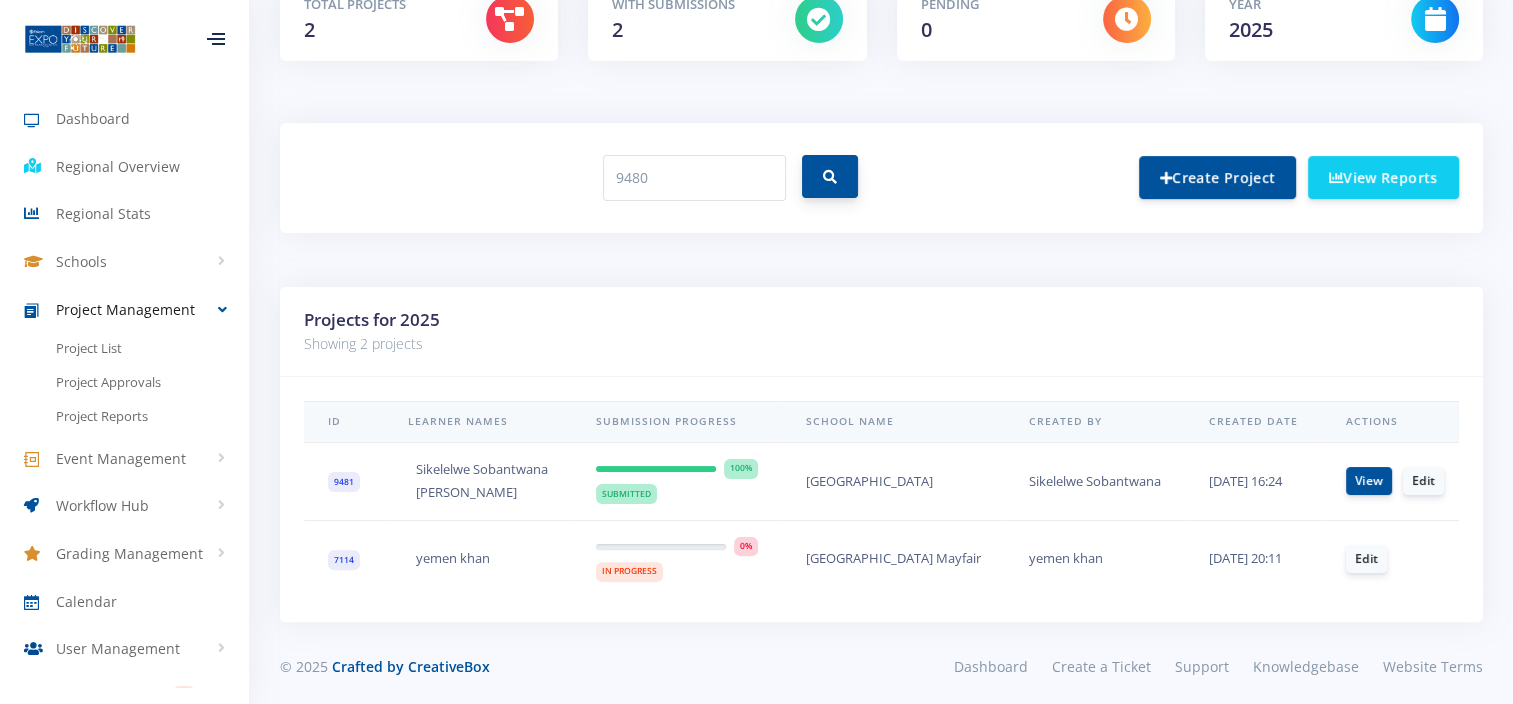 drag, startPoint x: 829, startPoint y: 173, endPoint x: 841, endPoint y: 174, distance: 12.0415945 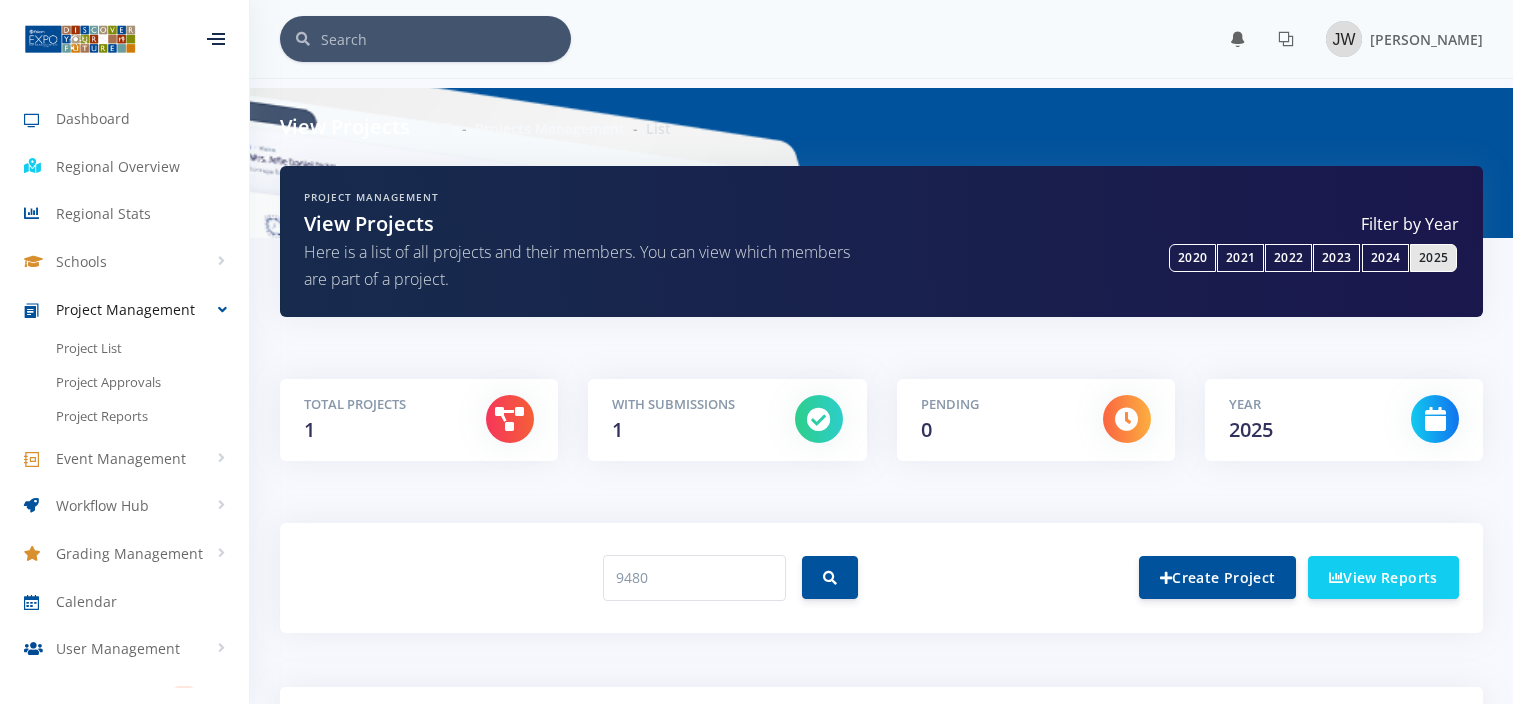 scroll, scrollTop: 0, scrollLeft: 0, axis: both 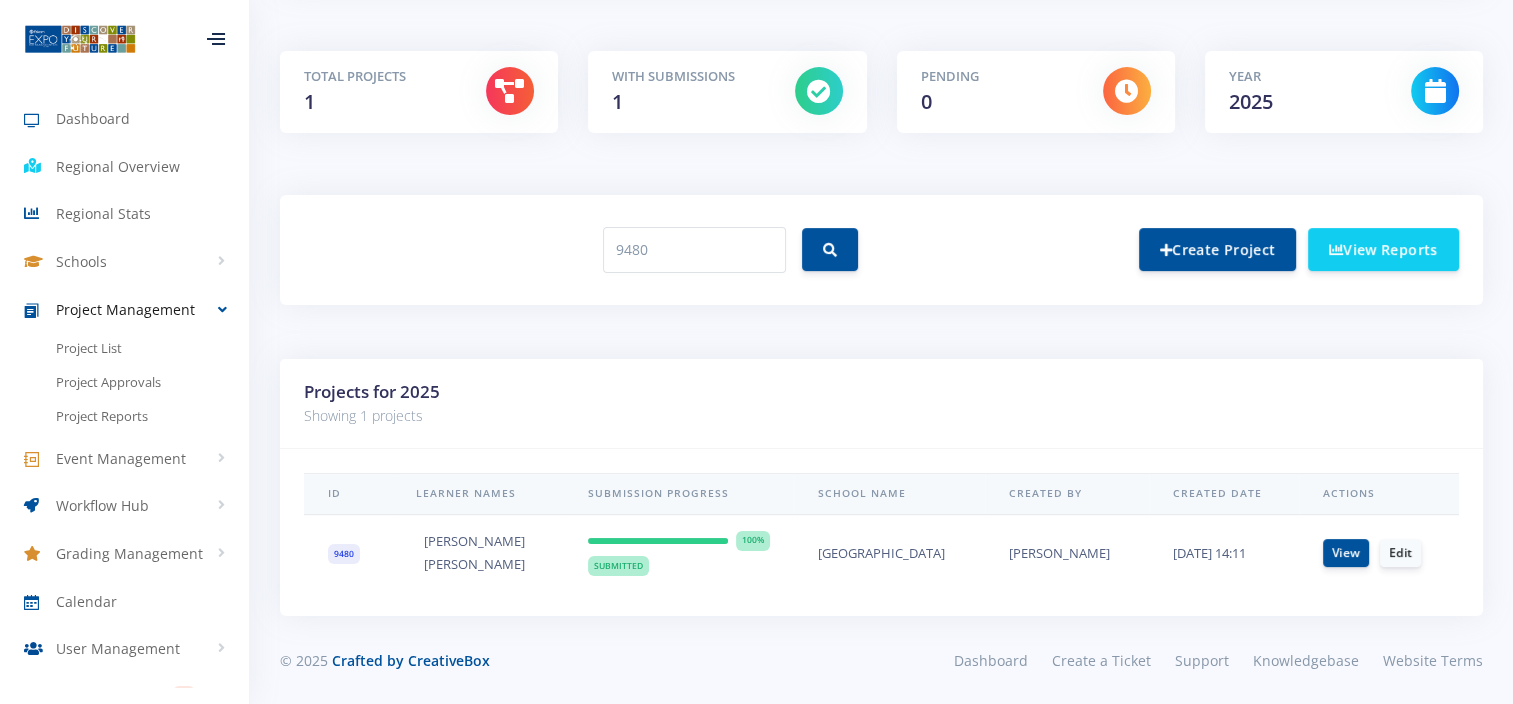 drag, startPoint x: 573, startPoint y: 568, endPoint x: 402, endPoint y: 532, distance: 174.7484 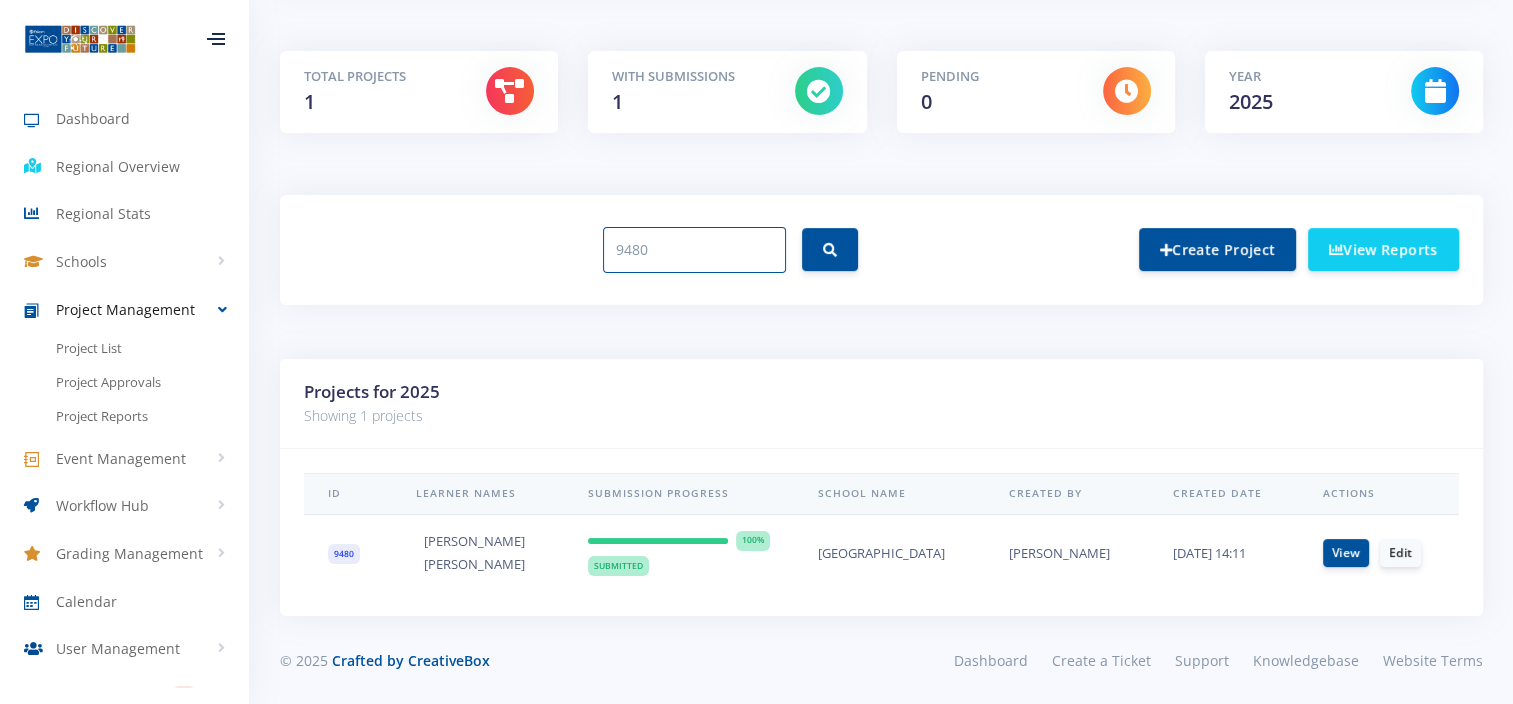 drag, startPoint x: 660, startPoint y: 251, endPoint x: 483, endPoint y: 257, distance: 177.10167 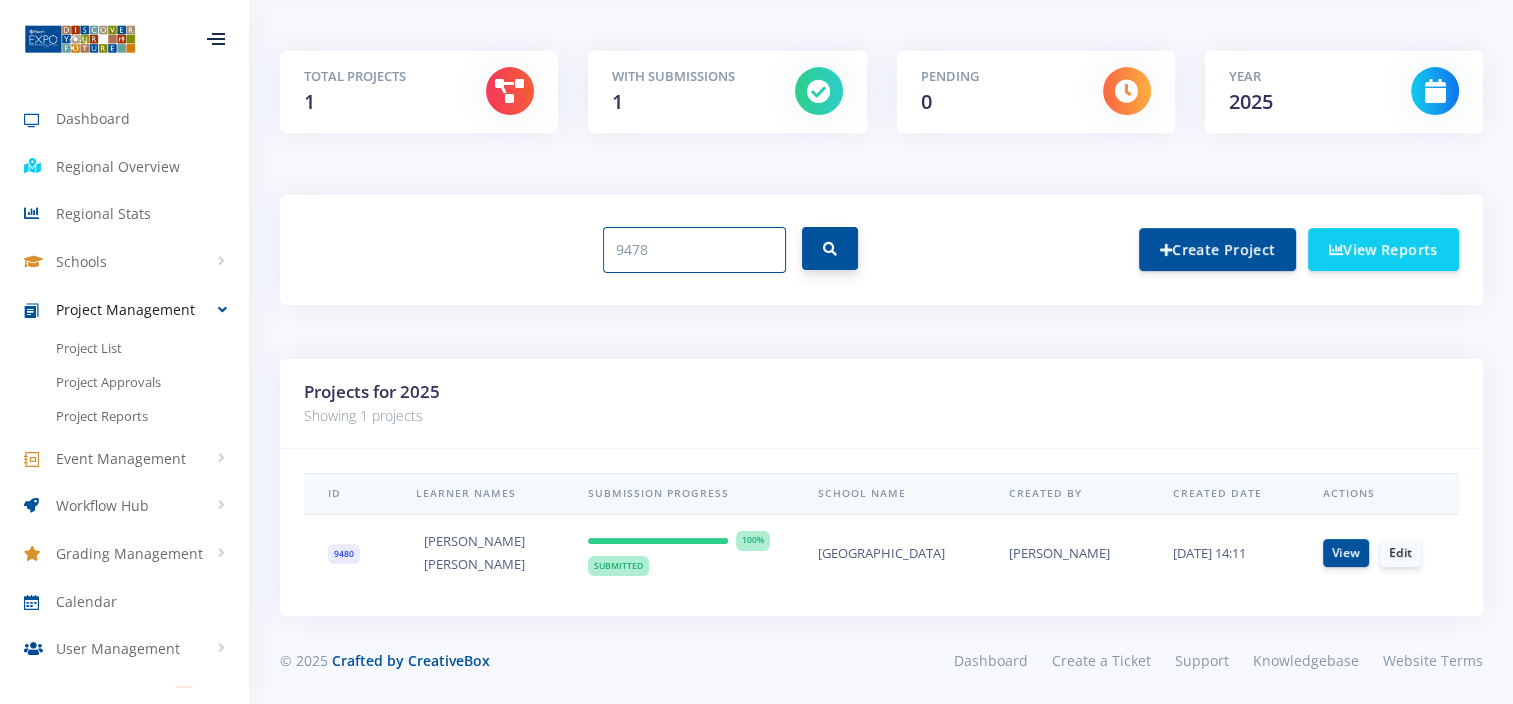 type on "9478" 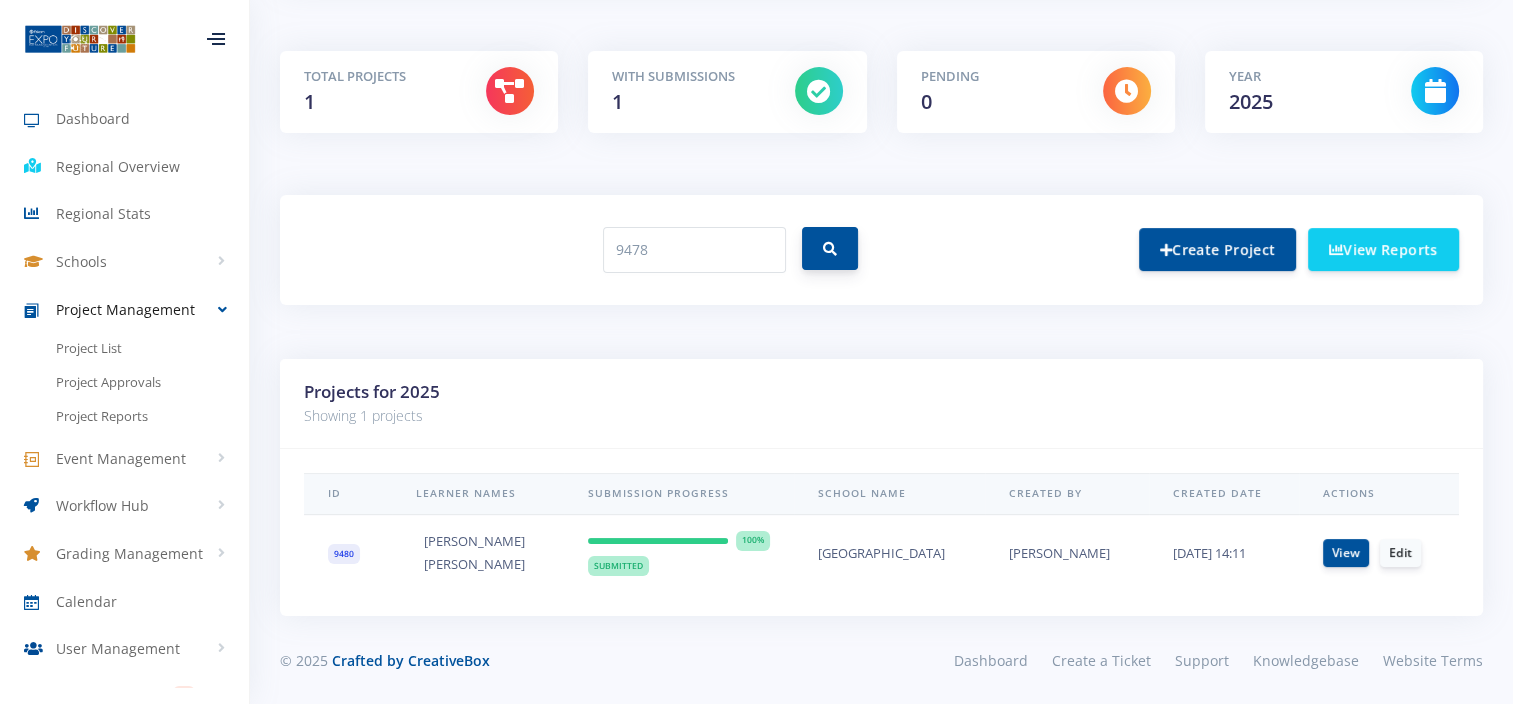 click at bounding box center [830, 248] 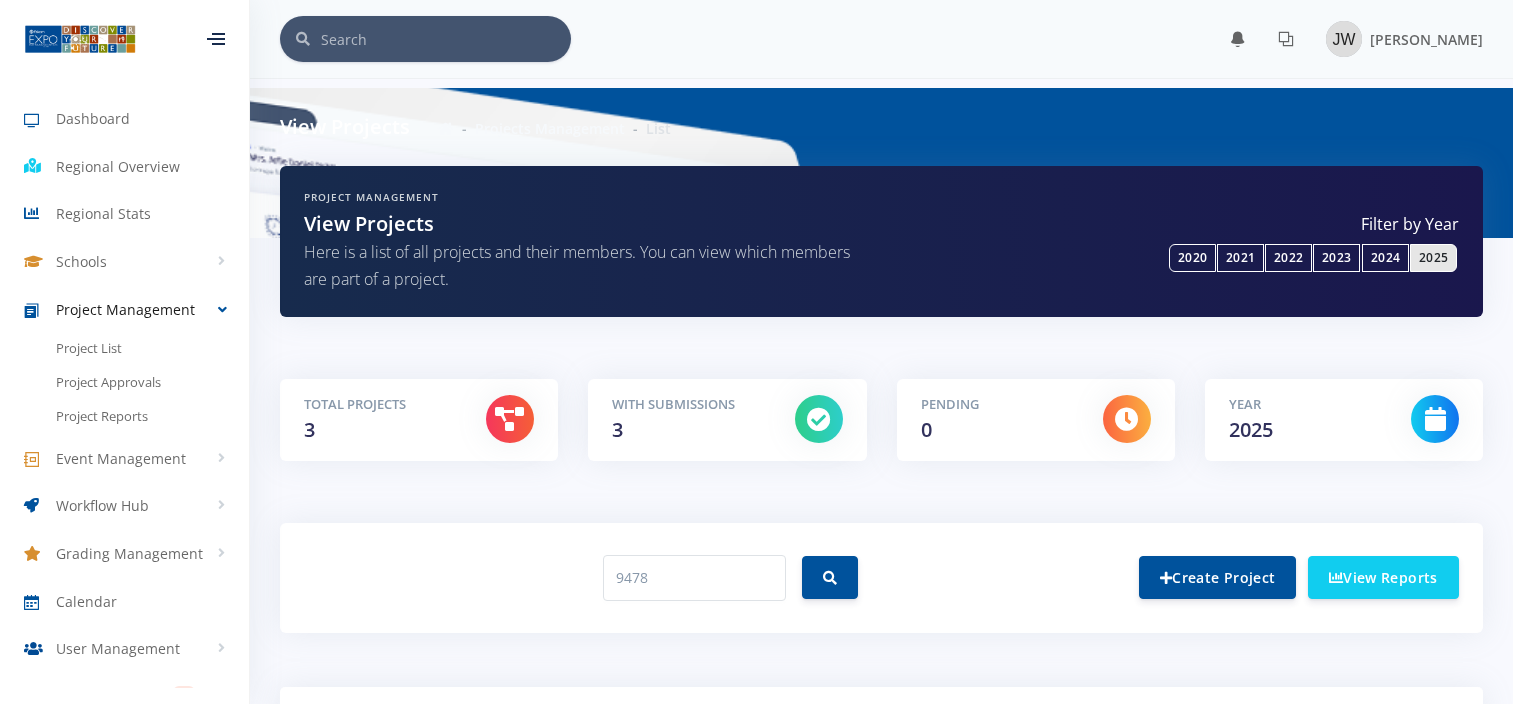 scroll, scrollTop: 71, scrollLeft: 0, axis: vertical 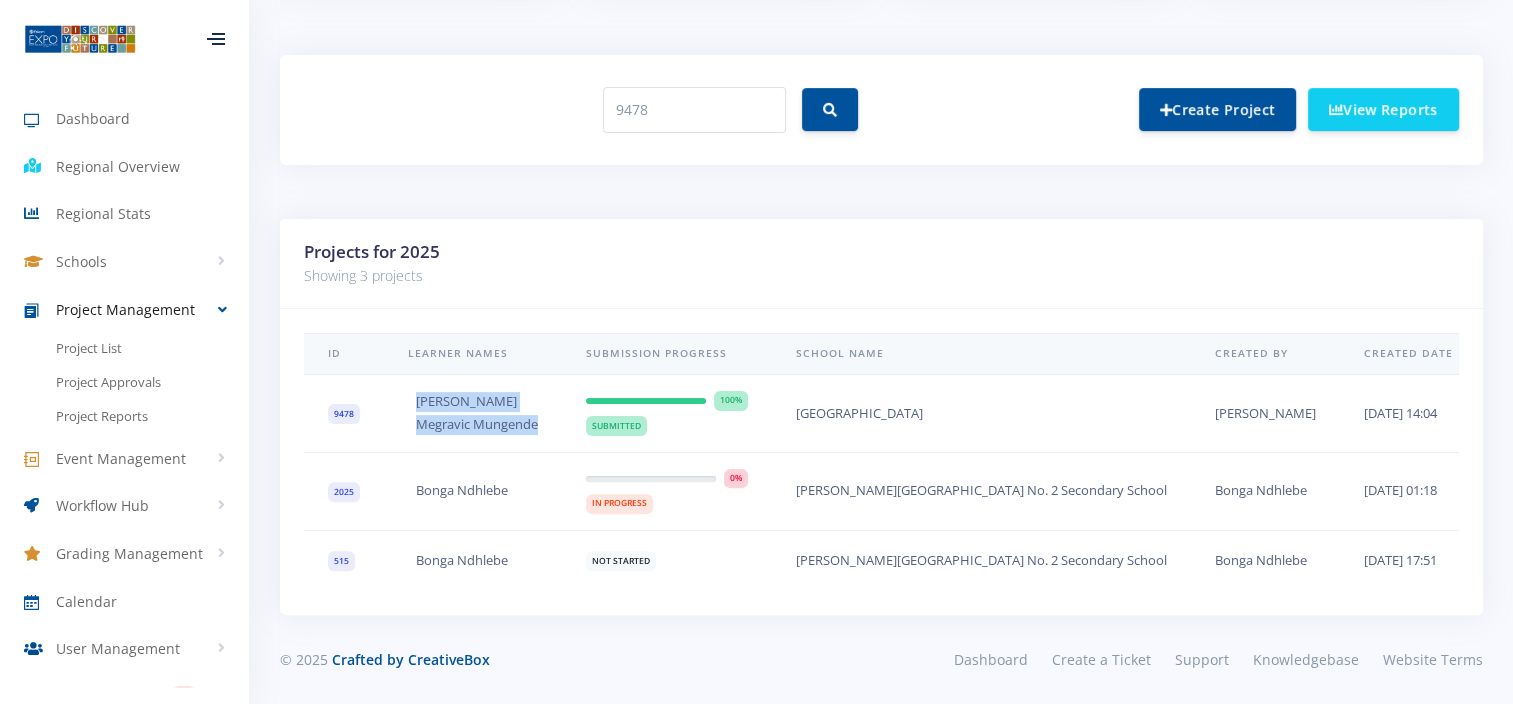 drag, startPoint x: 544, startPoint y: 408, endPoint x: 416, endPoint y: 388, distance: 129.55309 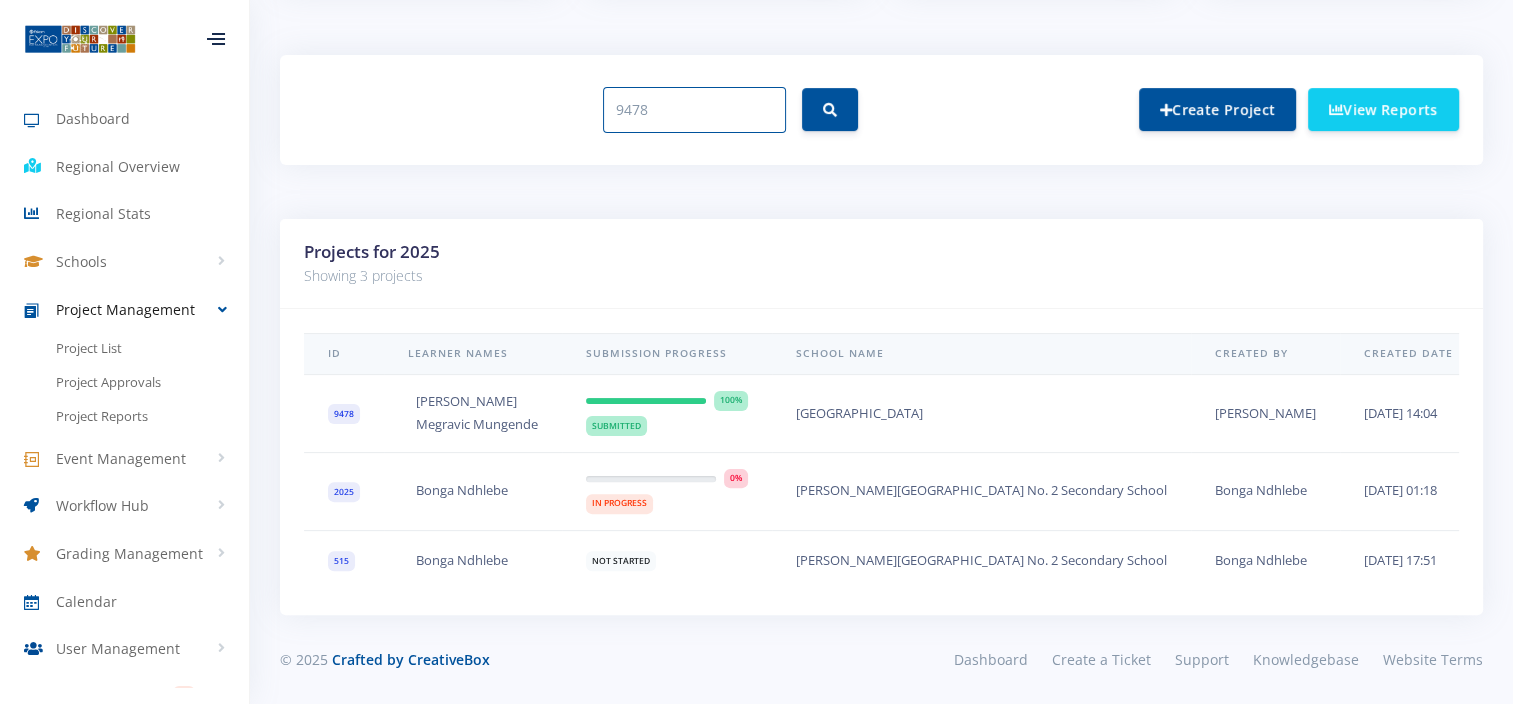 drag, startPoint x: 675, startPoint y: 98, endPoint x: 504, endPoint y: 108, distance: 171.29214 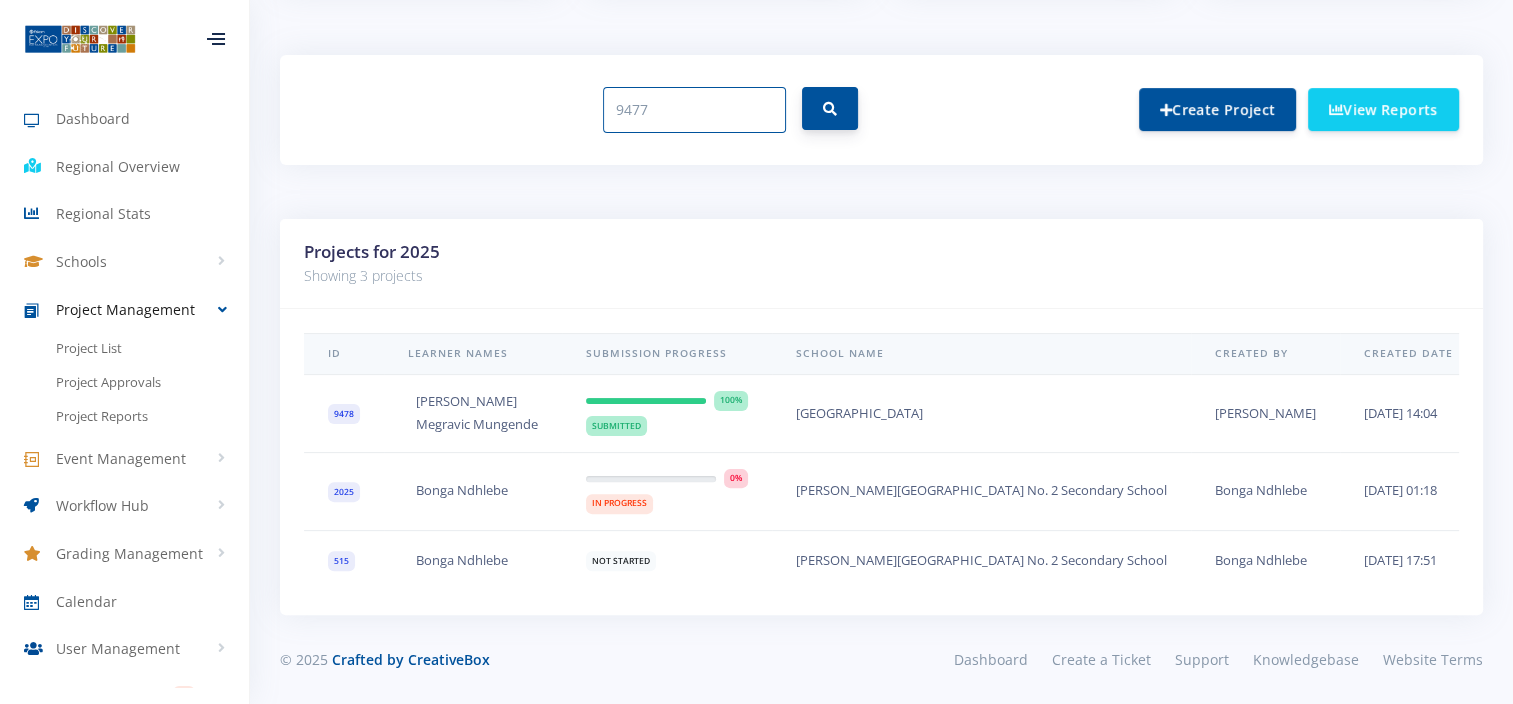 type on "9477" 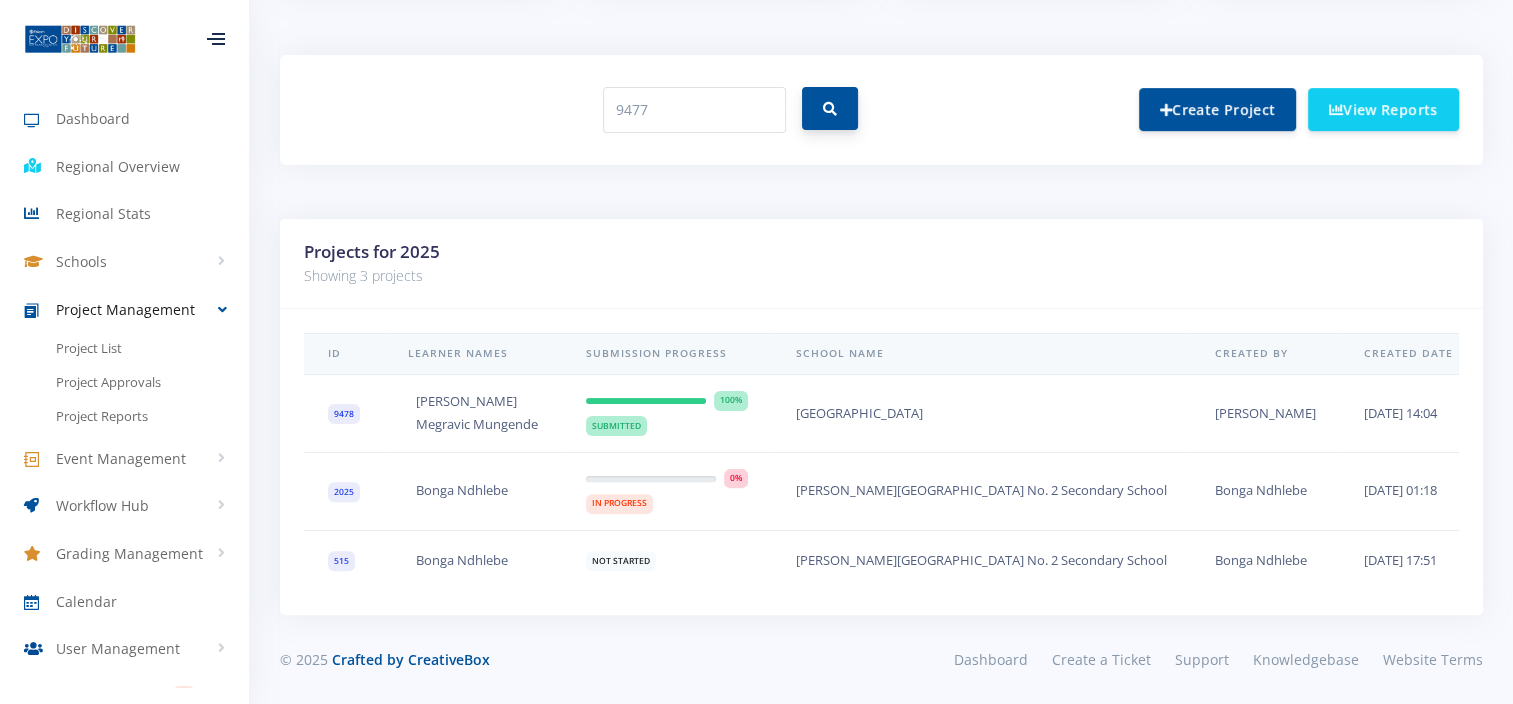 click at bounding box center (830, 108) 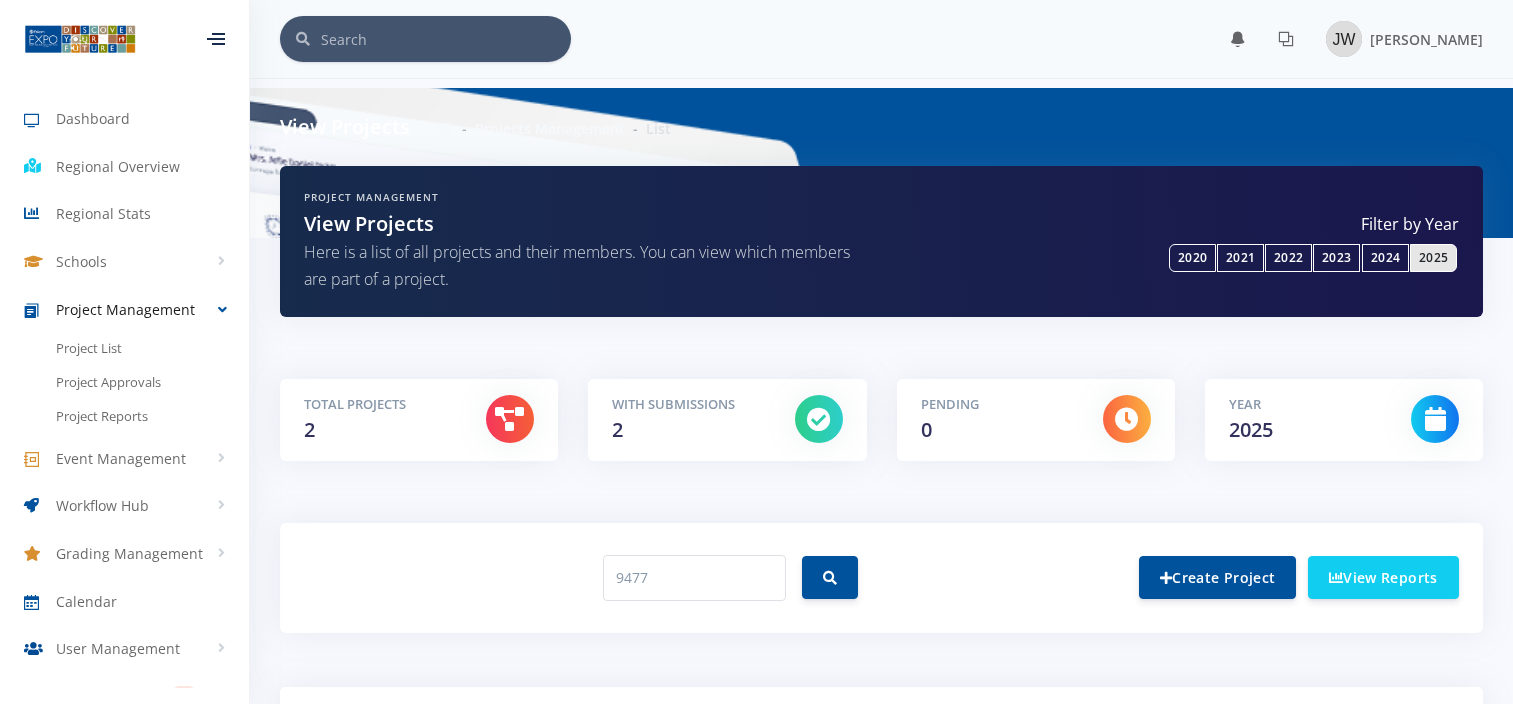 scroll, scrollTop: 0, scrollLeft: 0, axis: both 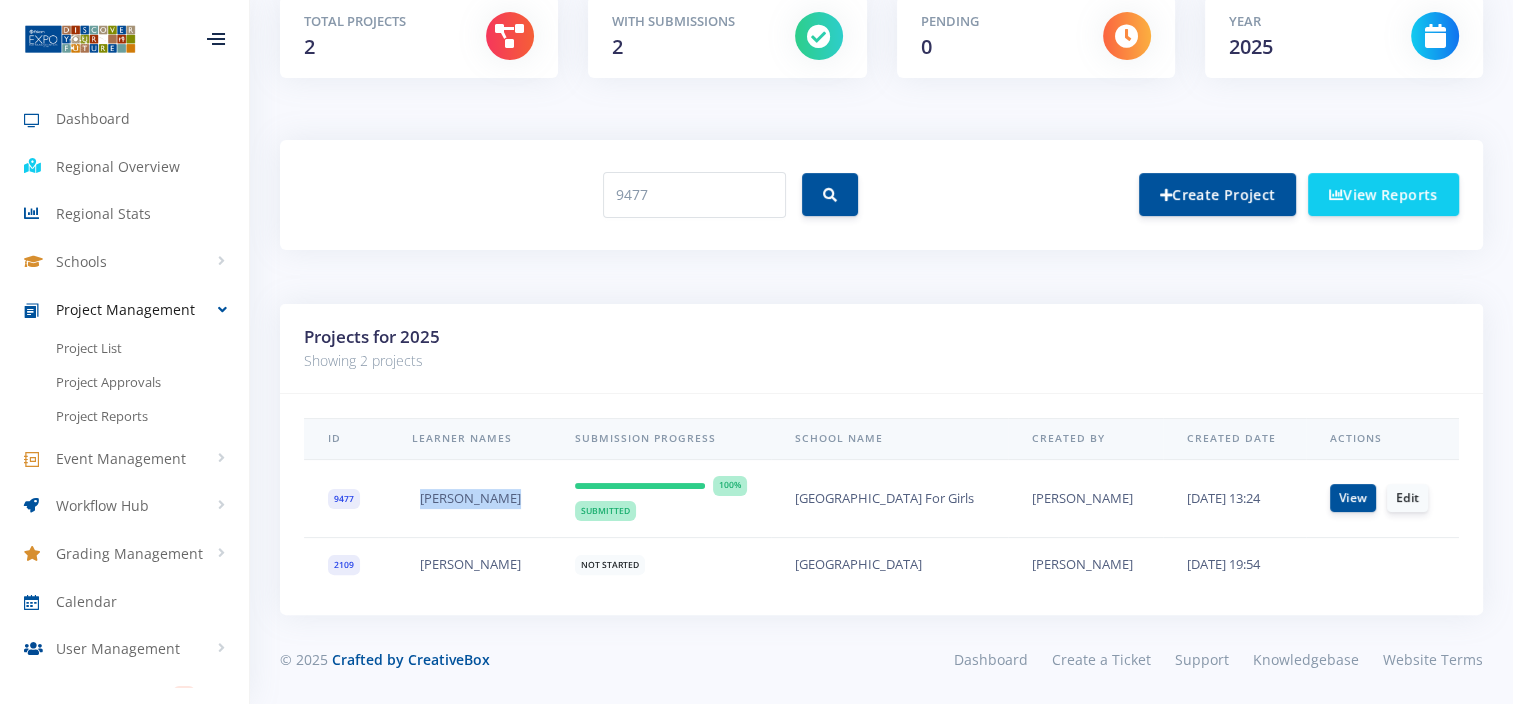 drag, startPoint x: 509, startPoint y: 480, endPoint x: 413, endPoint y: 486, distance: 96.18732 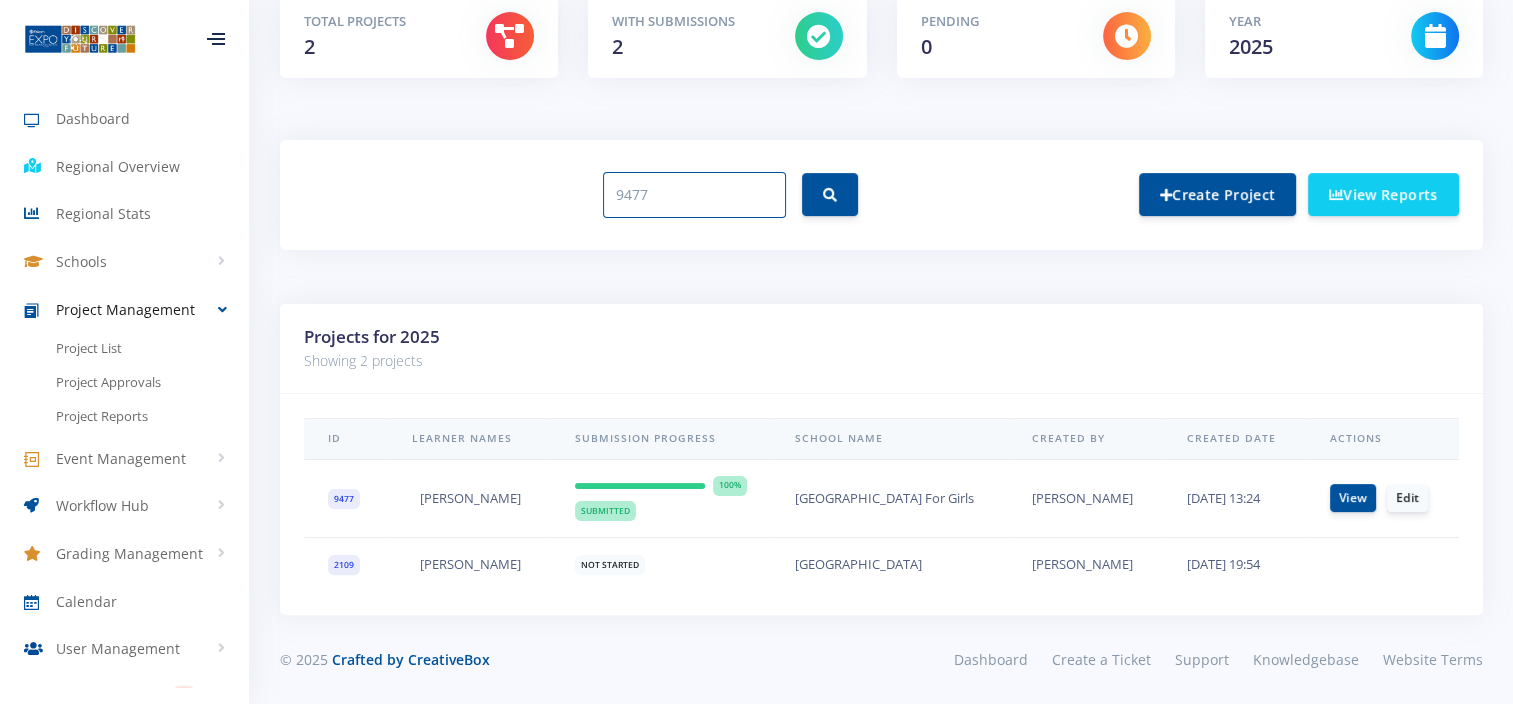 drag, startPoint x: 709, startPoint y: 188, endPoint x: 559, endPoint y: 176, distance: 150.47923 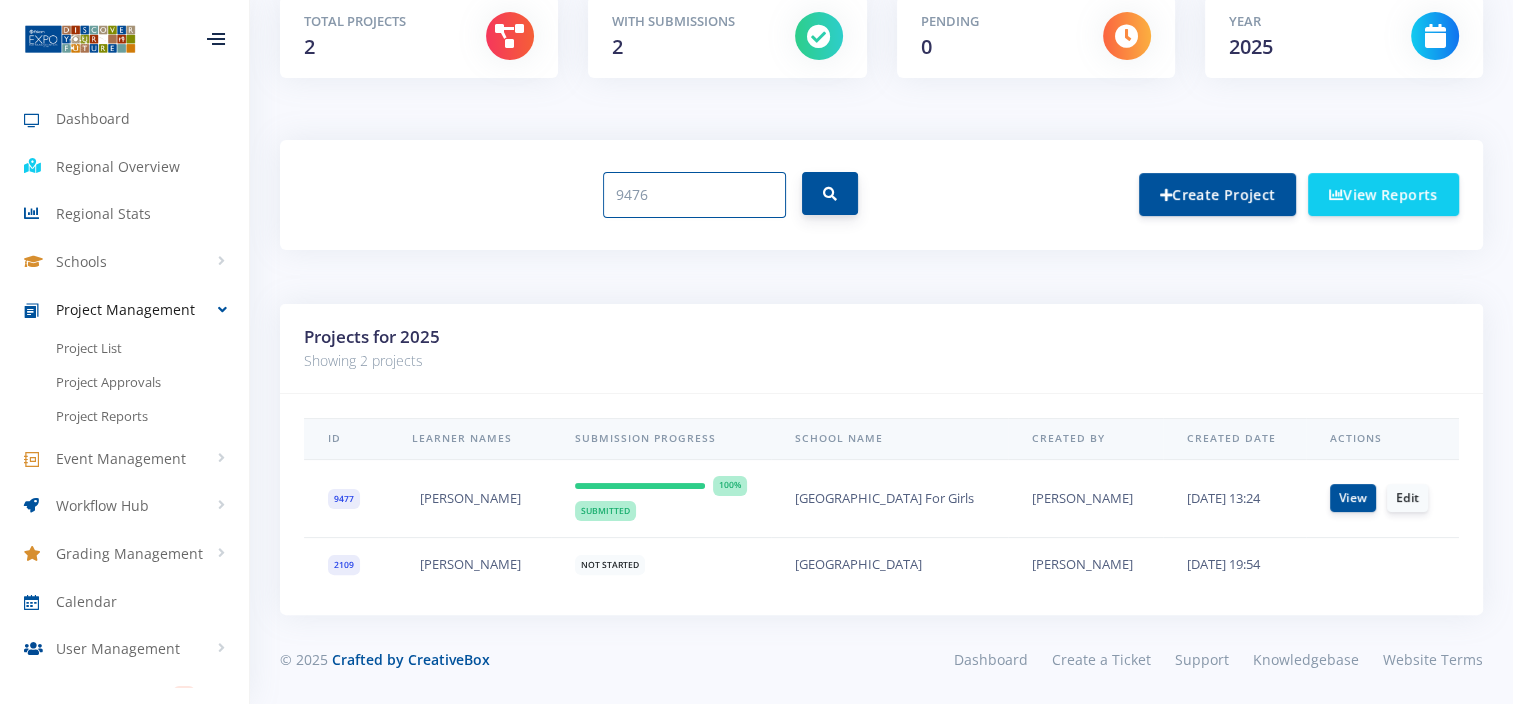 type on "9476" 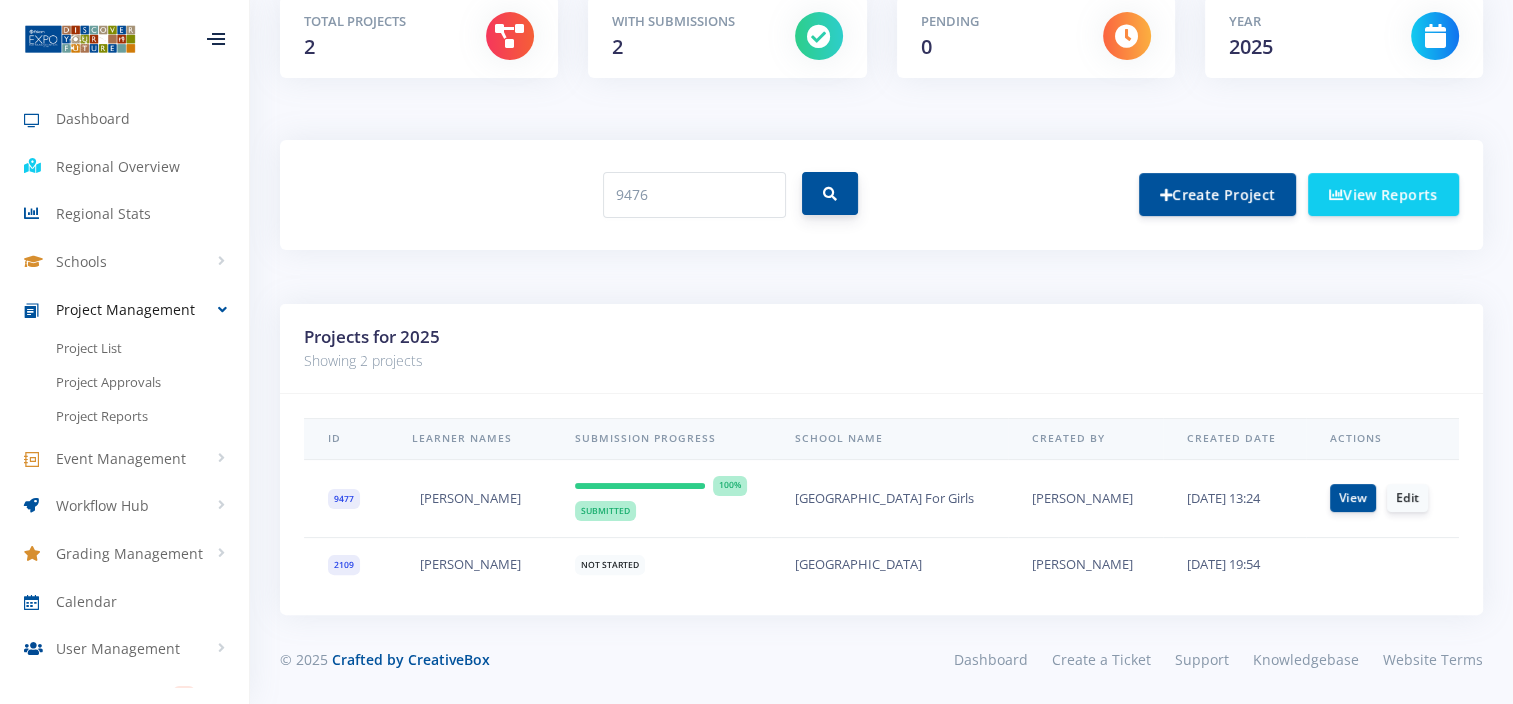 click at bounding box center (830, 194) 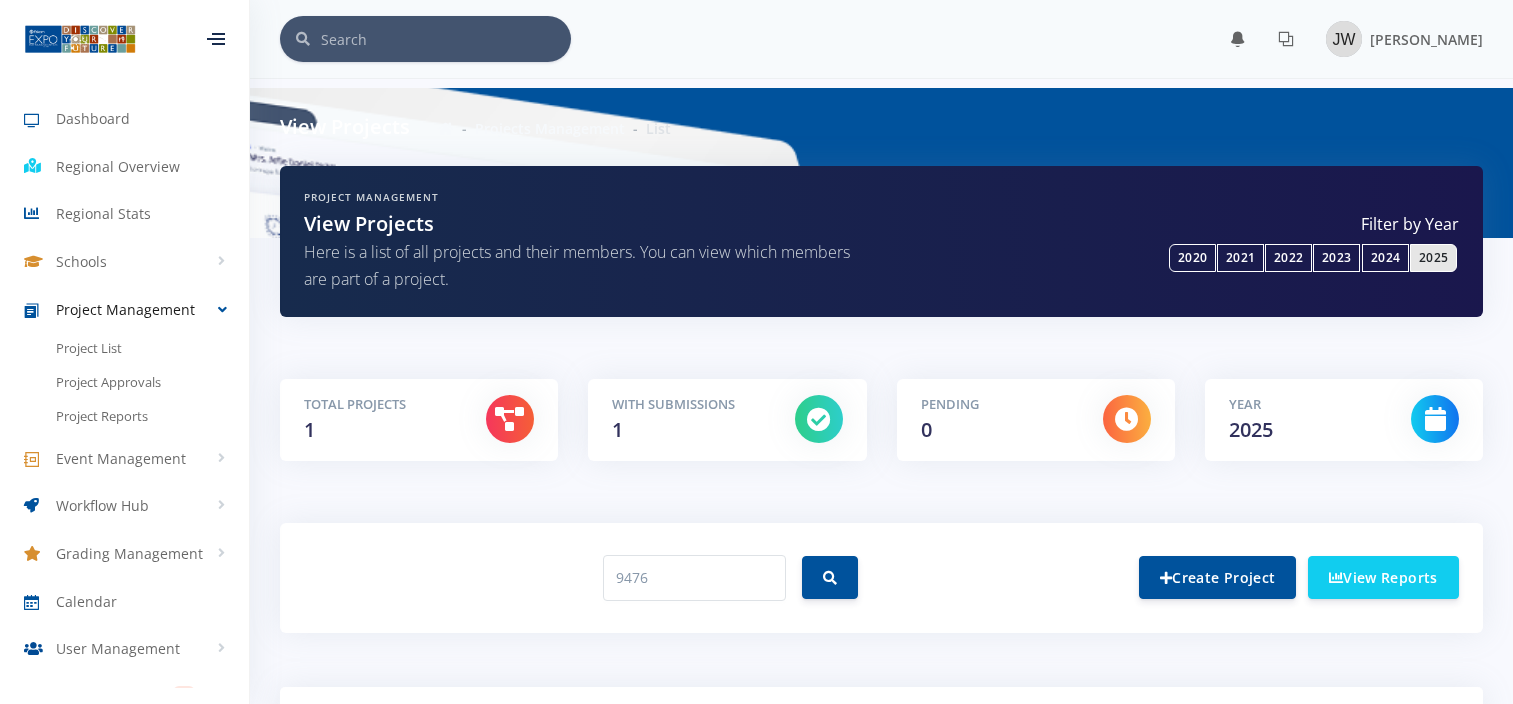 scroll, scrollTop: 0, scrollLeft: 0, axis: both 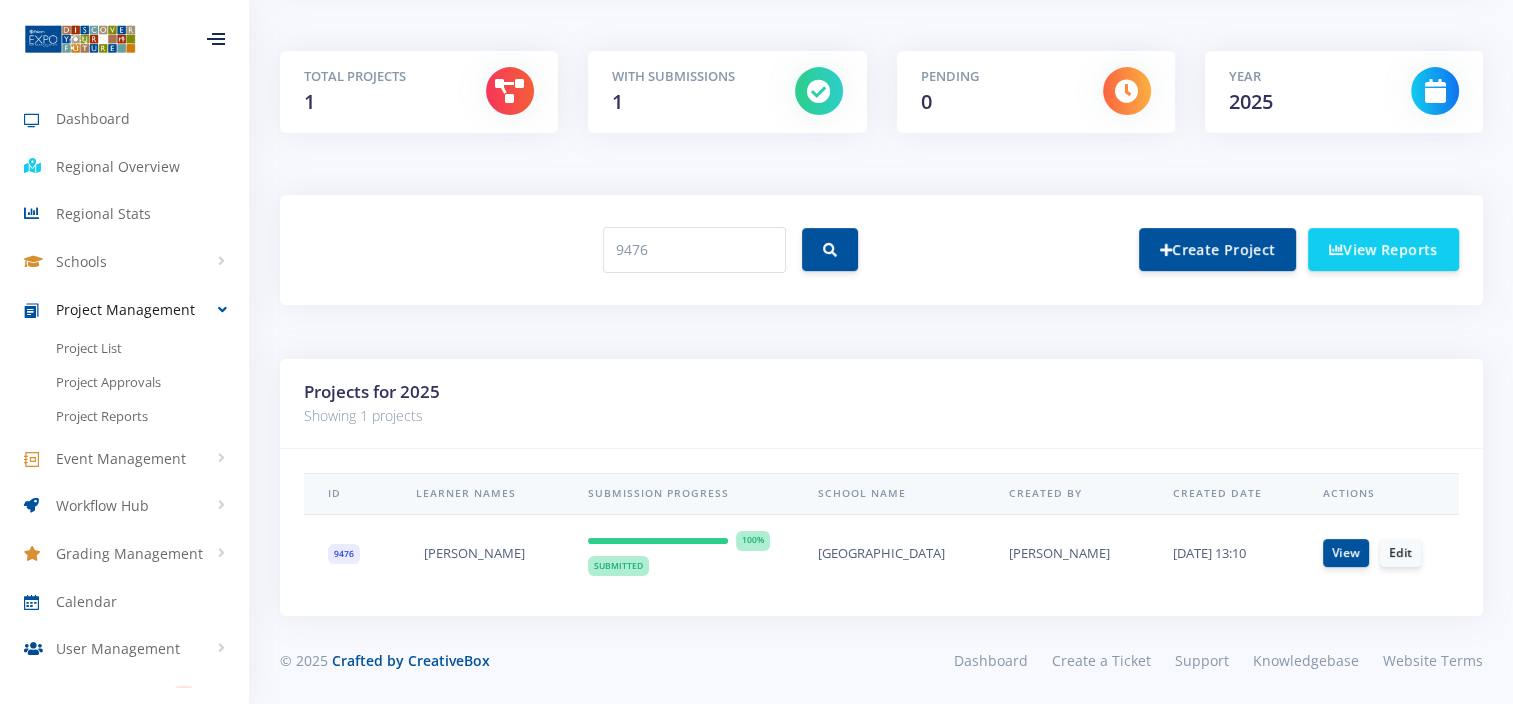 drag, startPoint x: 539, startPoint y: 550, endPoint x: 408, endPoint y: 546, distance: 131.06105 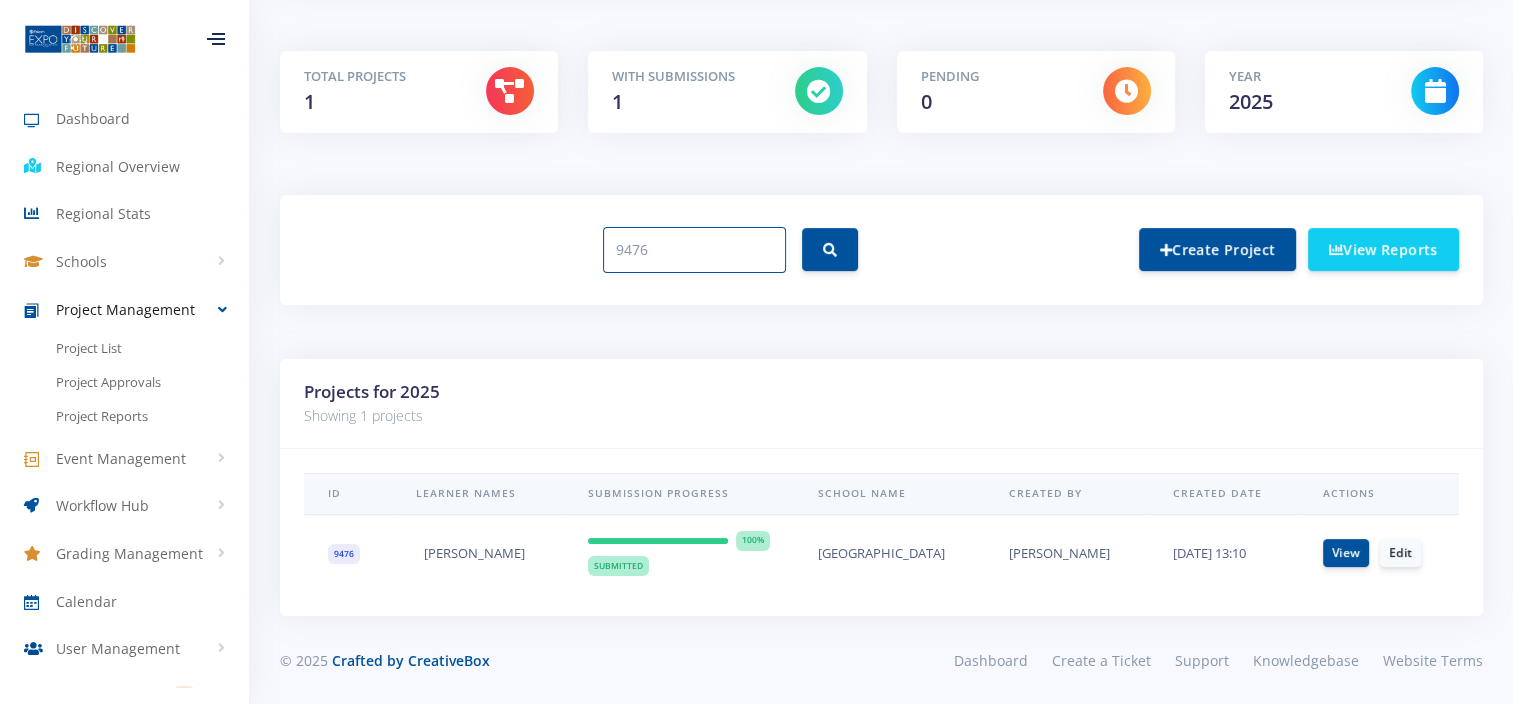 drag, startPoint x: 671, startPoint y: 250, endPoint x: 533, endPoint y: 257, distance: 138.17743 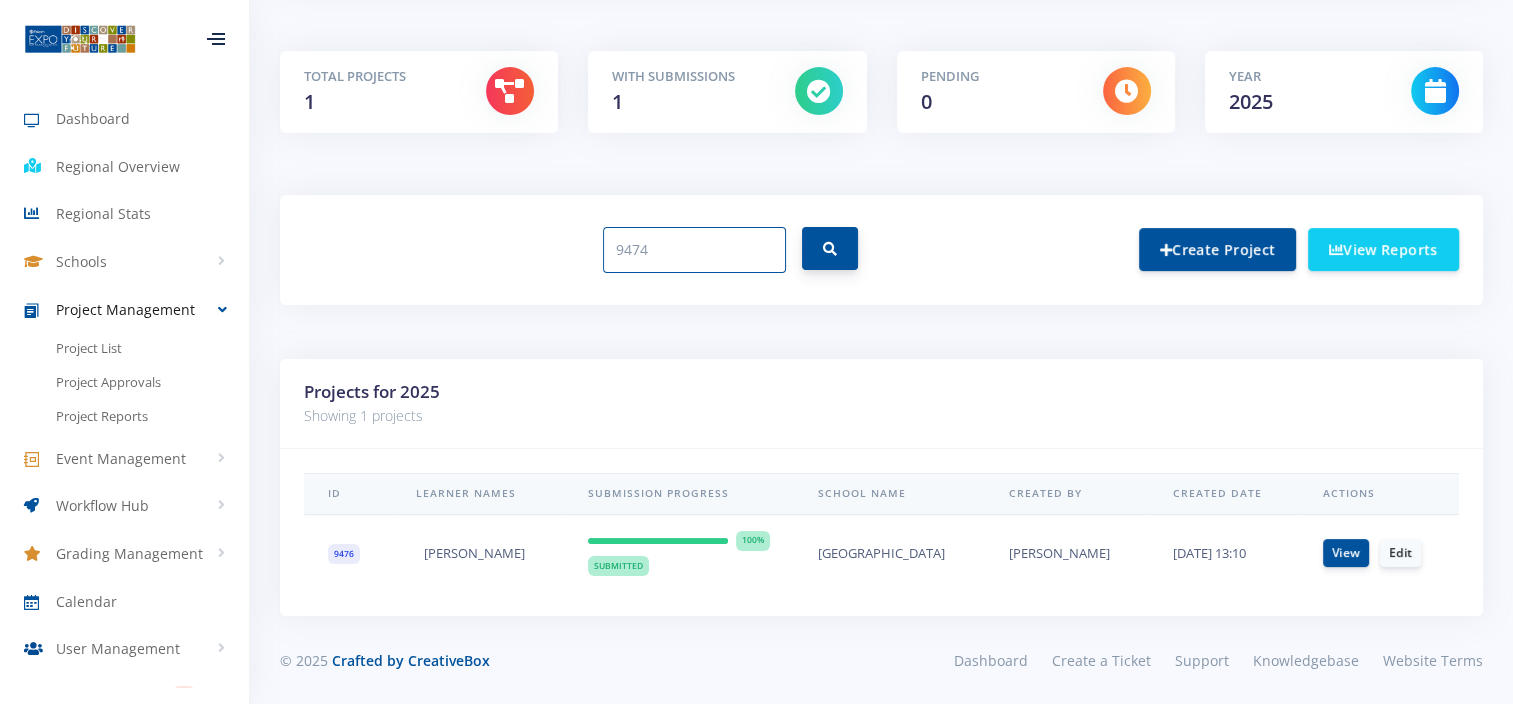 type on "9474" 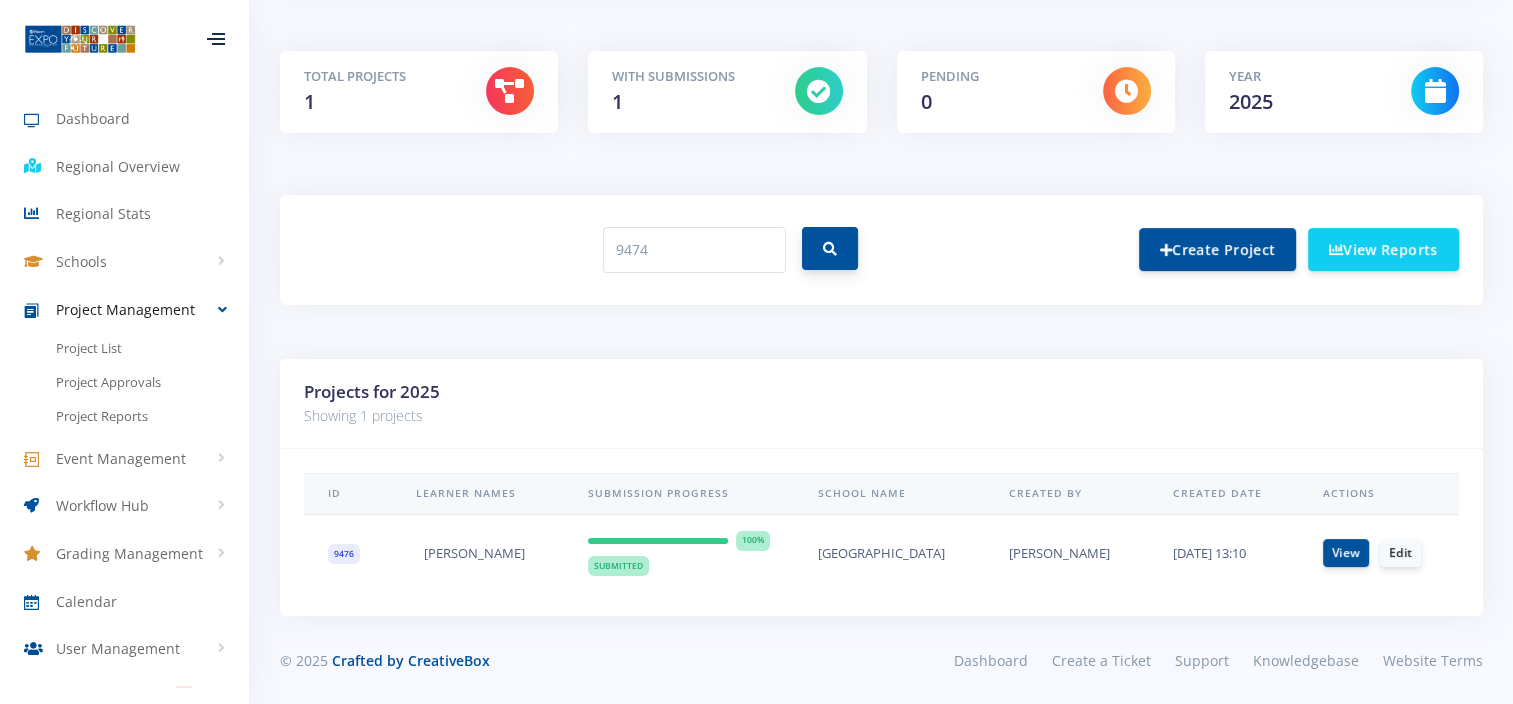 click at bounding box center [830, 249] 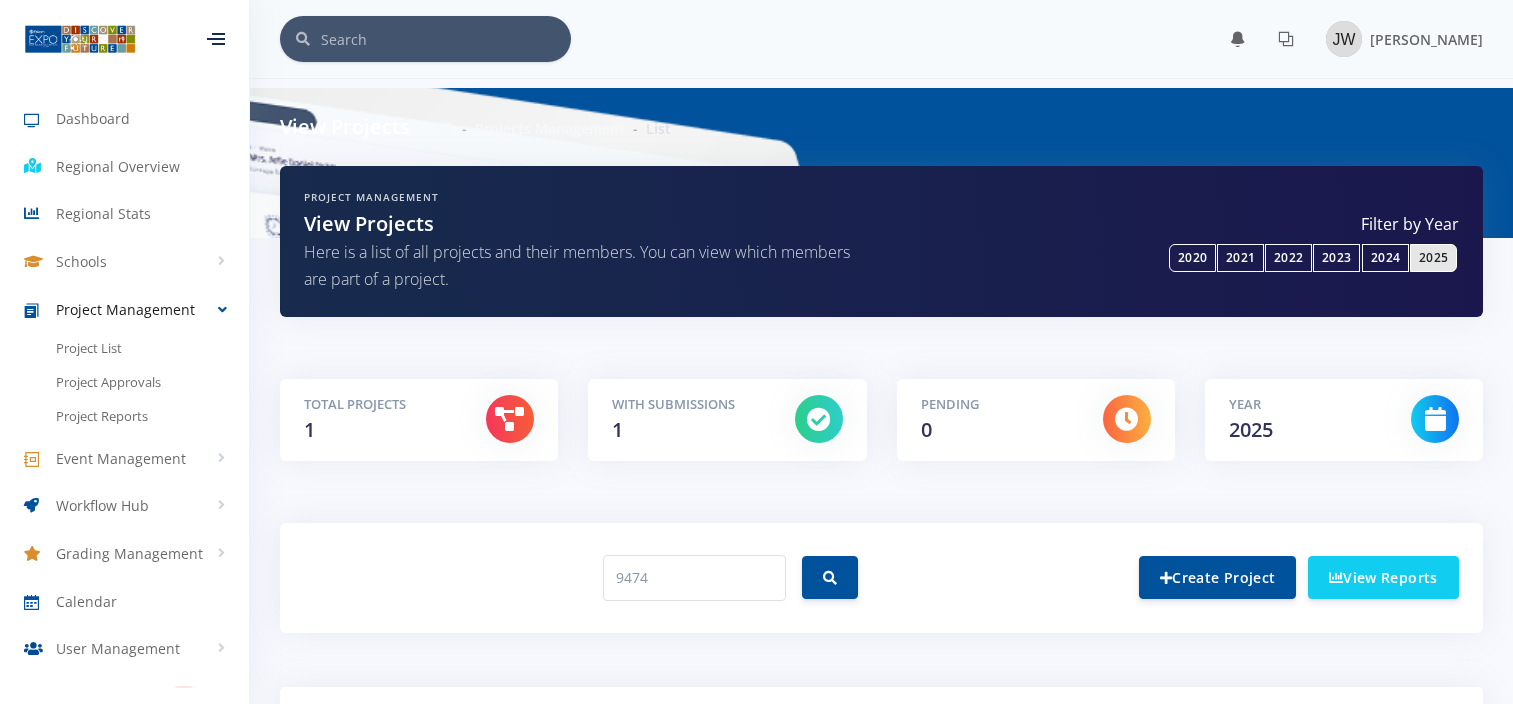 scroll, scrollTop: 0, scrollLeft: 0, axis: both 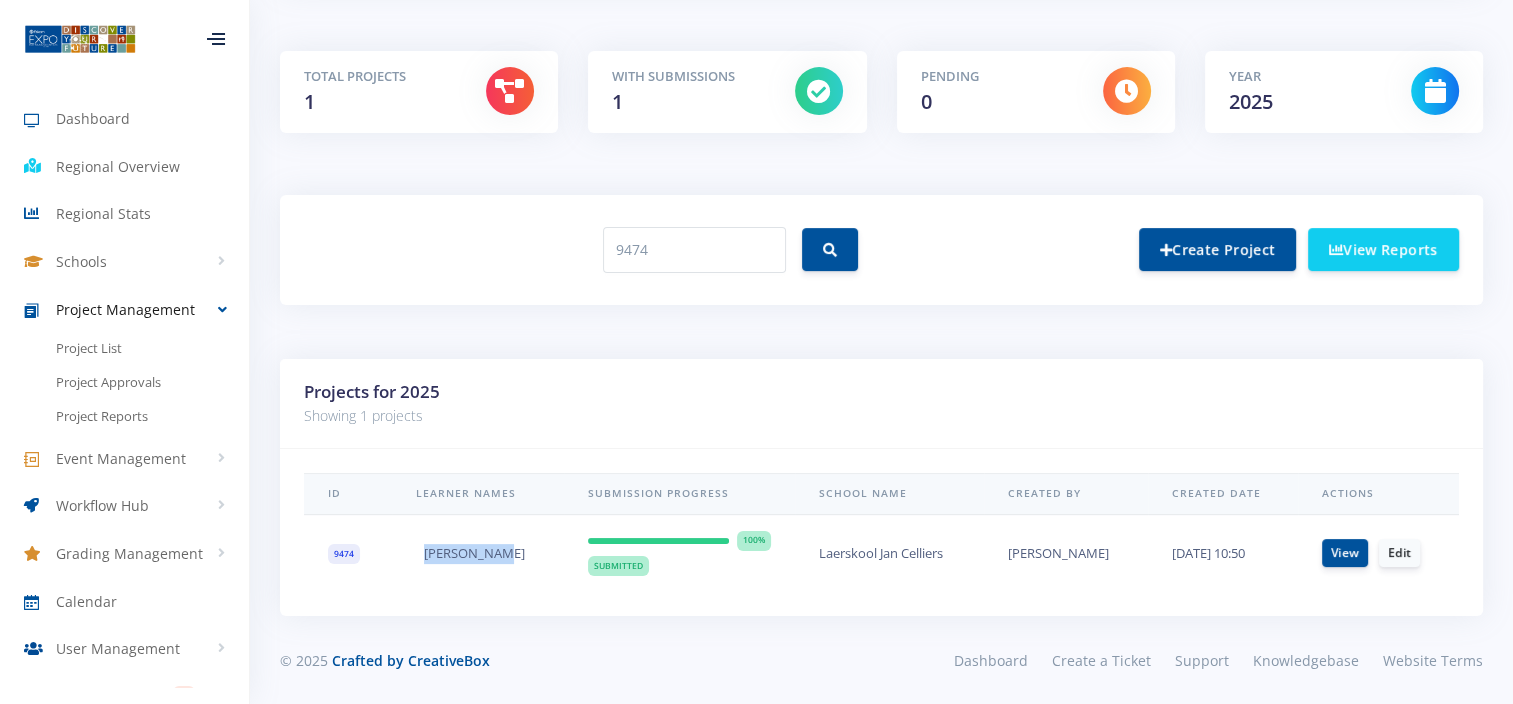 drag, startPoint x: 513, startPoint y: 551, endPoint x: 422, endPoint y: 544, distance: 91.26884 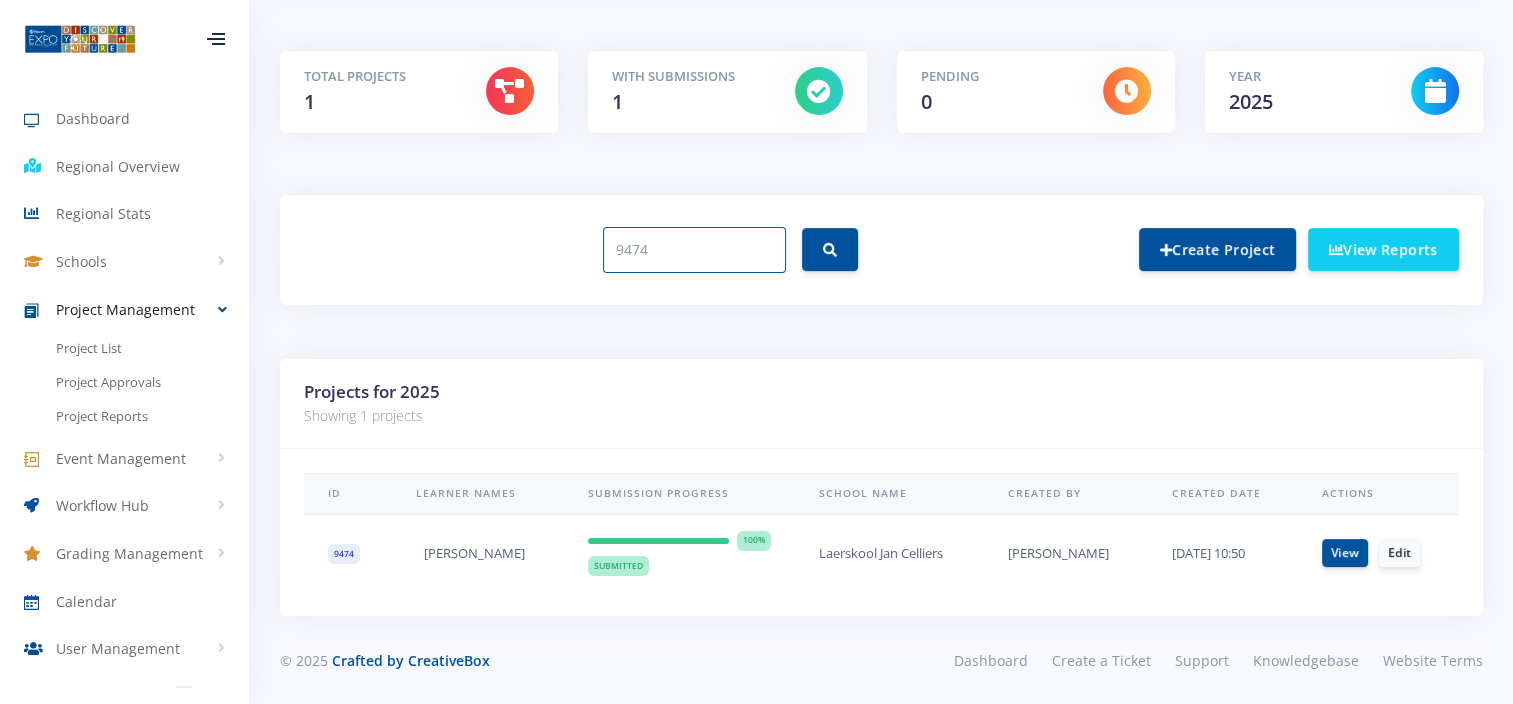 drag, startPoint x: 581, startPoint y: 259, endPoint x: 545, endPoint y: 255, distance: 36.221542 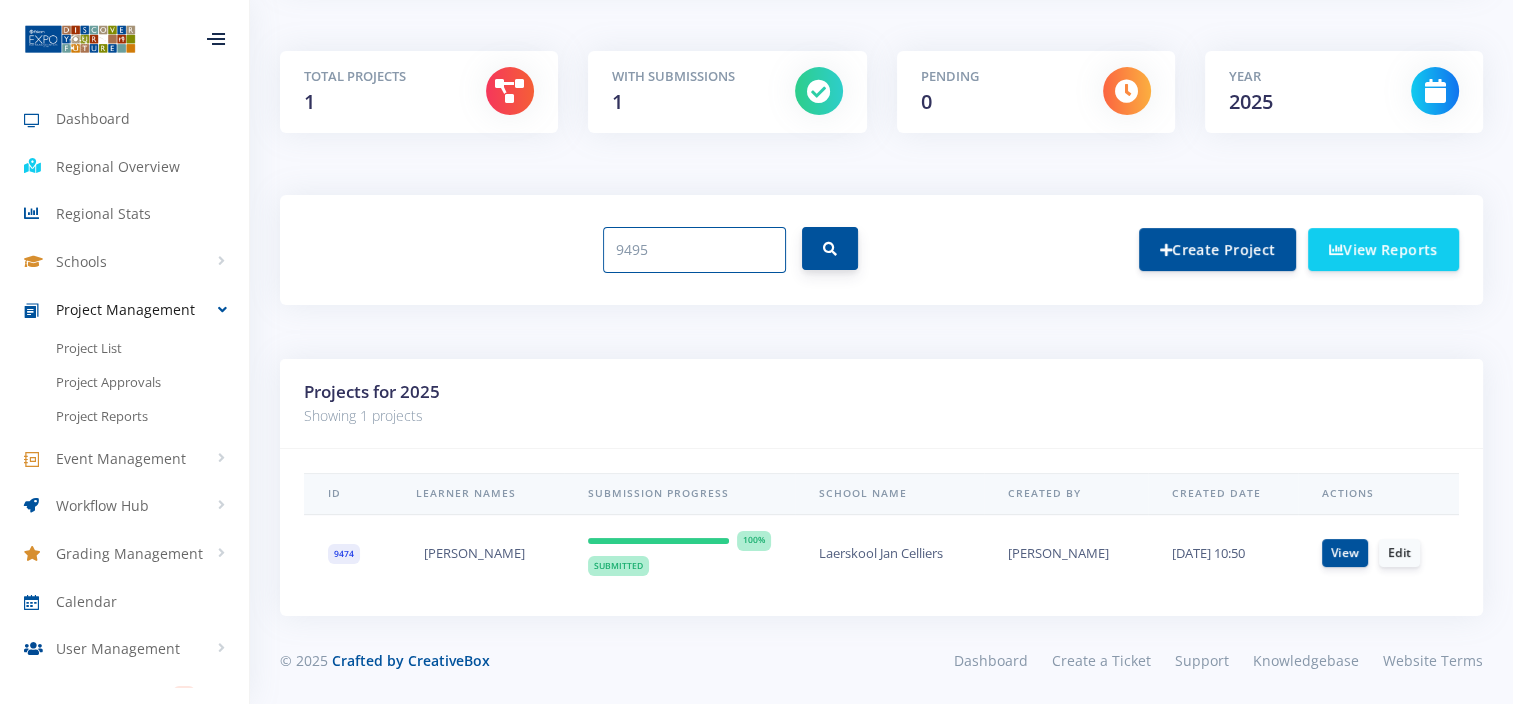 type on "9495" 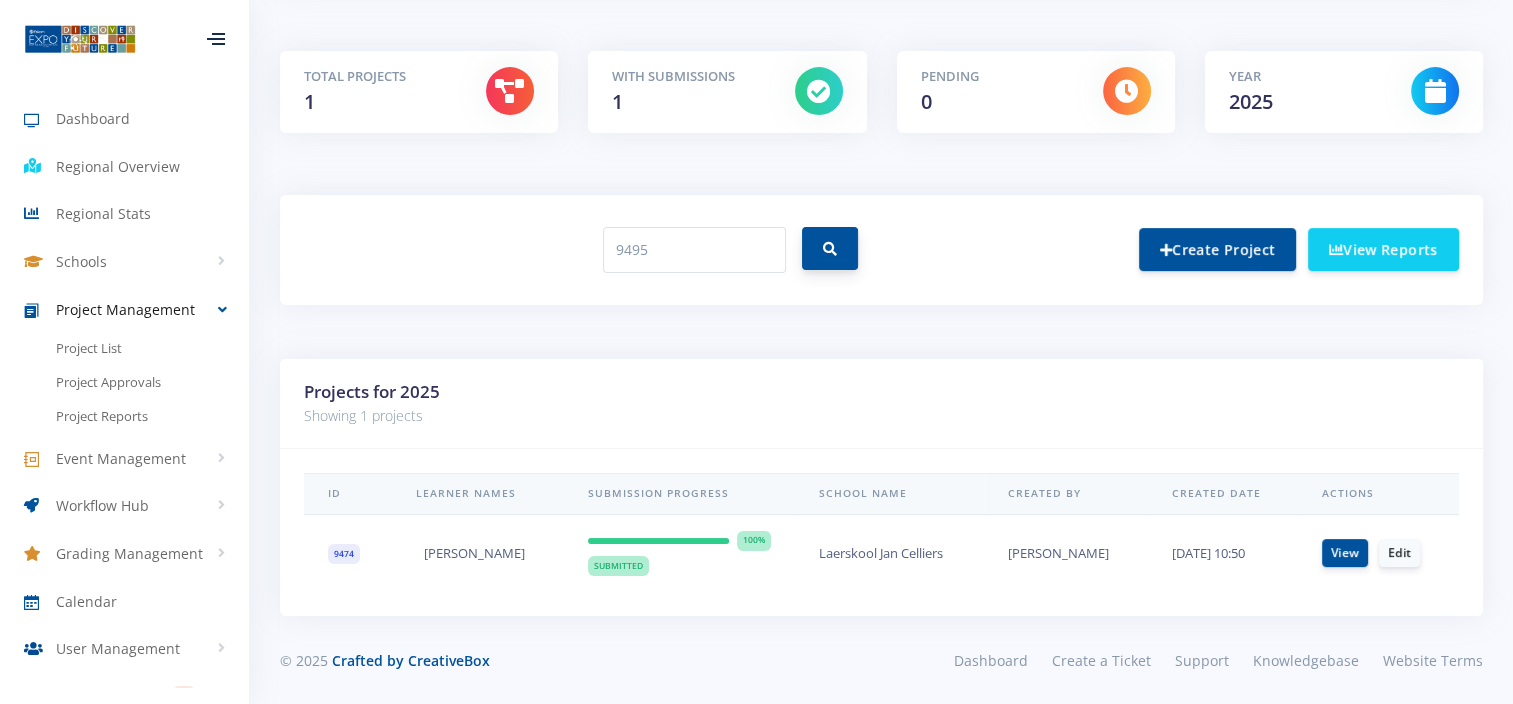 click at bounding box center (830, 248) 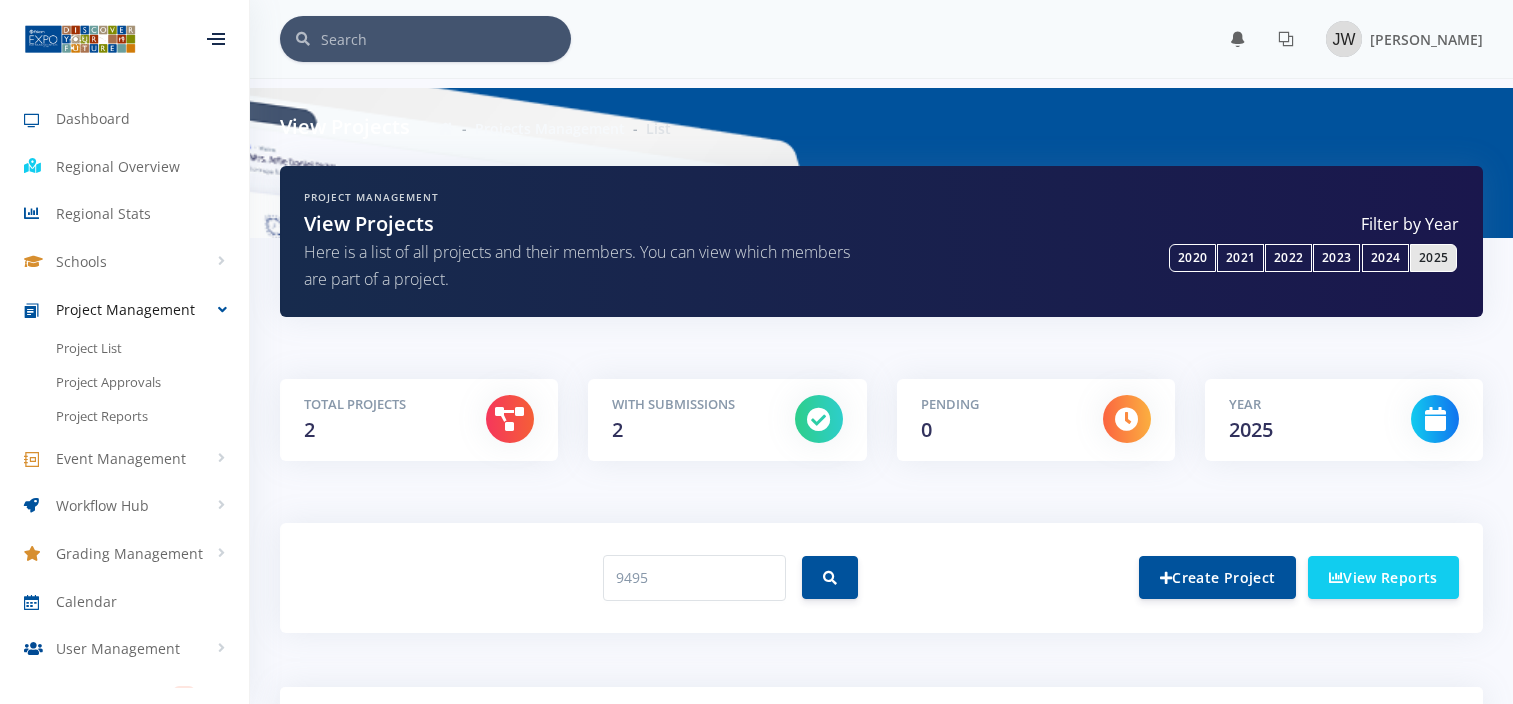 scroll, scrollTop: 143, scrollLeft: 0, axis: vertical 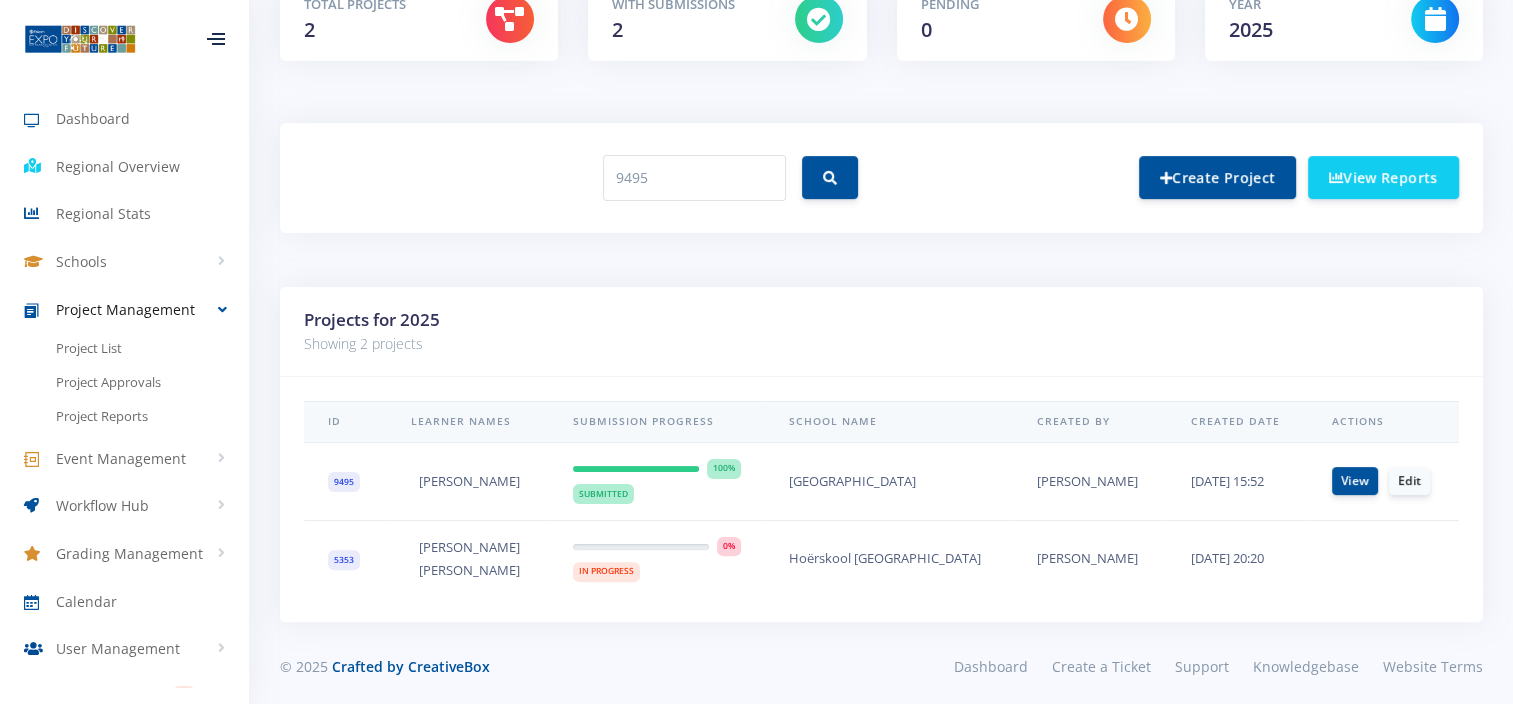 drag, startPoint x: 528, startPoint y: 479, endPoint x: 411, endPoint y: 484, distance: 117.10679 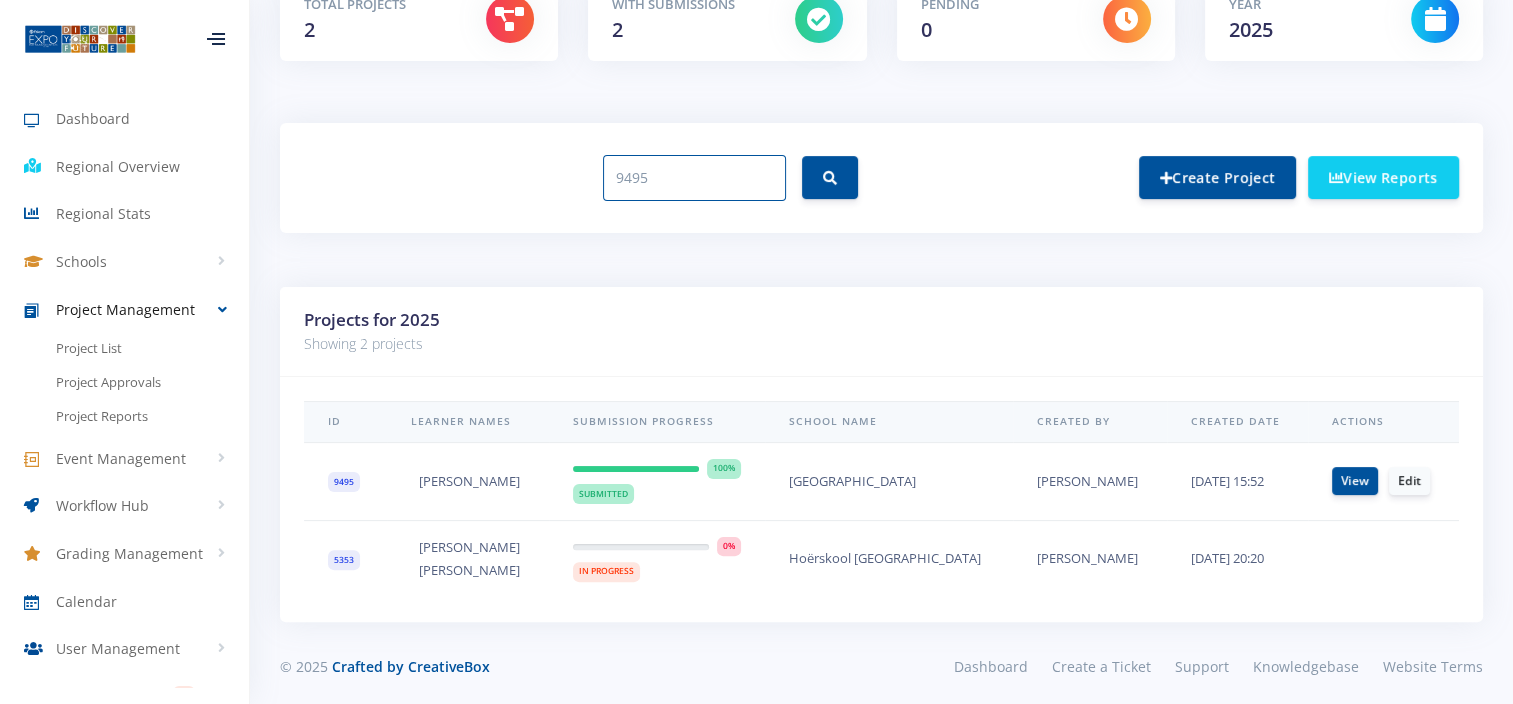 drag, startPoint x: 736, startPoint y: 184, endPoint x: 362, endPoint y: 185, distance: 374.00134 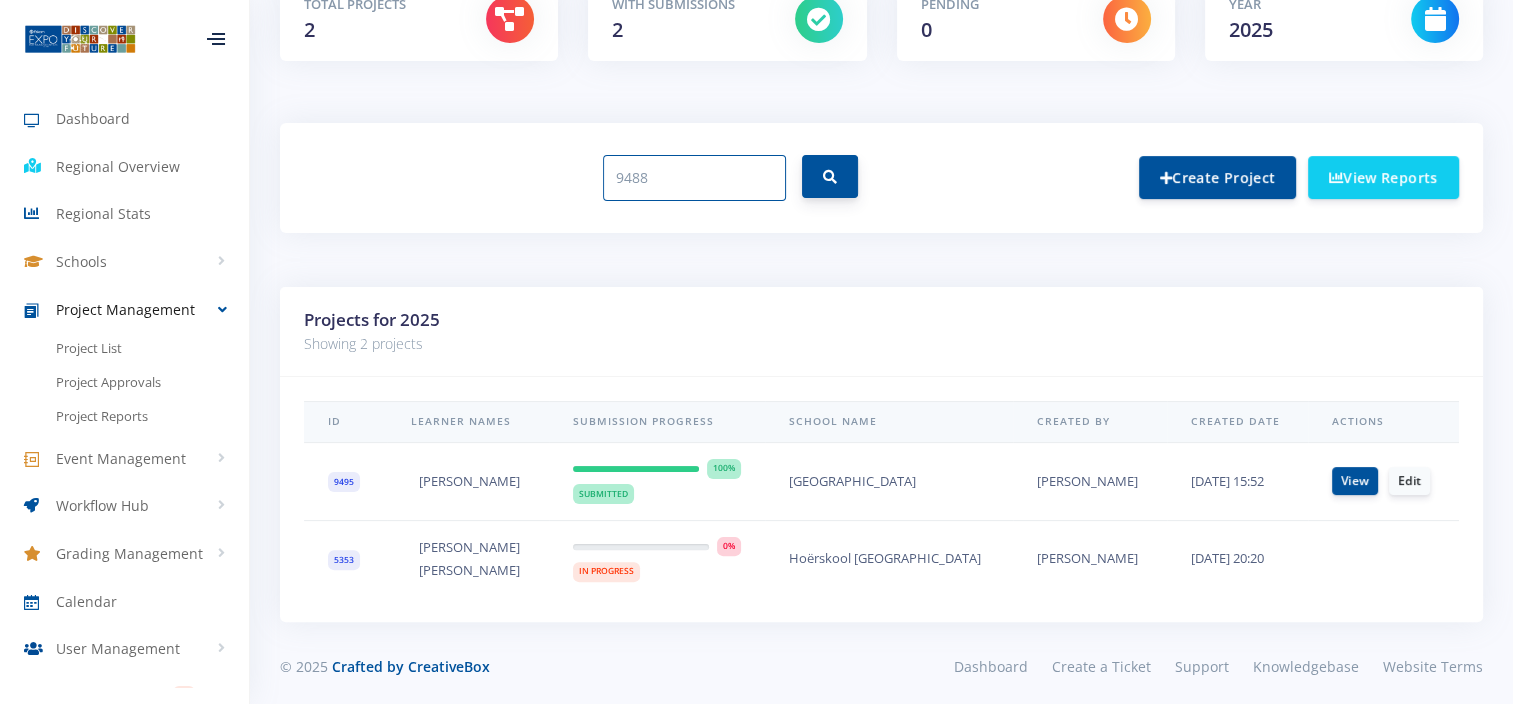 type on "9488" 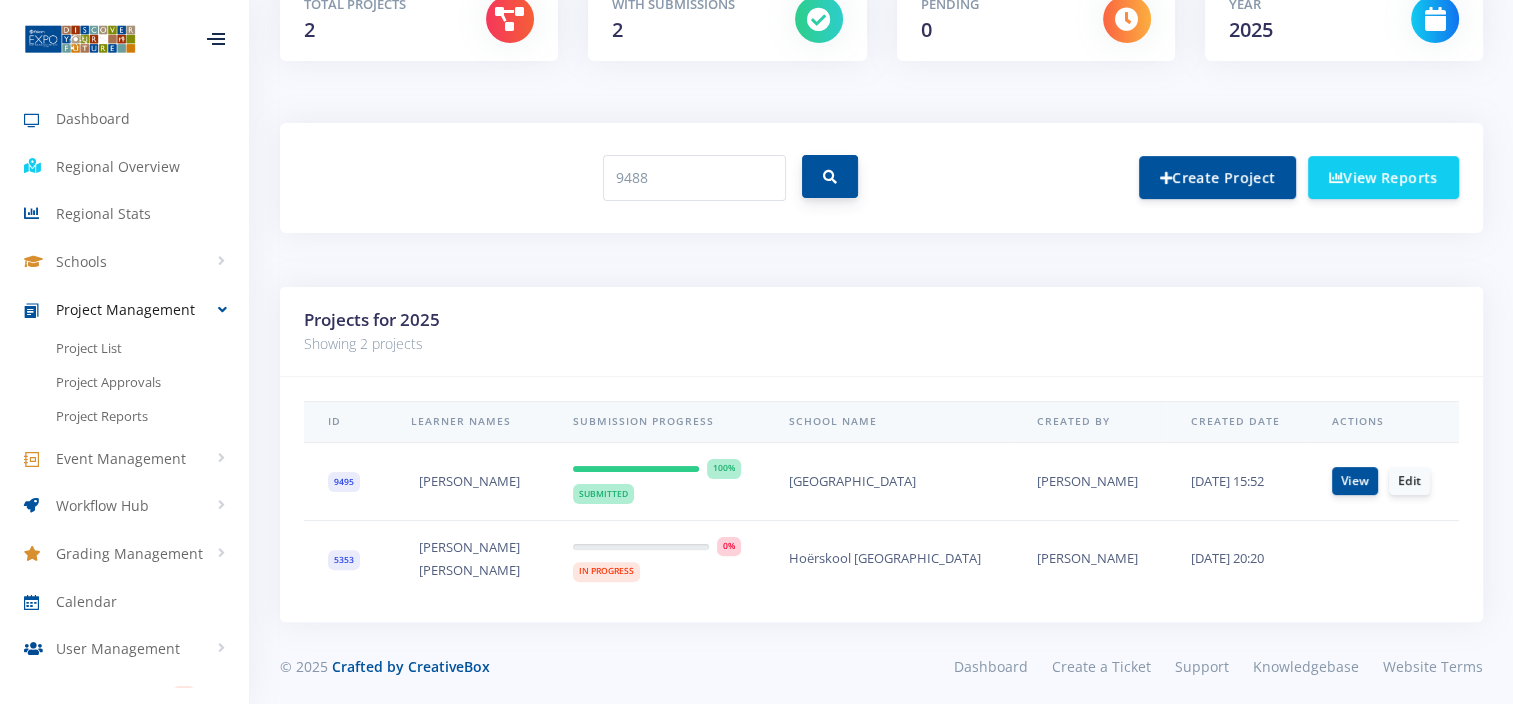 click at bounding box center [830, 176] 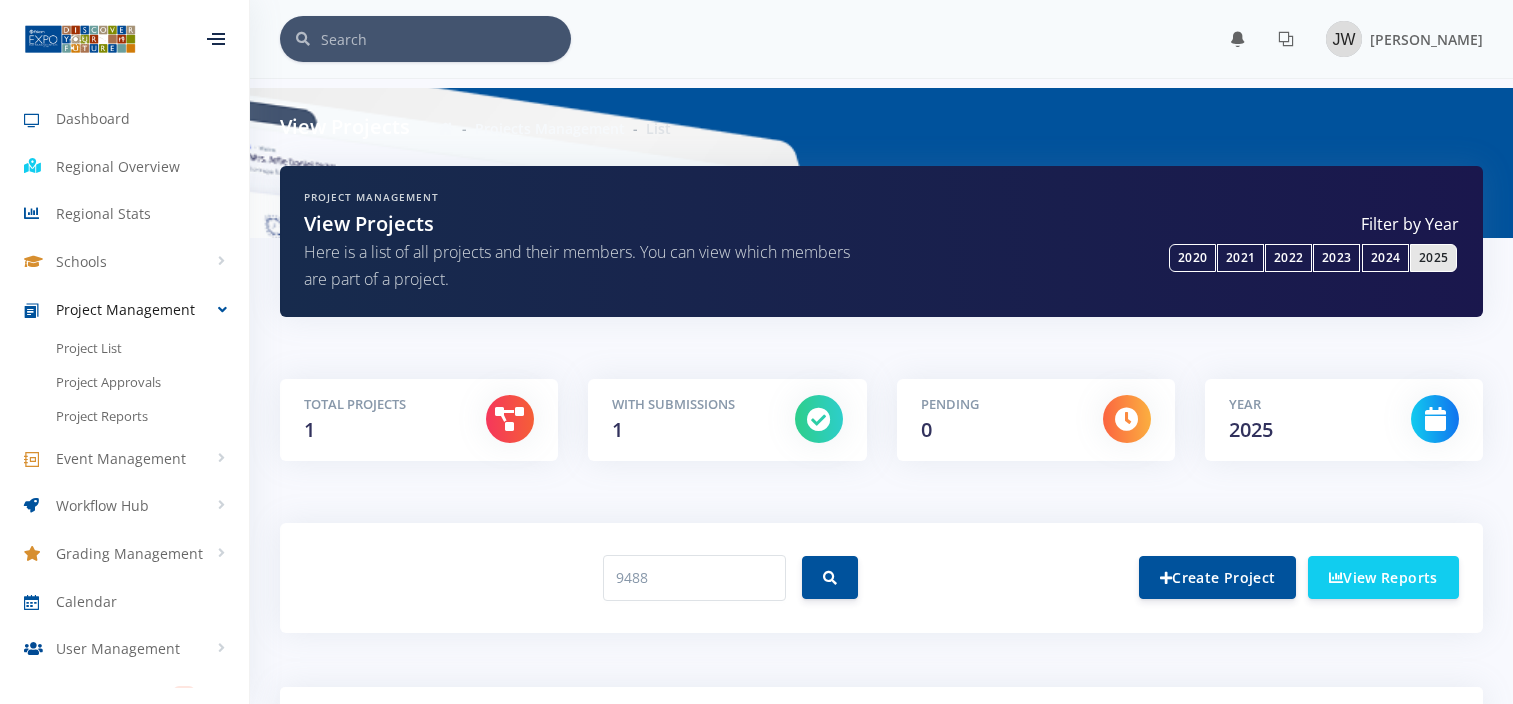 scroll, scrollTop: 116, scrollLeft: 0, axis: vertical 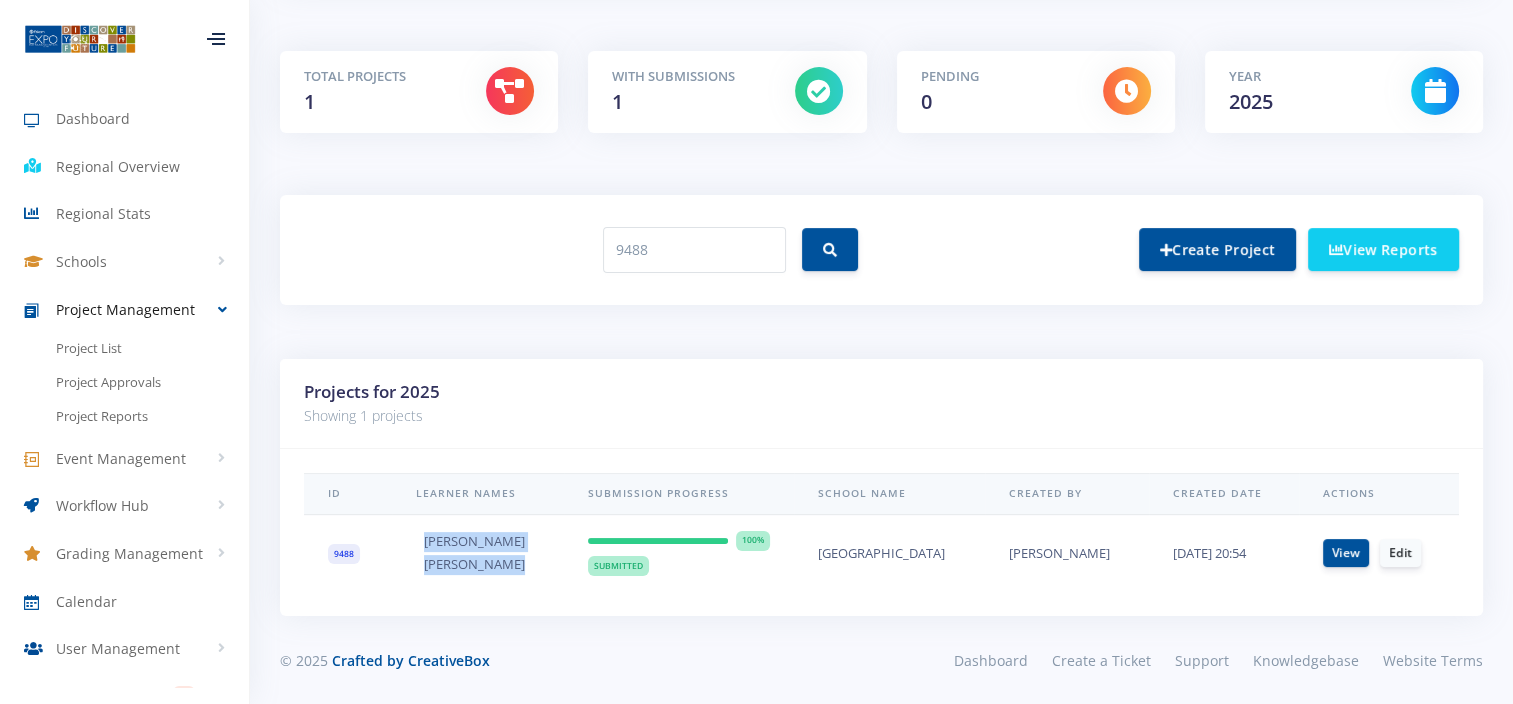 drag, startPoint x: 501, startPoint y: 563, endPoint x: 416, endPoint y: 539, distance: 88.32327 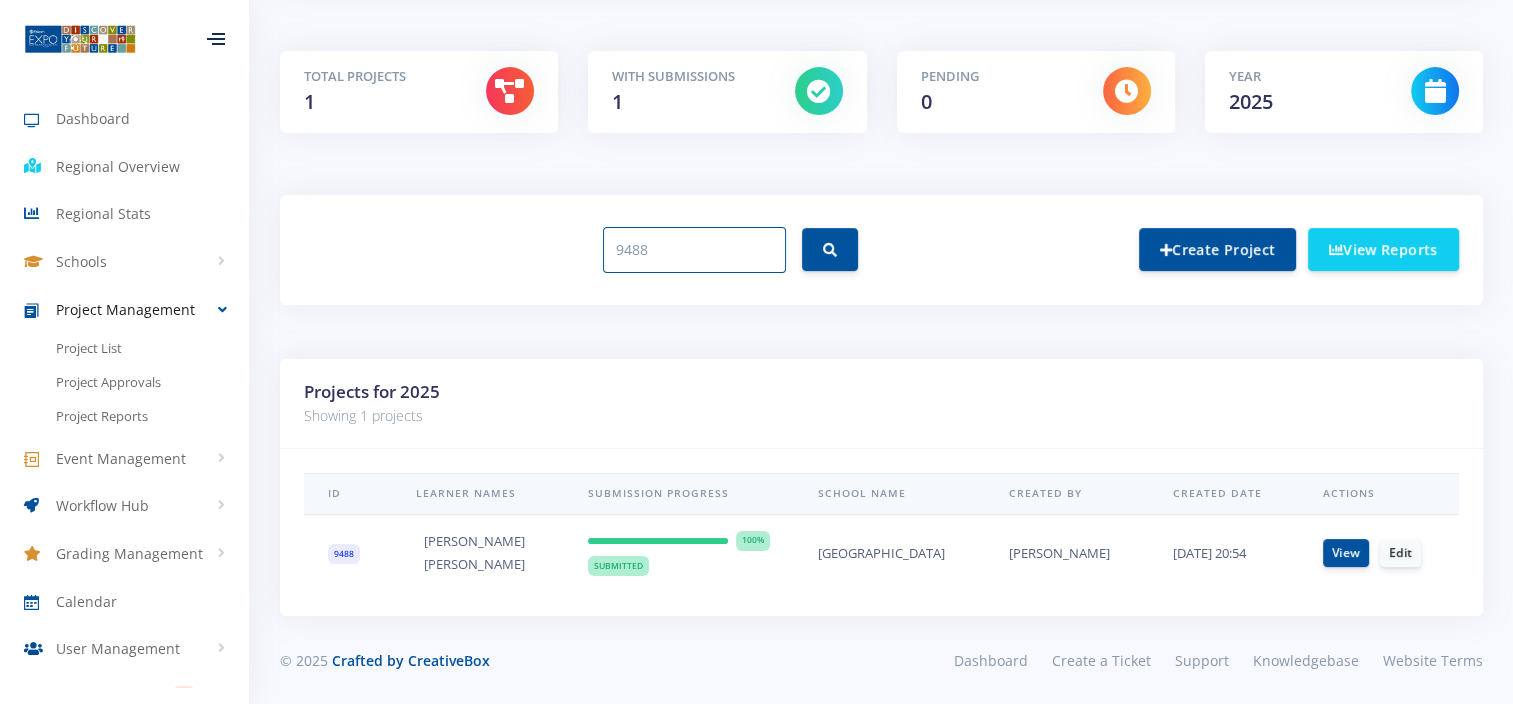 drag, startPoint x: 655, startPoint y: 248, endPoint x: 531, endPoint y: 250, distance: 124.01613 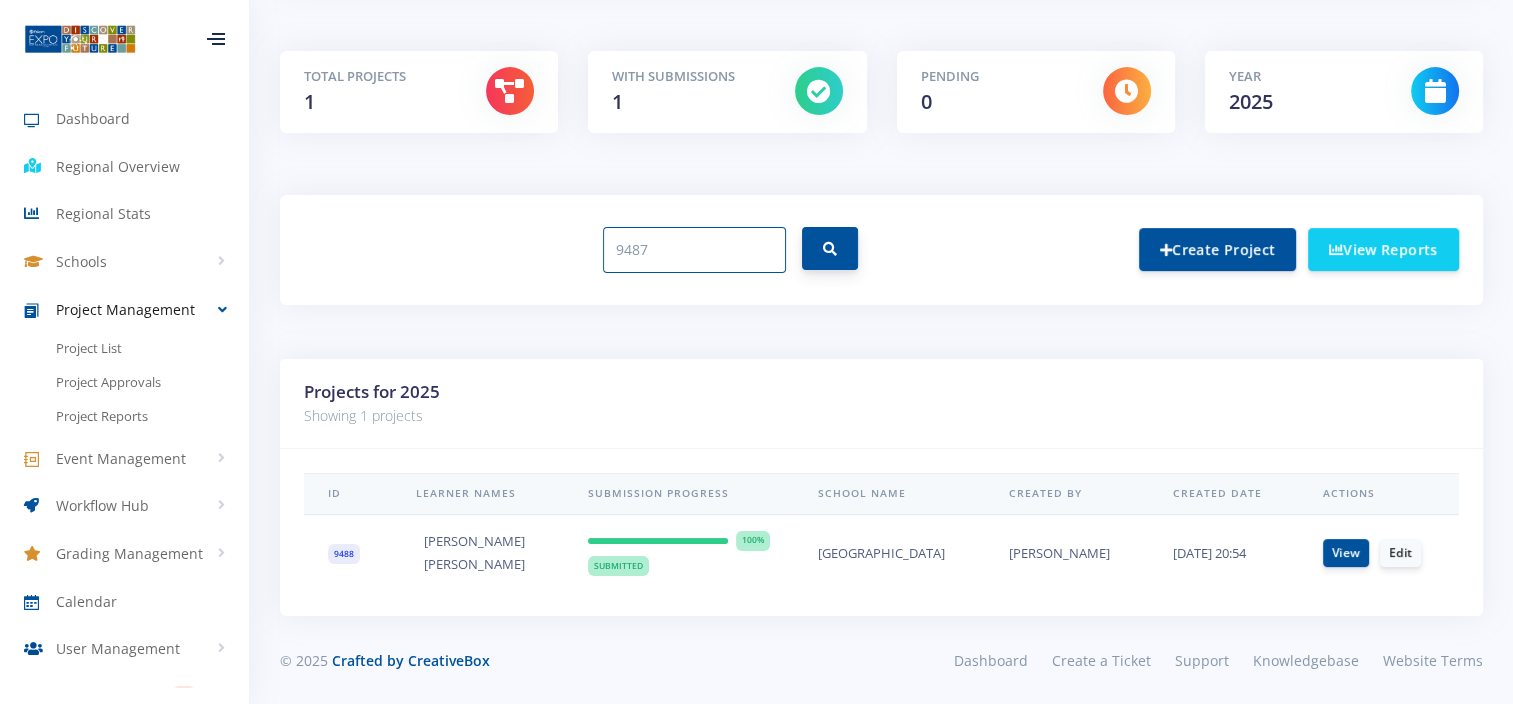 type on "9487" 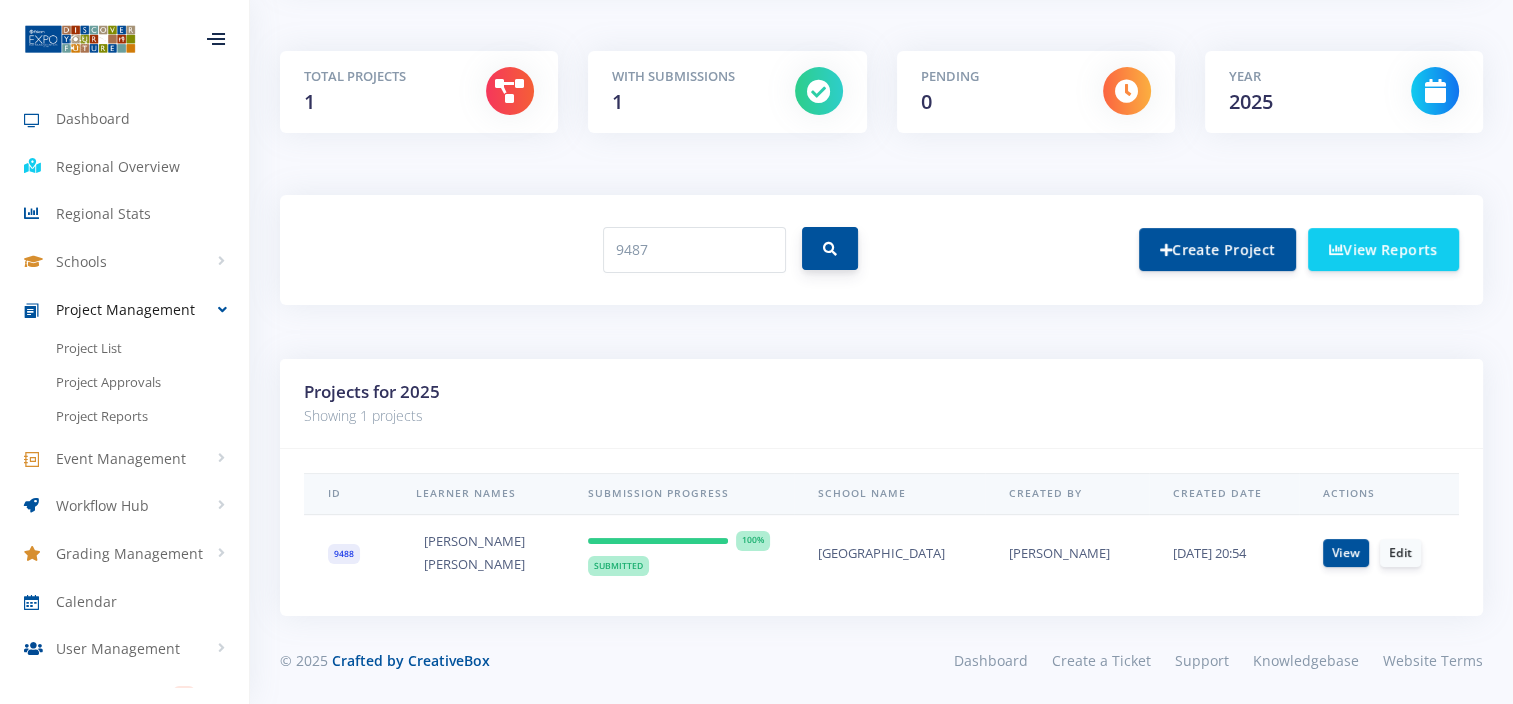 click at bounding box center (830, 248) 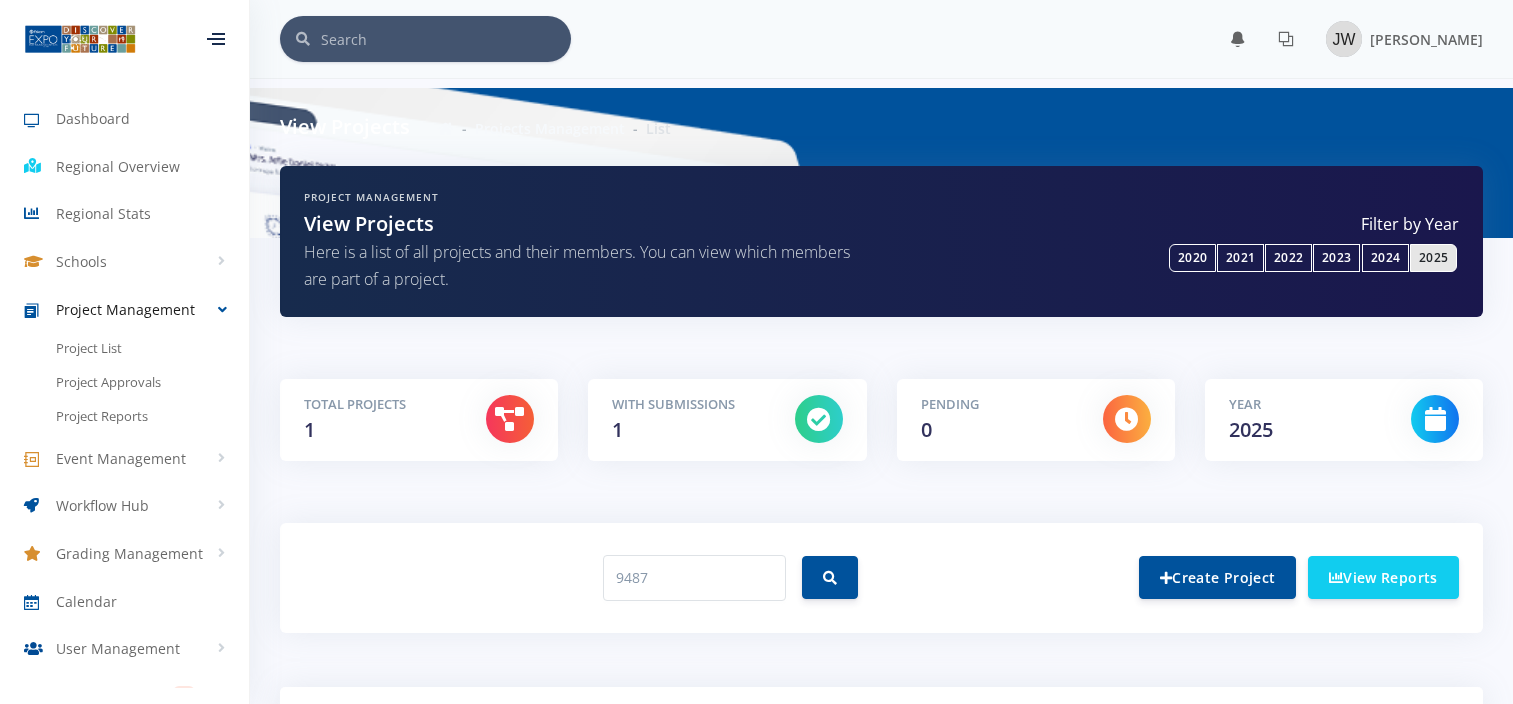 scroll, scrollTop: 0, scrollLeft: 0, axis: both 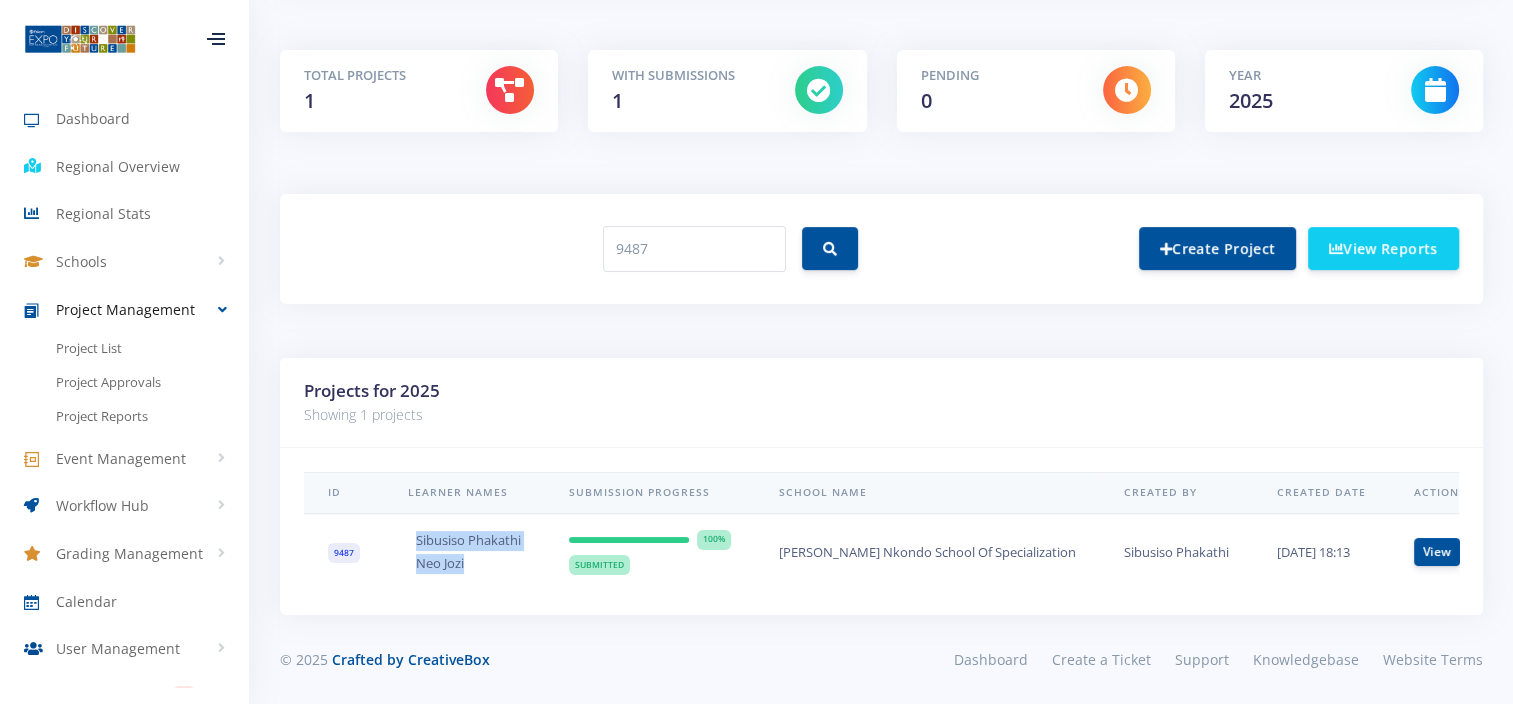 drag, startPoint x: 484, startPoint y: 556, endPoint x: 418, endPoint y: 529, distance: 71.30919 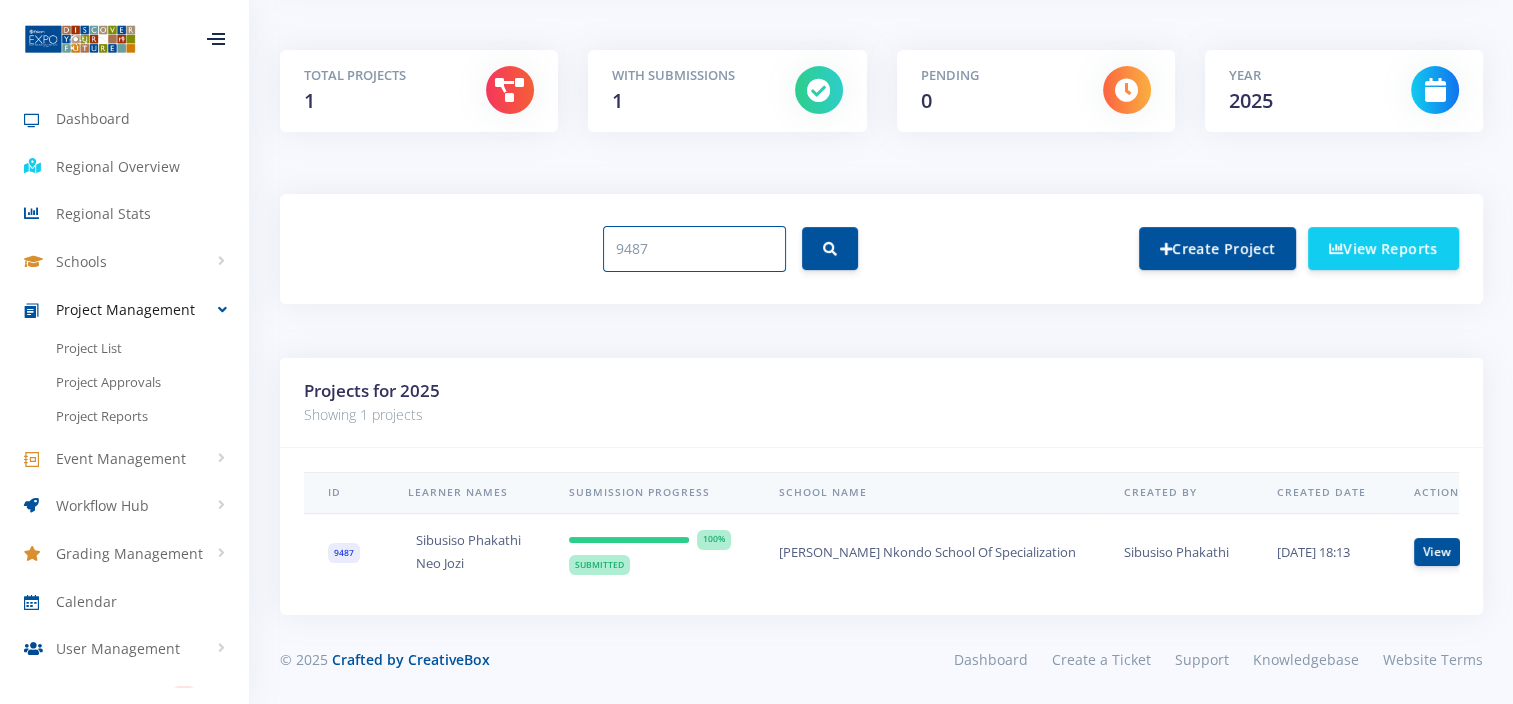 drag, startPoint x: 664, startPoint y: 237, endPoint x: 486, endPoint y: 254, distance: 178.80995 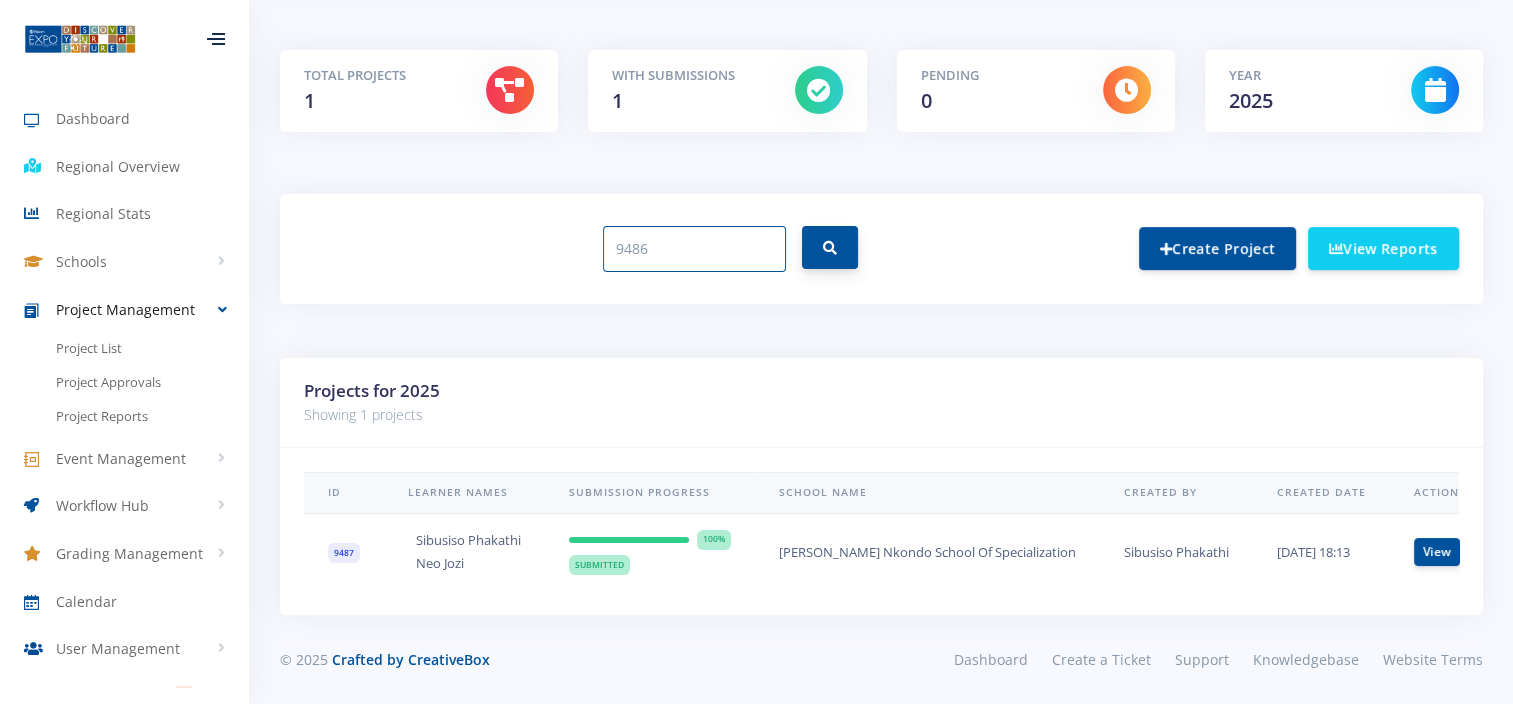 type on "9486" 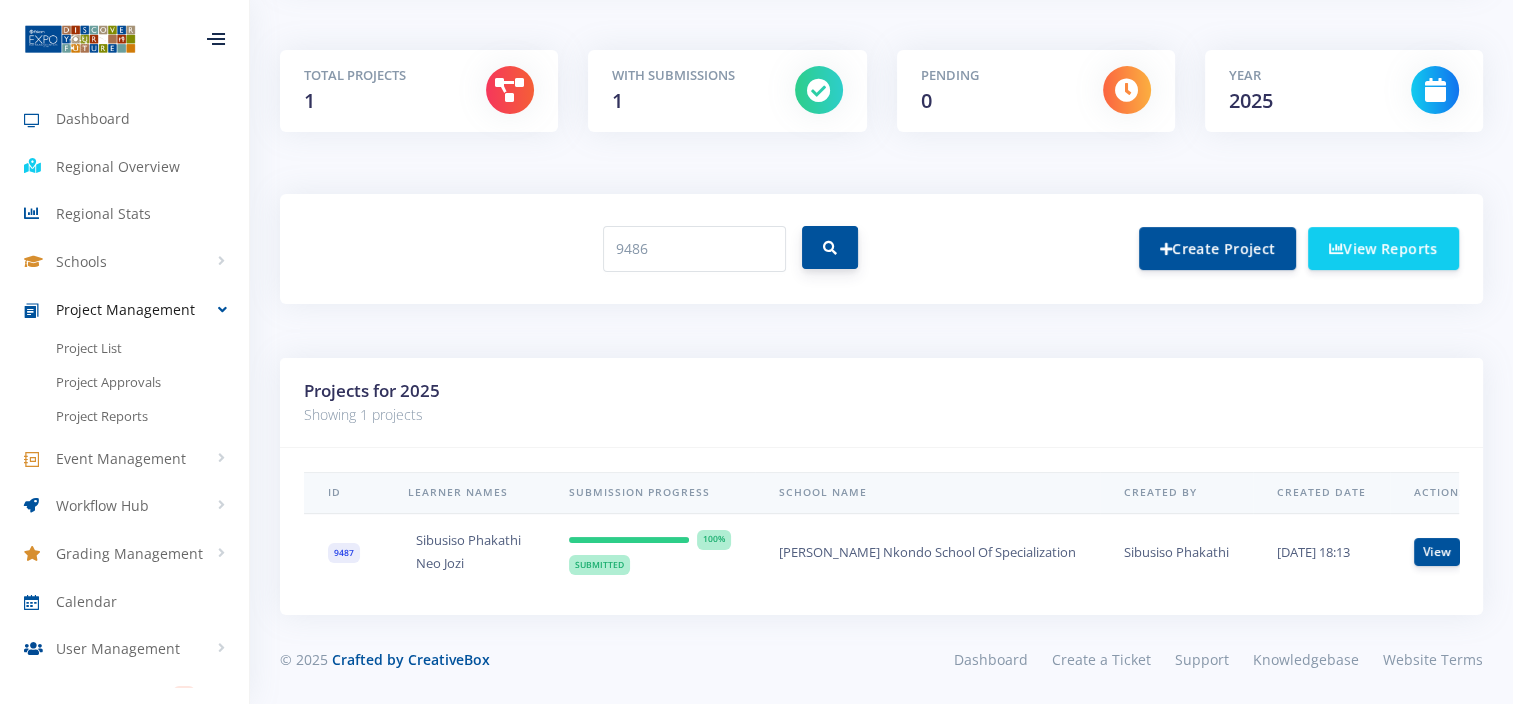 click at bounding box center (830, 248) 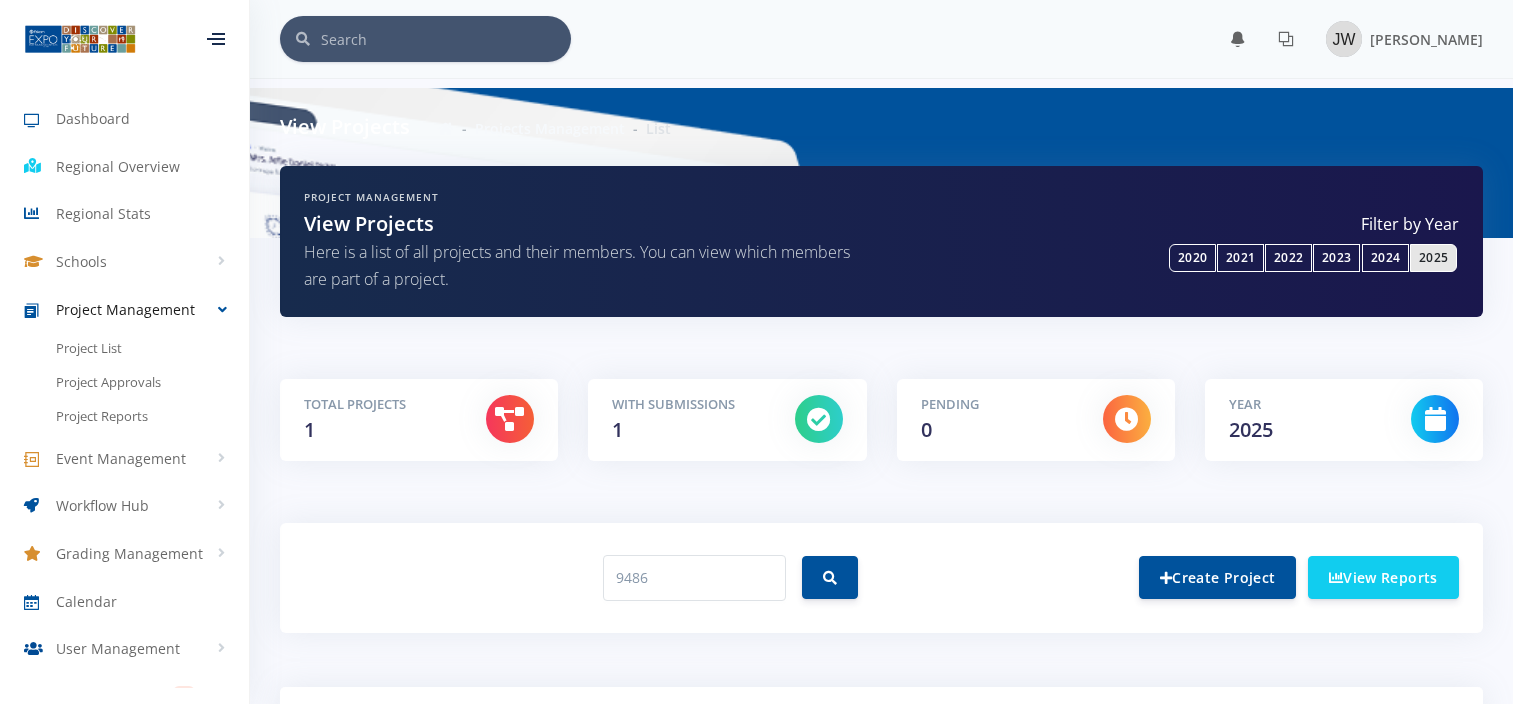 scroll, scrollTop: 0, scrollLeft: 0, axis: both 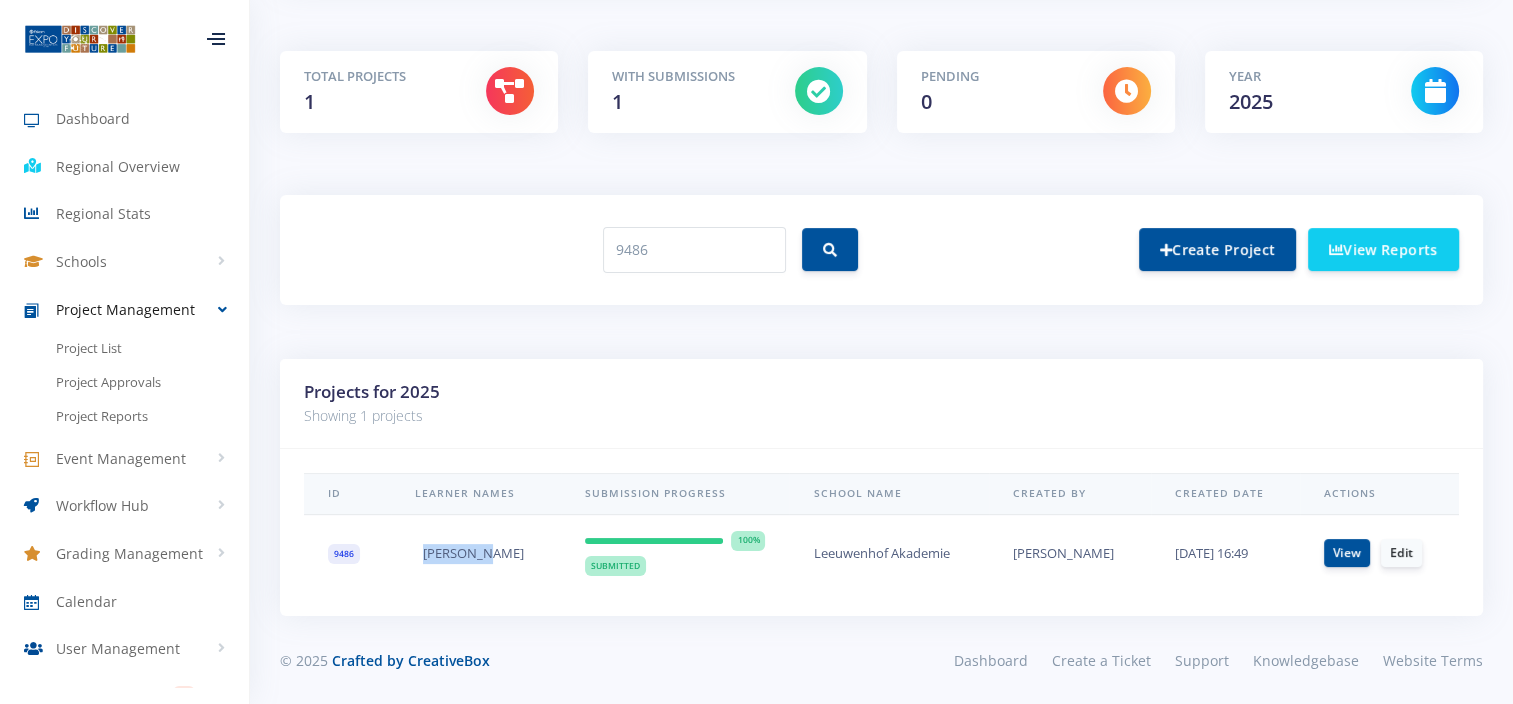 drag, startPoint x: 494, startPoint y: 554, endPoint x: 395, endPoint y: 556, distance: 99.0202 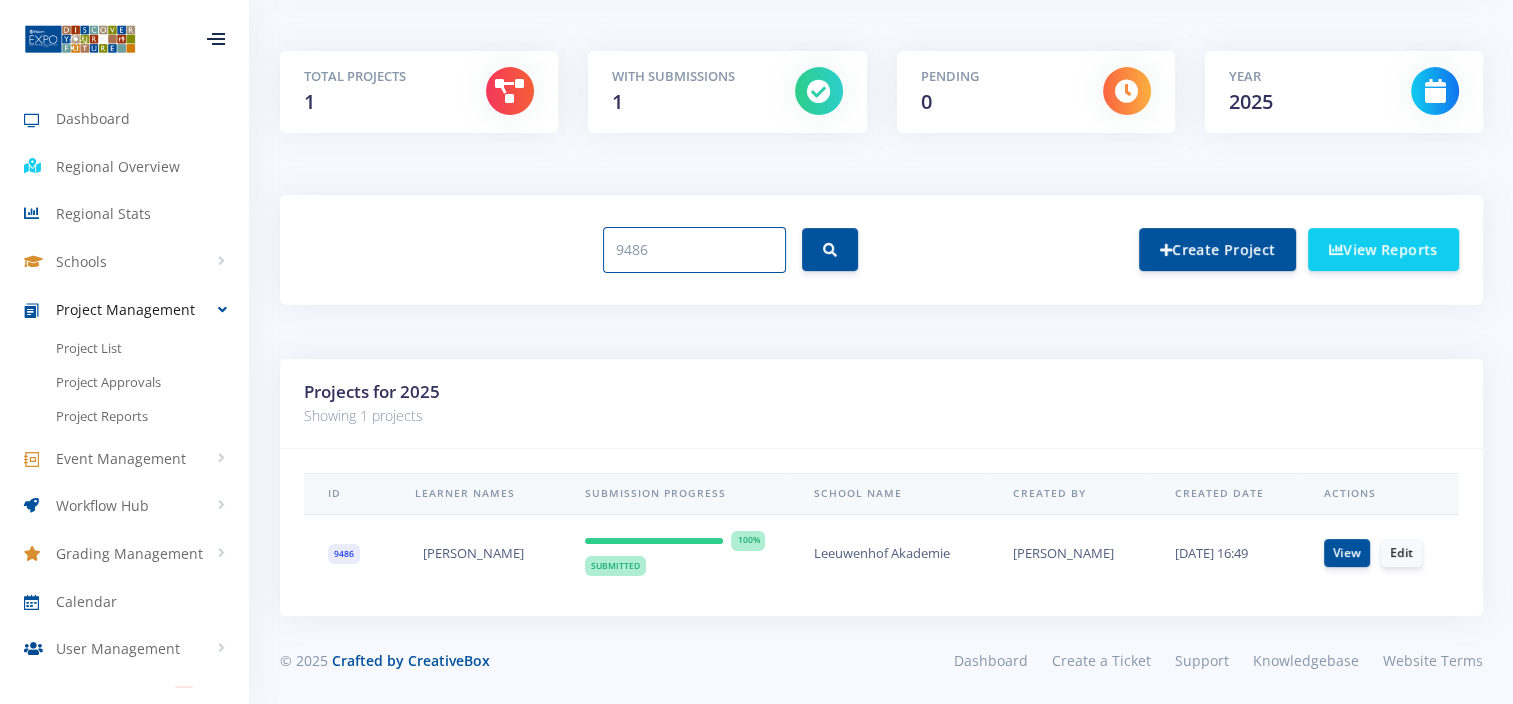 drag, startPoint x: 680, startPoint y: 250, endPoint x: 416, endPoint y: 256, distance: 264.06818 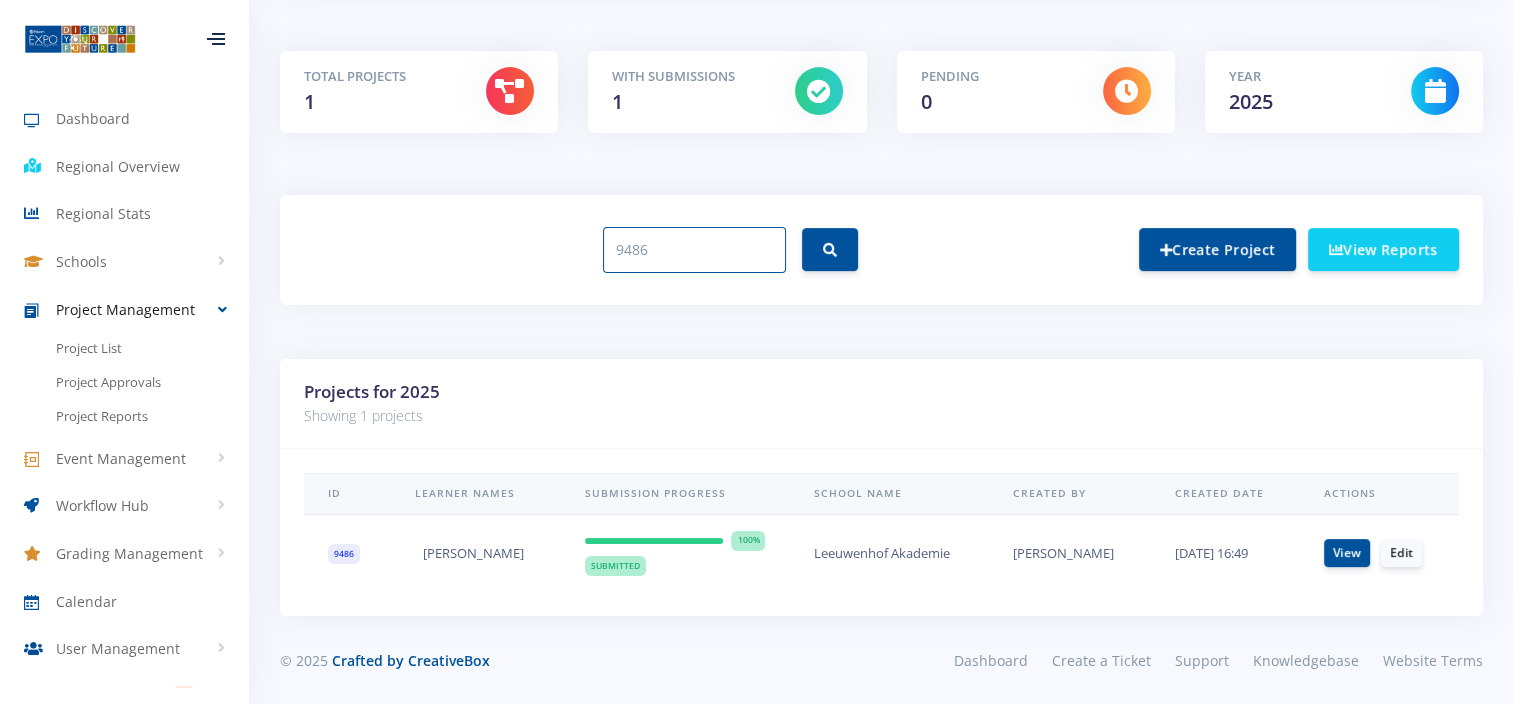 paste on "507" 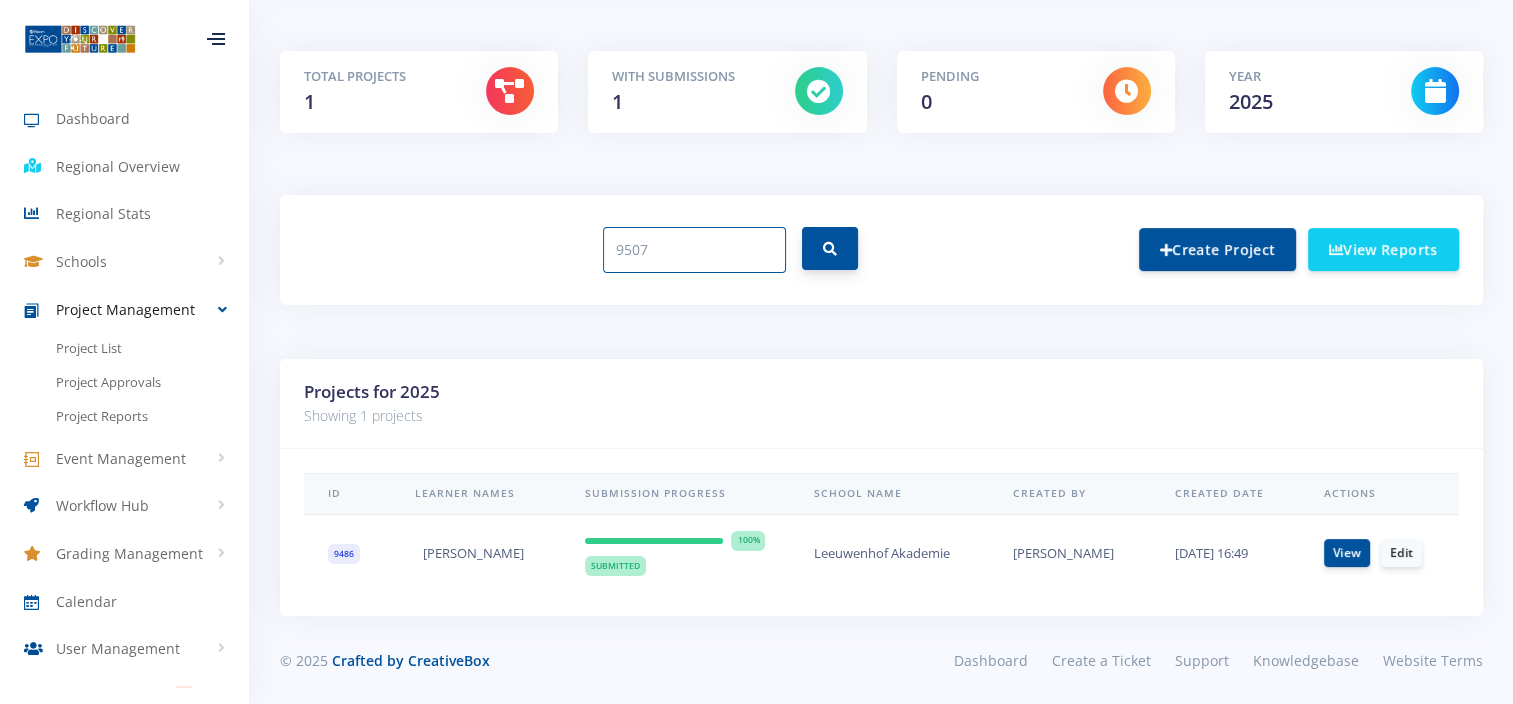 type on "9507" 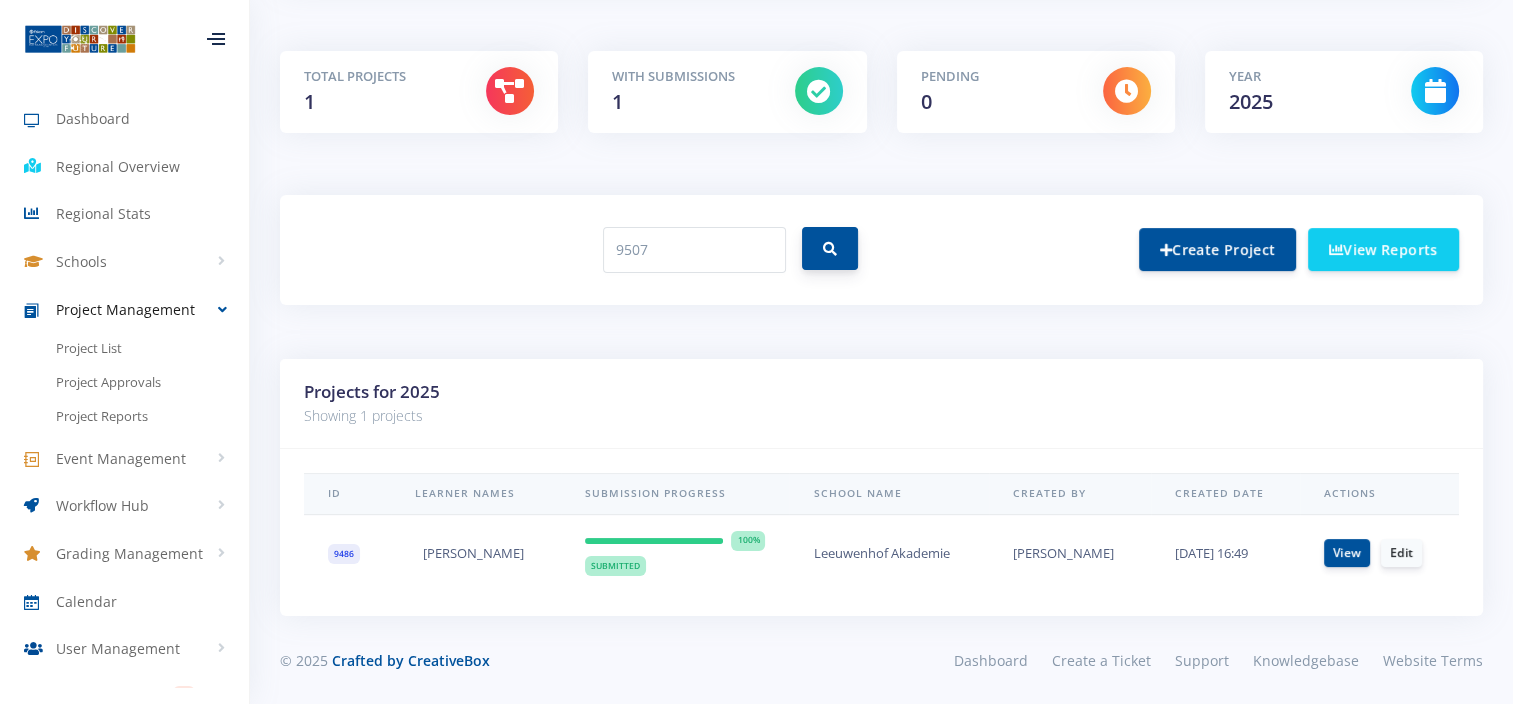 click at bounding box center (830, 249) 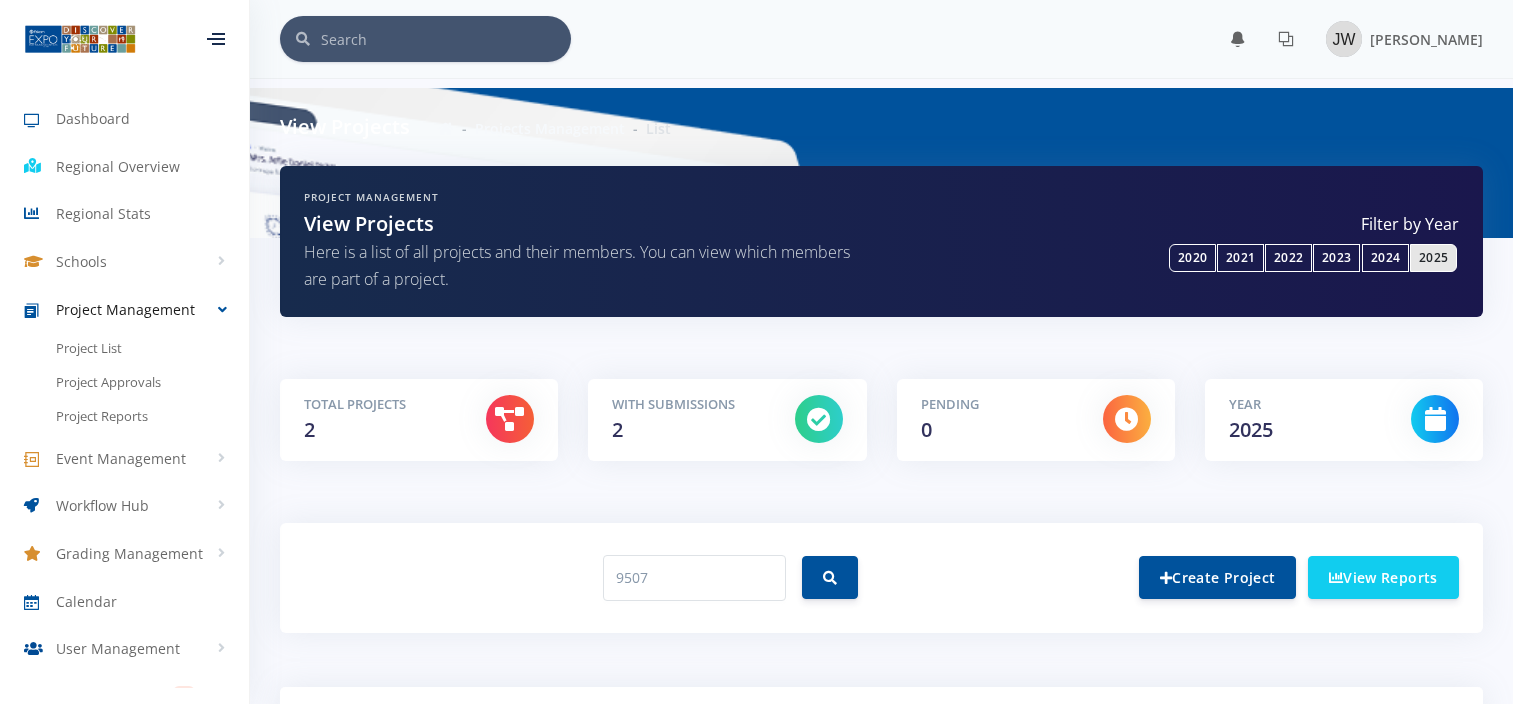 scroll, scrollTop: 0, scrollLeft: 0, axis: both 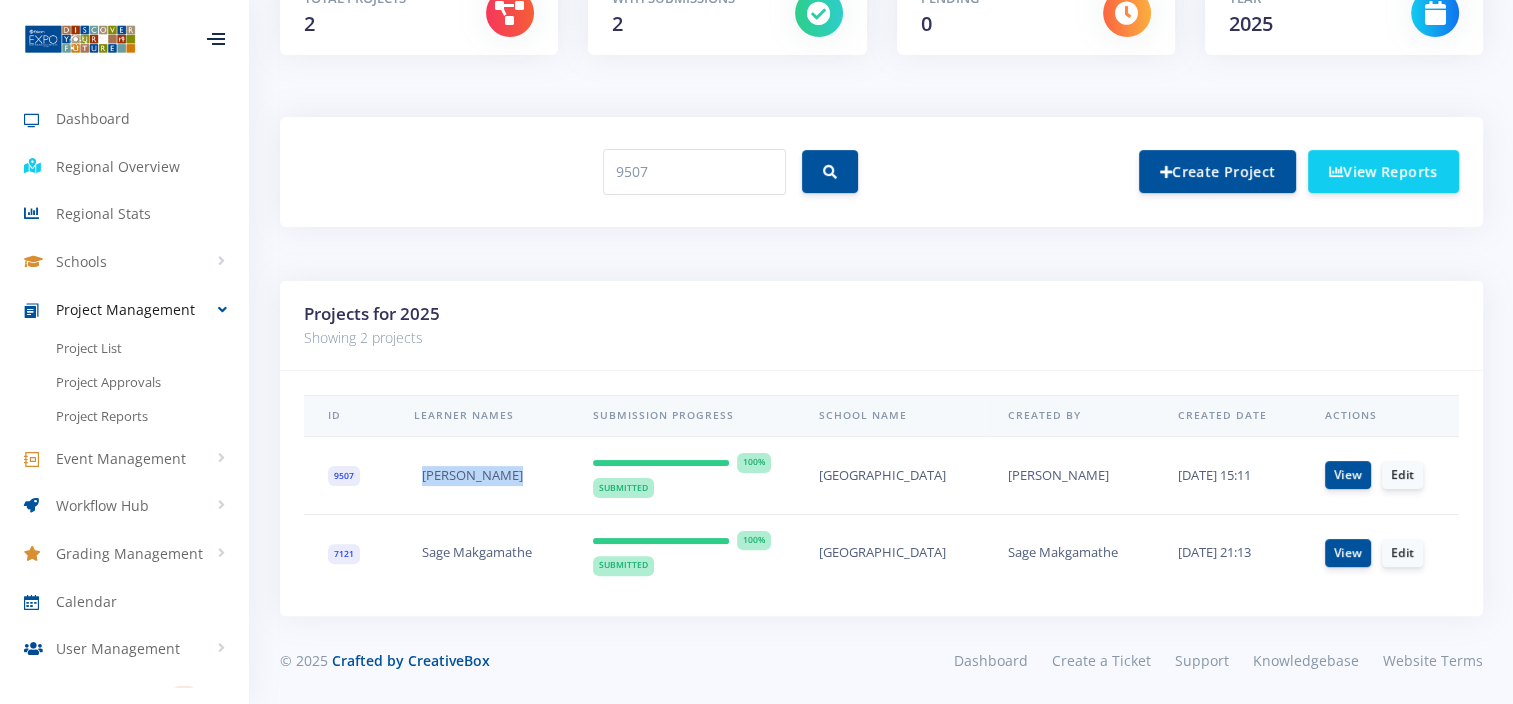 drag, startPoint x: 516, startPoint y: 472, endPoint x: 414, endPoint y: 475, distance: 102.044106 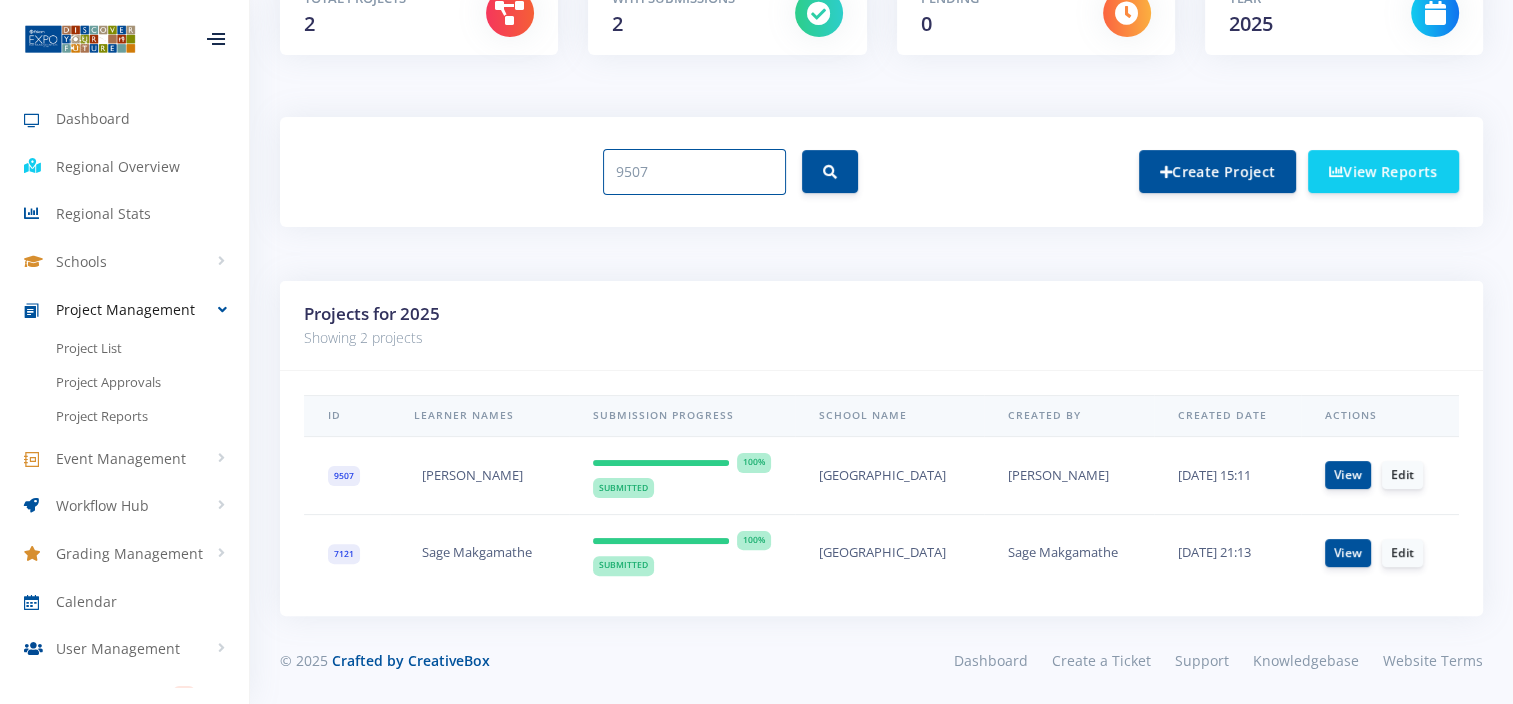 drag, startPoint x: 675, startPoint y: 176, endPoint x: 452, endPoint y: 172, distance: 223.03587 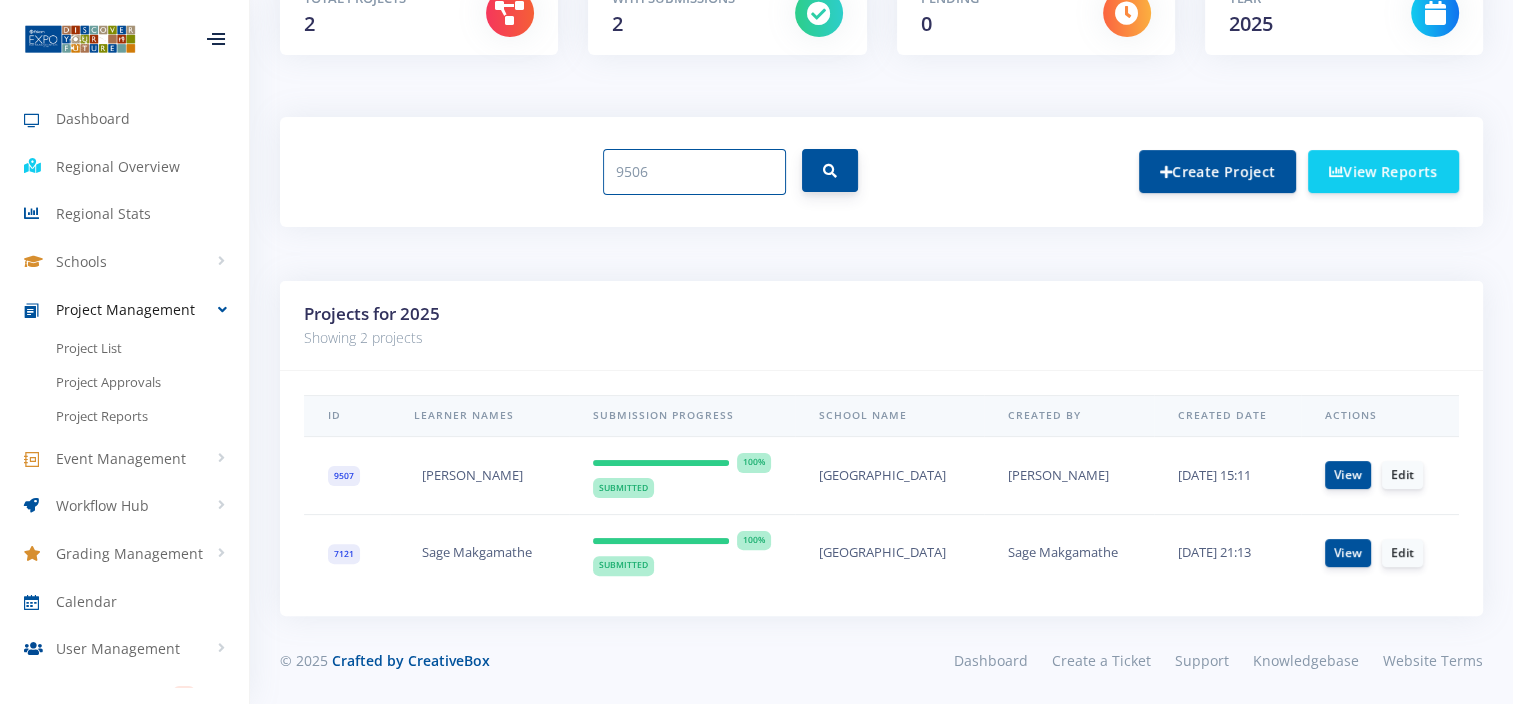 type on "9506" 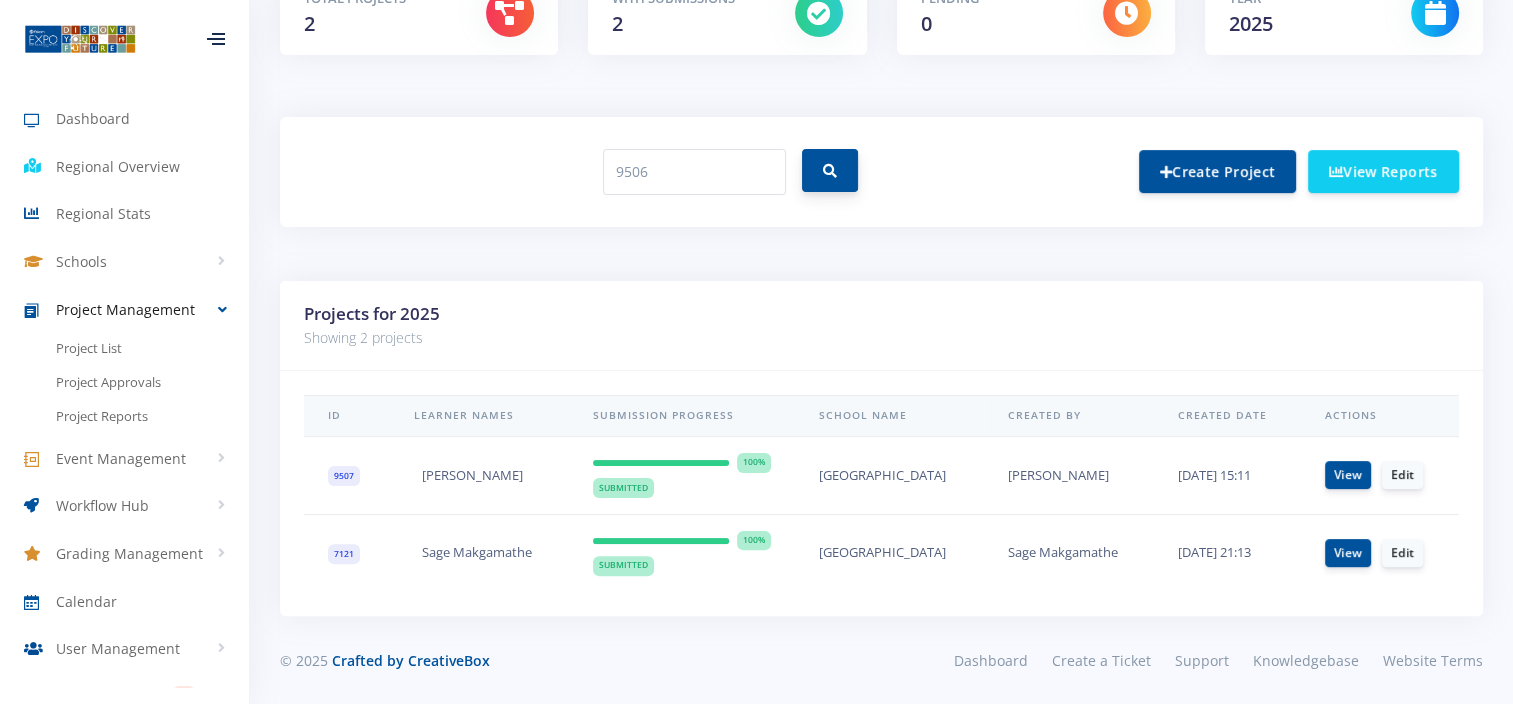 click at bounding box center [830, 170] 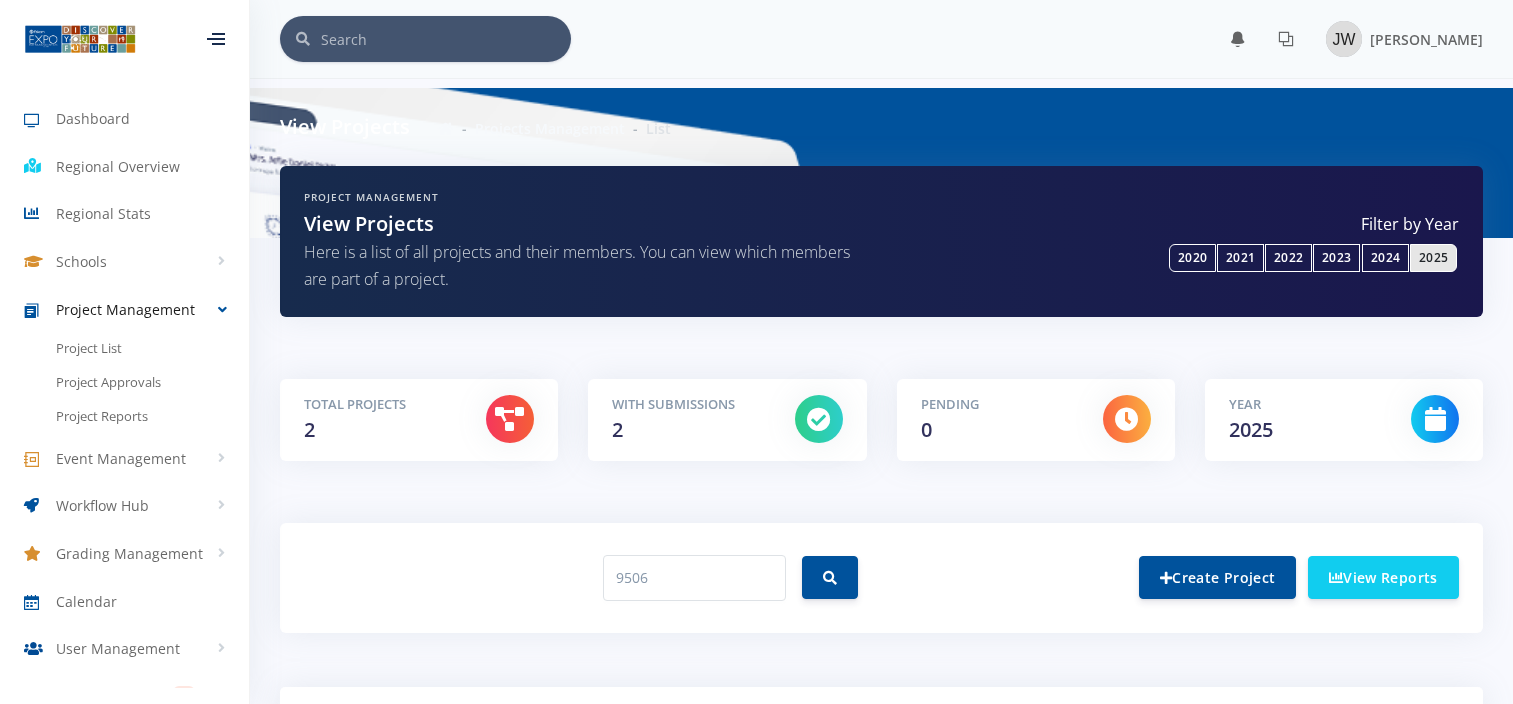 scroll, scrollTop: 0, scrollLeft: 0, axis: both 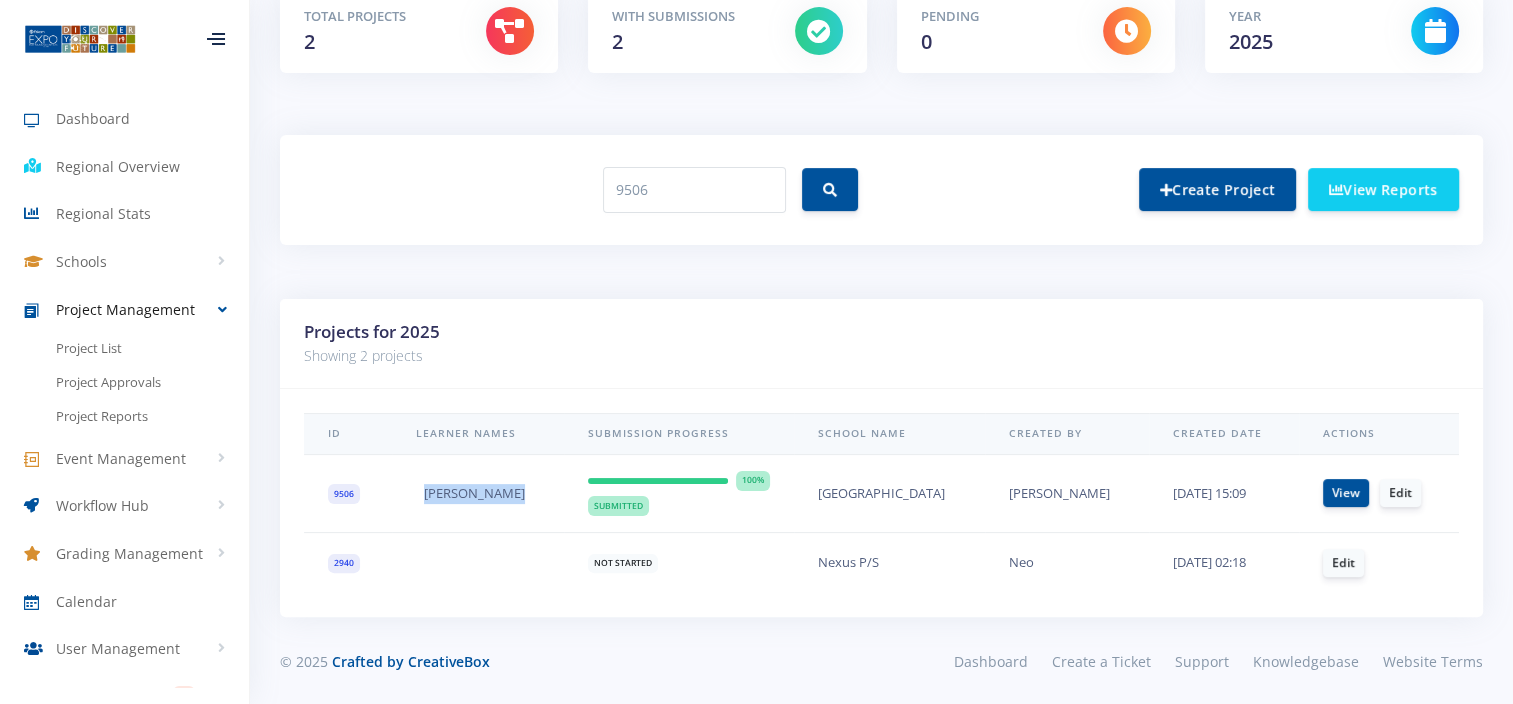 drag, startPoint x: 518, startPoint y: 488, endPoint x: 420, endPoint y: 488, distance: 98 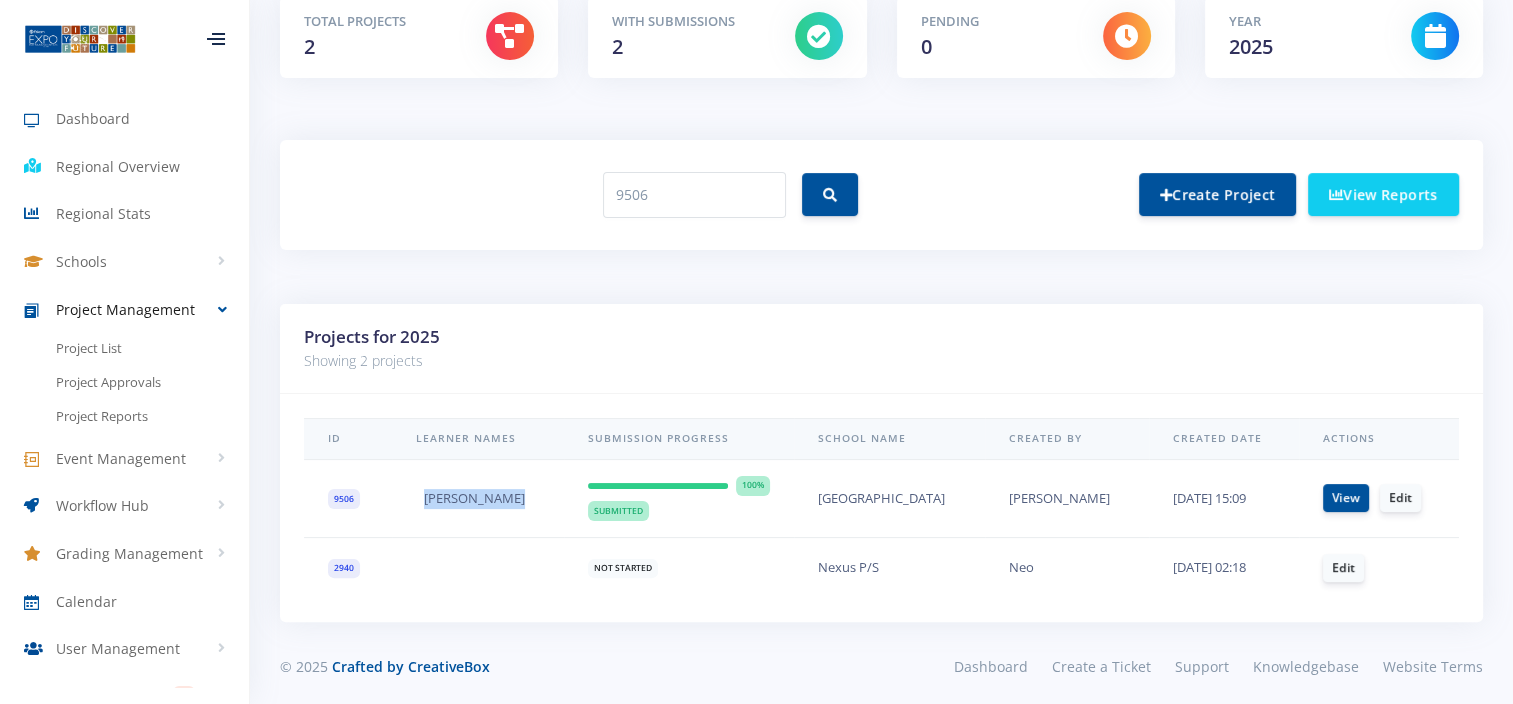 scroll, scrollTop: 388, scrollLeft: 0, axis: vertical 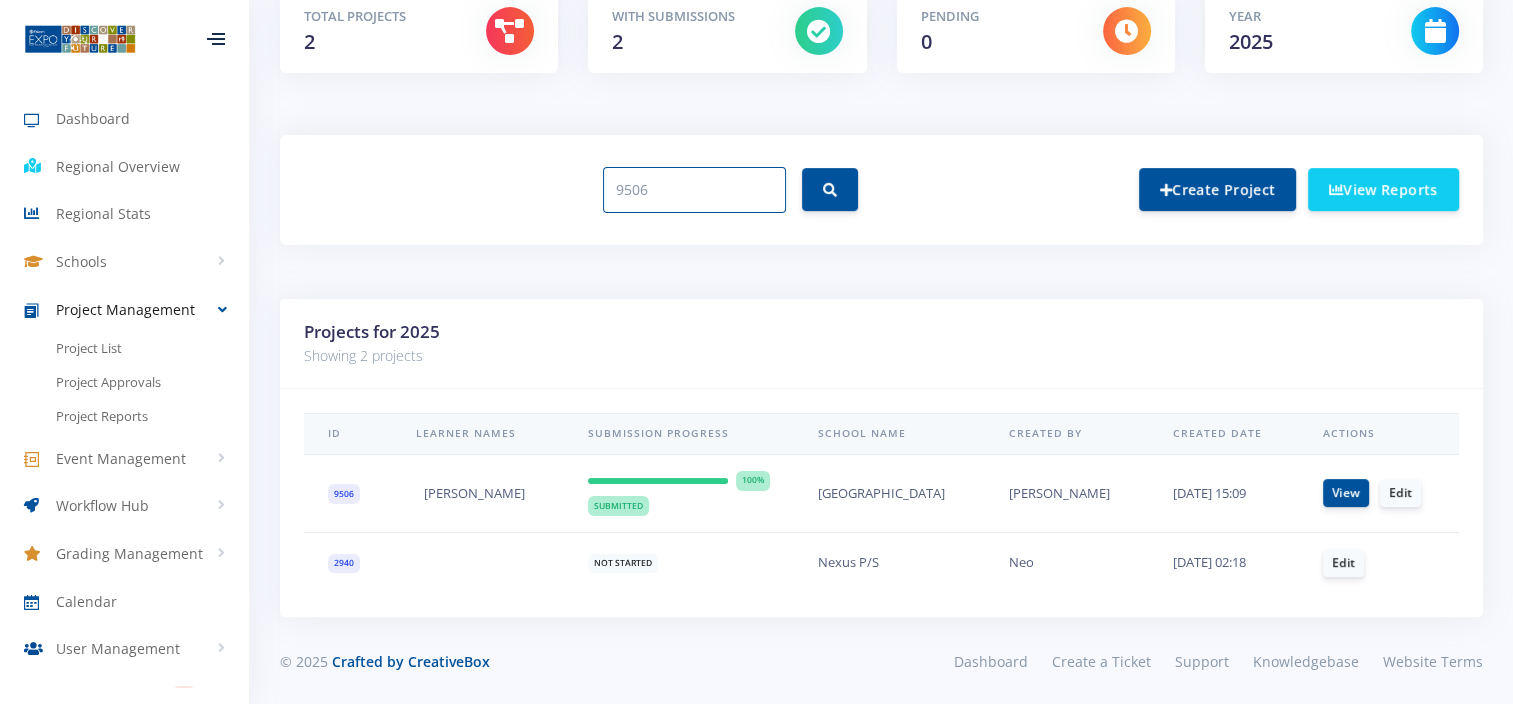 drag, startPoint x: 656, startPoint y: 187, endPoint x: 528, endPoint y: 189, distance: 128.01562 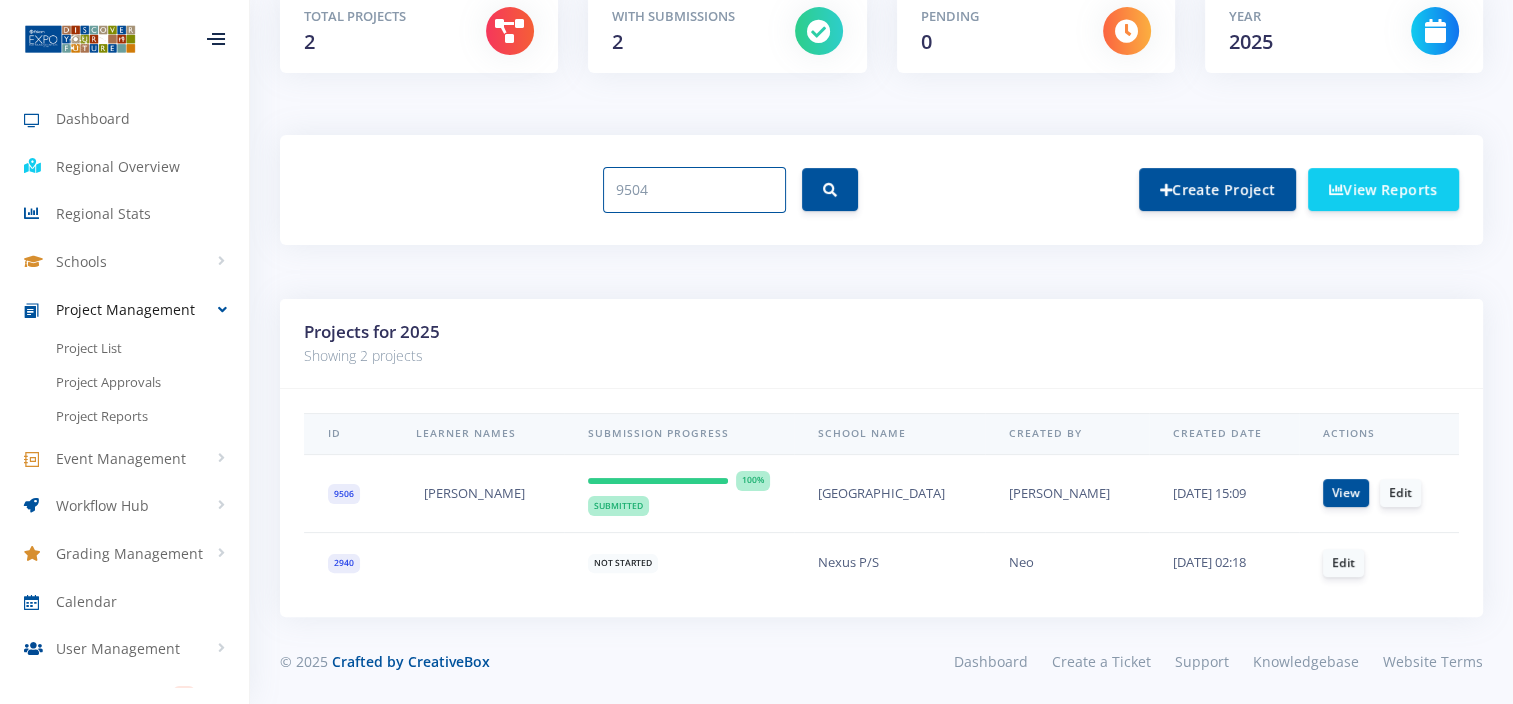 click on "9504" at bounding box center [694, 190] 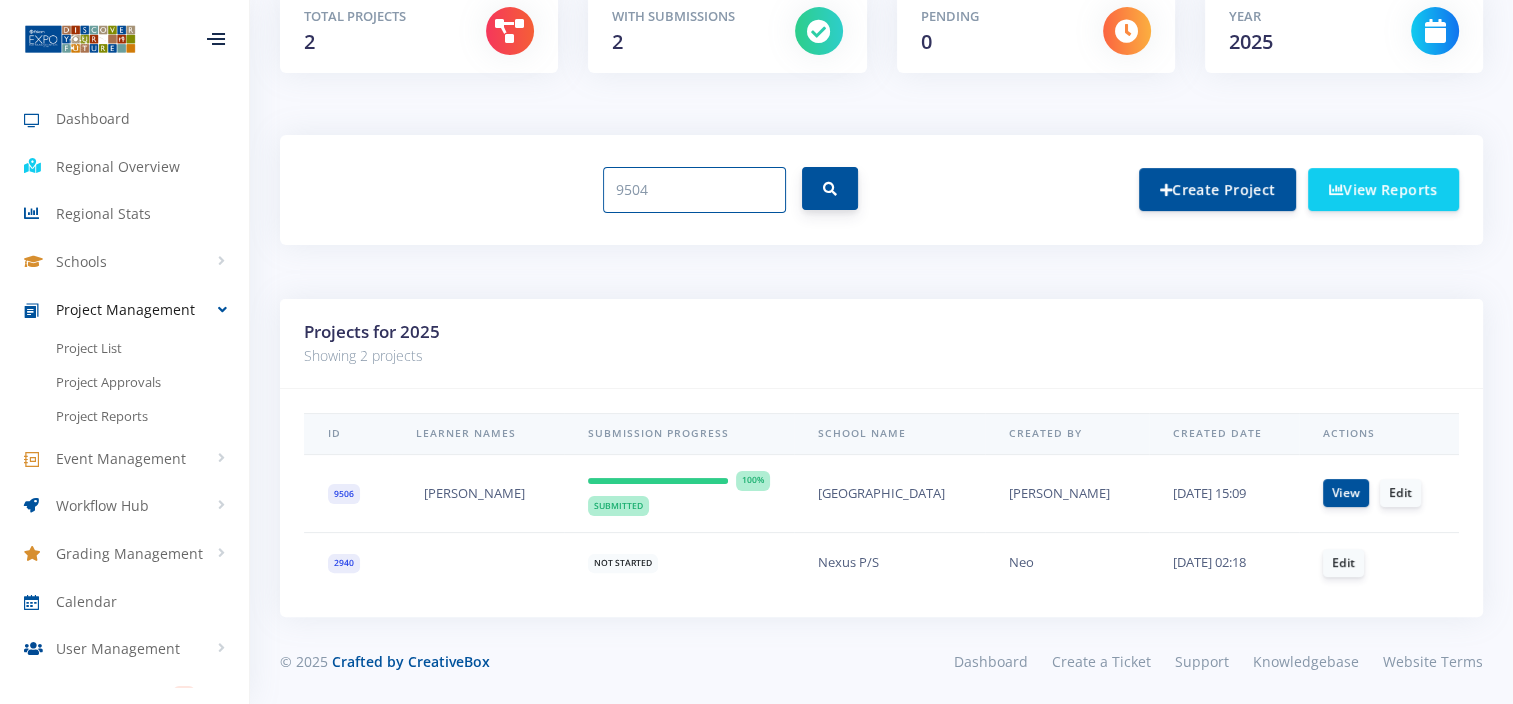 type on "9504" 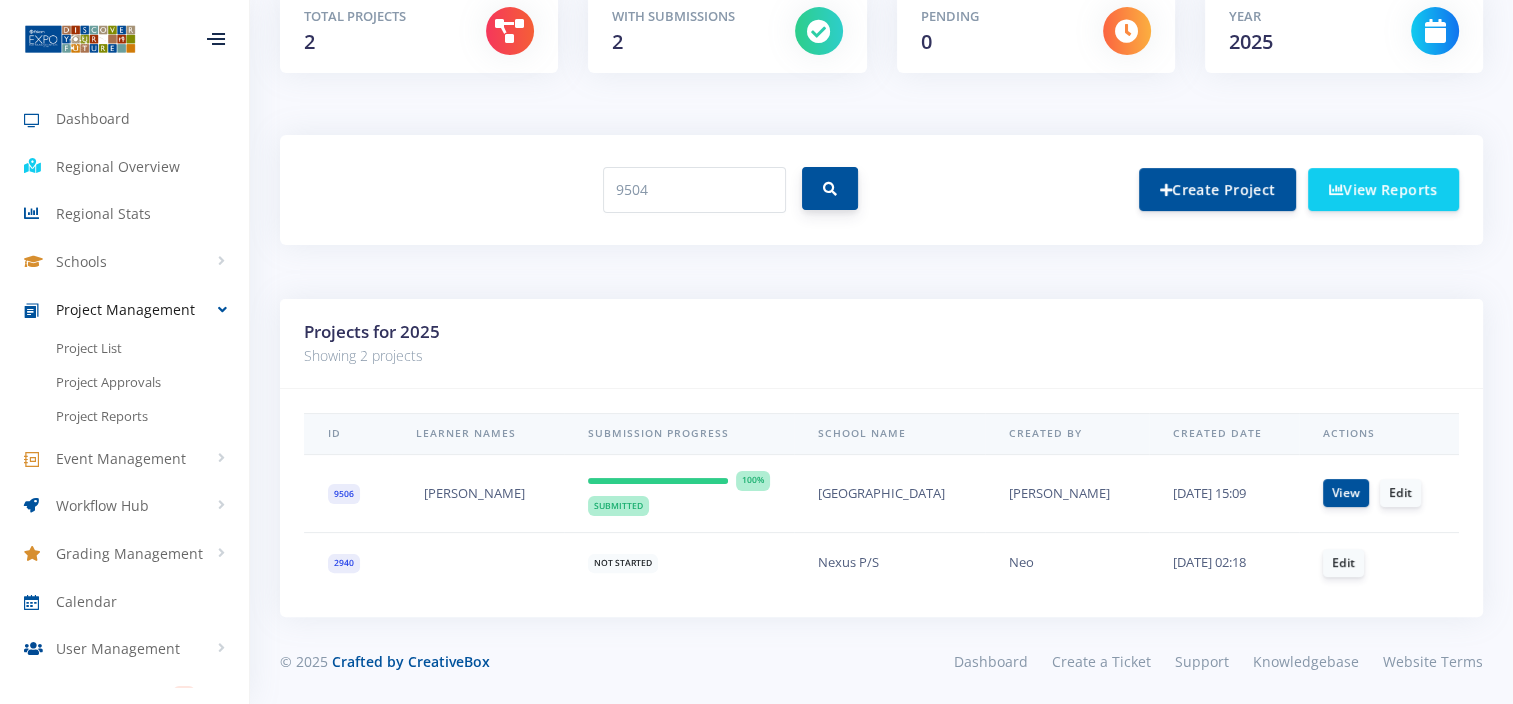 click at bounding box center (830, 188) 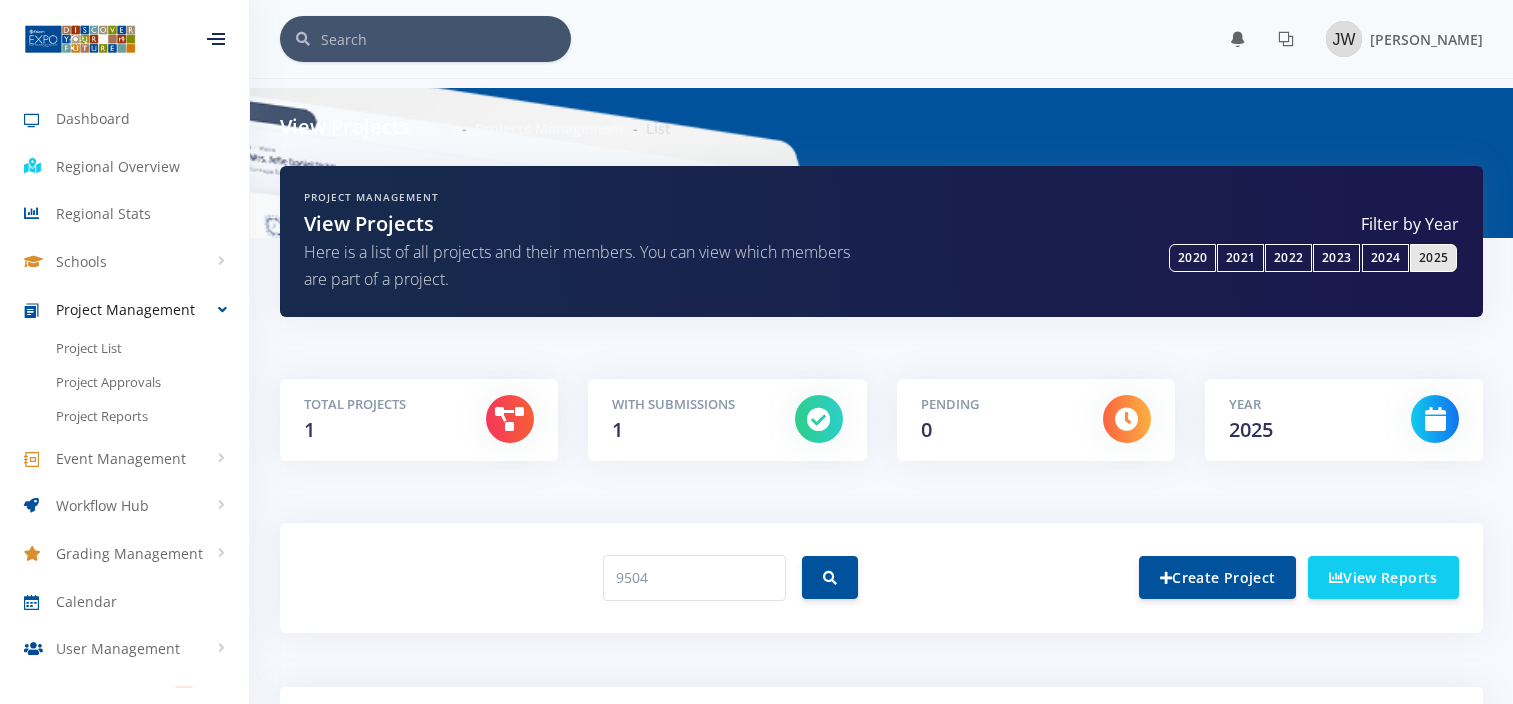scroll, scrollTop: 0, scrollLeft: 0, axis: both 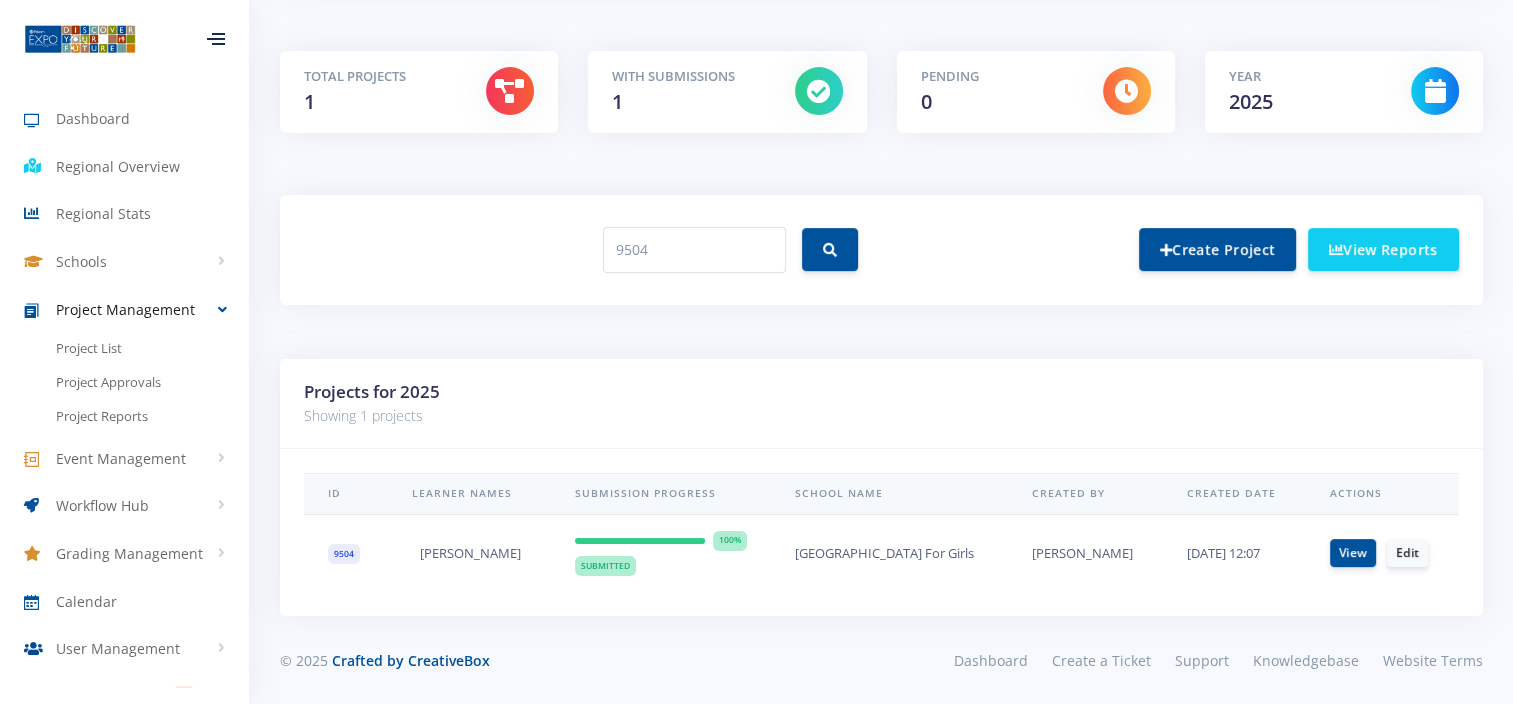 drag, startPoint x: 524, startPoint y: 549, endPoint x: 399, endPoint y: 560, distance: 125.48307 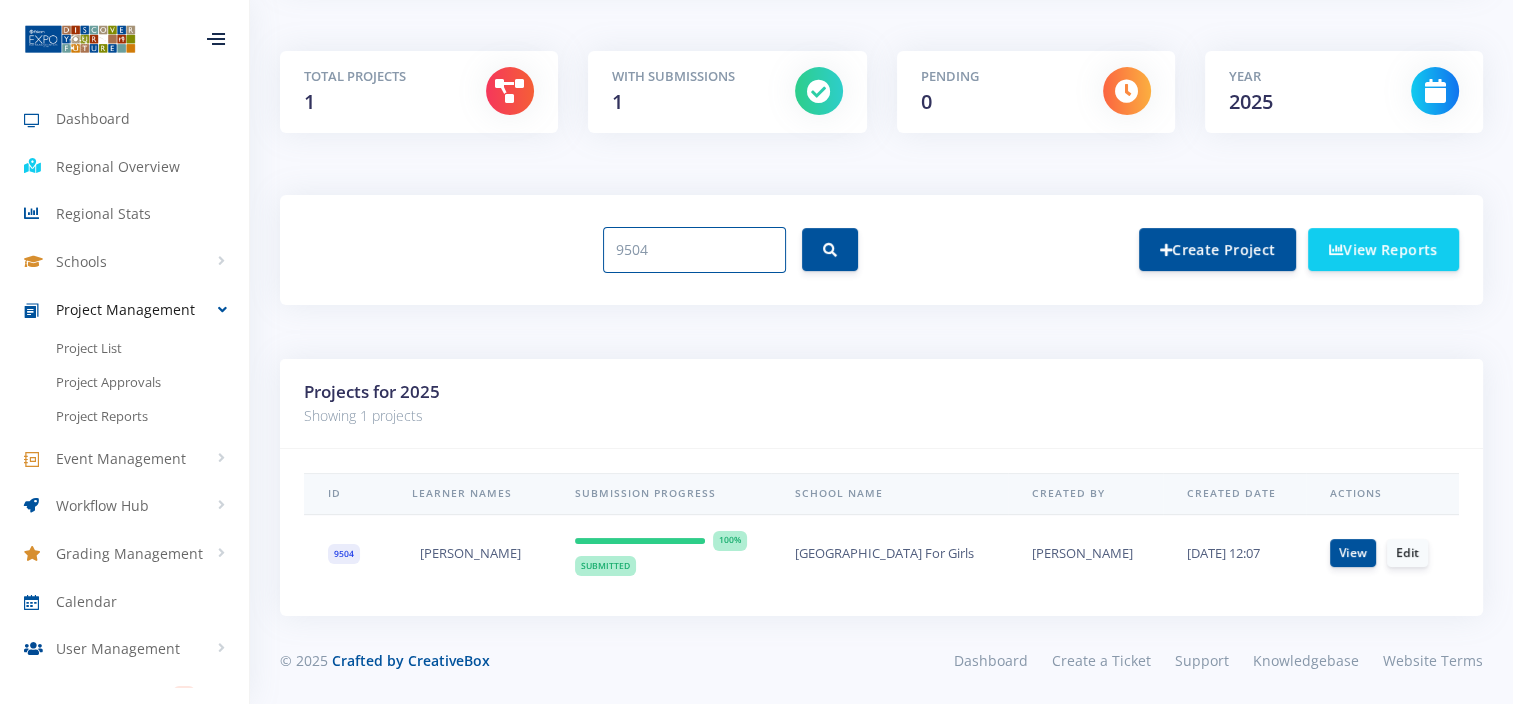 drag, startPoint x: 687, startPoint y: 244, endPoint x: 550, endPoint y: 250, distance: 137.13132 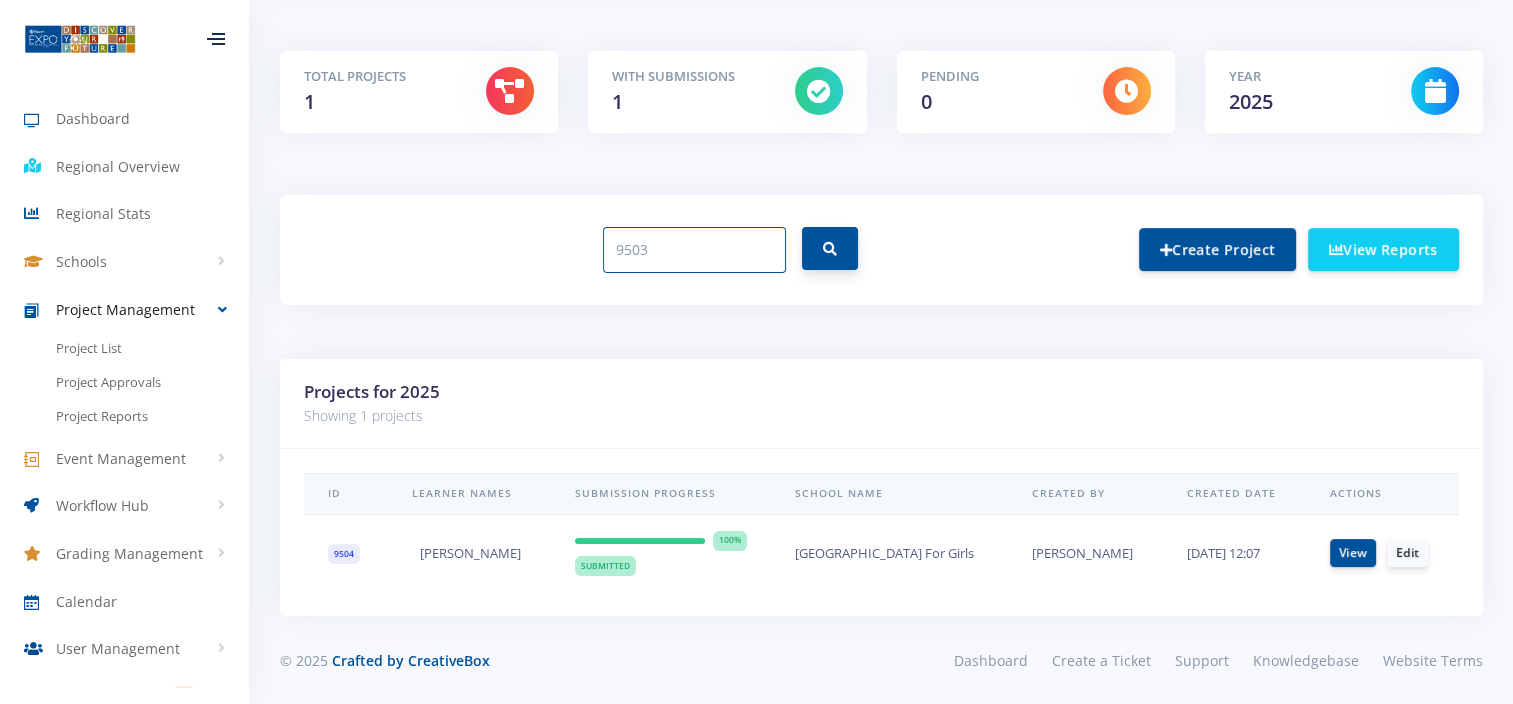 type on "9503" 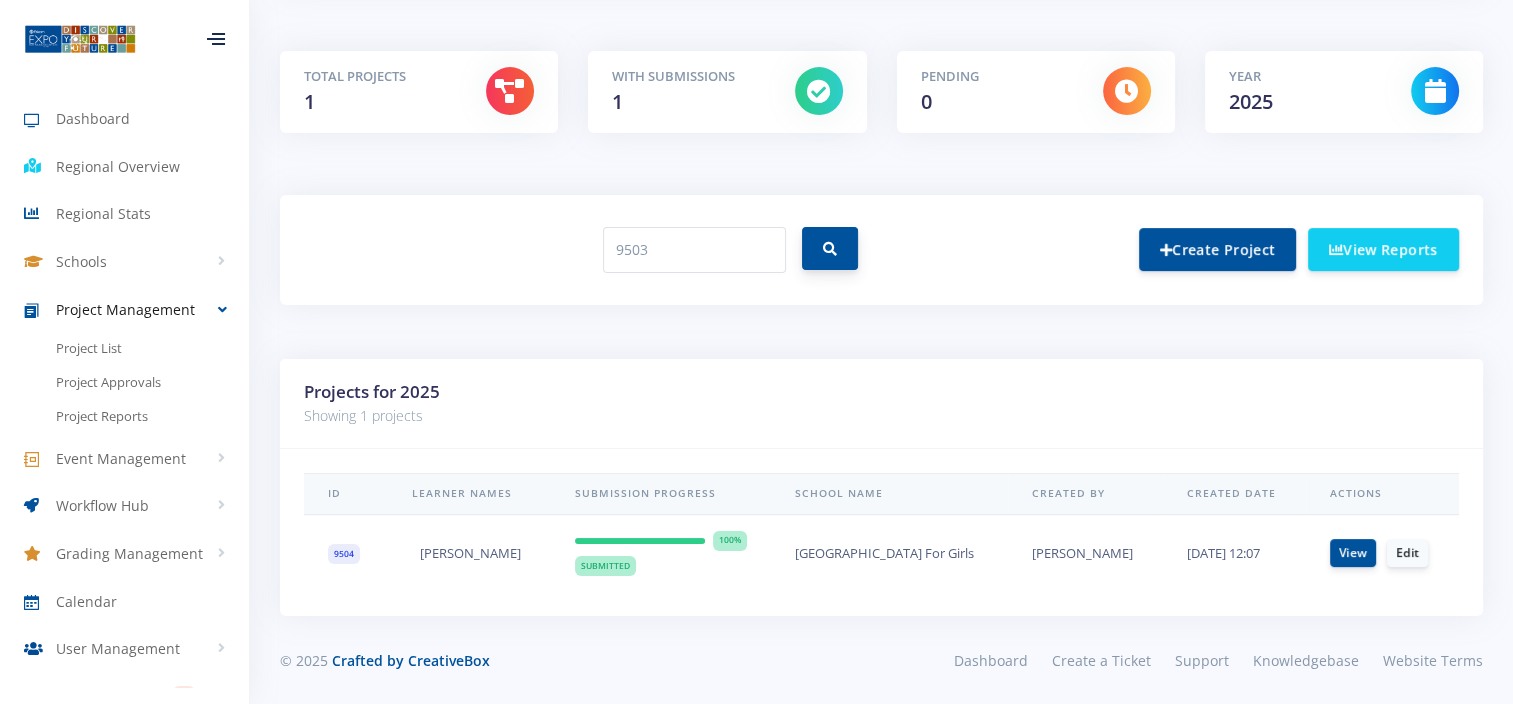 click at bounding box center (830, 248) 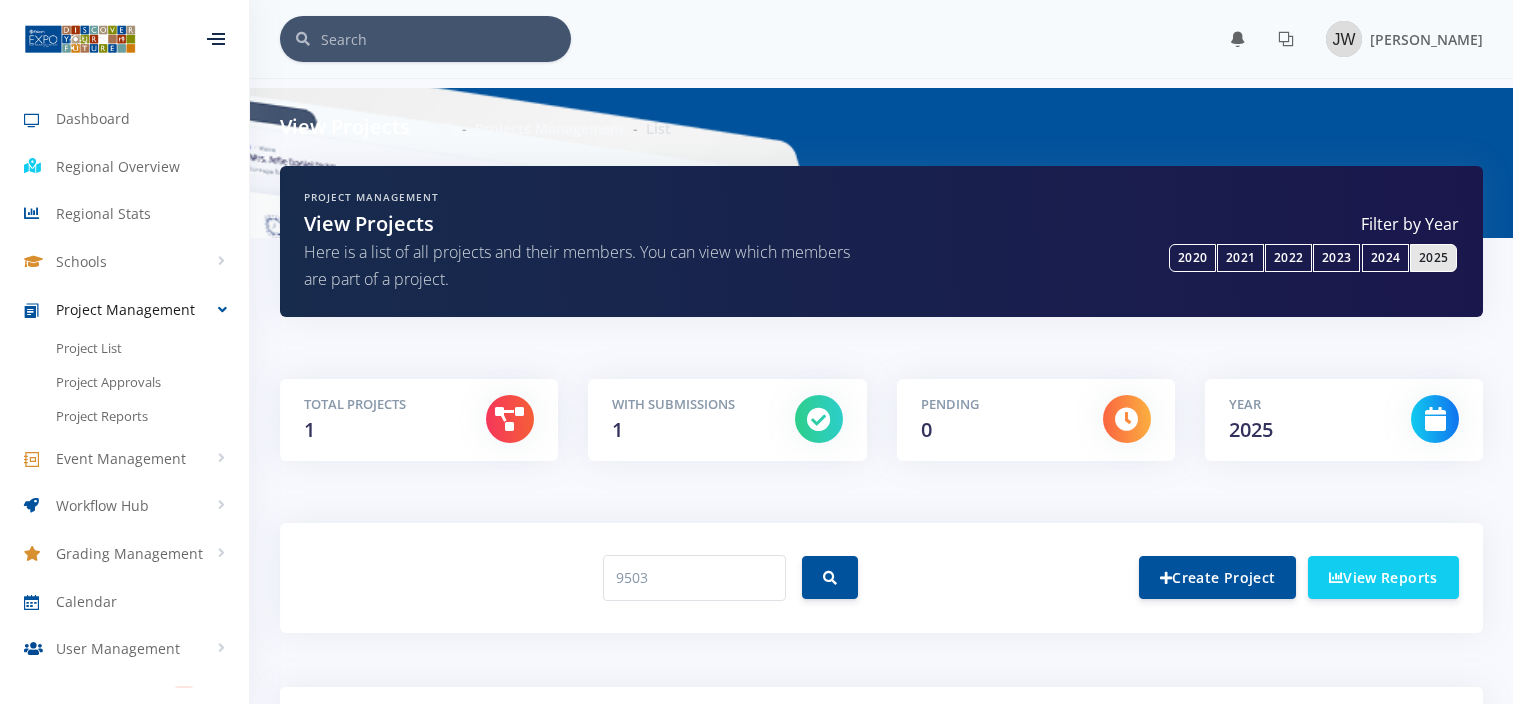 scroll, scrollTop: 0, scrollLeft: 0, axis: both 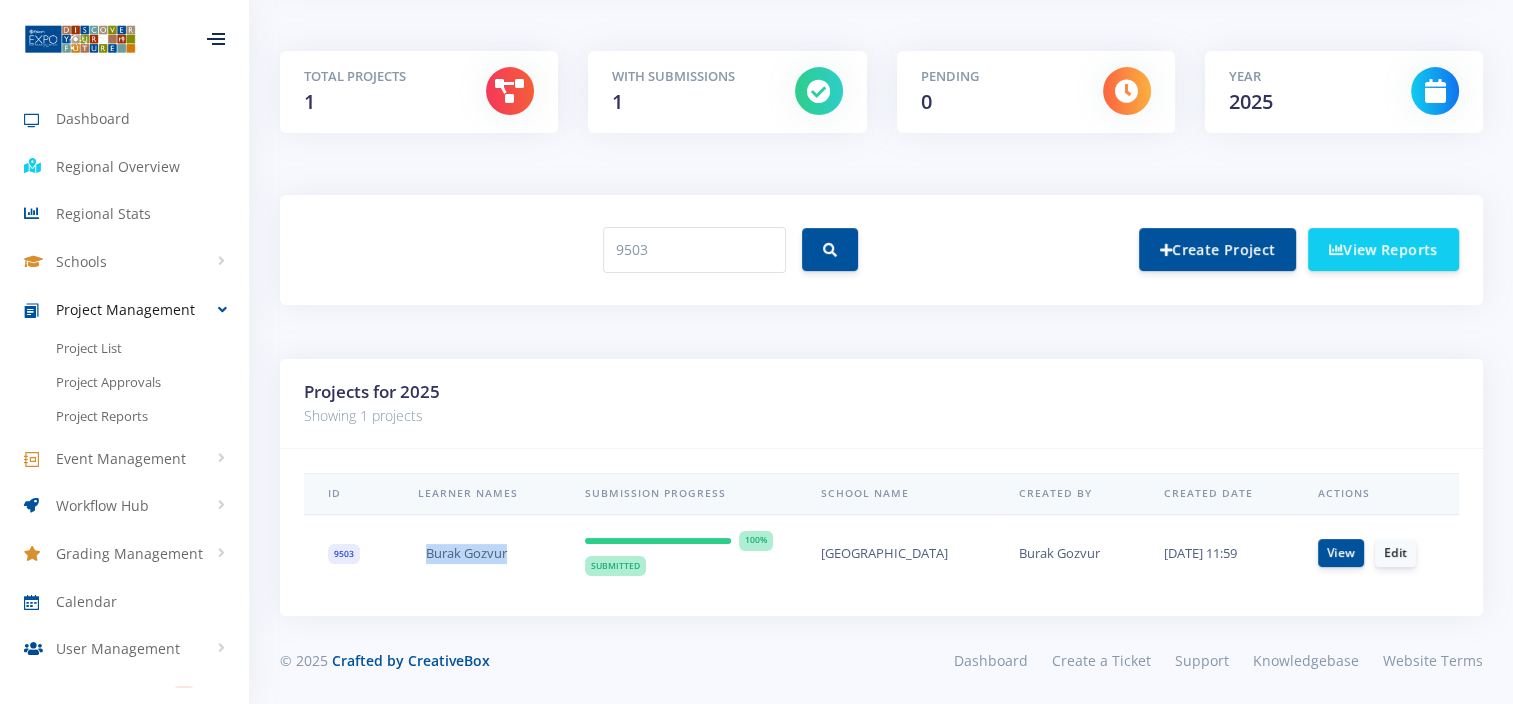 drag, startPoint x: 514, startPoint y: 550, endPoint x: 368, endPoint y: 568, distance: 147.10541 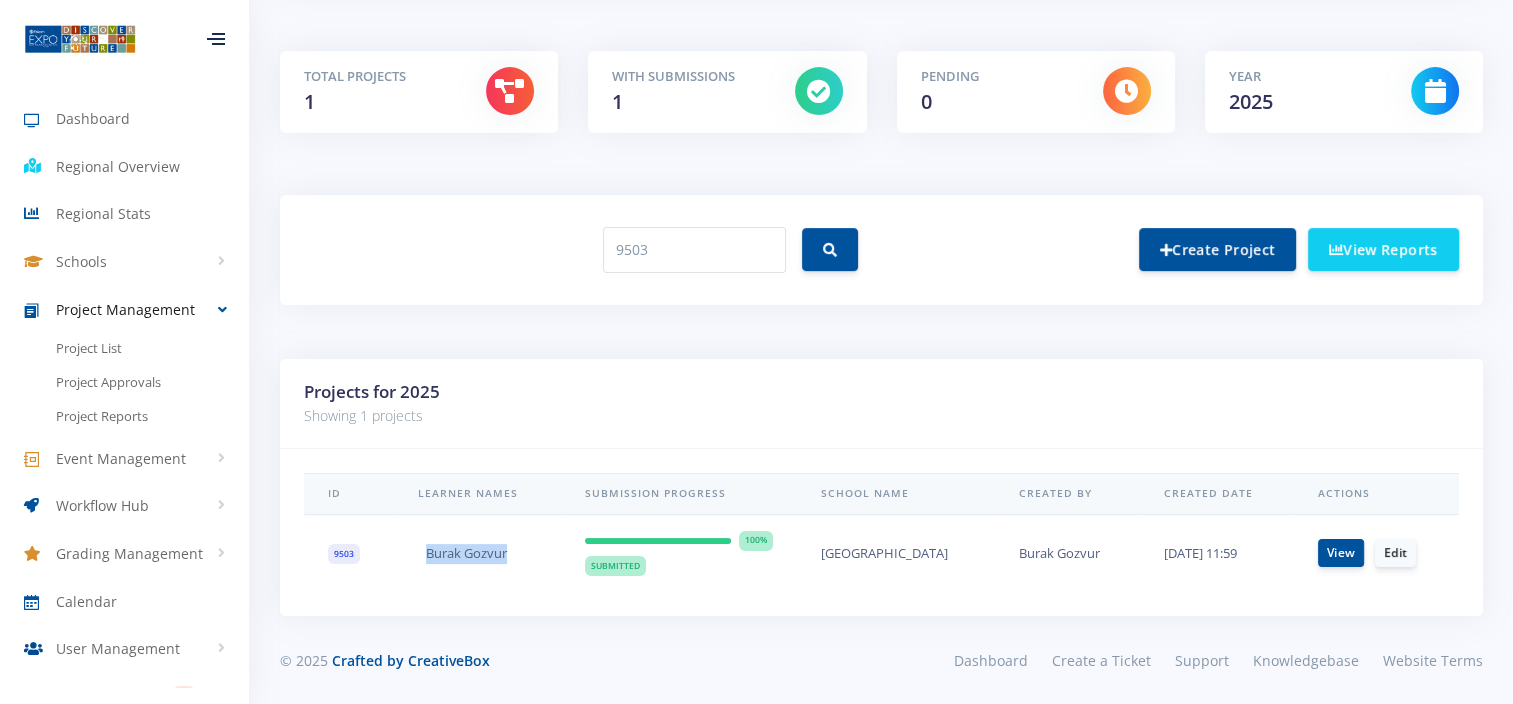 click on "Burak Gozvur" at bounding box center [477, 552] 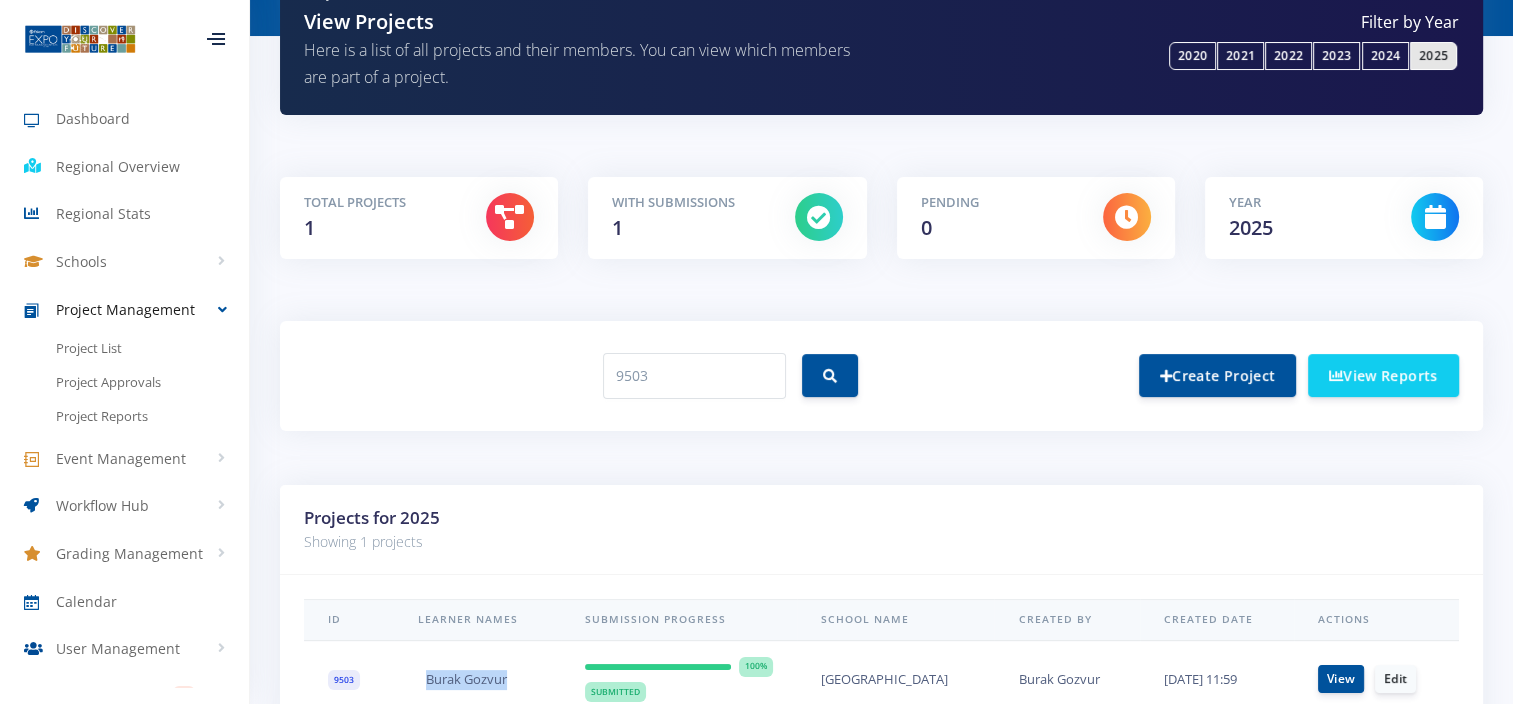 scroll, scrollTop: 328, scrollLeft: 0, axis: vertical 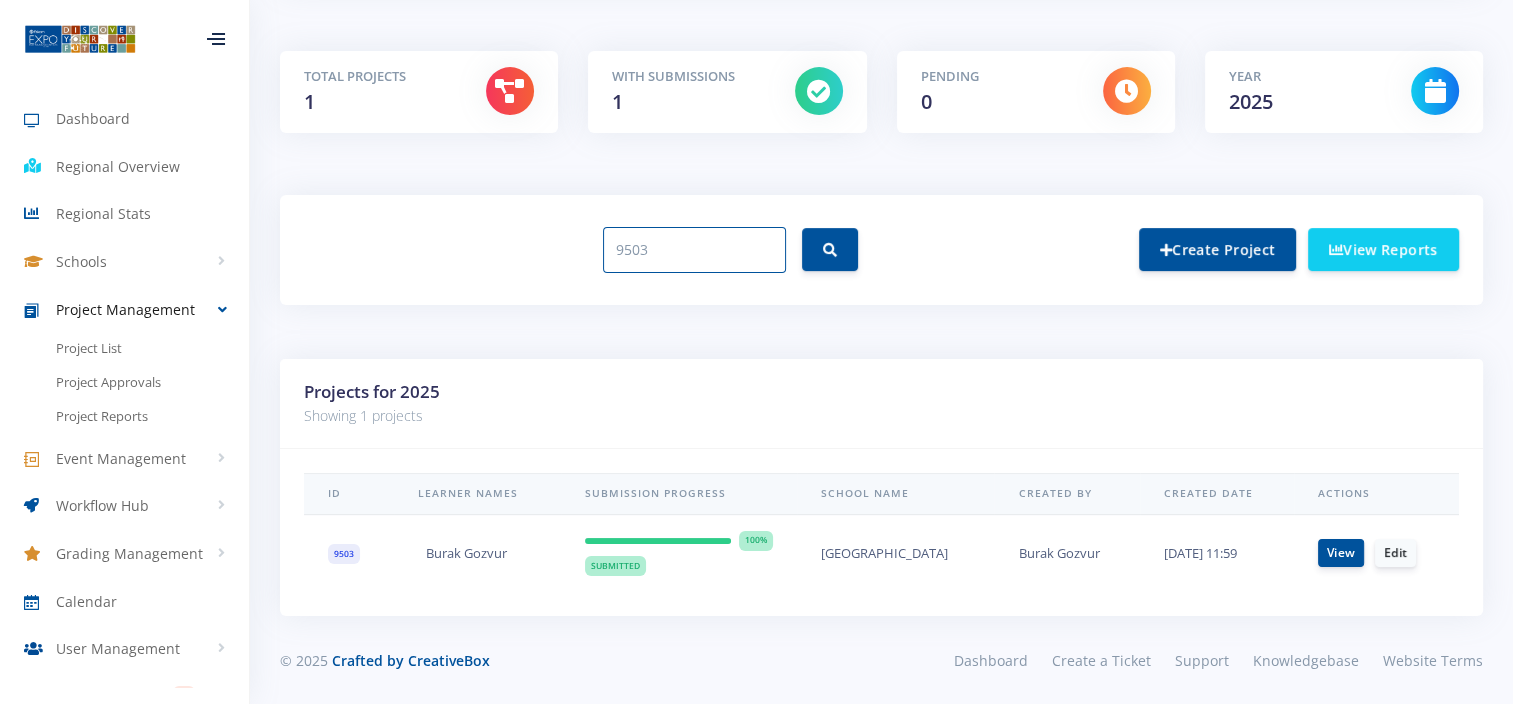 drag, startPoint x: 680, startPoint y: 244, endPoint x: 535, endPoint y: 250, distance: 145.12408 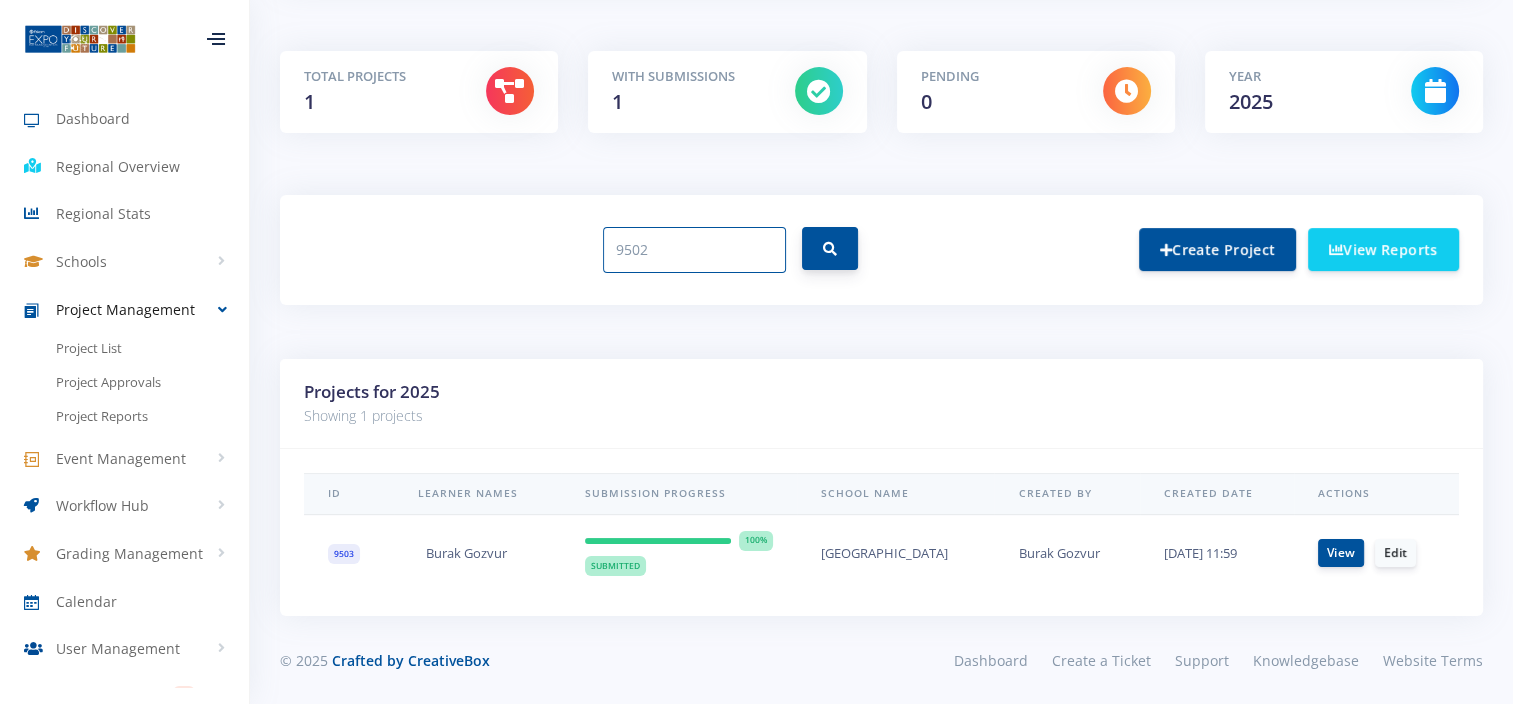type on "9502" 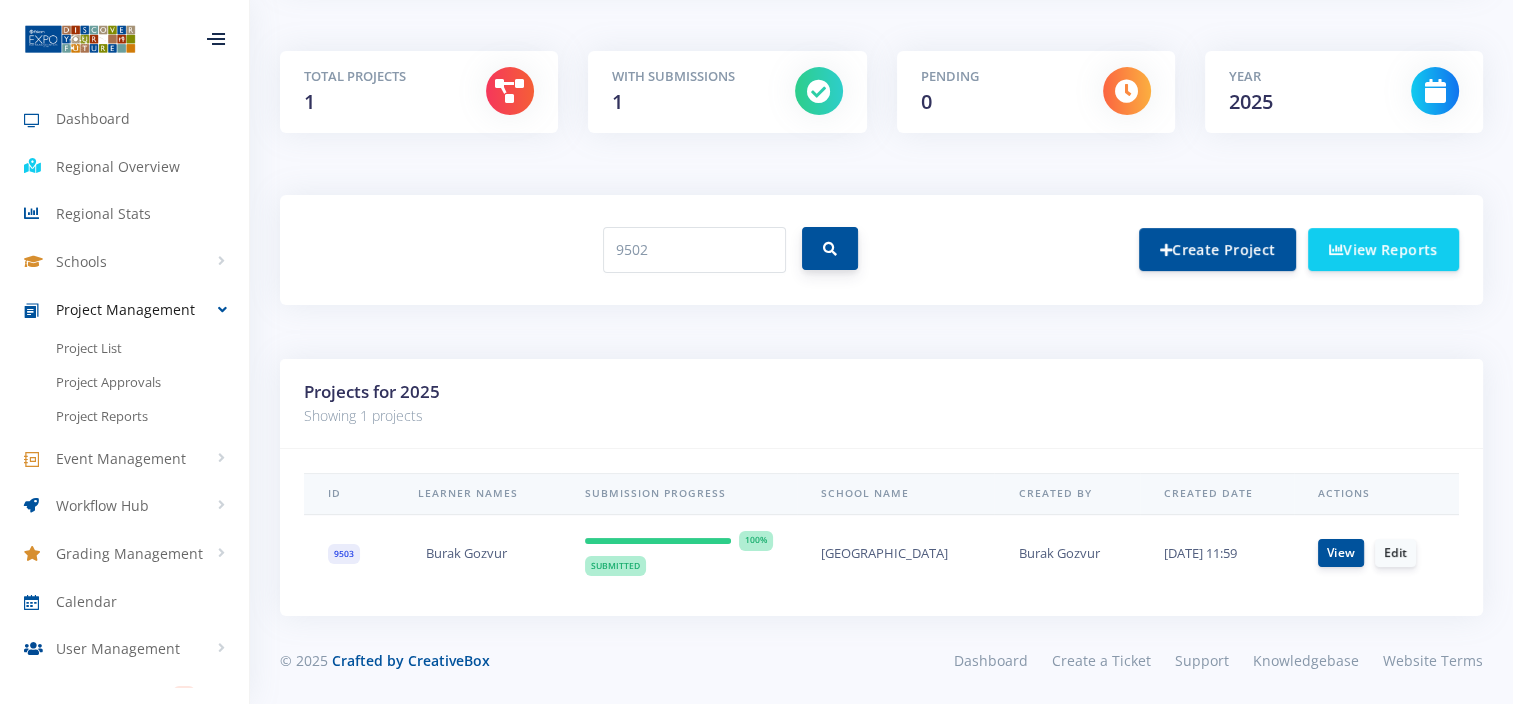 click at bounding box center (830, 248) 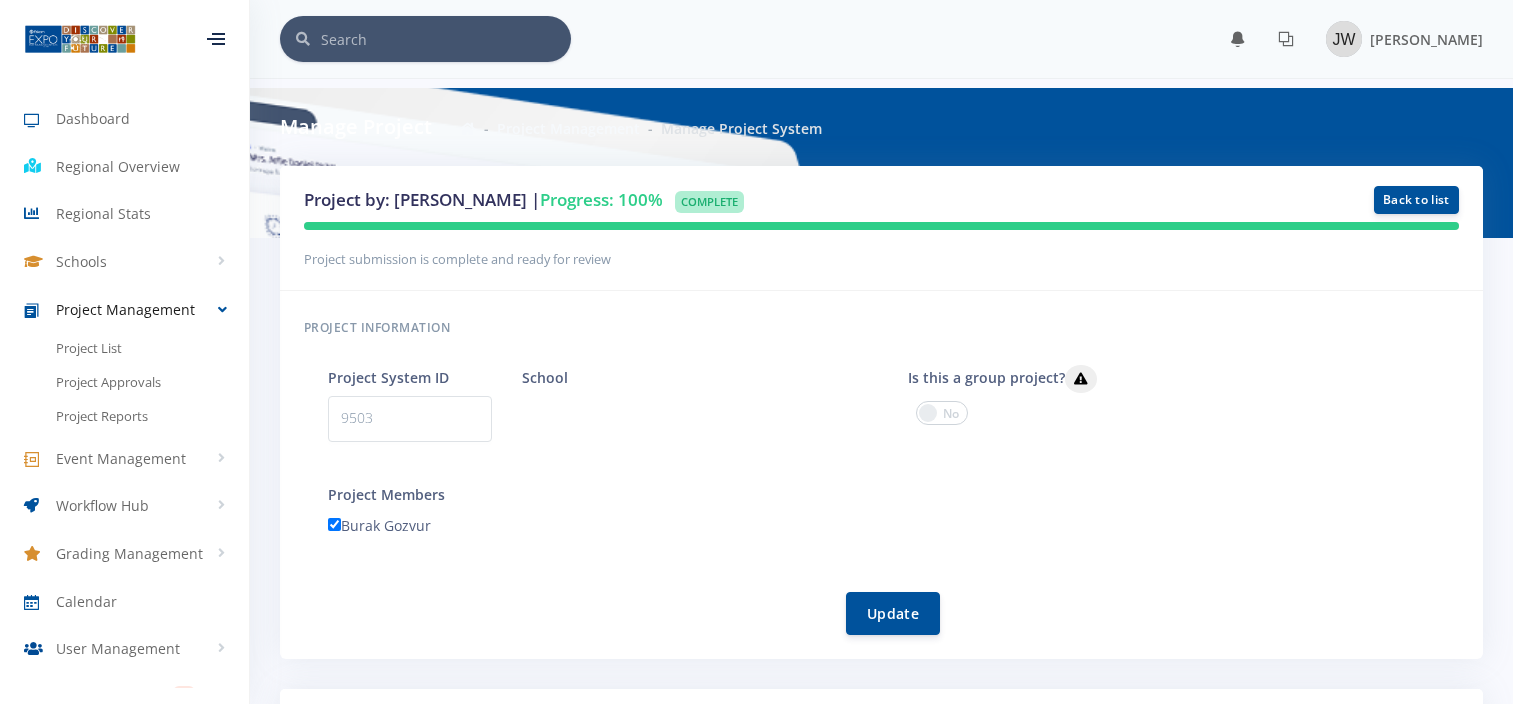 scroll, scrollTop: 0, scrollLeft: 0, axis: both 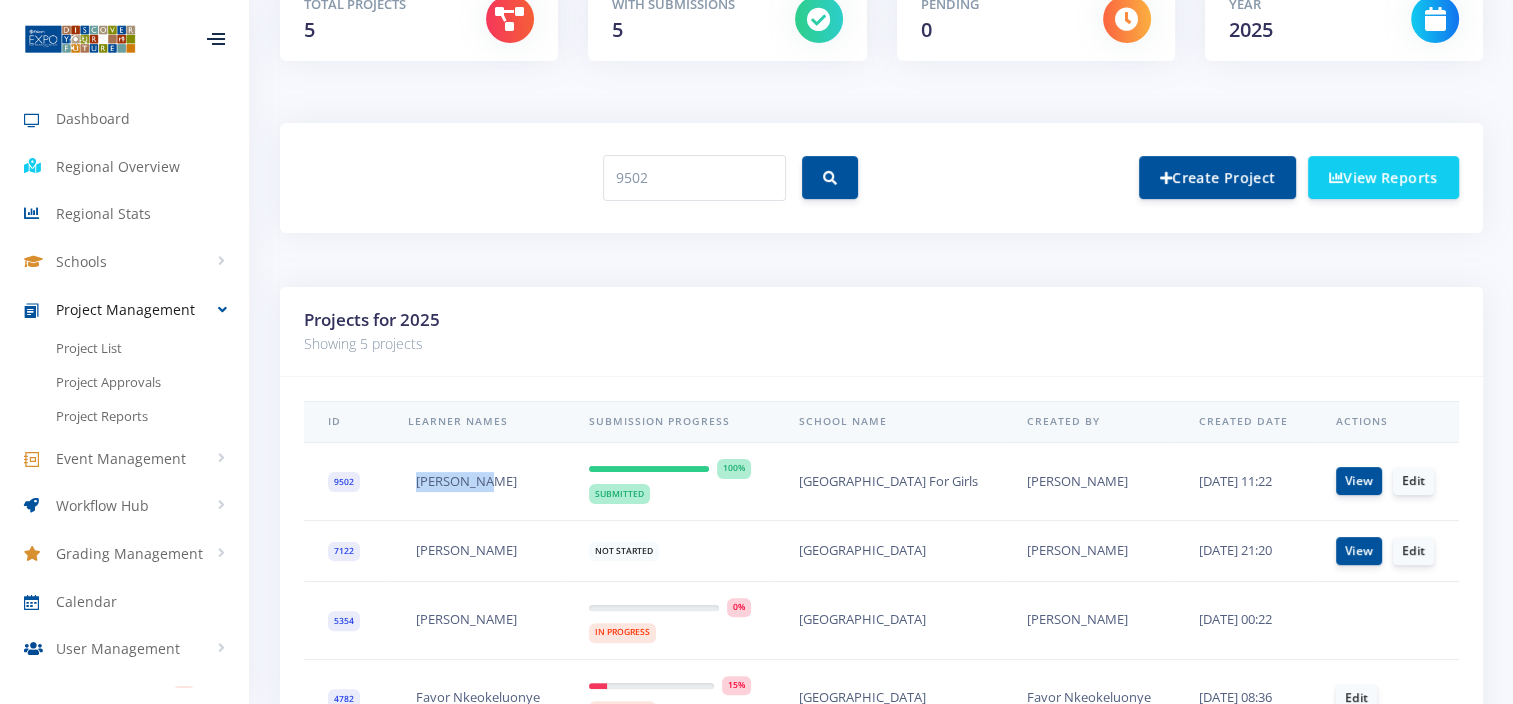 drag, startPoint x: 477, startPoint y: 476, endPoint x: 377, endPoint y: 480, distance: 100.07997 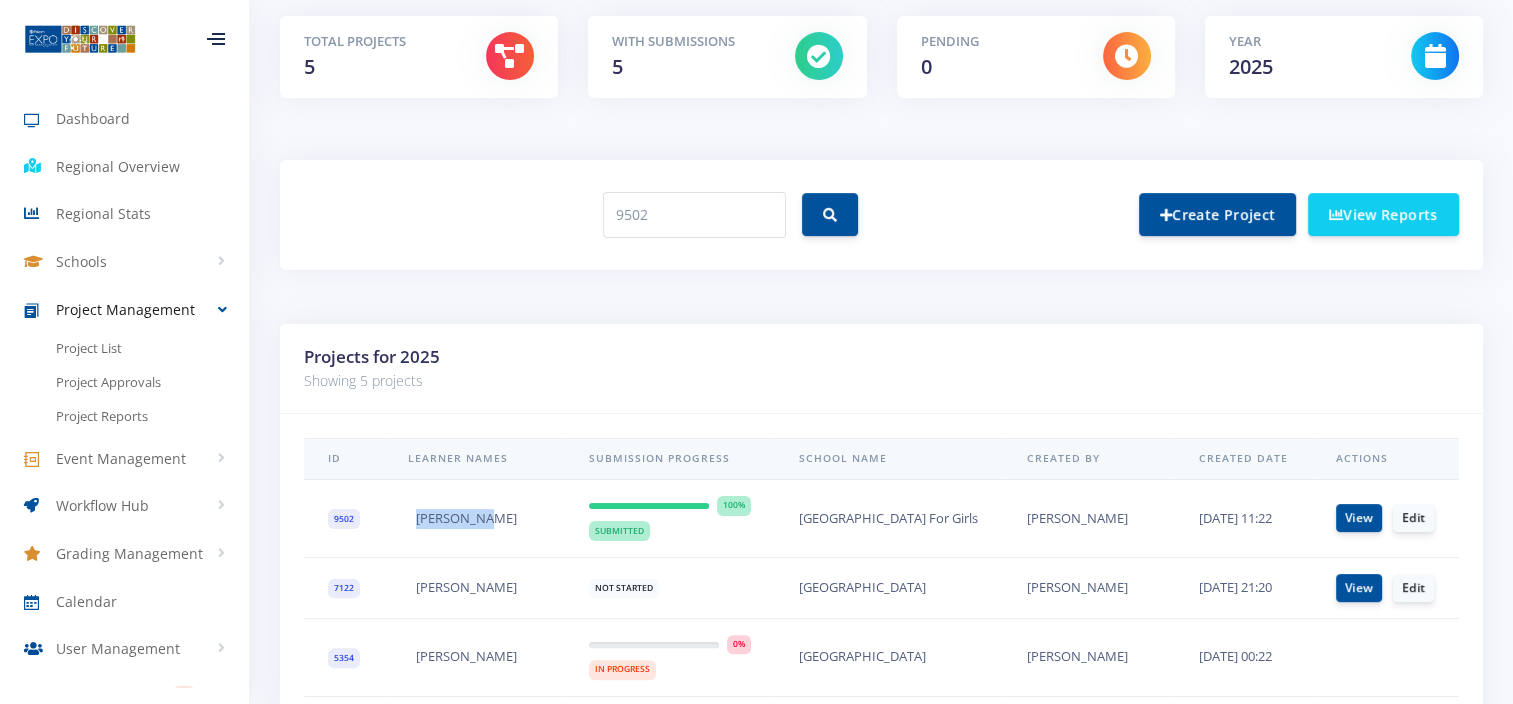 scroll, scrollTop: 300, scrollLeft: 0, axis: vertical 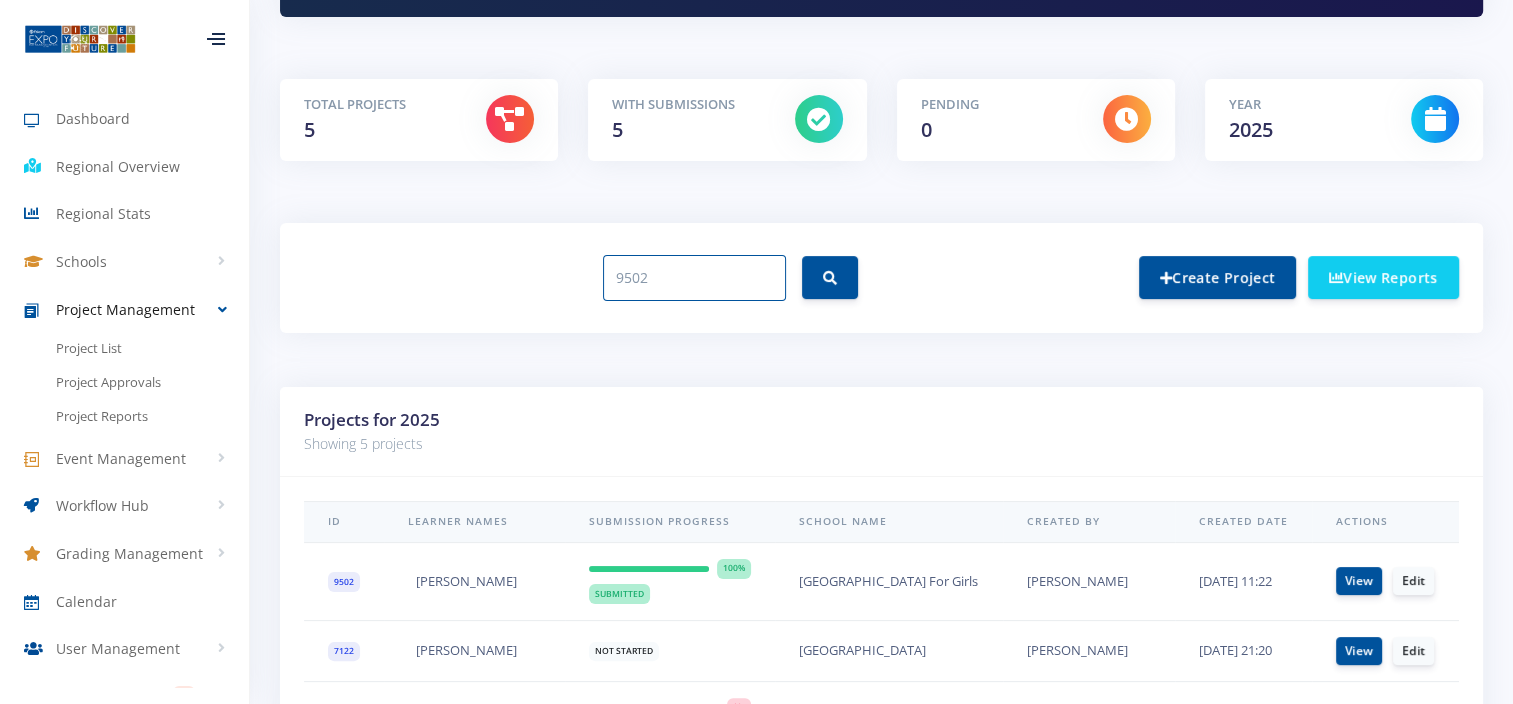 drag, startPoint x: 631, startPoint y: 268, endPoint x: 524, endPoint y: 280, distance: 107.67079 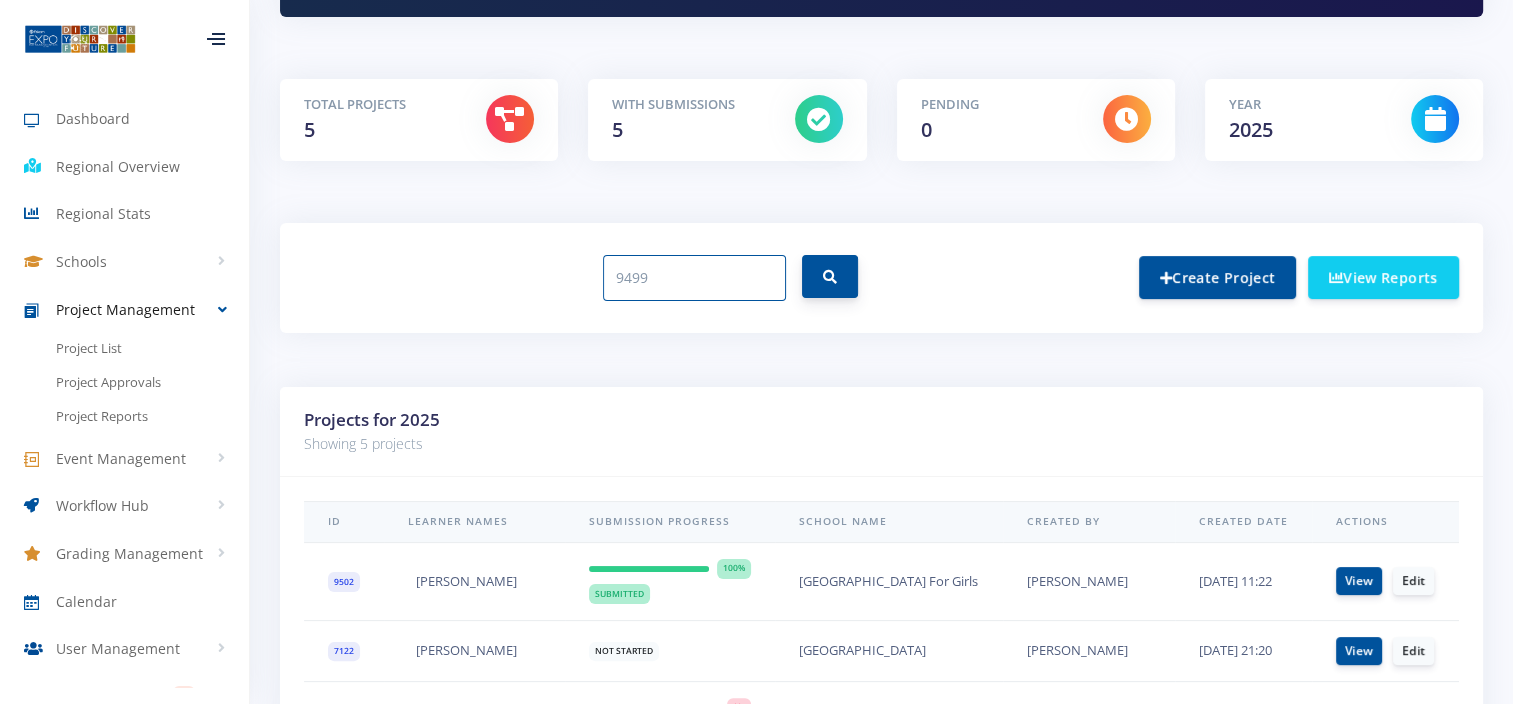 type on "9499" 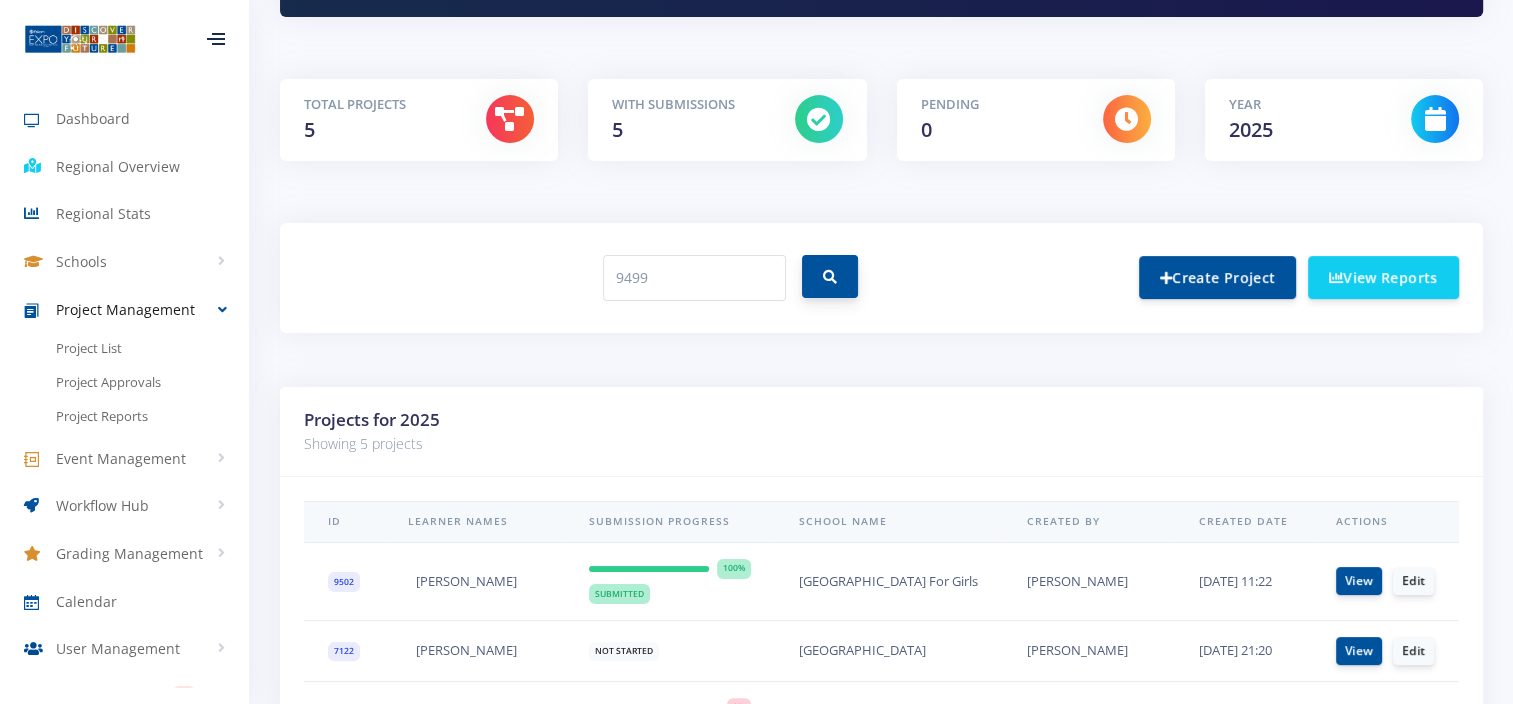 click at bounding box center [830, 276] 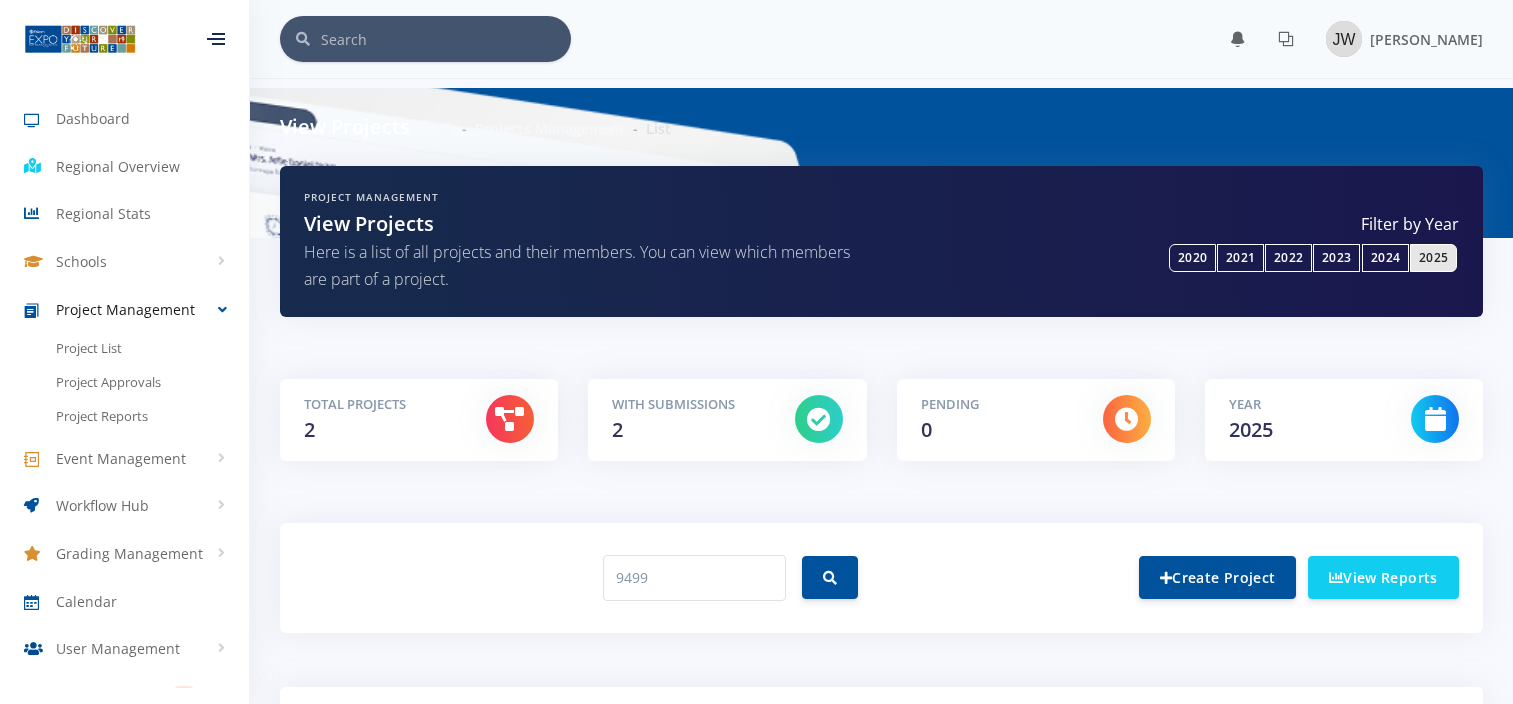 scroll, scrollTop: 79, scrollLeft: 0, axis: vertical 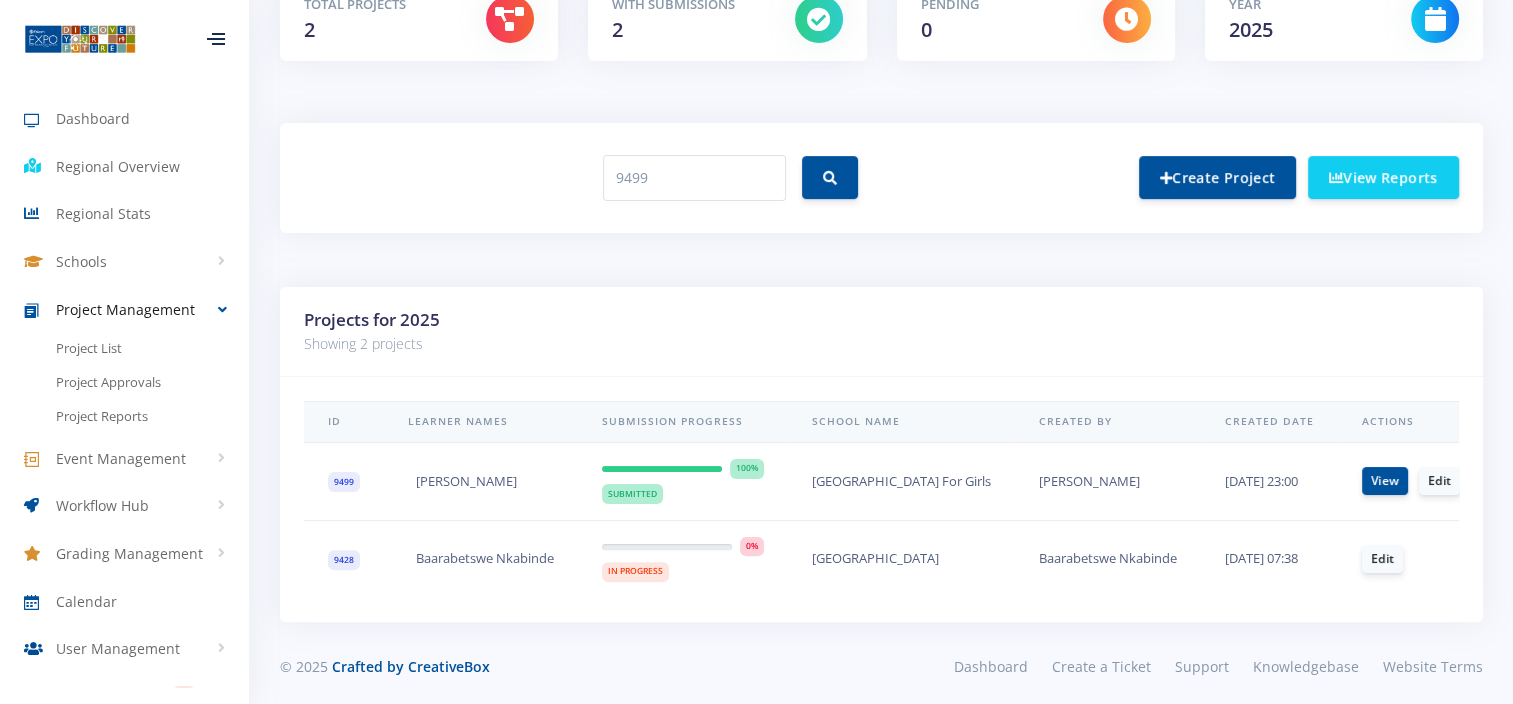 drag, startPoint x: 516, startPoint y: 480, endPoint x: 412, endPoint y: 490, distance: 104.47966 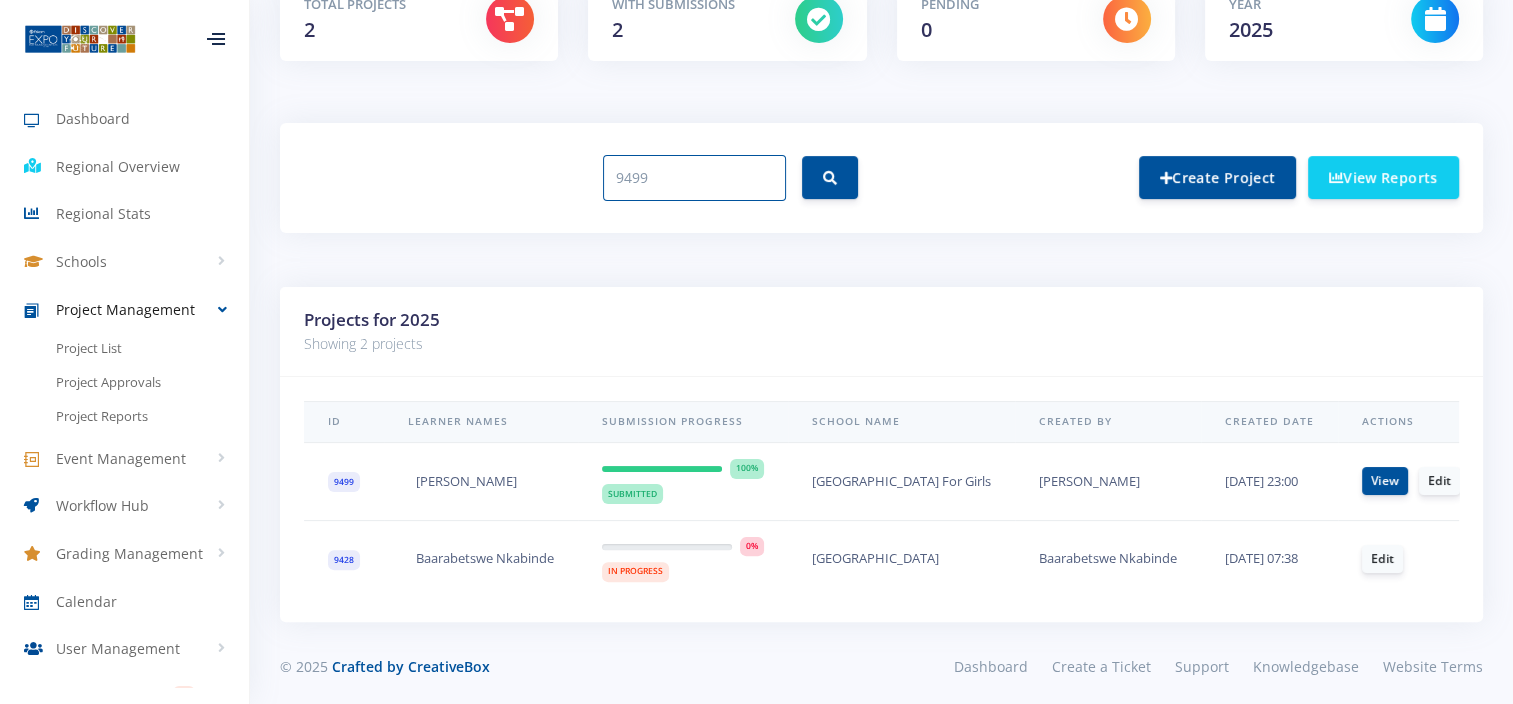 drag, startPoint x: 661, startPoint y: 174, endPoint x: 570, endPoint y: 188, distance: 92.070625 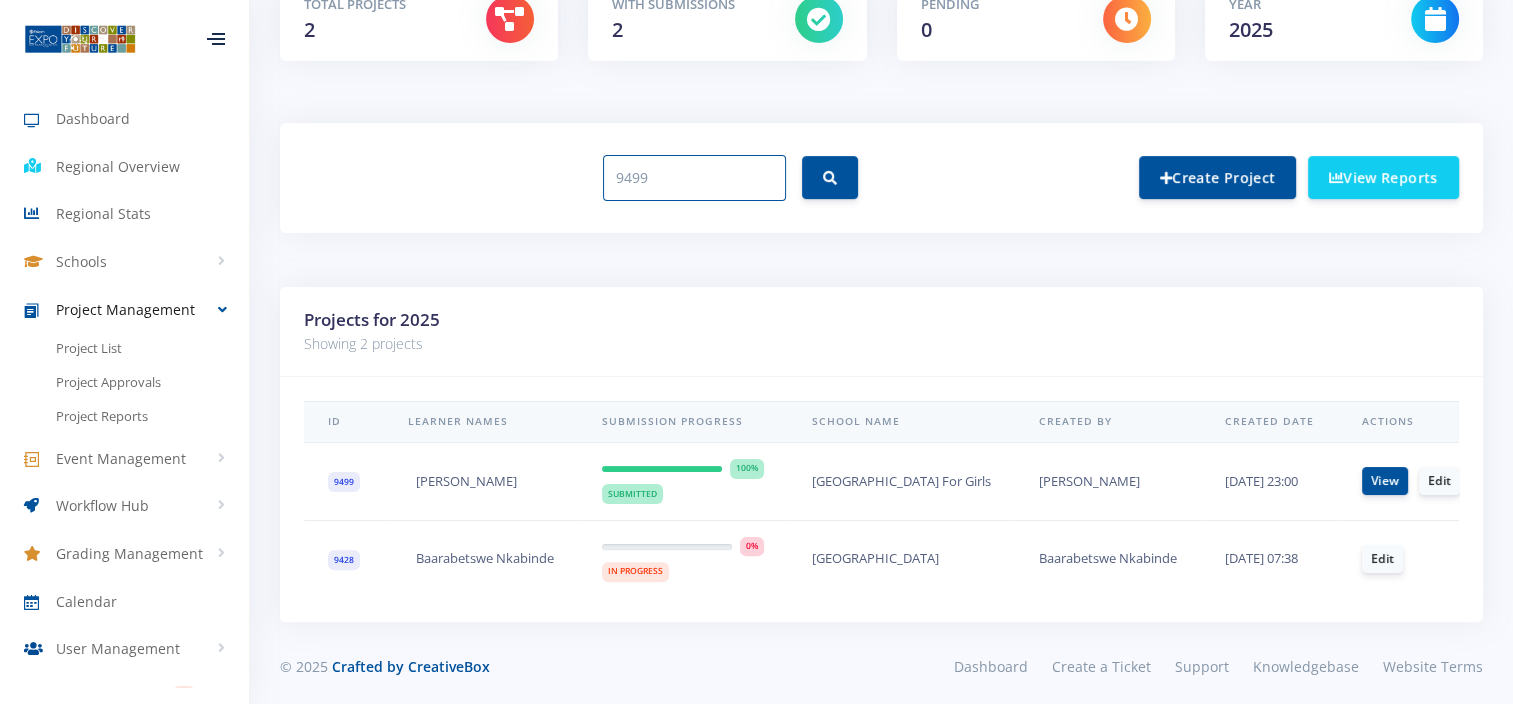 paste on "516" 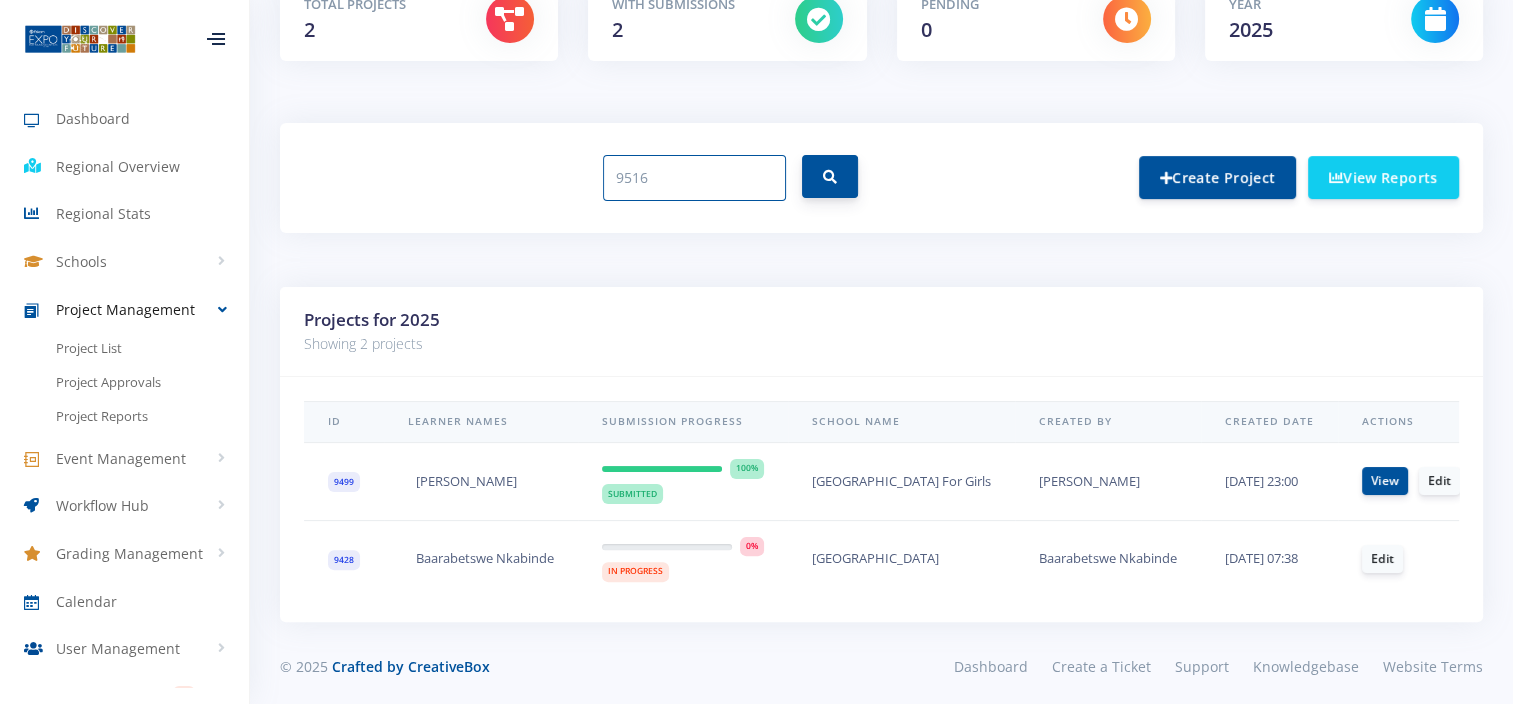 type on "9516" 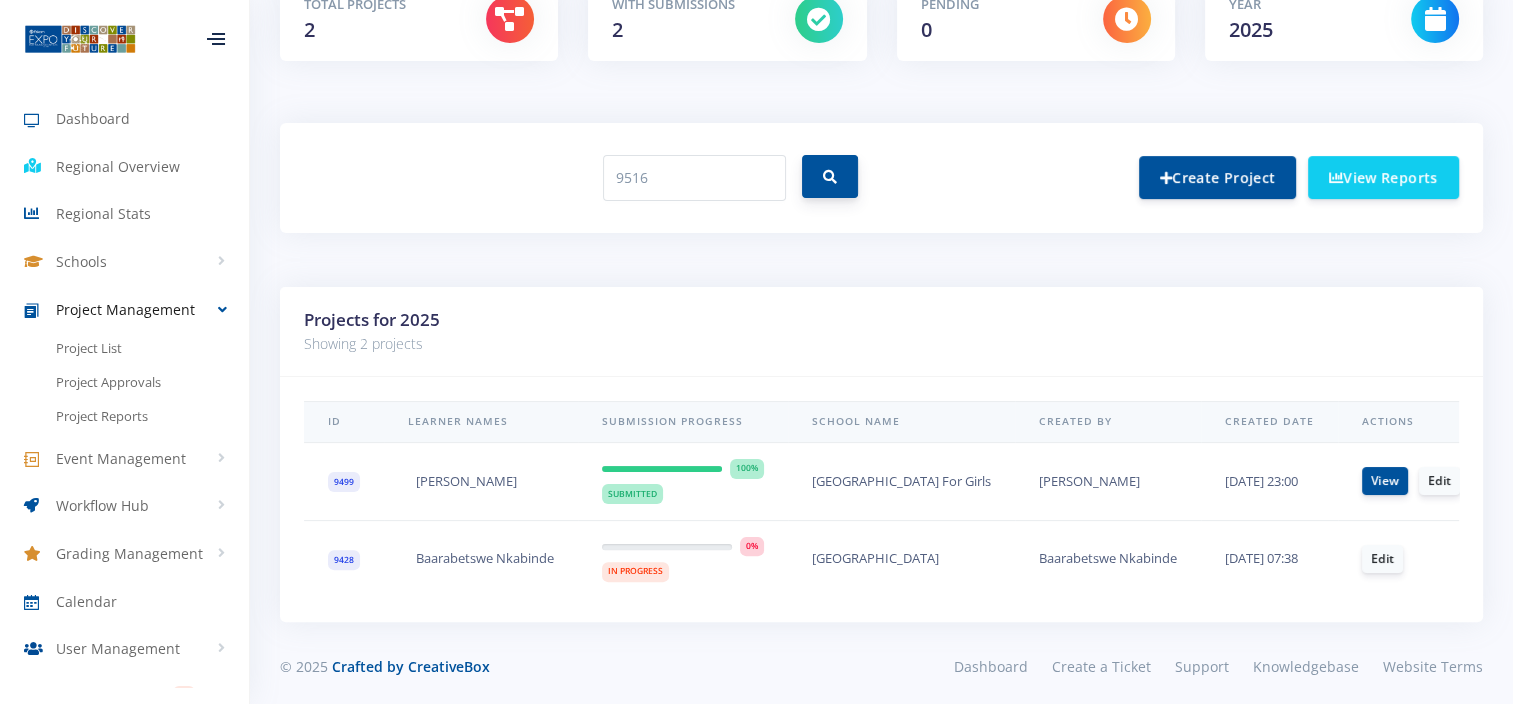 click at bounding box center [830, 176] 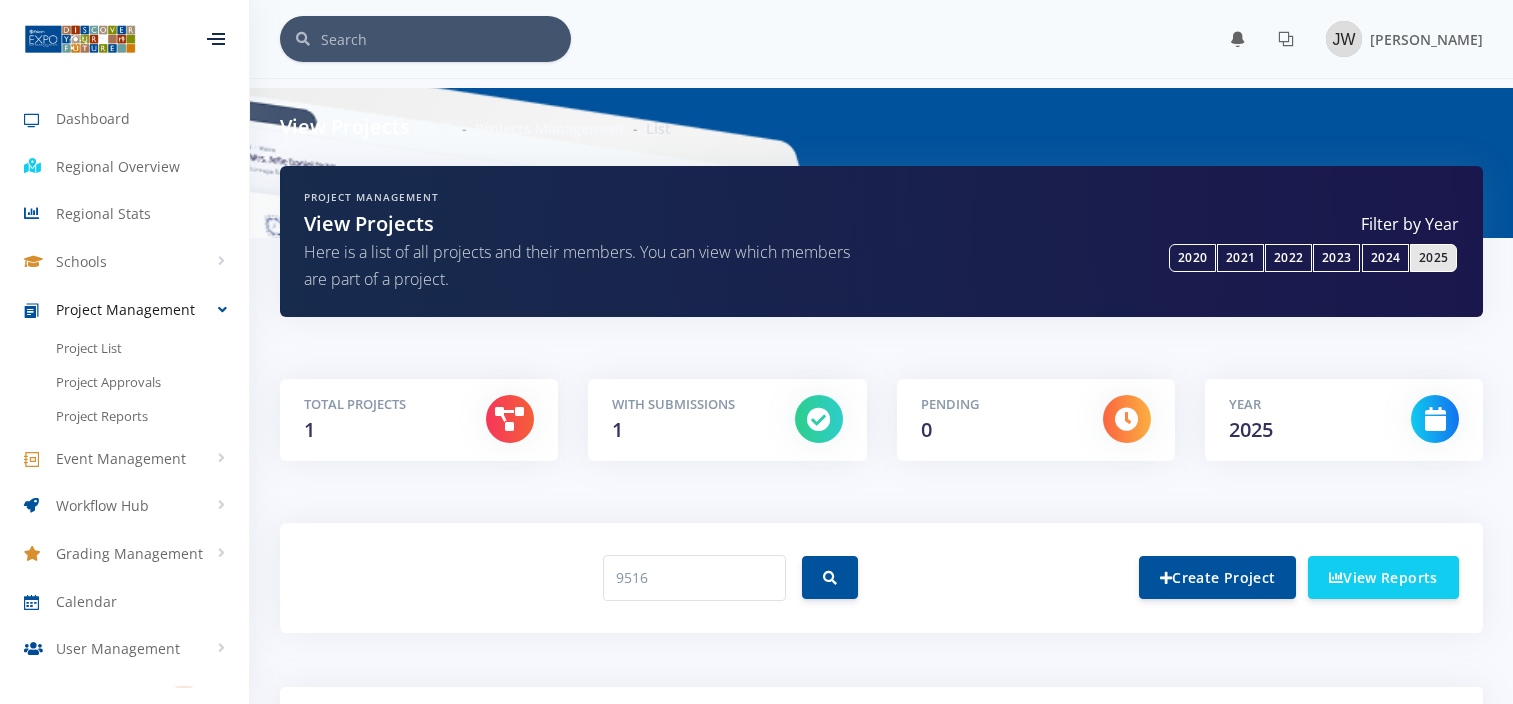 scroll, scrollTop: 218, scrollLeft: 0, axis: vertical 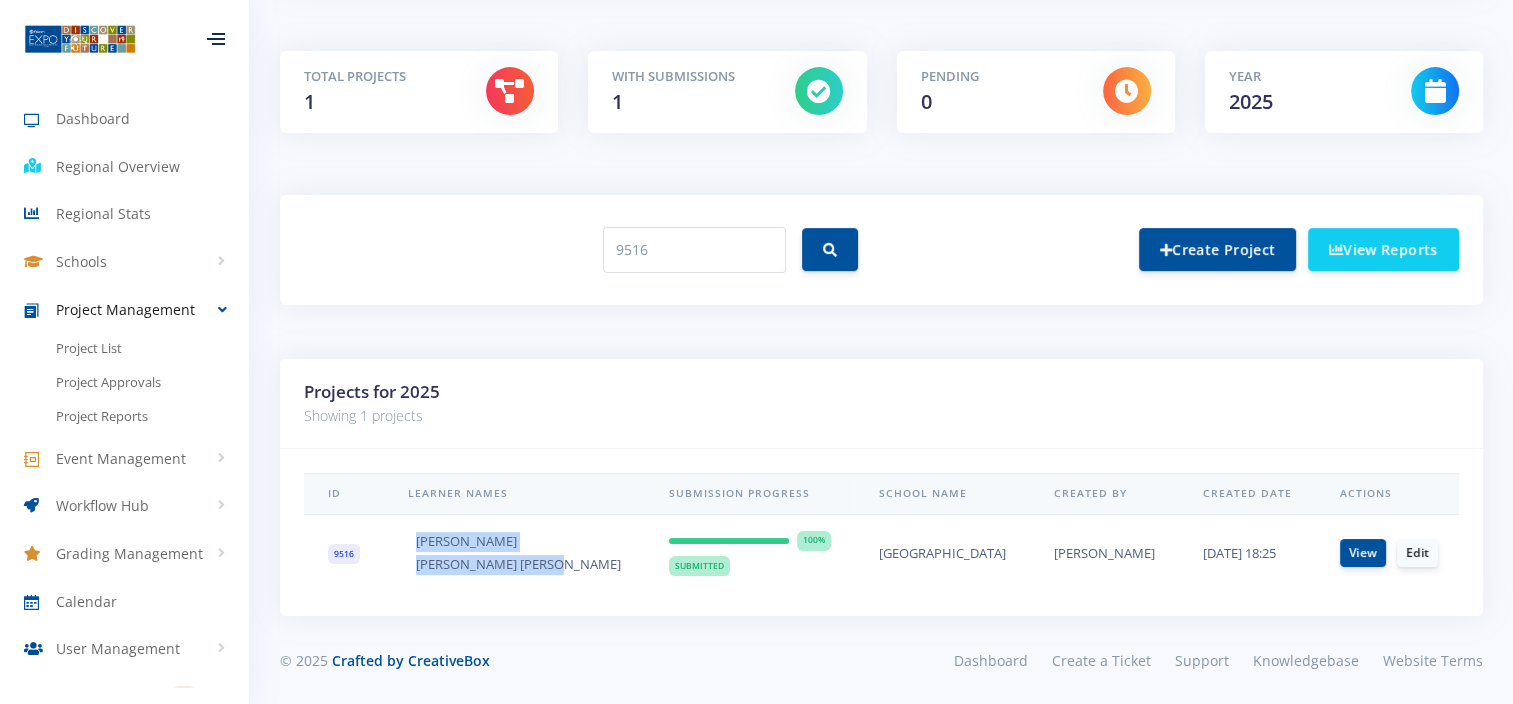 drag, startPoint x: 560, startPoint y: 566, endPoint x: 411, endPoint y: 532, distance: 152.82997 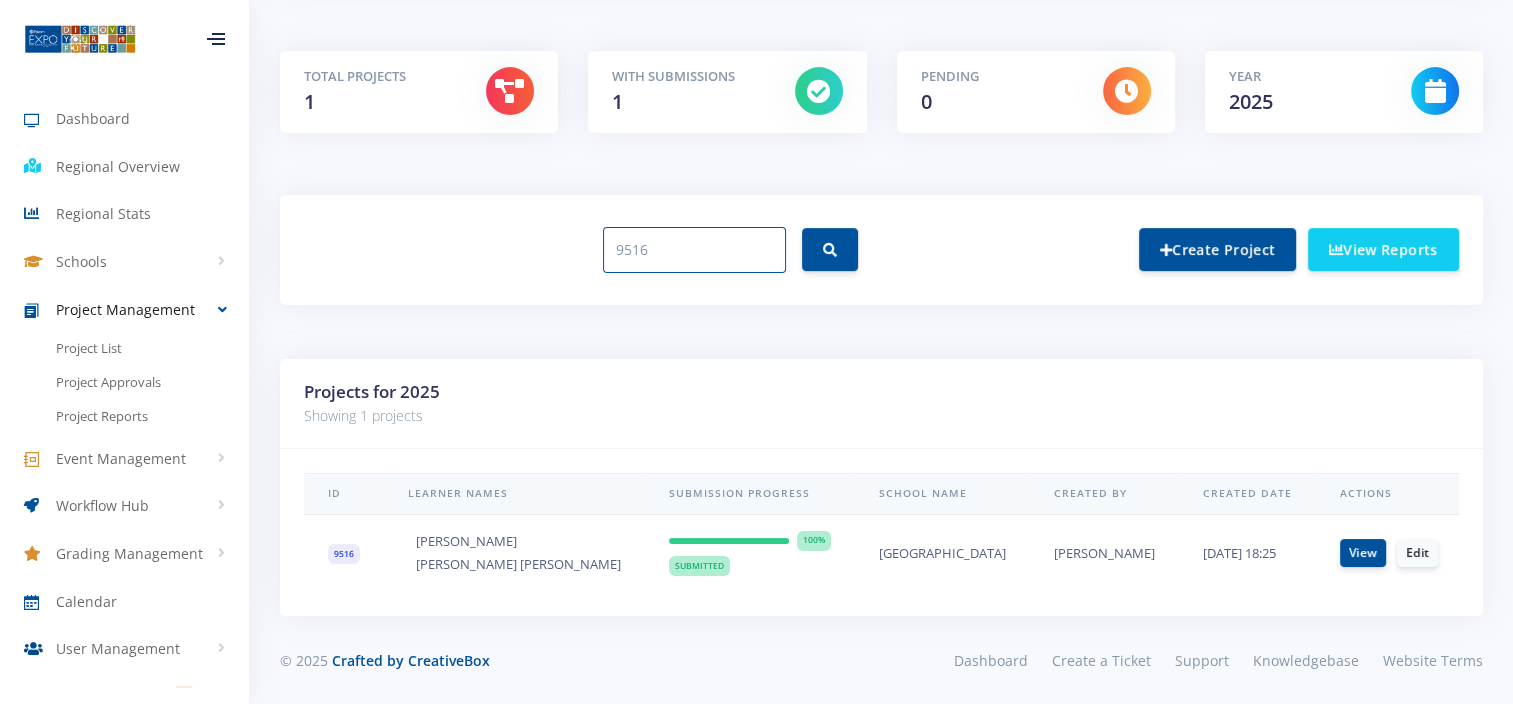 drag, startPoint x: 657, startPoint y: 252, endPoint x: 549, endPoint y: 256, distance: 108.07405 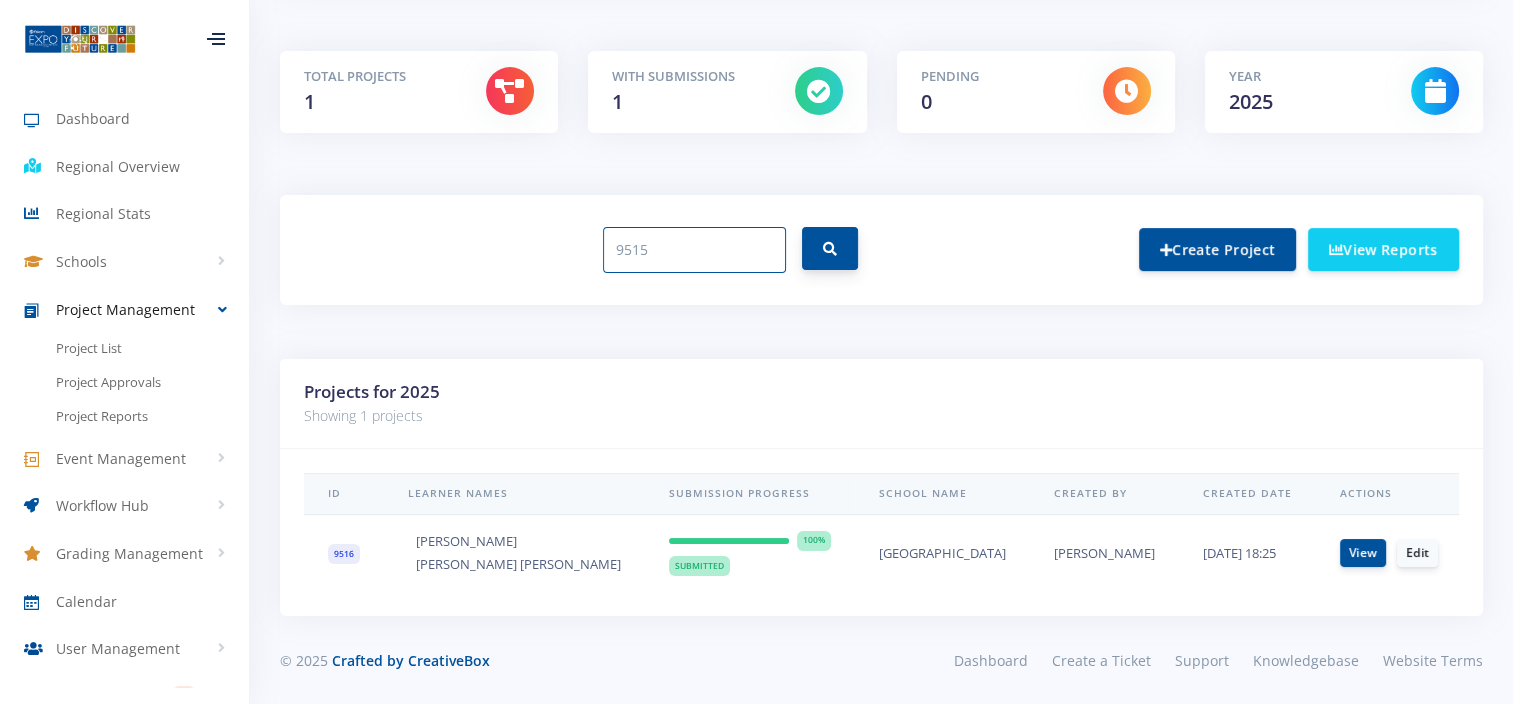 type on "9515" 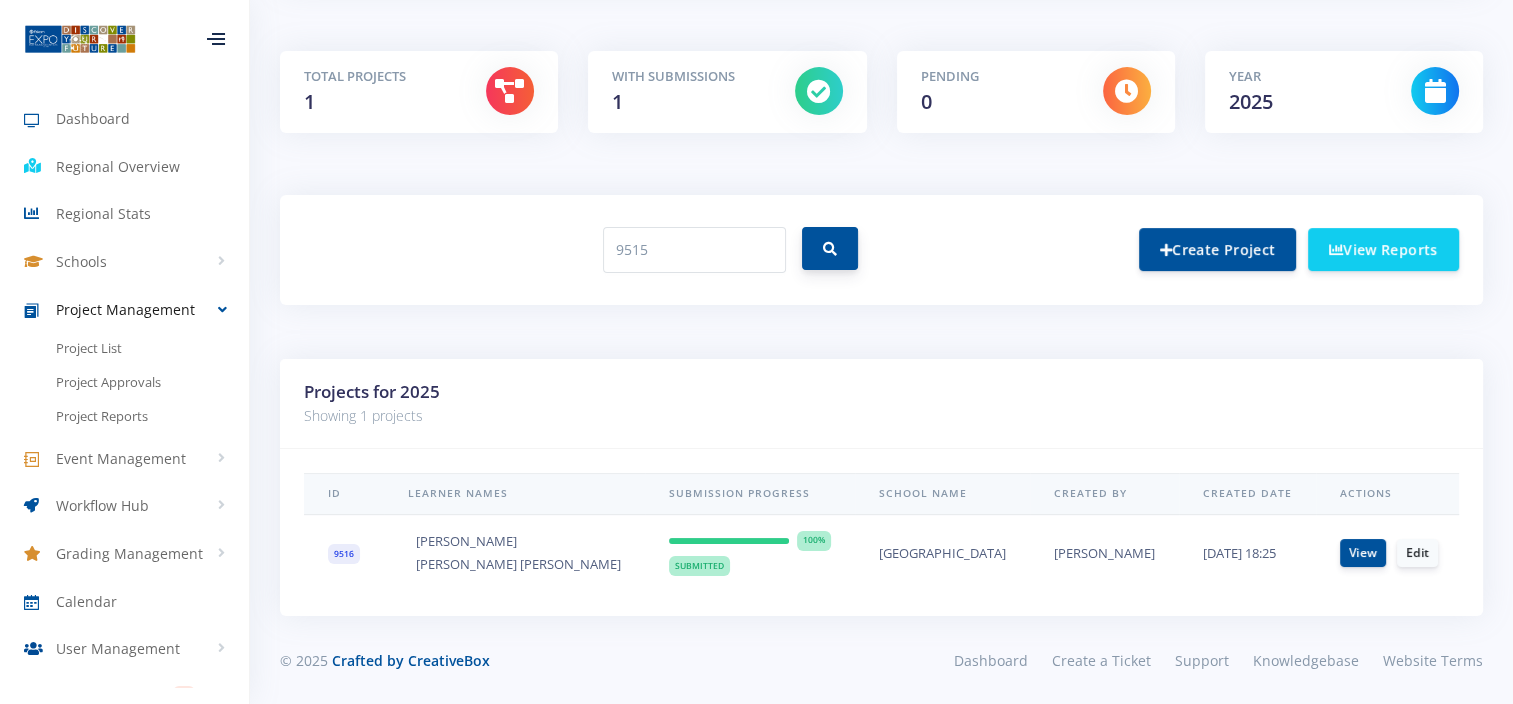 click at bounding box center (830, 248) 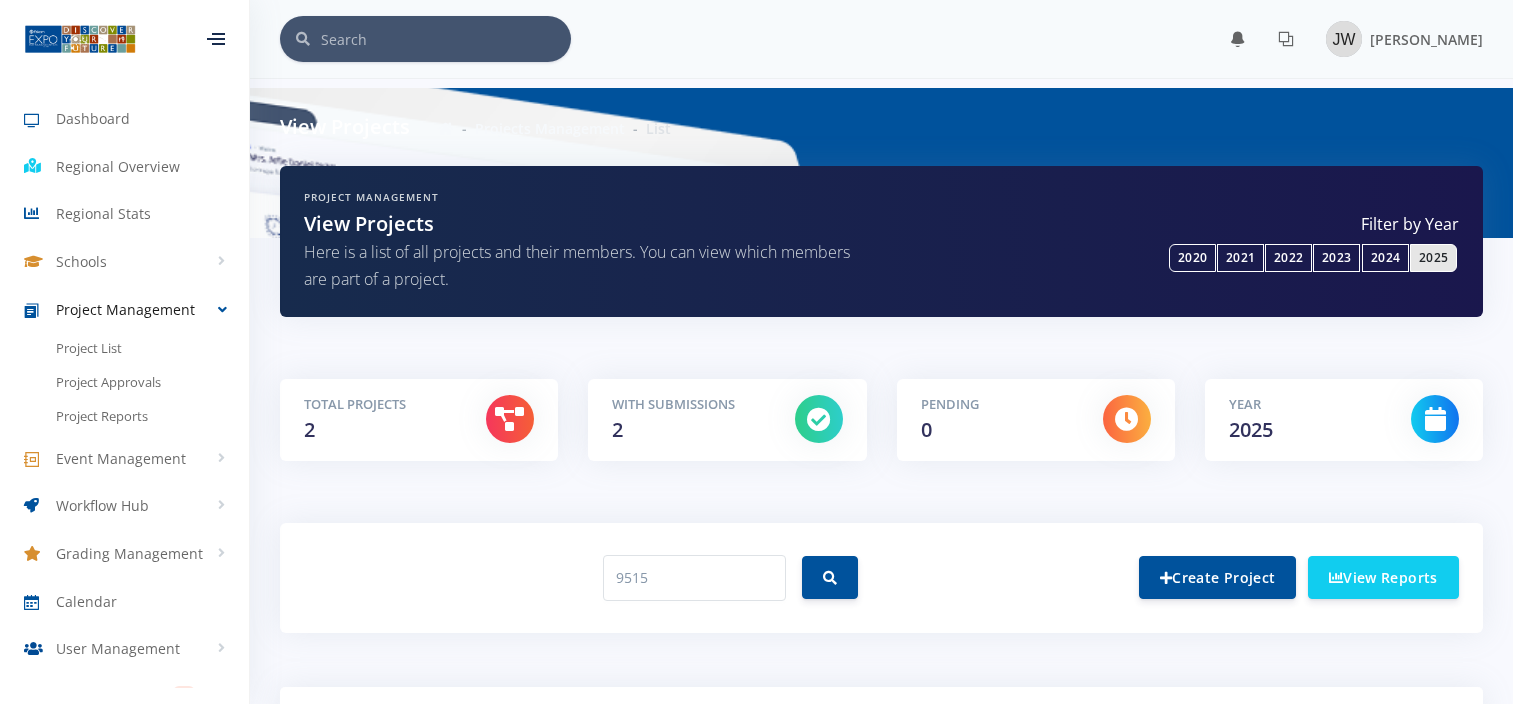 scroll, scrollTop: 140, scrollLeft: 0, axis: vertical 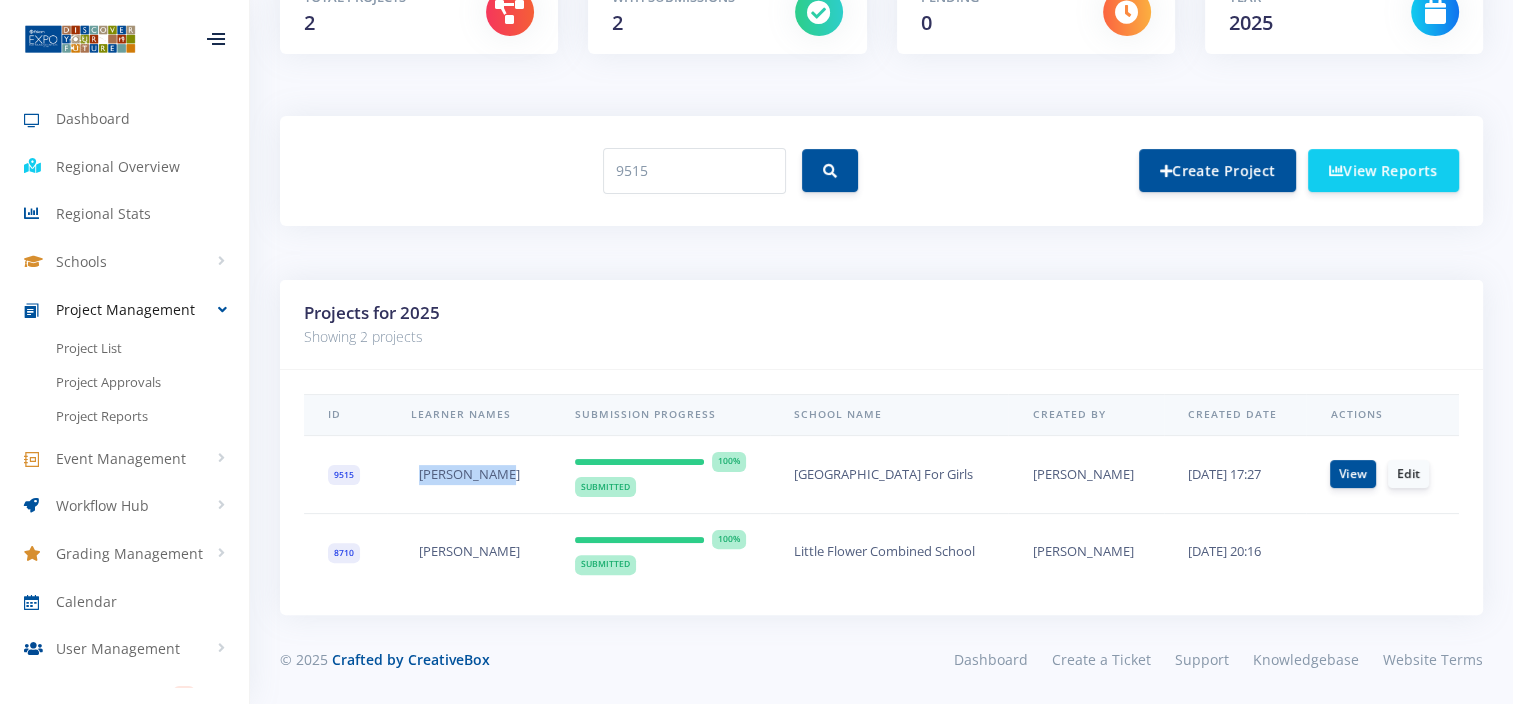drag, startPoint x: 504, startPoint y: 456, endPoint x: 408, endPoint y: 464, distance: 96.332756 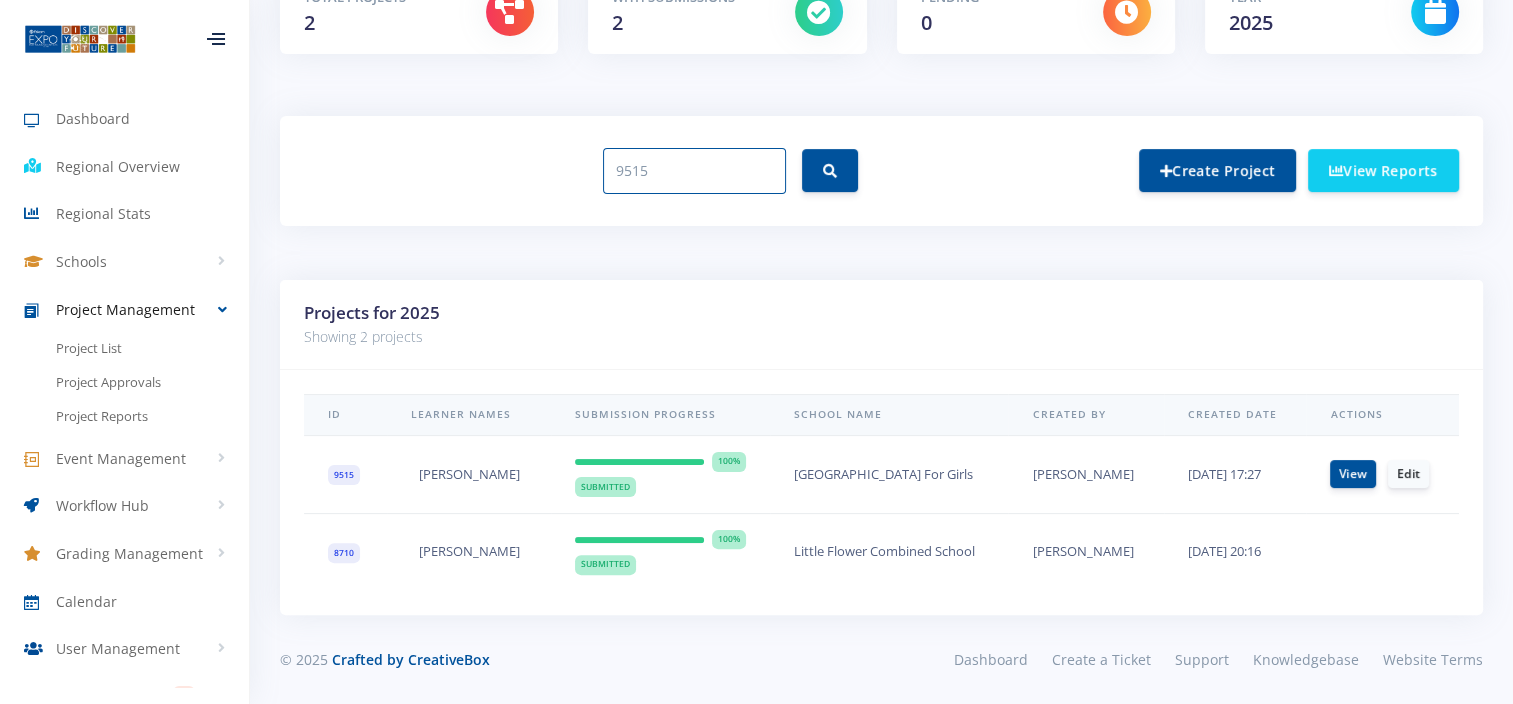 drag, startPoint x: 664, startPoint y: 156, endPoint x: 571, endPoint y: 153, distance: 93.04838 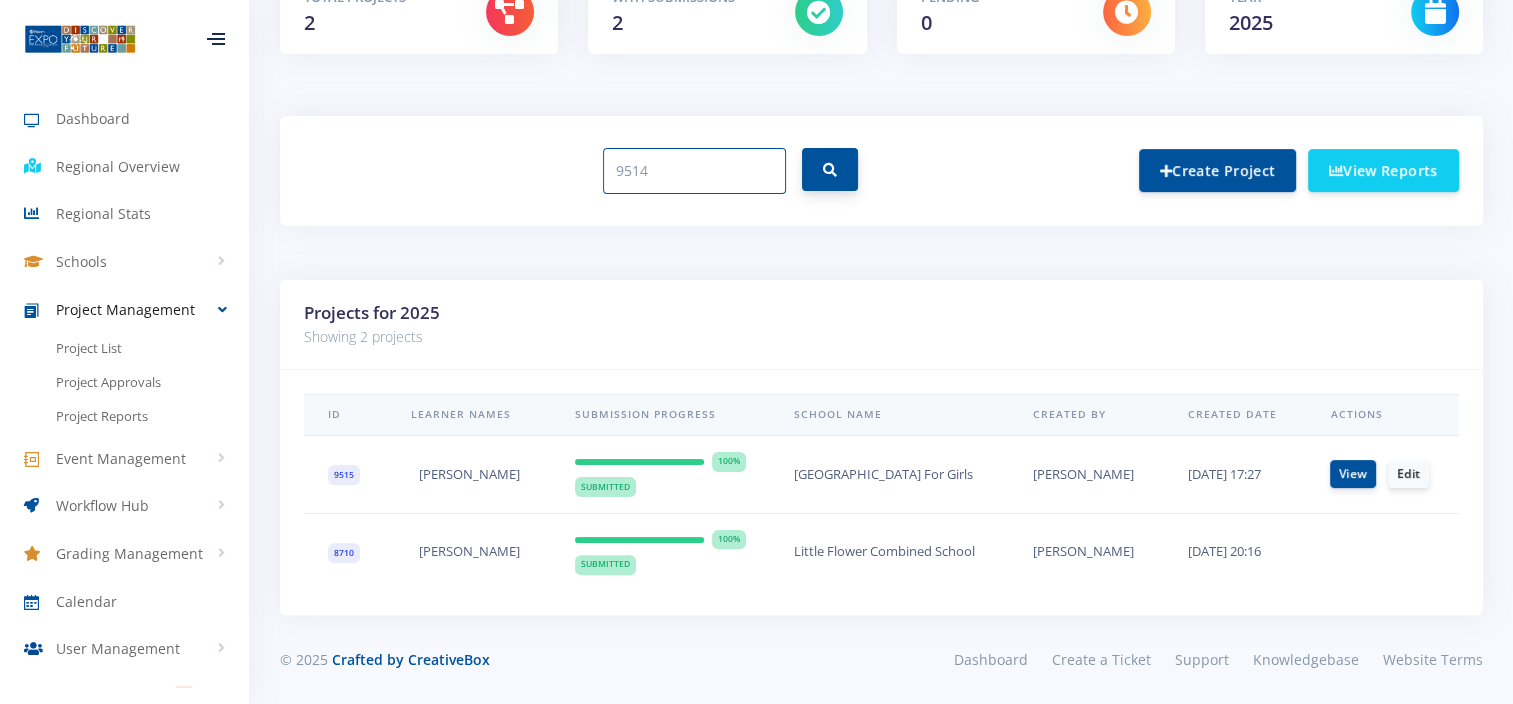 type on "9514" 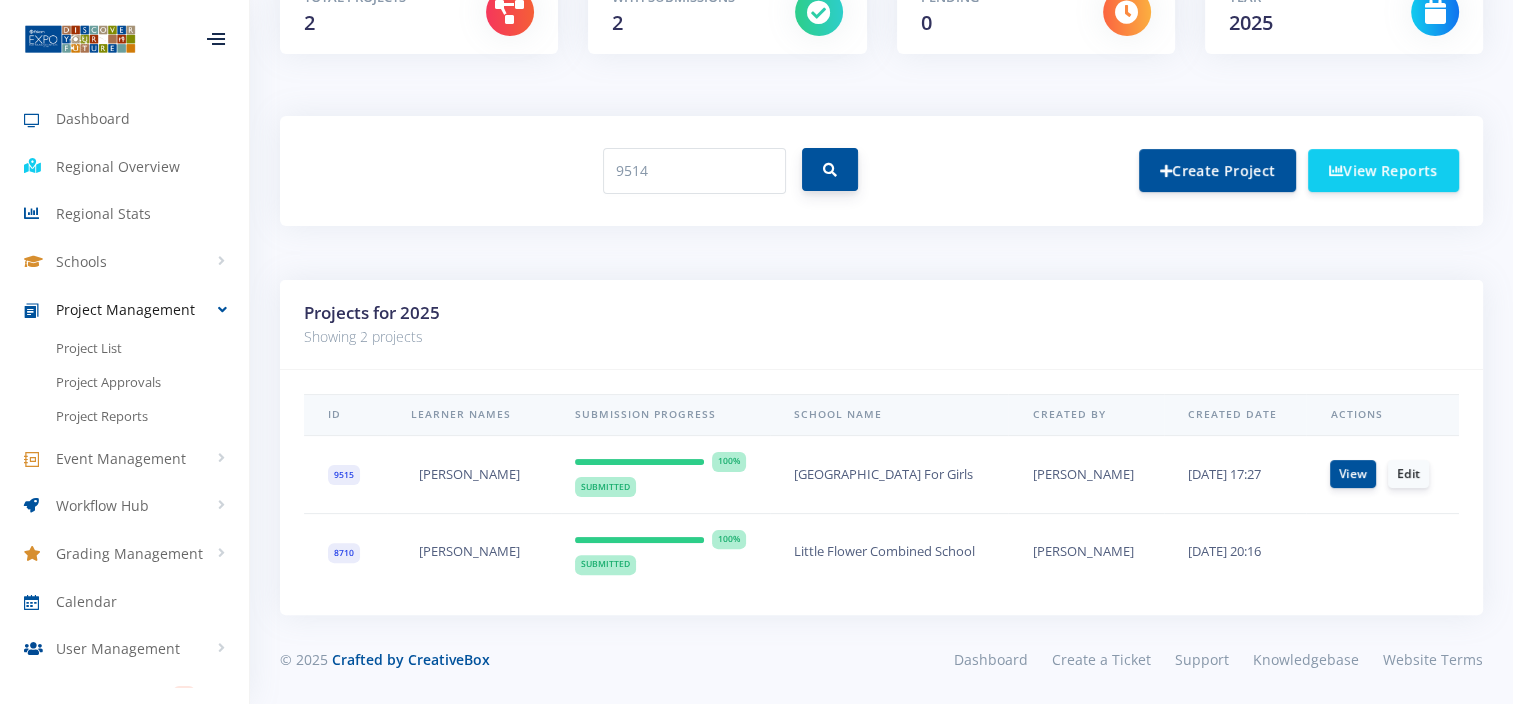 click at bounding box center (830, 169) 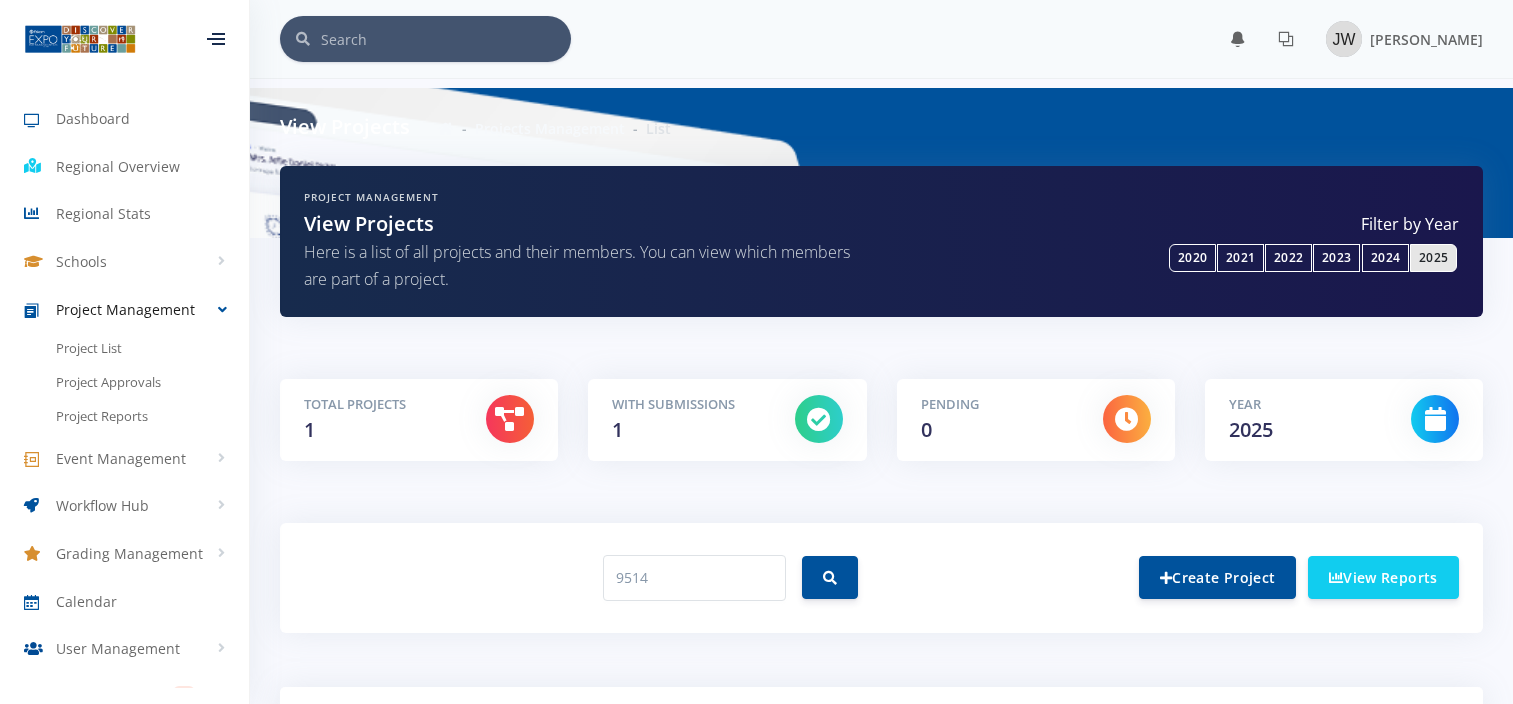 scroll, scrollTop: 228, scrollLeft: 0, axis: vertical 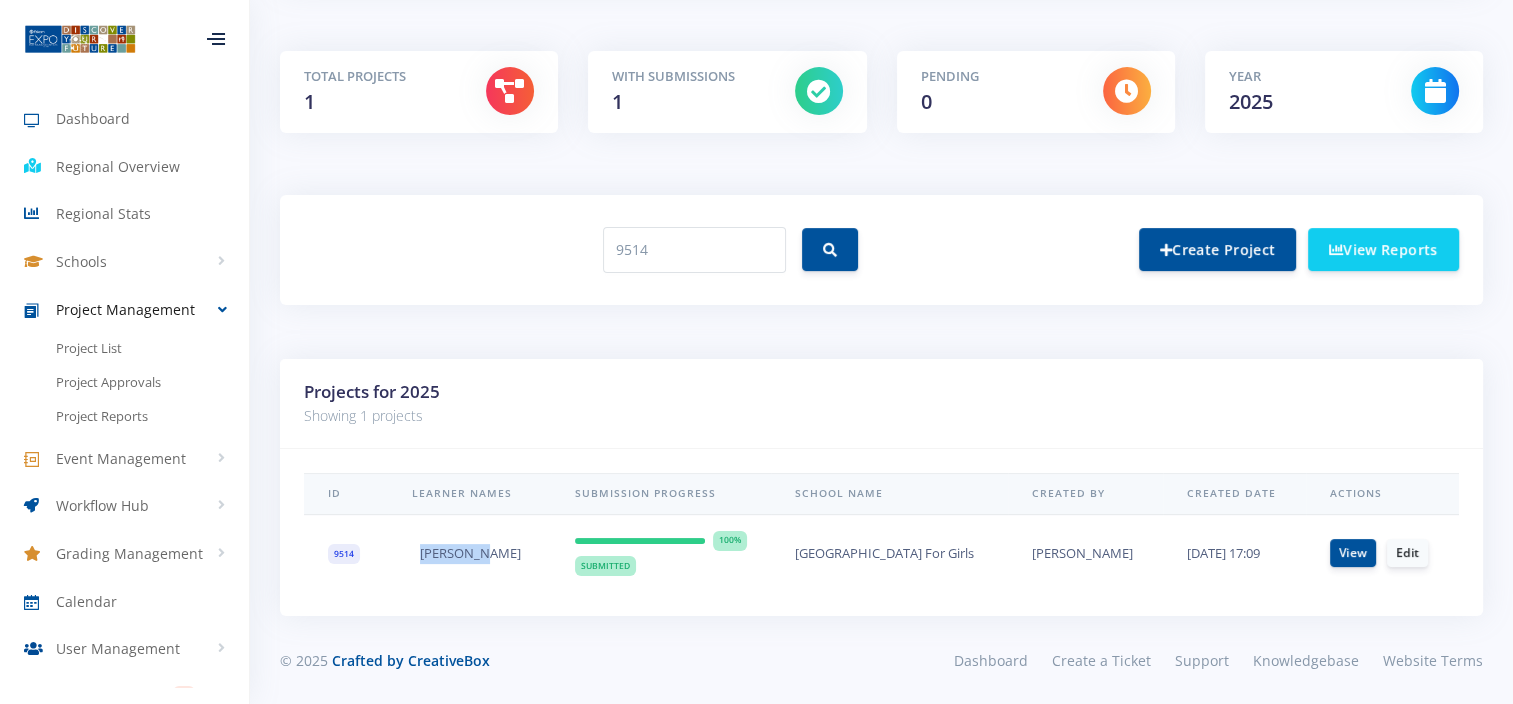 drag, startPoint x: 495, startPoint y: 555, endPoint x: 409, endPoint y: 557, distance: 86.023254 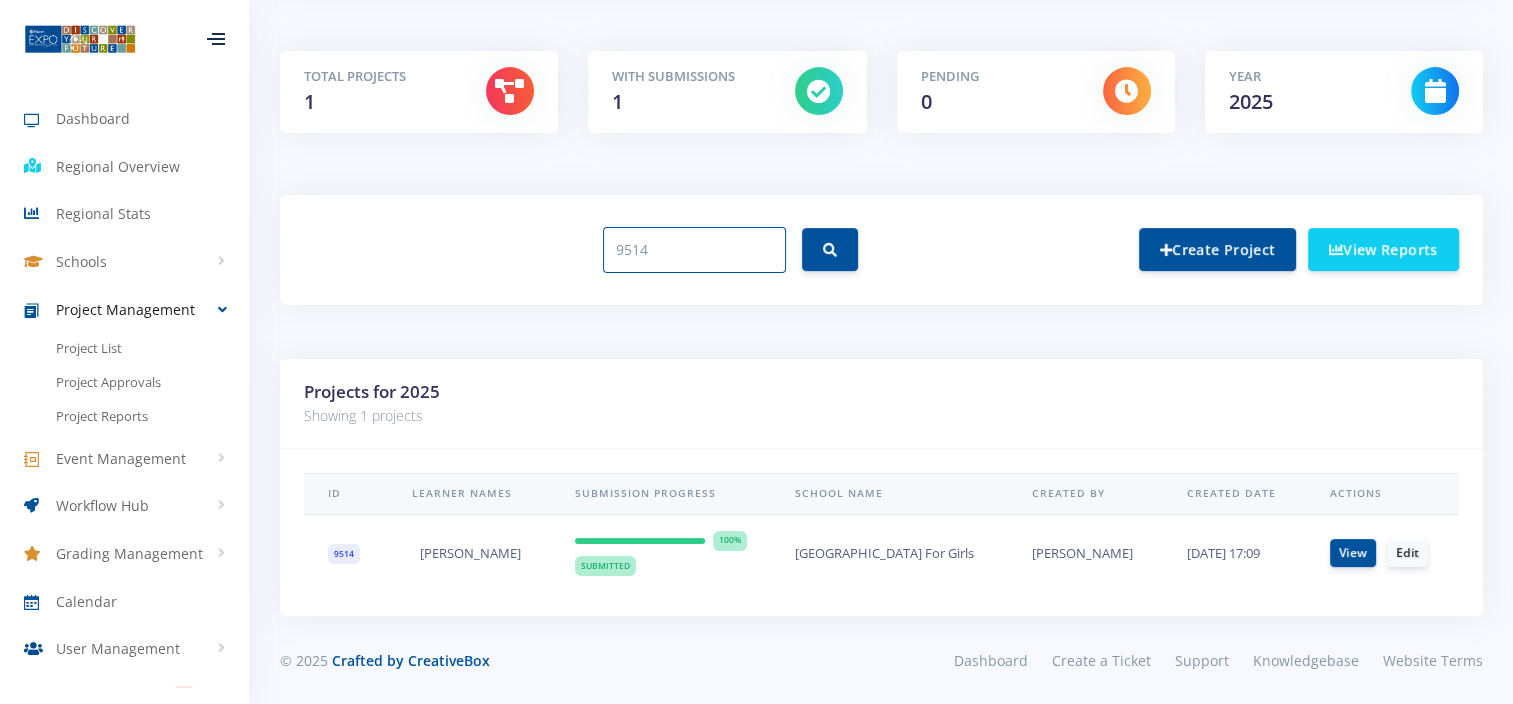 drag, startPoint x: 696, startPoint y: 243, endPoint x: 416, endPoint y: 247, distance: 280.02856 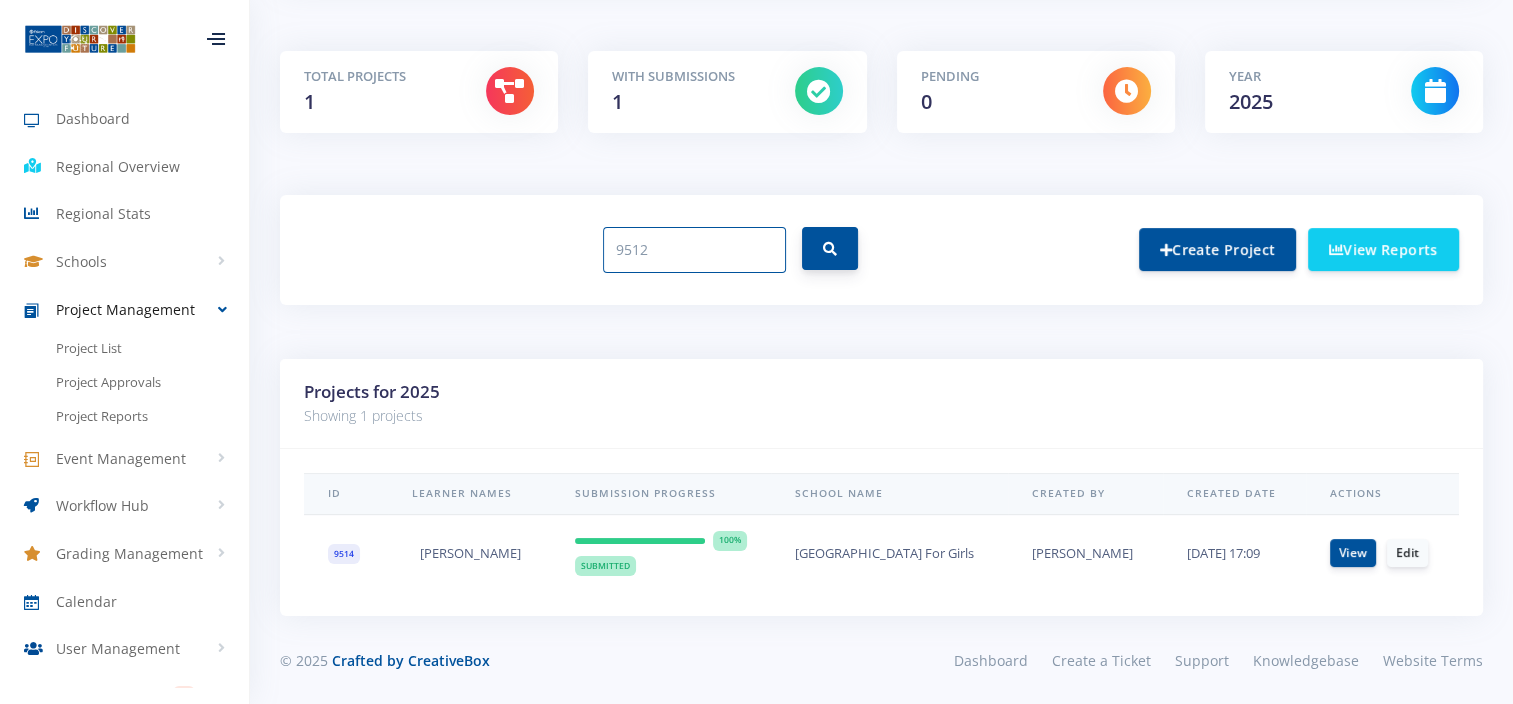 type on "9512" 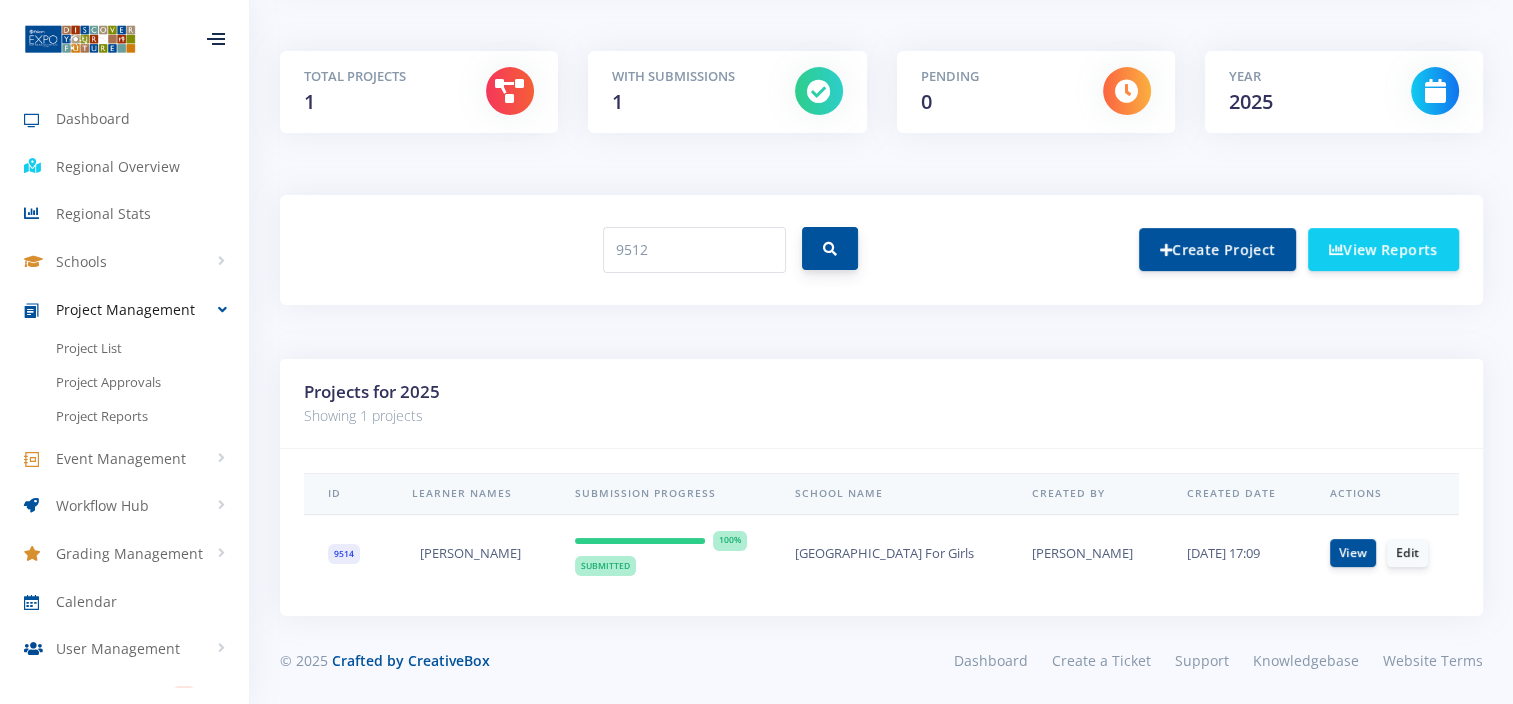 click at bounding box center (830, 248) 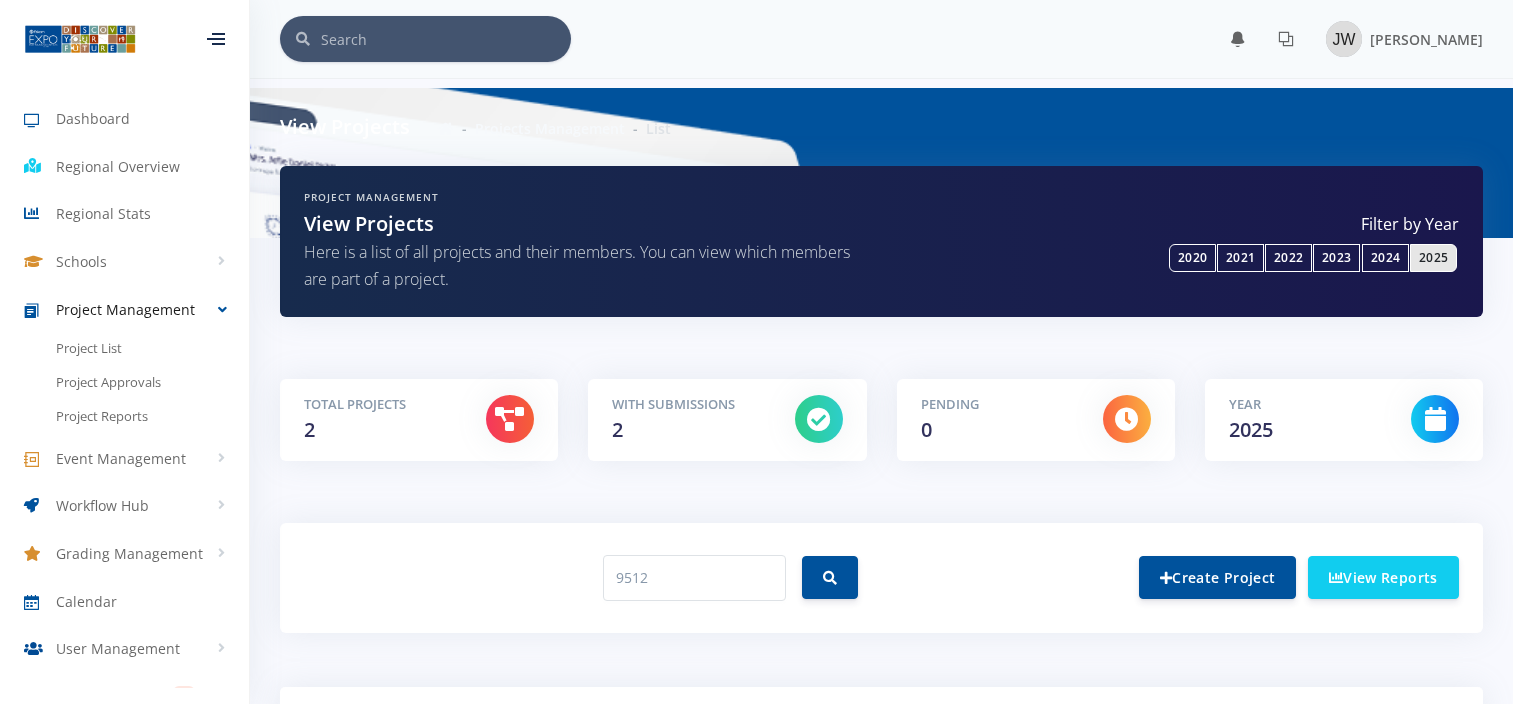 scroll, scrollTop: 197, scrollLeft: 0, axis: vertical 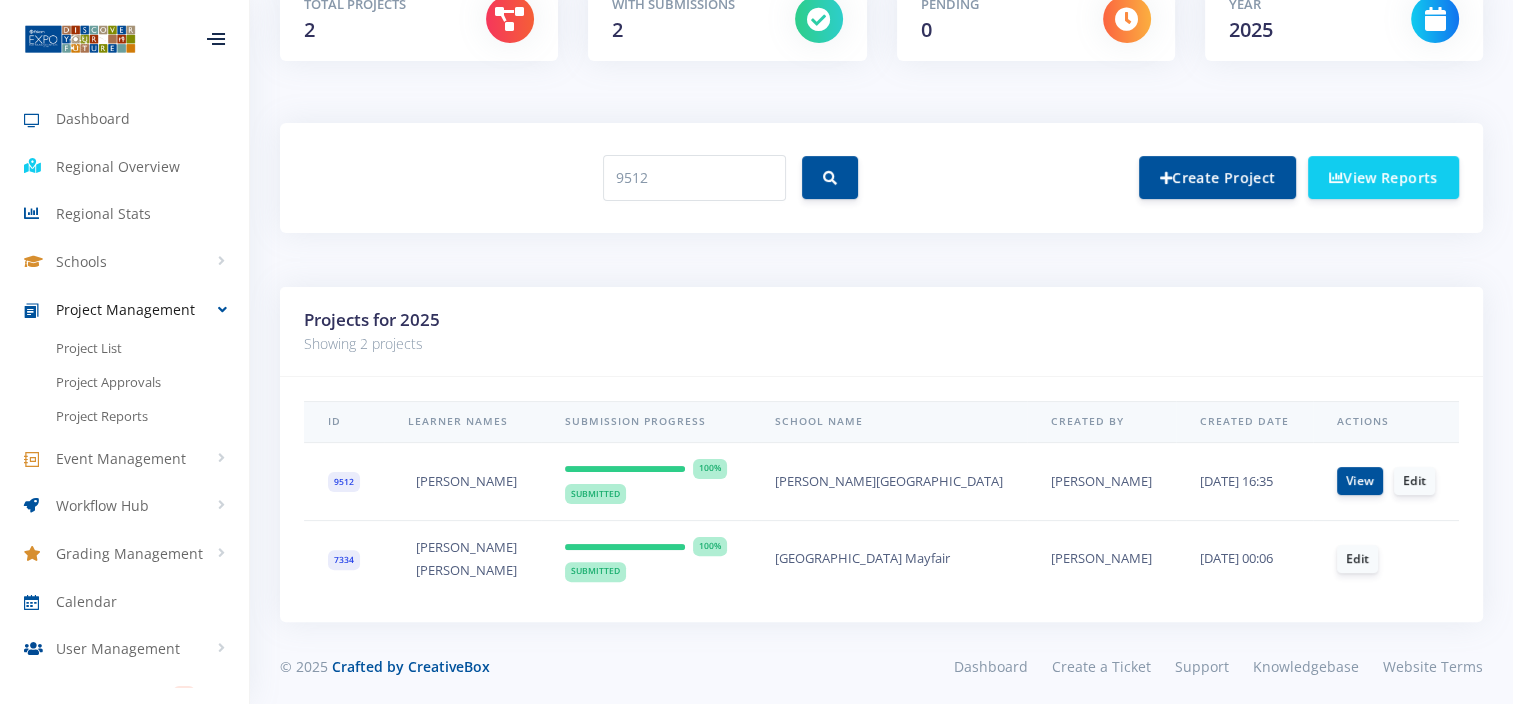 drag, startPoint x: 551, startPoint y: 480, endPoint x: 401, endPoint y: 490, distance: 150.33296 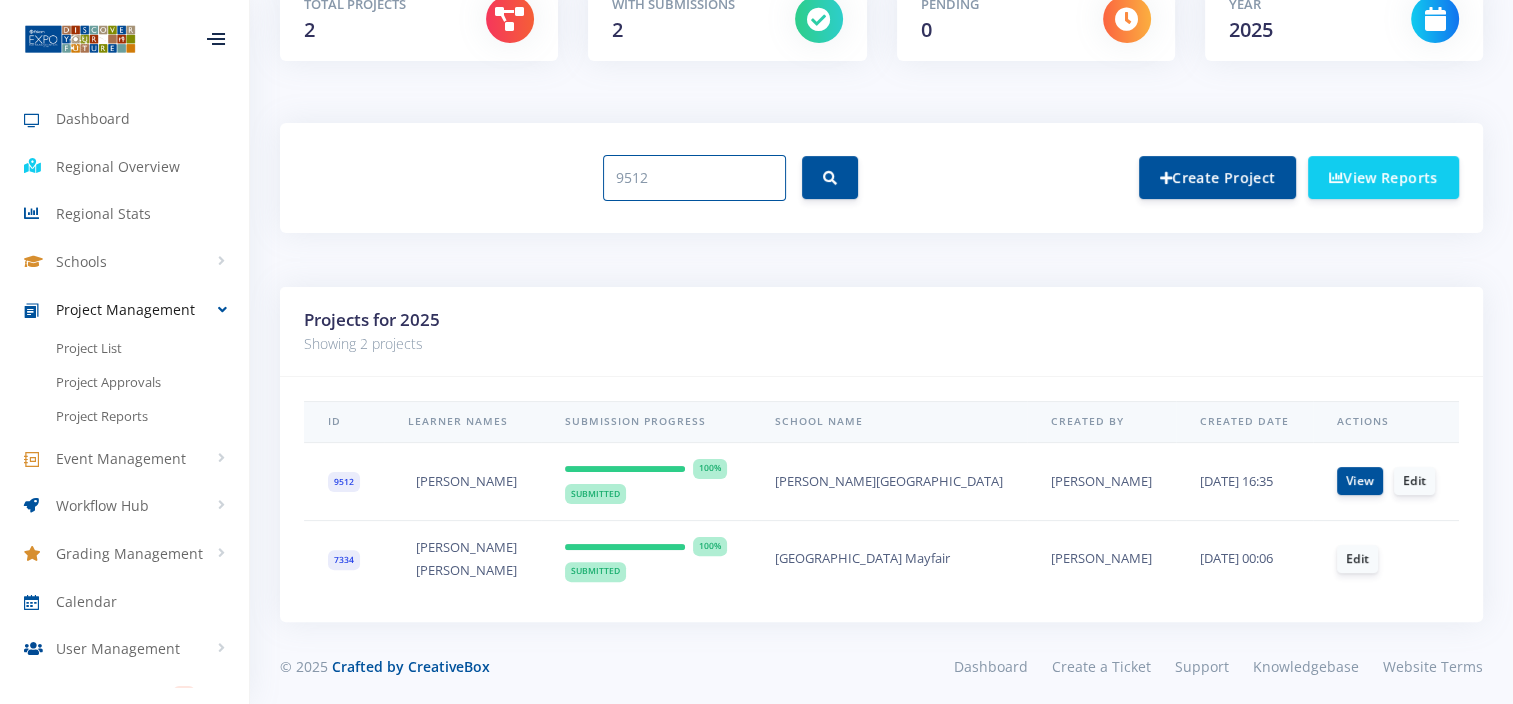 drag, startPoint x: 694, startPoint y: 182, endPoint x: 521, endPoint y: 180, distance: 173.01157 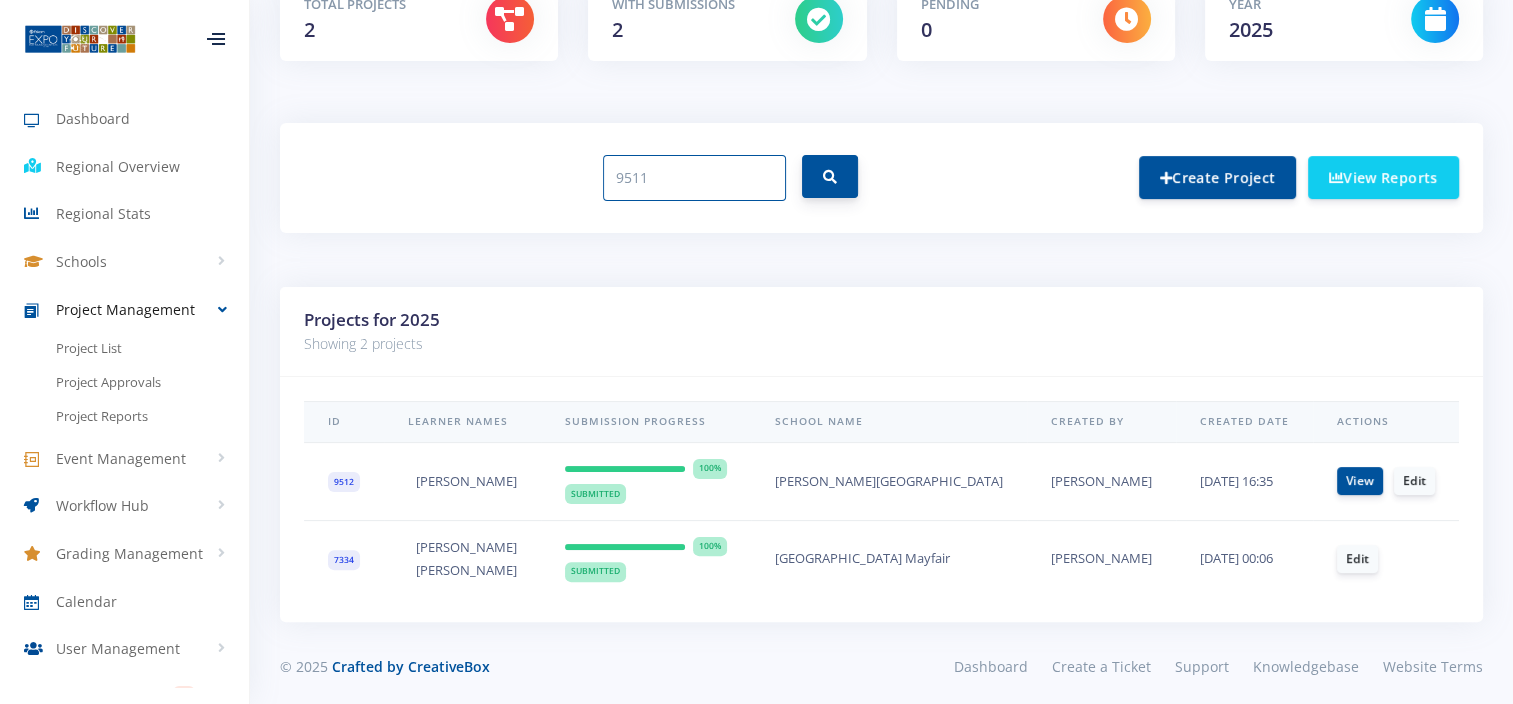 type on "9511" 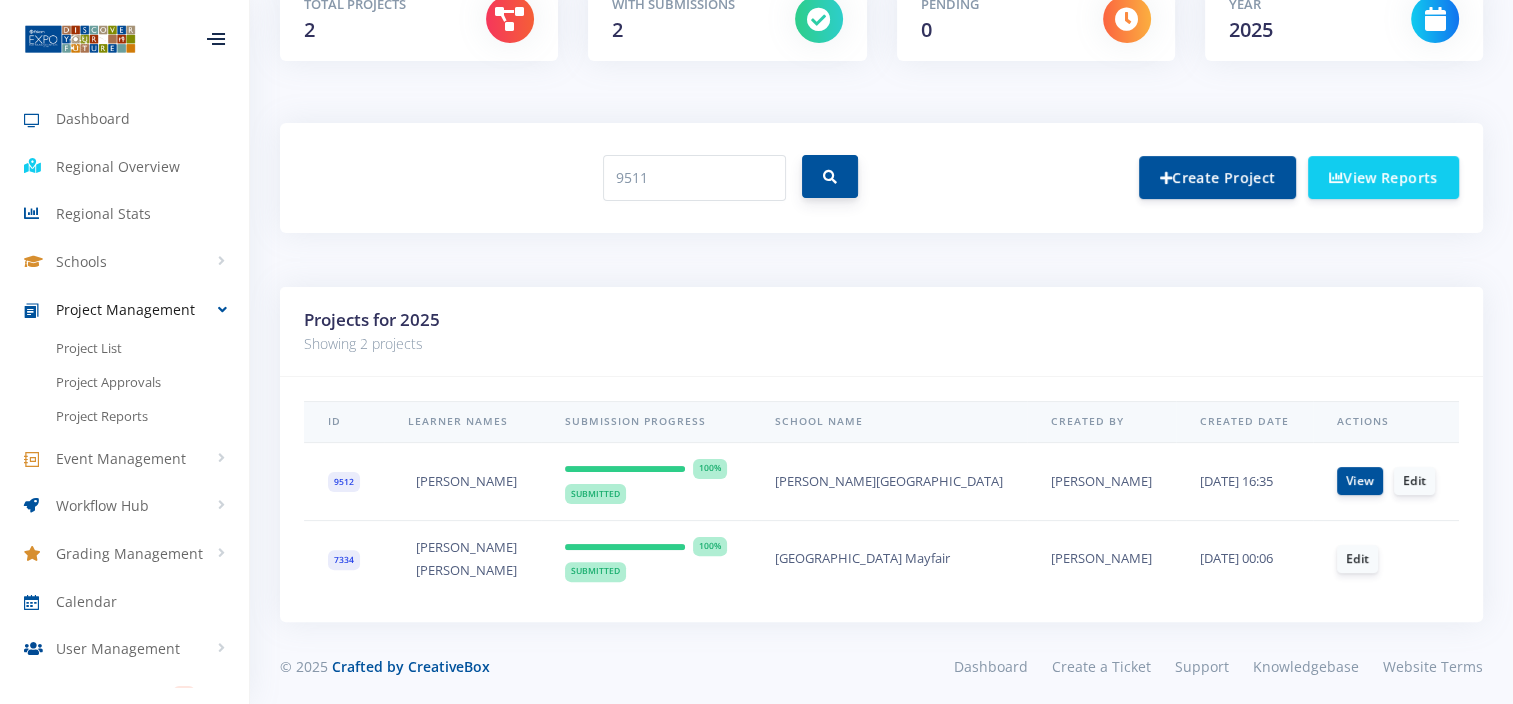 click at bounding box center [830, 176] 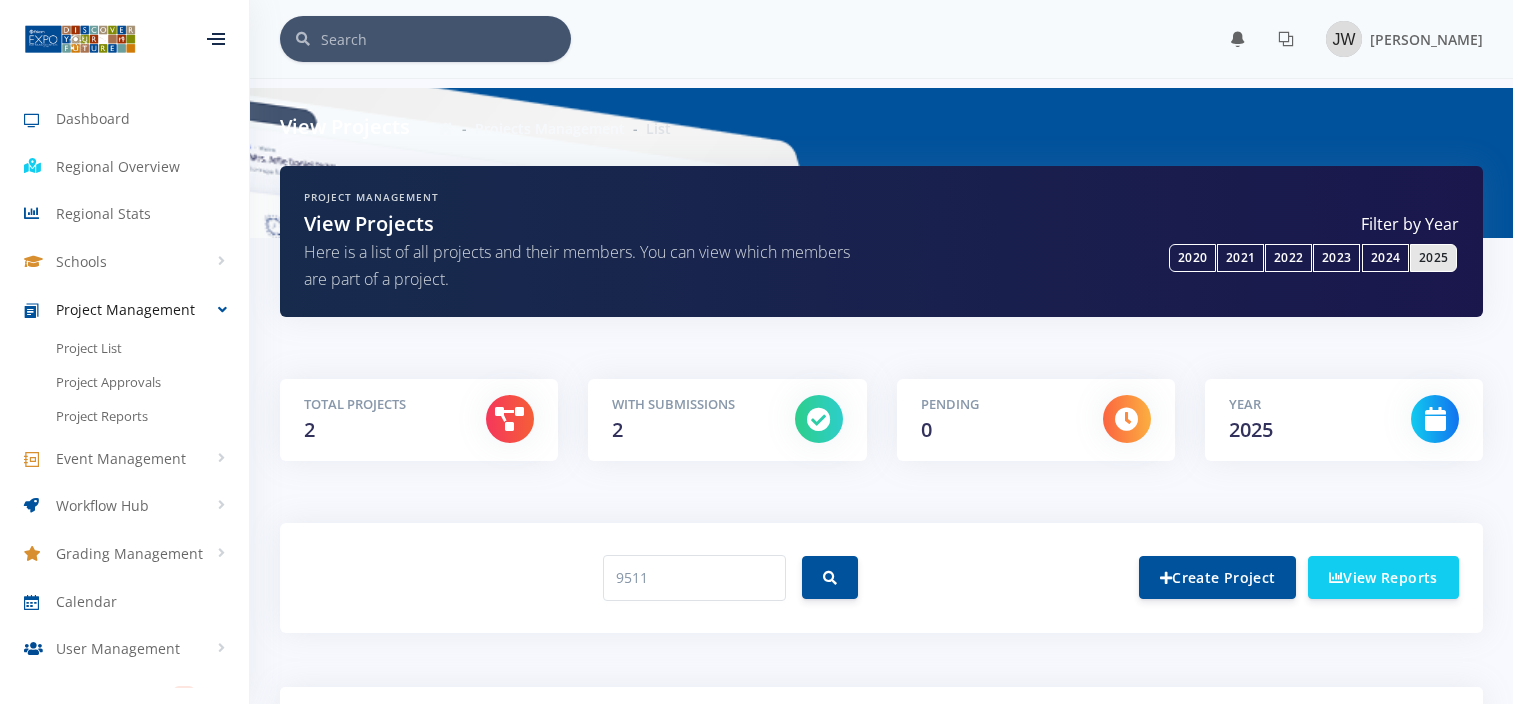scroll, scrollTop: 0, scrollLeft: 0, axis: both 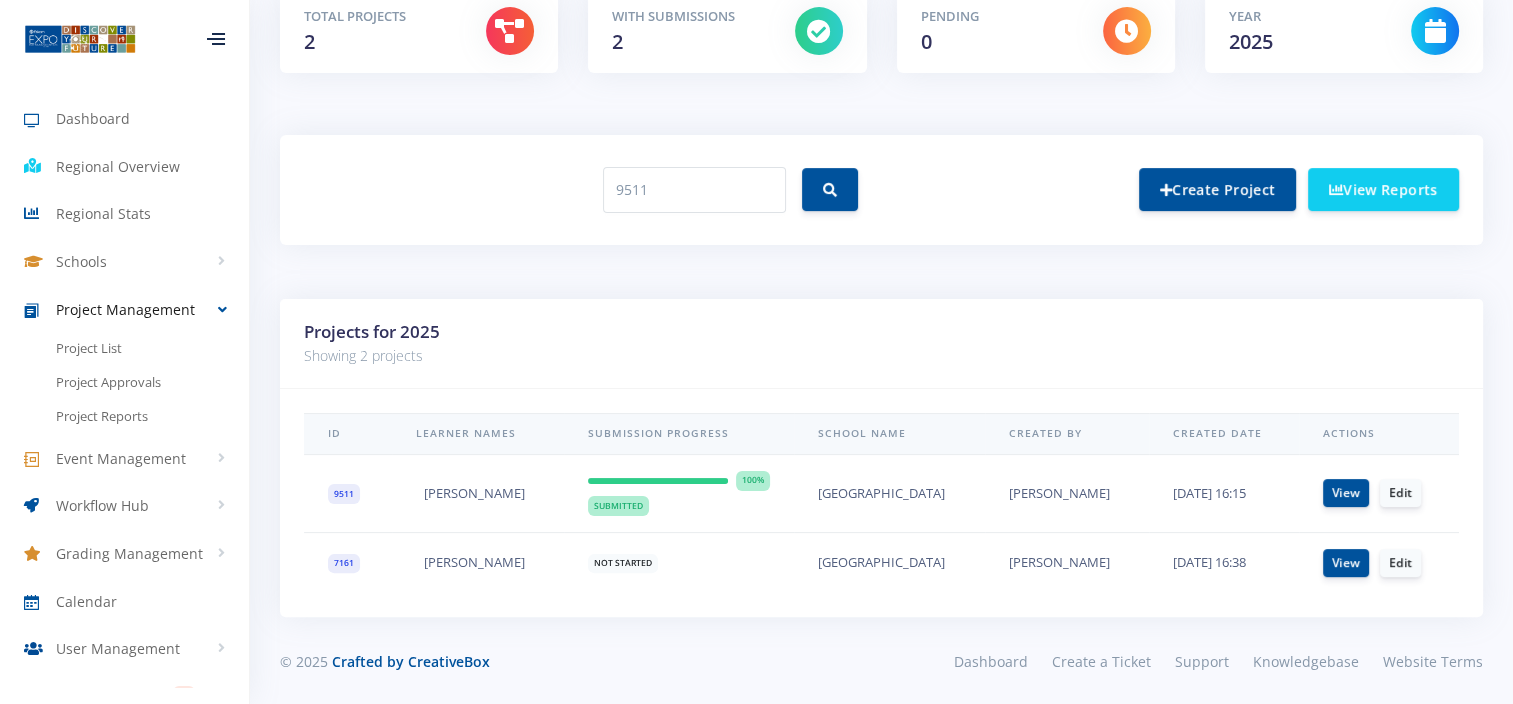 drag, startPoint x: 540, startPoint y: 492, endPoint x: 405, endPoint y: 490, distance: 135.01482 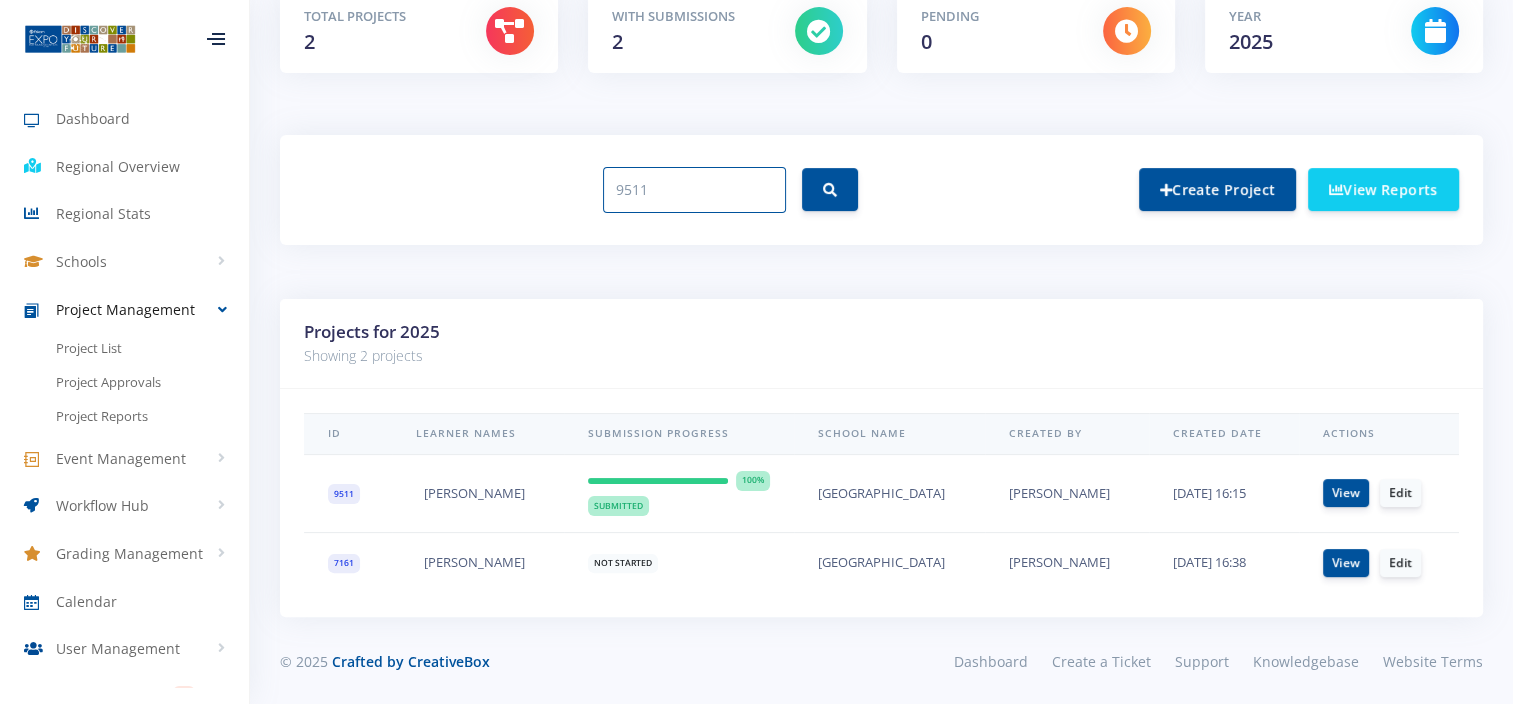 drag, startPoint x: 677, startPoint y: 190, endPoint x: 477, endPoint y: 175, distance: 200.5617 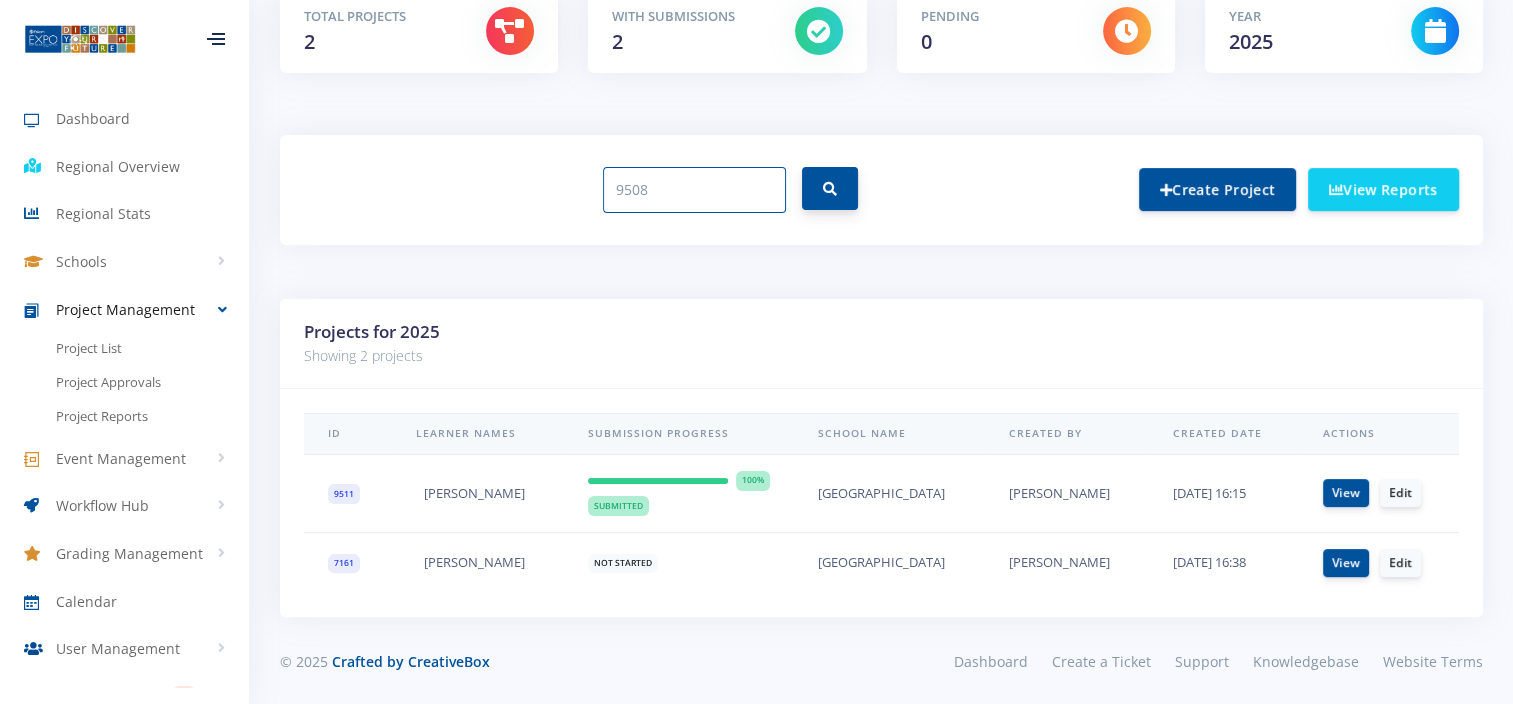 type on "9508" 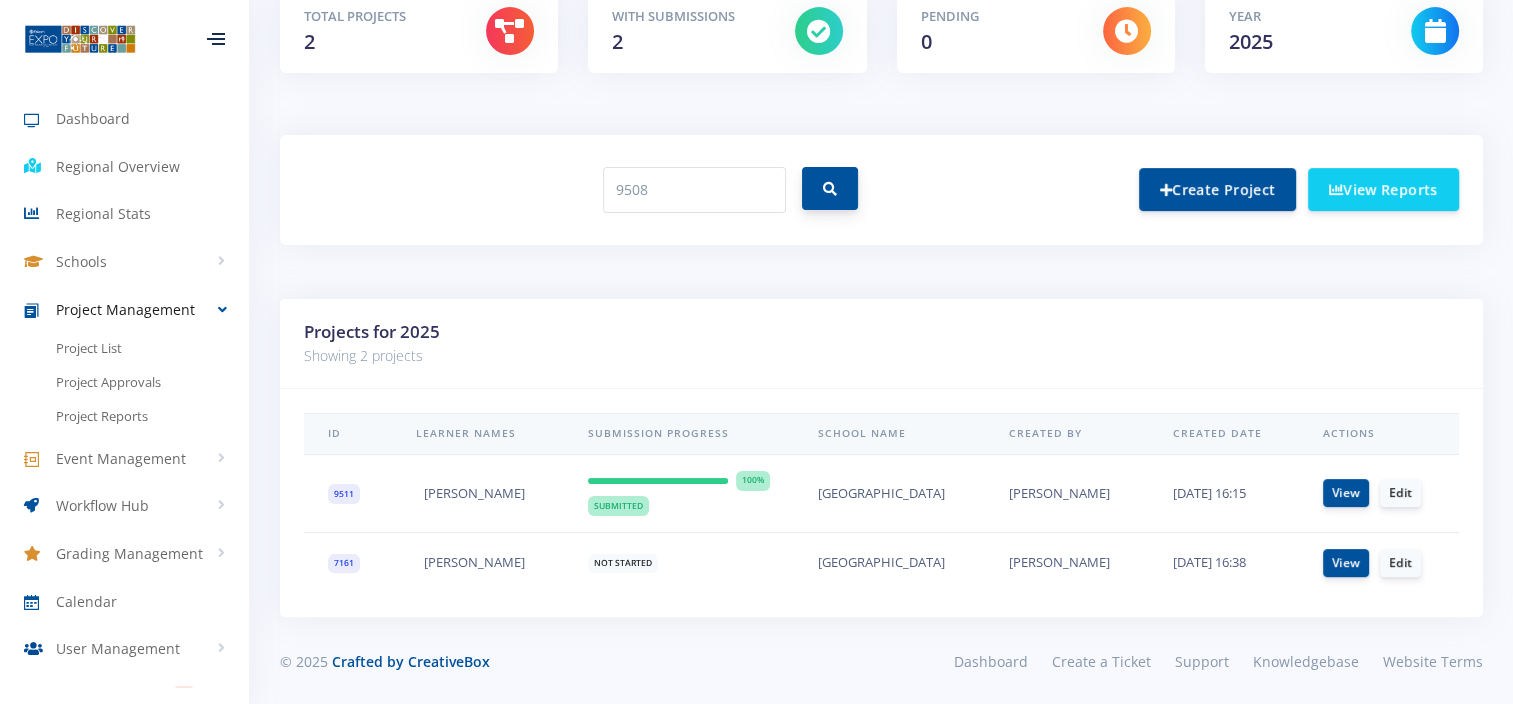 click at bounding box center (830, 189) 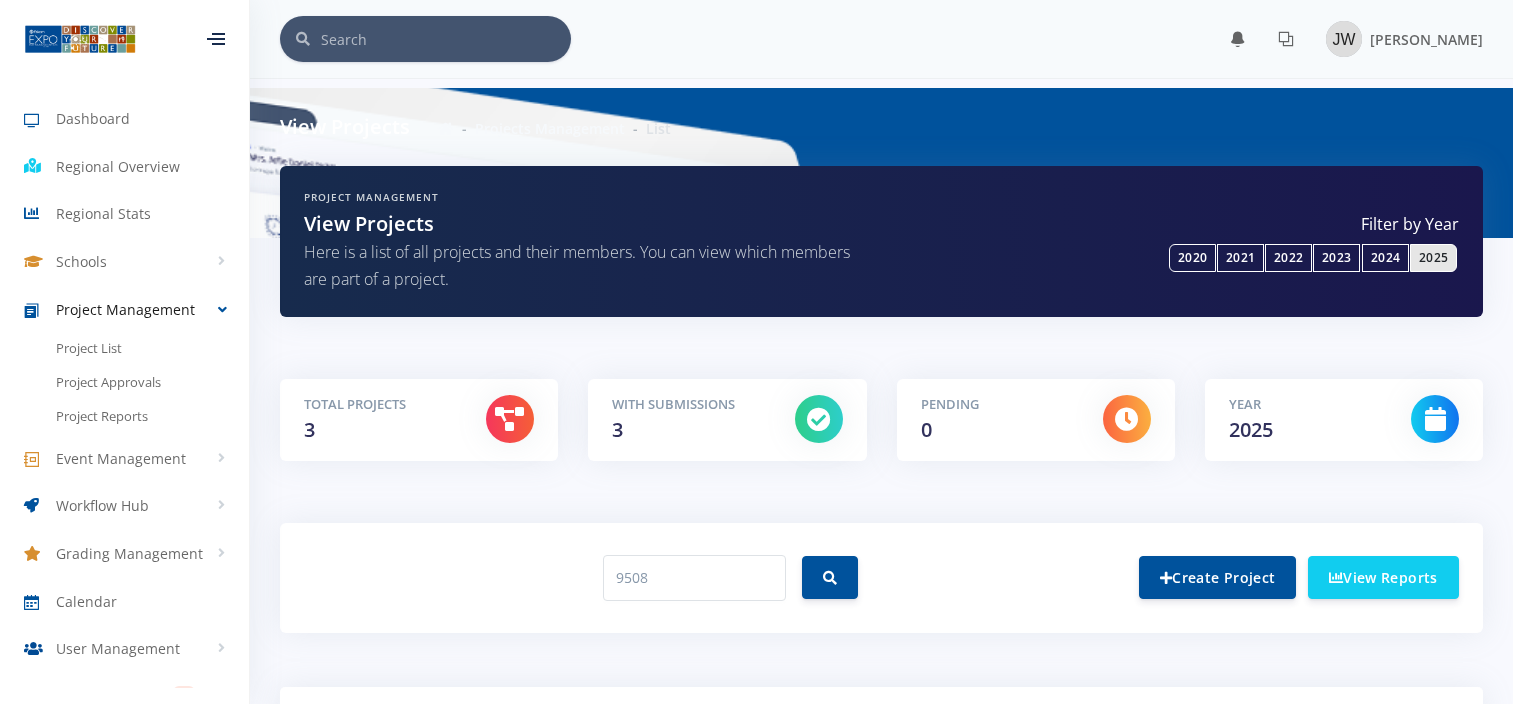 scroll, scrollTop: 118, scrollLeft: 0, axis: vertical 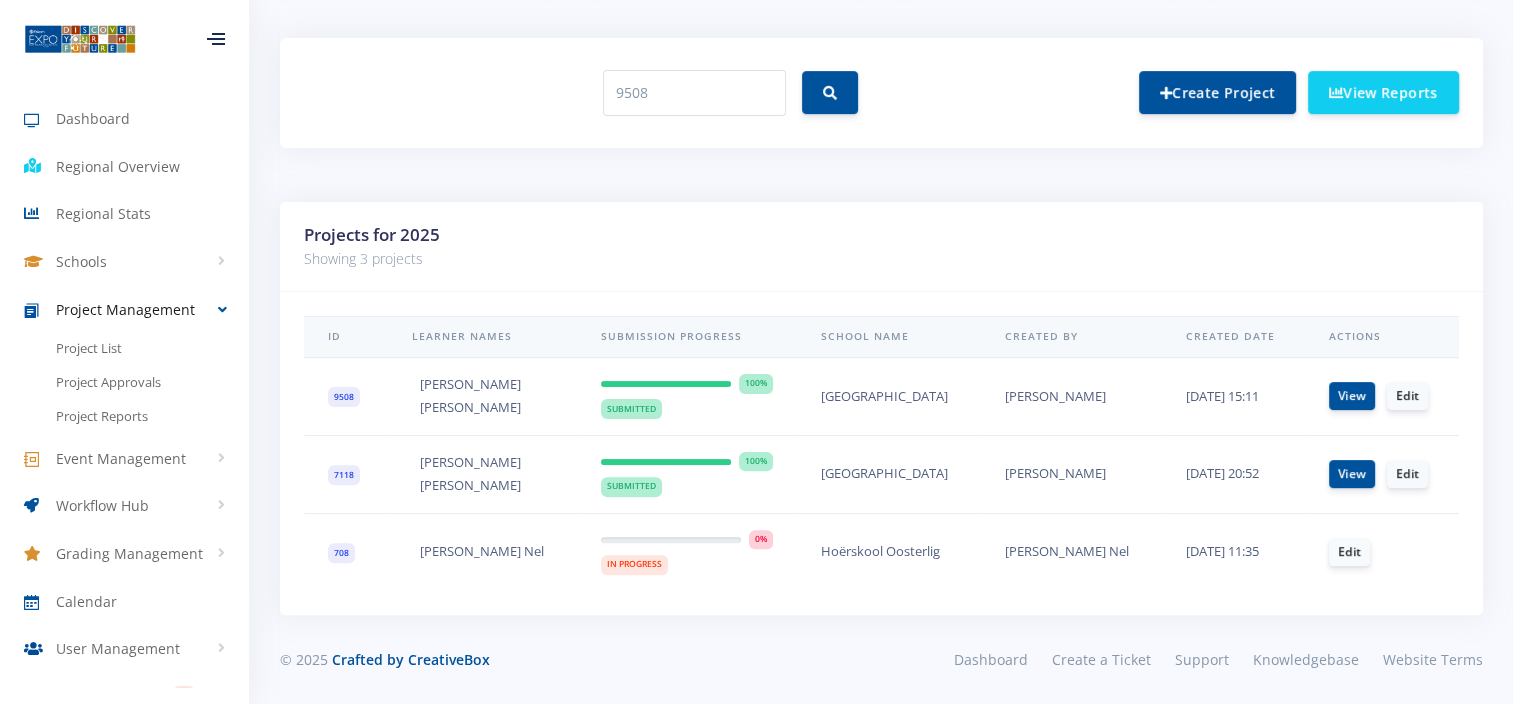 drag, startPoint x: 537, startPoint y: 389, endPoint x: 396, endPoint y: 371, distance: 142.14429 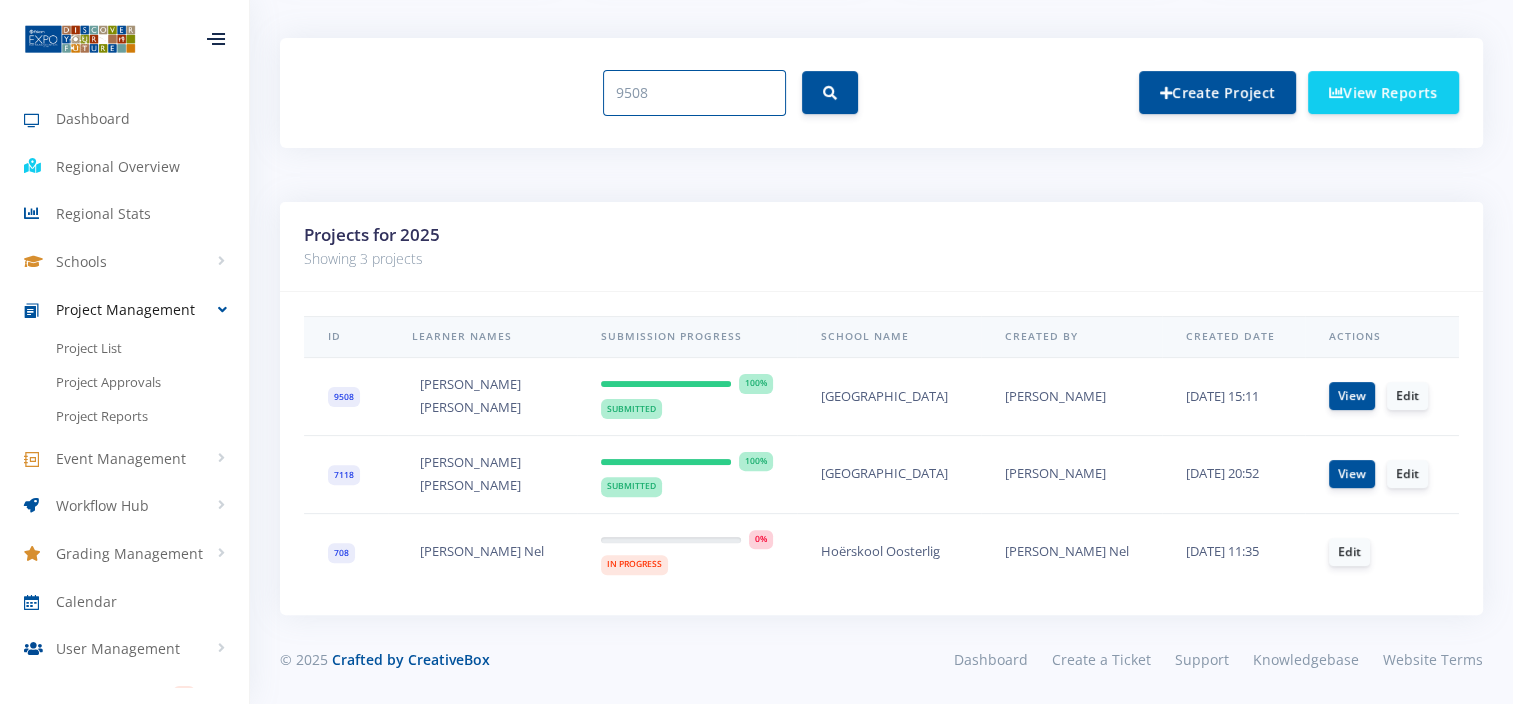 drag, startPoint x: 729, startPoint y: 79, endPoint x: 371, endPoint y: 81, distance: 358.00558 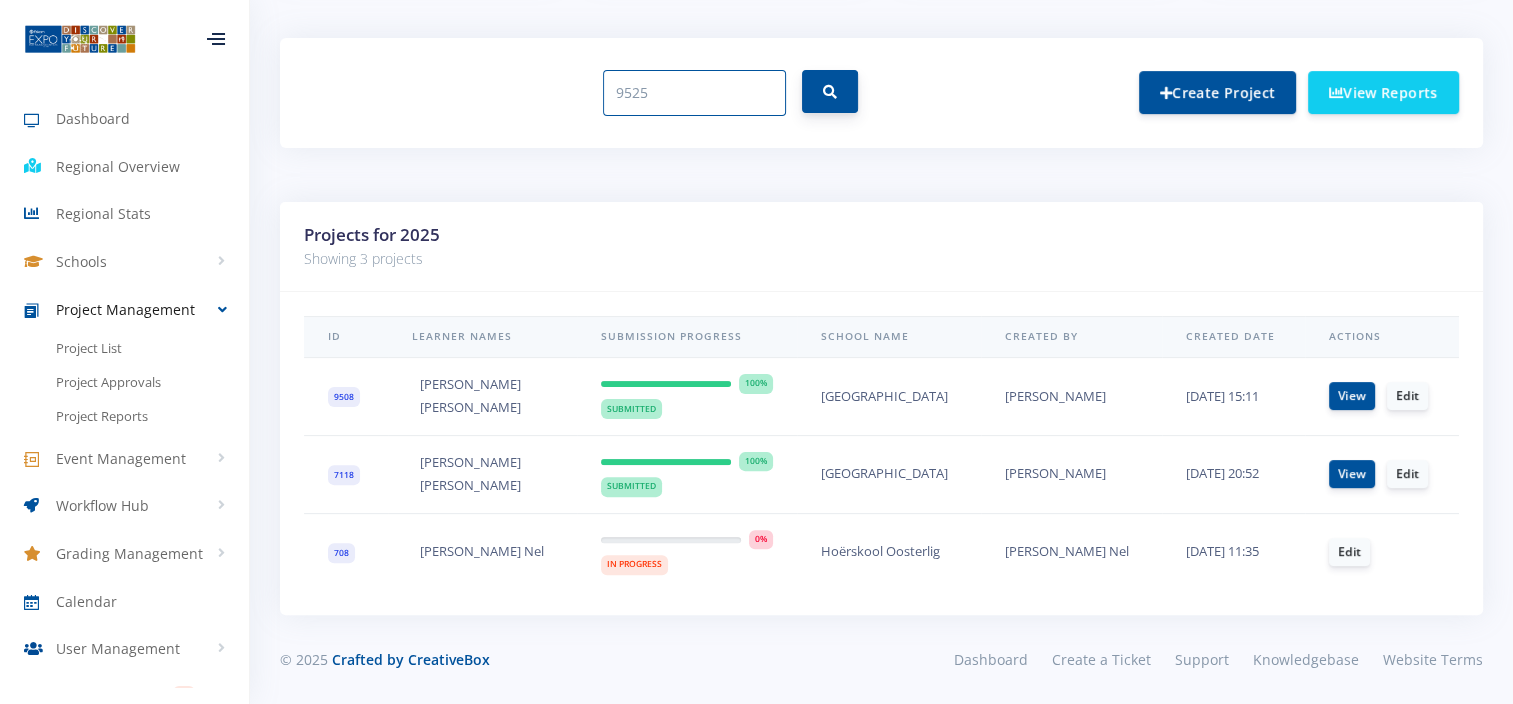 type on "9525" 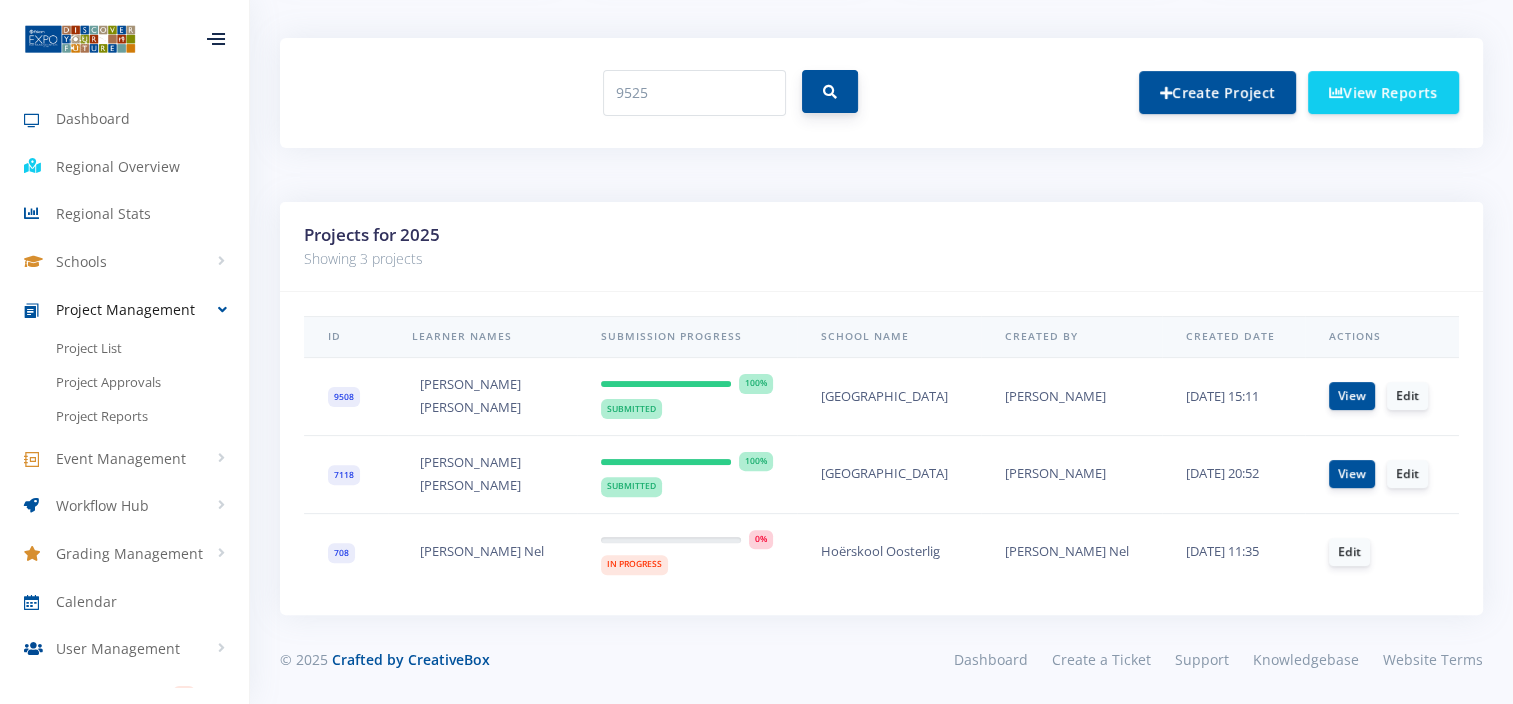 click at bounding box center (830, 92) 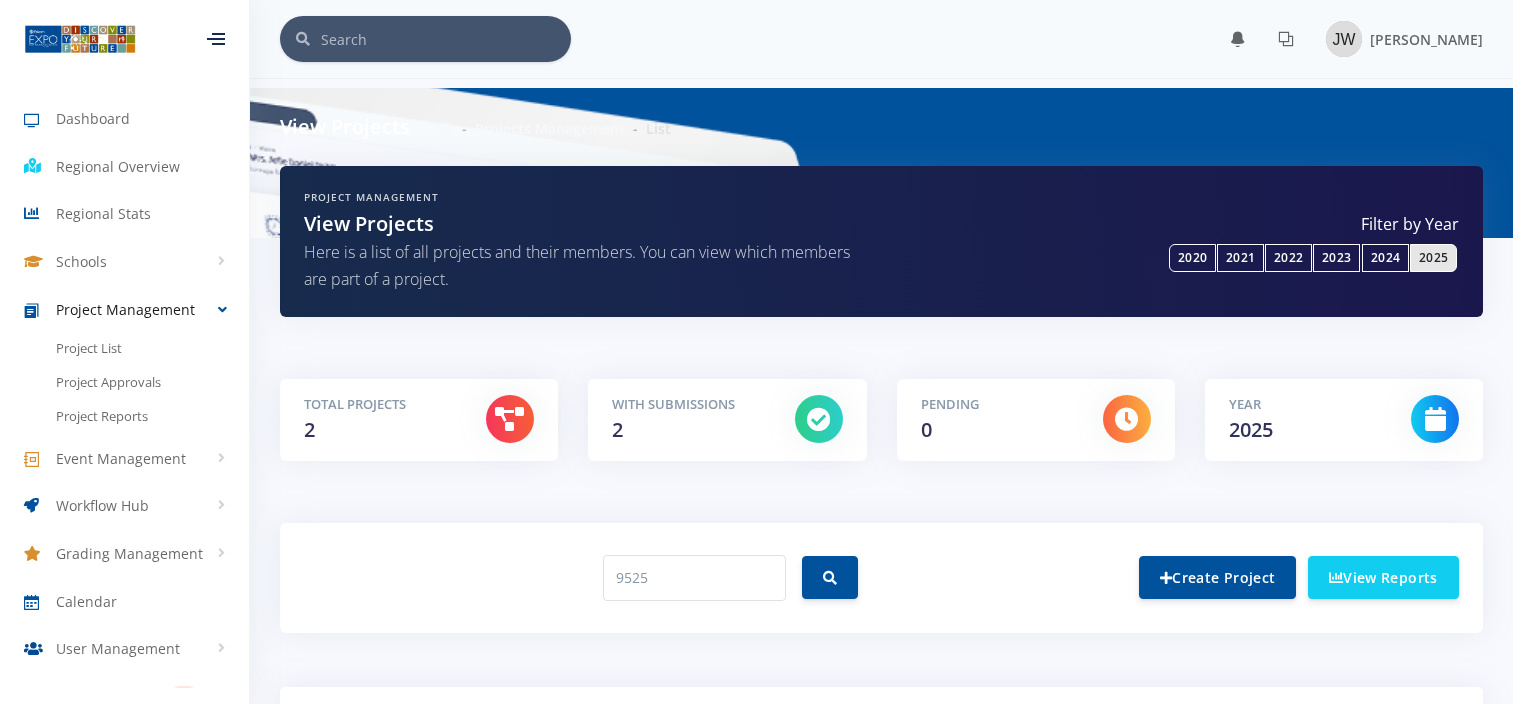 scroll, scrollTop: 0, scrollLeft: 0, axis: both 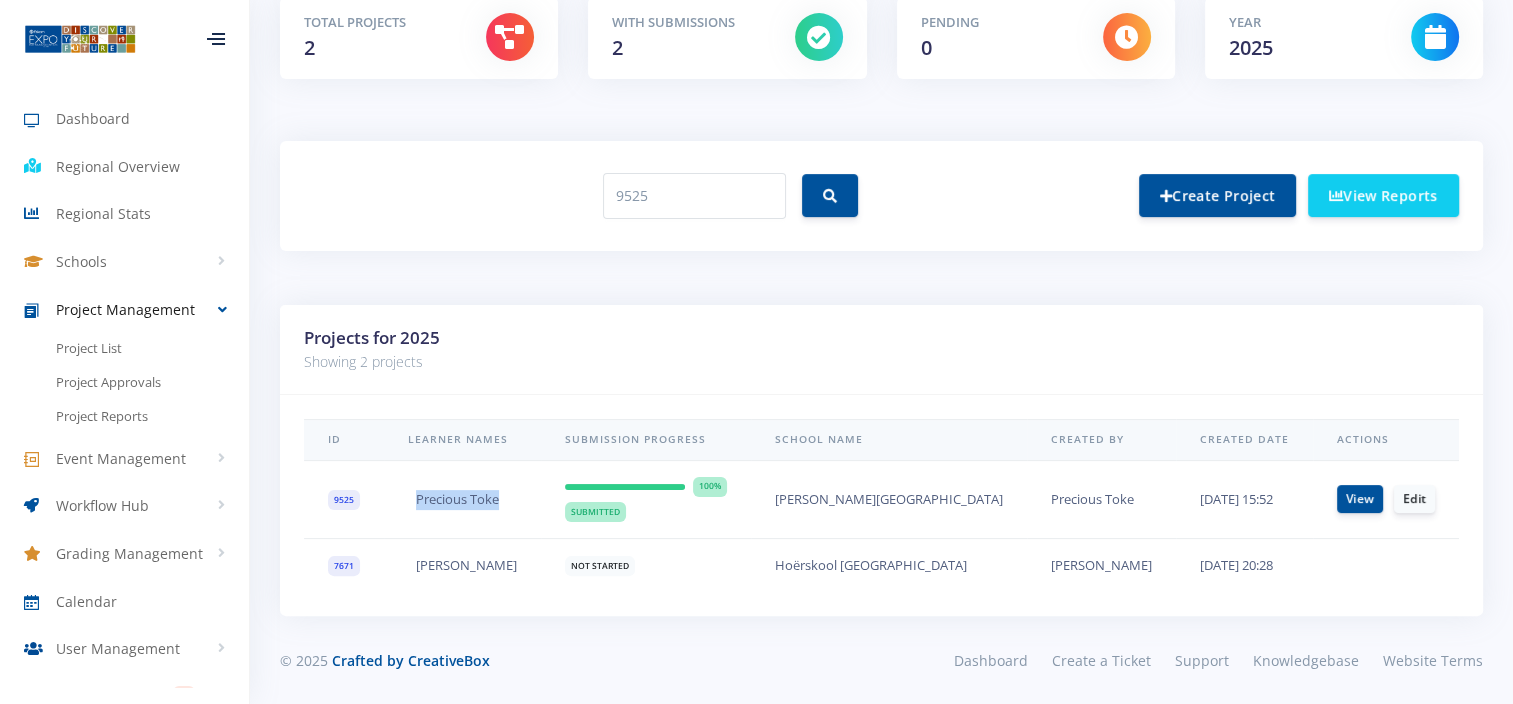 drag, startPoint x: 507, startPoint y: 497, endPoint x: 402, endPoint y: 502, distance: 105.11898 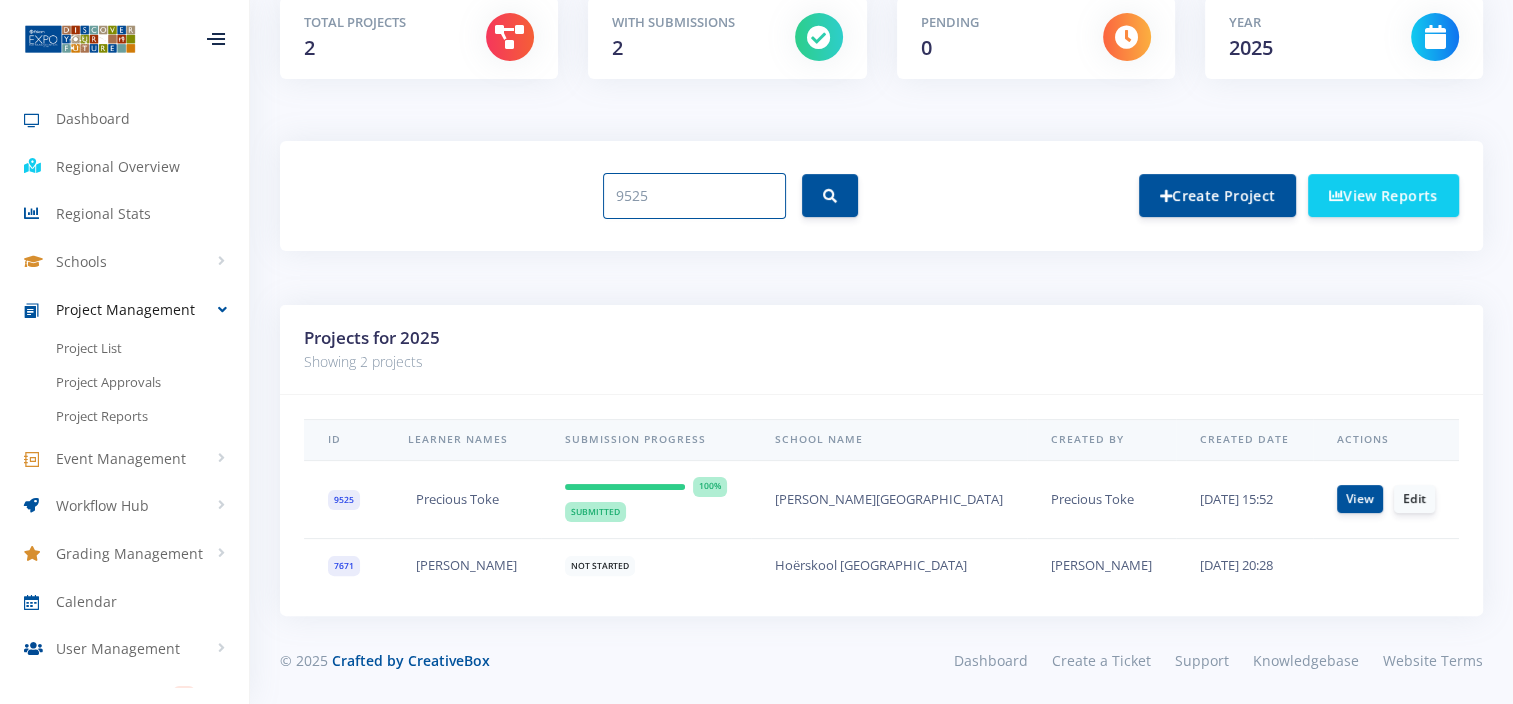 drag, startPoint x: 623, startPoint y: 209, endPoint x: 539, endPoint y: 220, distance: 84.71718 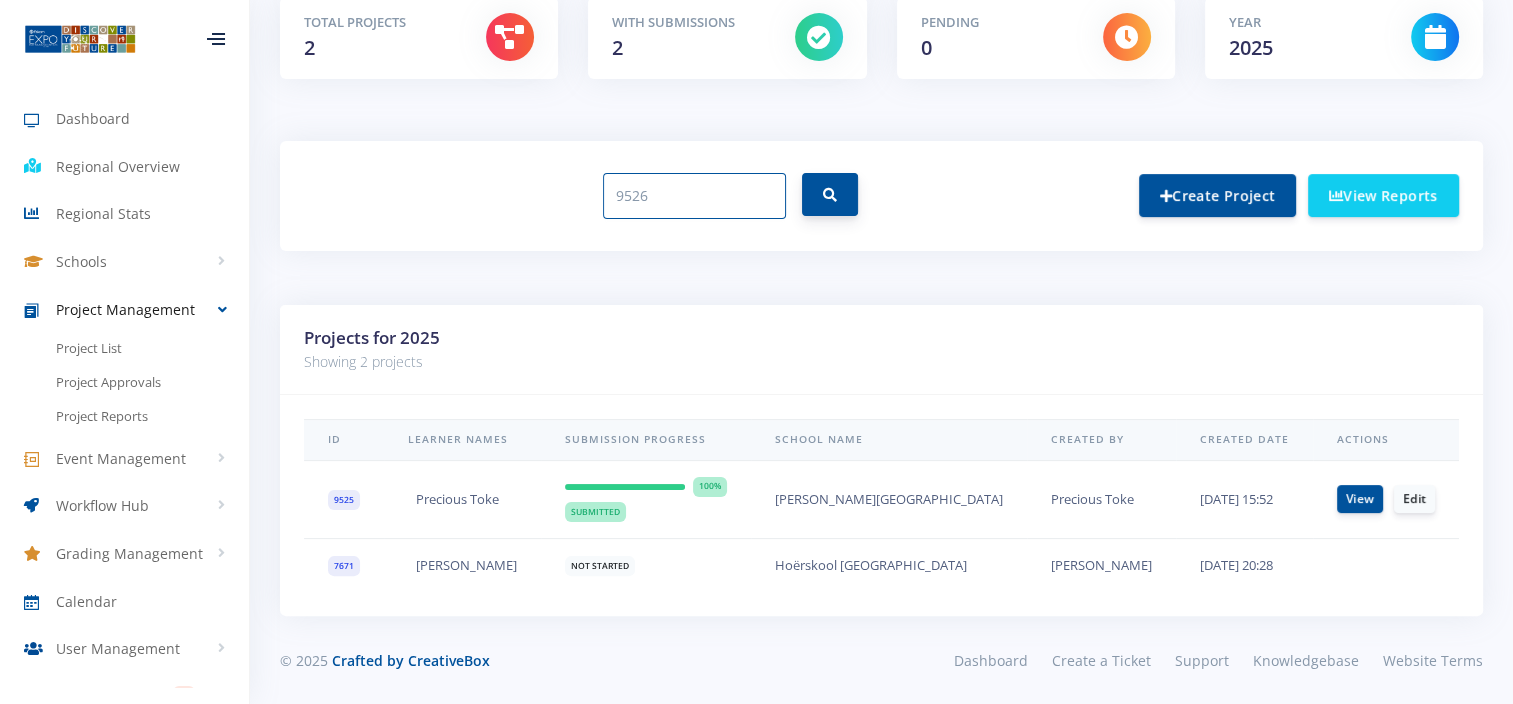 type on "9526" 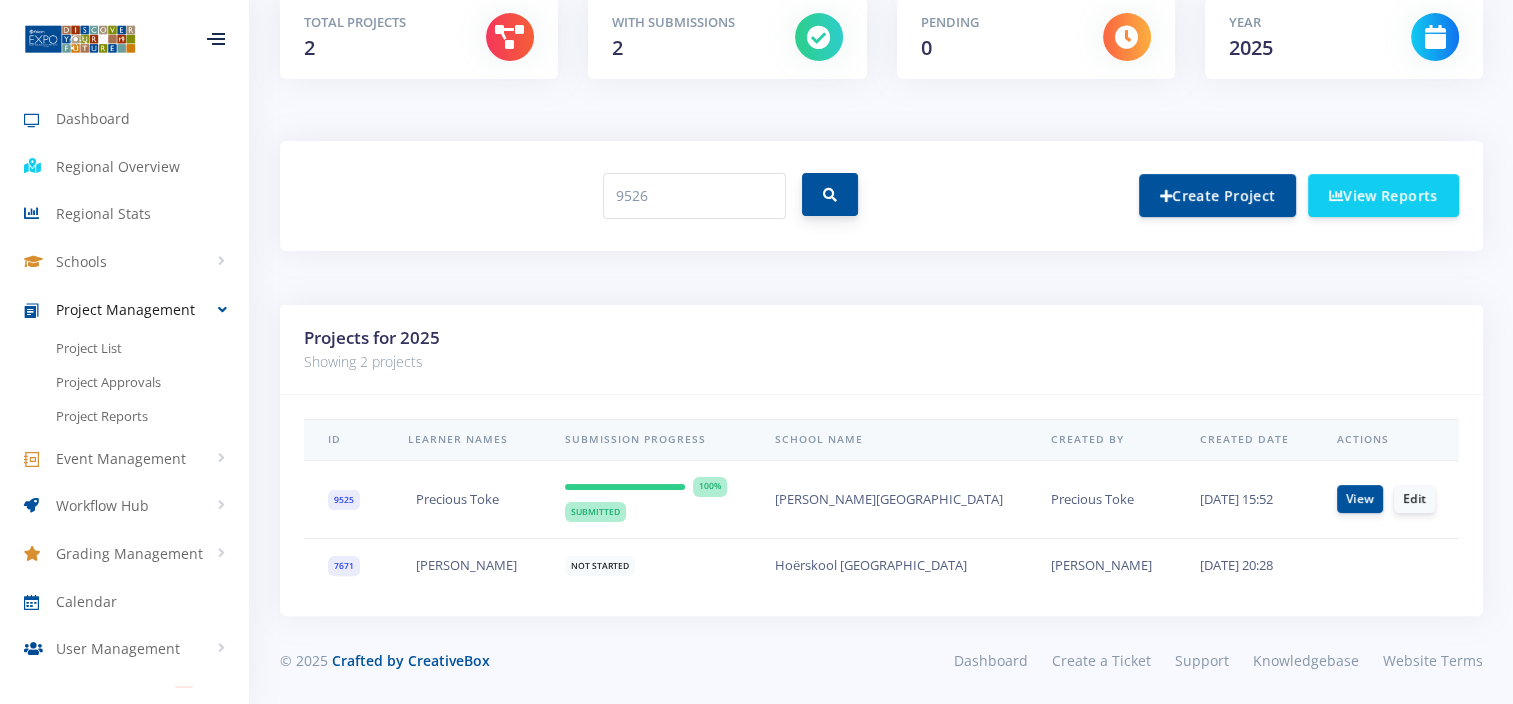 click at bounding box center (830, 195) 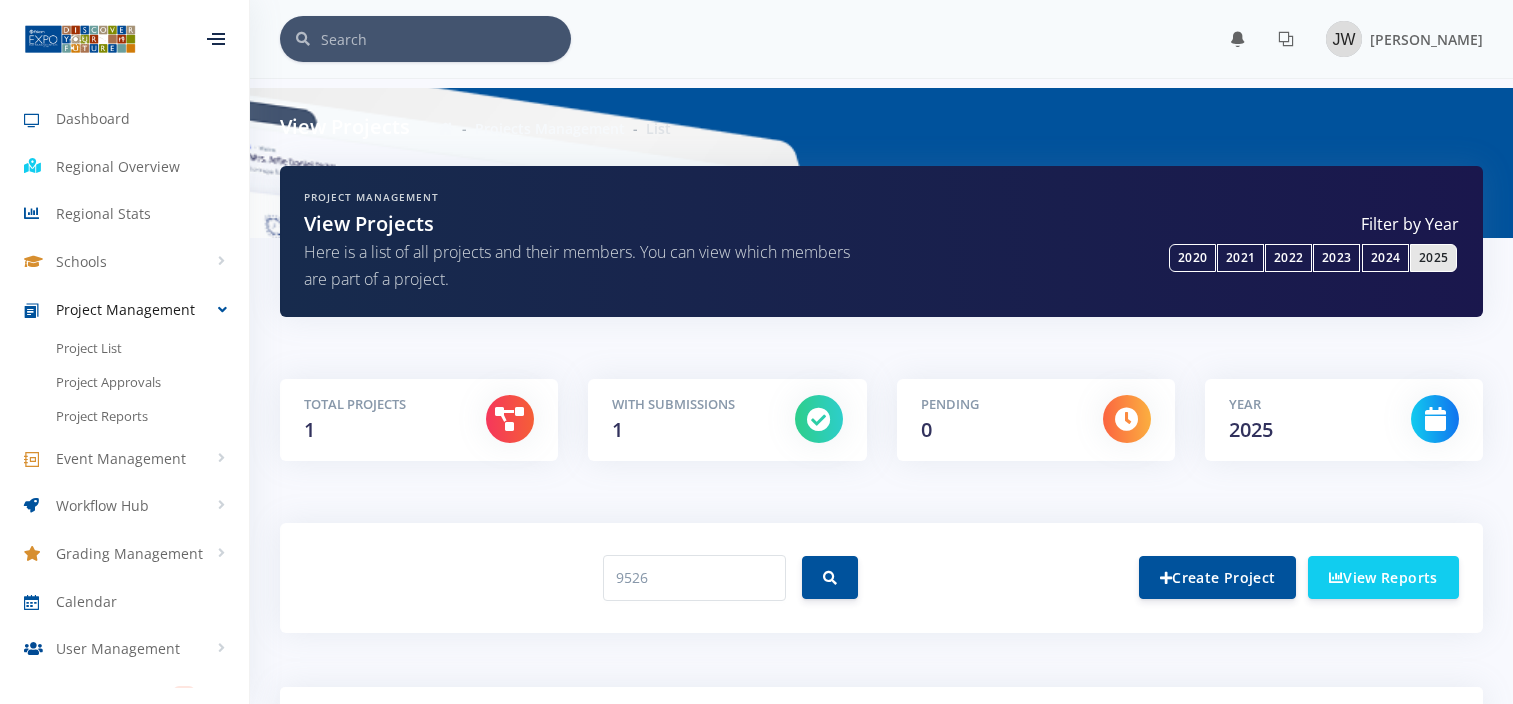 scroll, scrollTop: 0, scrollLeft: 0, axis: both 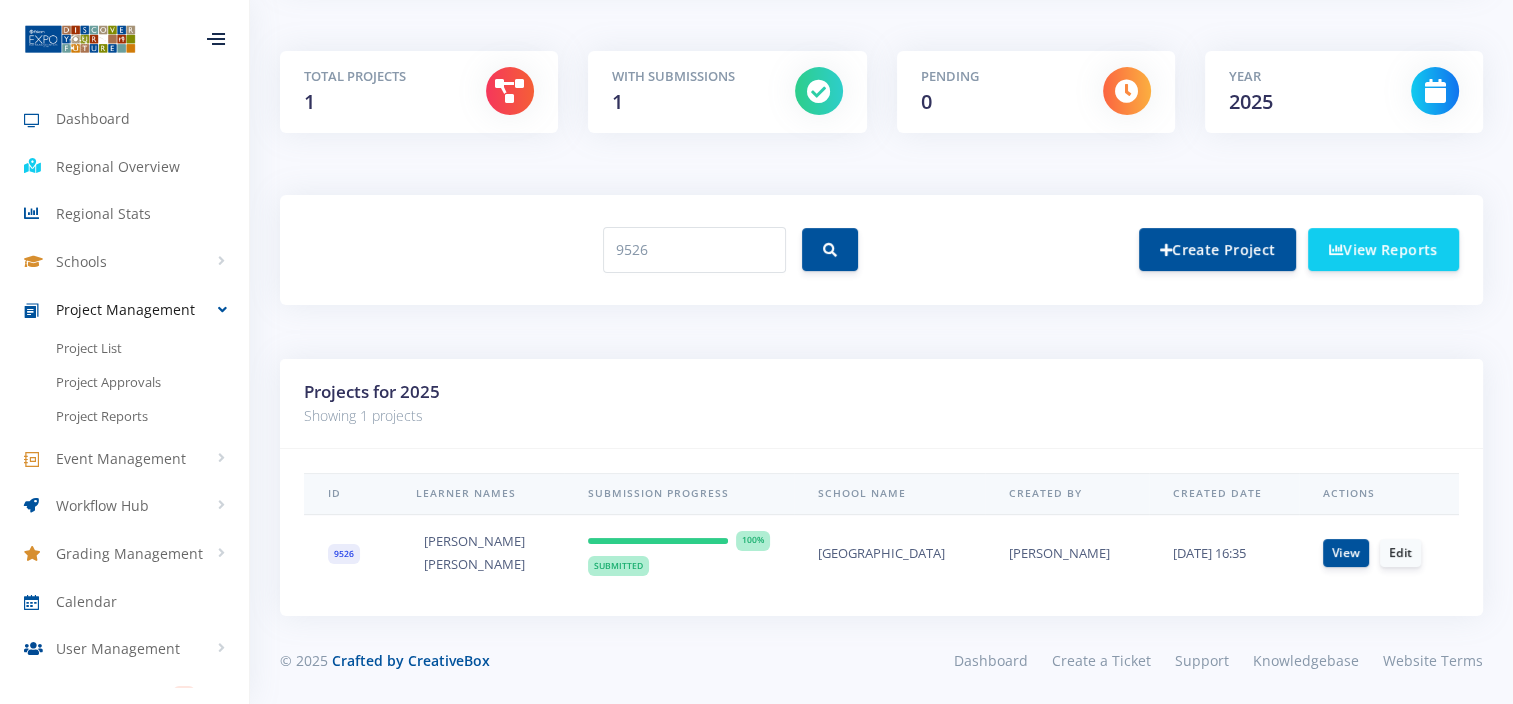 drag, startPoint x: 533, startPoint y: 570, endPoint x: 415, endPoint y: 541, distance: 121.511314 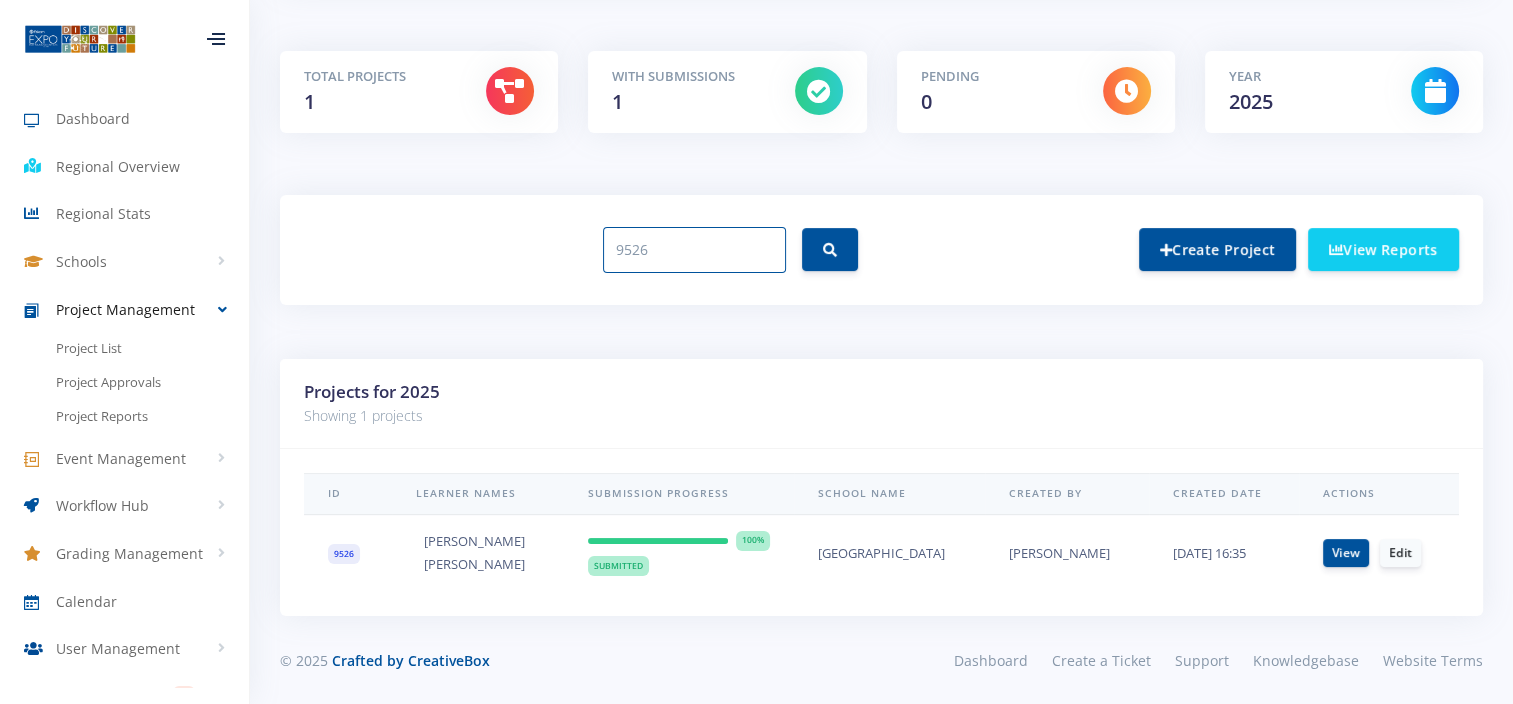 drag, startPoint x: 650, startPoint y: 248, endPoint x: 566, endPoint y: 247, distance: 84.00595 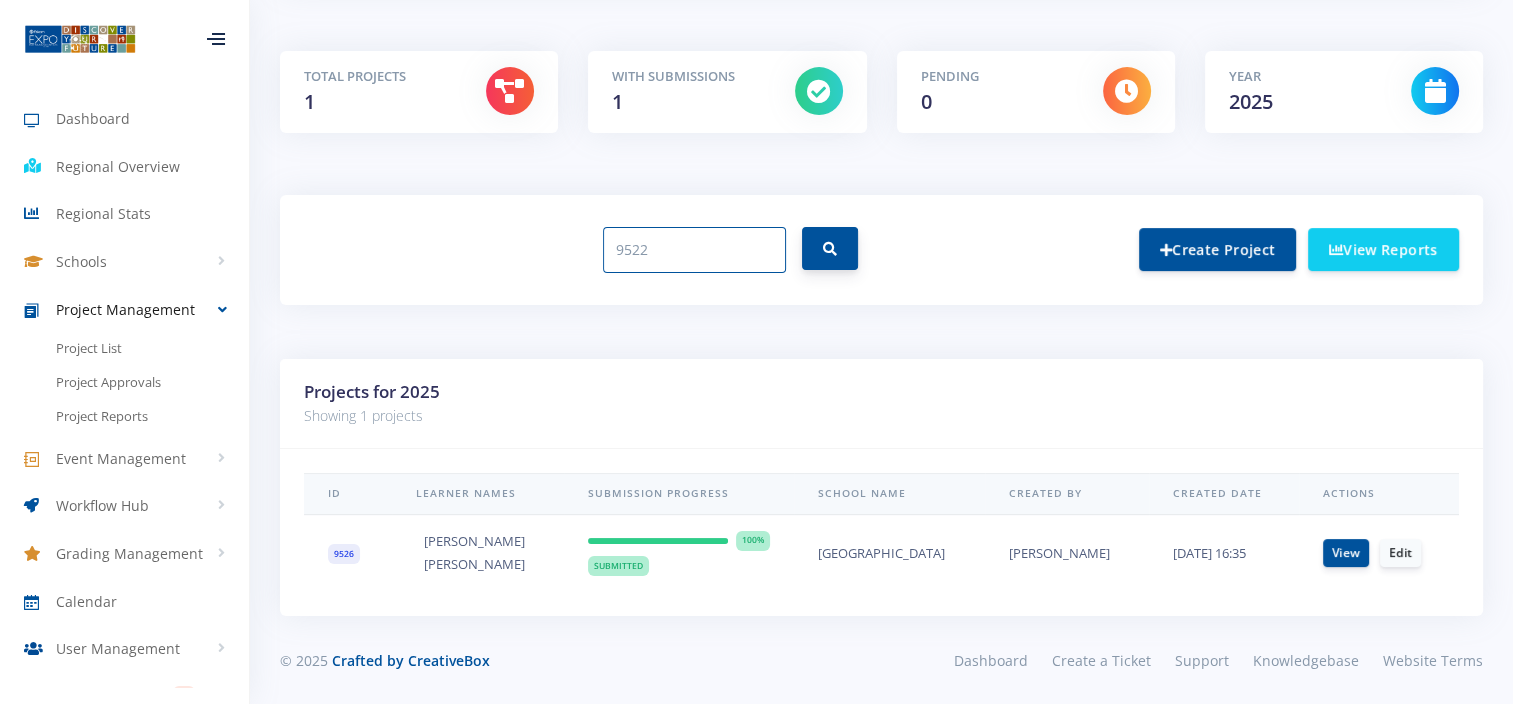 type on "9522" 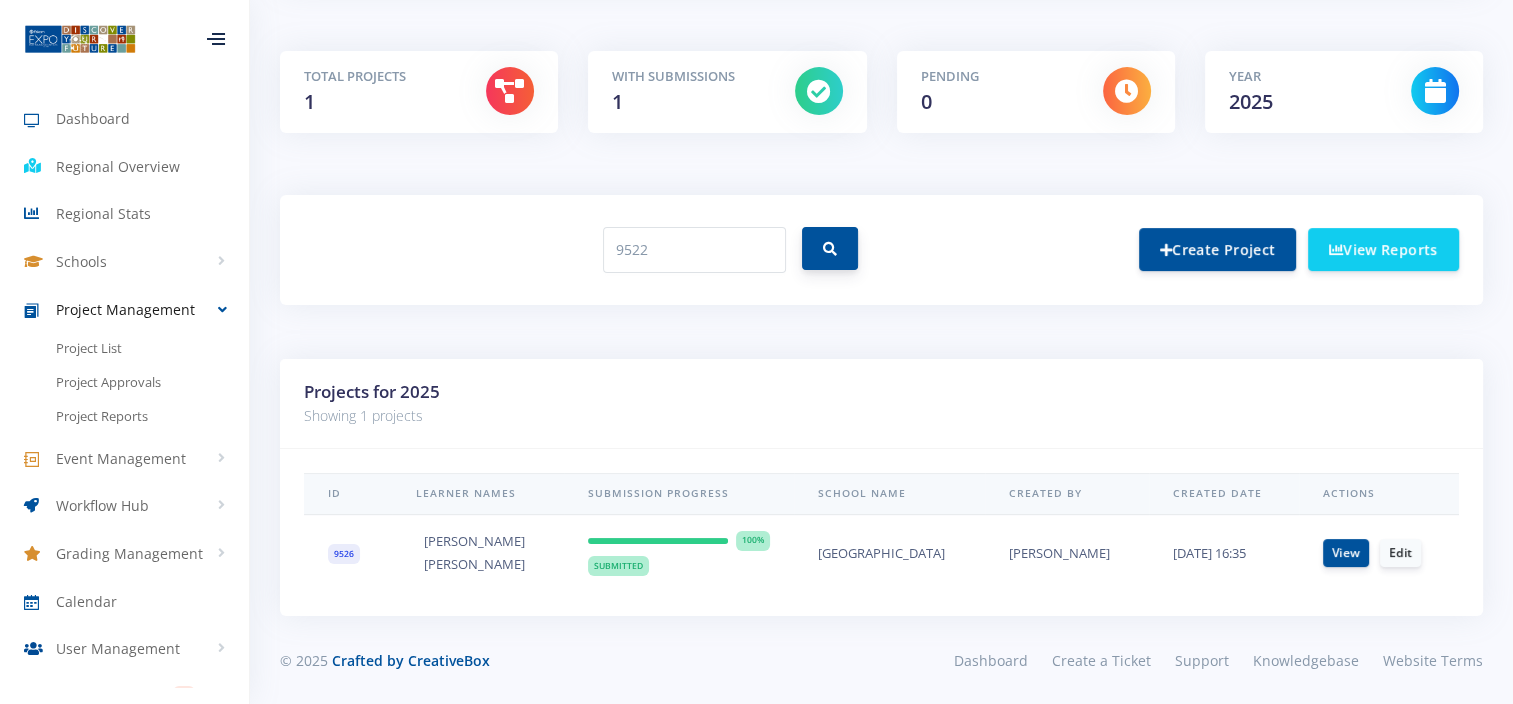 click at bounding box center (830, 248) 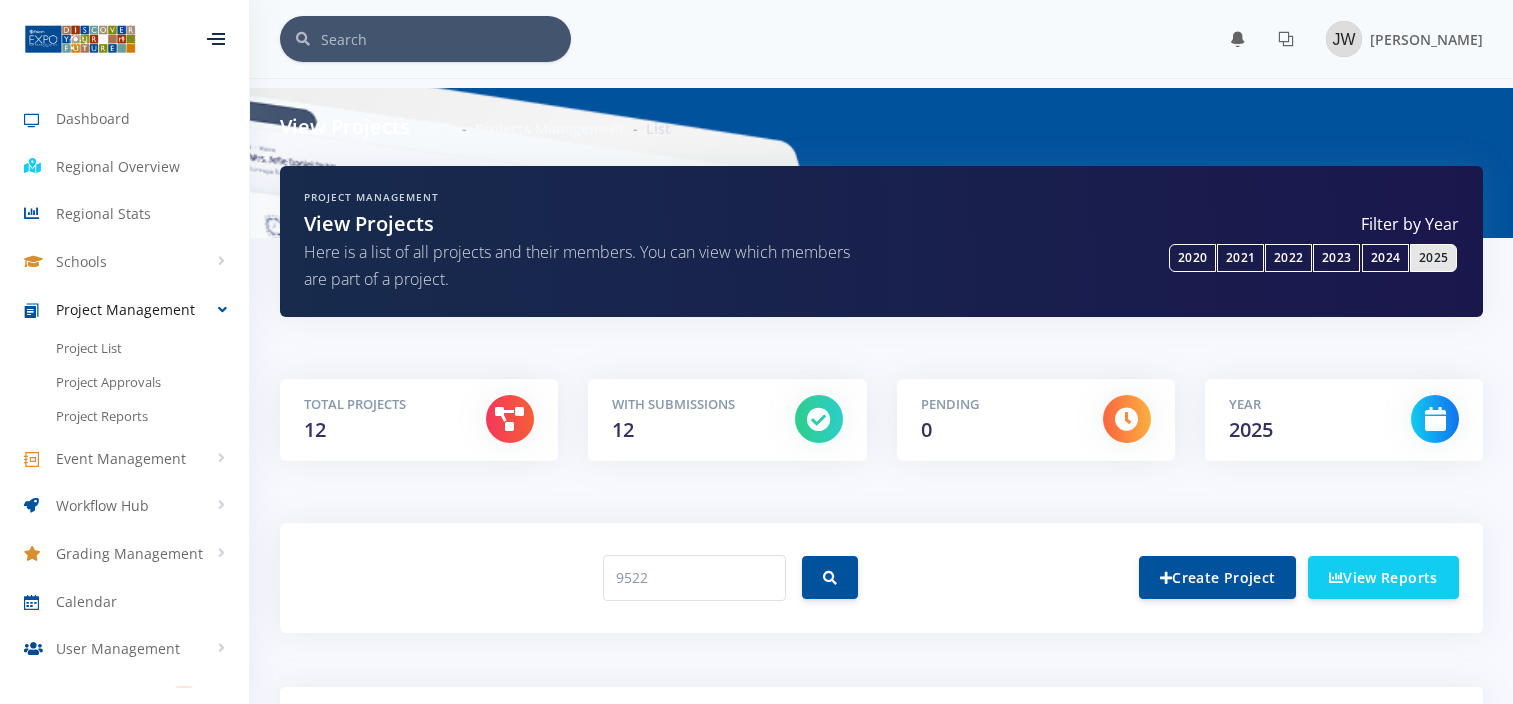 scroll, scrollTop: 374, scrollLeft: 0, axis: vertical 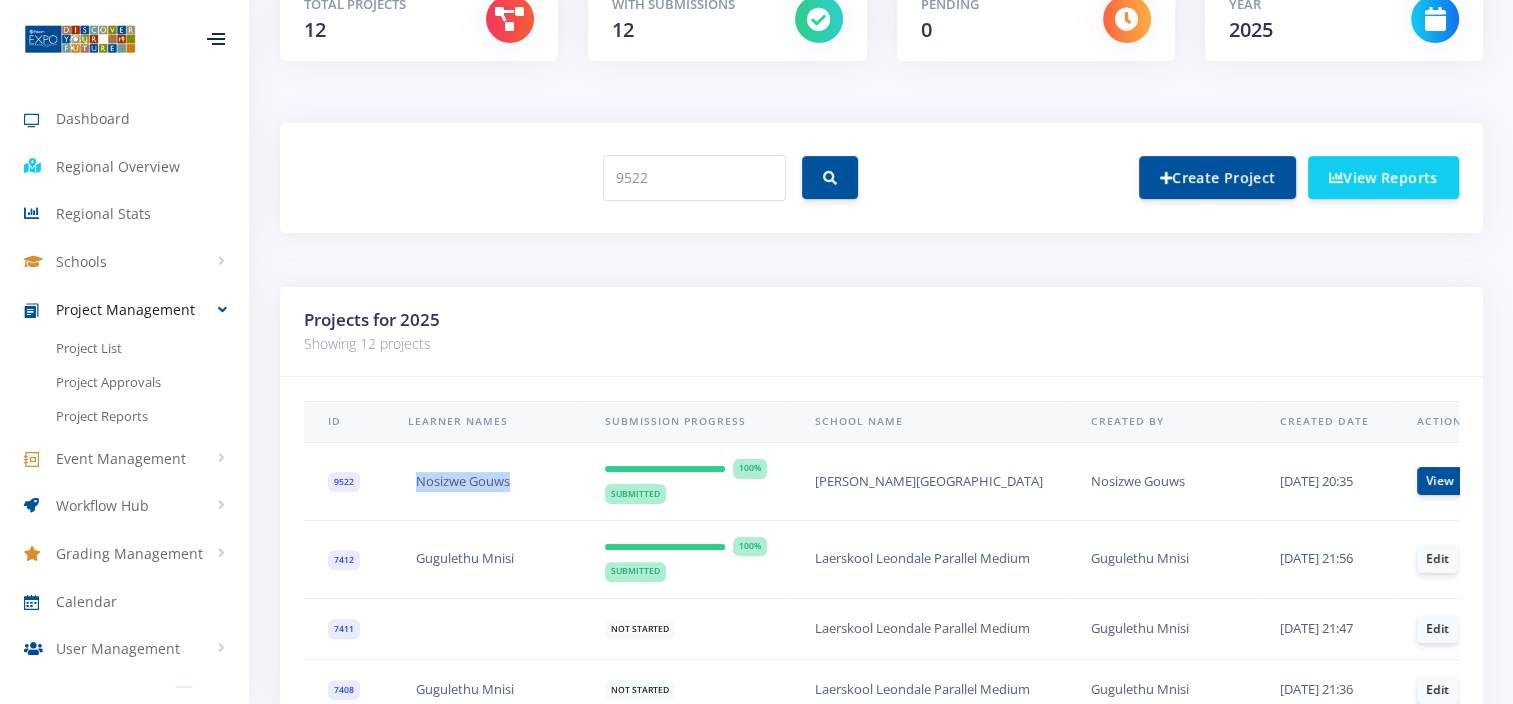 drag, startPoint x: 513, startPoint y: 476, endPoint x: 416, endPoint y: 485, distance: 97.41663 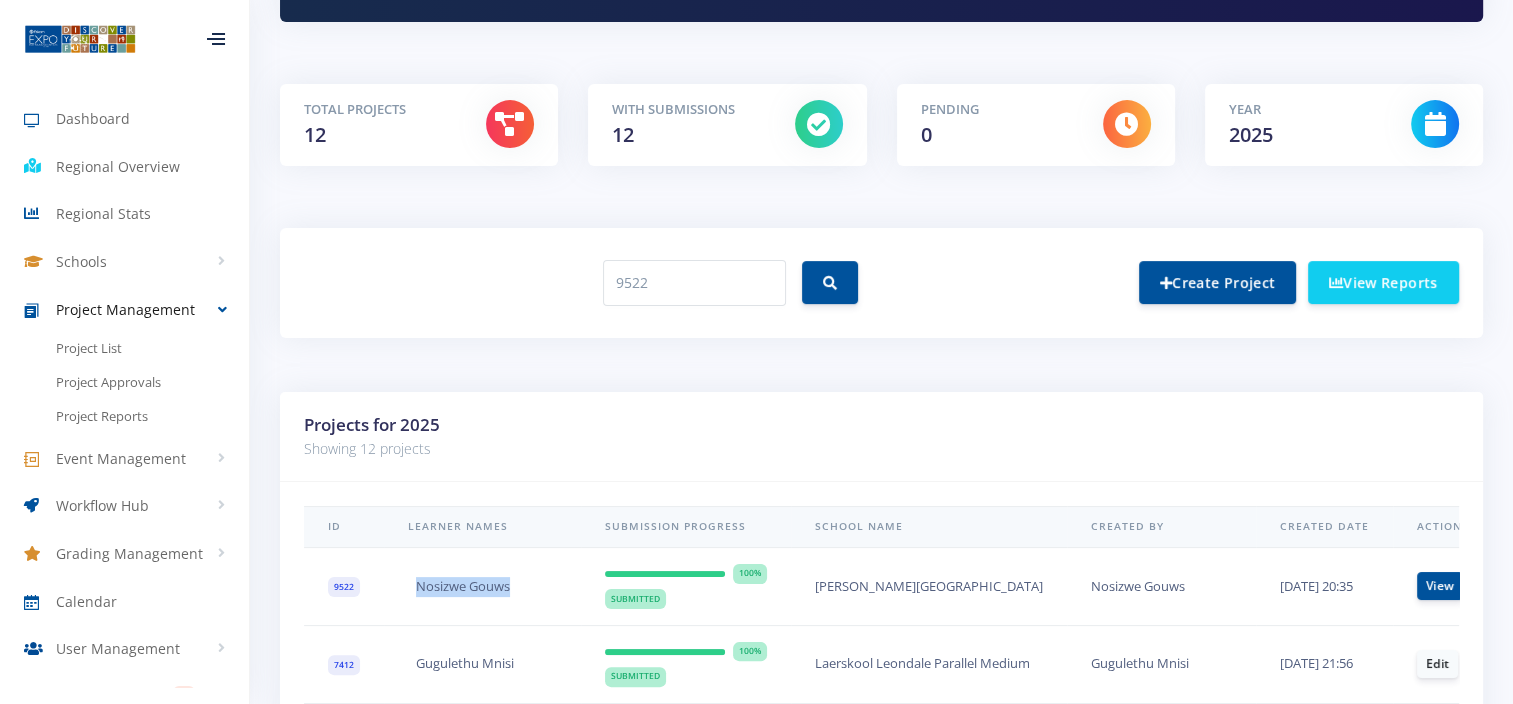 scroll, scrollTop: 100, scrollLeft: 0, axis: vertical 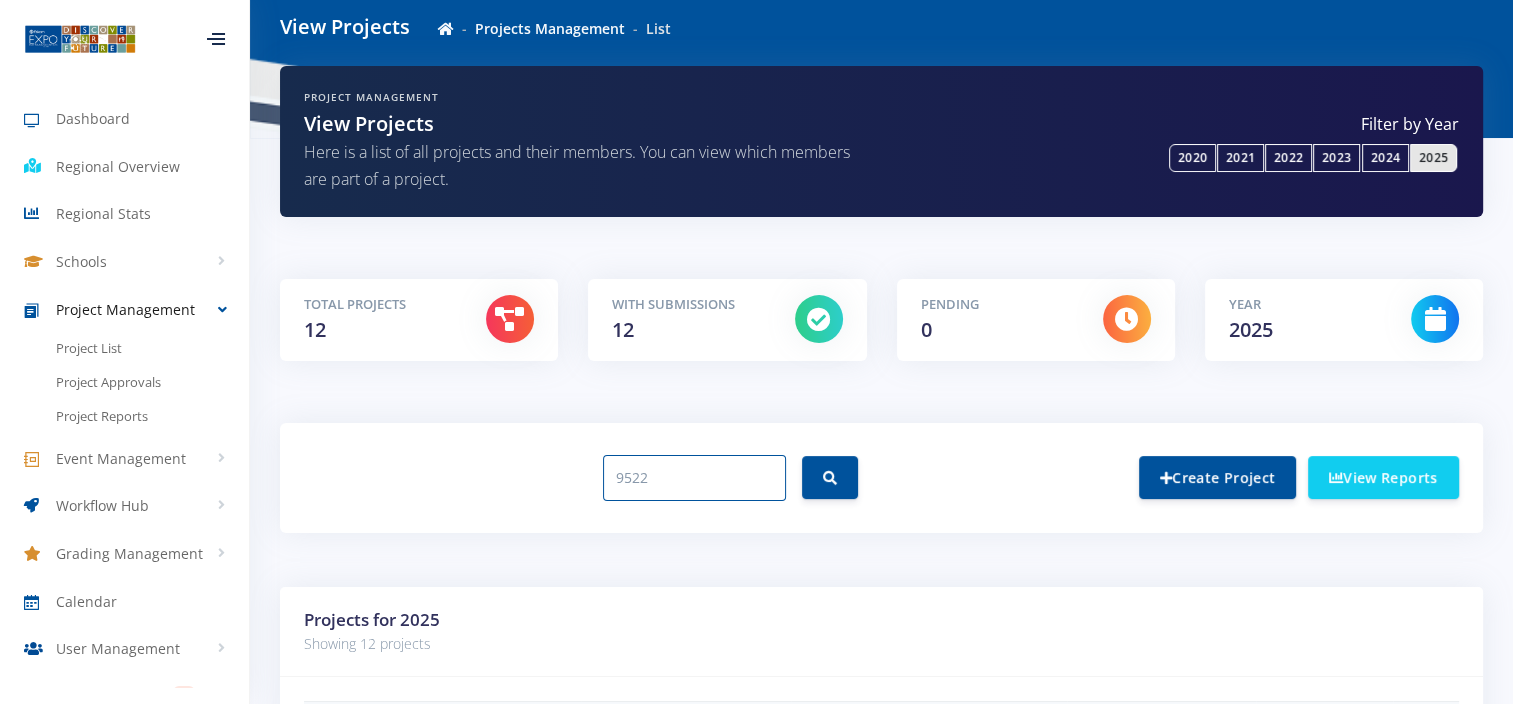 drag, startPoint x: 649, startPoint y: 475, endPoint x: 426, endPoint y: 500, distance: 224.39697 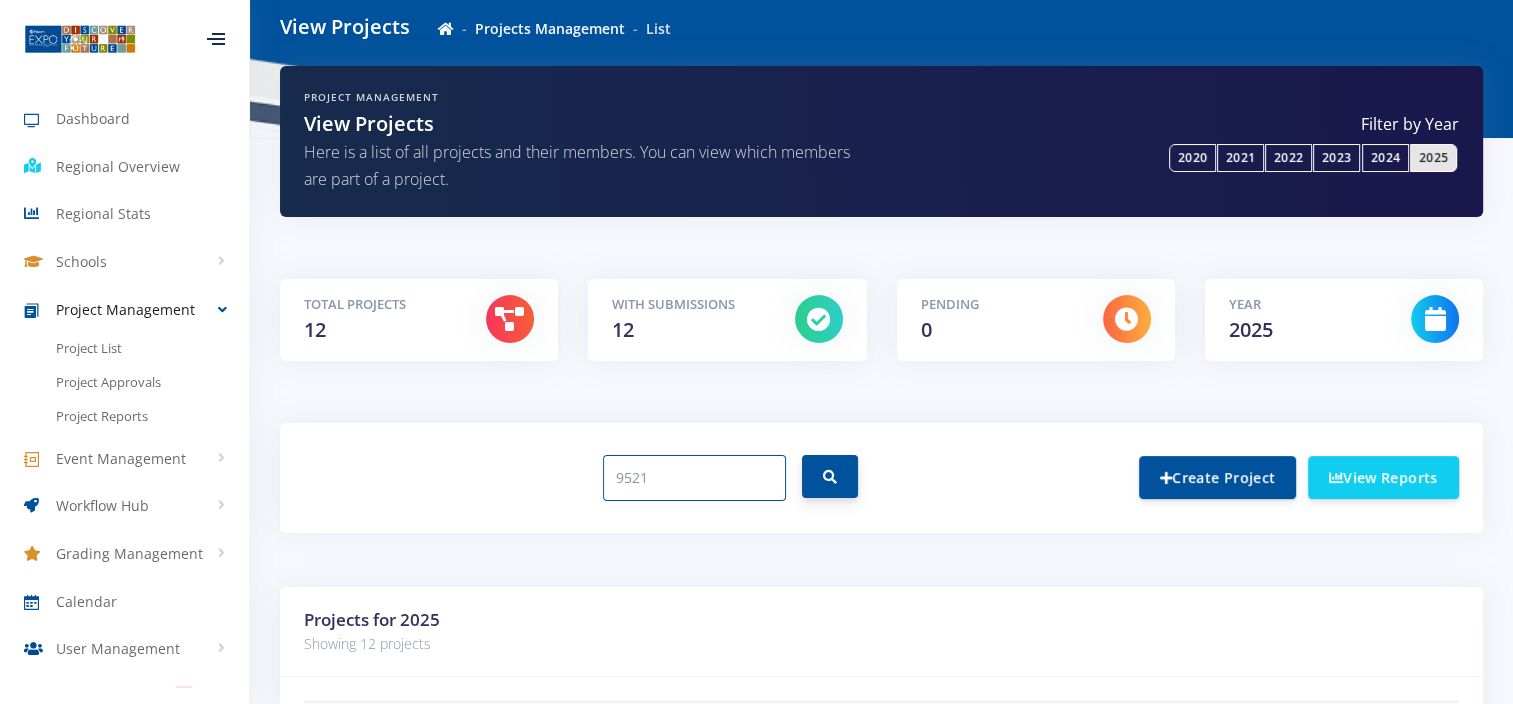 type on "9521" 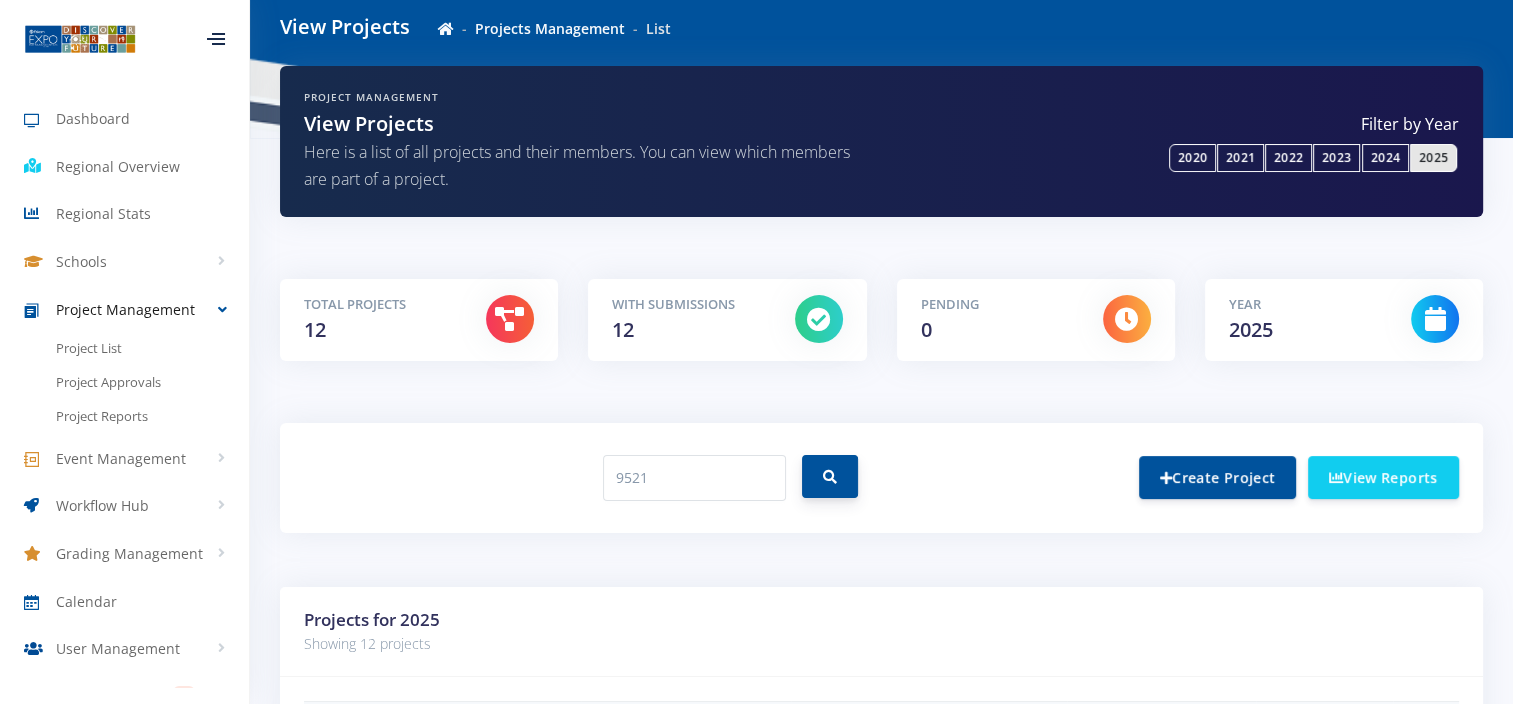 click at bounding box center [830, 476] 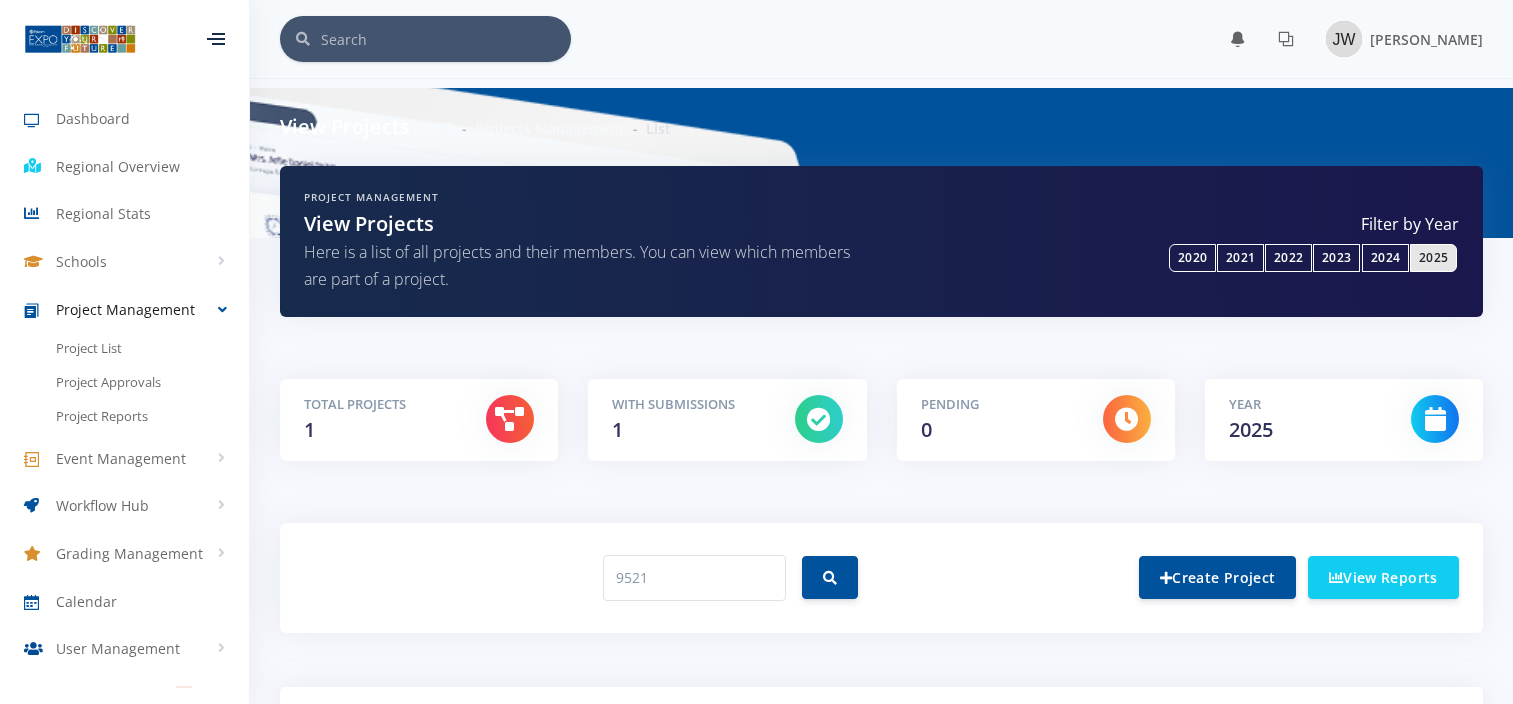 scroll, scrollTop: 328, scrollLeft: 0, axis: vertical 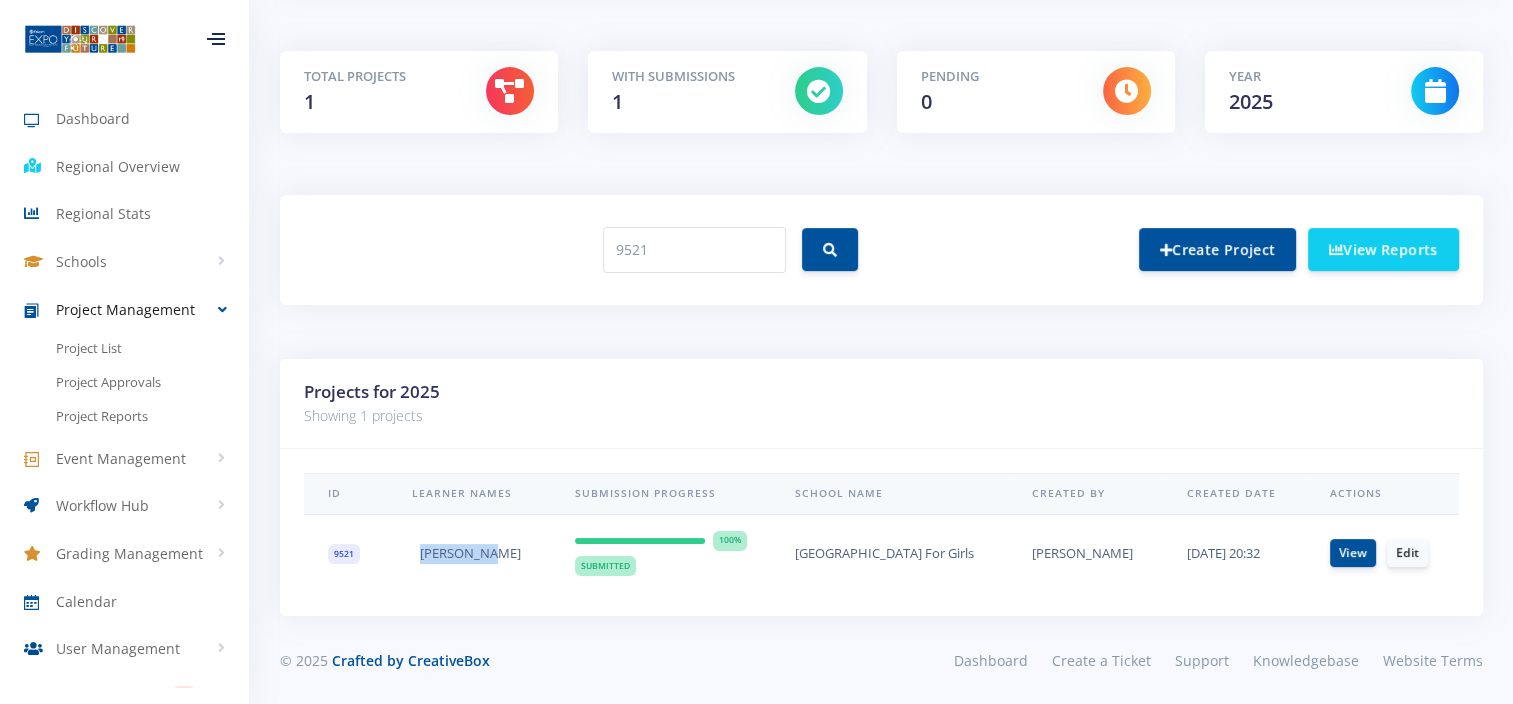 drag, startPoint x: 489, startPoint y: 556, endPoint x: 413, endPoint y: 560, distance: 76.105194 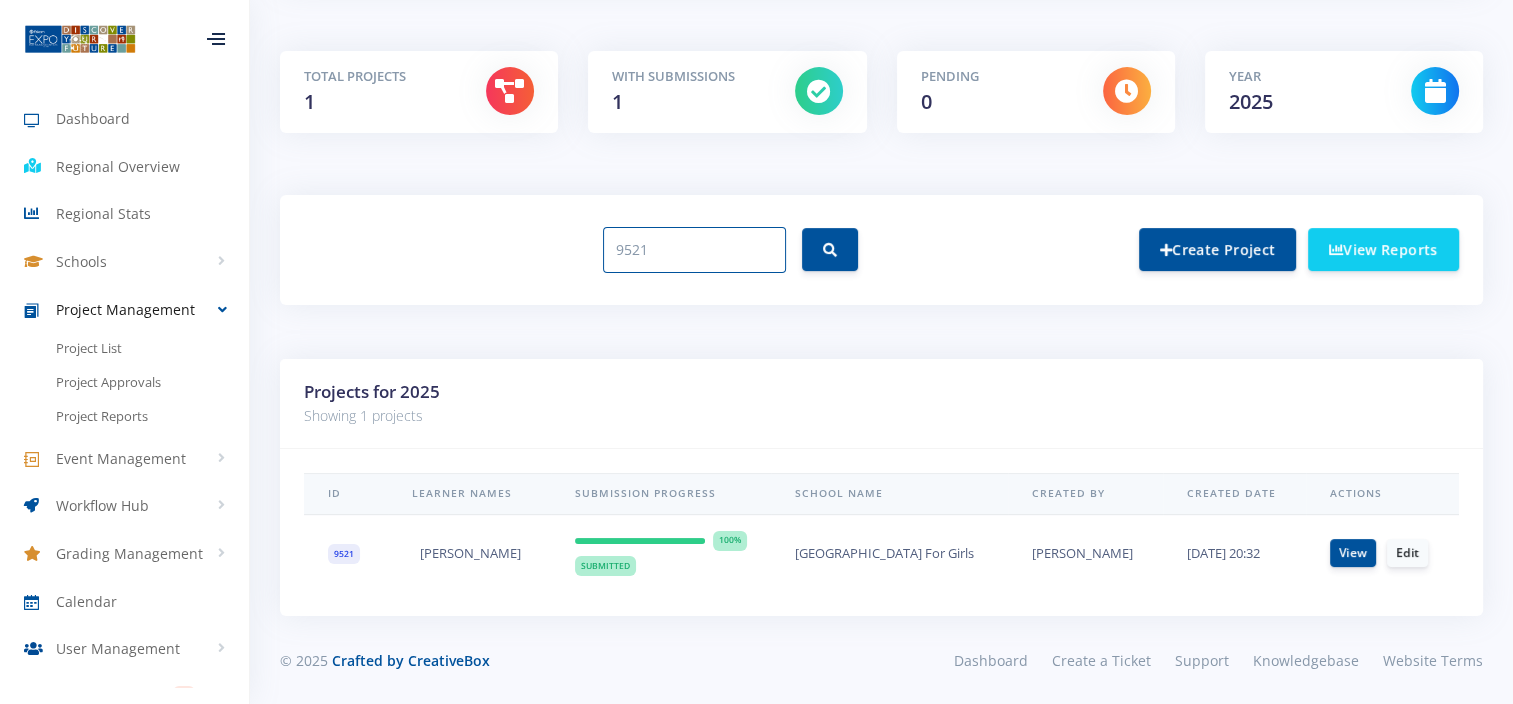 drag, startPoint x: 659, startPoint y: 263, endPoint x: 504, endPoint y: 272, distance: 155.26108 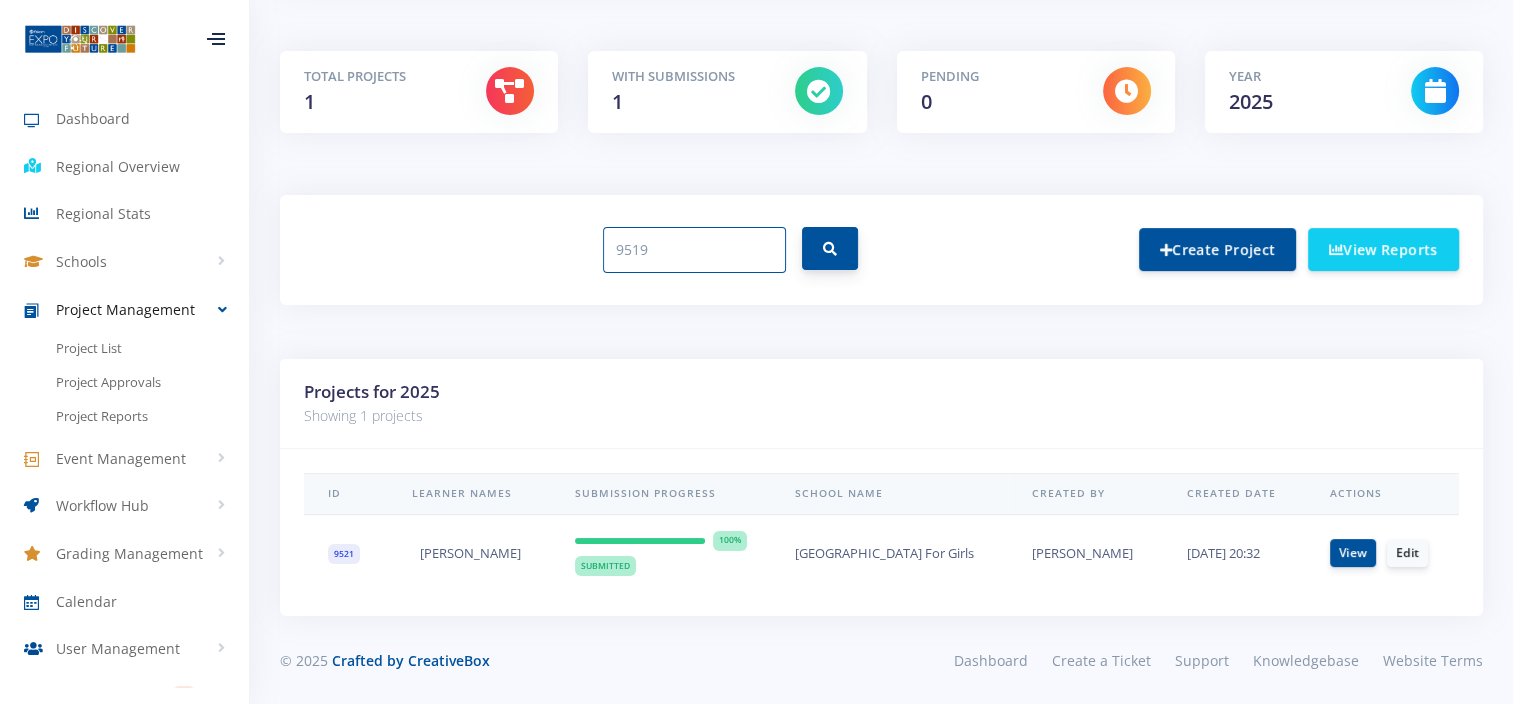 type on "9519" 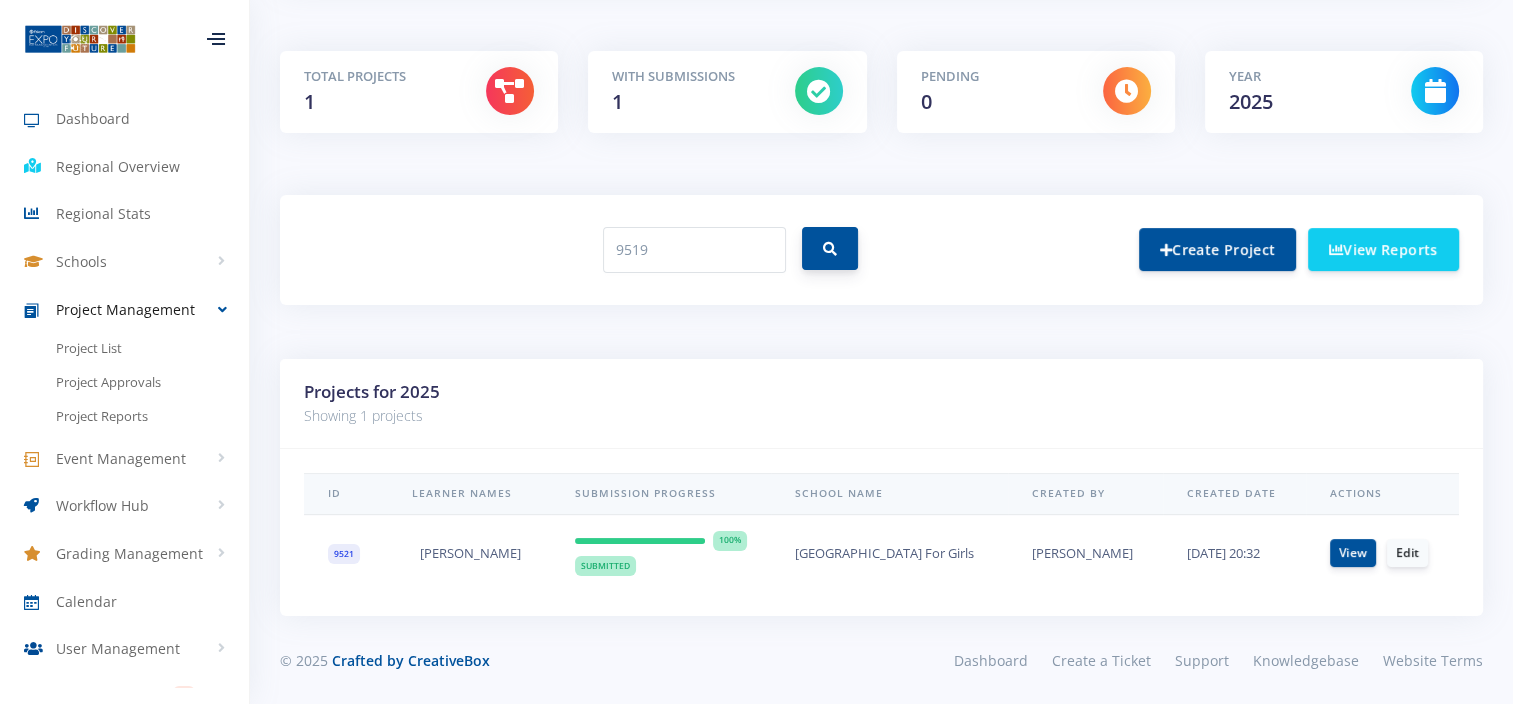 click at bounding box center (830, 248) 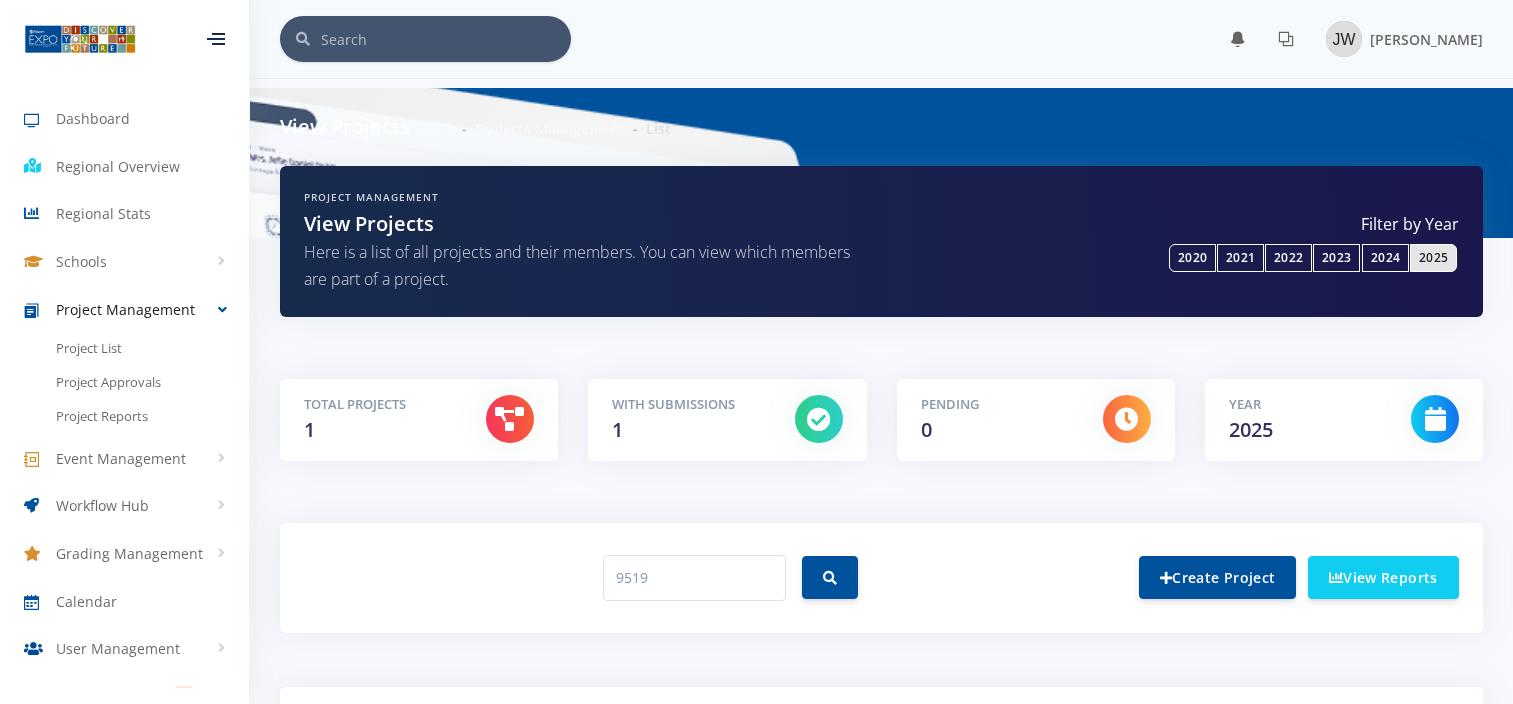 scroll, scrollTop: 0, scrollLeft: 0, axis: both 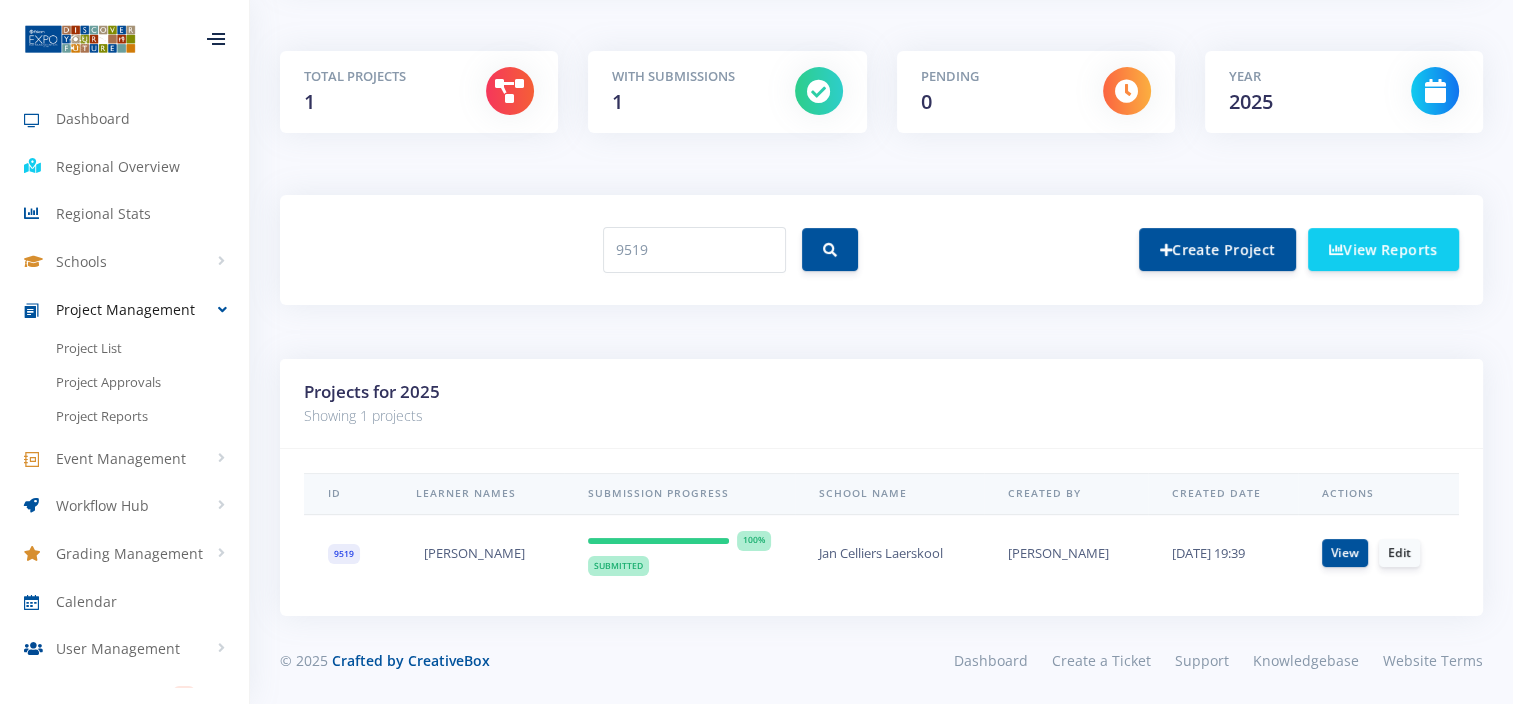 drag, startPoint x: 529, startPoint y: 554, endPoint x: 415, endPoint y: 556, distance: 114.01754 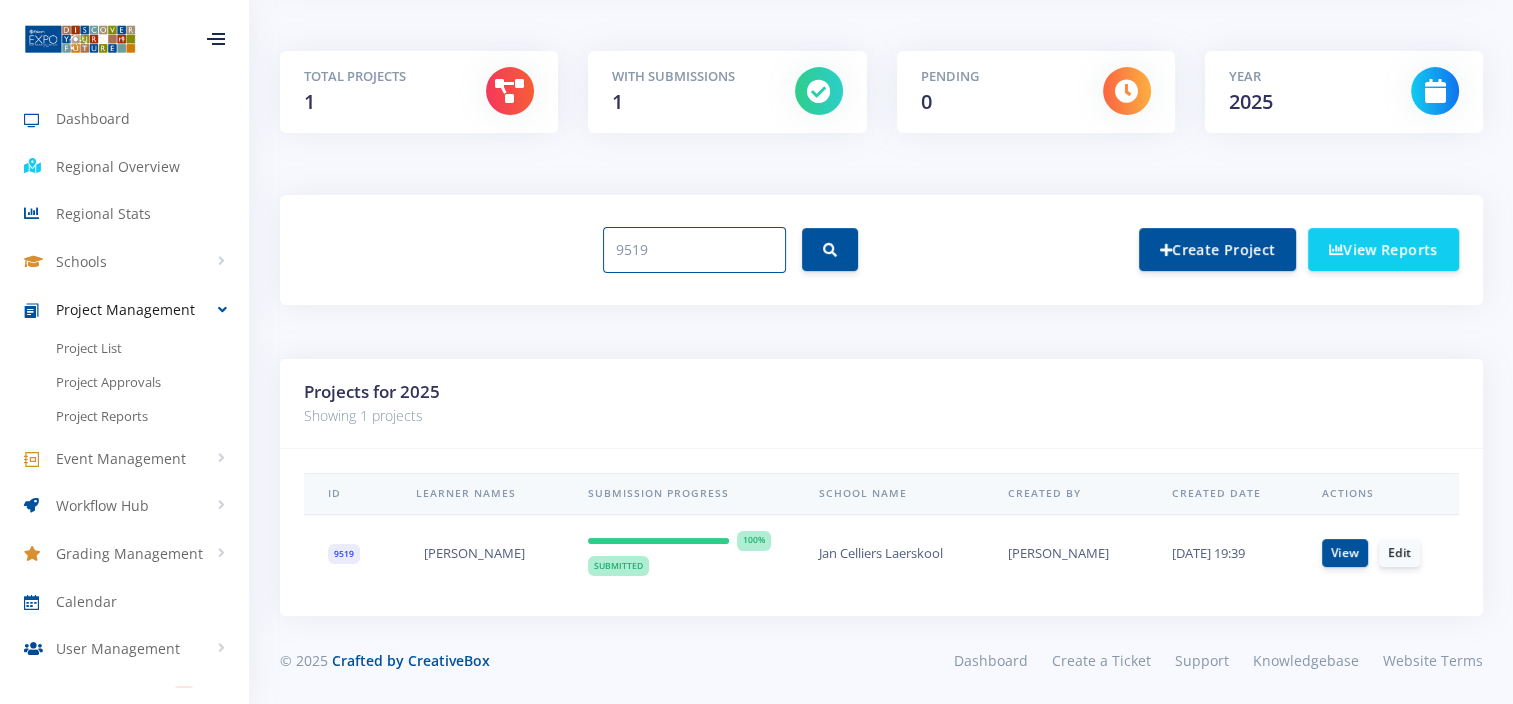 drag, startPoint x: 695, startPoint y: 244, endPoint x: 366, endPoint y: 288, distance: 331.9292 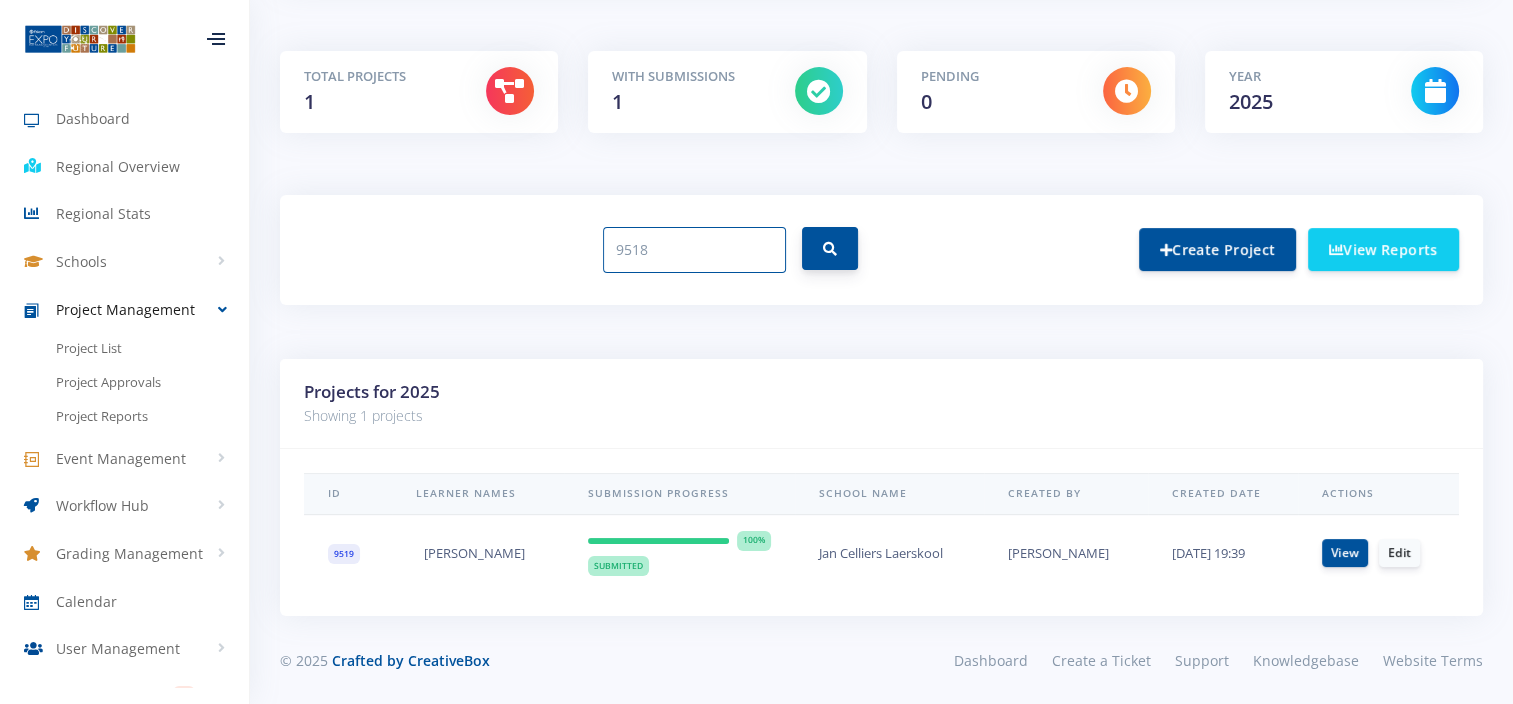 type on "9518" 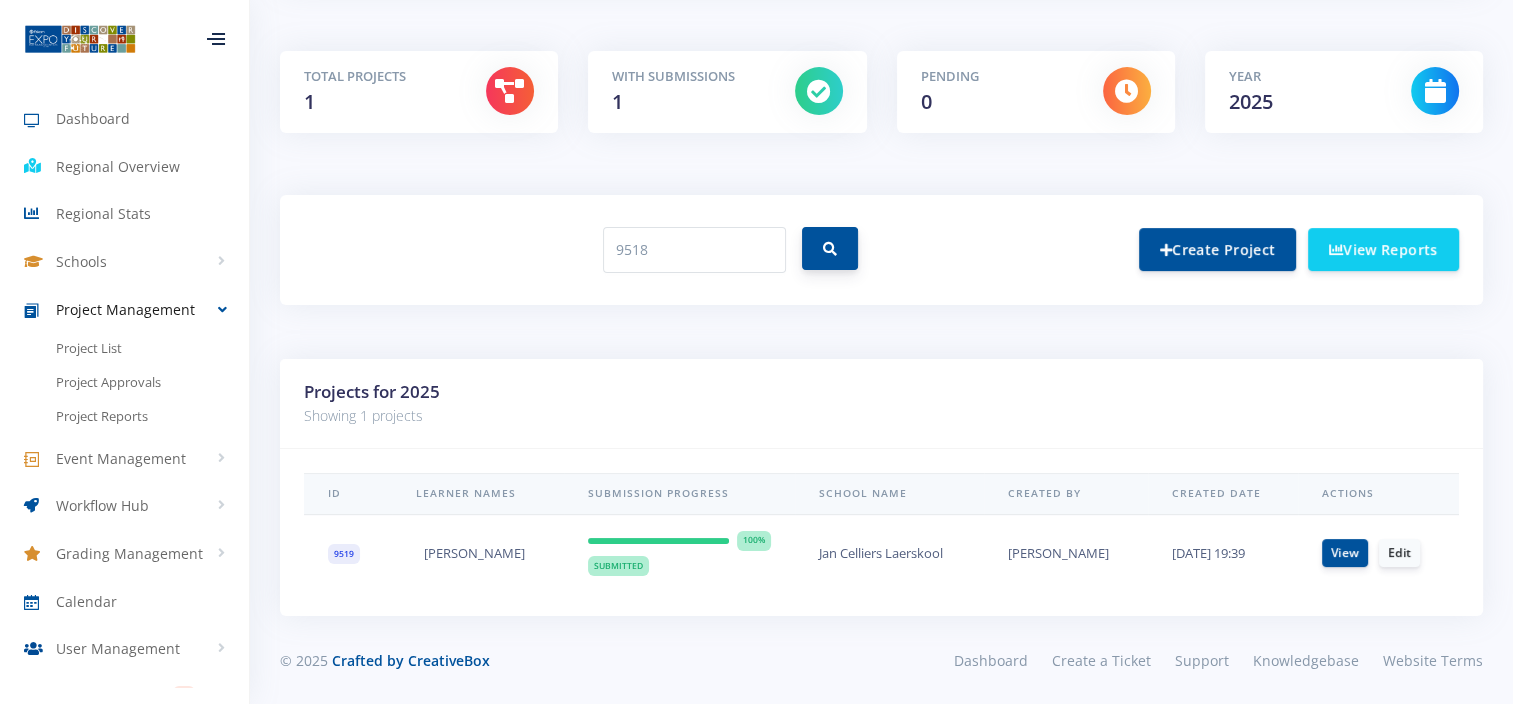 click at bounding box center [830, 248] 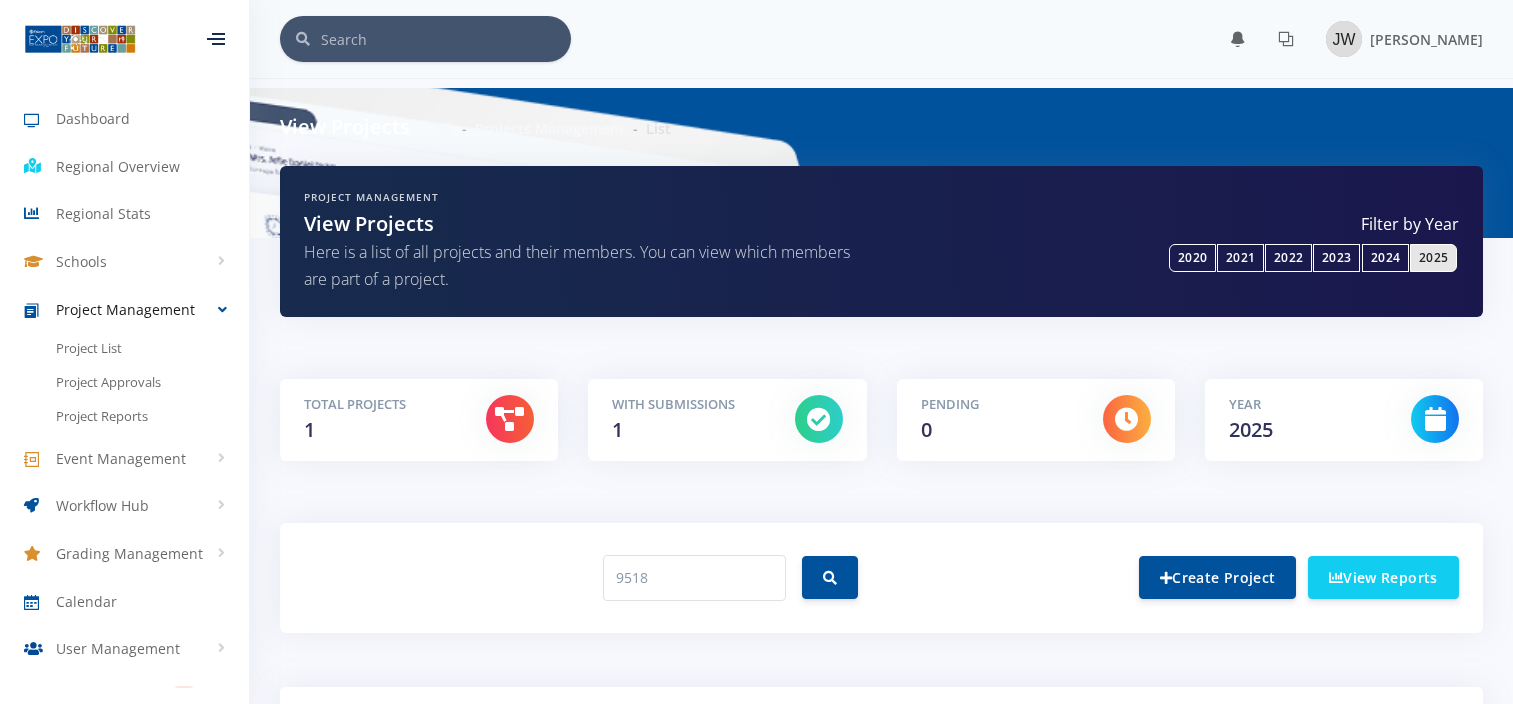 scroll, scrollTop: 0, scrollLeft: 0, axis: both 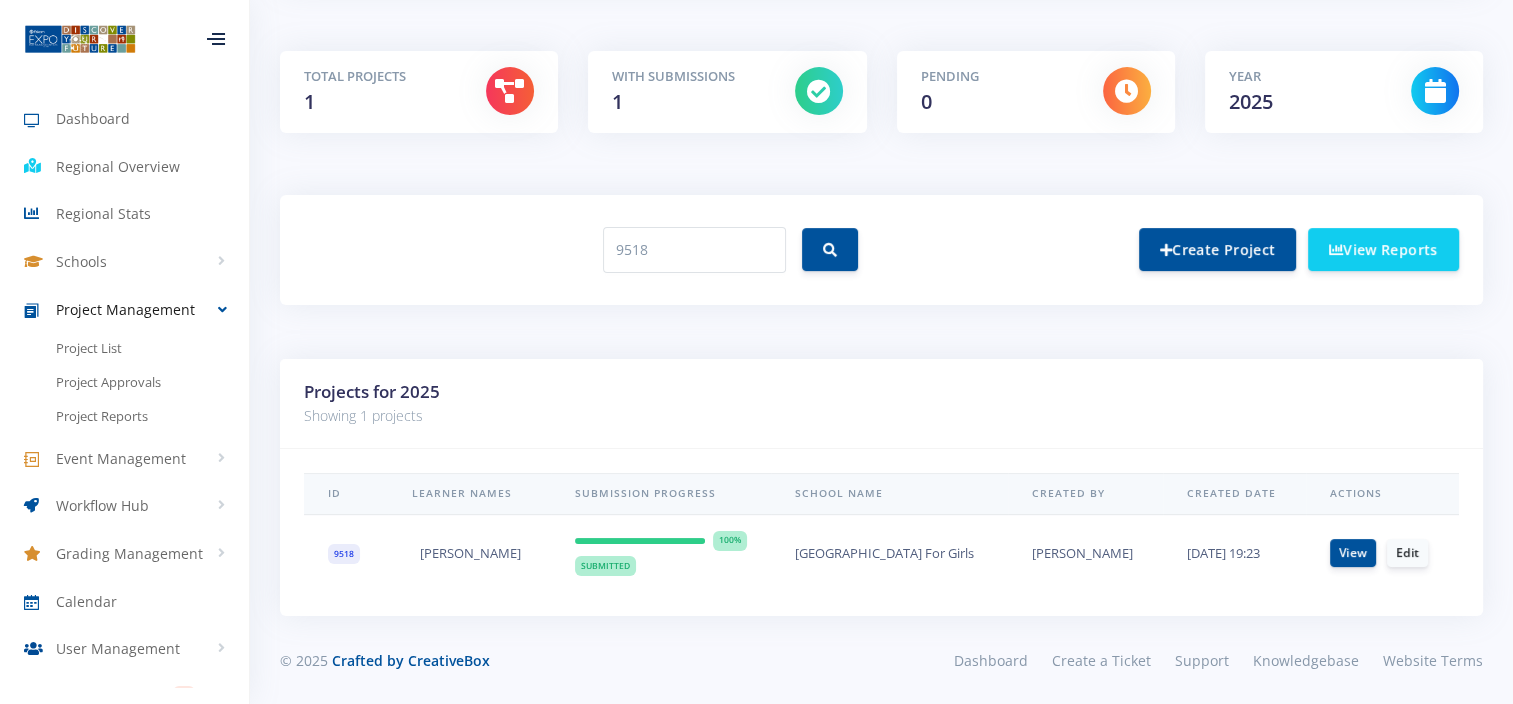 drag, startPoint x: 513, startPoint y: 550, endPoint x: 389, endPoint y: 558, distance: 124.2578 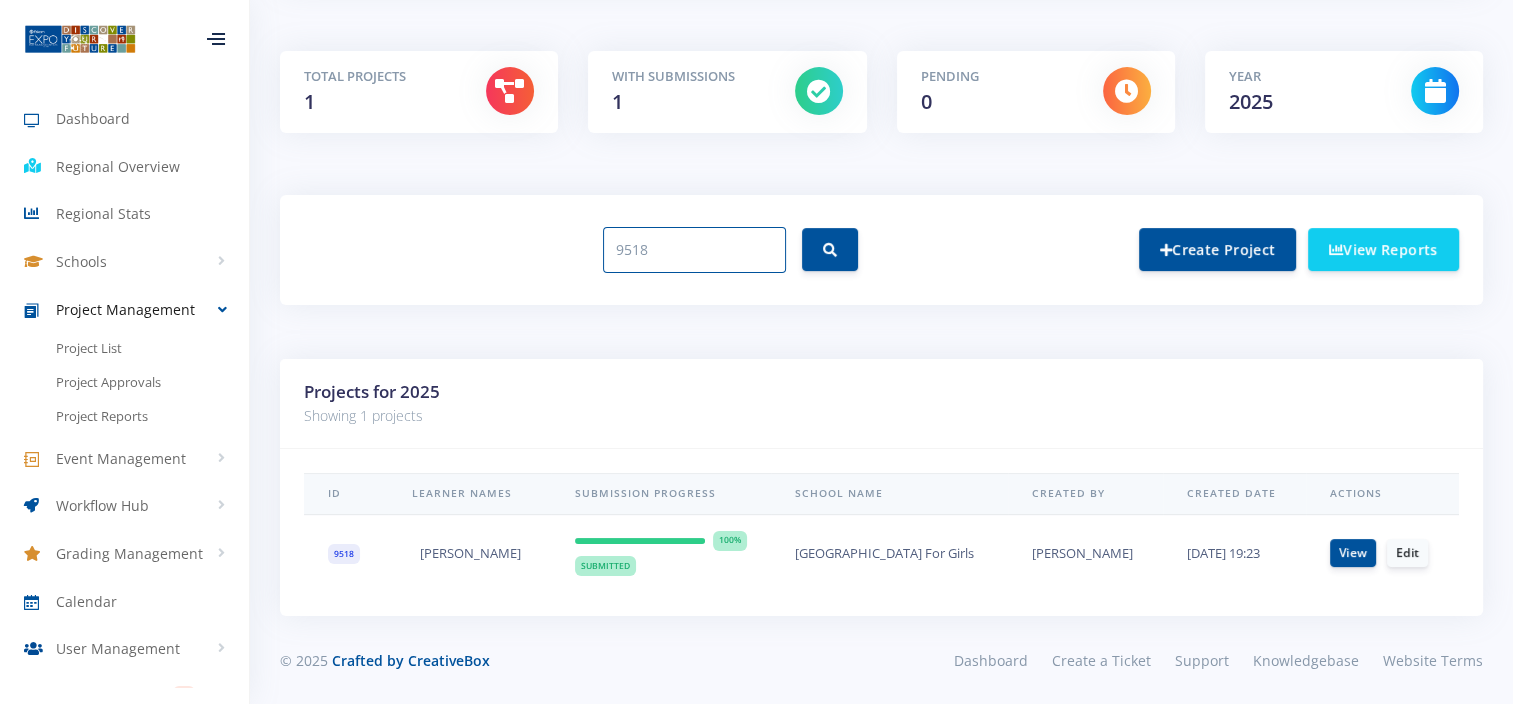 drag, startPoint x: 677, startPoint y: 234, endPoint x: 482, endPoint y: 251, distance: 195.73962 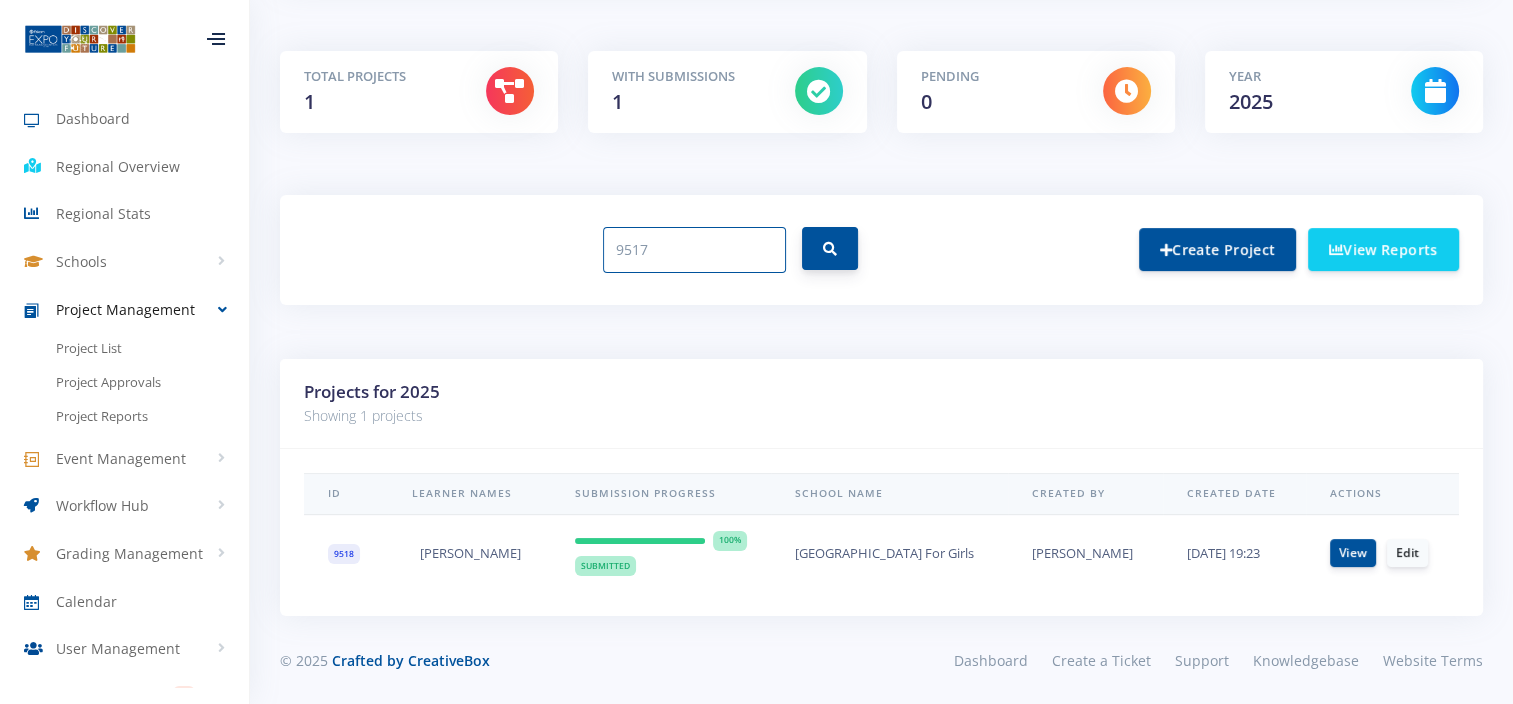 type on "9517" 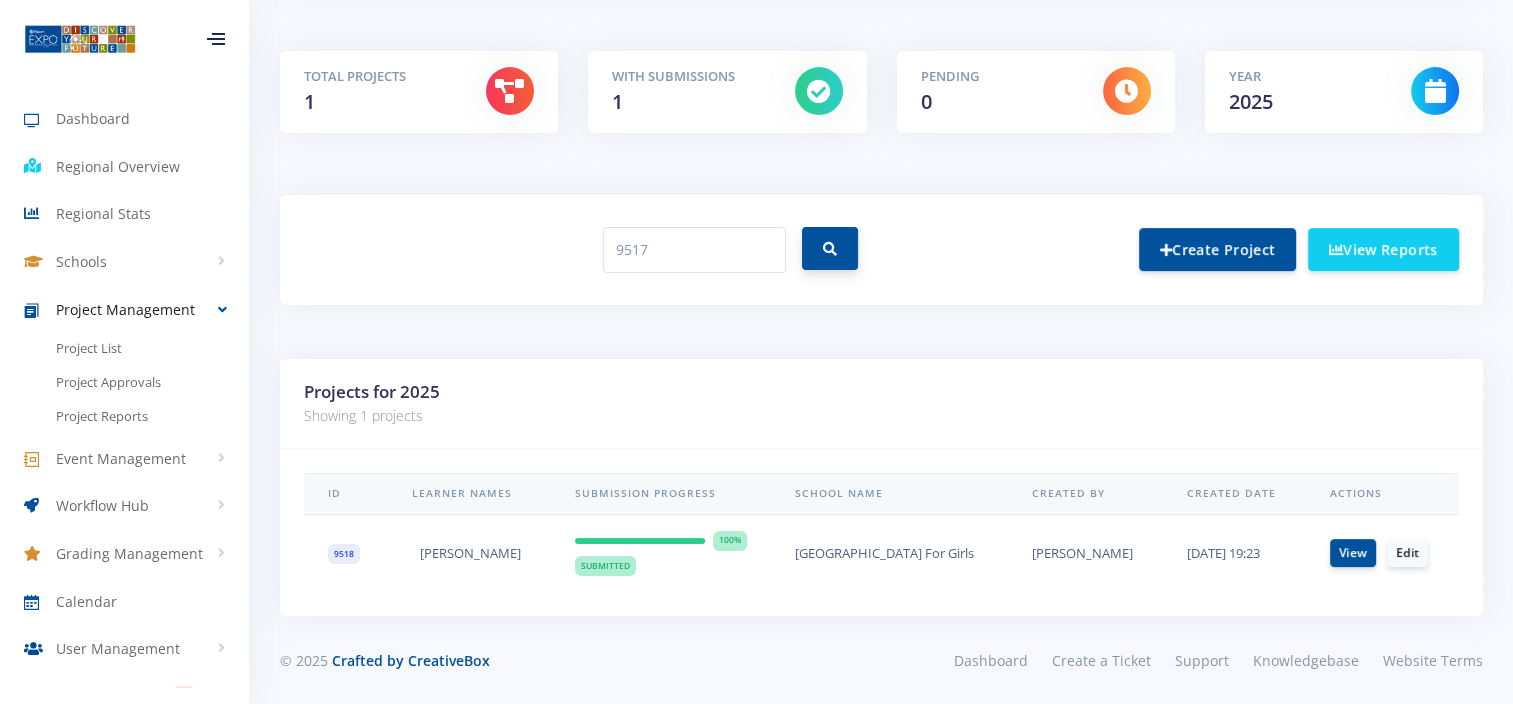 click at bounding box center [830, 248] 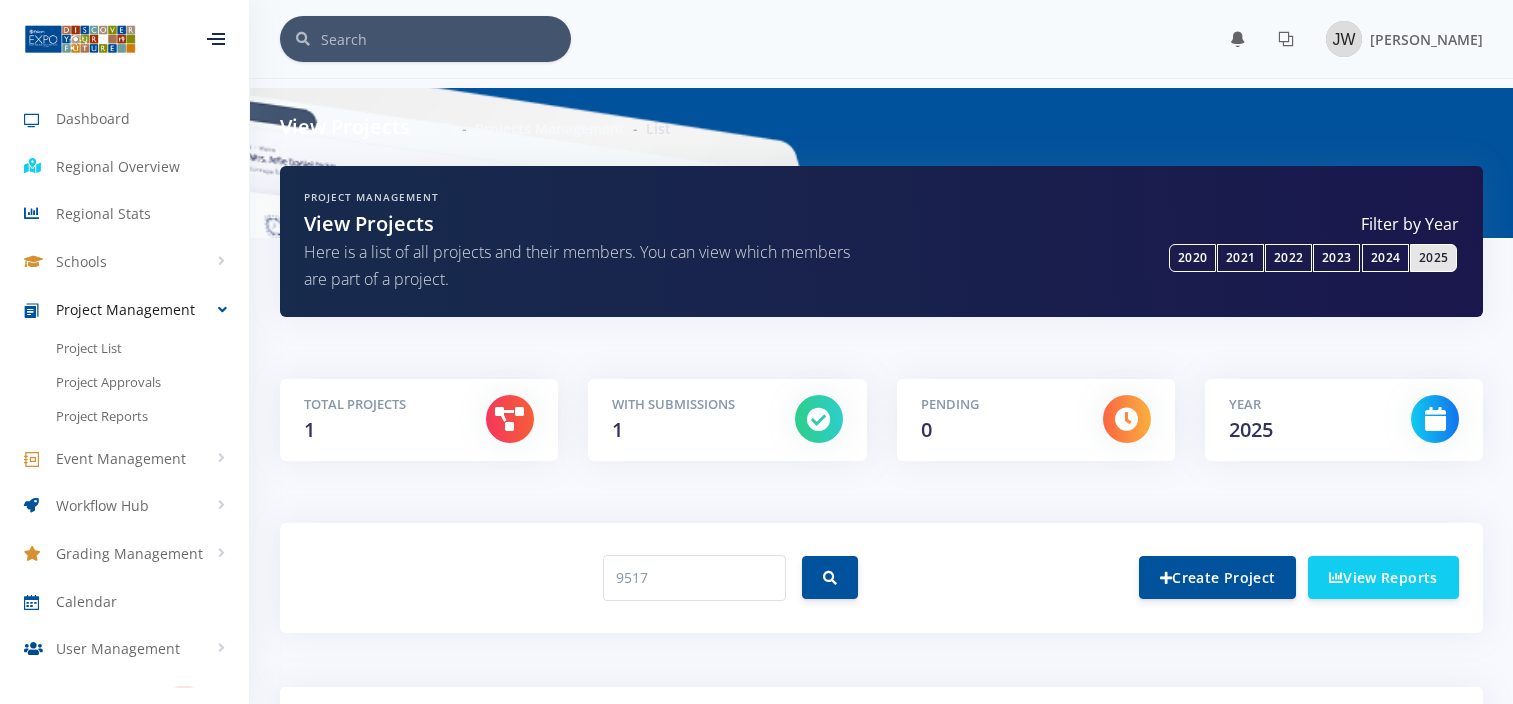 scroll, scrollTop: 144, scrollLeft: 0, axis: vertical 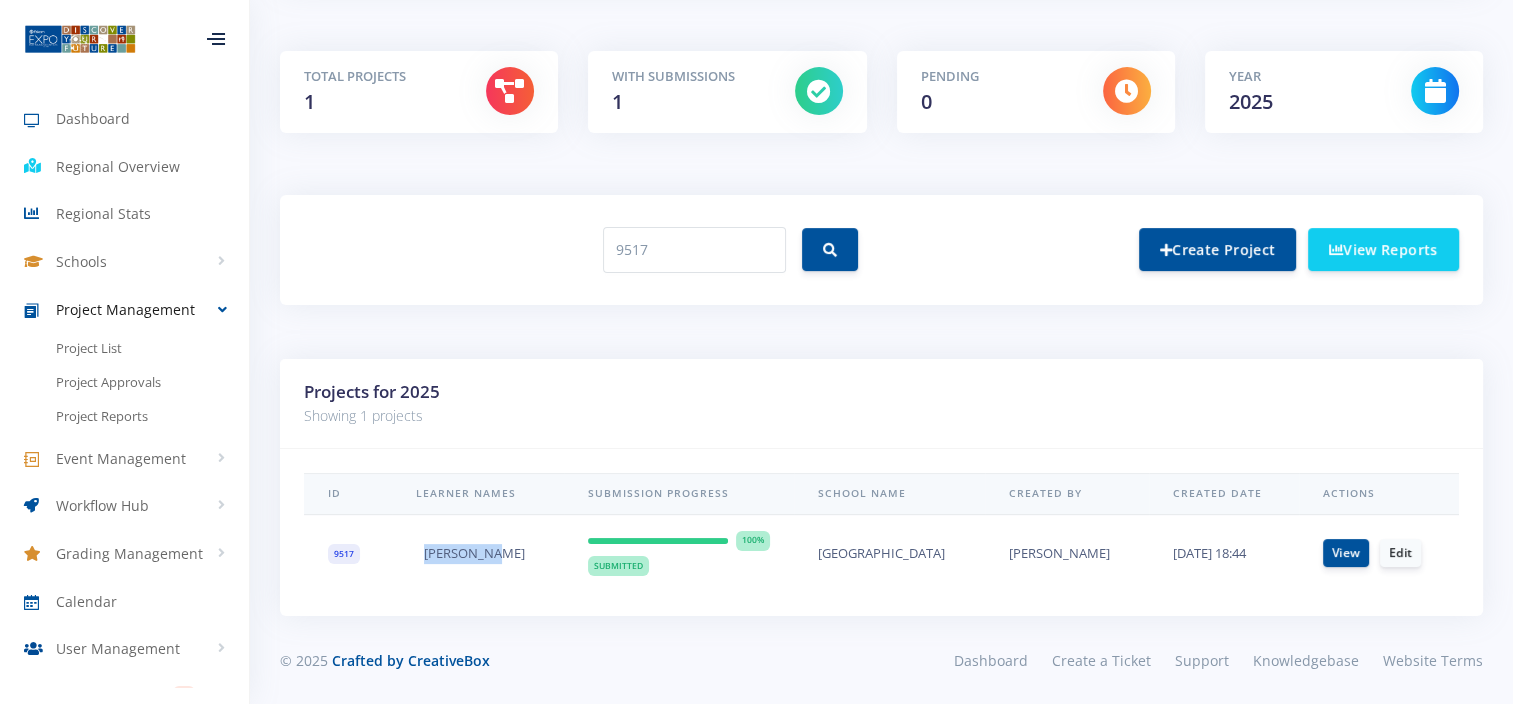 drag, startPoint x: 514, startPoint y: 552, endPoint x: 422, endPoint y: 556, distance: 92.086914 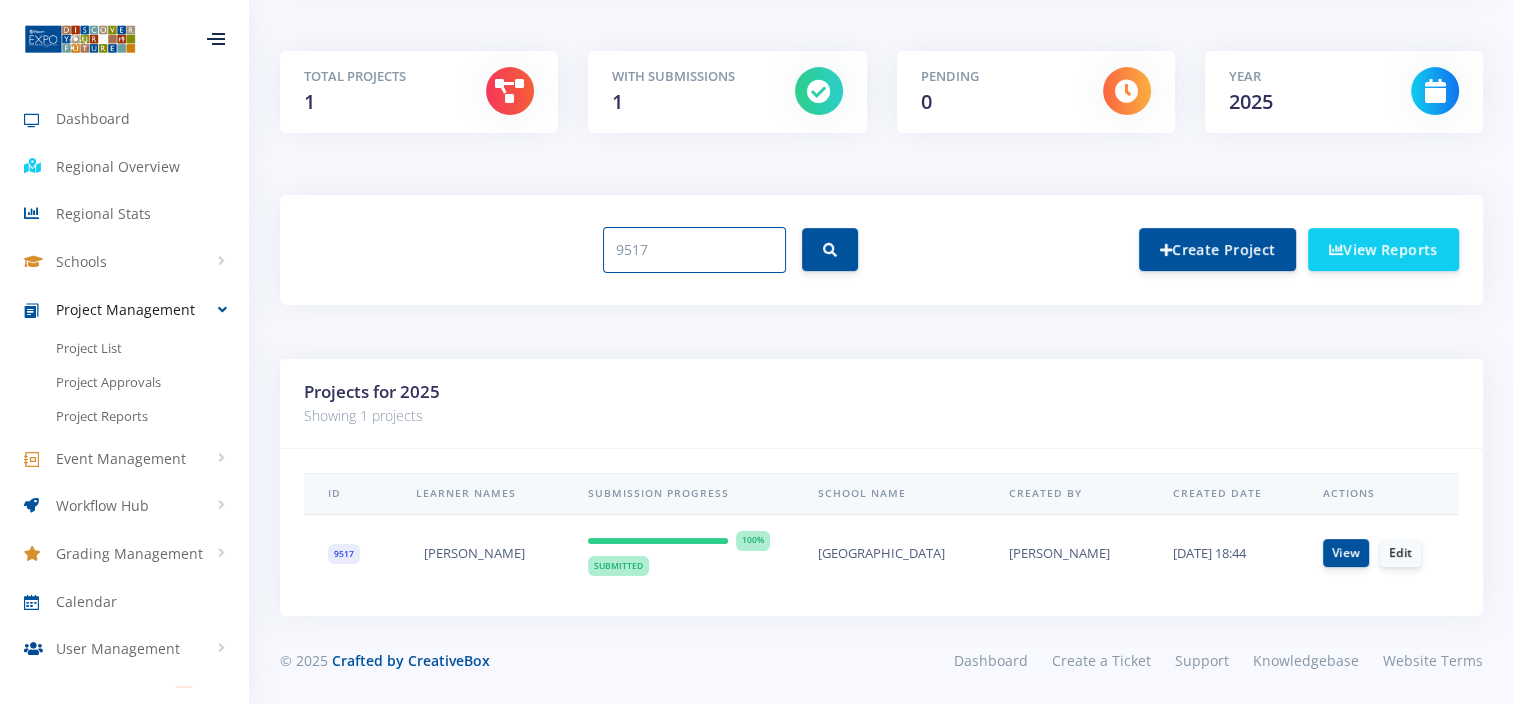 drag, startPoint x: 660, startPoint y: 248, endPoint x: 557, endPoint y: 257, distance: 103.392456 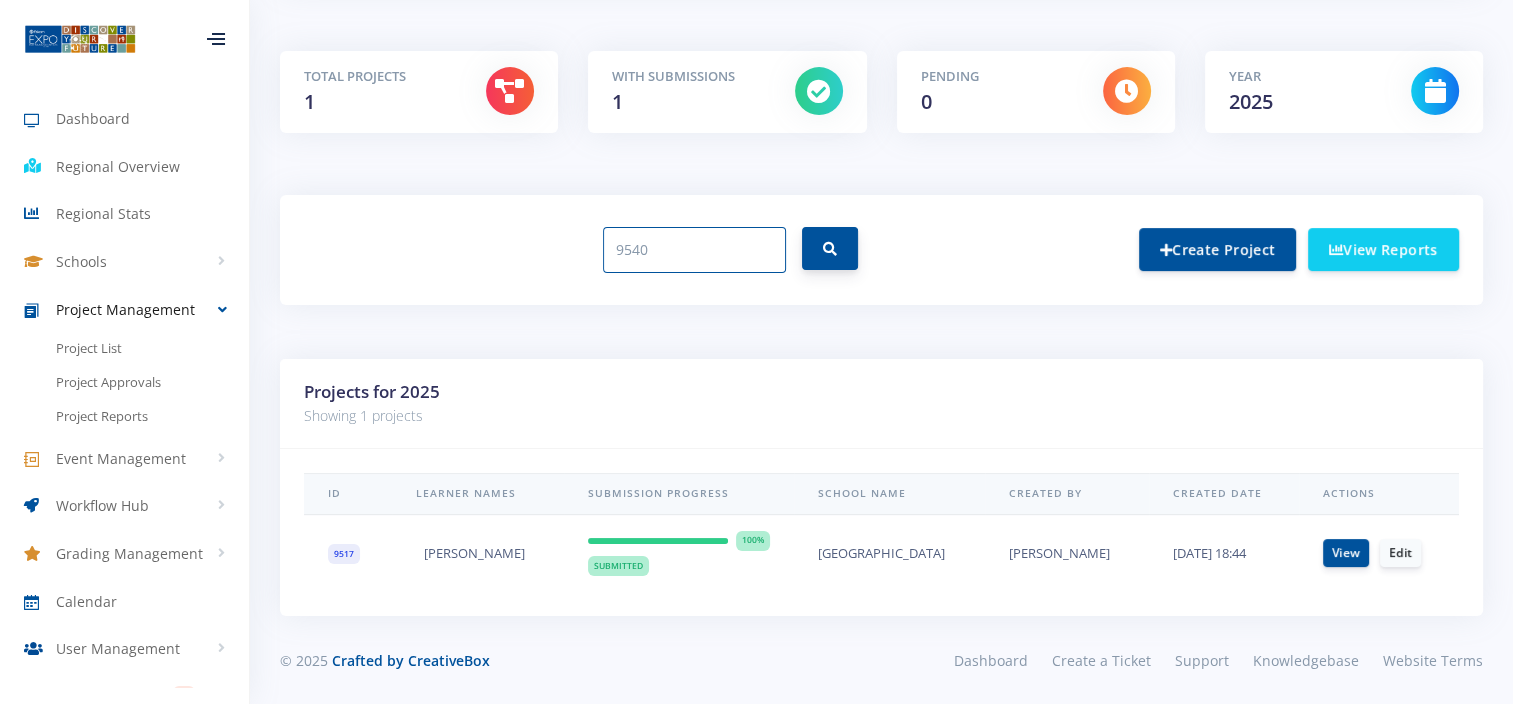type on "9540" 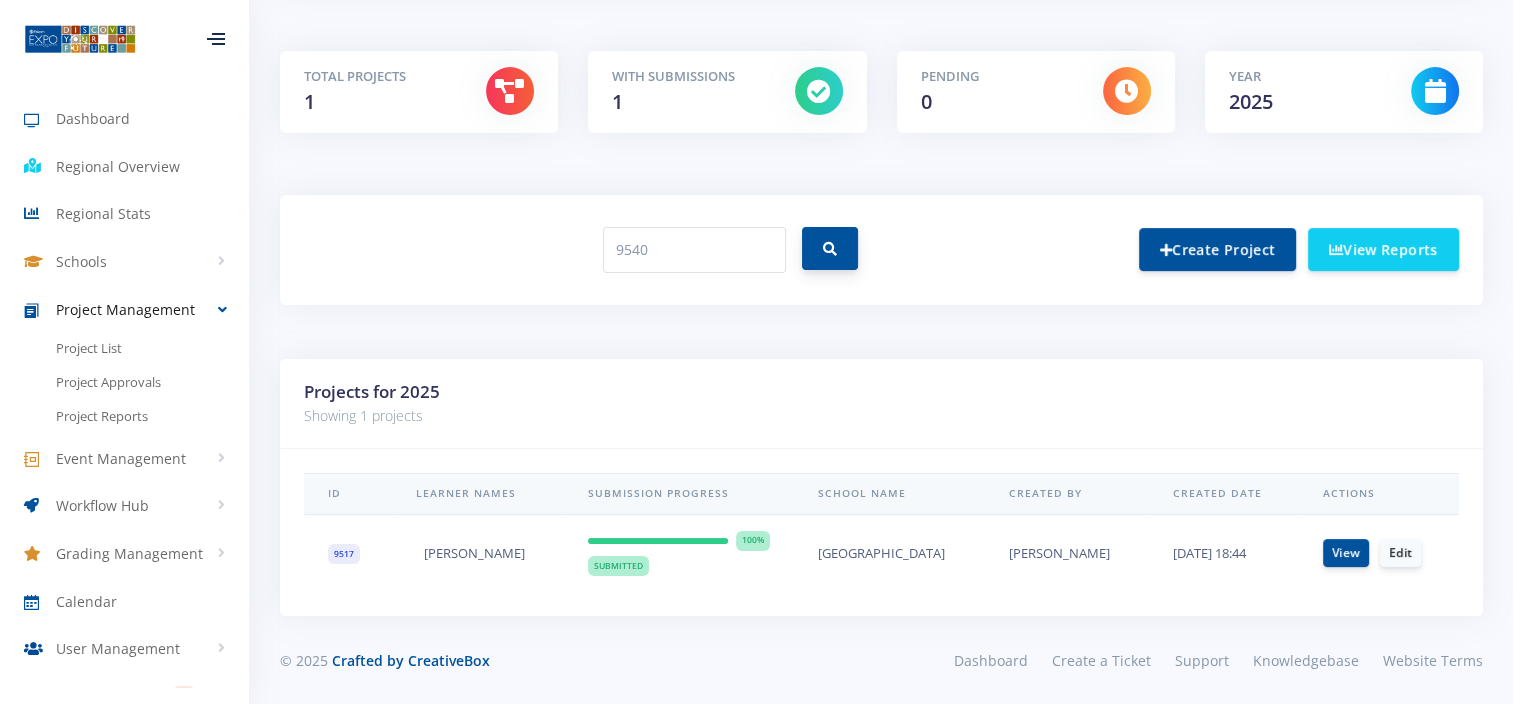 click at bounding box center [830, 248] 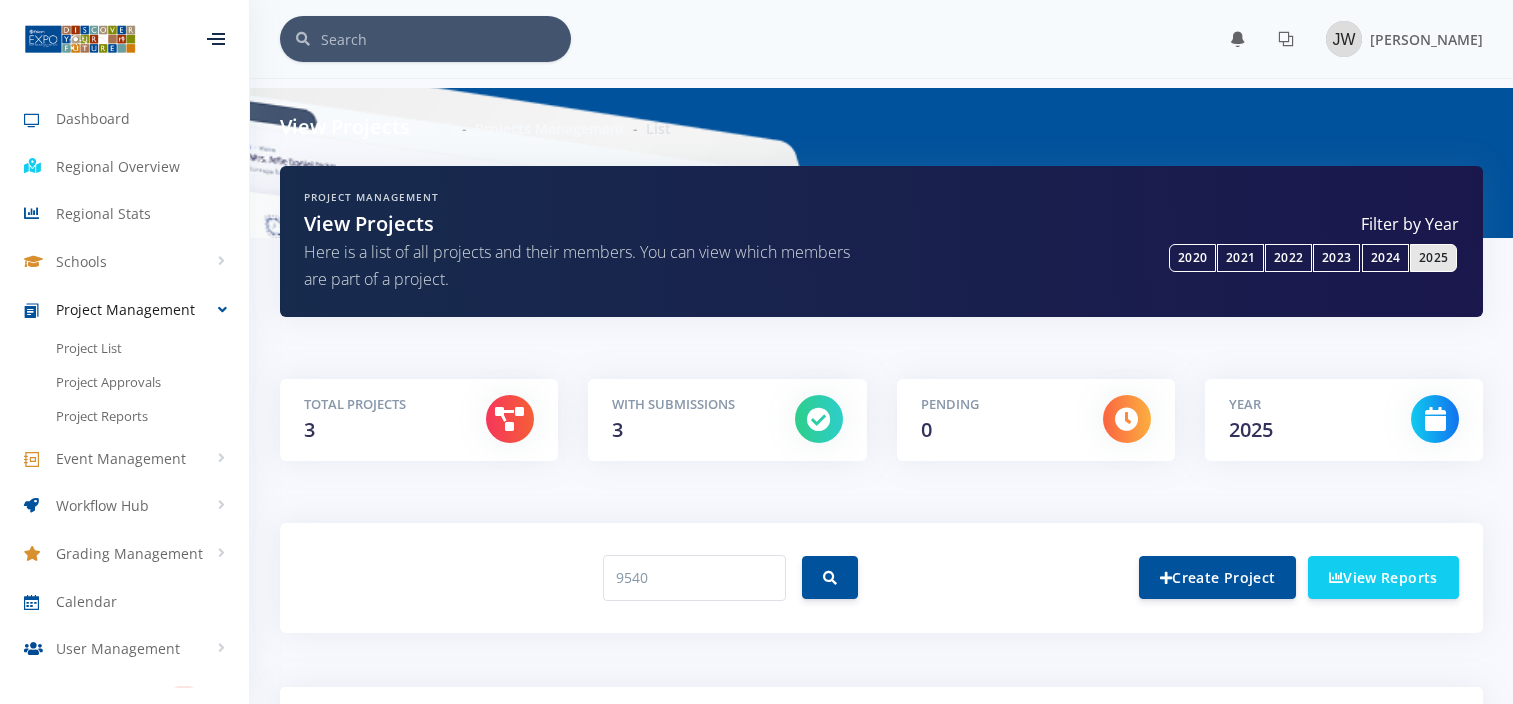 scroll, scrollTop: 72, scrollLeft: 0, axis: vertical 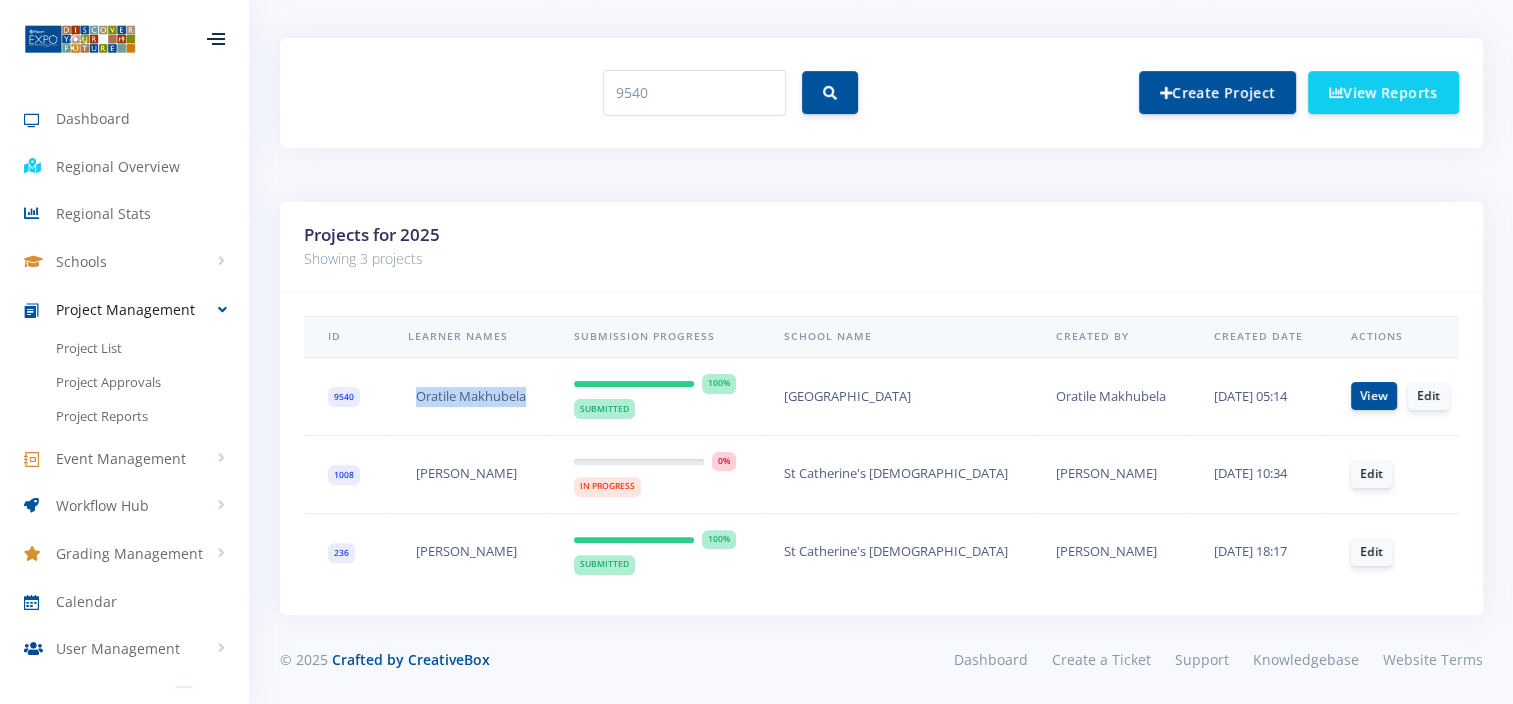 drag, startPoint x: 481, startPoint y: 383, endPoint x: 408, endPoint y: 388, distance: 73.171036 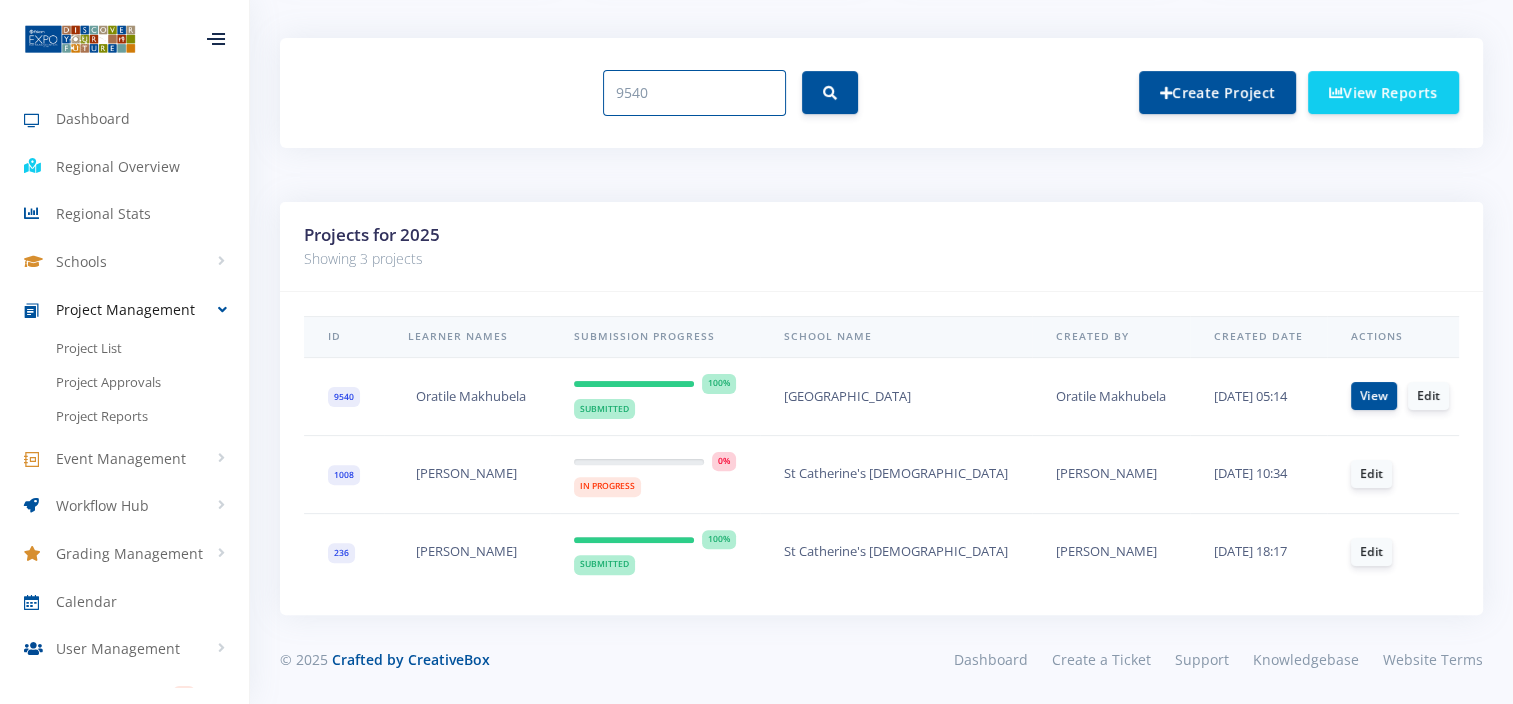 drag, startPoint x: 670, startPoint y: 82, endPoint x: 488, endPoint y: 72, distance: 182.27452 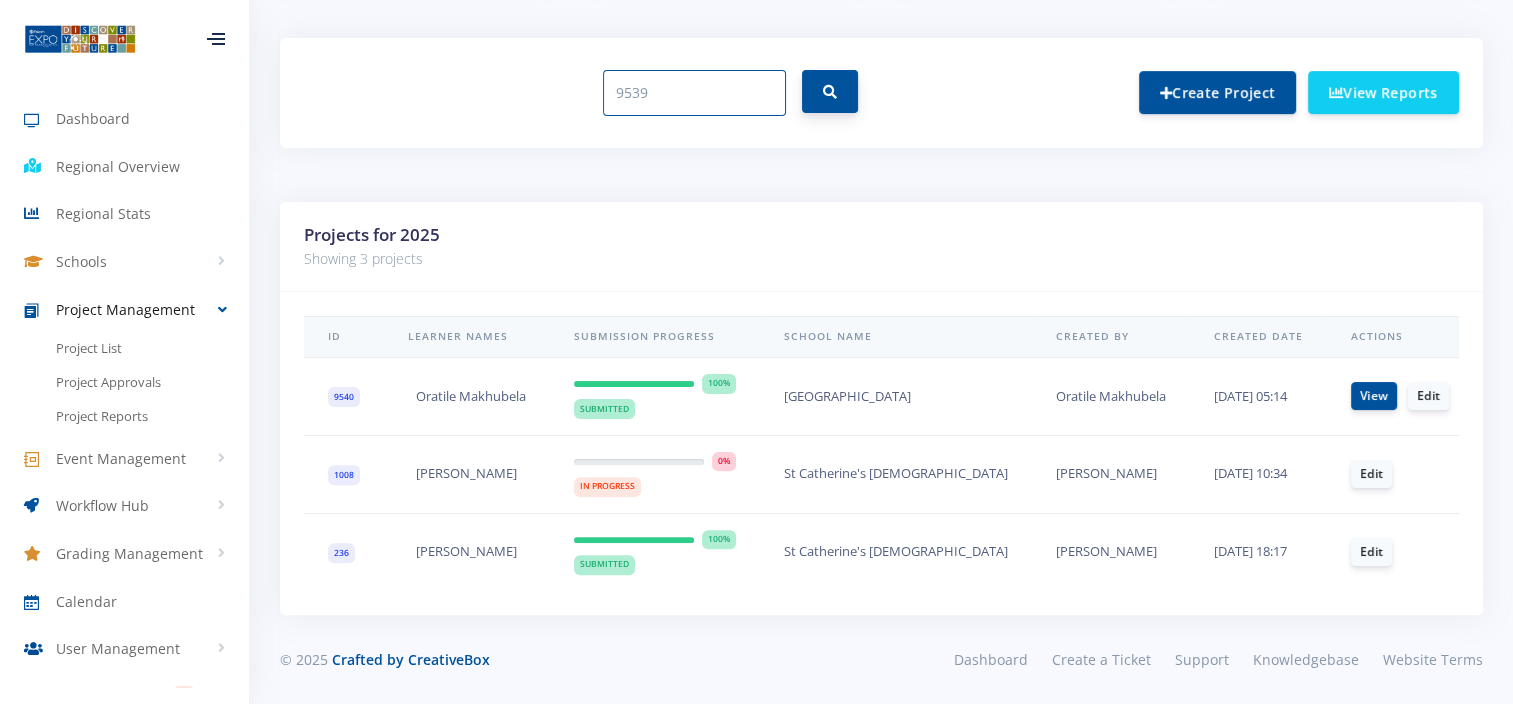 type on "9539" 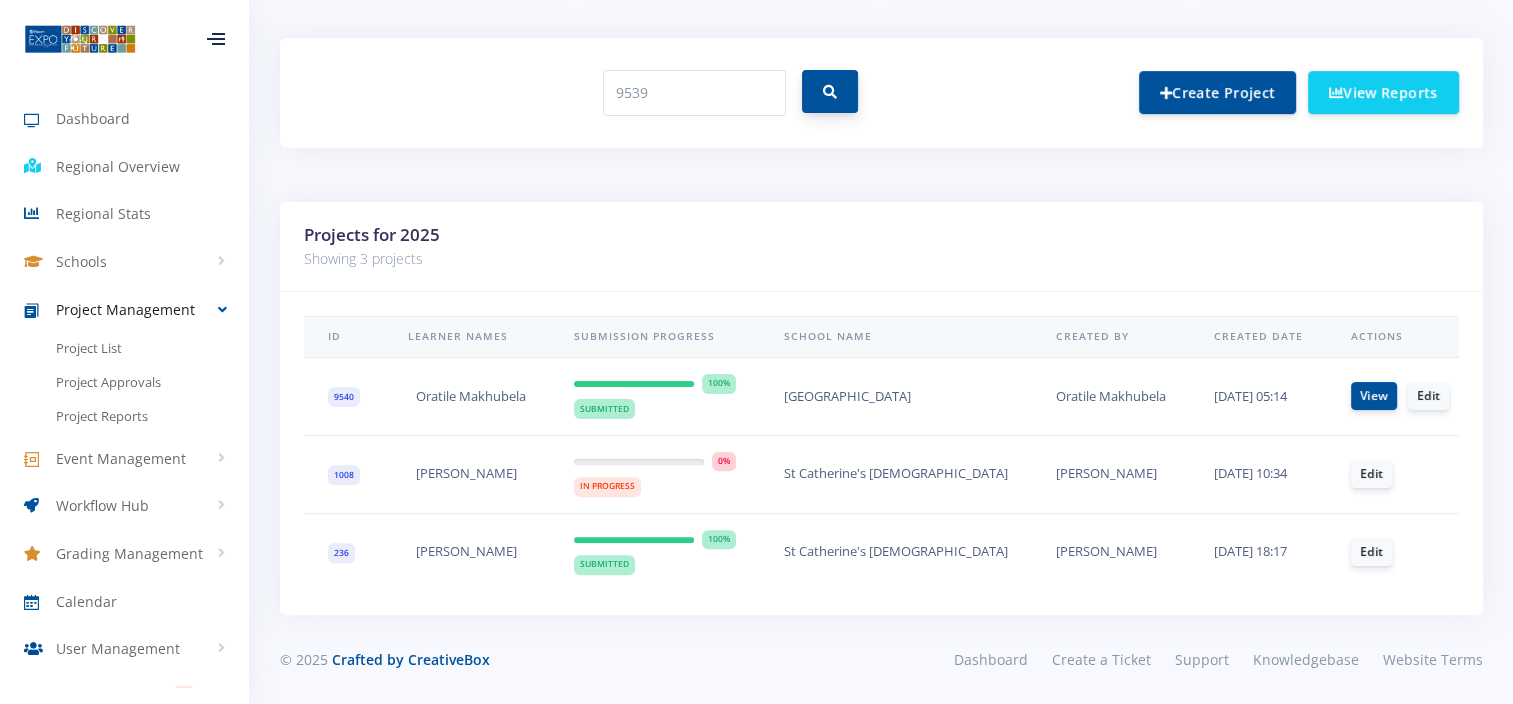 click at bounding box center (830, 91) 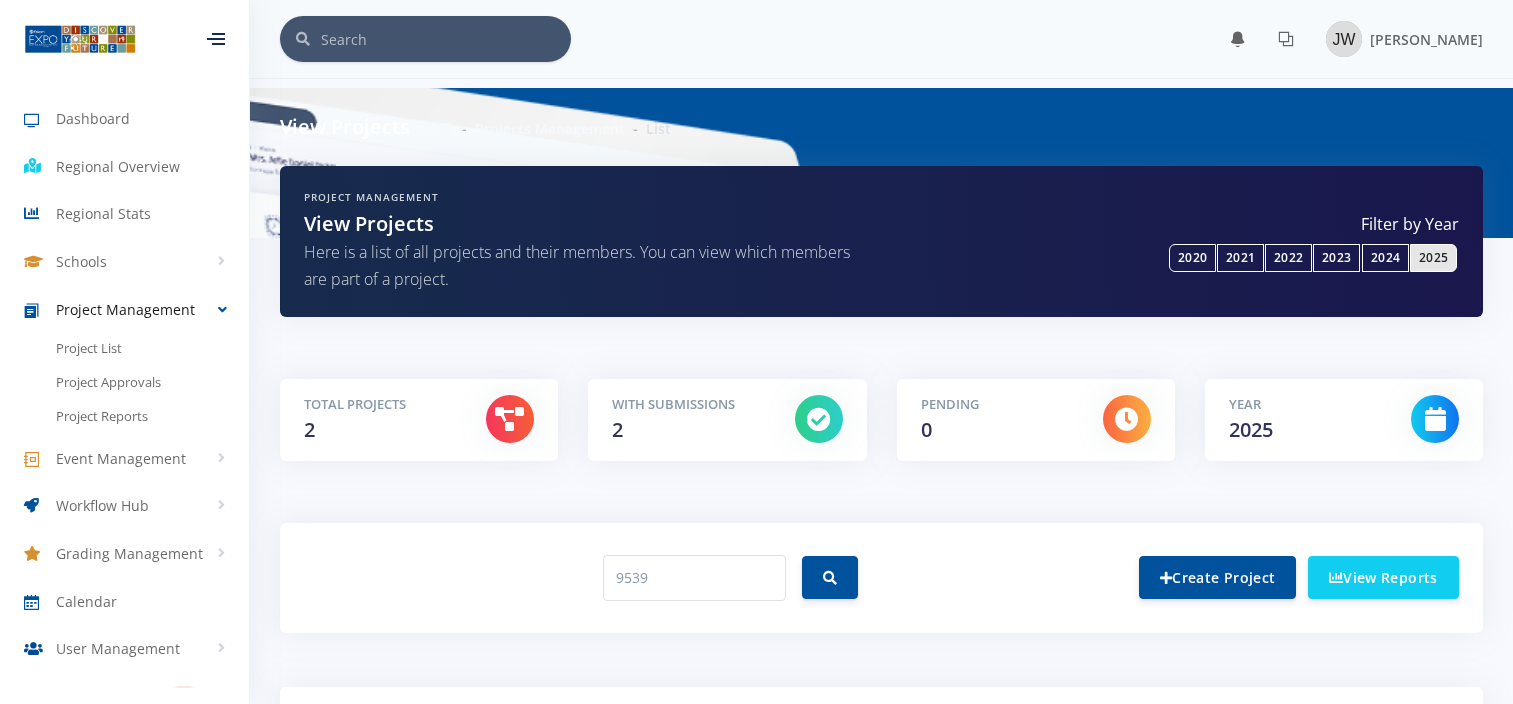 scroll, scrollTop: 0, scrollLeft: 0, axis: both 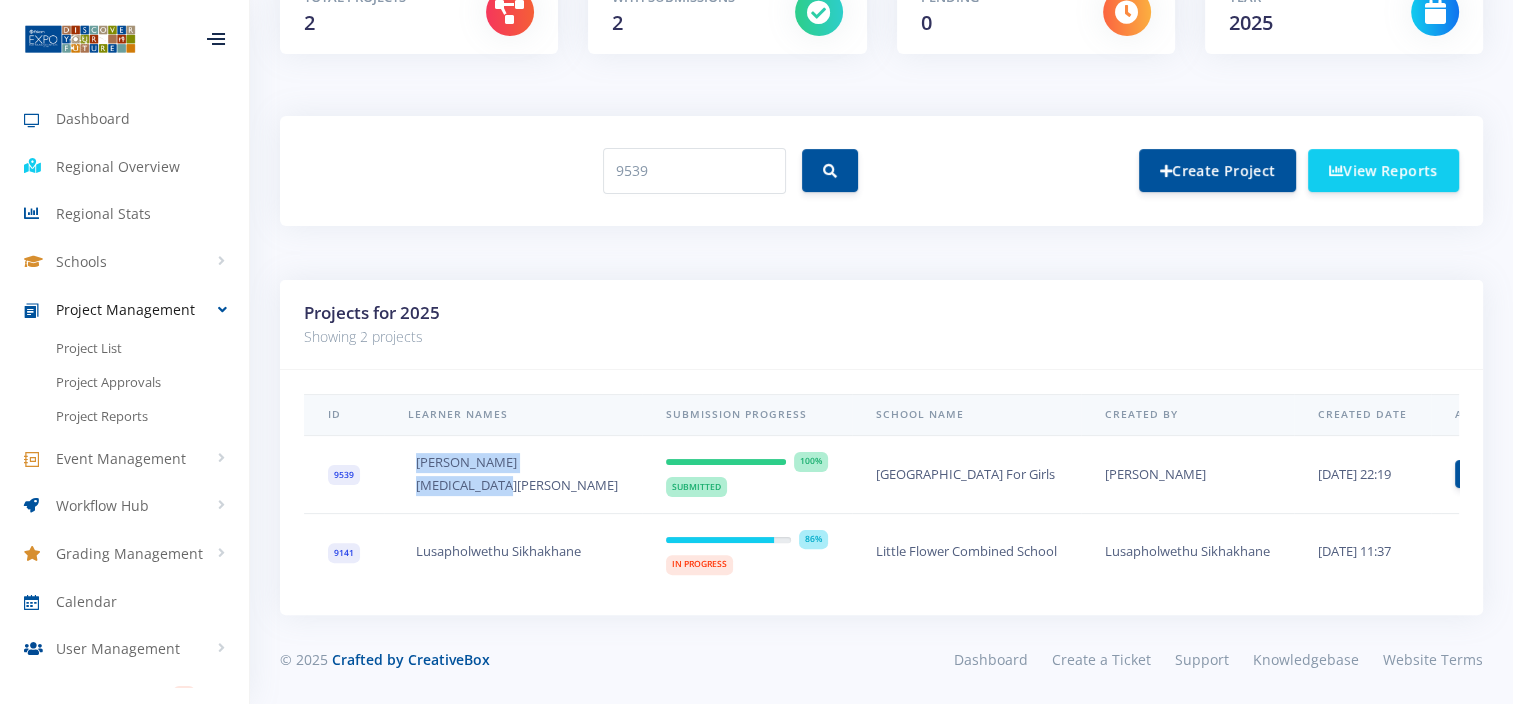 drag, startPoint x: 517, startPoint y: 472, endPoint x: 415, endPoint y: 451, distance: 104.13933 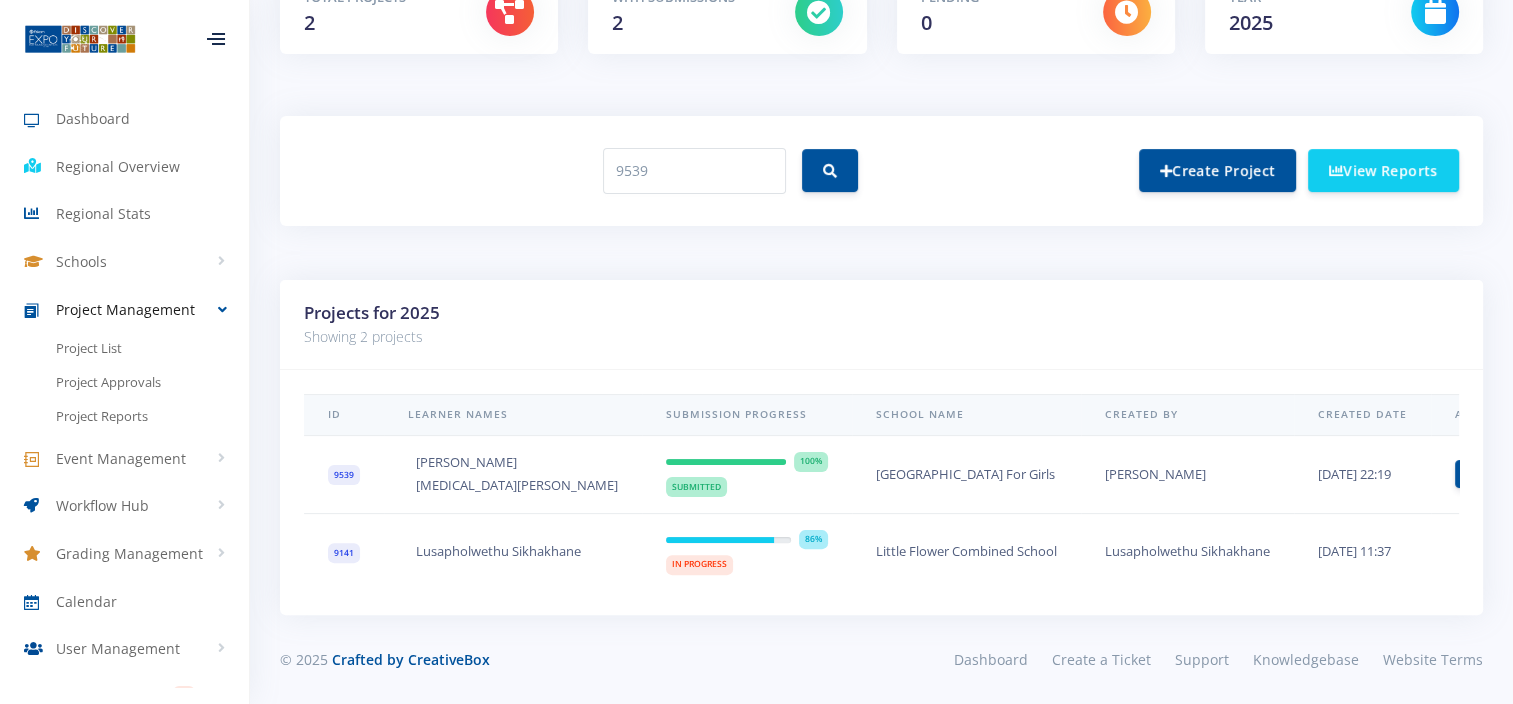 drag, startPoint x: 513, startPoint y: 504, endPoint x: 502, endPoint y: 495, distance: 14.21267 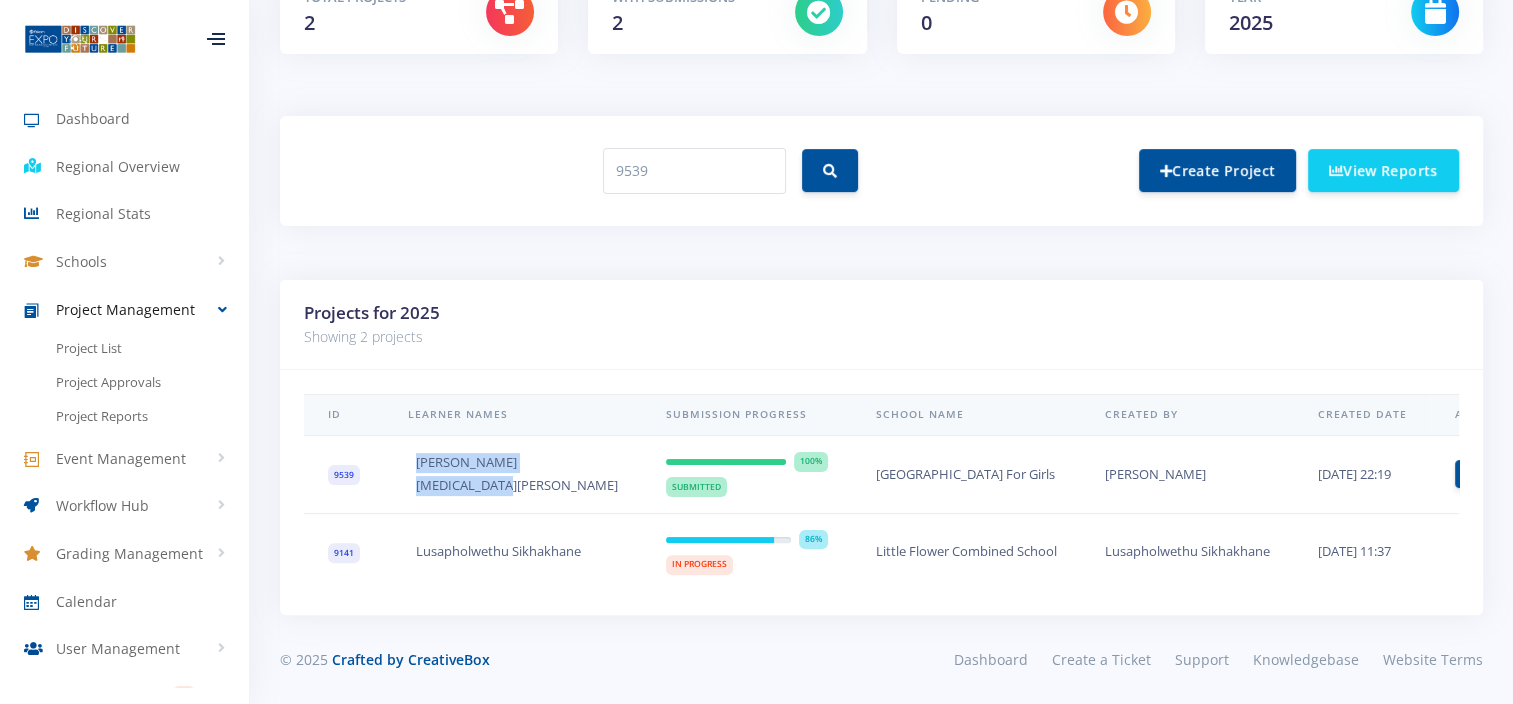 drag, startPoint x: 517, startPoint y: 468, endPoint x: 404, endPoint y: 436, distance: 117.4436 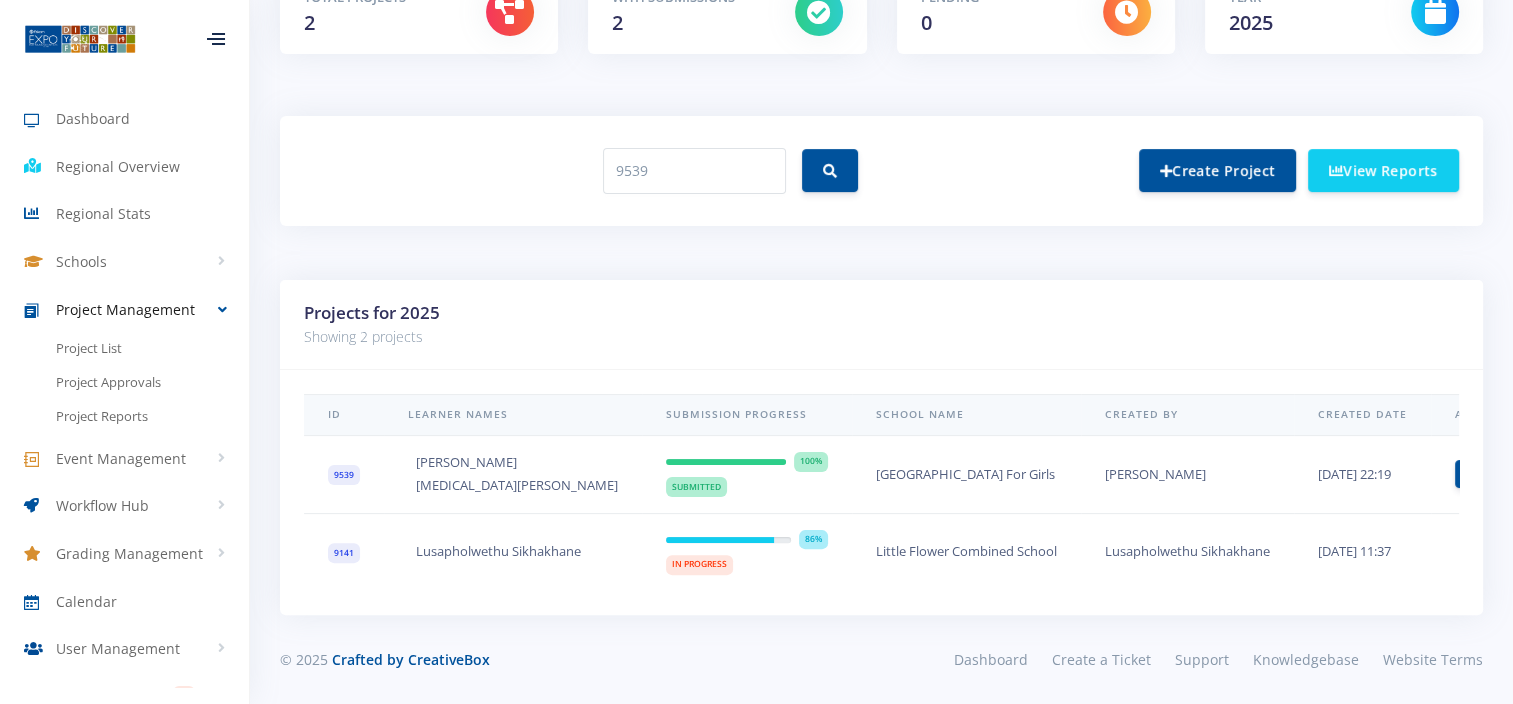 drag, startPoint x: 138, startPoint y: 689, endPoint x: 681, endPoint y: 263, distance: 690.163 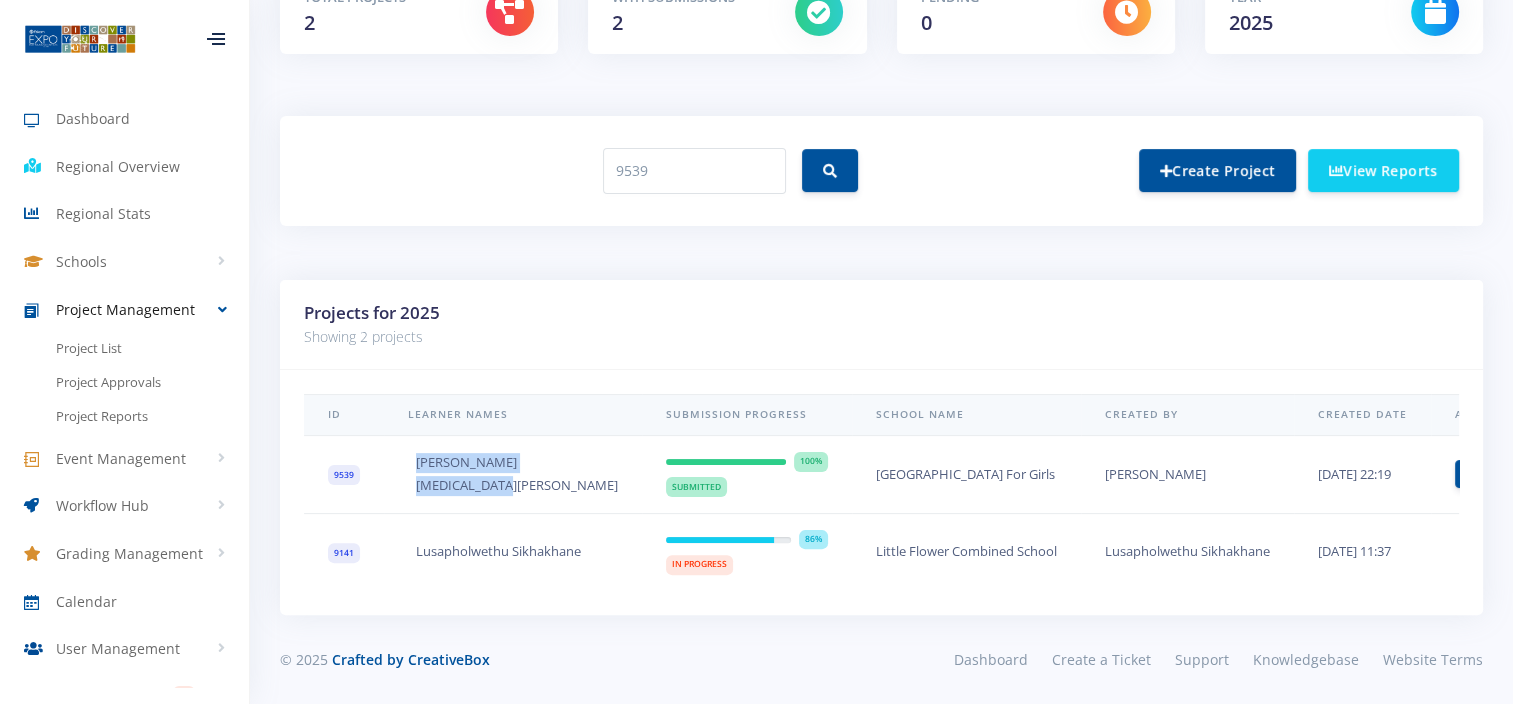 drag, startPoint x: 511, startPoint y: 472, endPoint x: 360, endPoint y: 448, distance: 152.89539 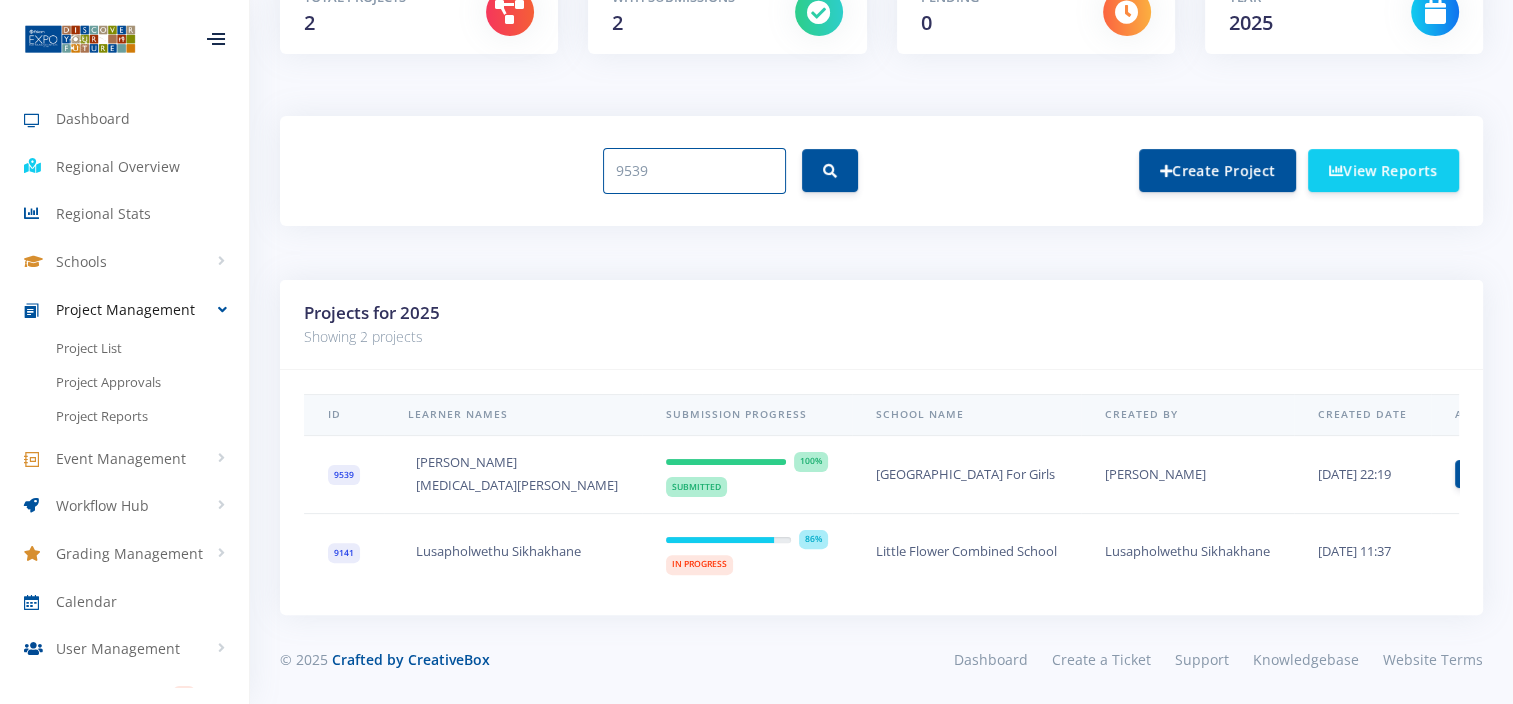 drag, startPoint x: 654, startPoint y: 156, endPoint x: 543, endPoint y: 160, distance: 111.07205 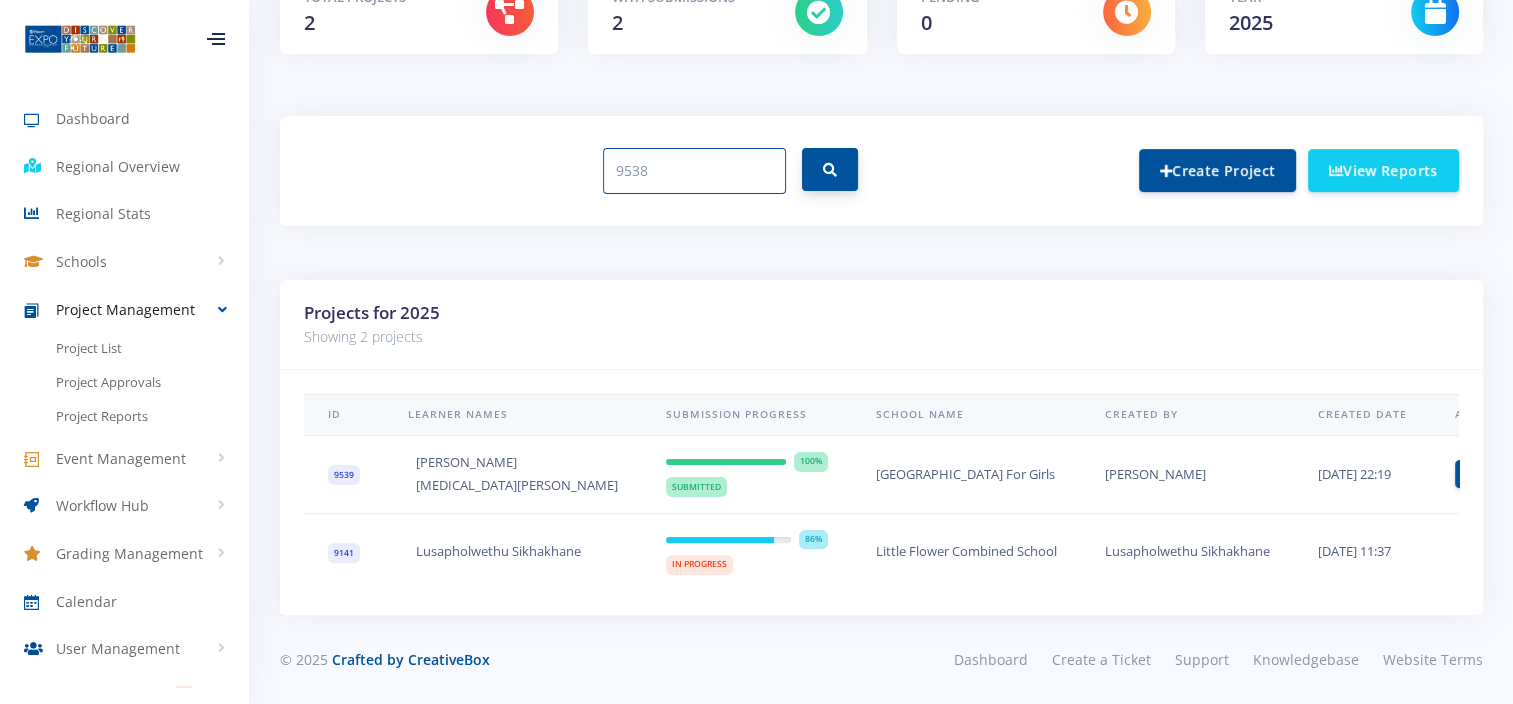 type on "9538" 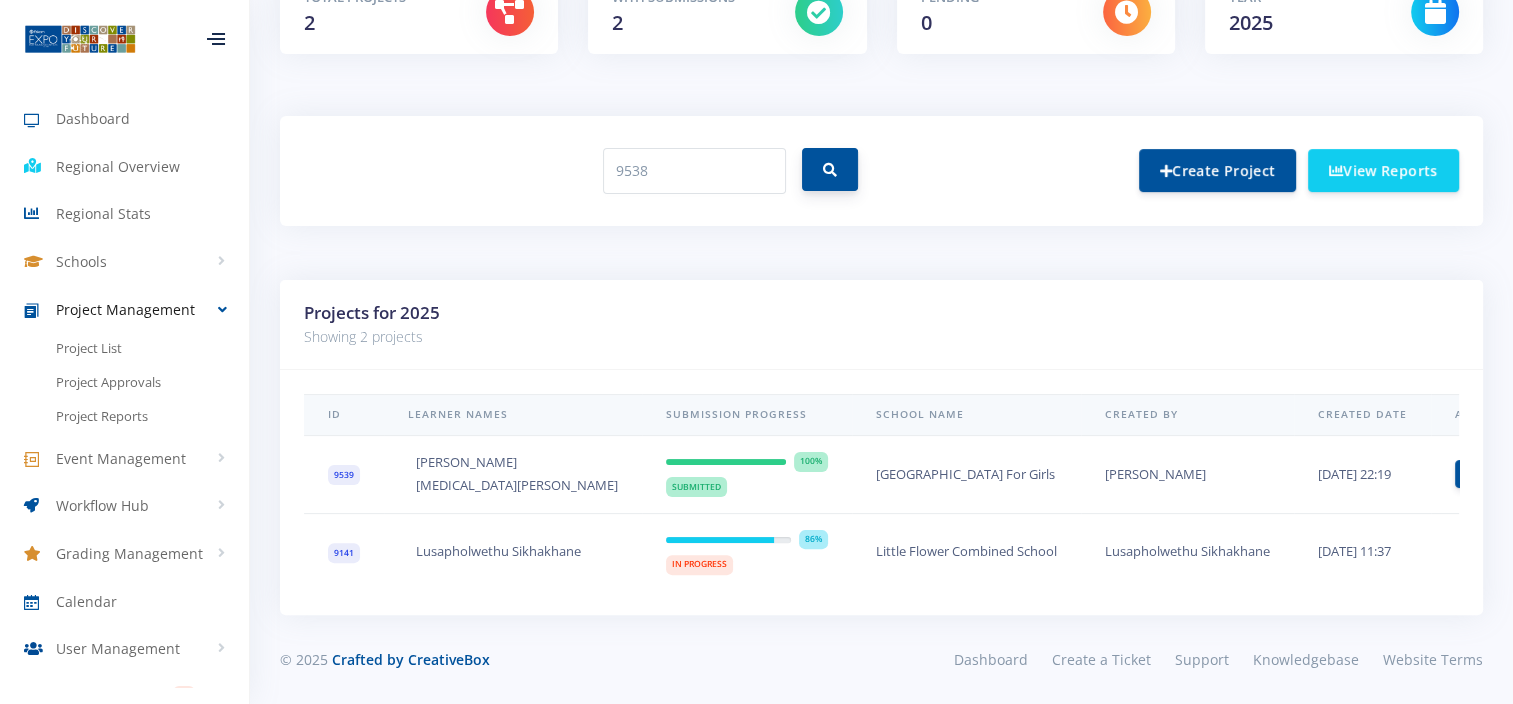 click at bounding box center (830, 169) 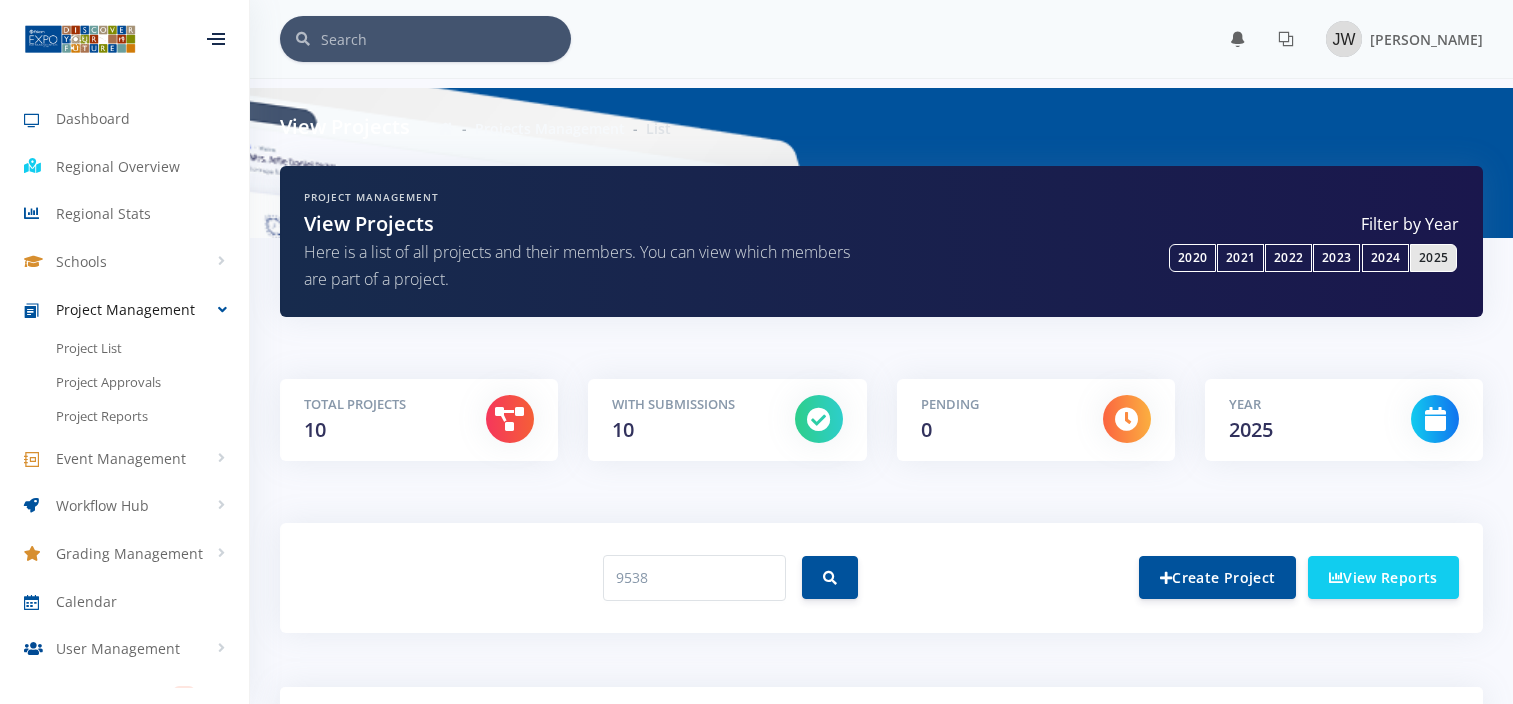 scroll, scrollTop: 0, scrollLeft: 0, axis: both 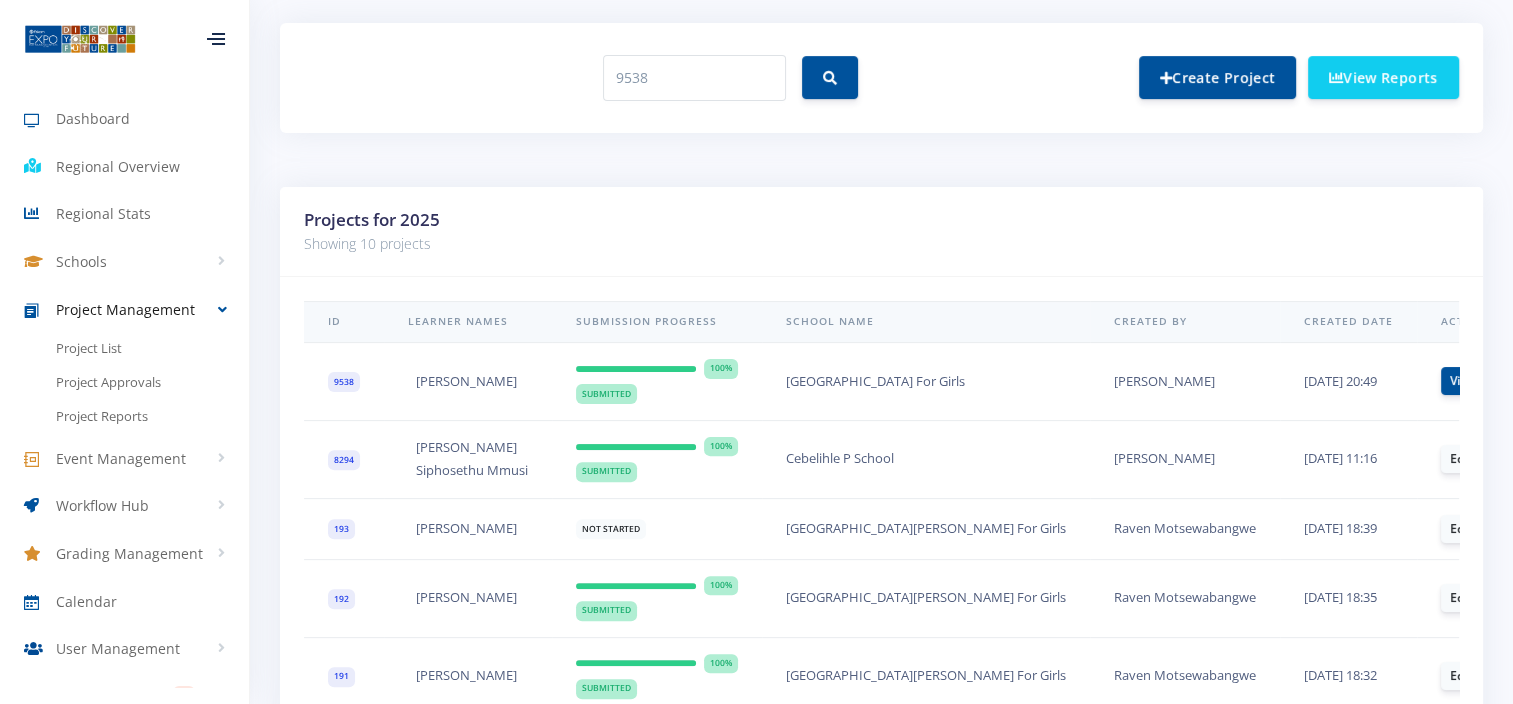 drag, startPoint x: 524, startPoint y: 382, endPoint x: 400, endPoint y: 383, distance: 124.004036 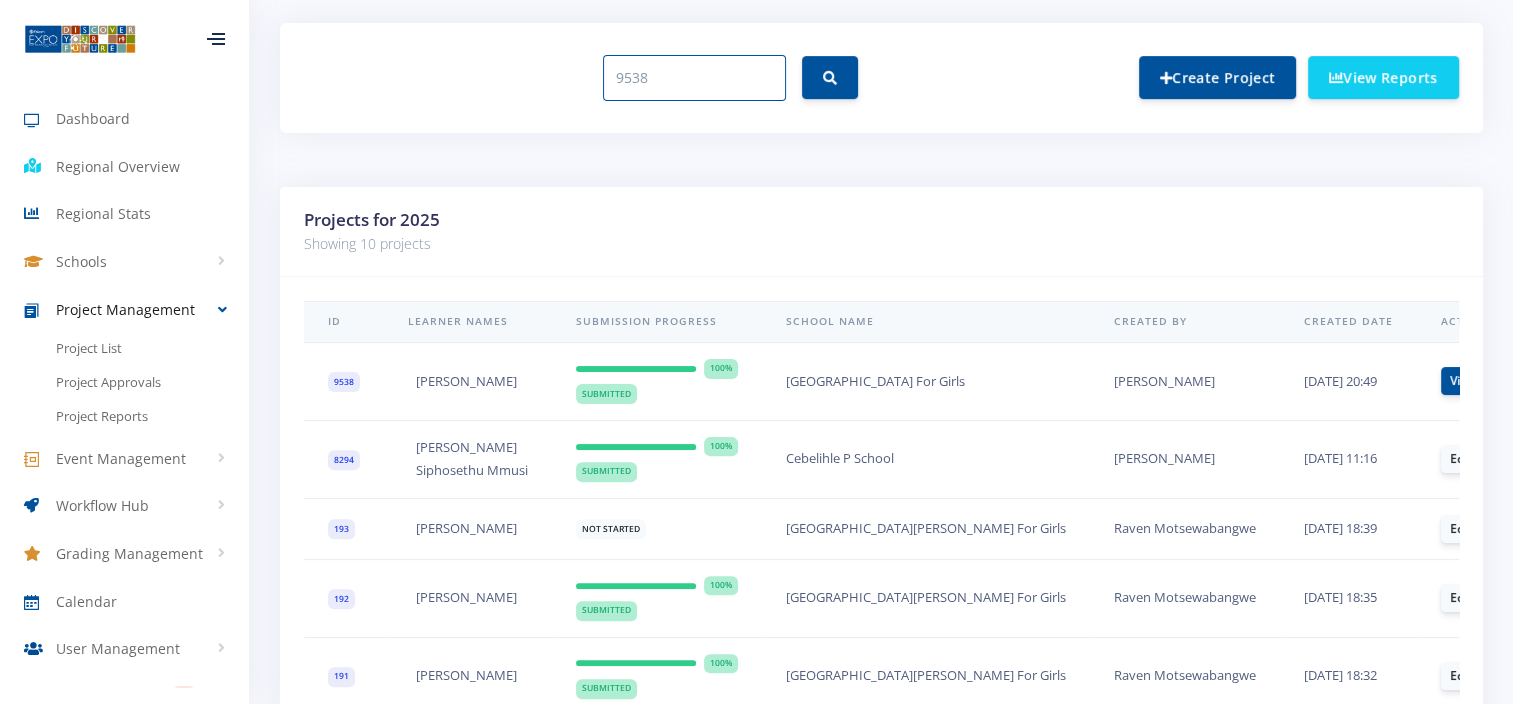 drag, startPoint x: 658, startPoint y: 90, endPoint x: 481, endPoint y: 83, distance: 177.13837 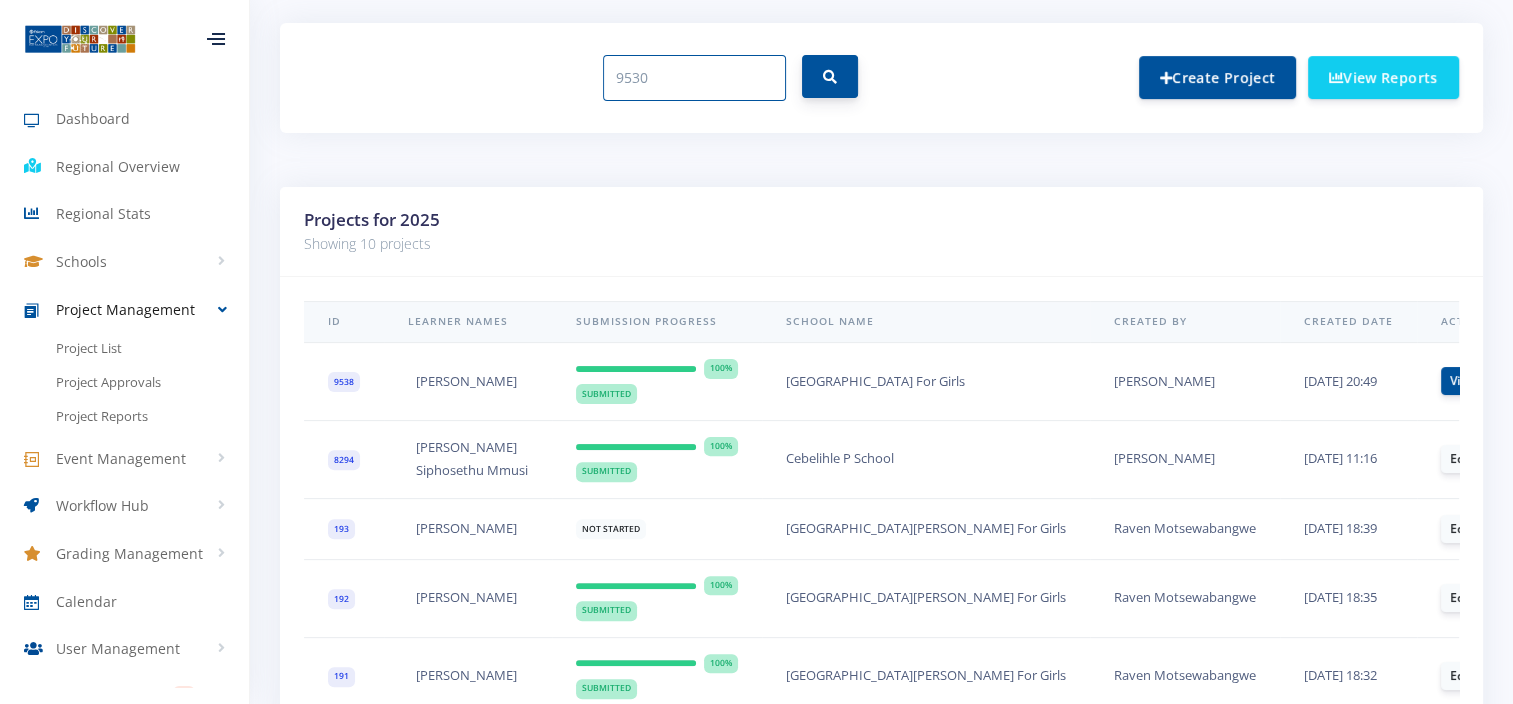 type on "9530" 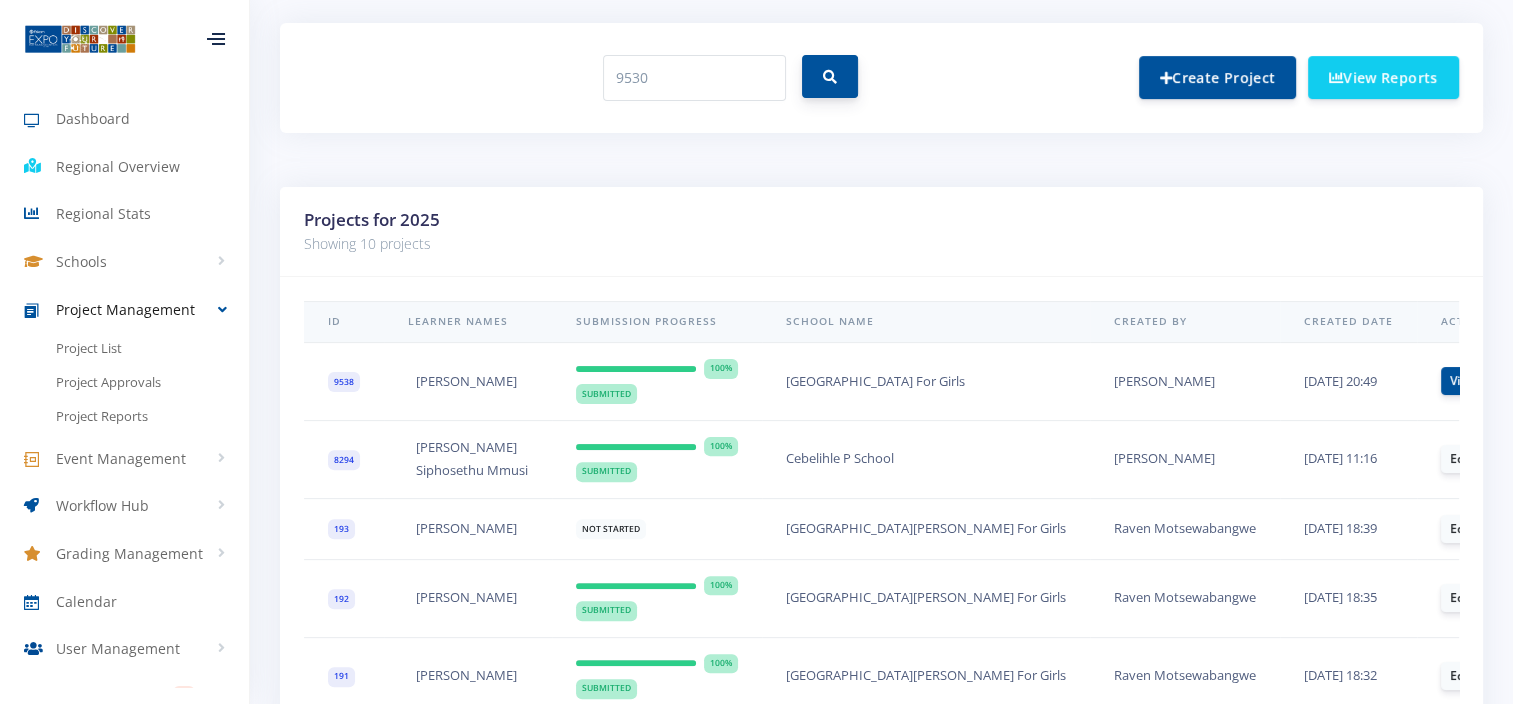 click at bounding box center [830, 76] 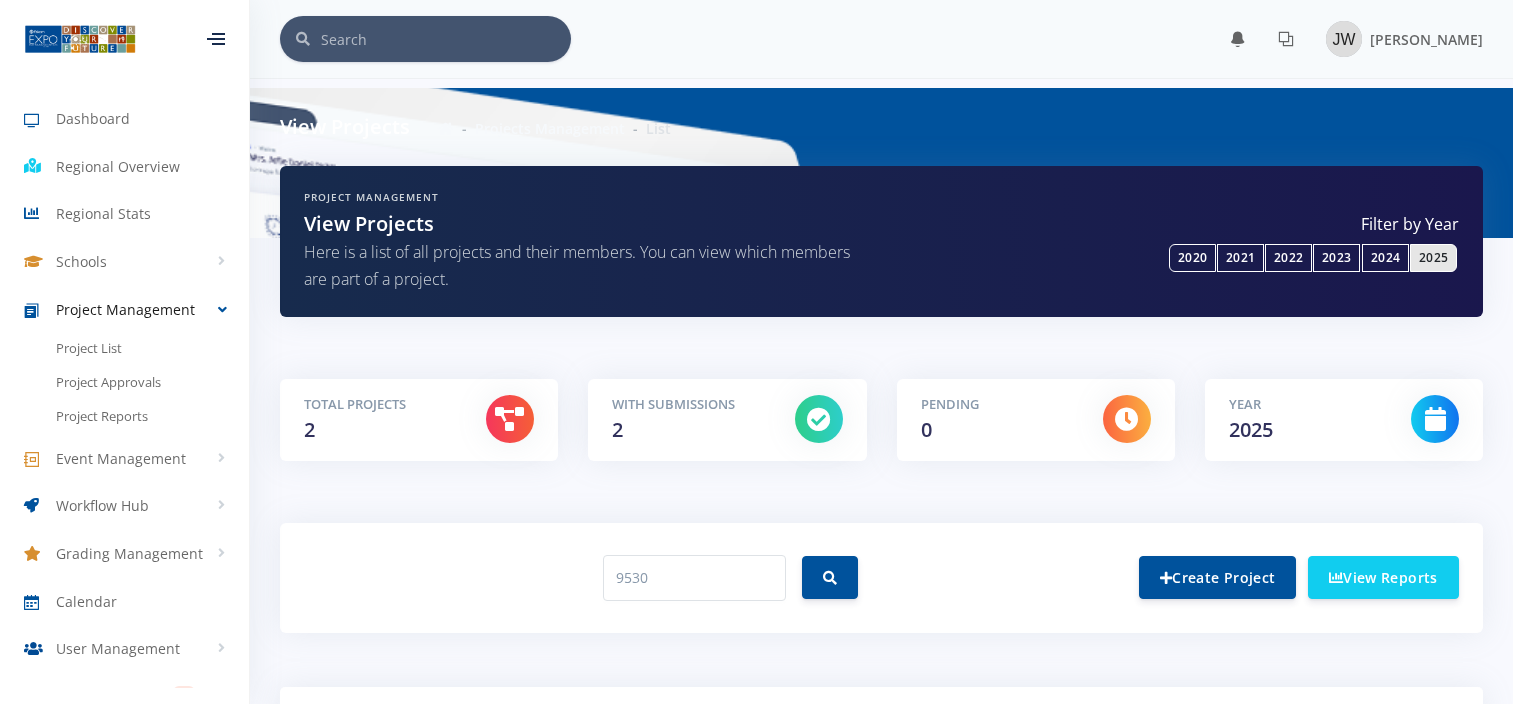 scroll, scrollTop: 155, scrollLeft: 0, axis: vertical 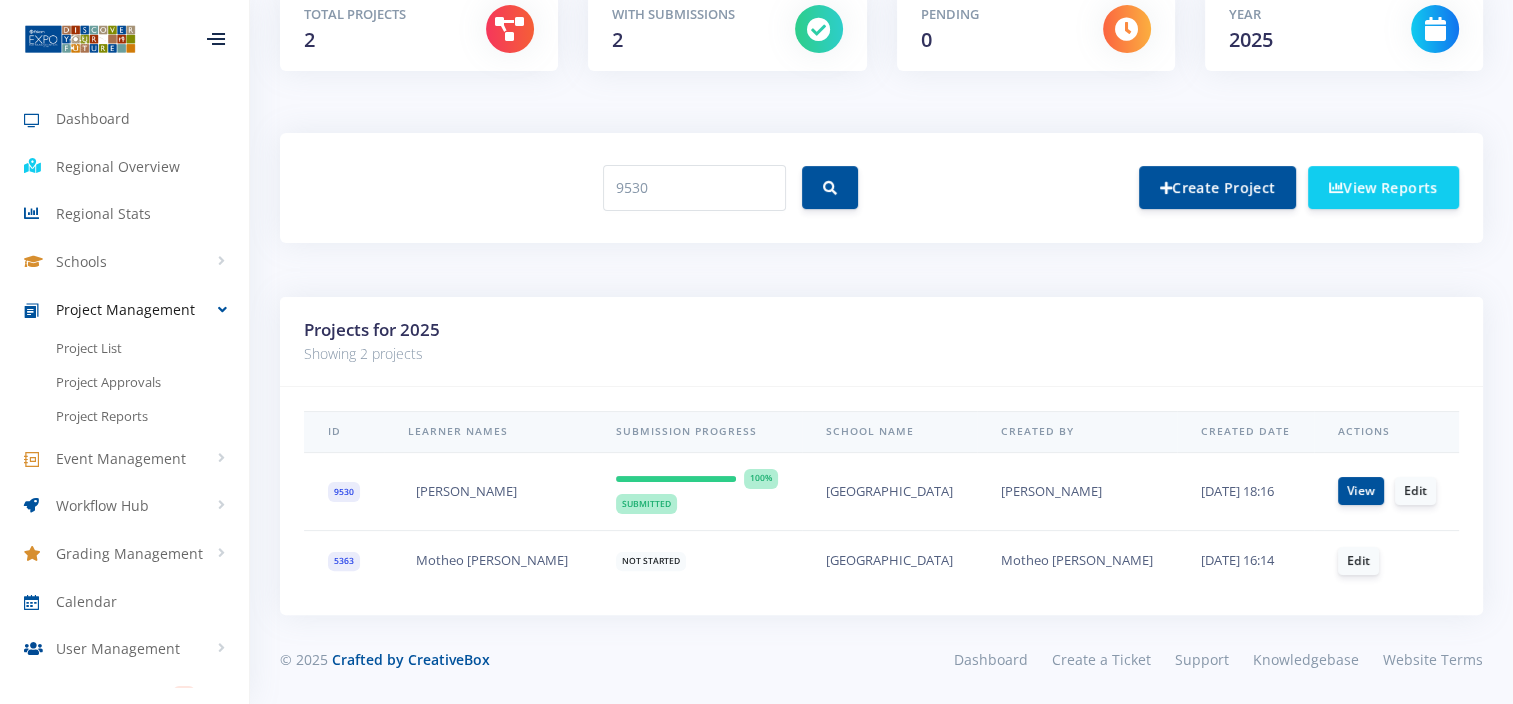 drag, startPoint x: 511, startPoint y: 480, endPoint x: 411, endPoint y: 479, distance: 100.005 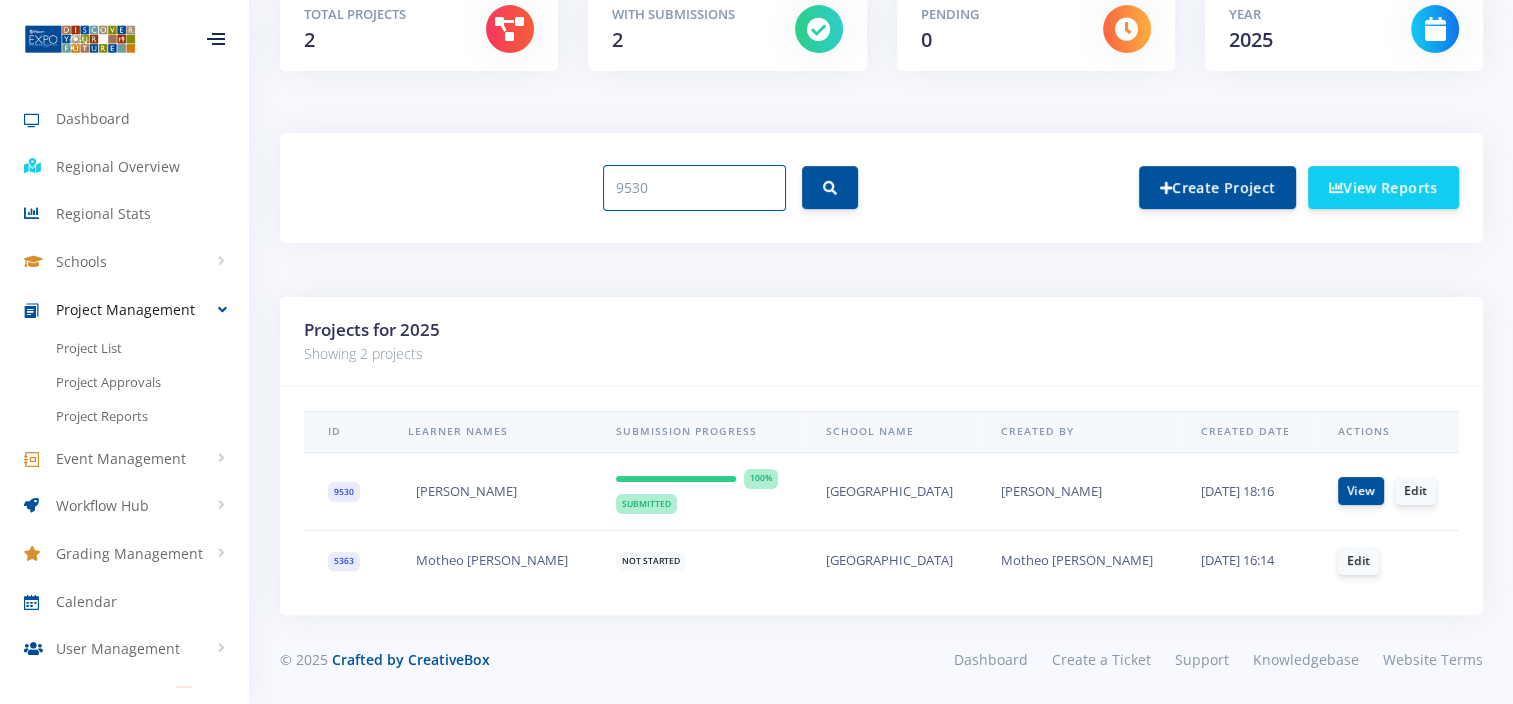 drag, startPoint x: 658, startPoint y: 173, endPoint x: 496, endPoint y: 173, distance: 162 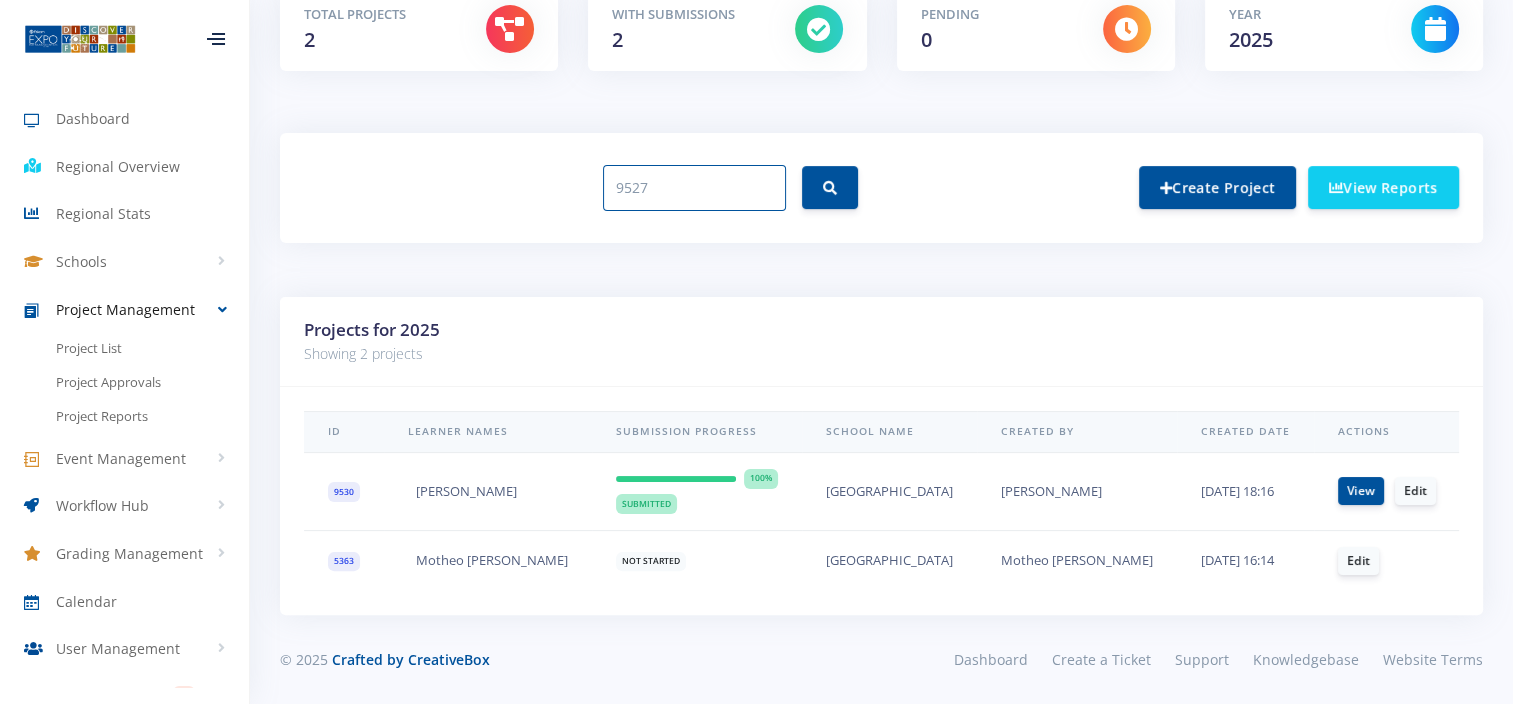 type on "9527" 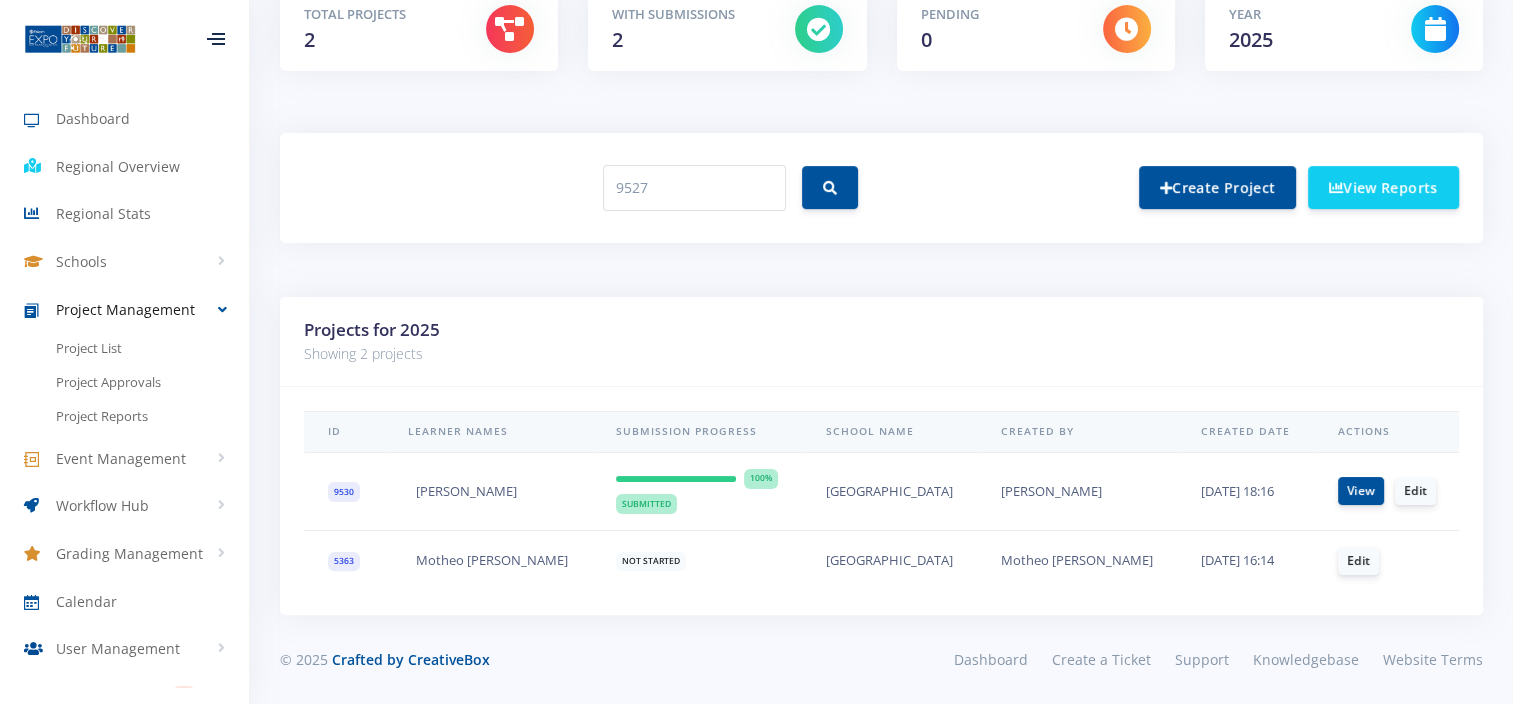 click on "9527" at bounding box center [730, 188] 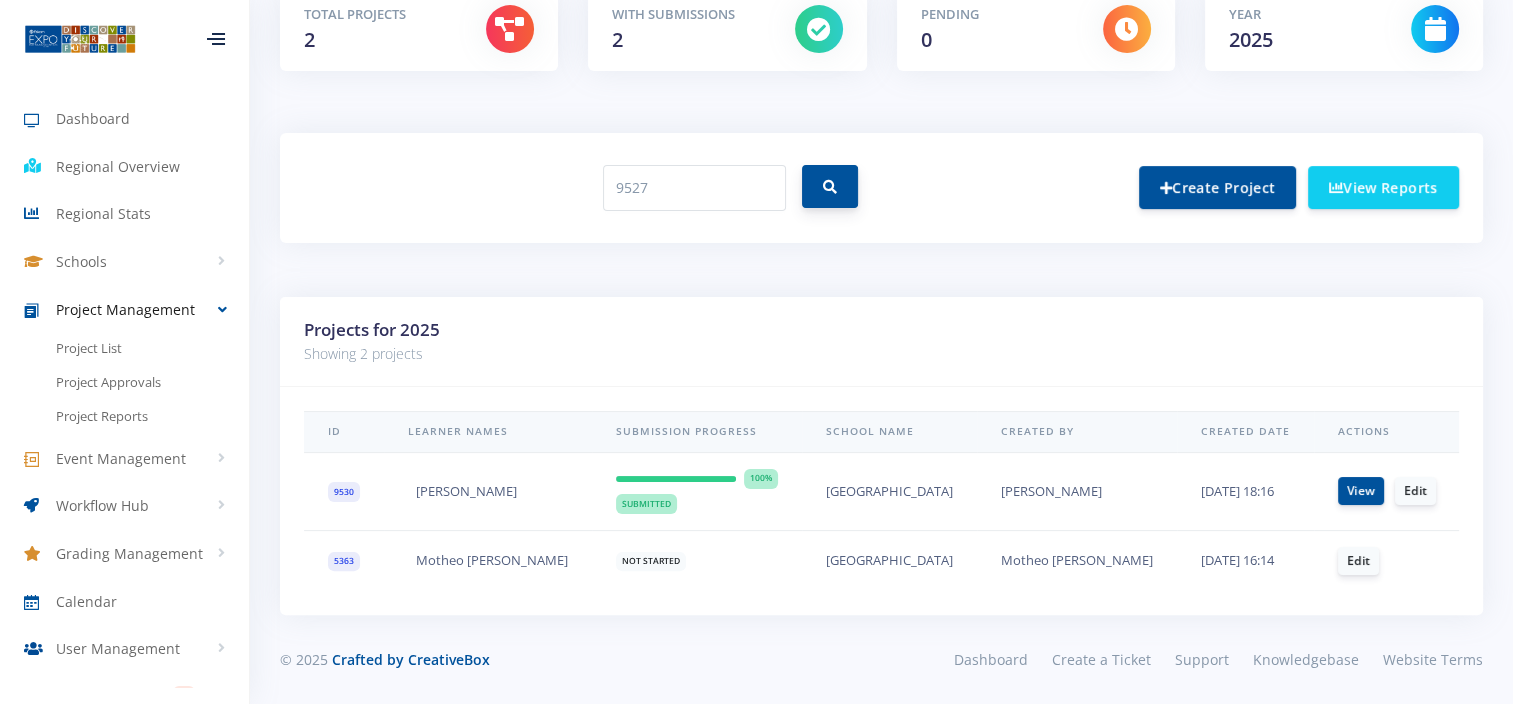 click at bounding box center [830, 186] 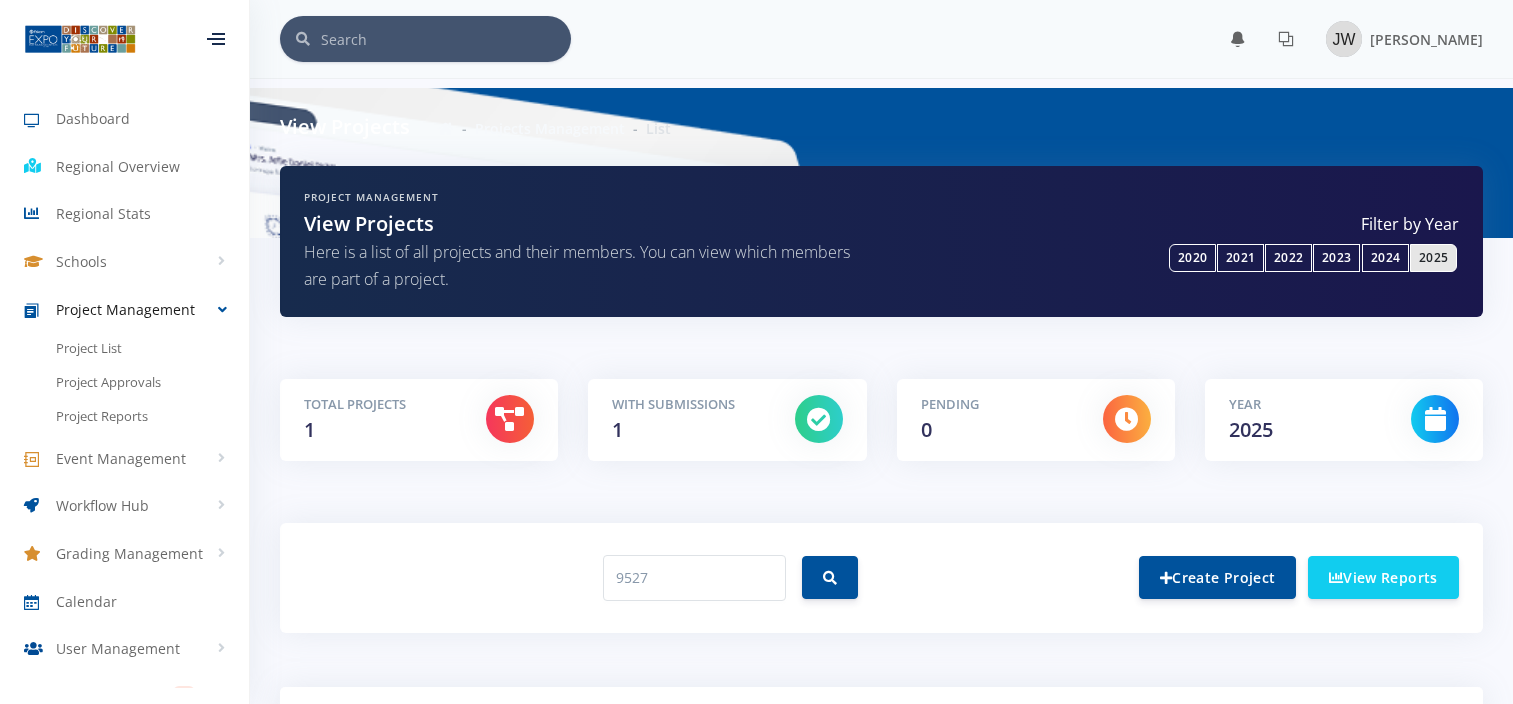 scroll, scrollTop: 0, scrollLeft: 0, axis: both 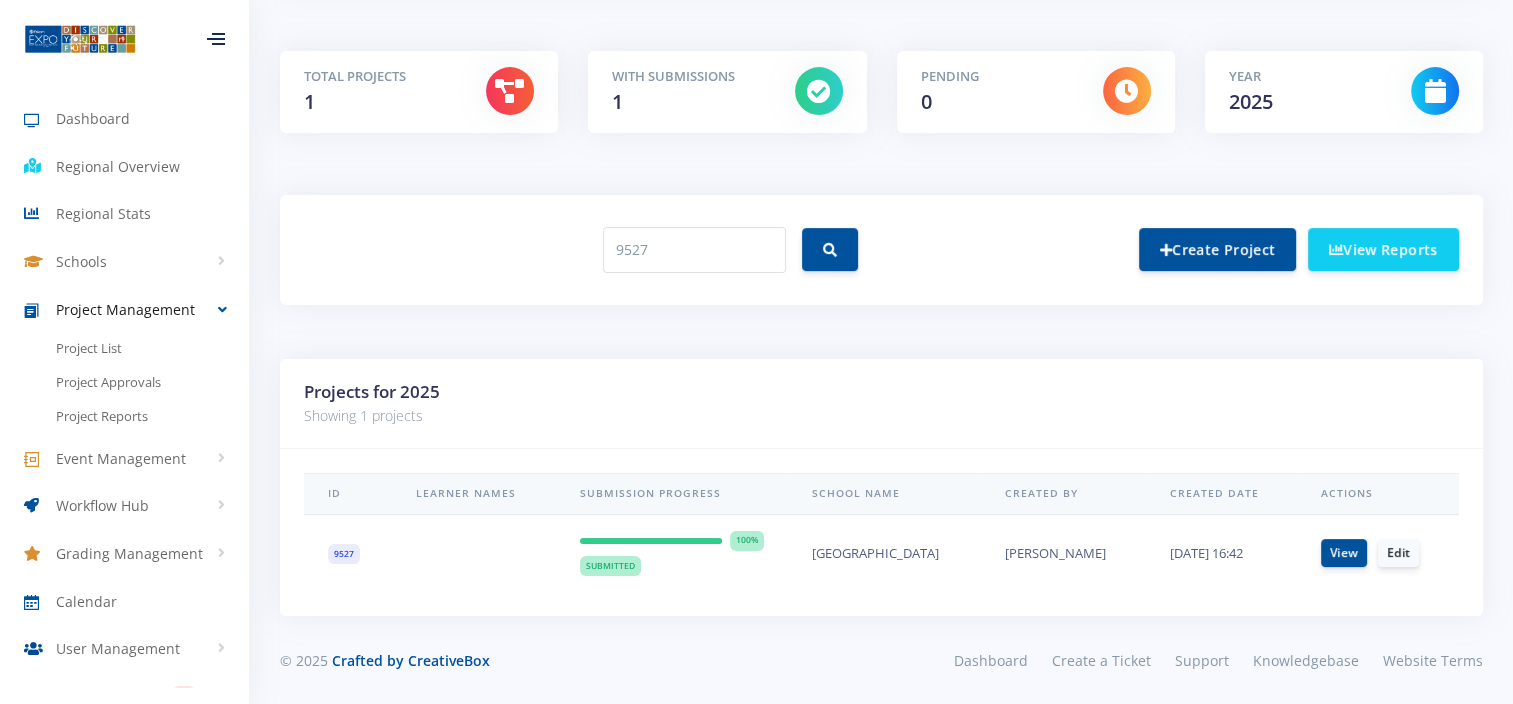 drag, startPoint x: 1096, startPoint y: 552, endPoint x: 990, endPoint y: 552, distance: 106 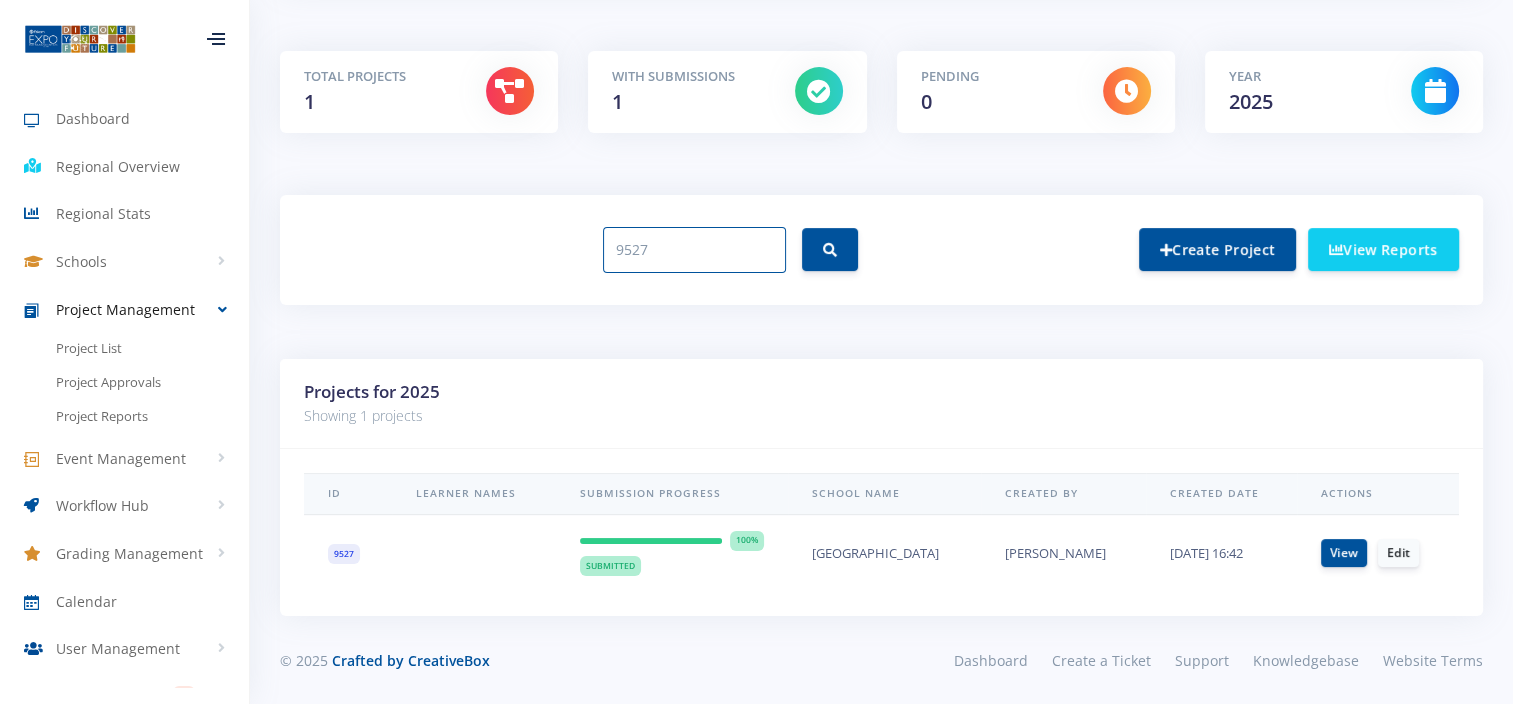drag, startPoint x: 692, startPoint y: 244, endPoint x: 433, endPoint y: 266, distance: 259.93268 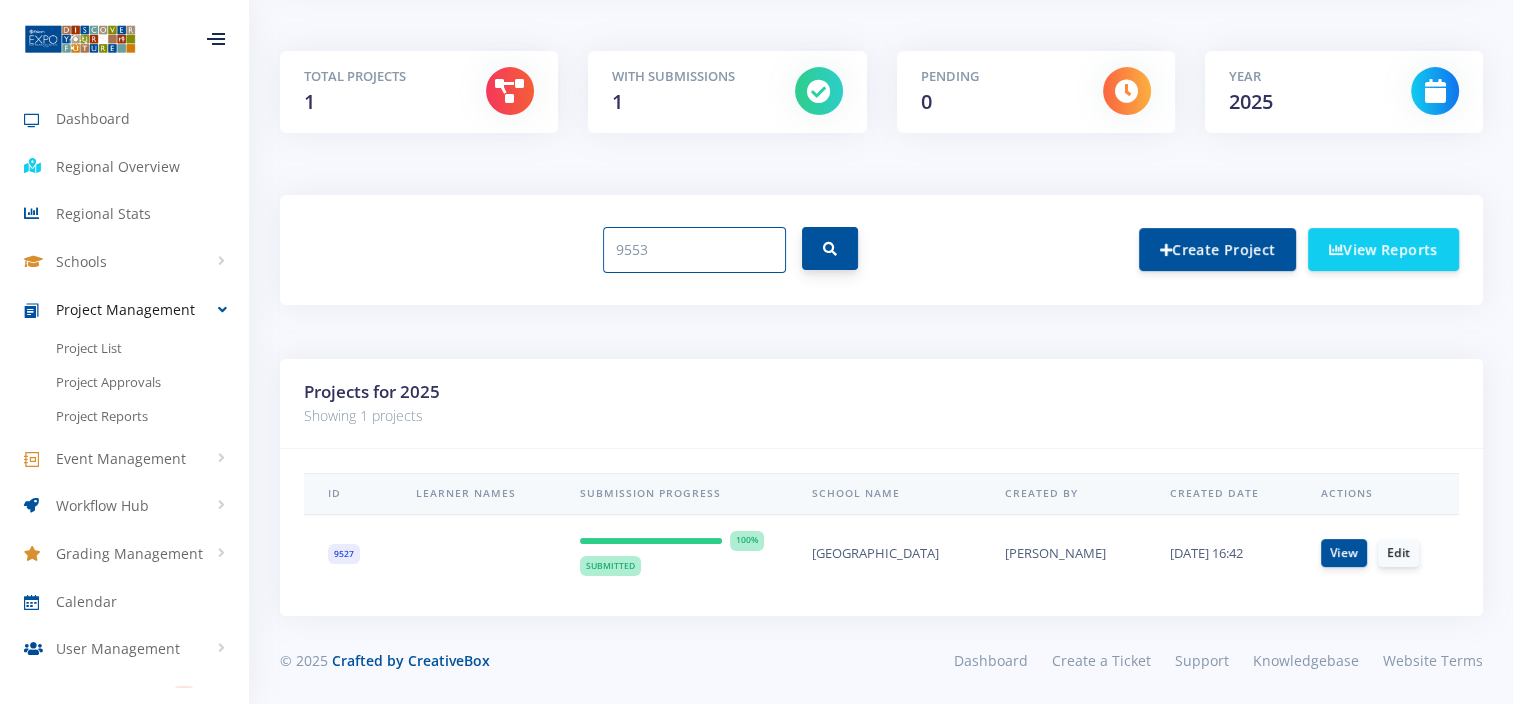 type on "9553" 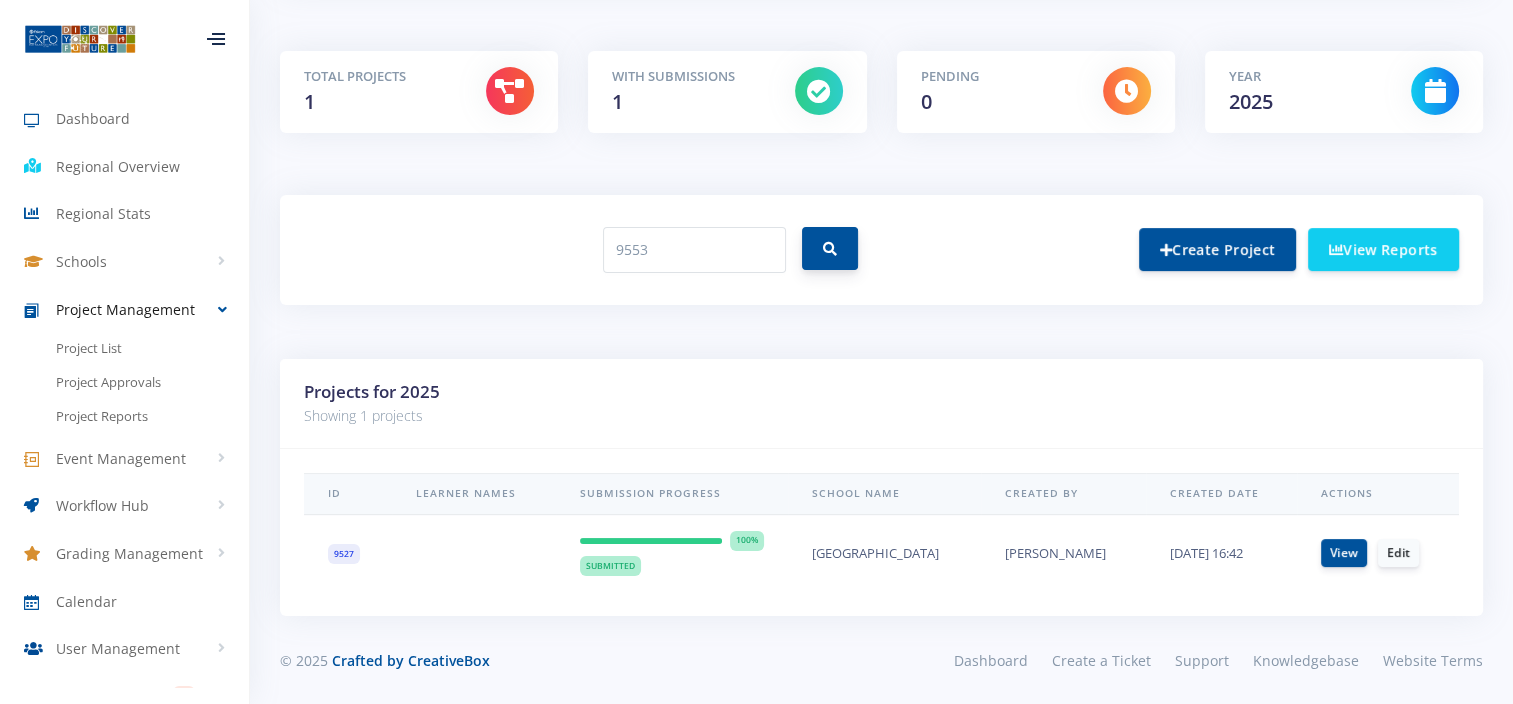 click at bounding box center (830, 248) 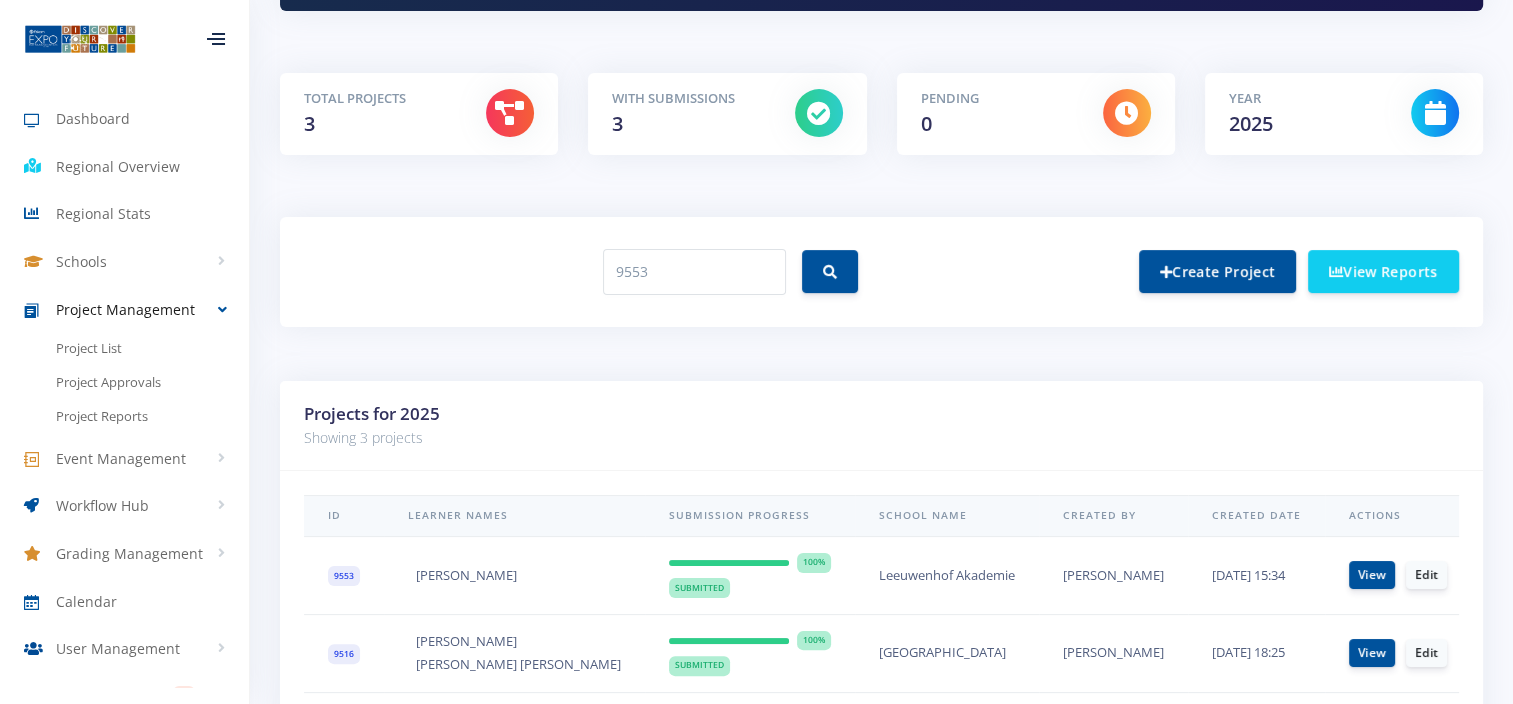 scroll, scrollTop: 484, scrollLeft: 0, axis: vertical 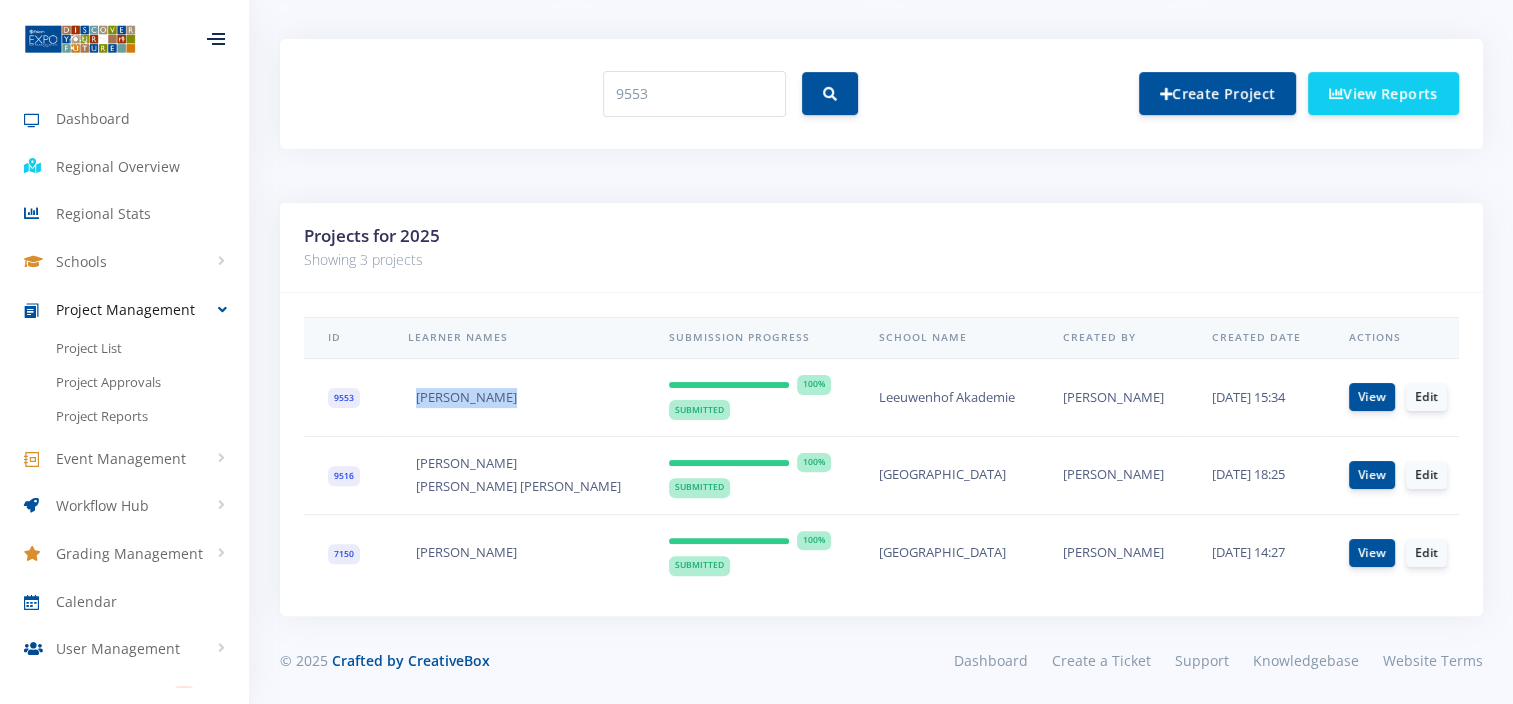 drag, startPoint x: 508, startPoint y: 399, endPoint x: 412, endPoint y: 406, distance: 96.25487 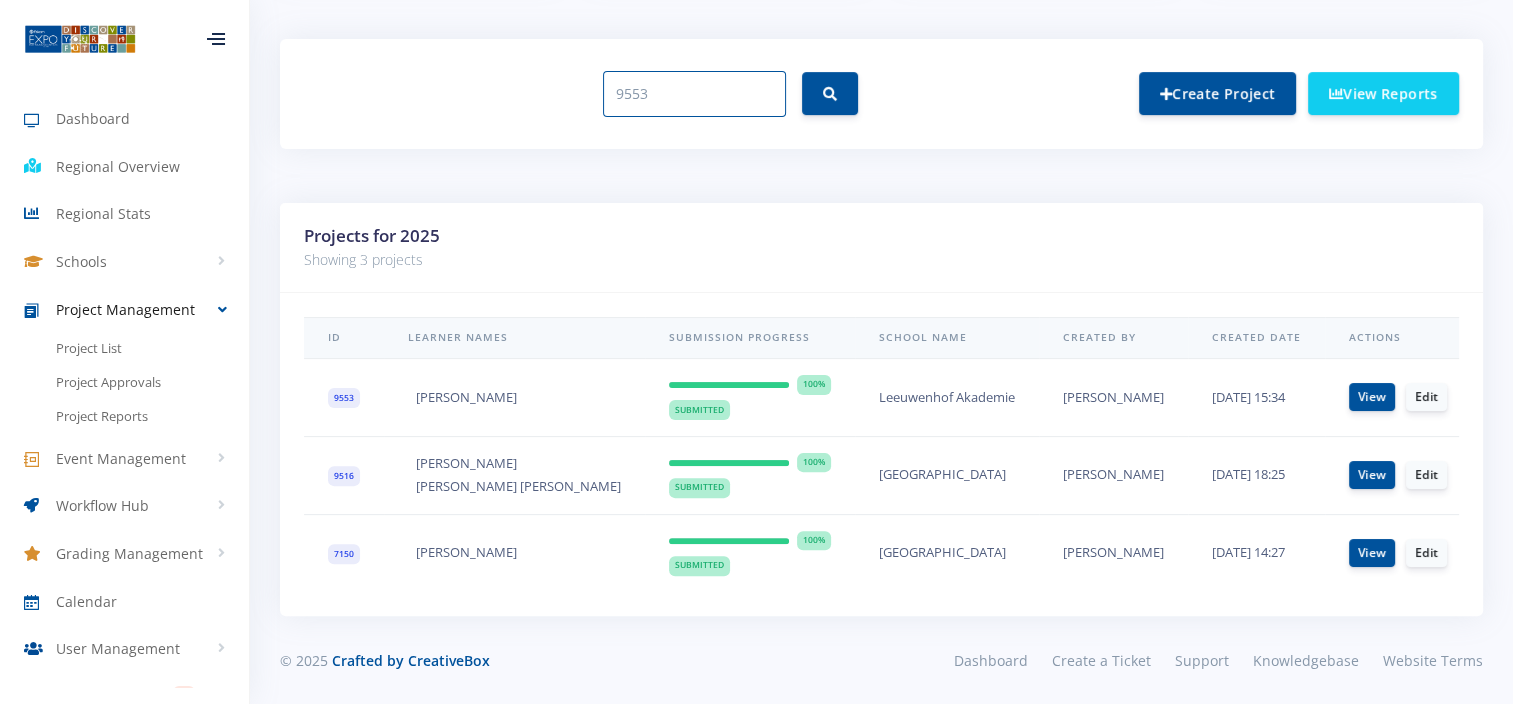 drag, startPoint x: 666, startPoint y: 98, endPoint x: 525, endPoint y: 97, distance: 141.00354 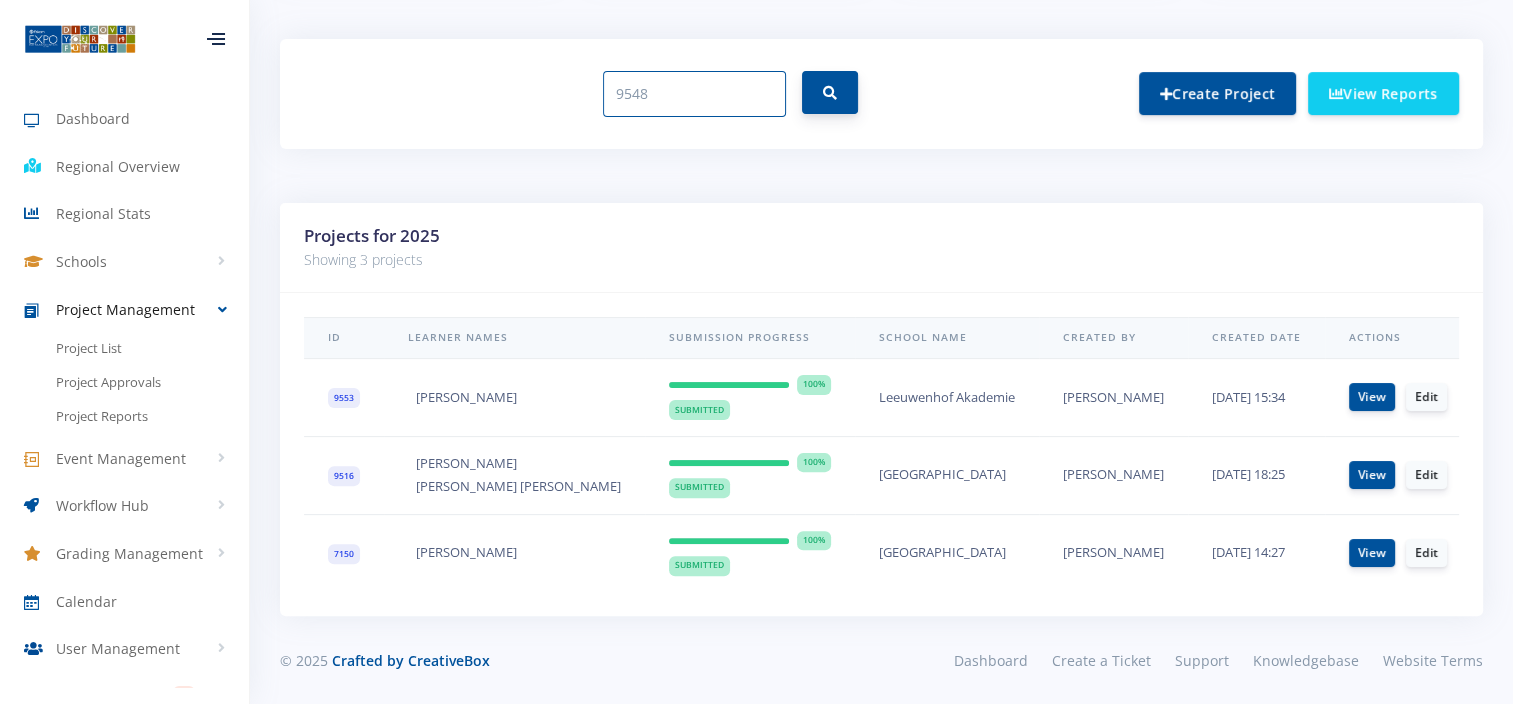 type on "9548" 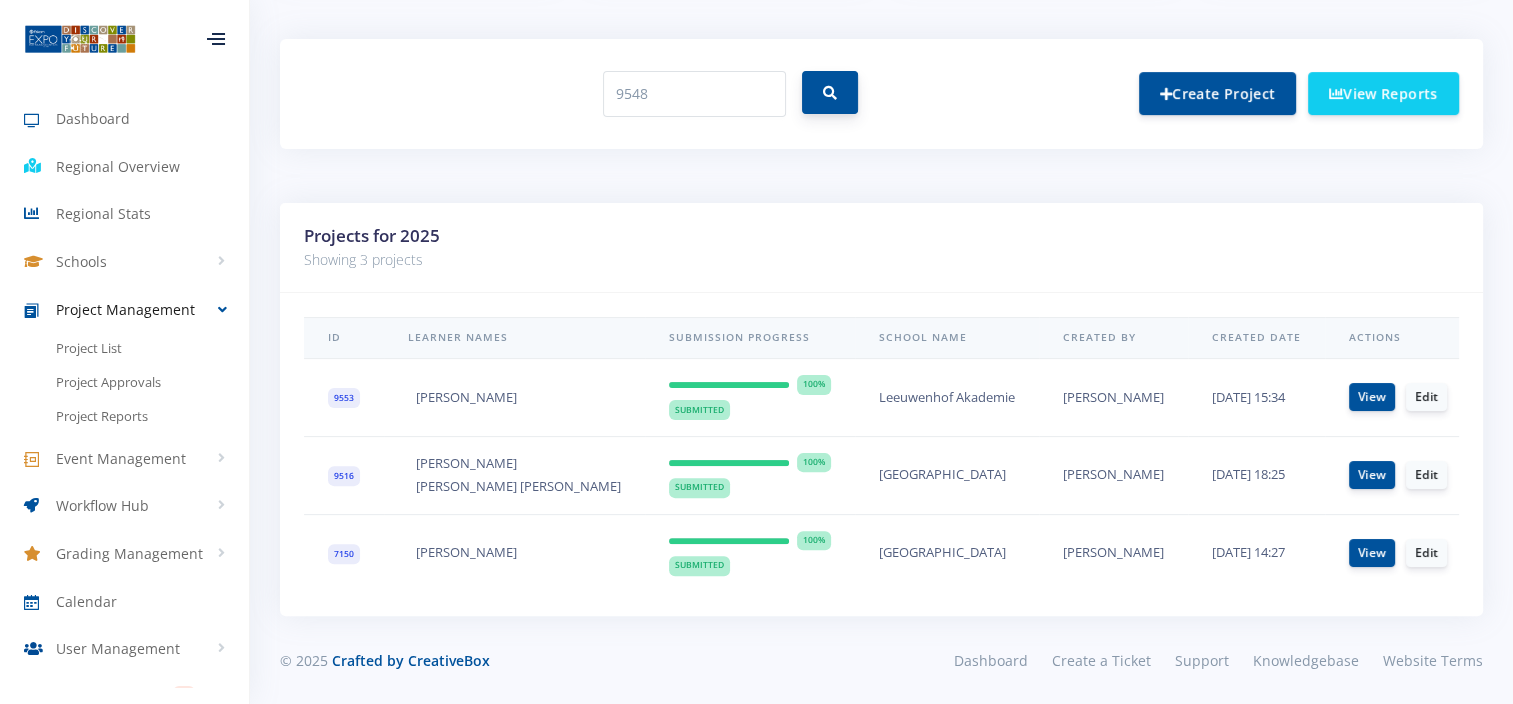 click at bounding box center (830, 93) 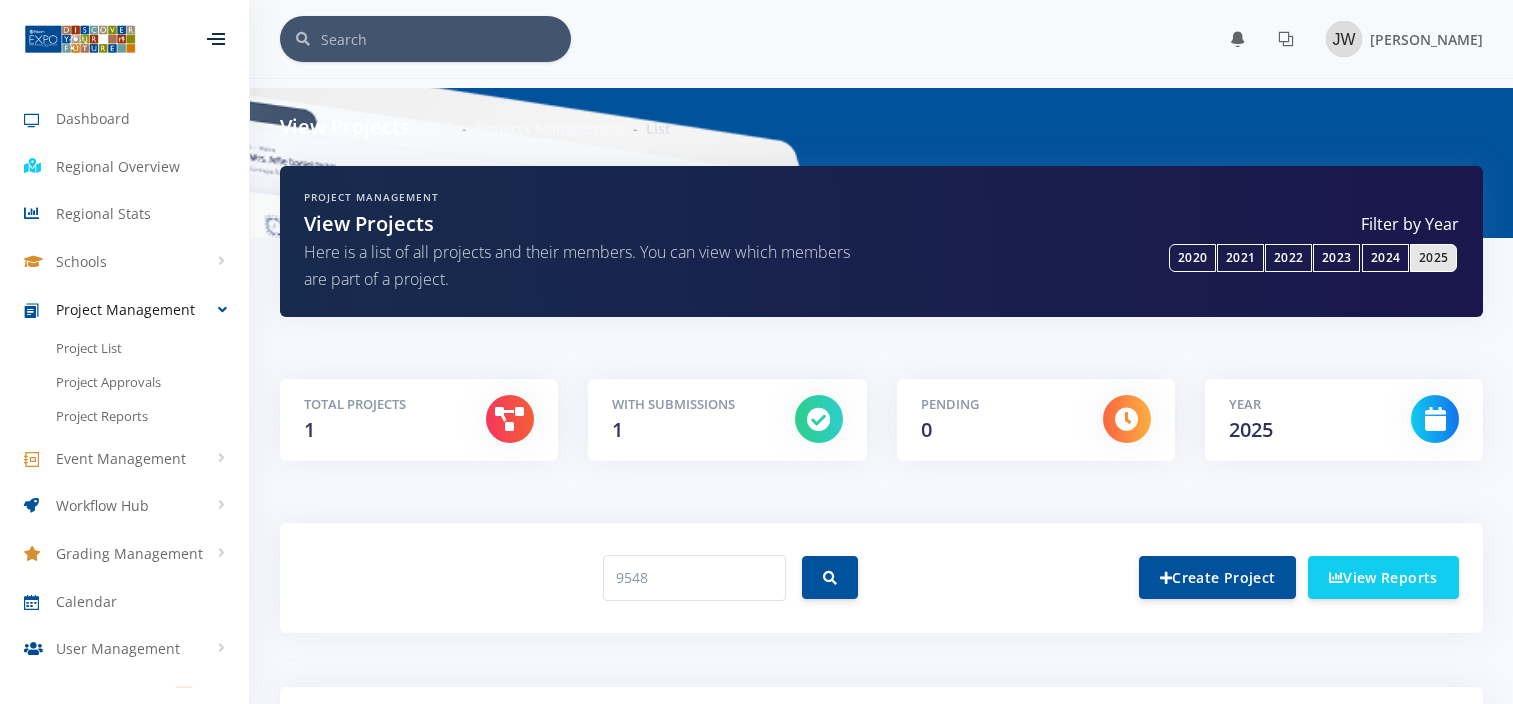 scroll, scrollTop: 0, scrollLeft: 0, axis: both 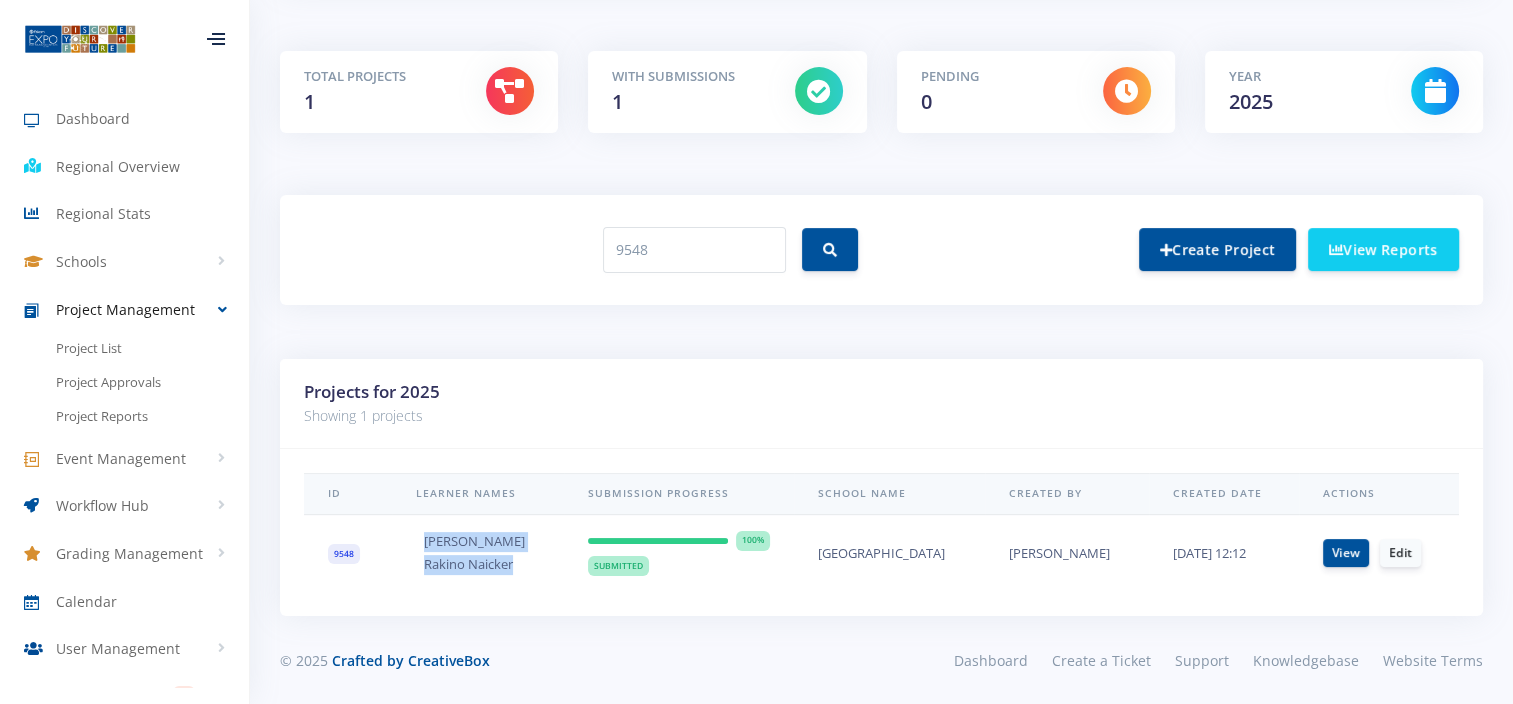 drag, startPoint x: 517, startPoint y: 564, endPoint x: 419, endPoint y: 542, distance: 100.43903 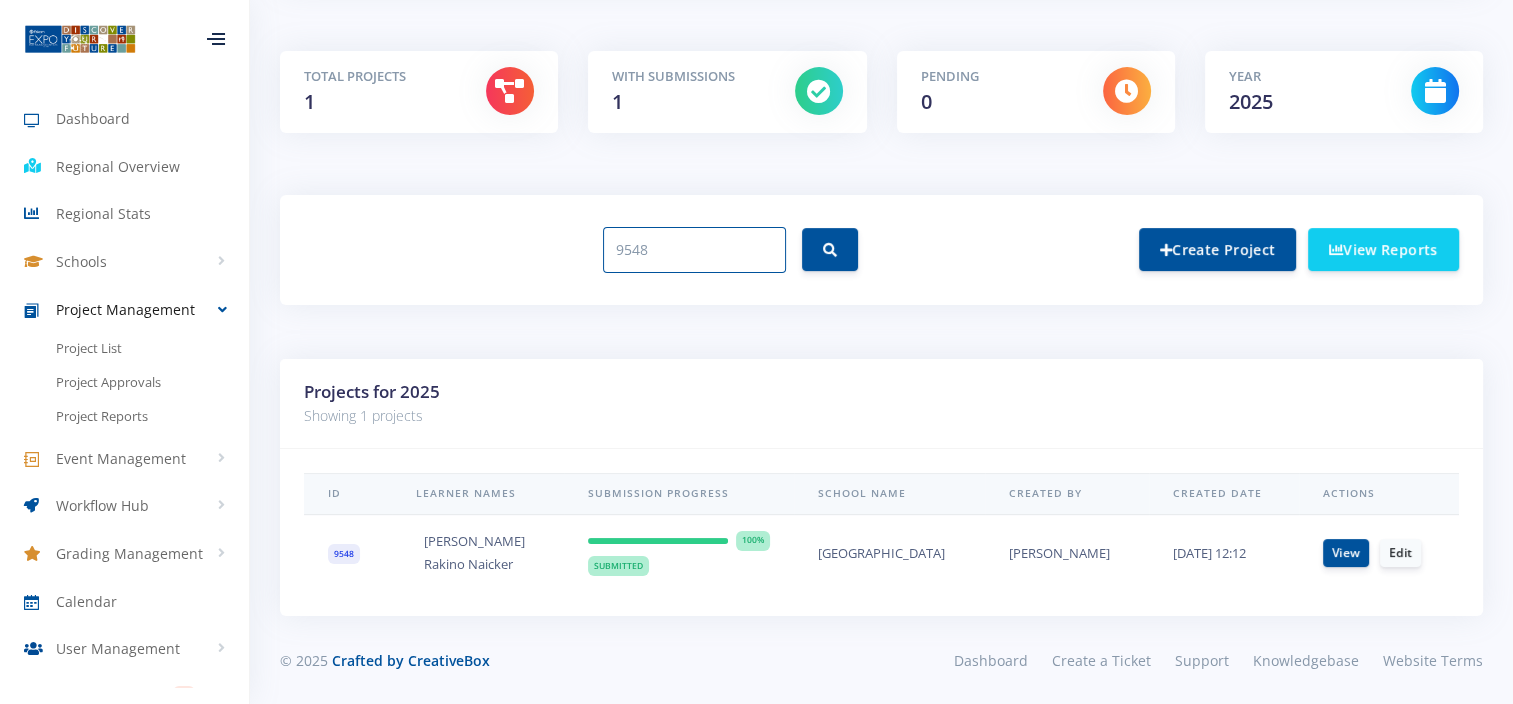 drag, startPoint x: 599, startPoint y: 252, endPoint x: 488, endPoint y: 251, distance: 111.0045 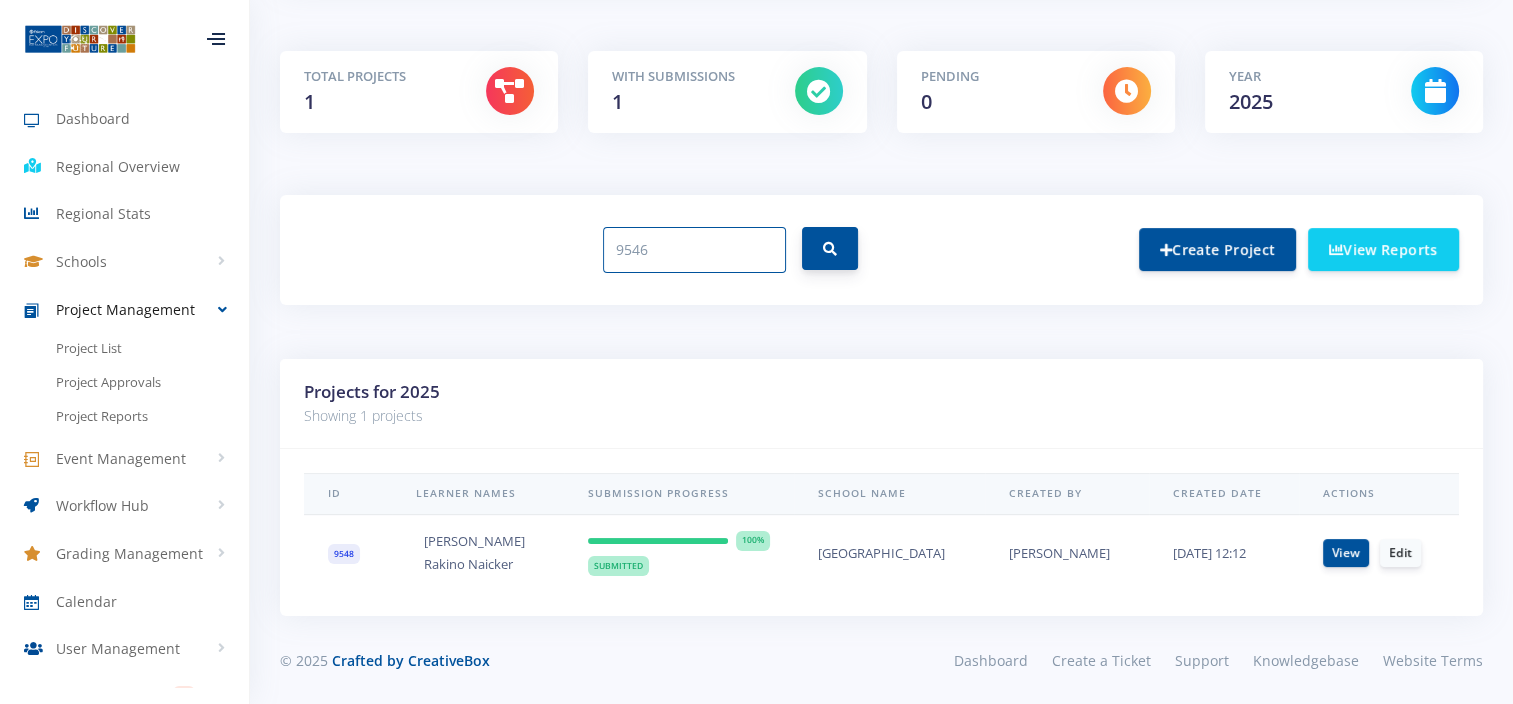 type on "9546" 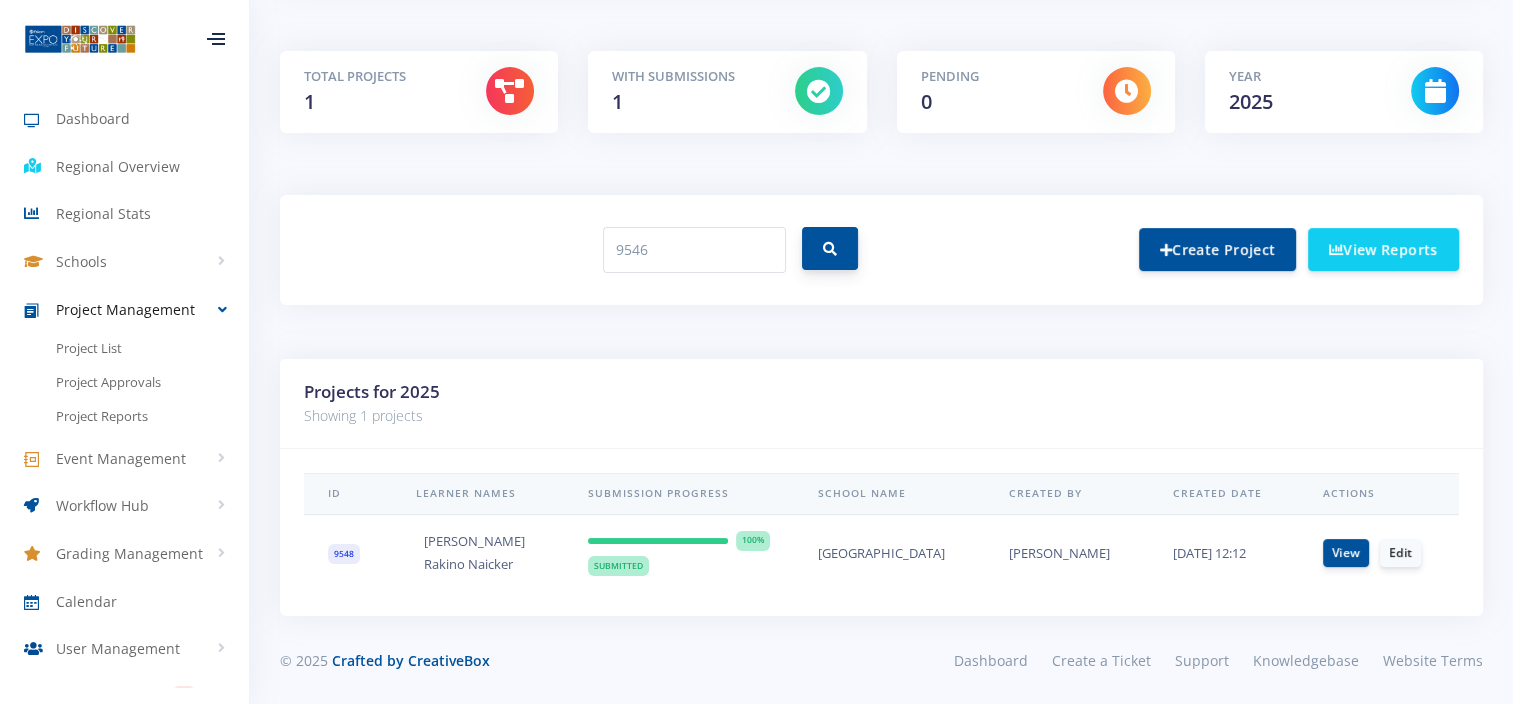 click at bounding box center [830, 248] 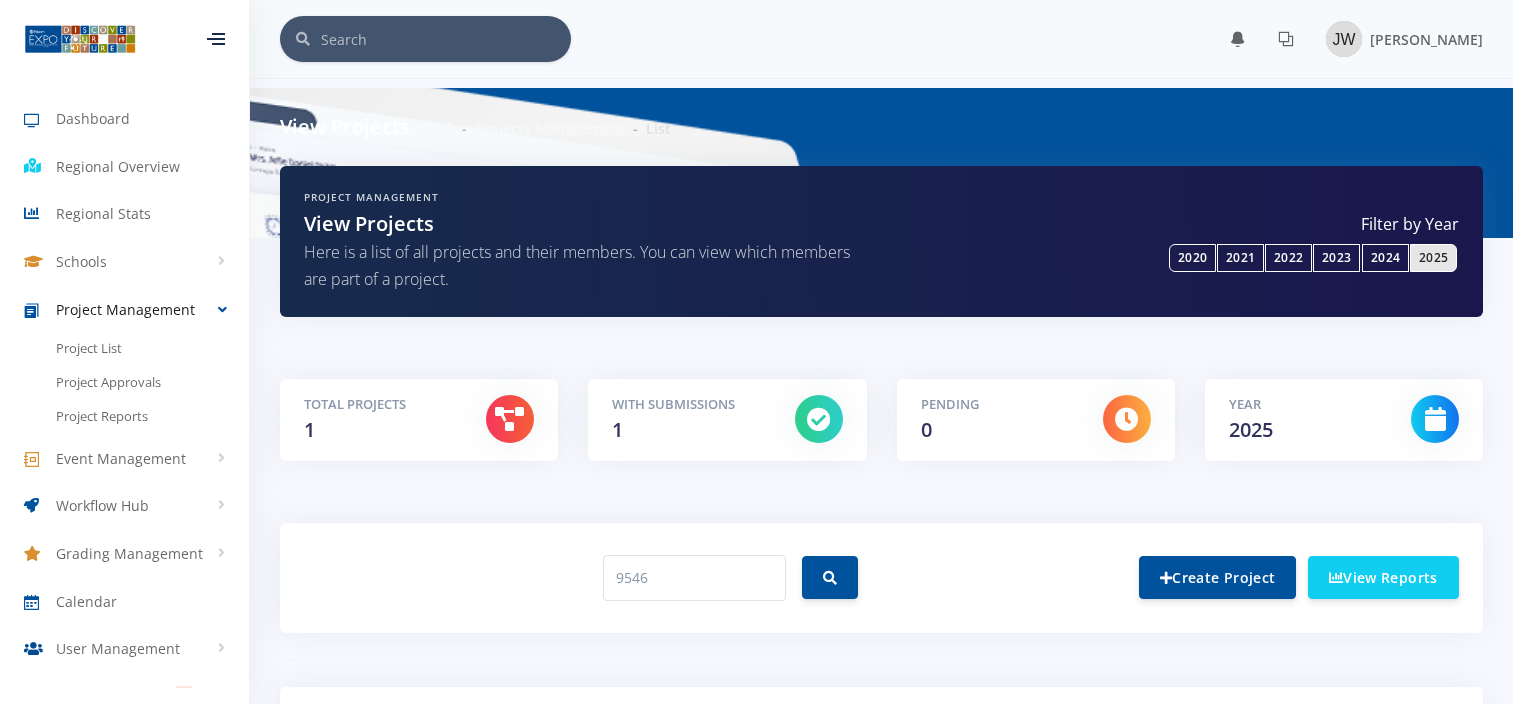 scroll, scrollTop: 0, scrollLeft: 0, axis: both 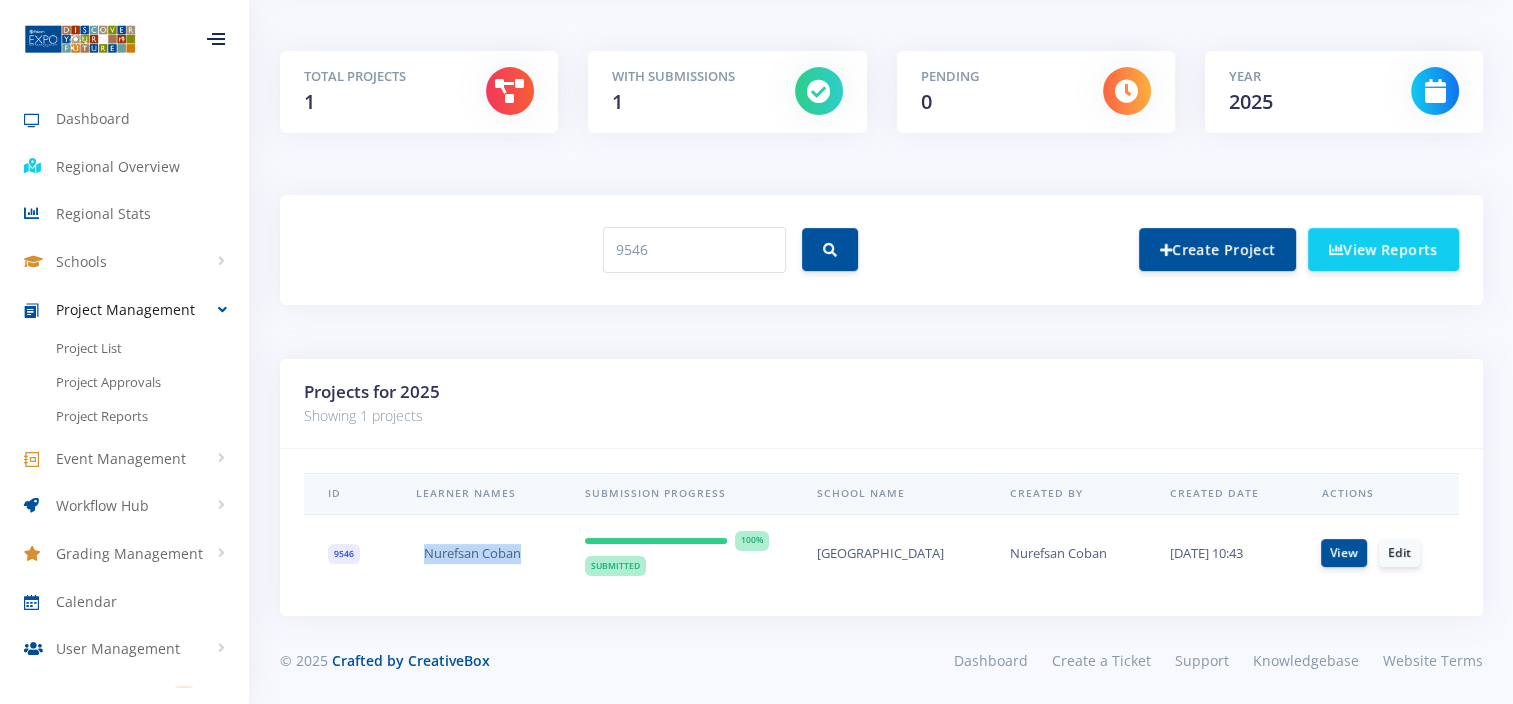 drag, startPoint x: 523, startPoint y: 553, endPoint x: 415, endPoint y: 556, distance: 108.04166 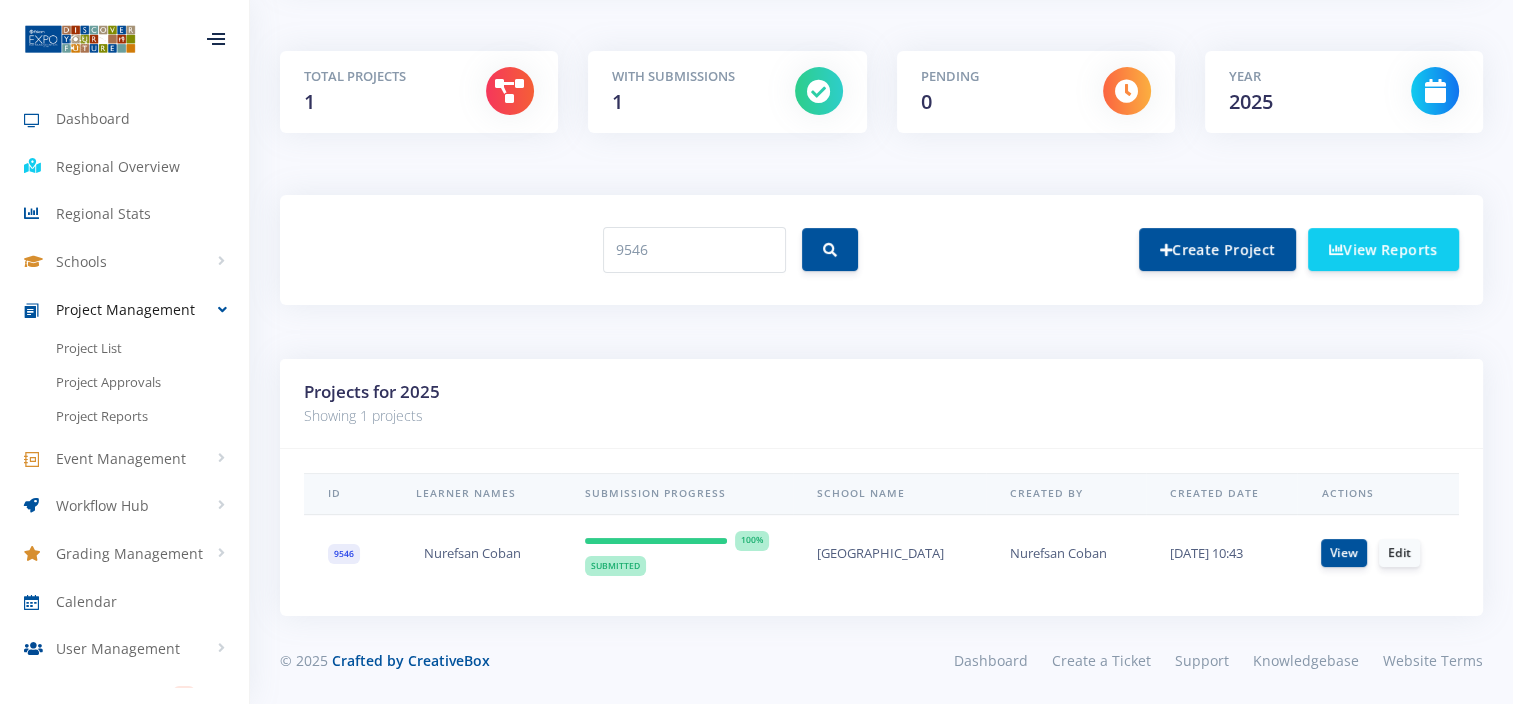 click on "ID
Learner Names
Submission Progress
School Name
Created By
Created Date
Actions
9546
Nurefsan Coban 100% Submitted View Edit" at bounding box center [881, 532] 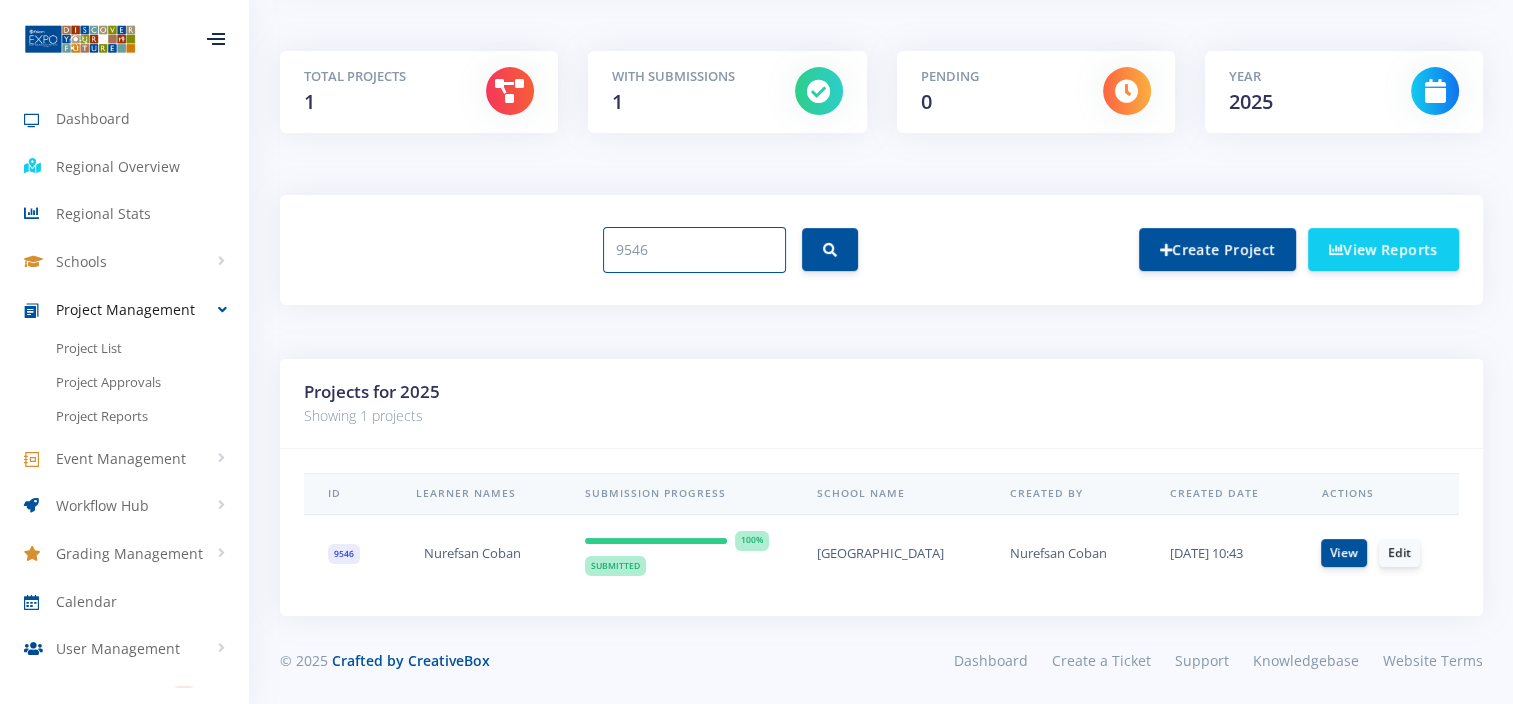 drag, startPoint x: 682, startPoint y: 246, endPoint x: 500, endPoint y: 271, distance: 183.70901 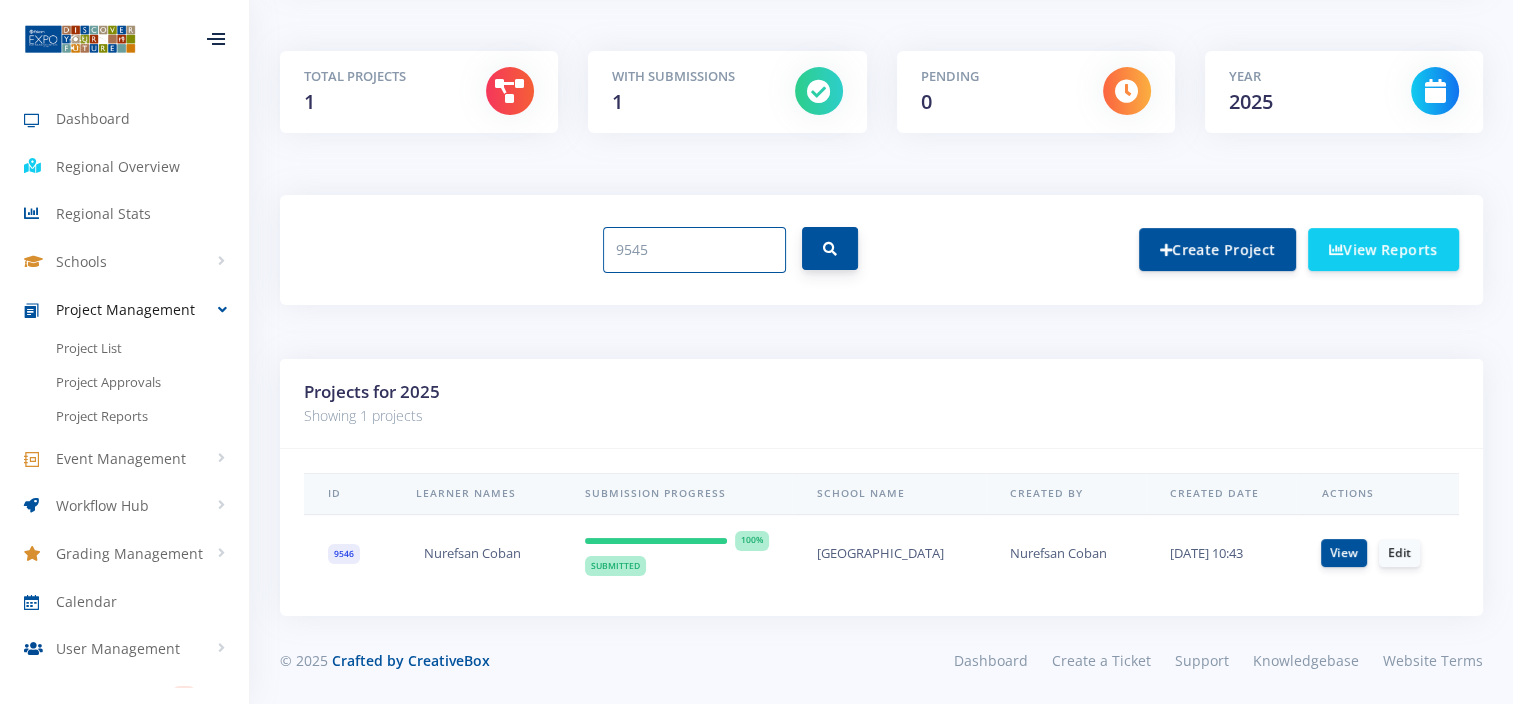 type on "9545" 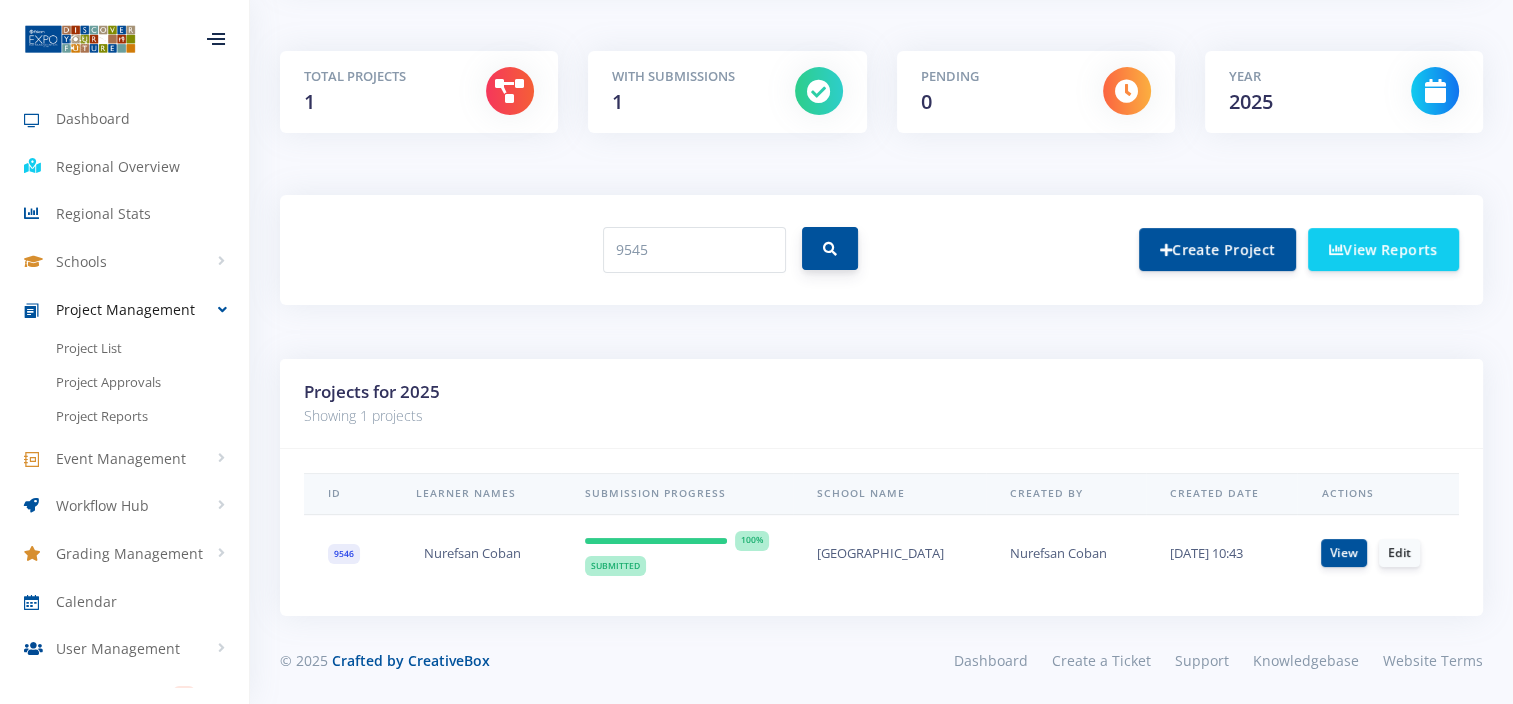 click at bounding box center (830, 248) 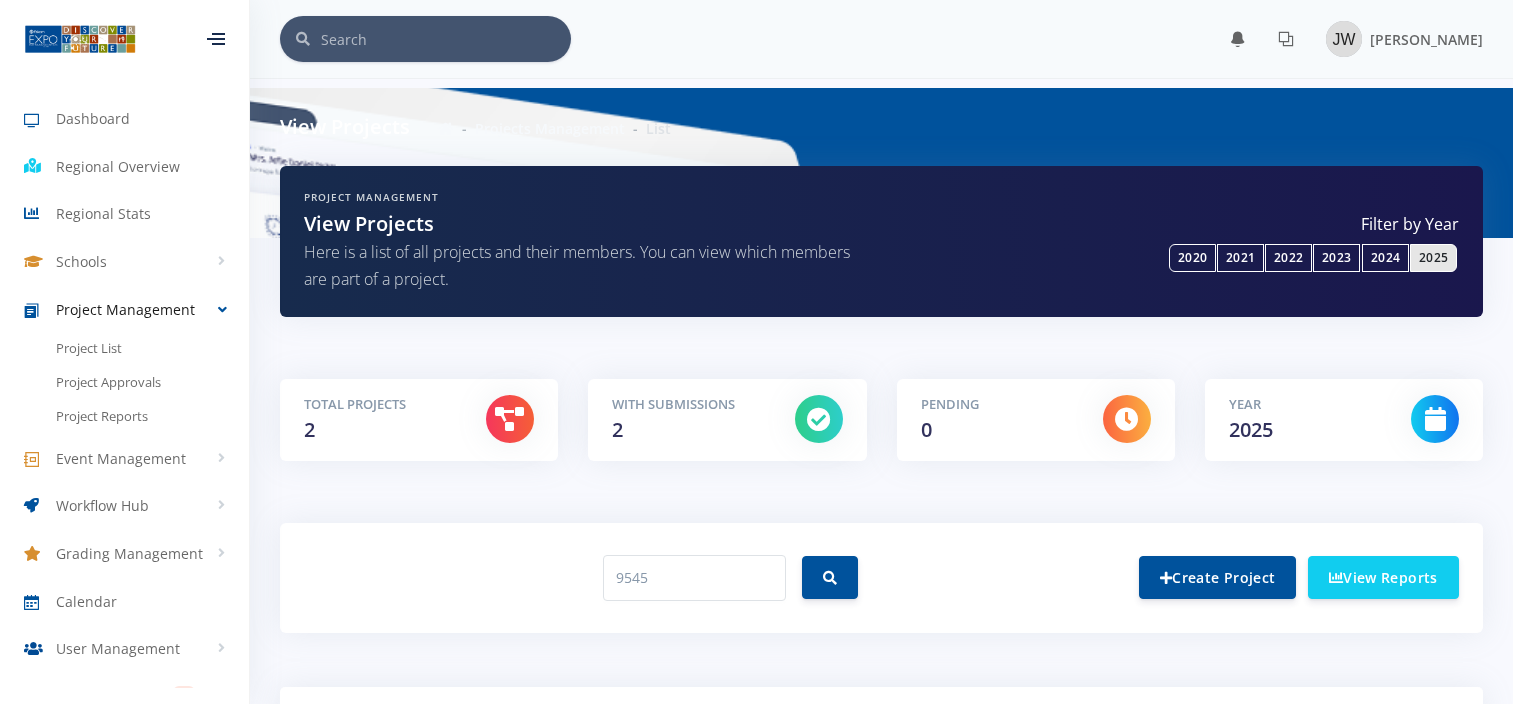scroll, scrollTop: 0, scrollLeft: 0, axis: both 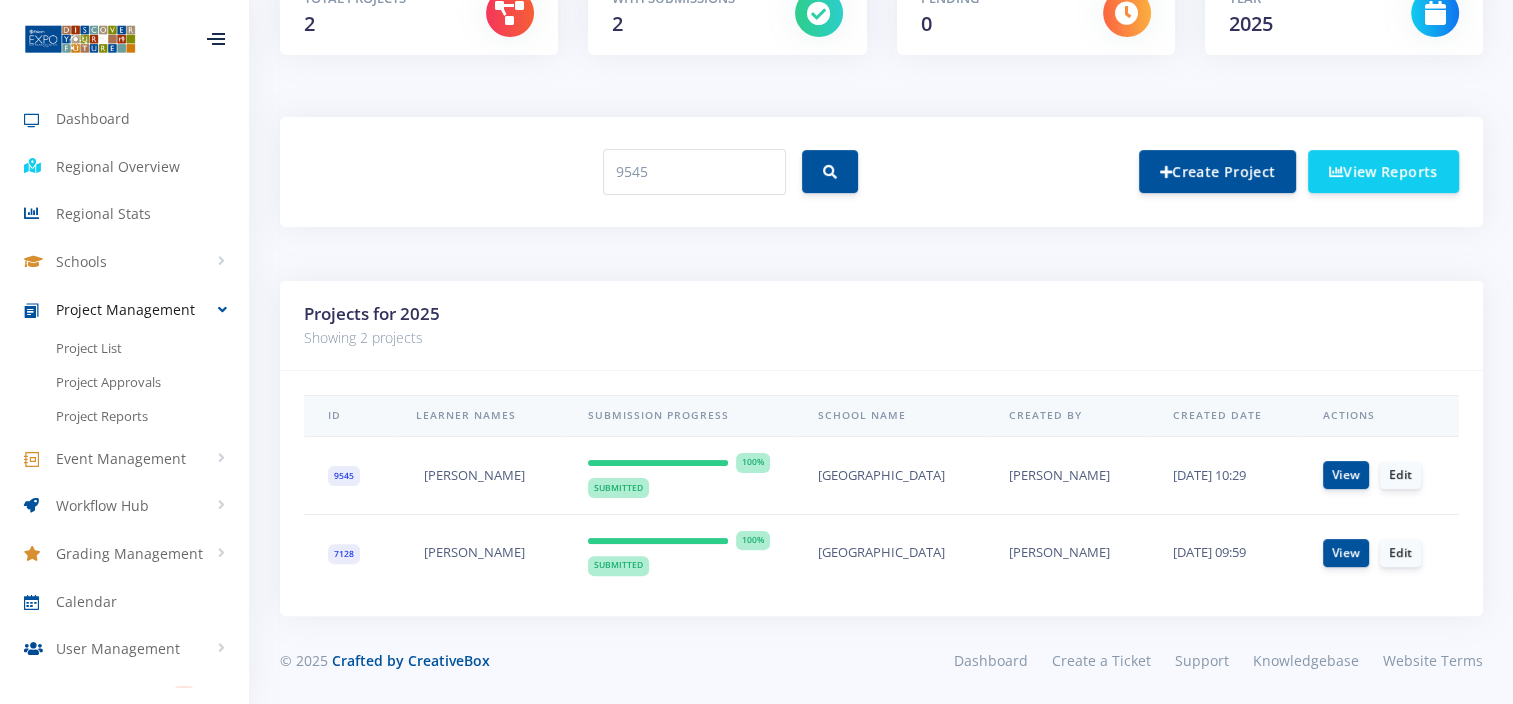 drag, startPoint x: 531, startPoint y: 468, endPoint x: 409, endPoint y: 468, distance: 122 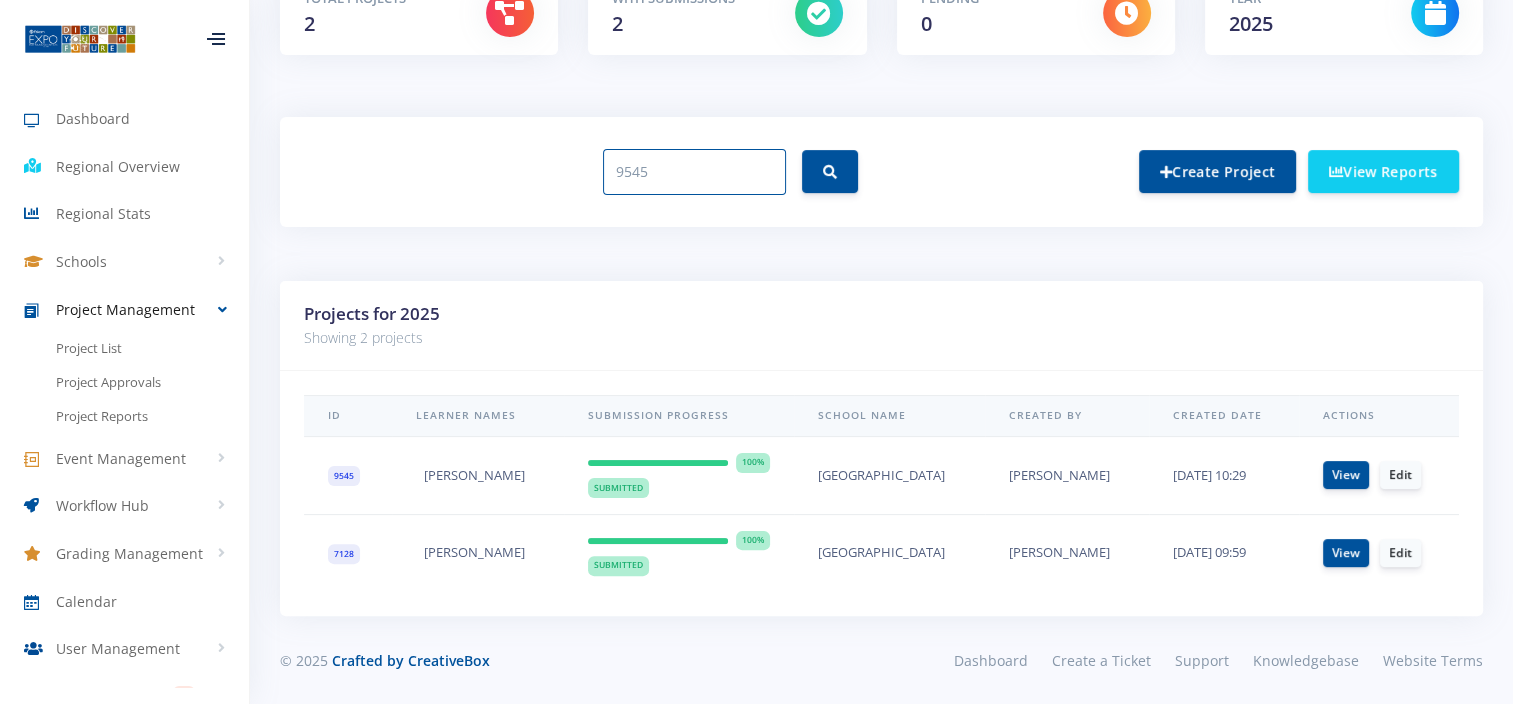 drag, startPoint x: 706, startPoint y: 182, endPoint x: 572, endPoint y: 180, distance: 134.01492 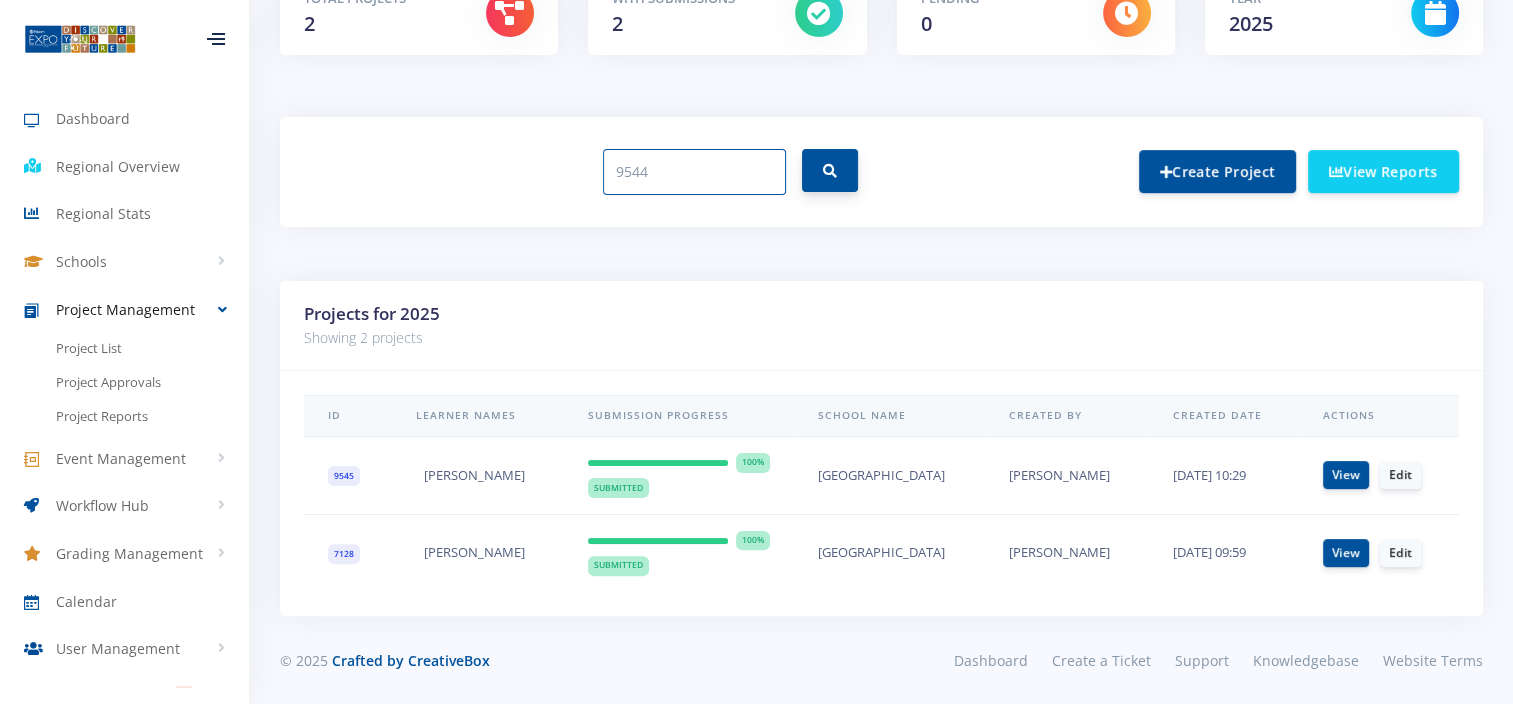 type on "9544" 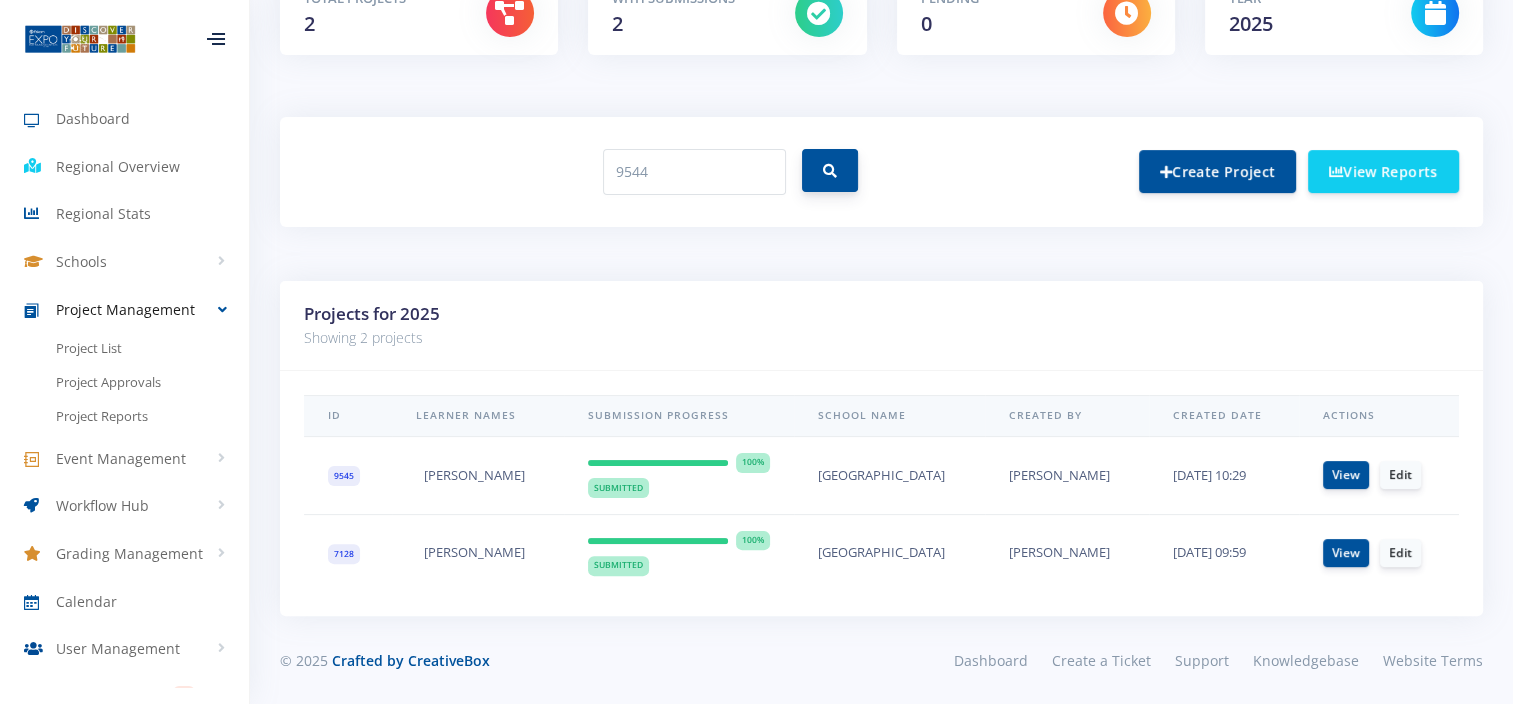 click at bounding box center (830, 171) 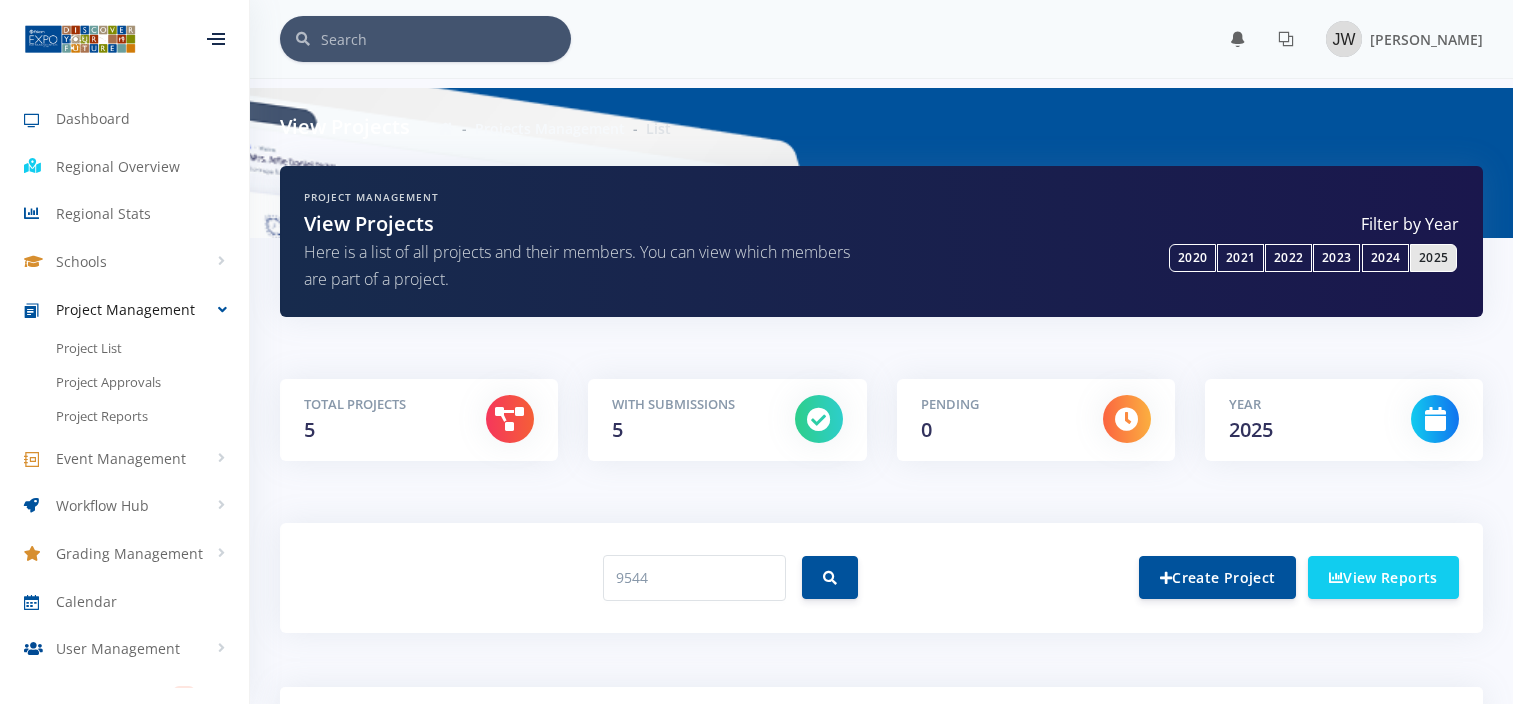 scroll, scrollTop: 0, scrollLeft: 0, axis: both 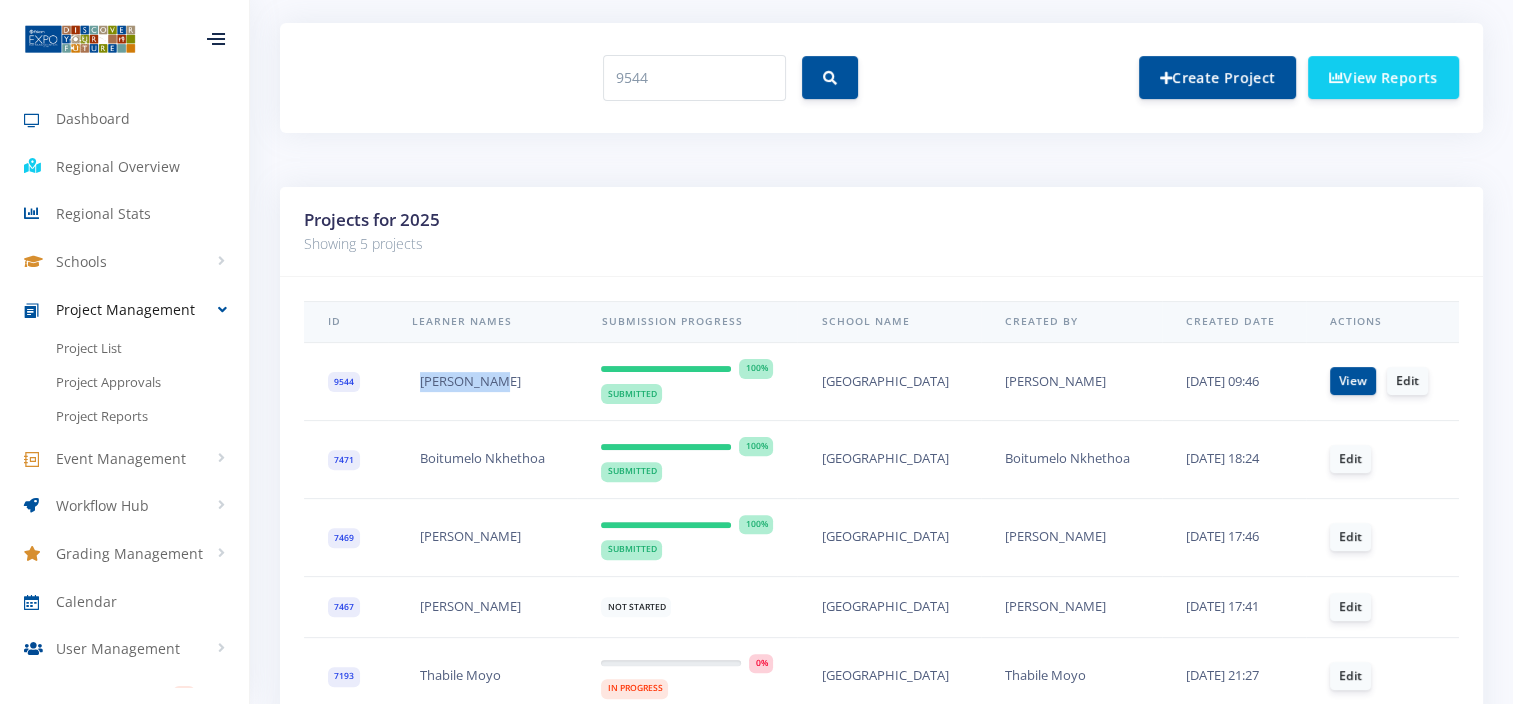 drag, startPoint x: 516, startPoint y: 379, endPoint x: 380, endPoint y: 385, distance: 136.1323 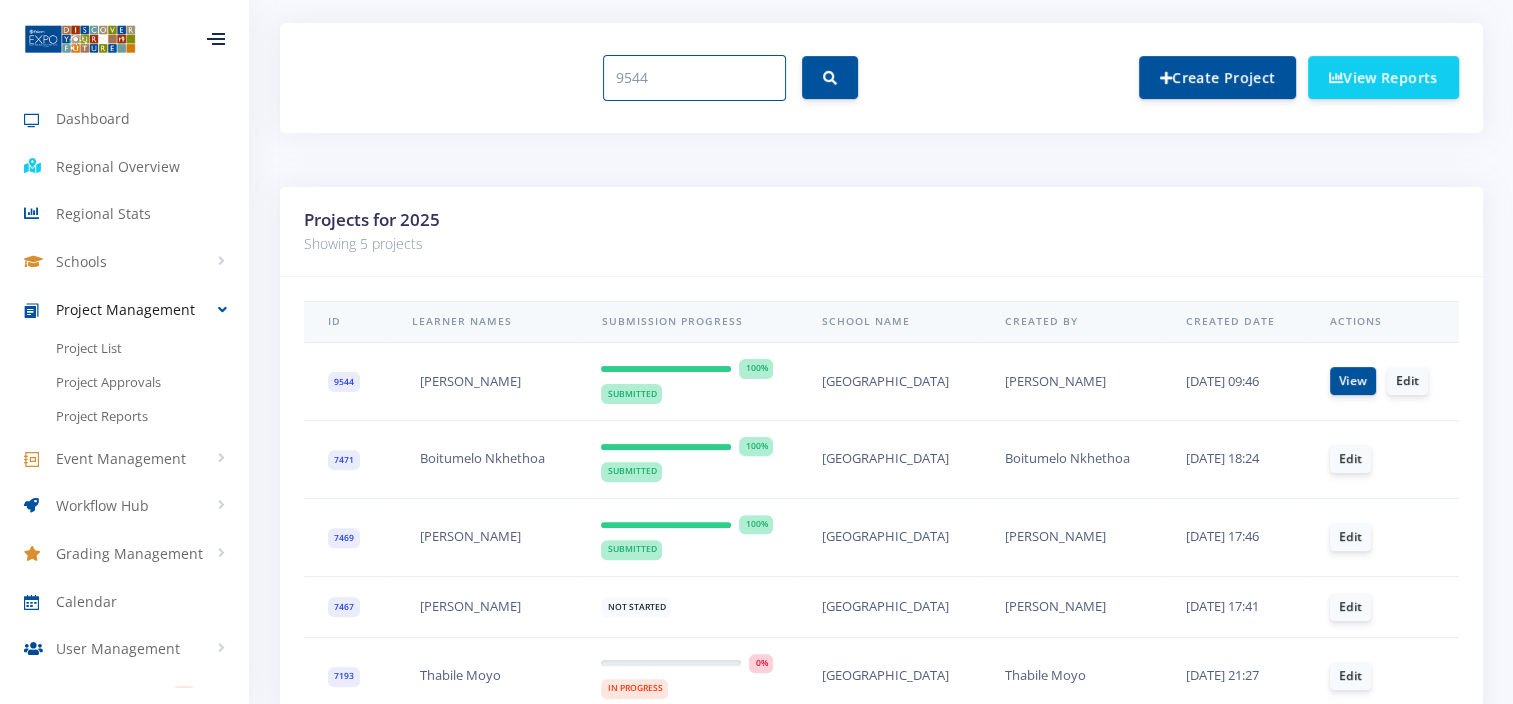 drag, startPoint x: 558, startPoint y: 81, endPoint x: 543, endPoint y: 73, distance: 17 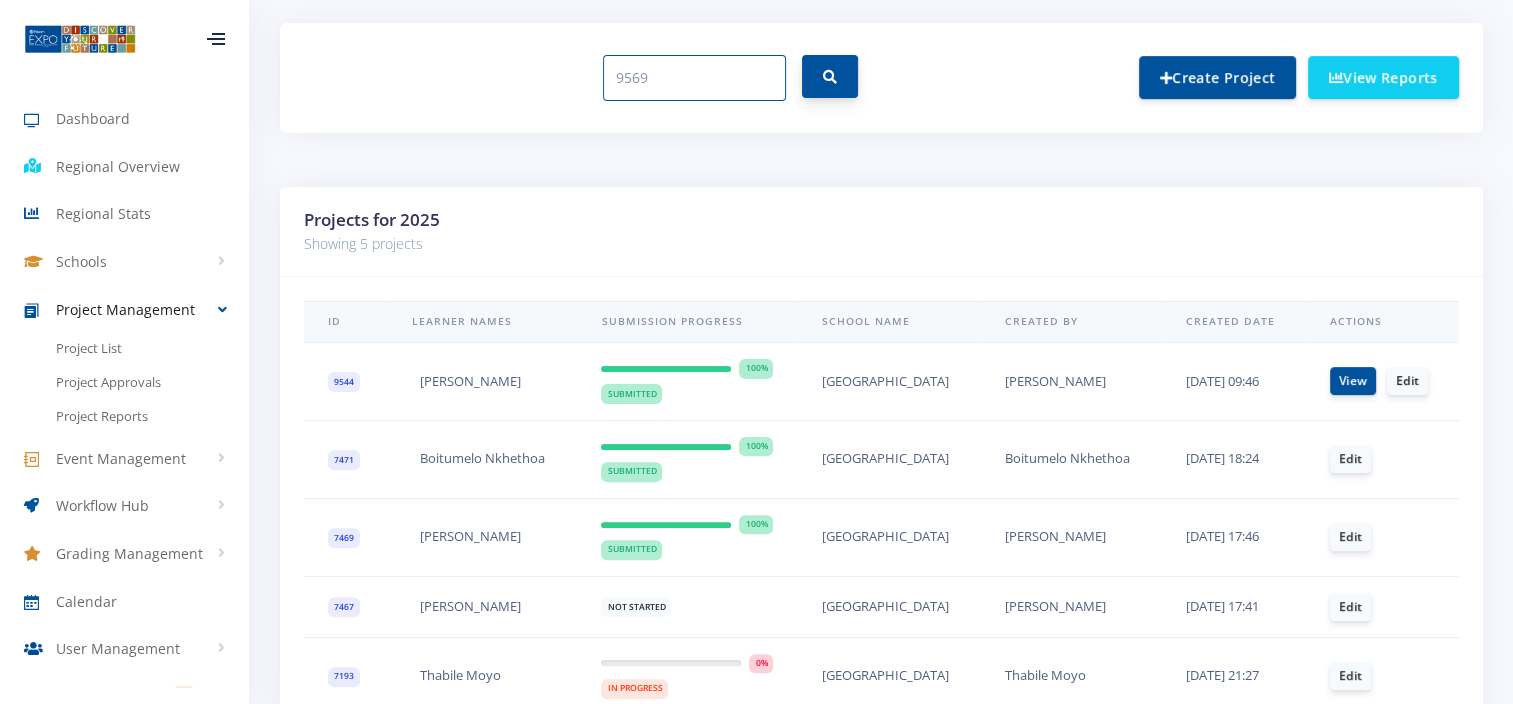 type on "9569" 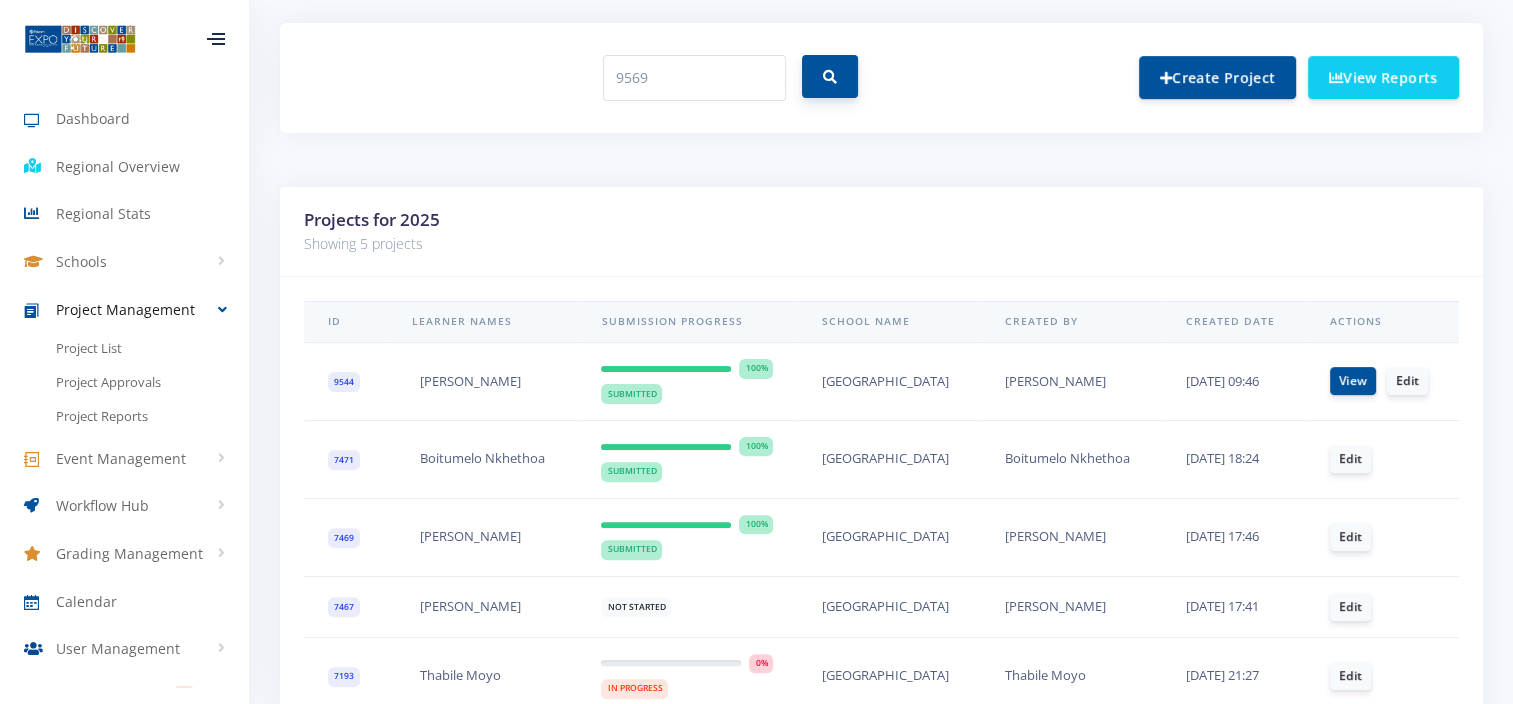 click at bounding box center [830, 77] 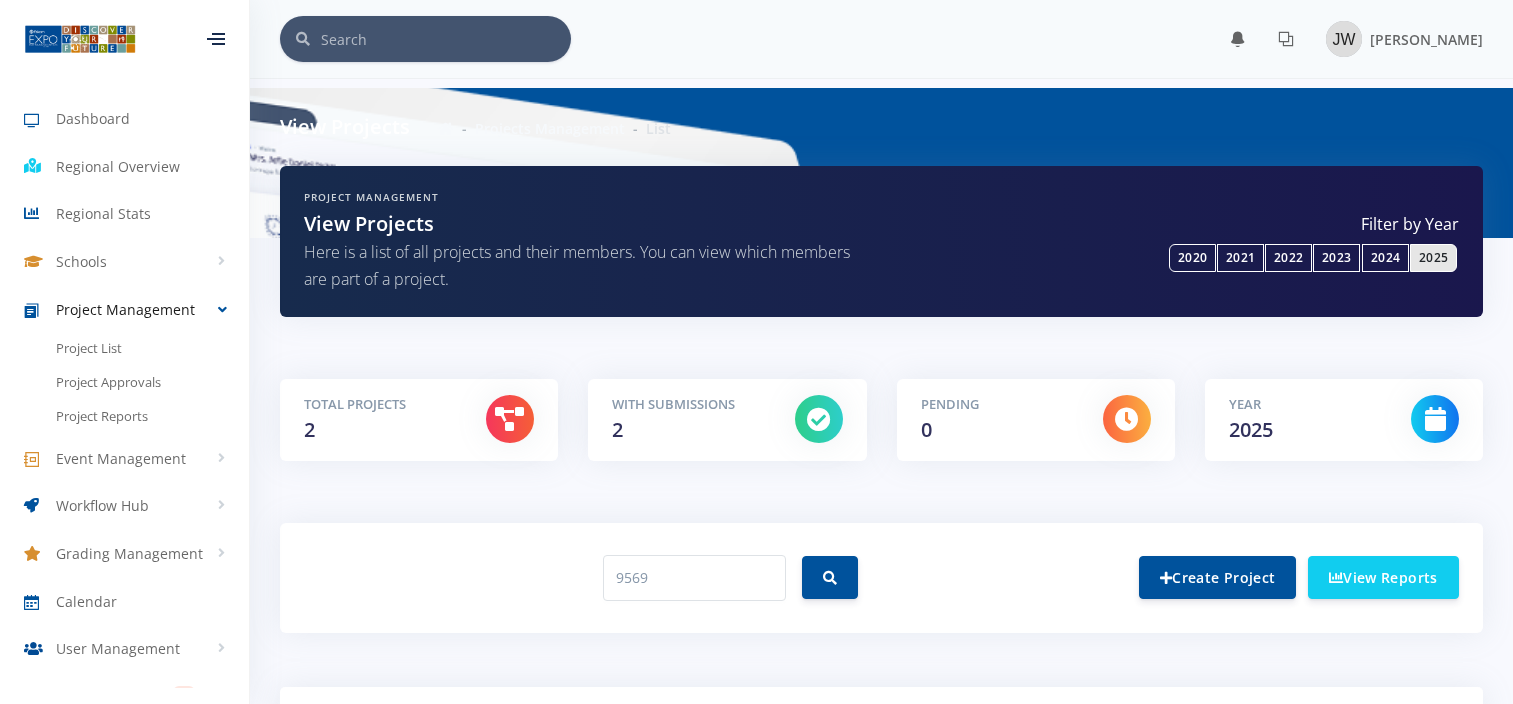 scroll, scrollTop: 0, scrollLeft: 0, axis: both 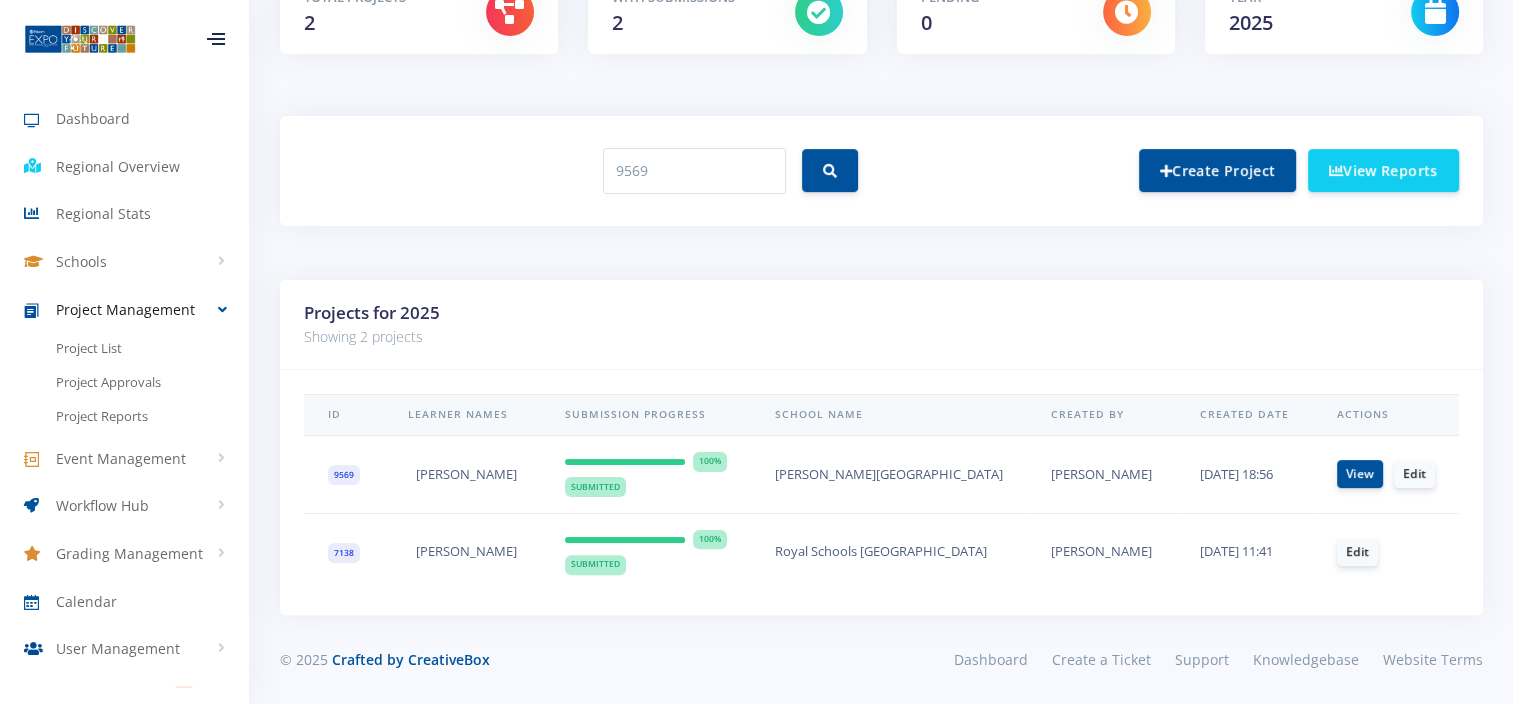 drag, startPoint x: 511, startPoint y: 458, endPoint x: 416, endPoint y: 464, distance: 95.189285 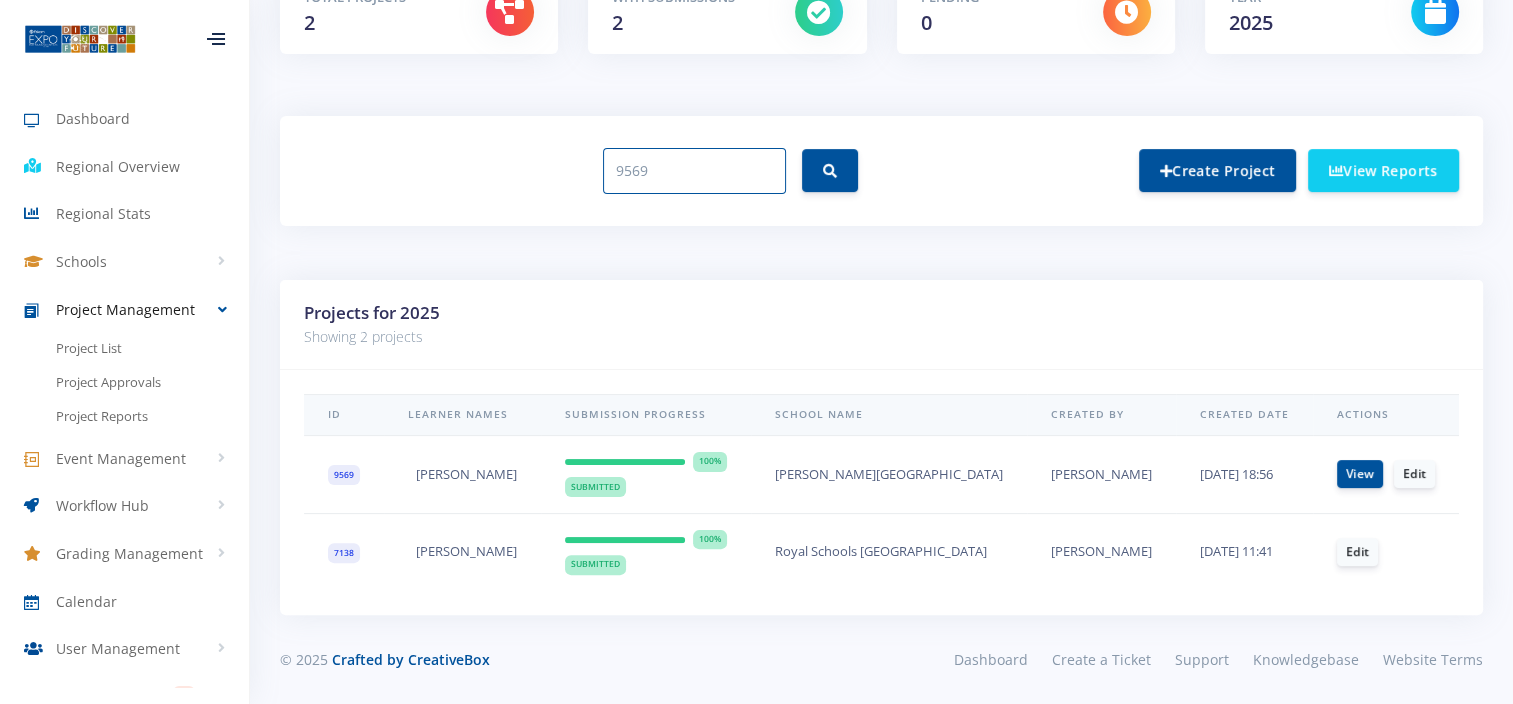 drag, startPoint x: 598, startPoint y: 160, endPoint x: 478, endPoint y: 163, distance: 120.03749 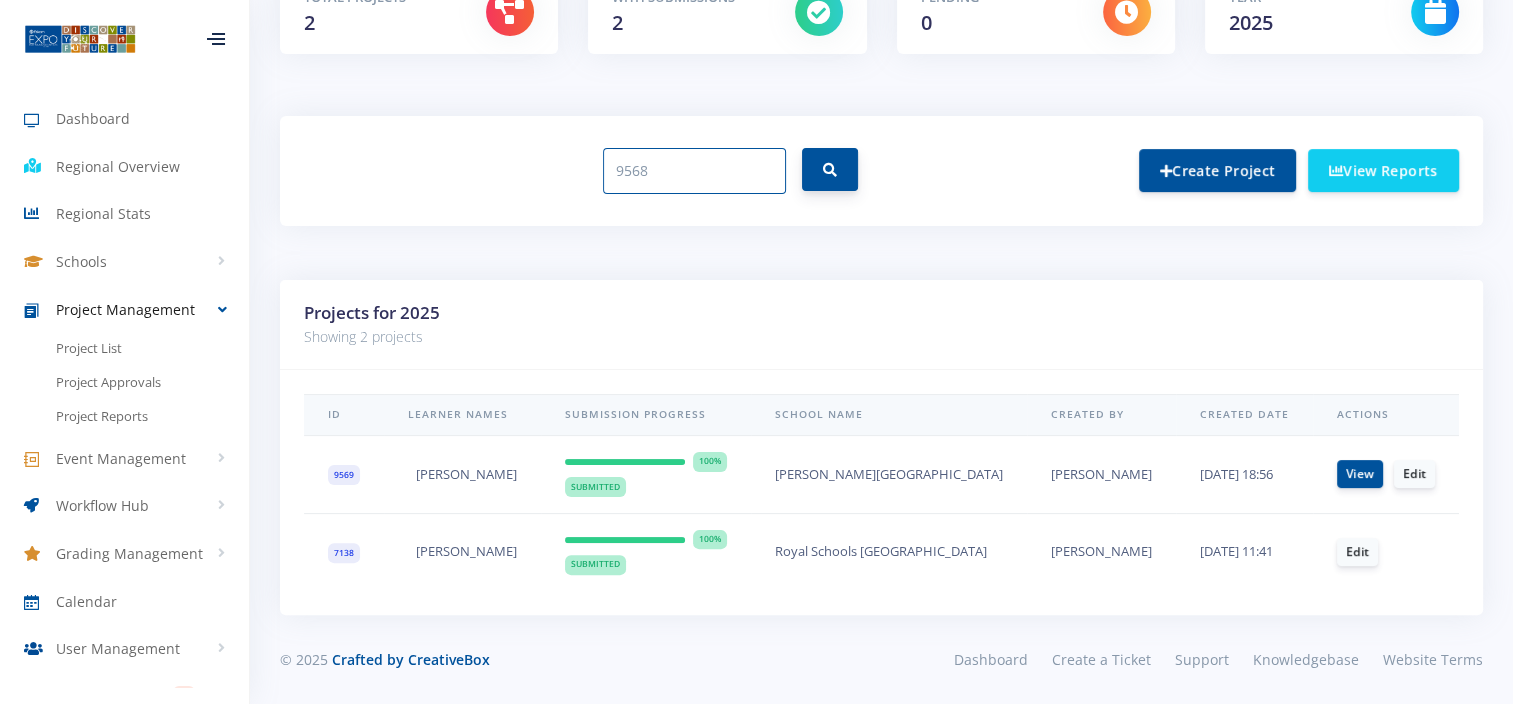 type on "9568" 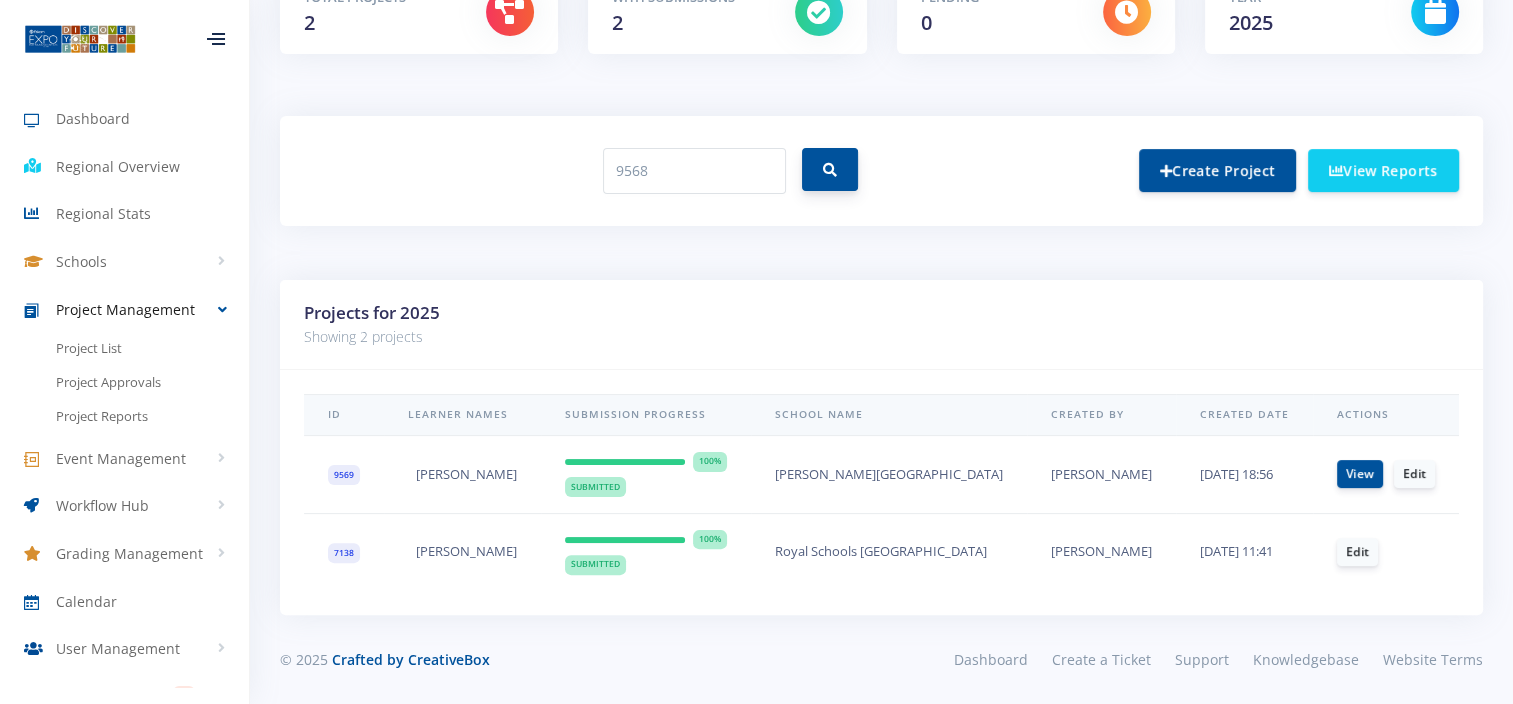 click at bounding box center [830, 169] 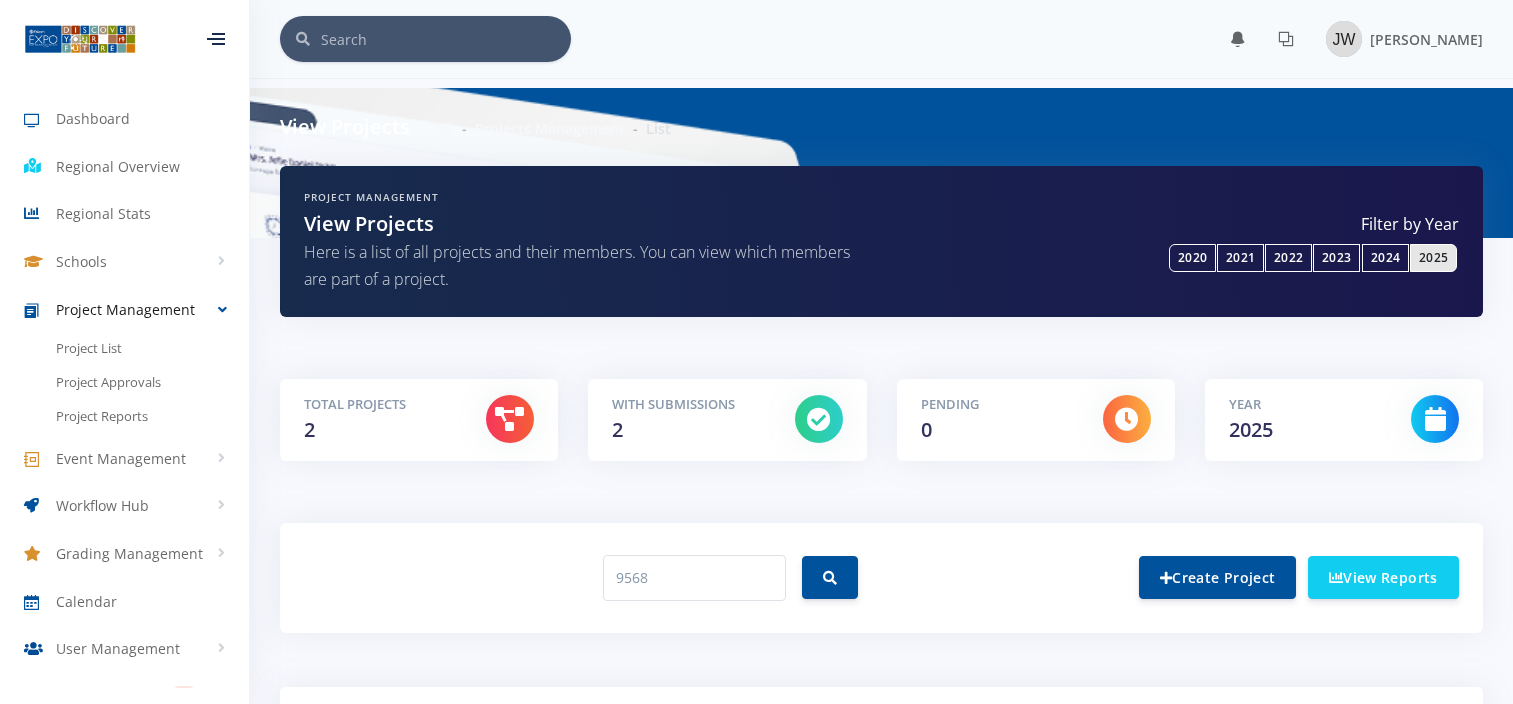 scroll, scrollTop: 196, scrollLeft: 0, axis: vertical 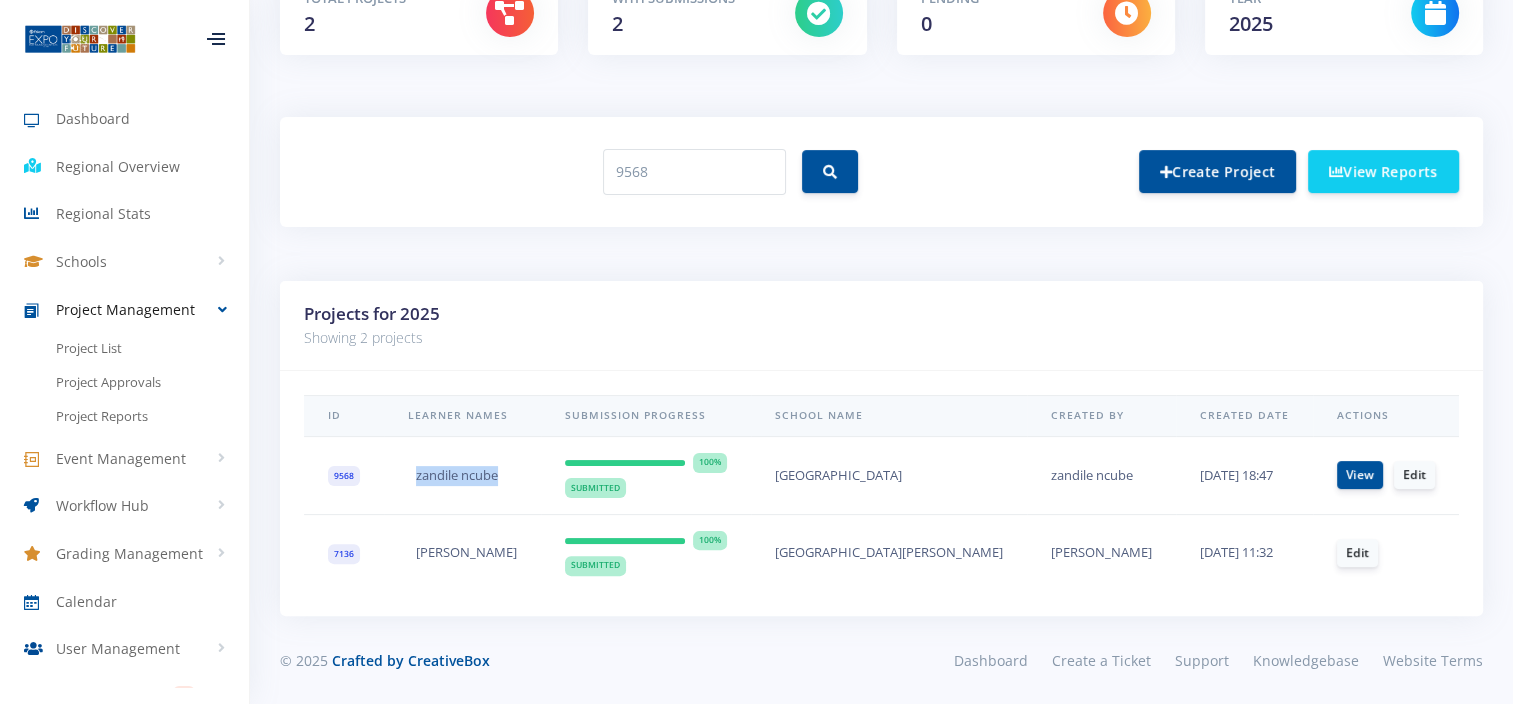 drag, startPoint x: 514, startPoint y: 476, endPoint x: 418, endPoint y: 485, distance: 96.42095 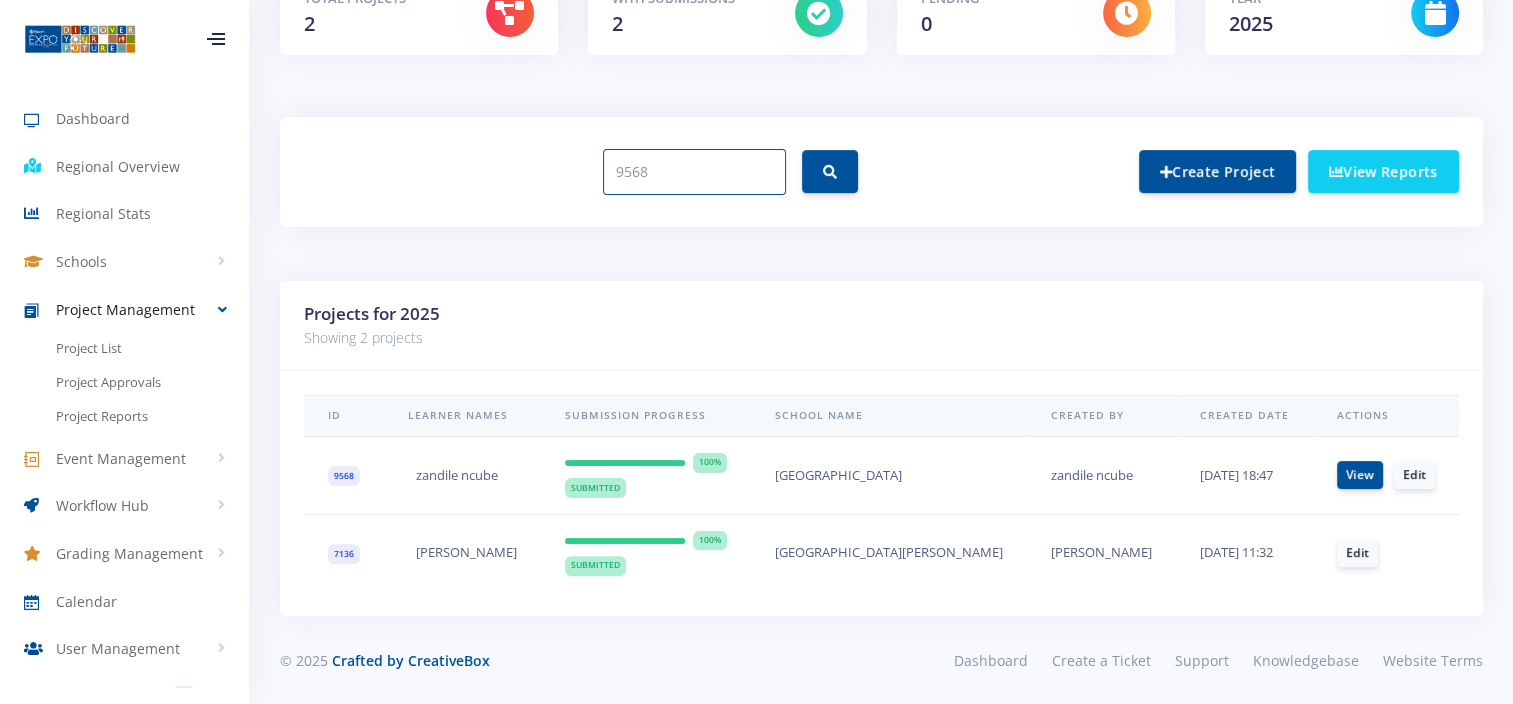 drag, startPoint x: 695, startPoint y: 164, endPoint x: 496, endPoint y: 176, distance: 199.36148 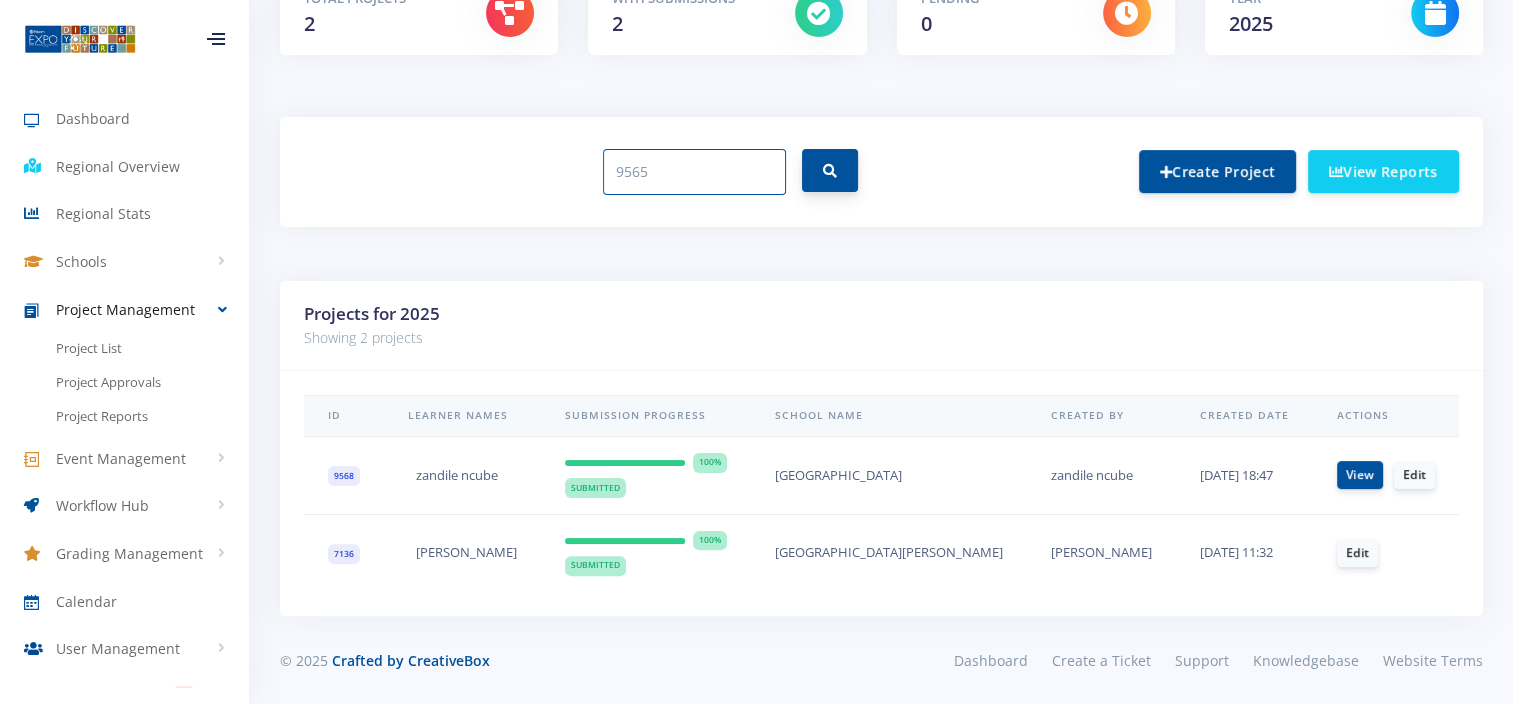 type on "9565" 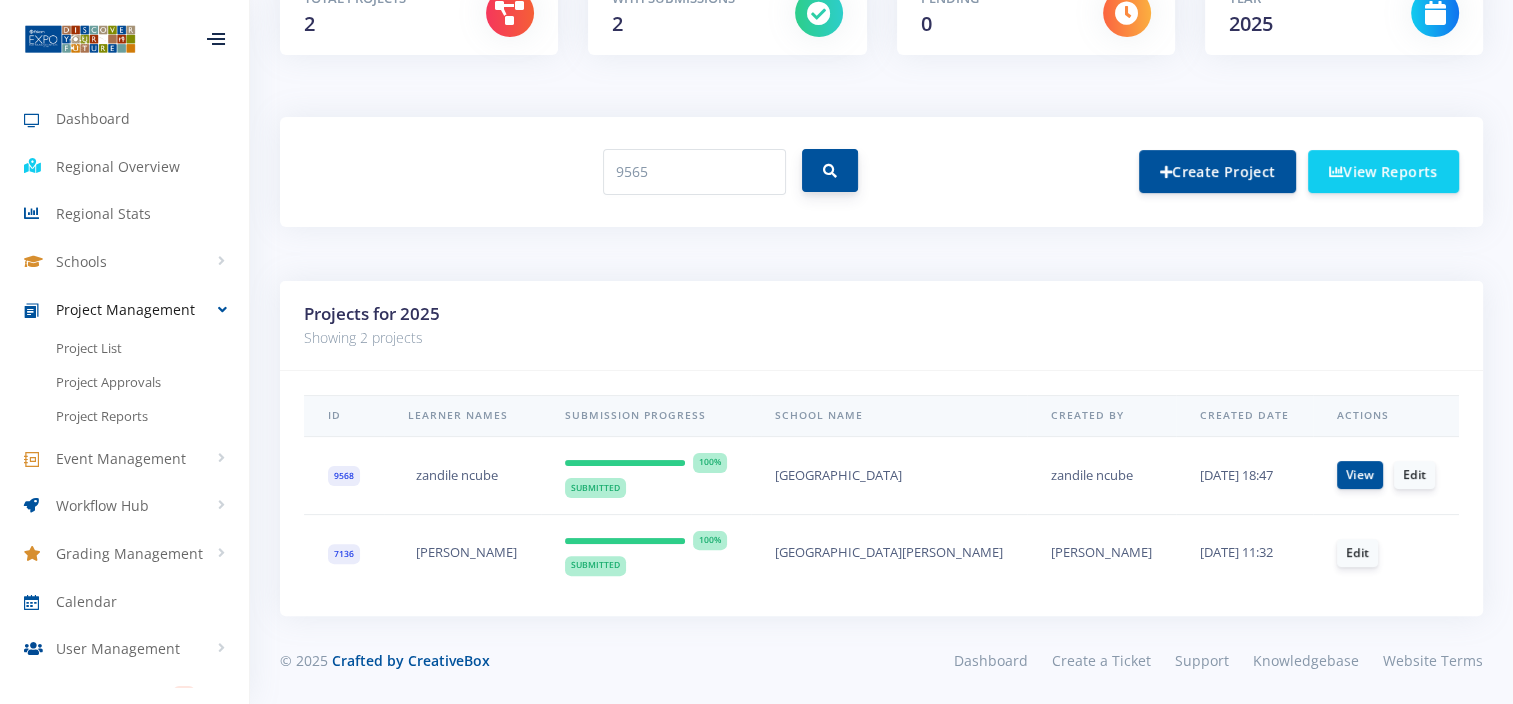 click at bounding box center [830, 170] 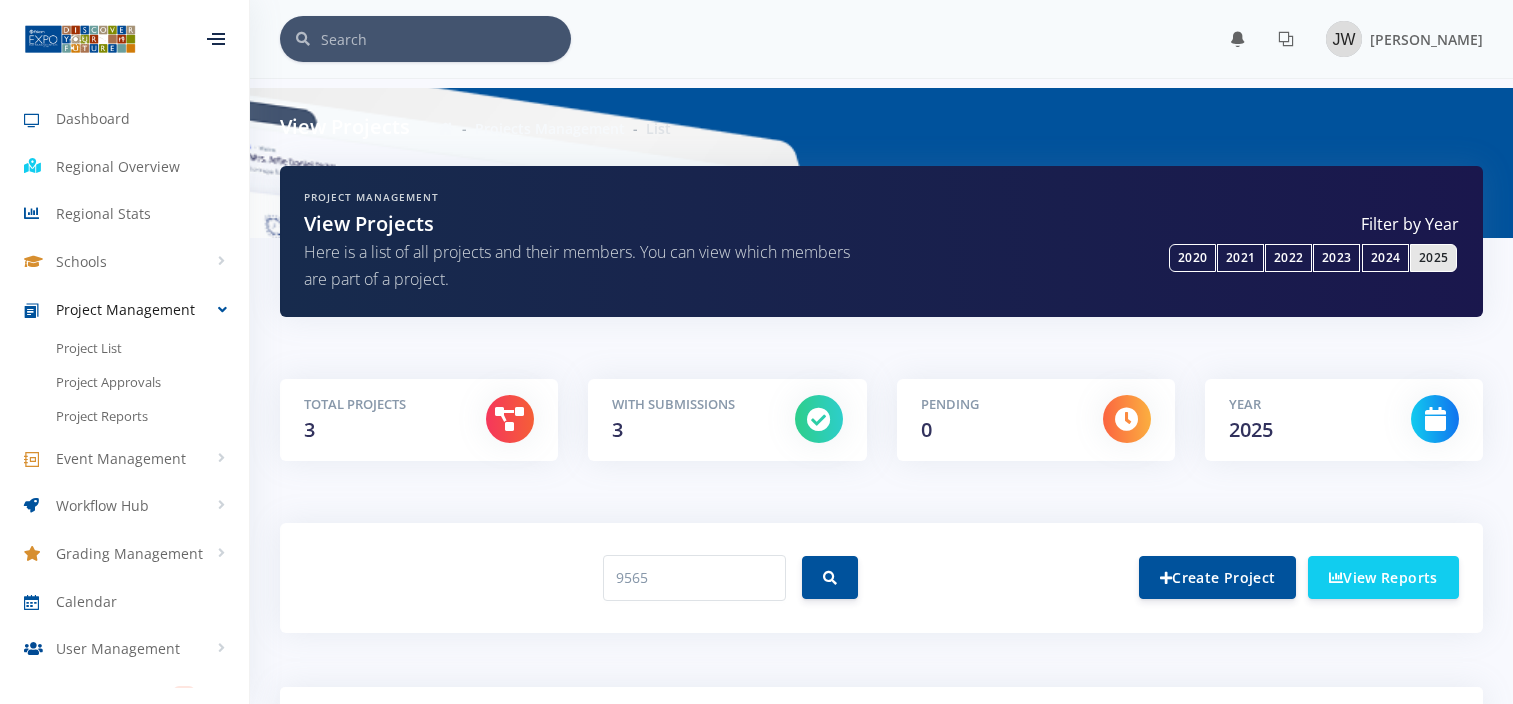 scroll, scrollTop: 0, scrollLeft: 0, axis: both 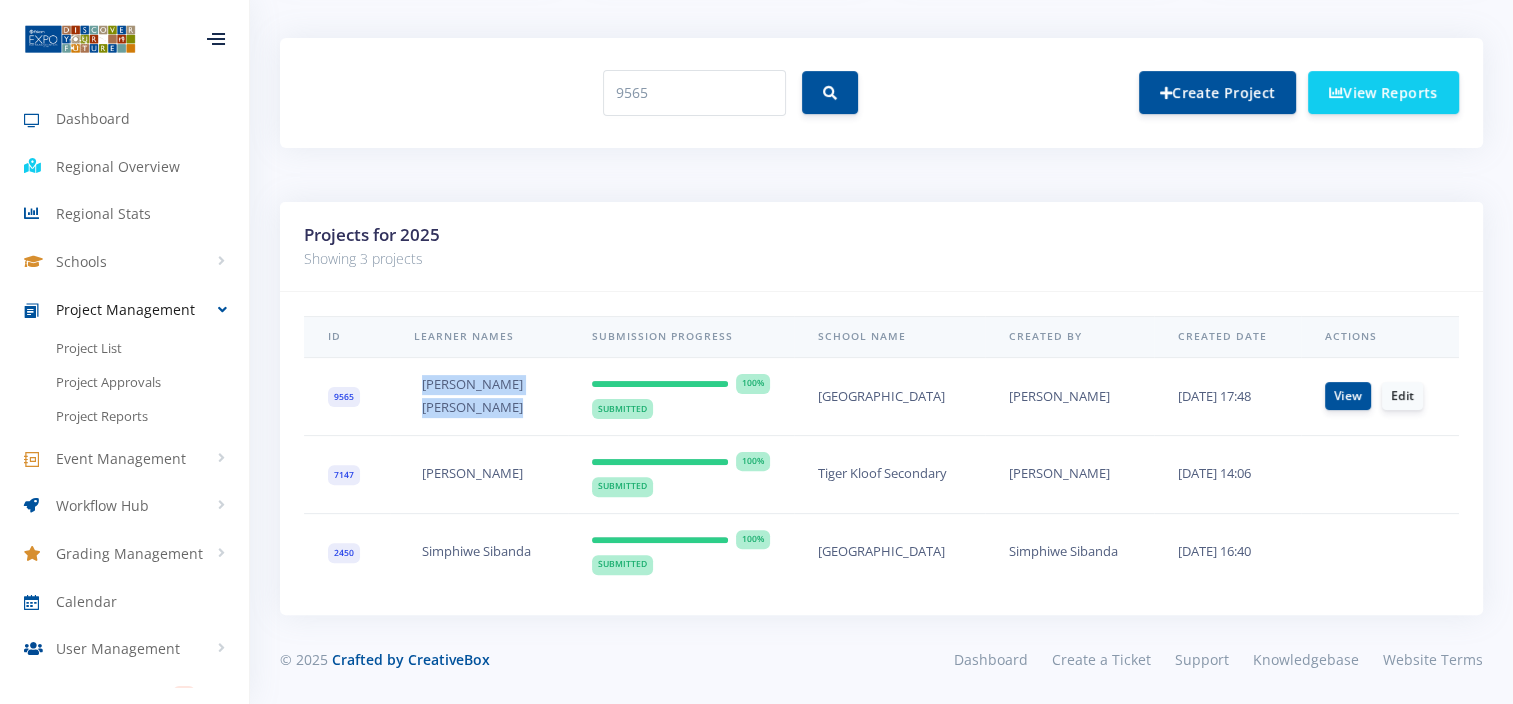 drag, startPoint x: 519, startPoint y: 396, endPoint x: 402, endPoint y: 368, distance: 120.30378 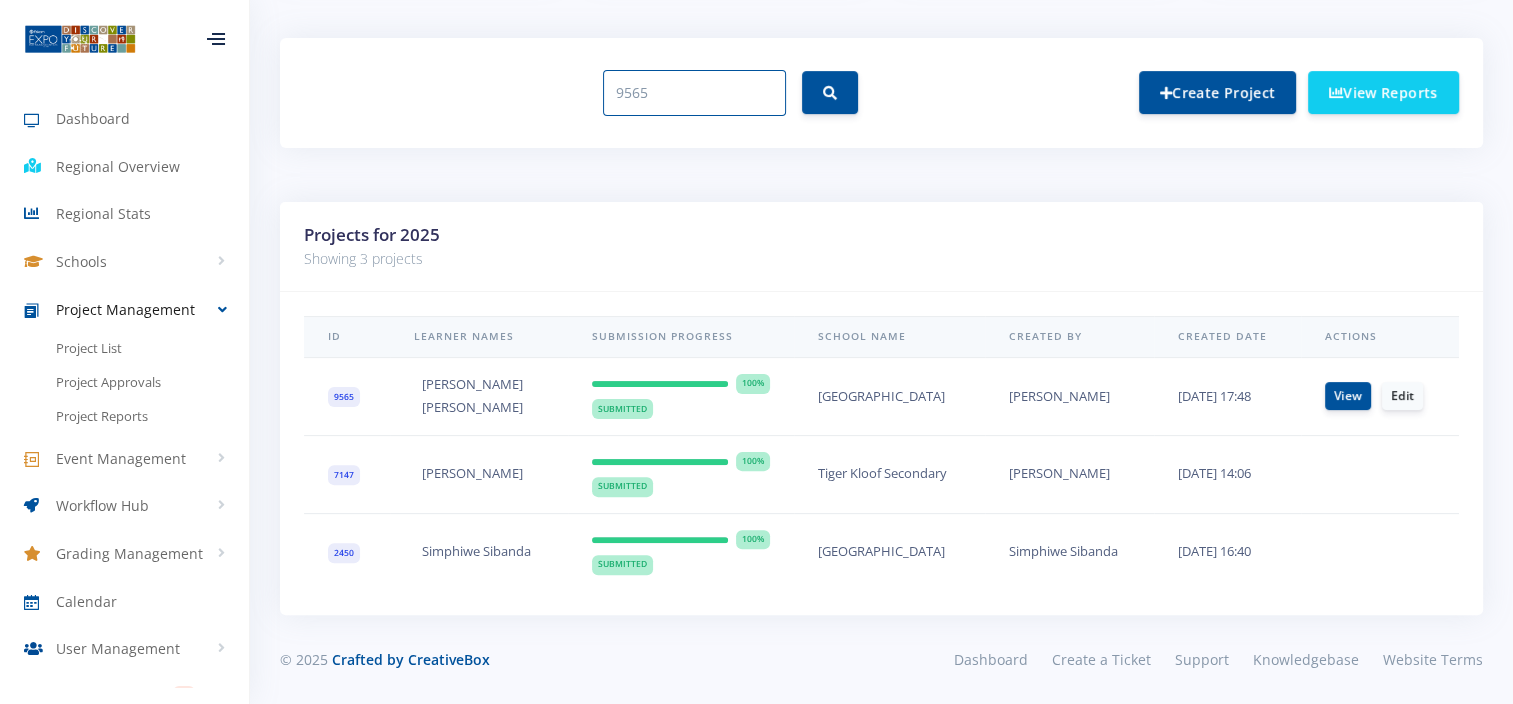 drag, startPoint x: 702, startPoint y: 73, endPoint x: 448, endPoint y: 77, distance: 254.0315 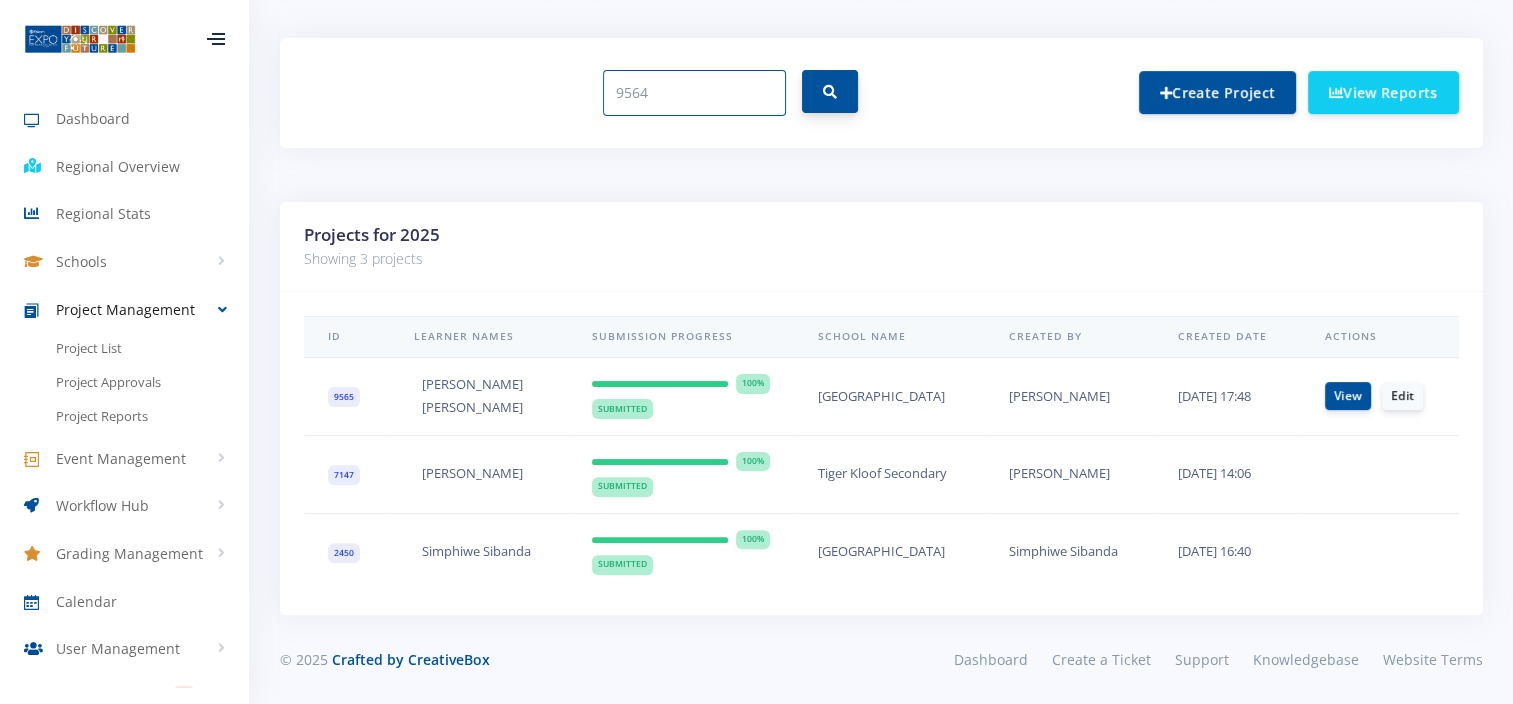 type on "9564" 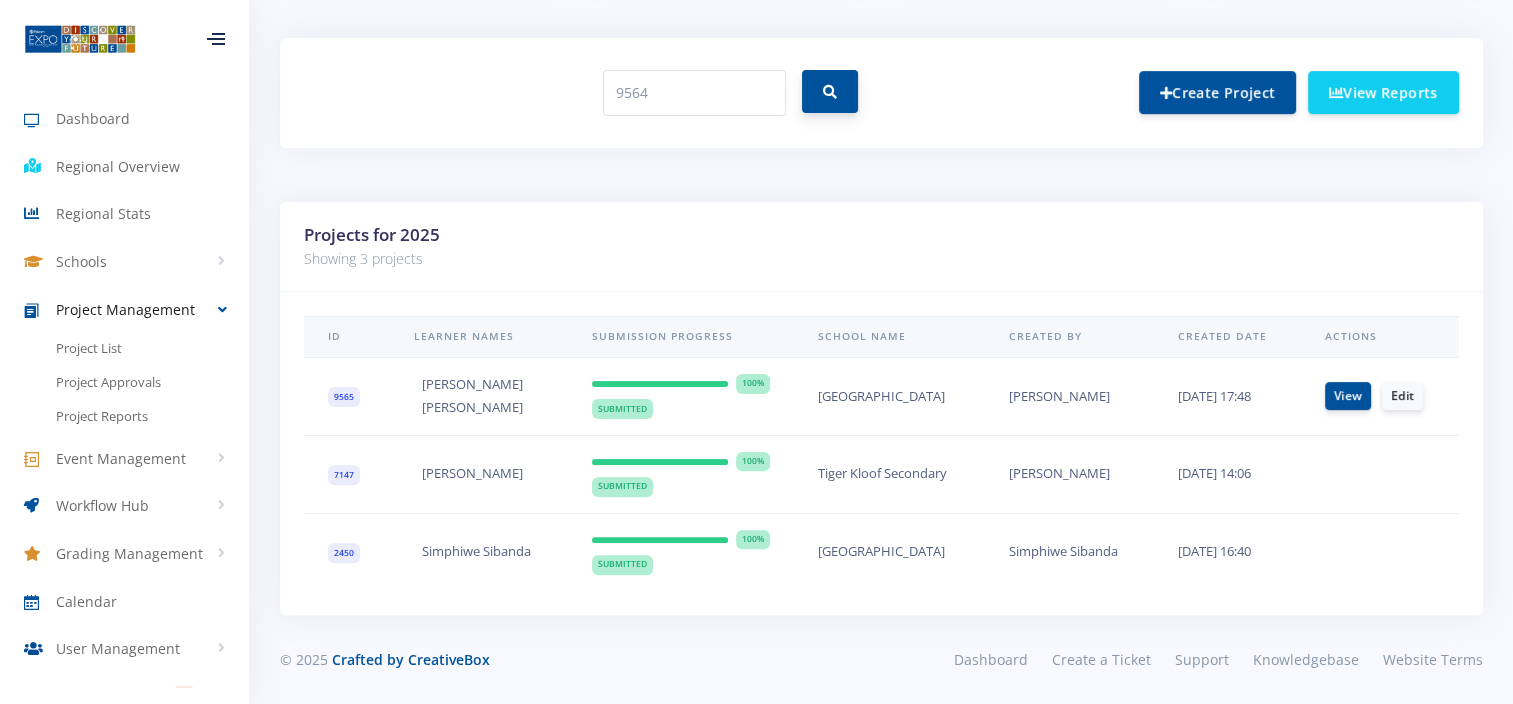 click at bounding box center [830, 91] 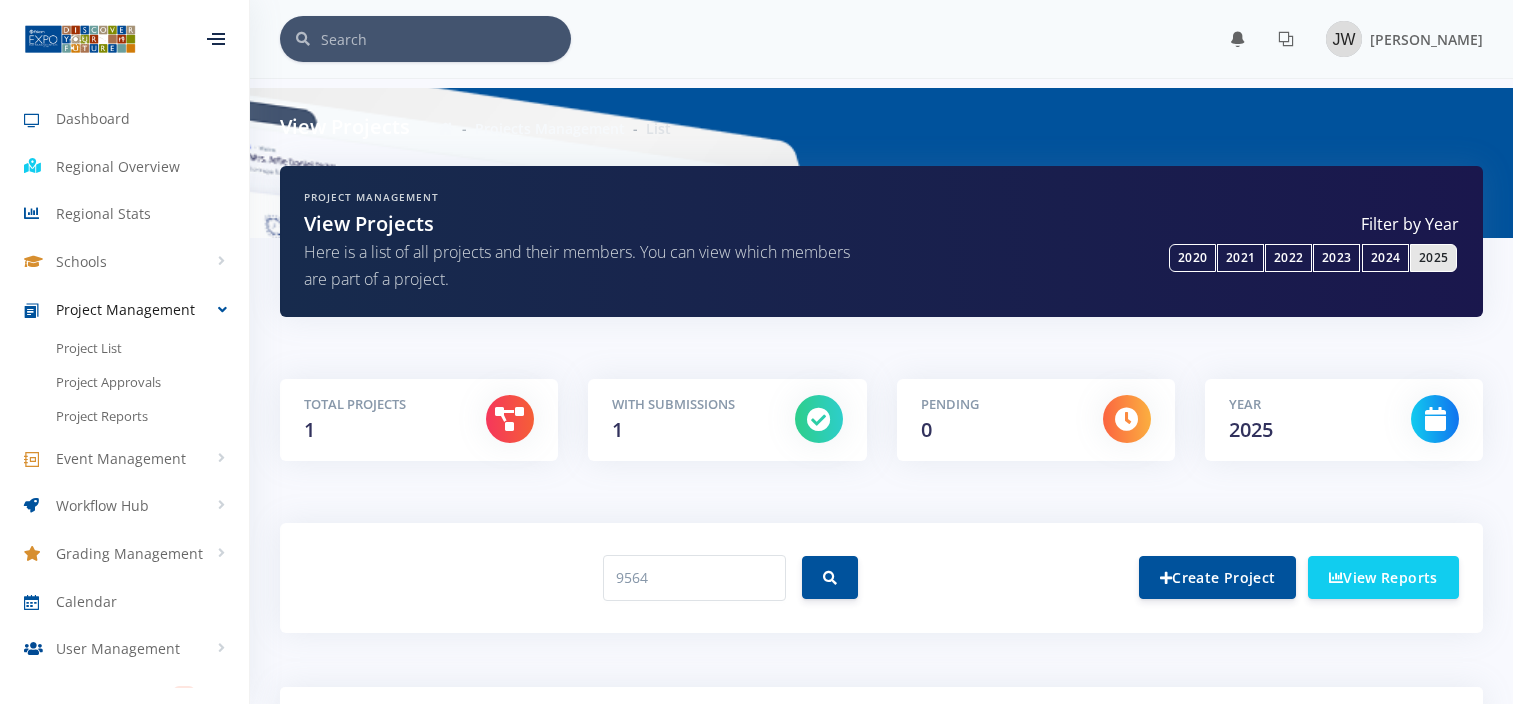scroll, scrollTop: 0, scrollLeft: 0, axis: both 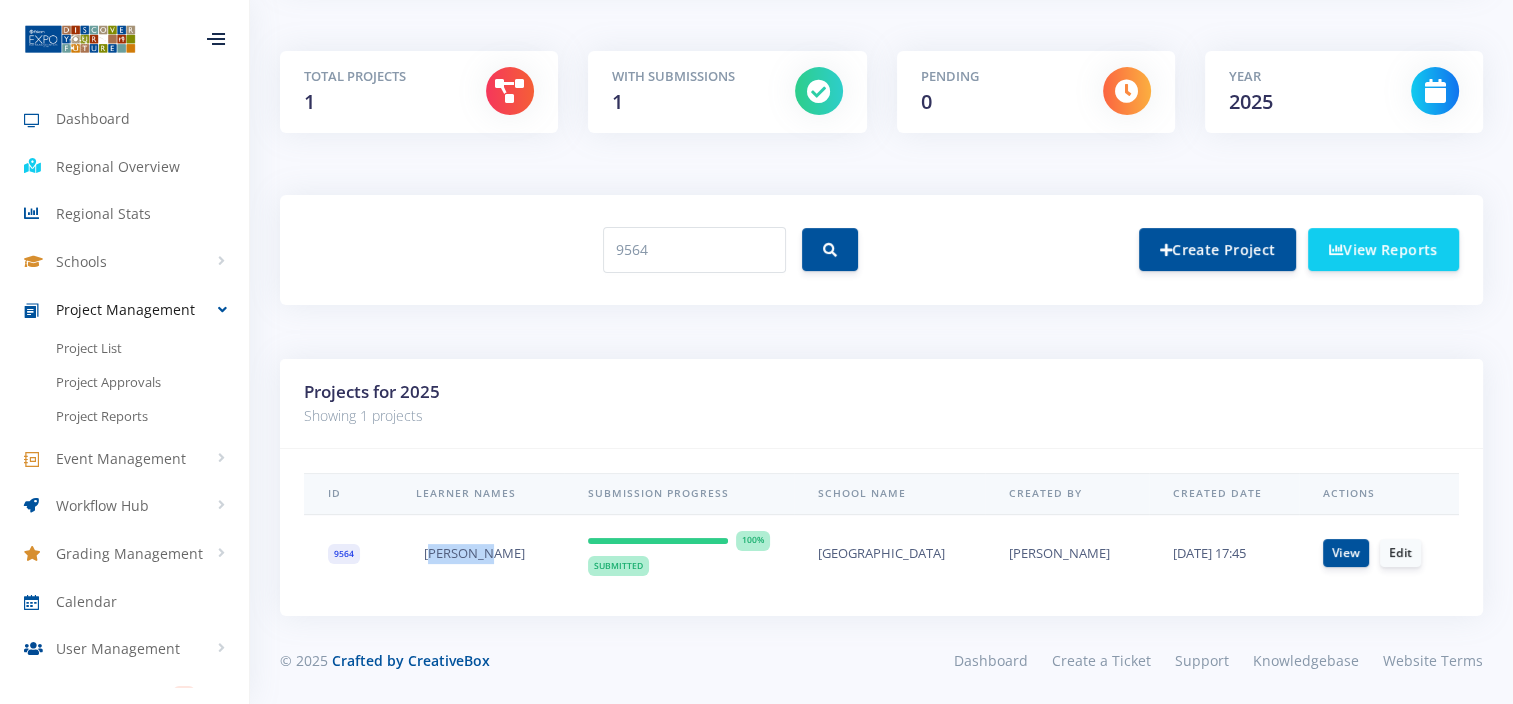 drag, startPoint x: 482, startPoint y: 556, endPoint x: 426, endPoint y: 553, distance: 56.0803 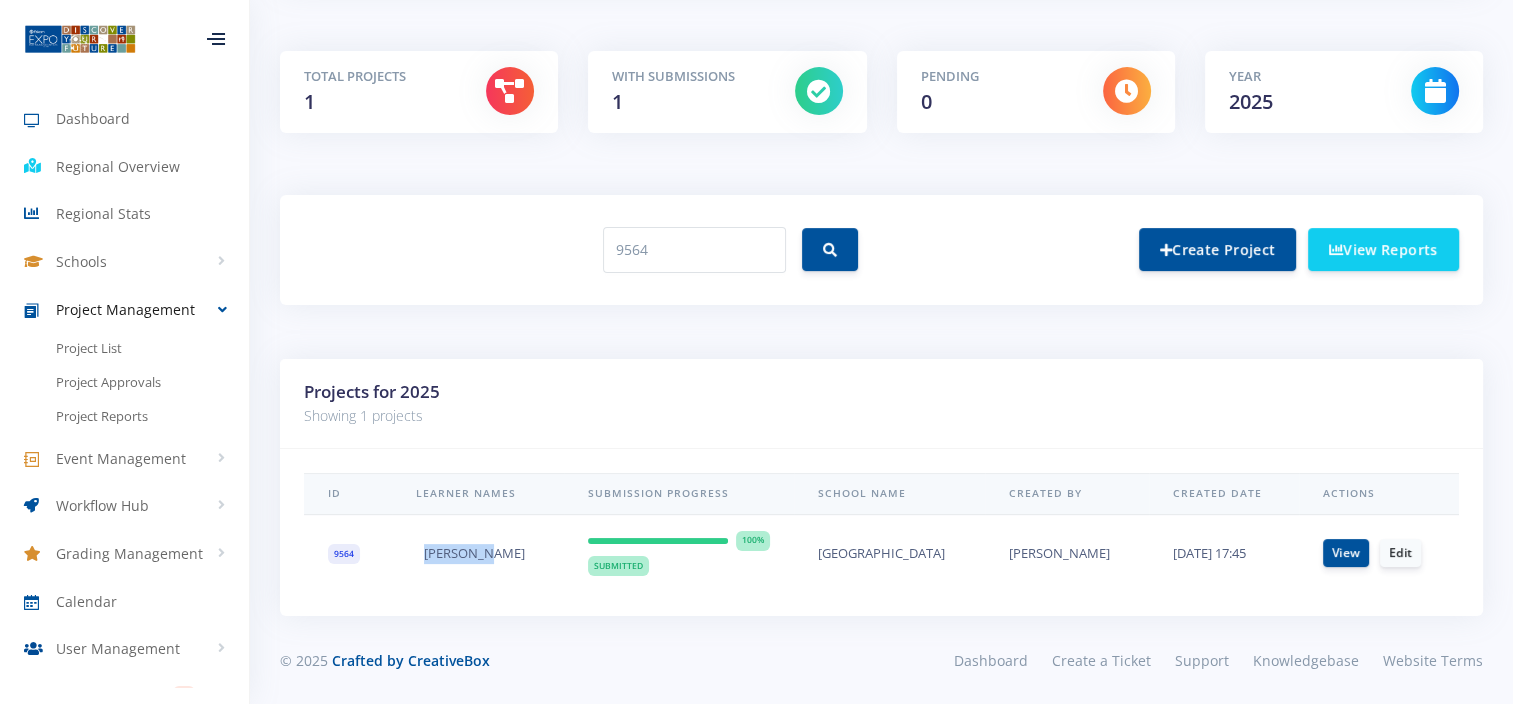 drag, startPoint x: 488, startPoint y: 554, endPoint x: 406, endPoint y: 560, distance: 82.219215 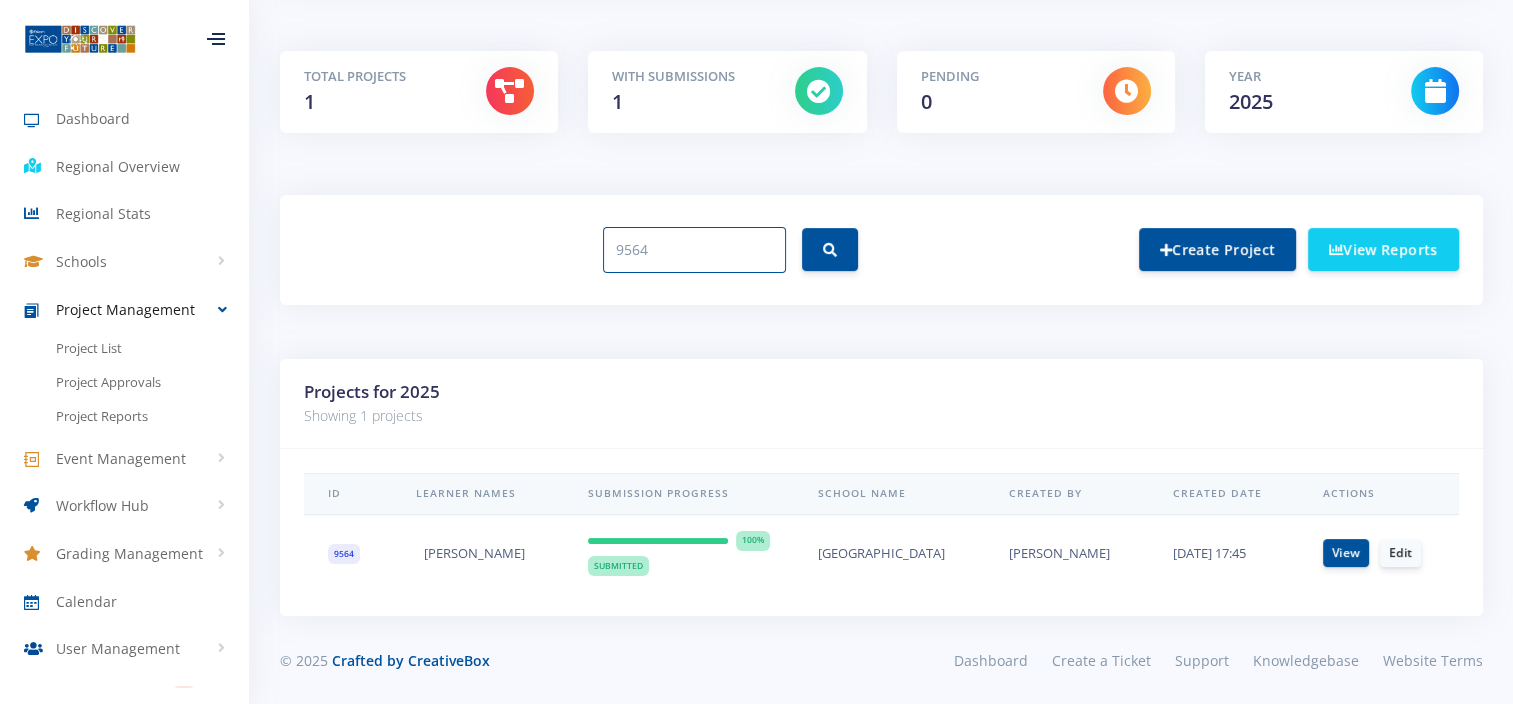 drag, startPoint x: 659, startPoint y: 255, endPoint x: 523, endPoint y: 253, distance: 136.01471 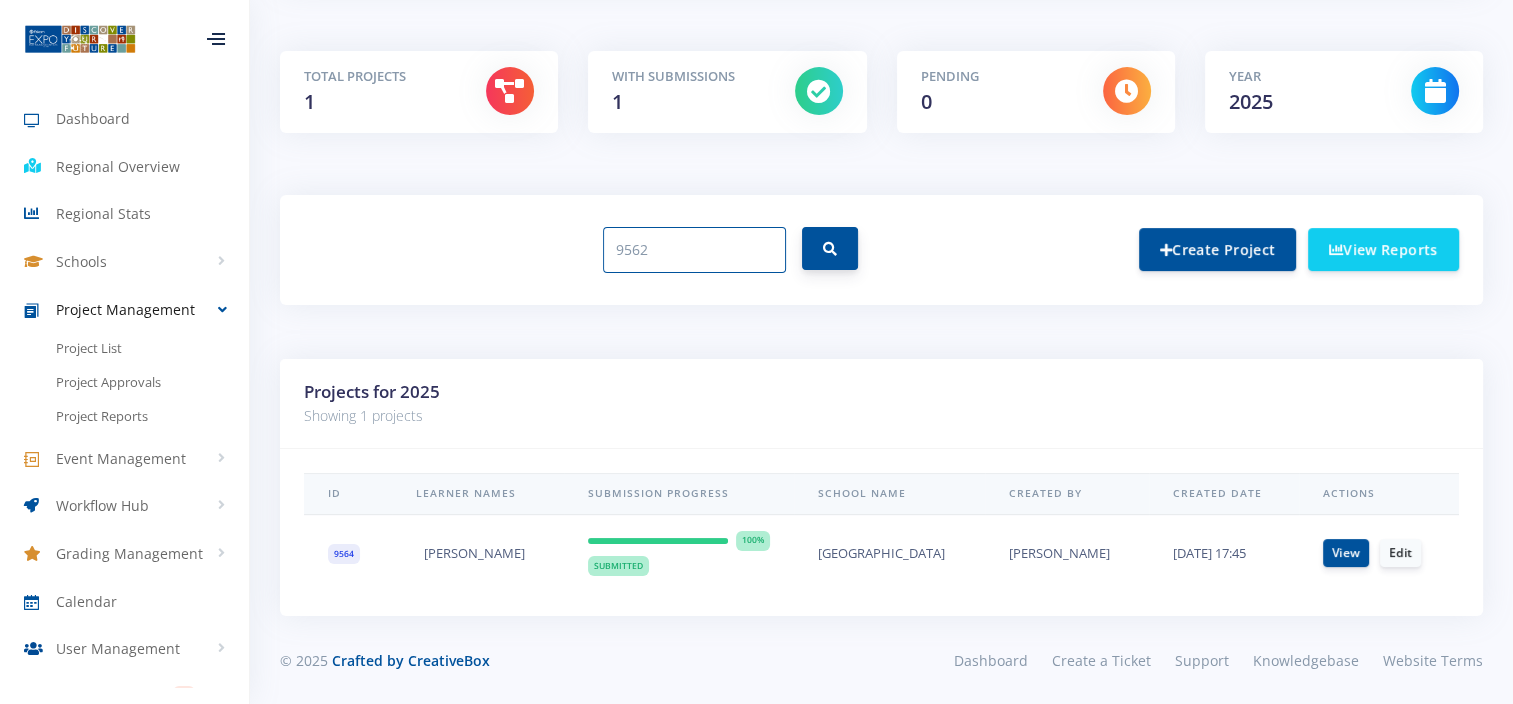 type on "9562" 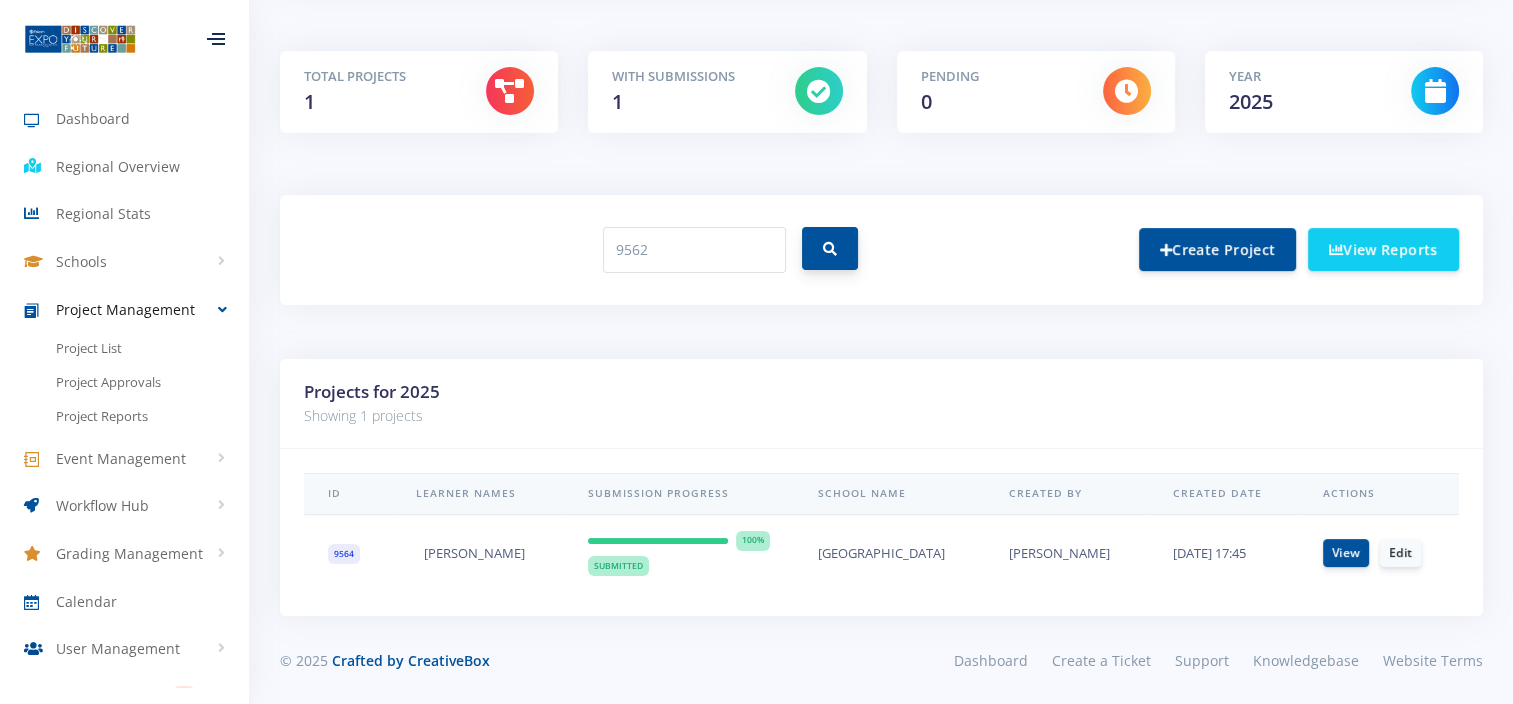 click at bounding box center [830, 249] 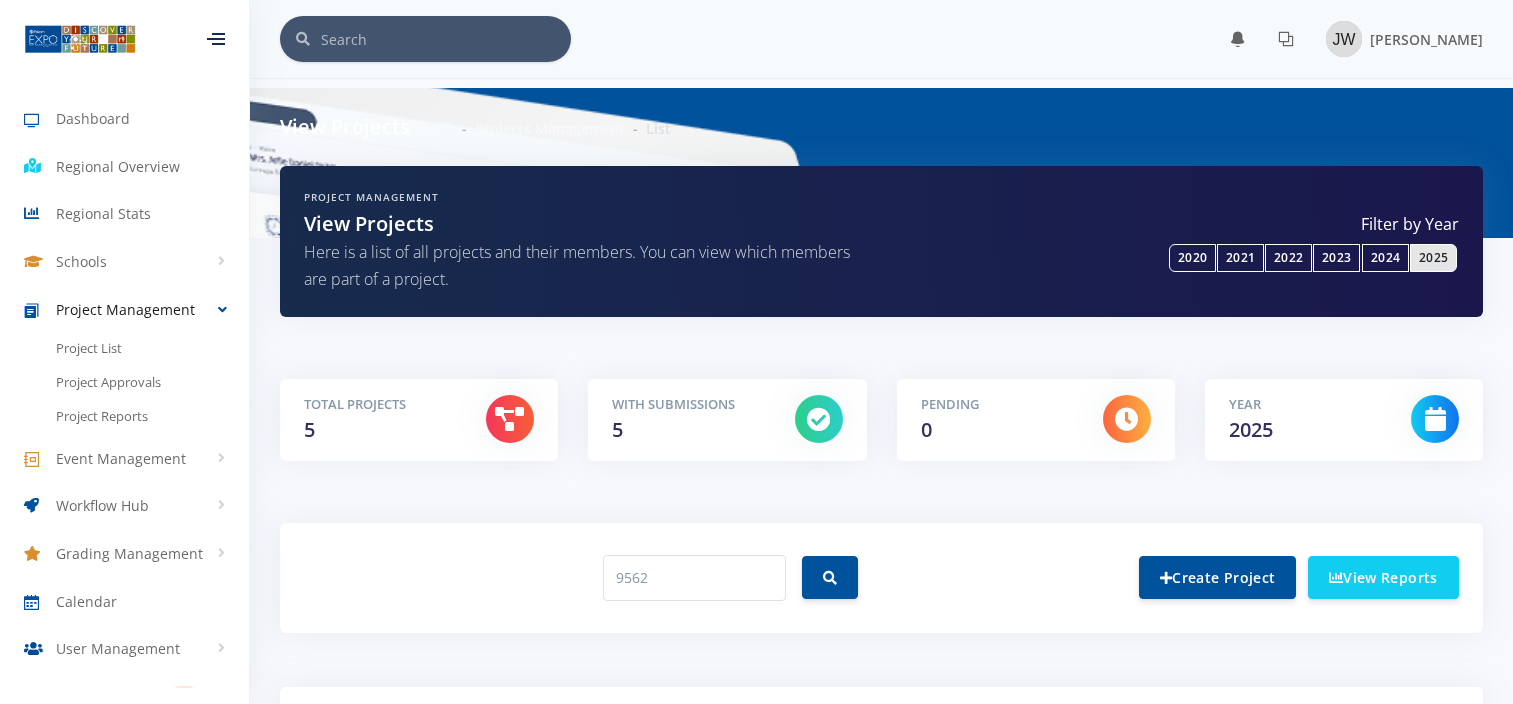 scroll, scrollTop: 63, scrollLeft: 0, axis: vertical 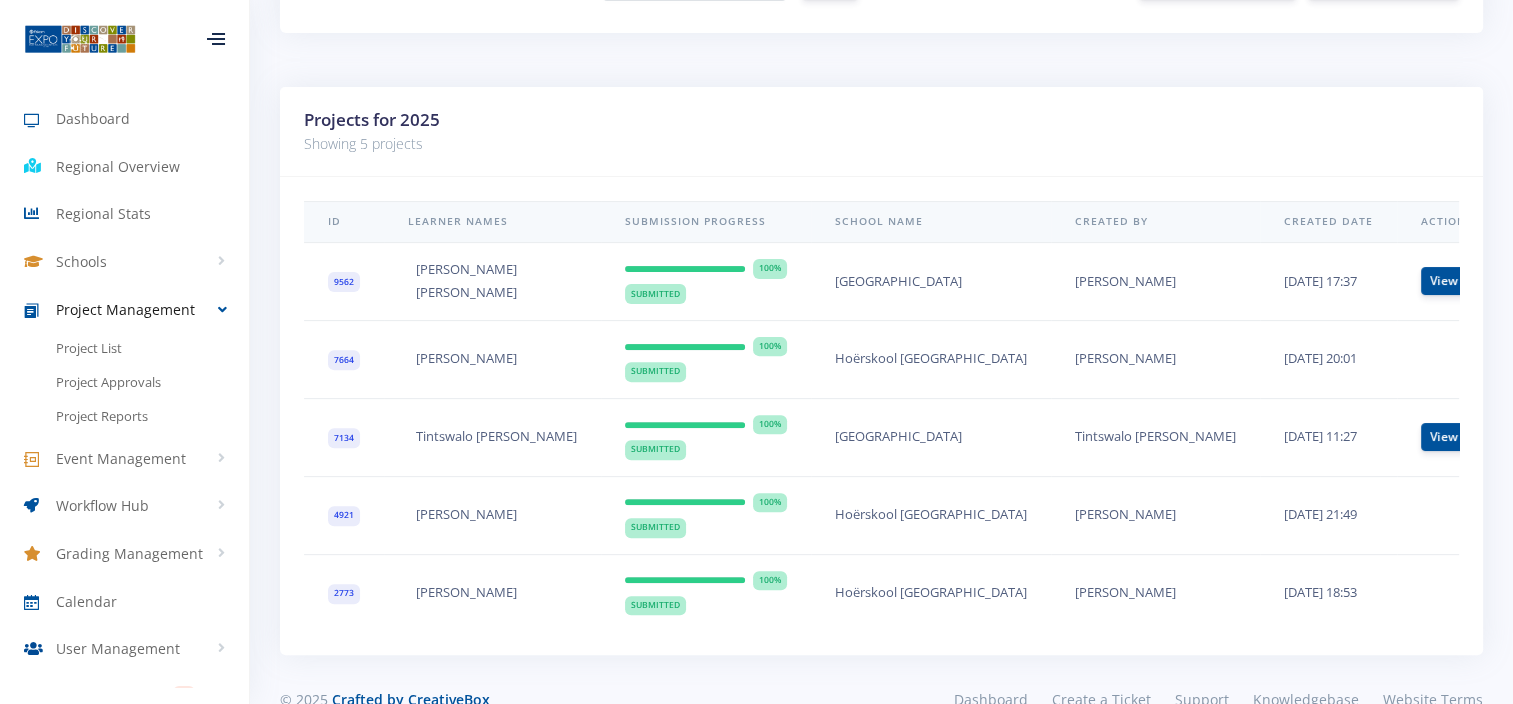 drag, startPoint x: 527, startPoint y: 293, endPoint x: 401, endPoint y: 265, distance: 129.07362 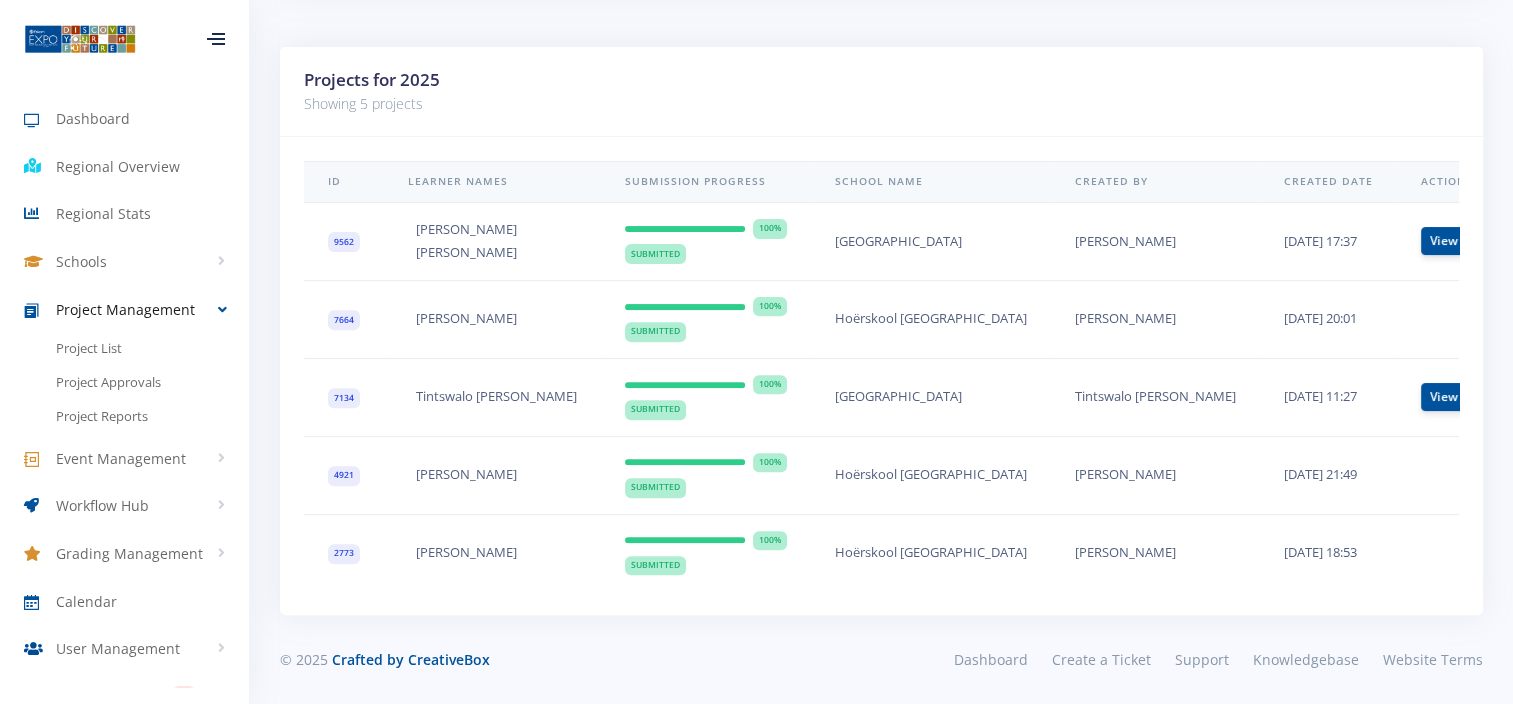scroll, scrollTop: 255, scrollLeft: 0, axis: vertical 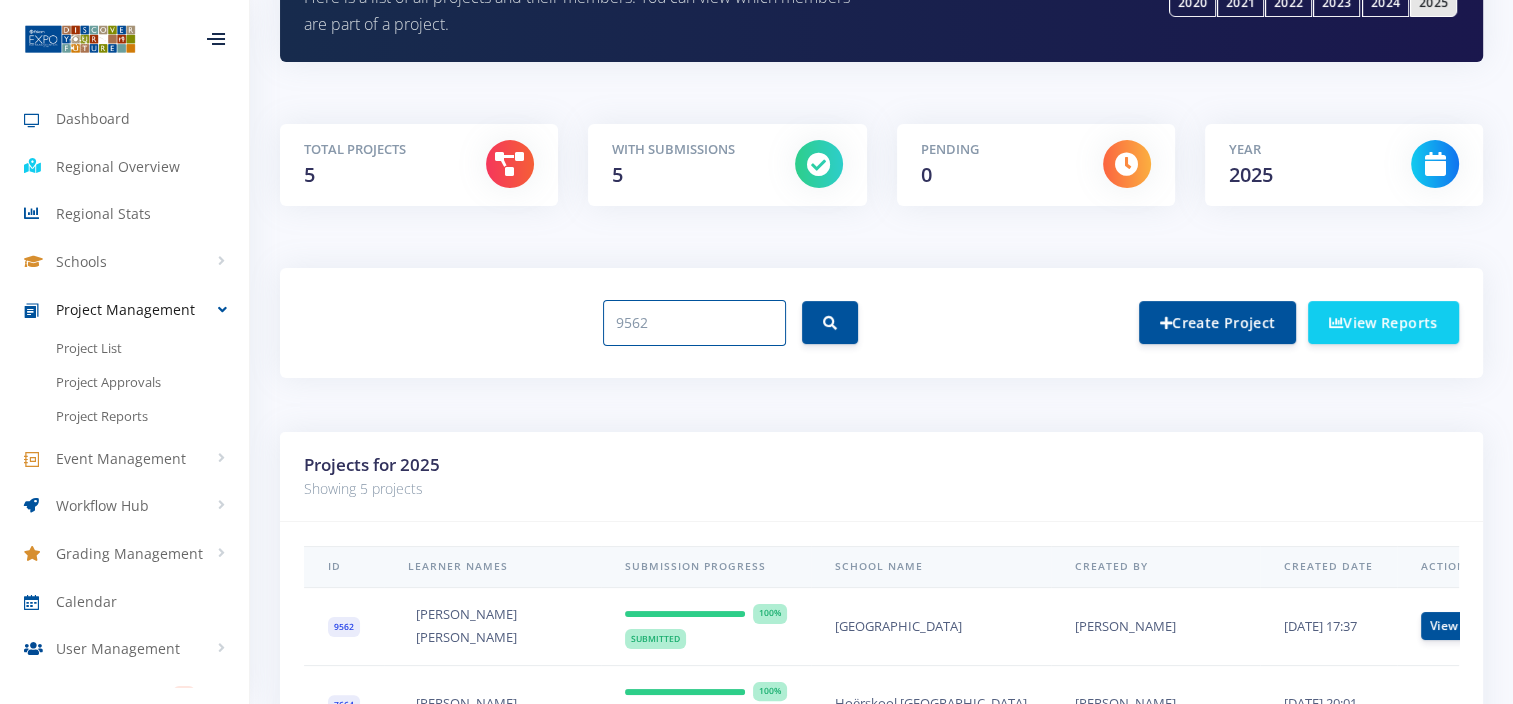drag, startPoint x: 685, startPoint y: 324, endPoint x: 470, endPoint y: 337, distance: 215.39267 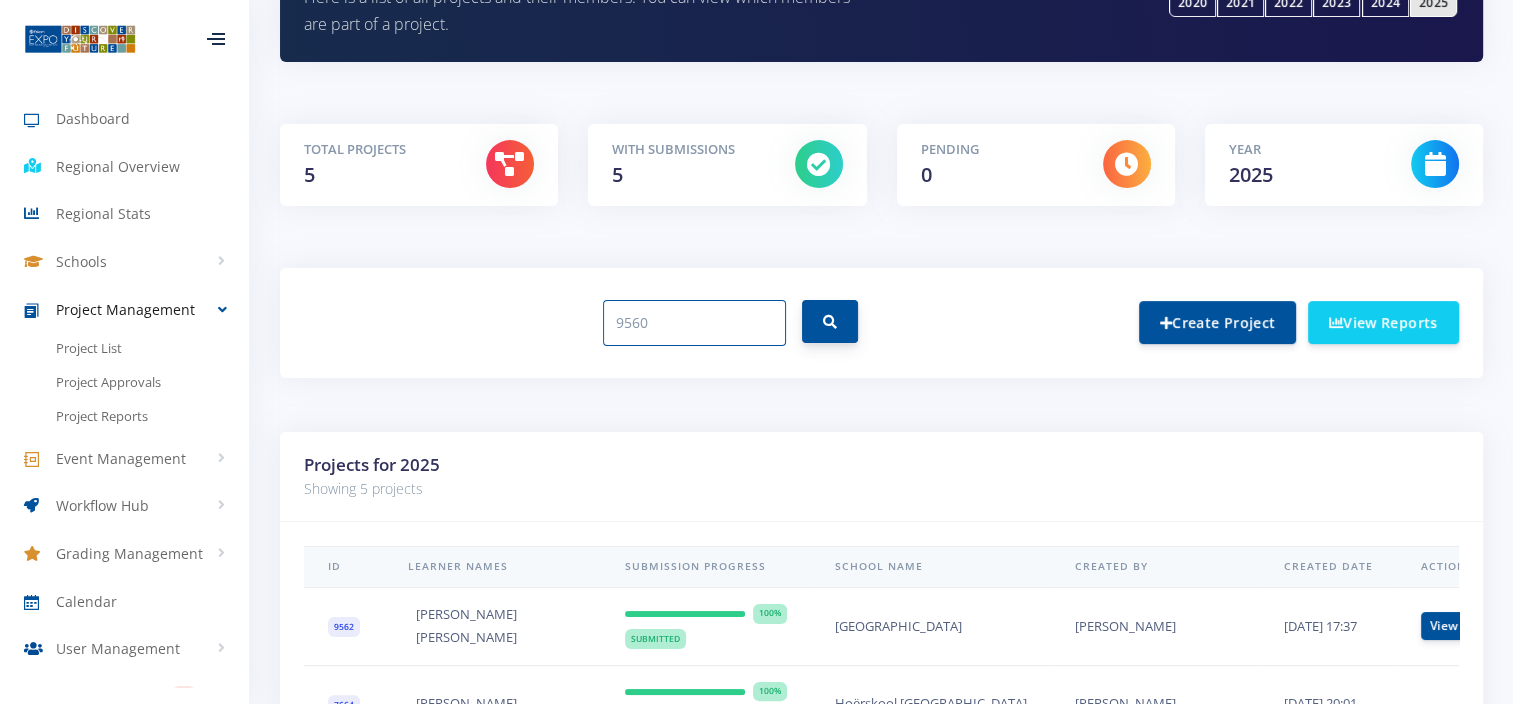 type on "9560" 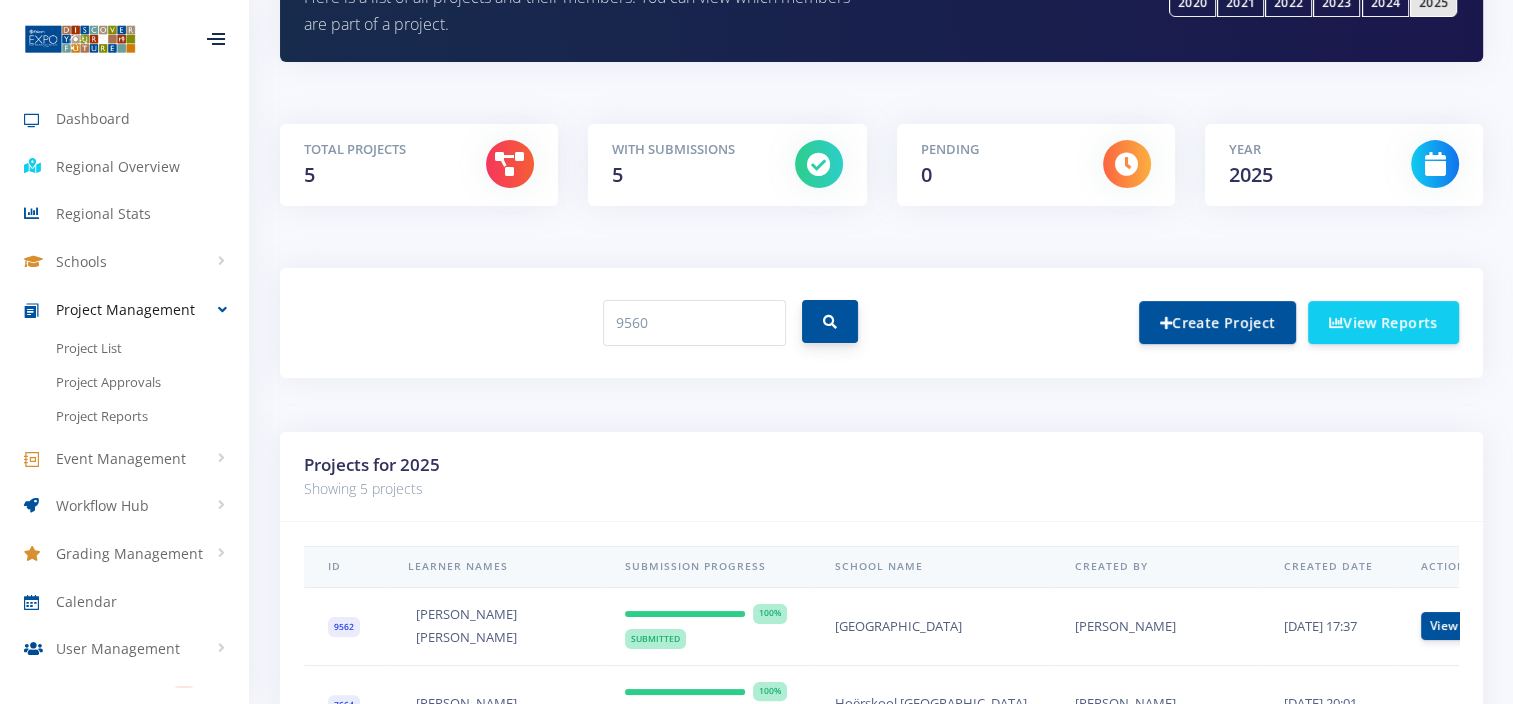 click at bounding box center [830, 322] 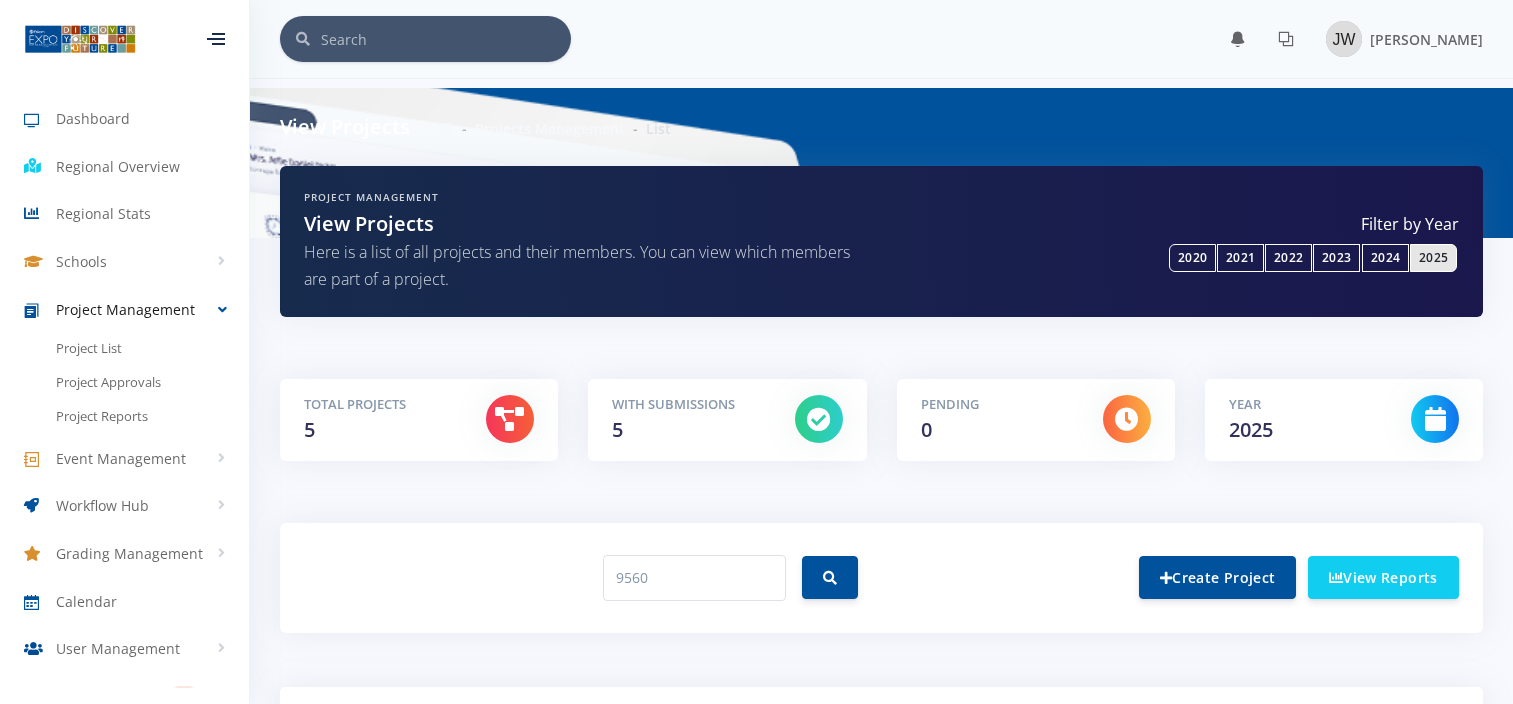 scroll, scrollTop: 146, scrollLeft: 0, axis: vertical 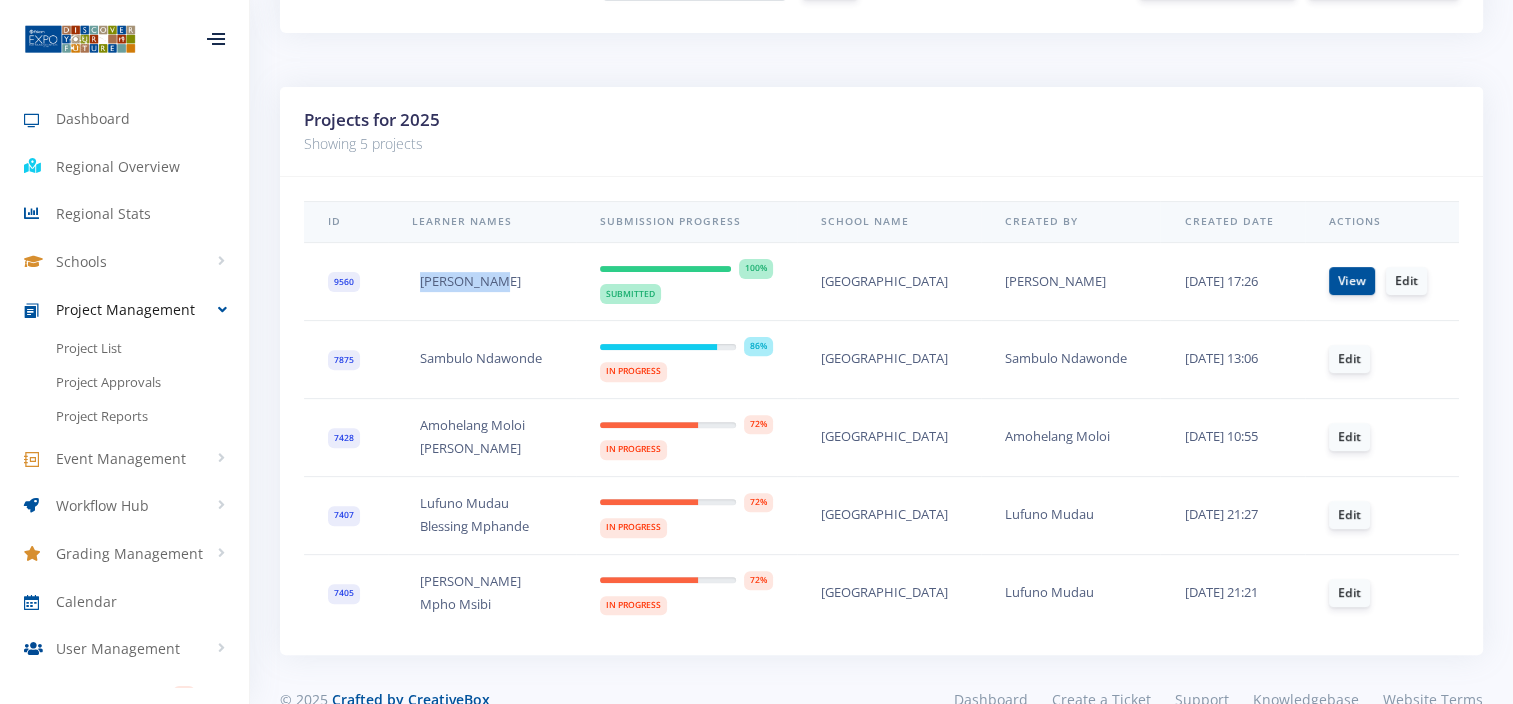 drag, startPoint x: 499, startPoint y: 276, endPoint x: 403, endPoint y: 278, distance: 96.02083 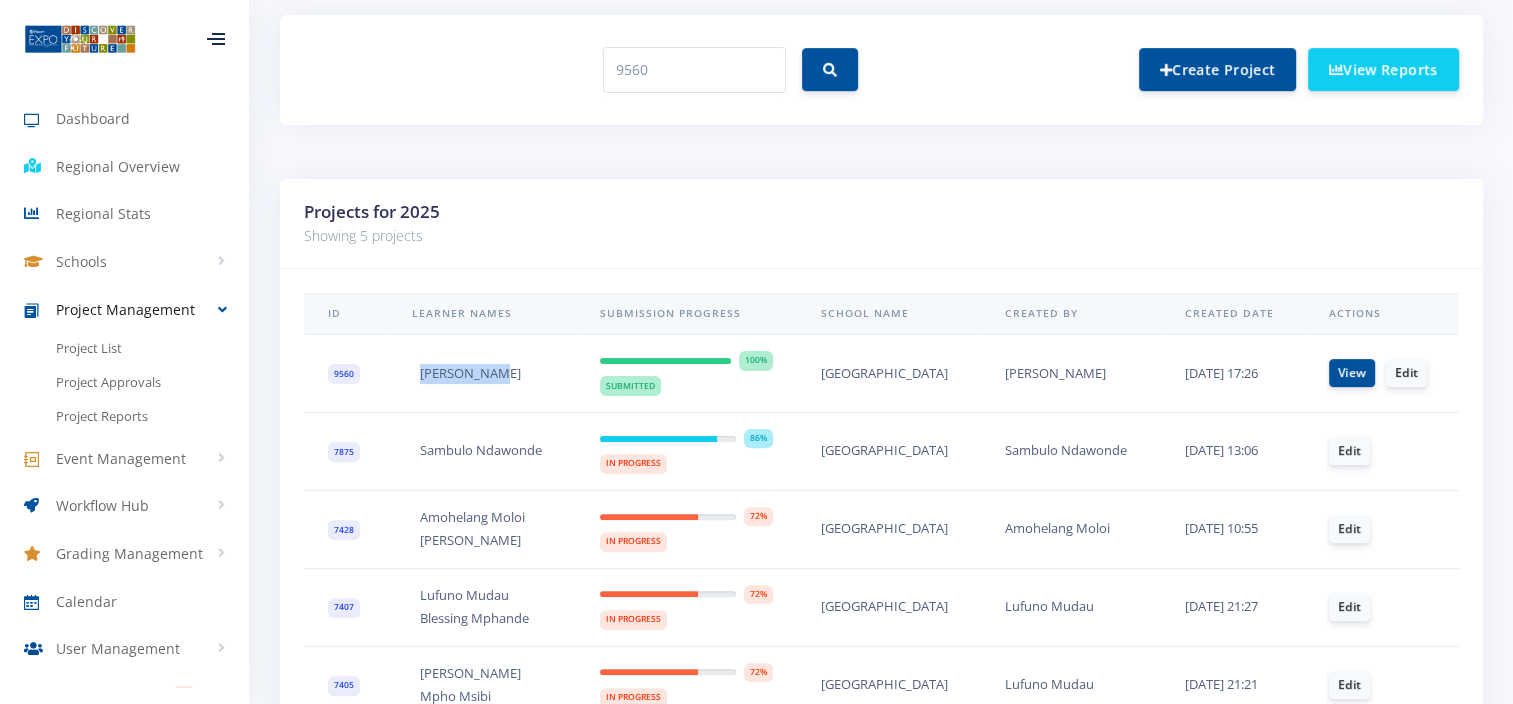 scroll, scrollTop: 100, scrollLeft: 0, axis: vertical 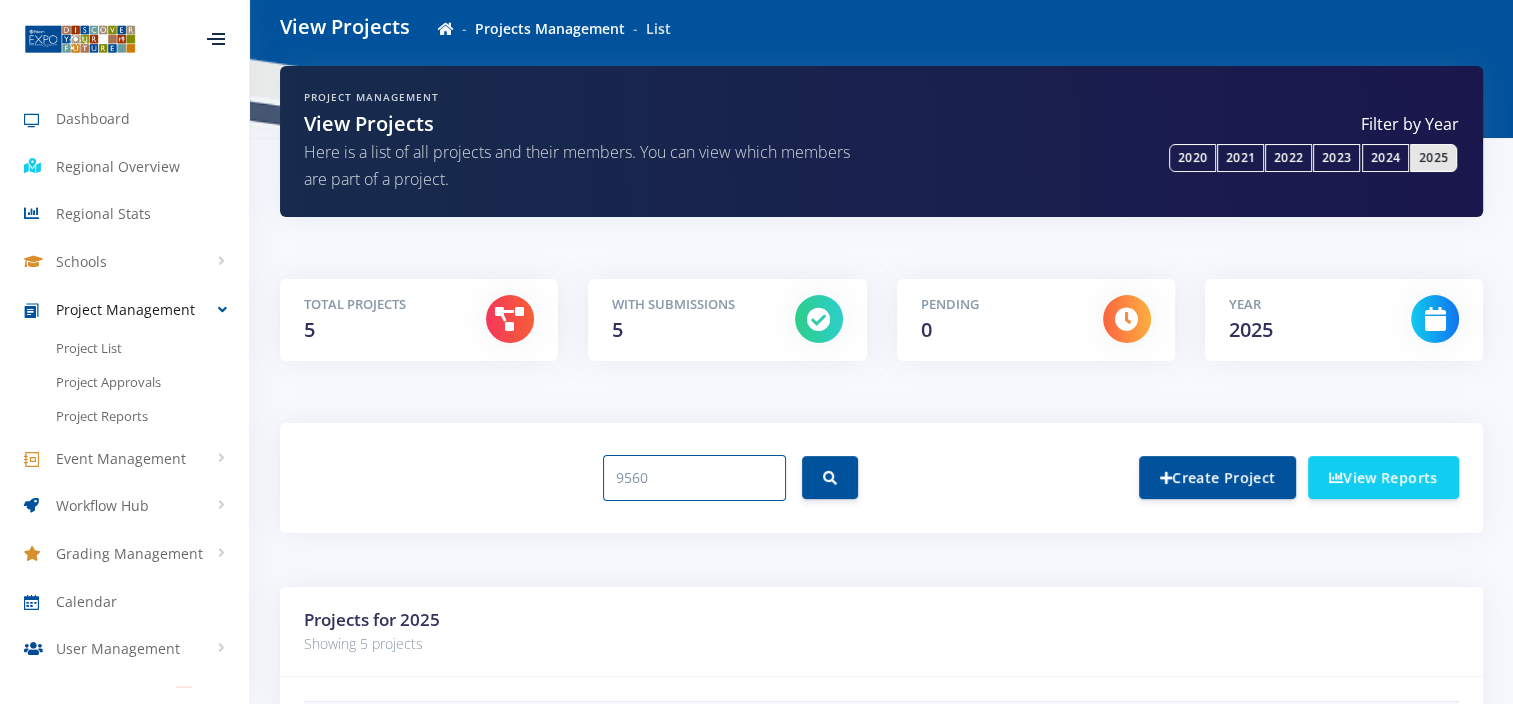 drag, startPoint x: 664, startPoint y: 484, endPoint x: 488, endPoint y: 482, distance: 176.01137 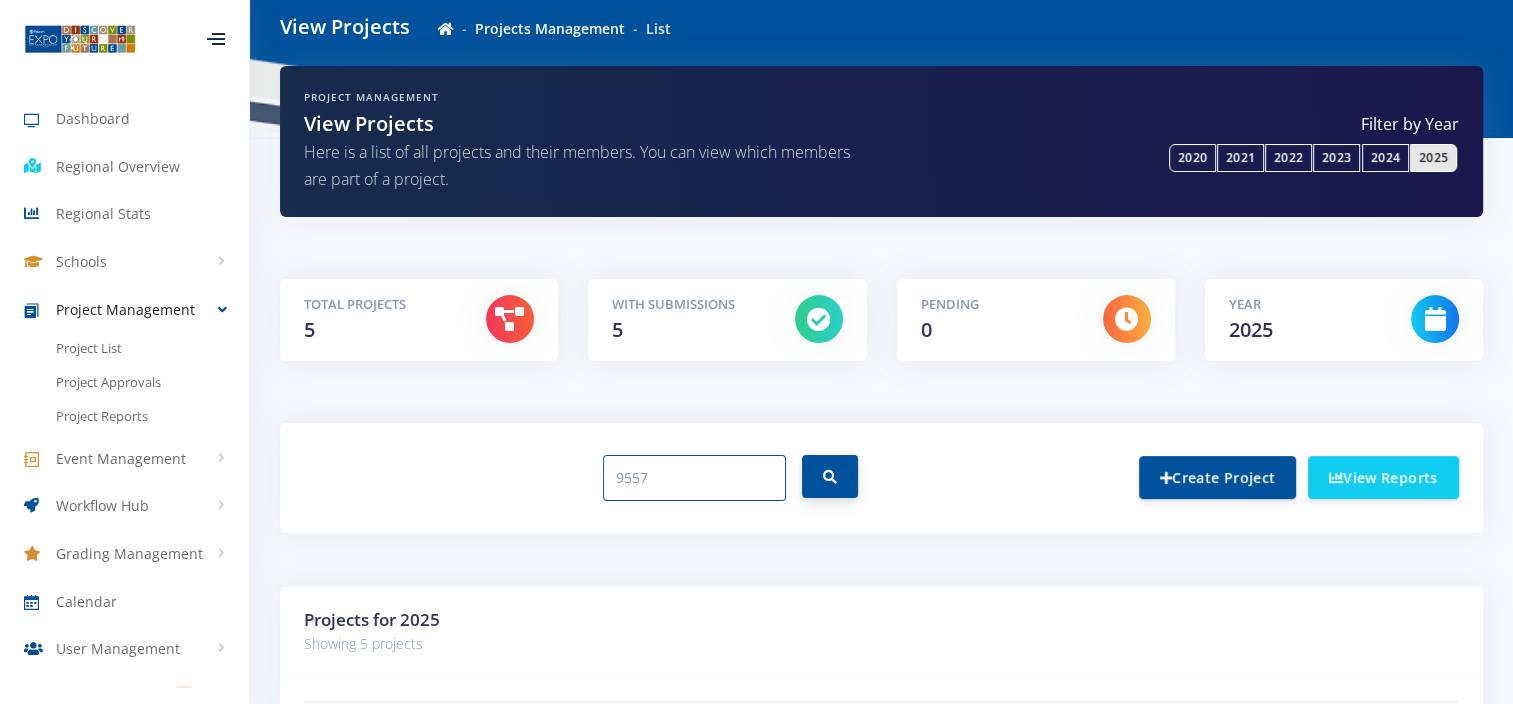type on "9557" 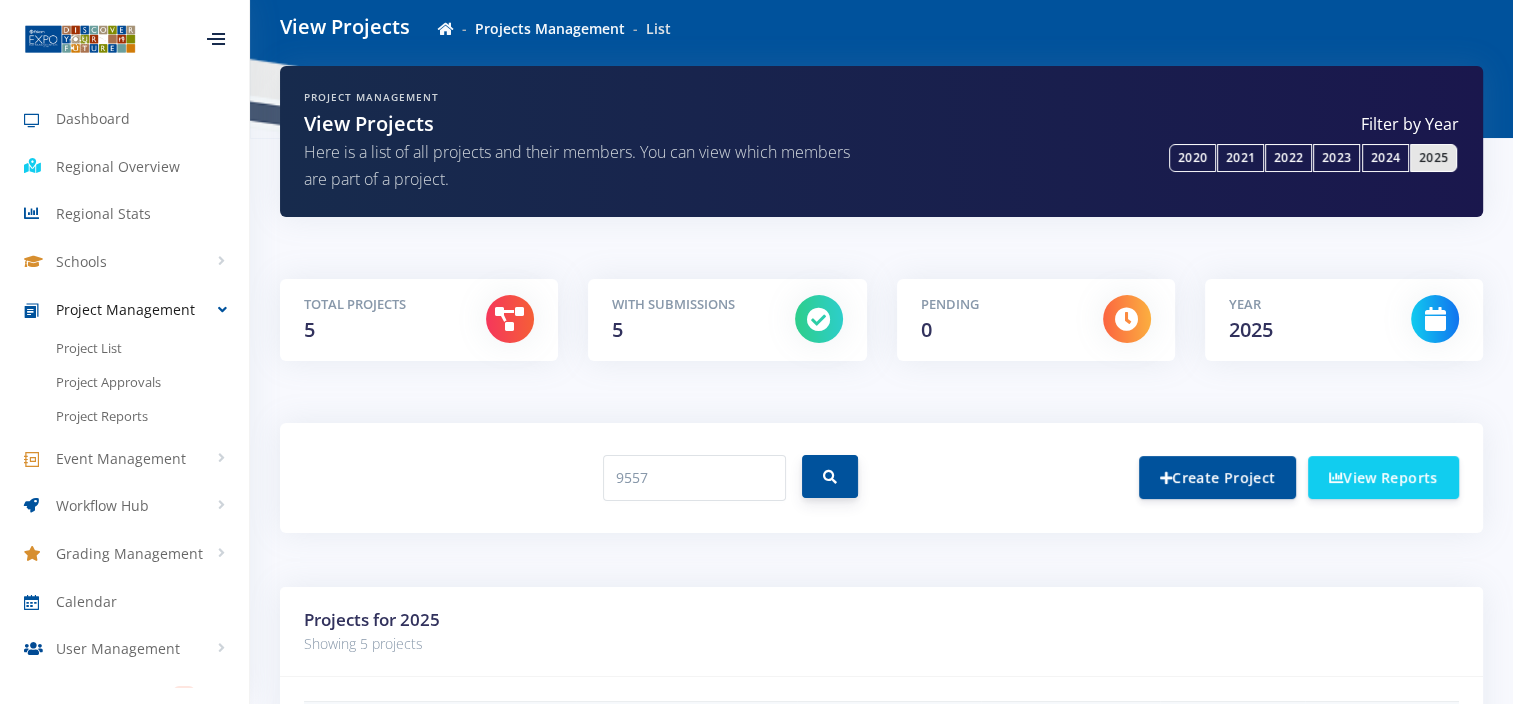 click at bounding box center (830, 476) 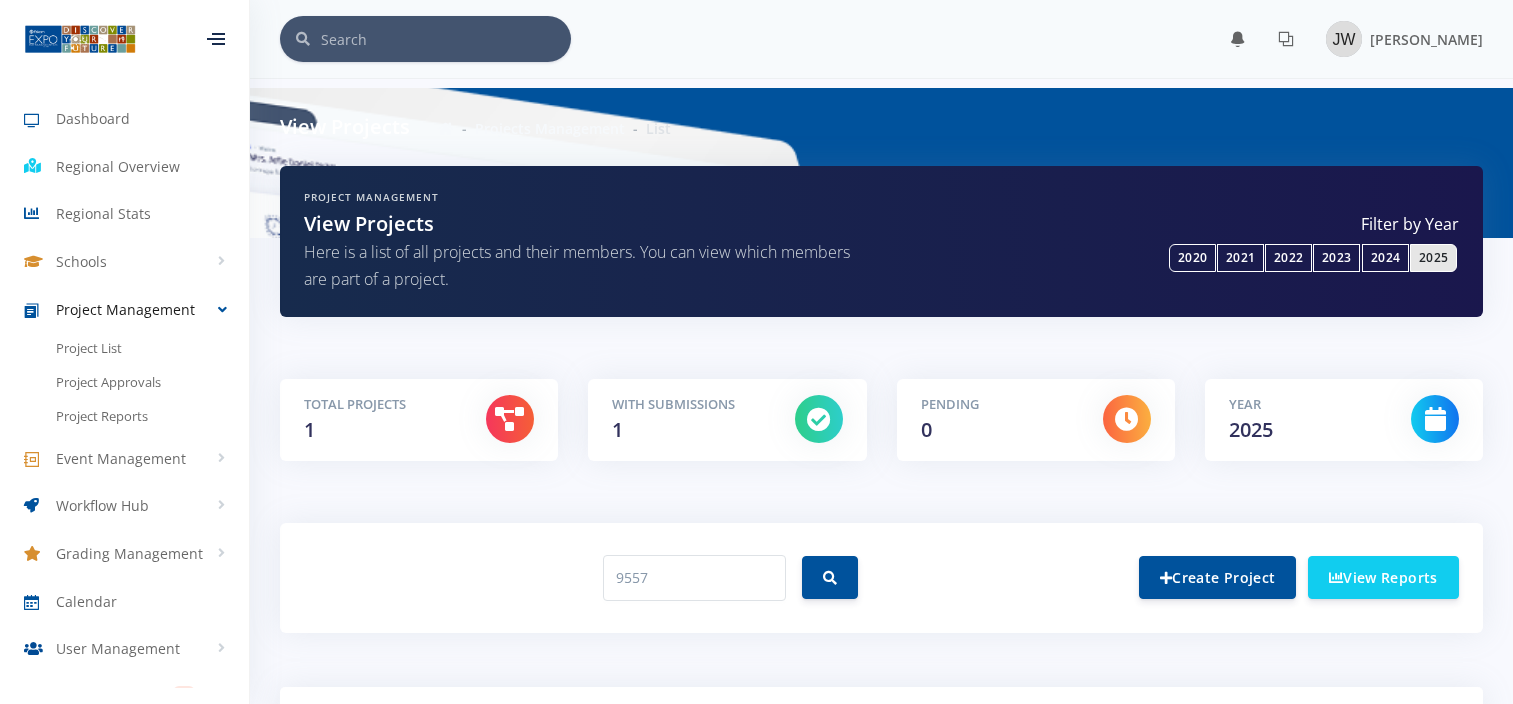 scroll, scrollTop: 109, scrollLeft: 0, axis: vertical 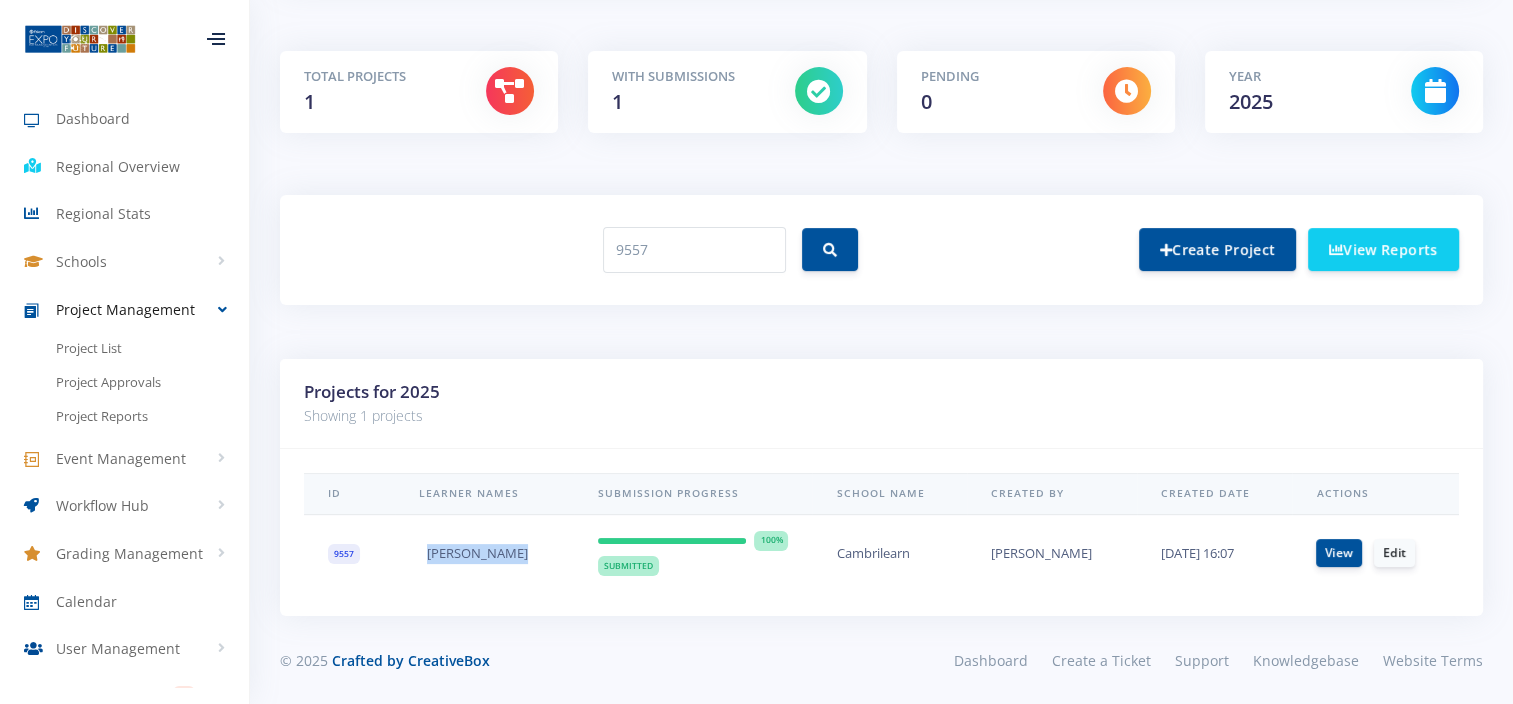 drag, startPoint x: 466, startPoint y: 557, endPoint x: 414, endPoint y: 560, distance: 52.086468 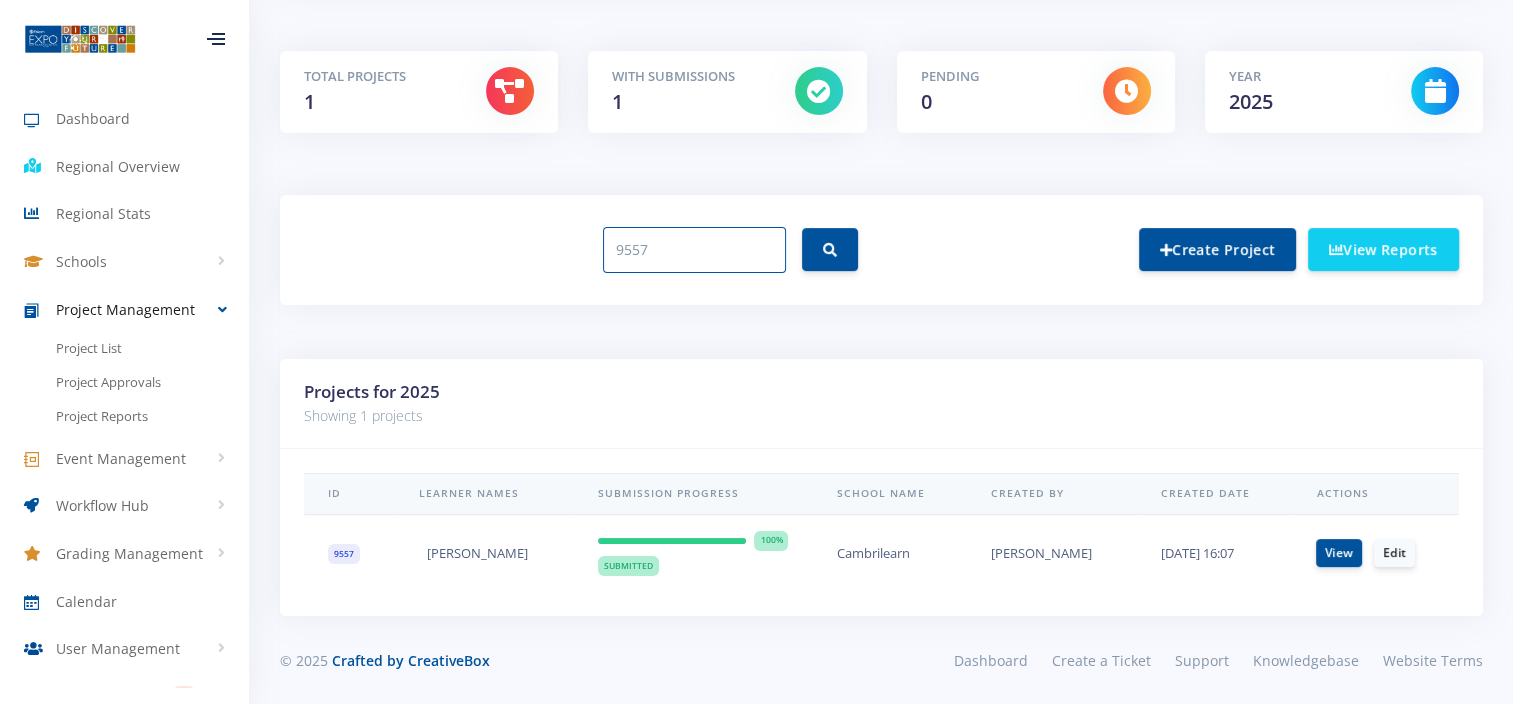 drag, startPoint x: 711, startPoint y: 250, endPoint x: 436, endPoint y: 243, distance: 275.08908 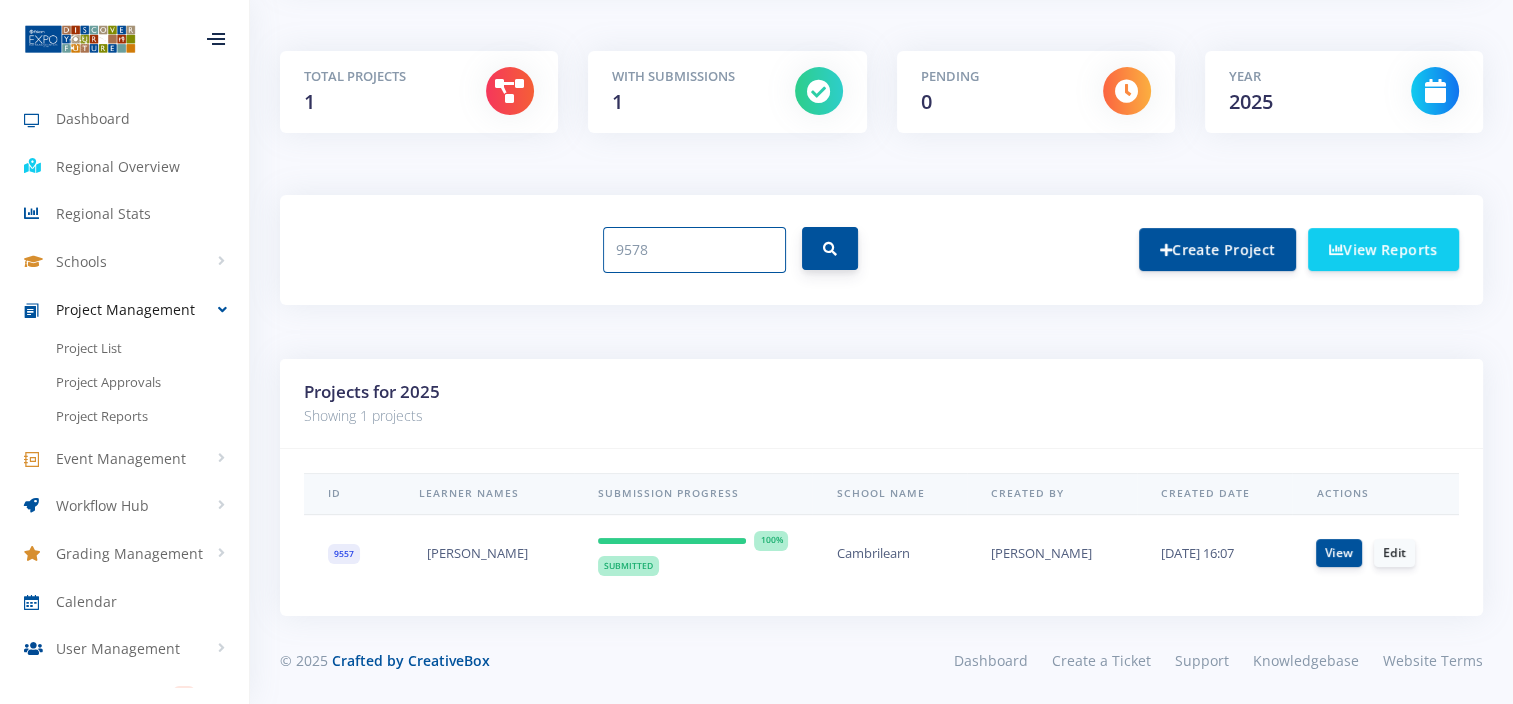 type on "9578" 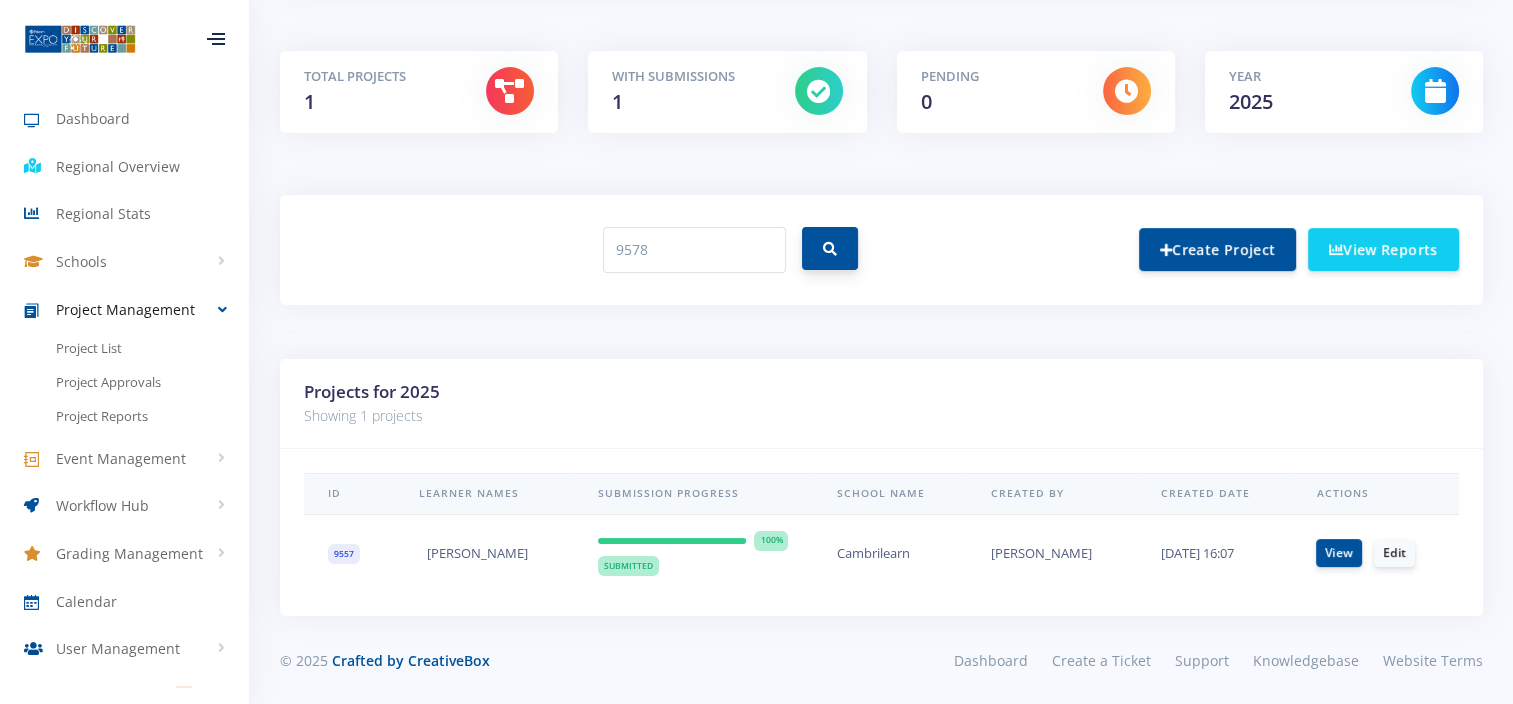 click at bounding box center (830, 248) 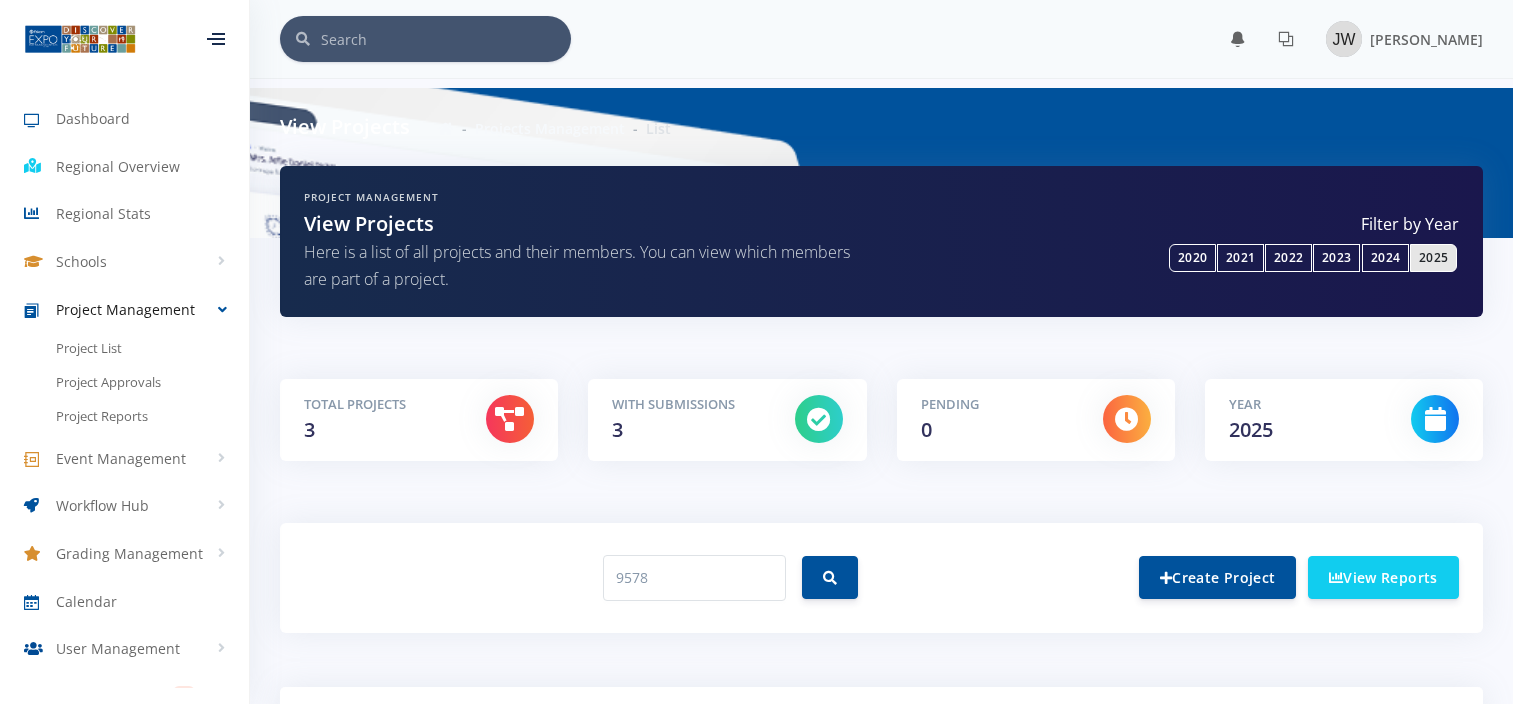 scroll, scrollTop: 499, scrollLeft: 0, axis: vertical 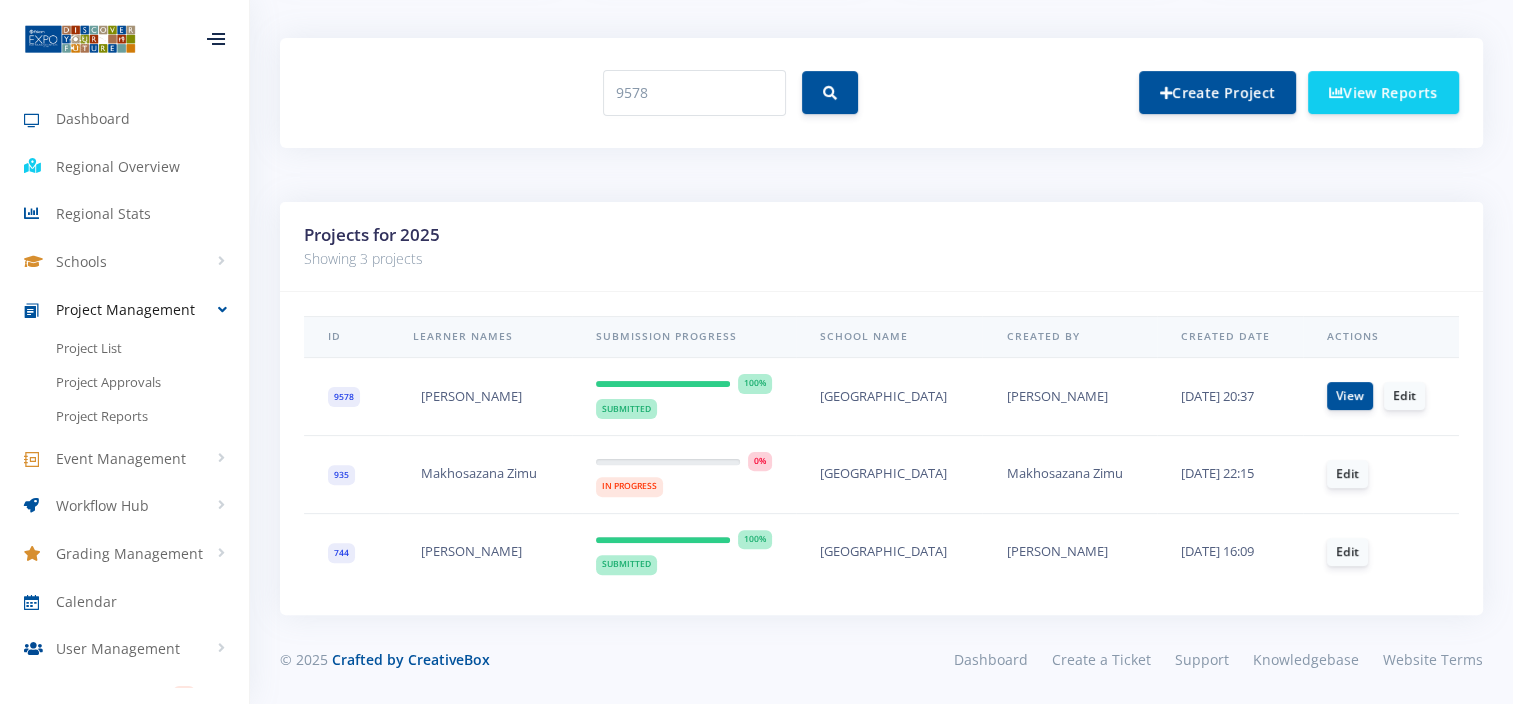 drag, startPoint x: 520, startPoint y: 386, endPoint x: 408, endPoint y: 388, distance: 112.01785 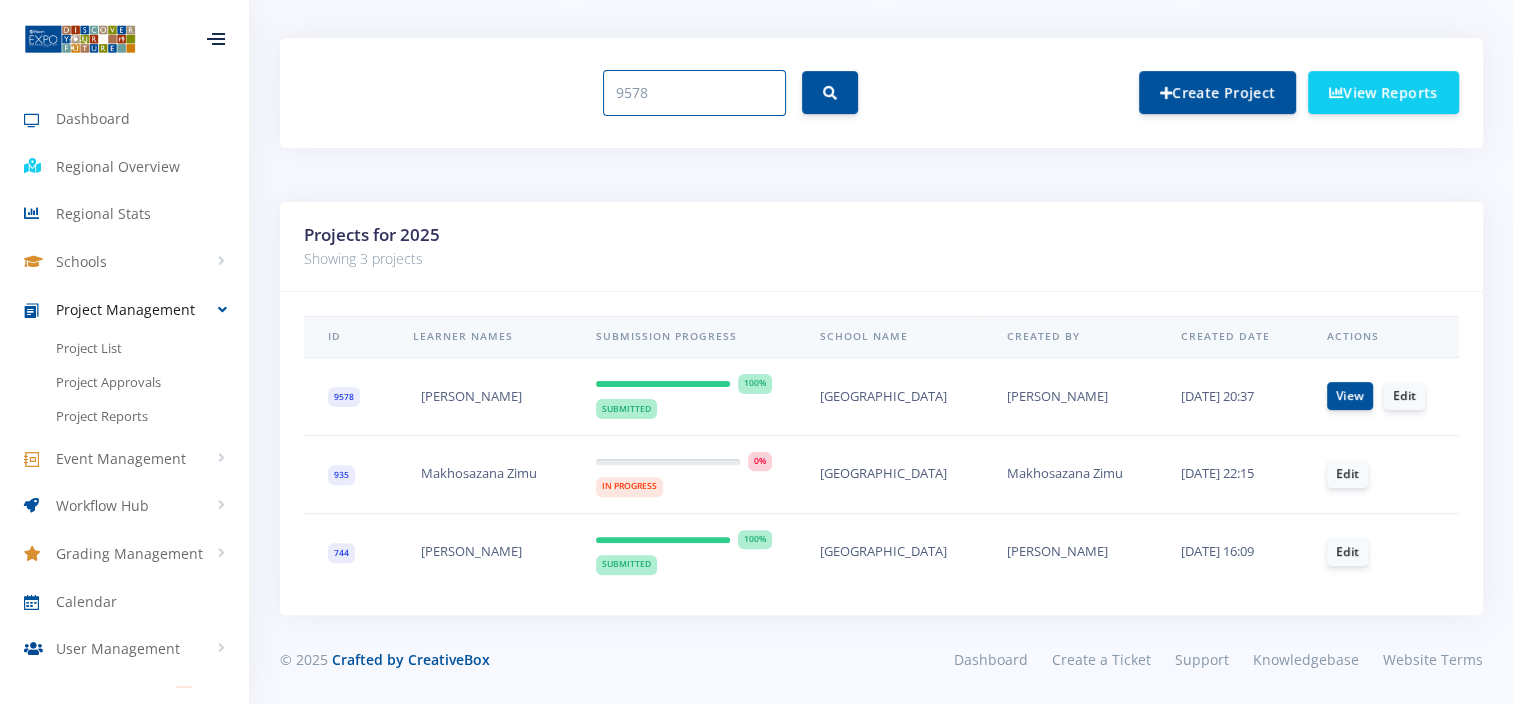 drag, startPoint x: 686, startPoint y: 69, endPoint x: 553, endPoint y: 76, distance: 133.18408 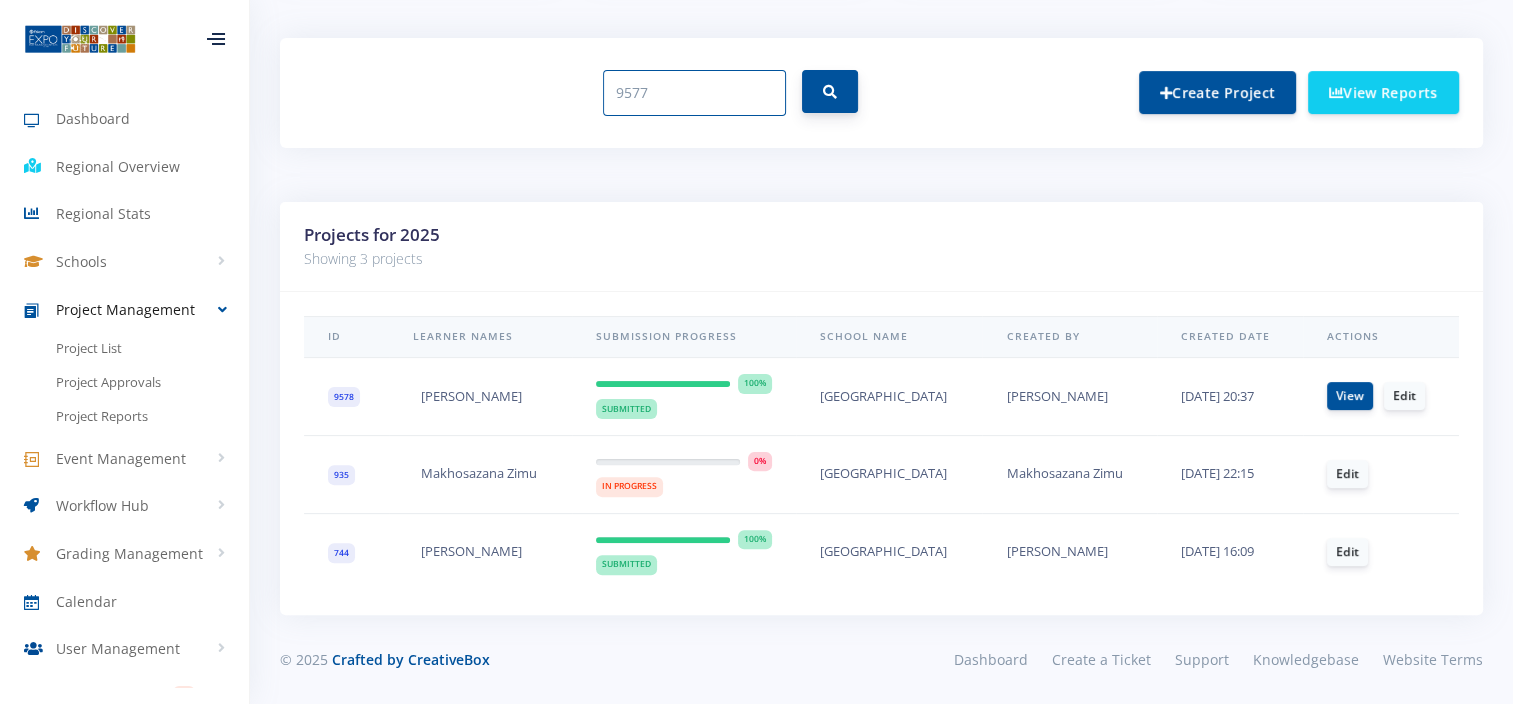 type on "9577" 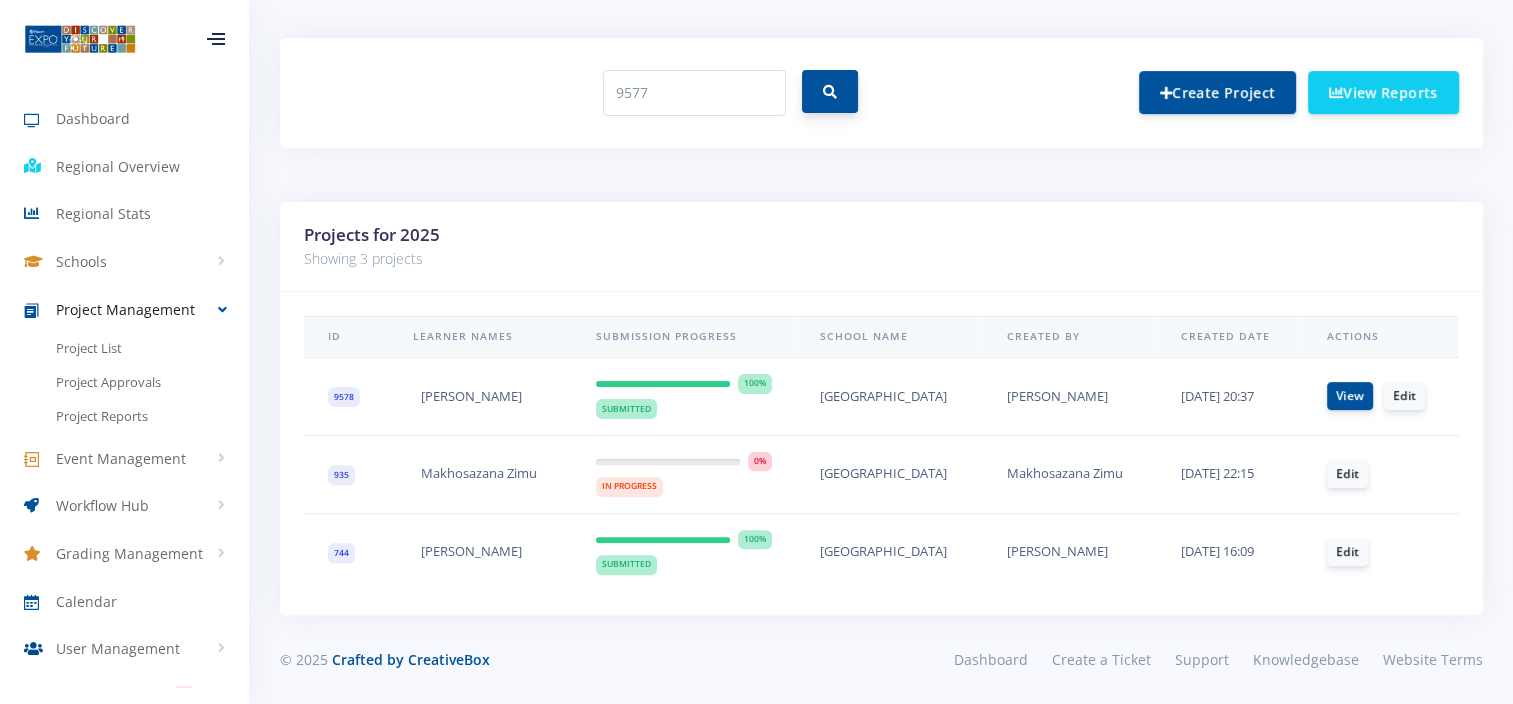 click at bounding box center [830, 92] 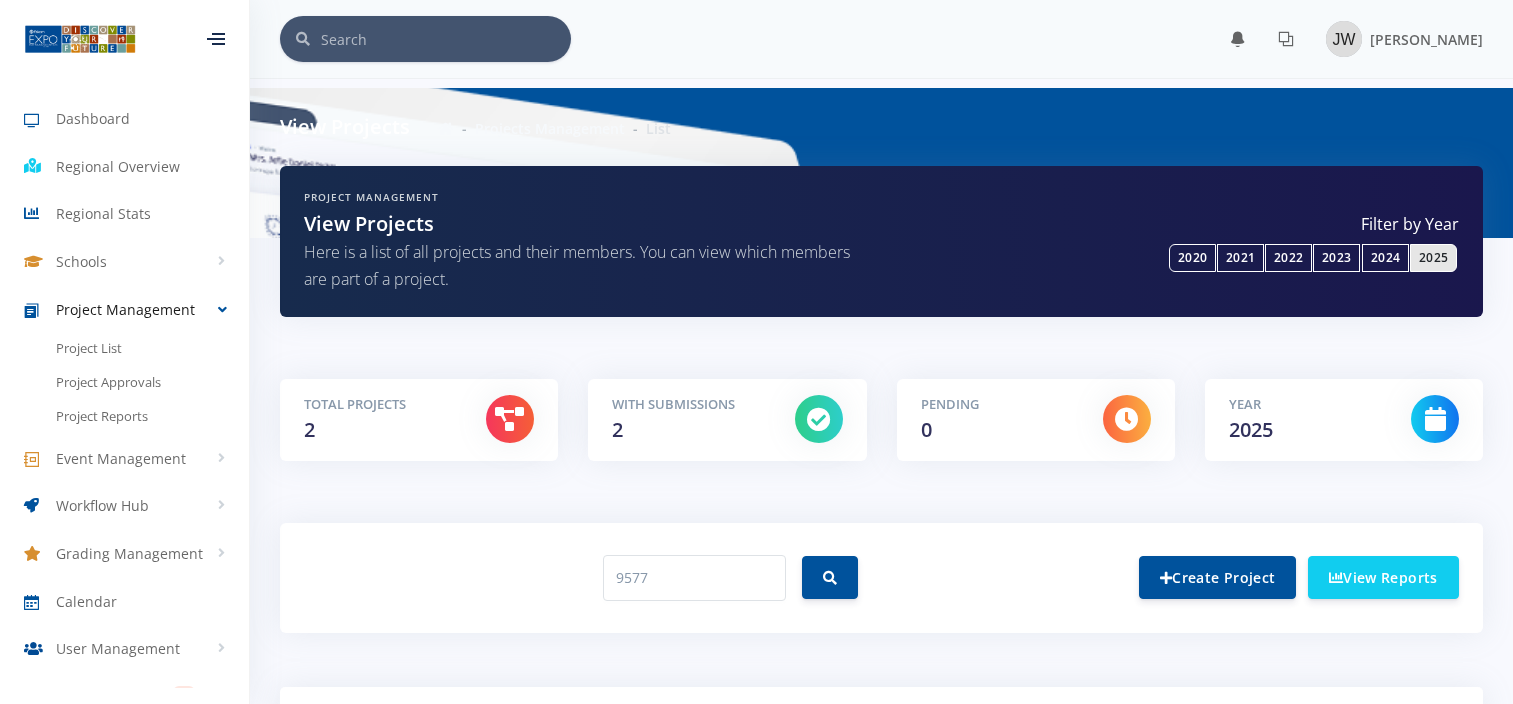 scroll, scrollTop: 0, scrollLeft: 0, axis: both 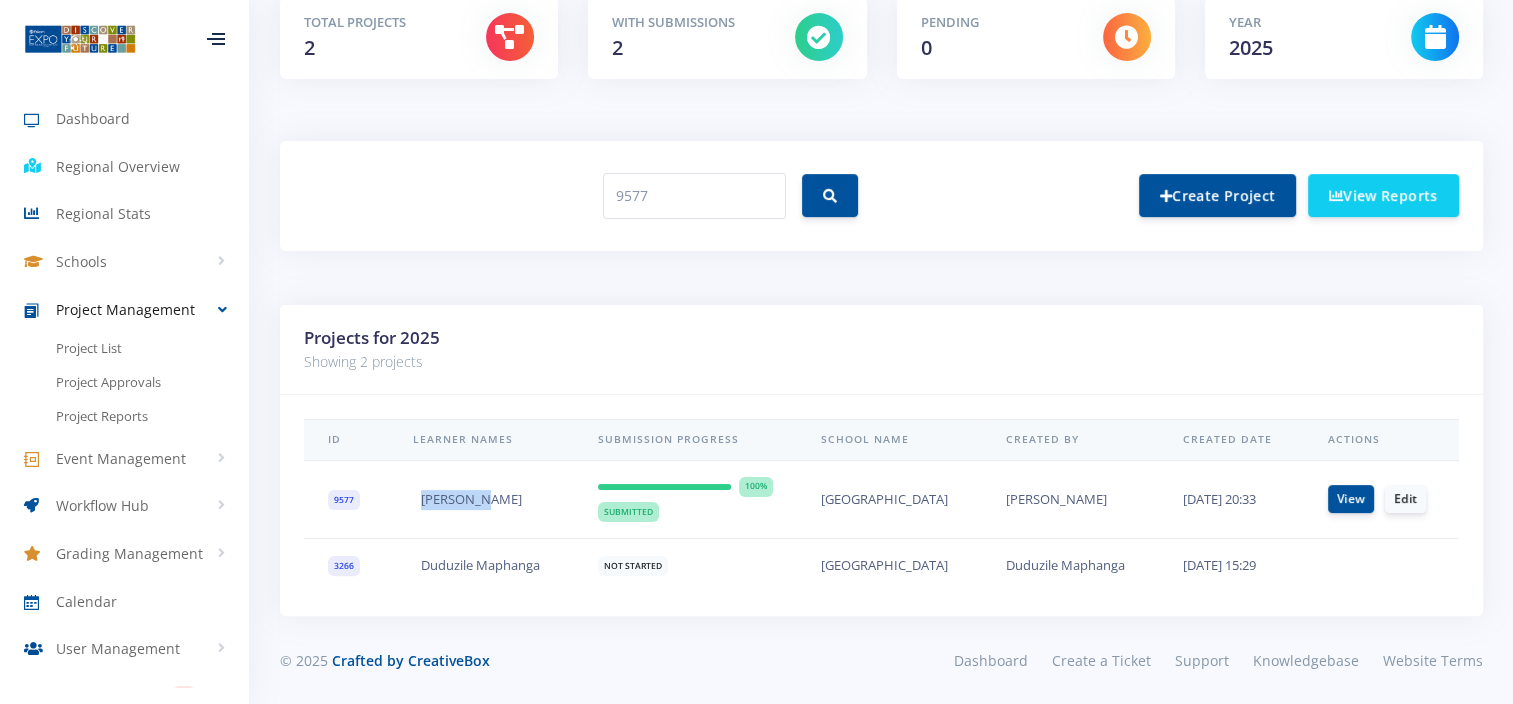 drag, startPoint x: 475, startPoint y: 500, endPoint x: 397, endPoint y: 507, distance: 78.31347 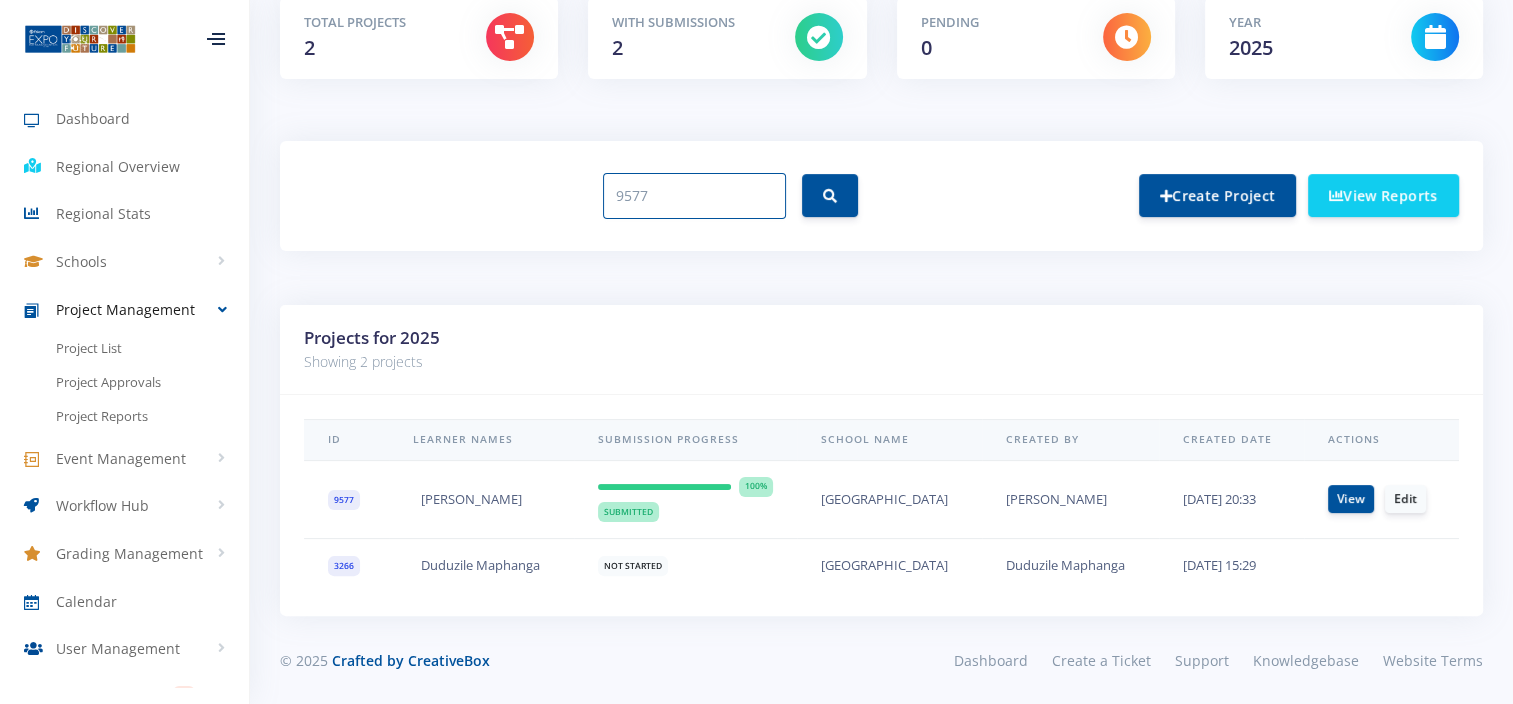 drag, startPoint x: 653, startPoint y: 196, endPoint x: 495, endPoint y: 216, distance: 159.26079 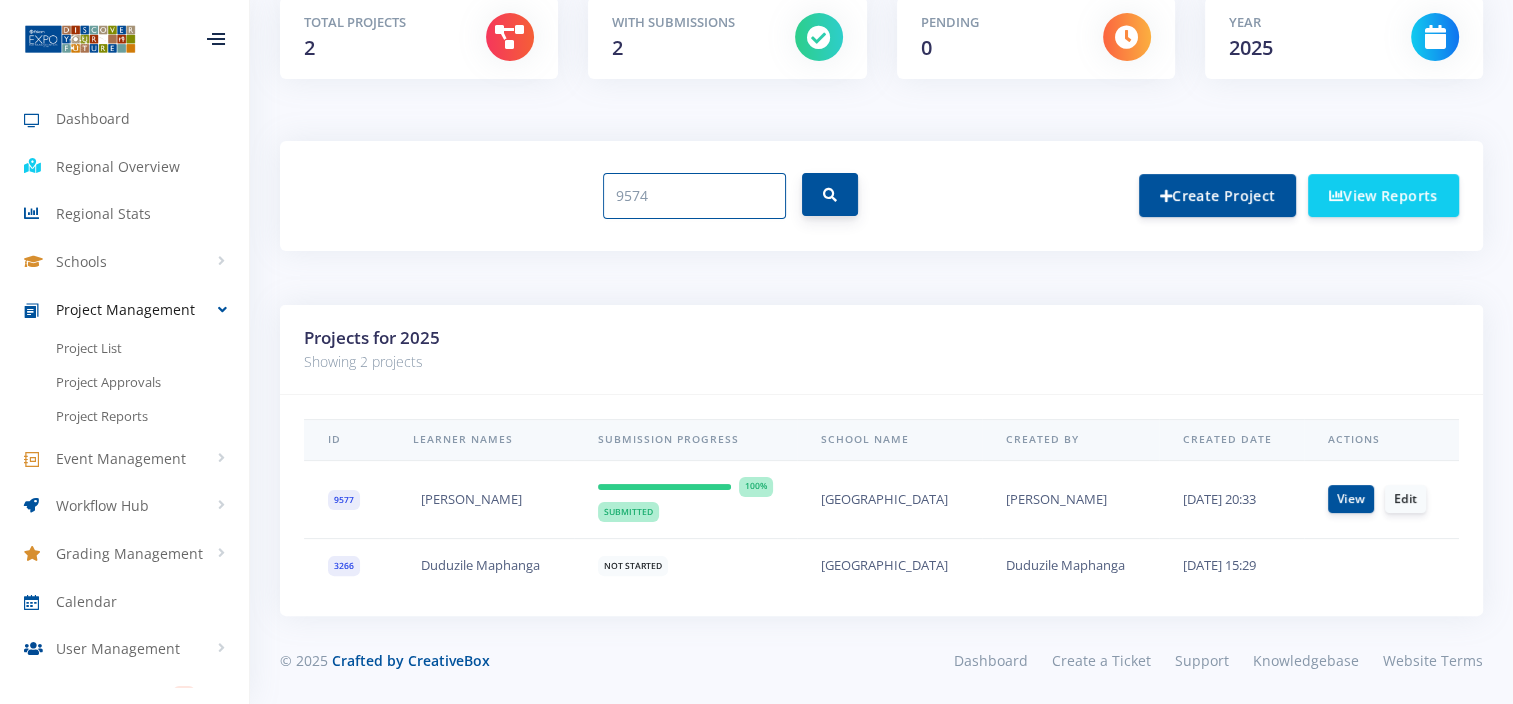 type on "9574" 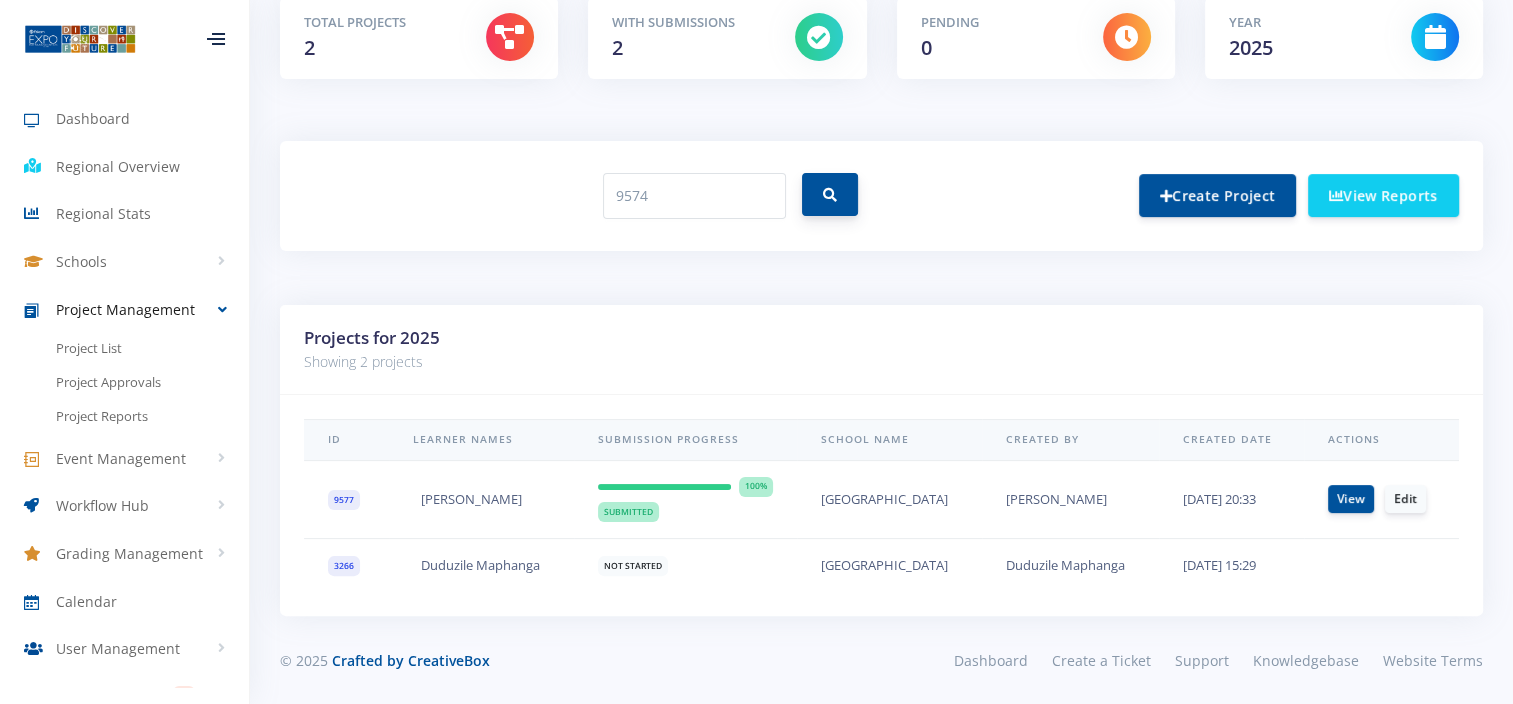 click at bounding box center (830, 194) 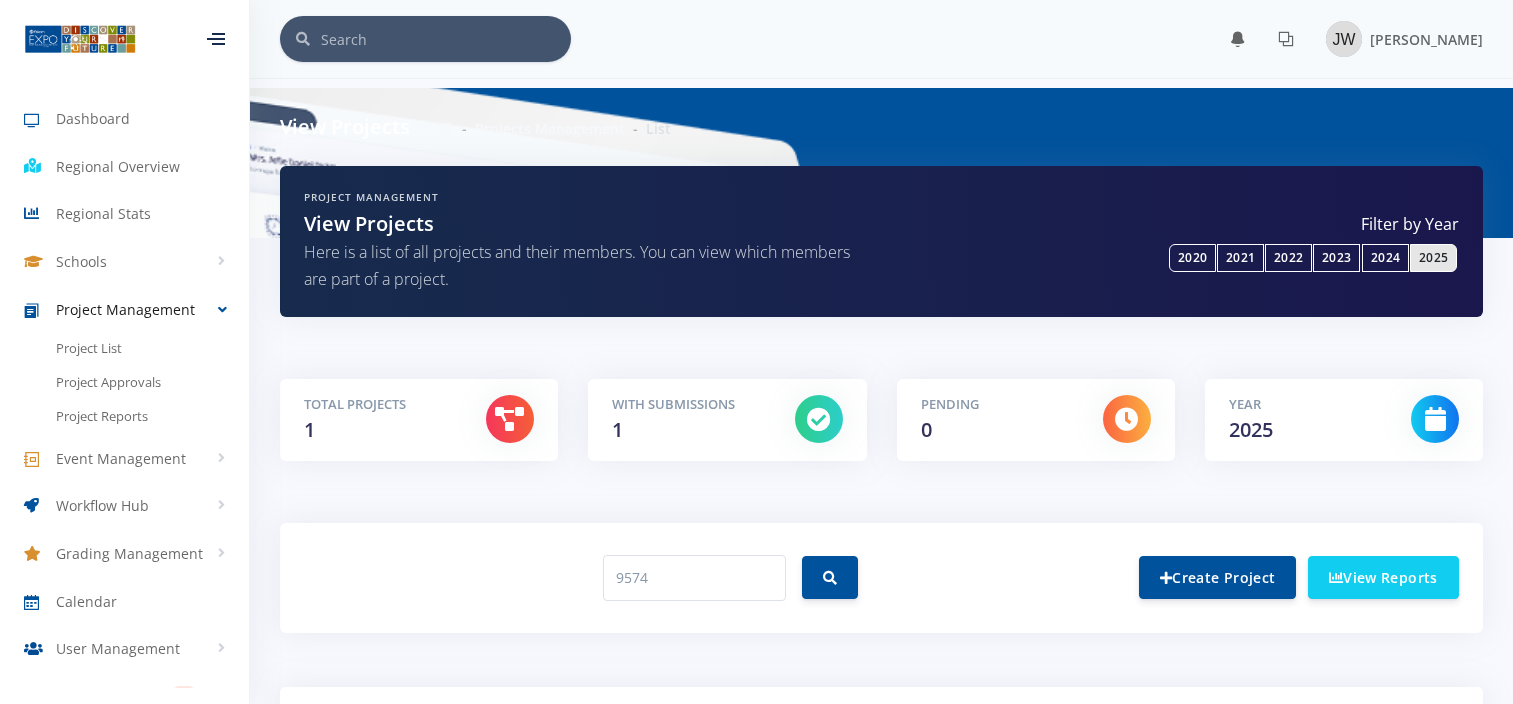 scroll, scrollTop: 328, scrollLeft: 0, axis: vertical 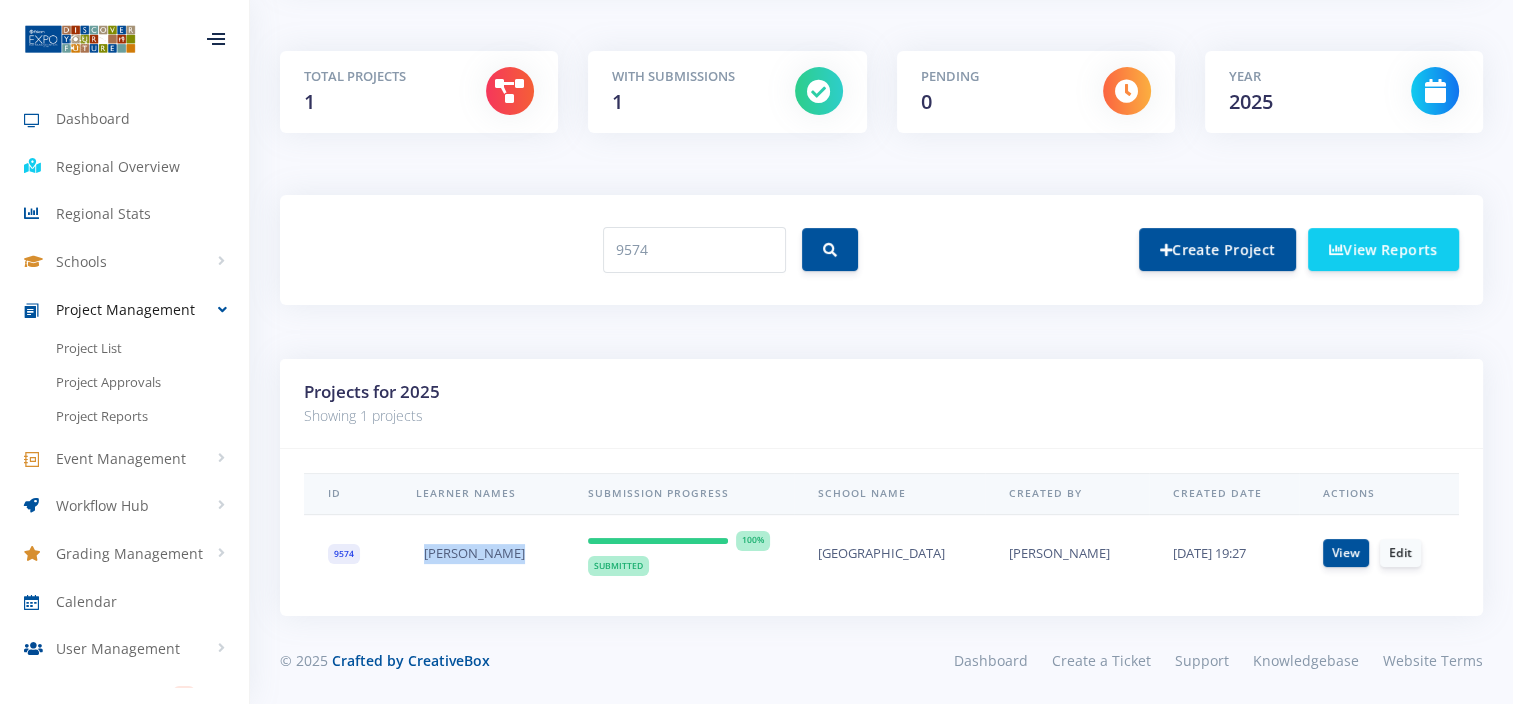 drag, startPoint x: 514, startPoint y: 552, endPoint x: 416, endPoint y: 560, distance: 98.32599 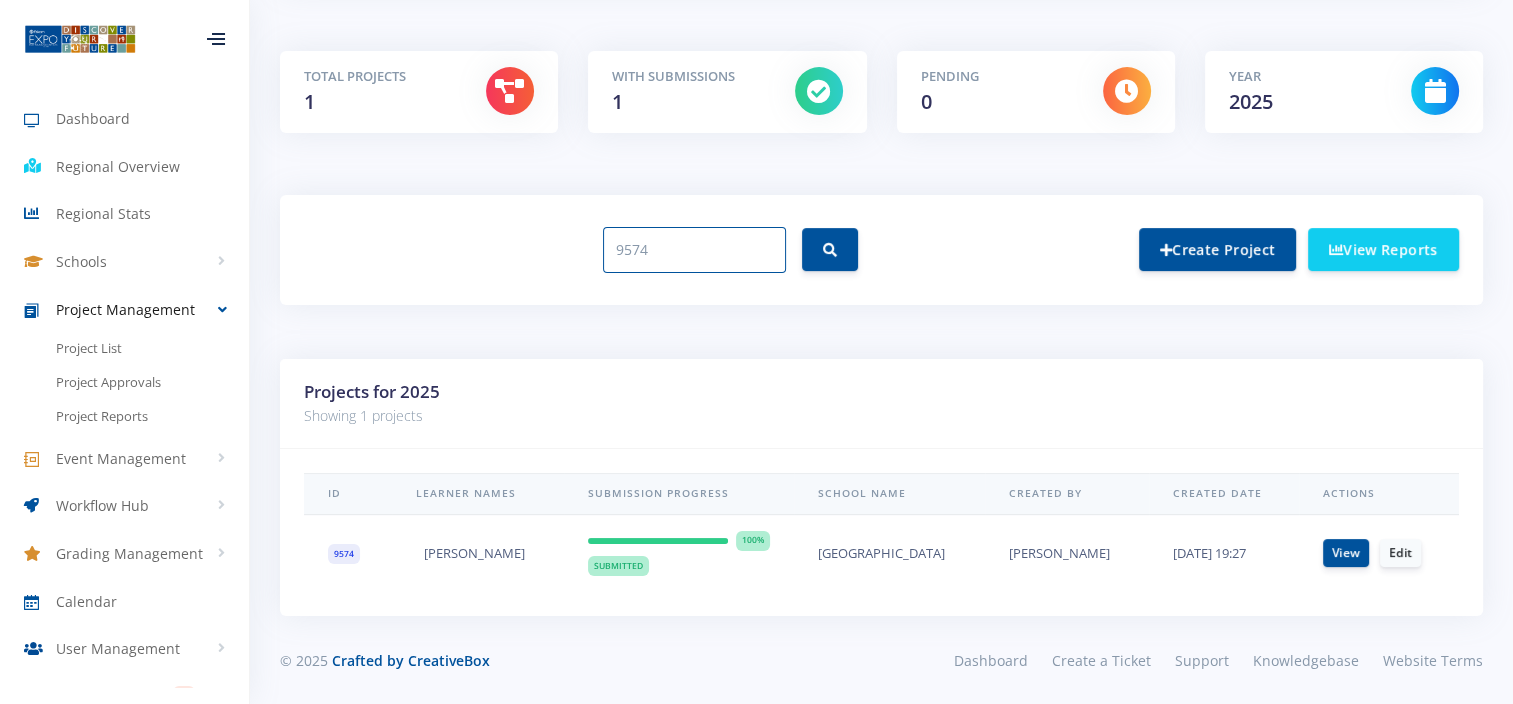 drag, startPoint x: 660, startPoint y: 244, endPoint x: 493, endPoint y: 255, distance: 167.36188 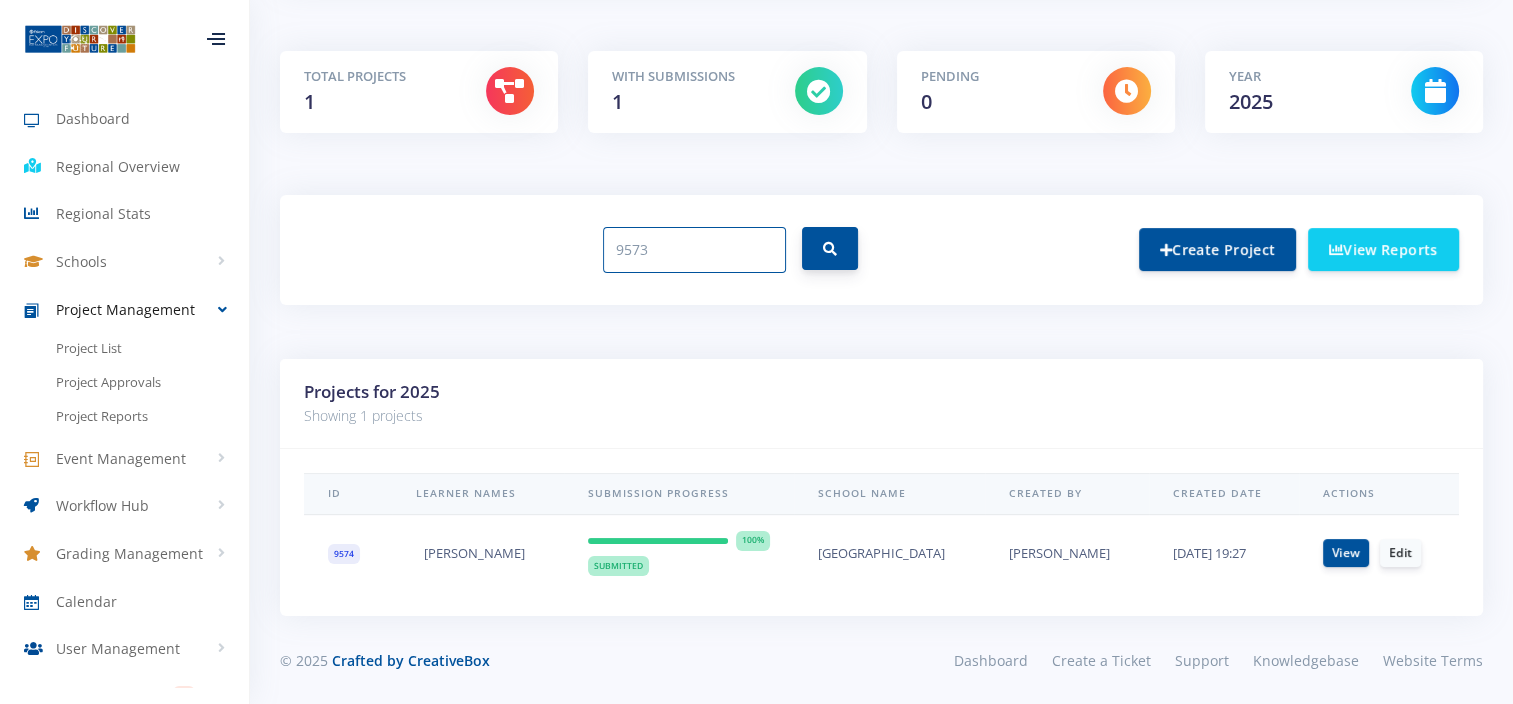 type on "9573" 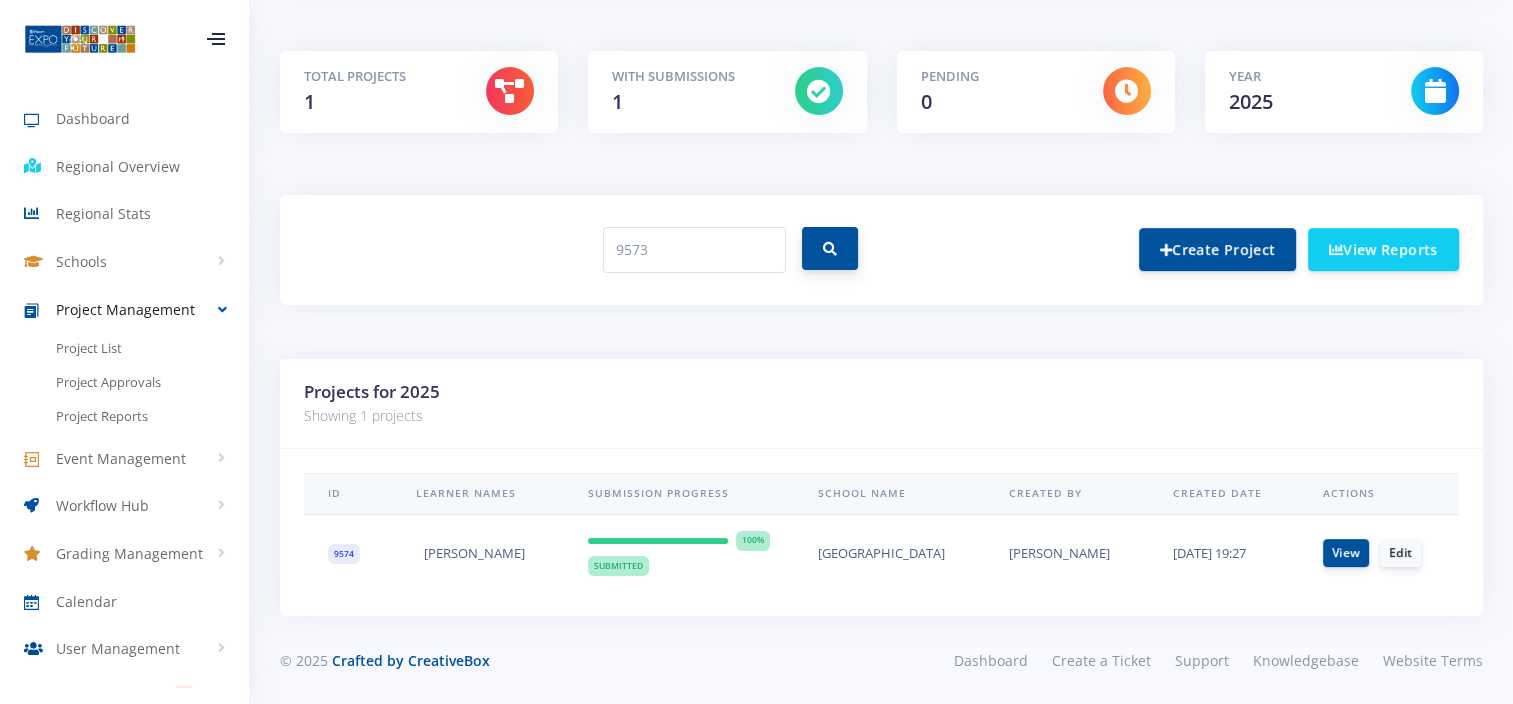 click at bounding box center (830, 248) 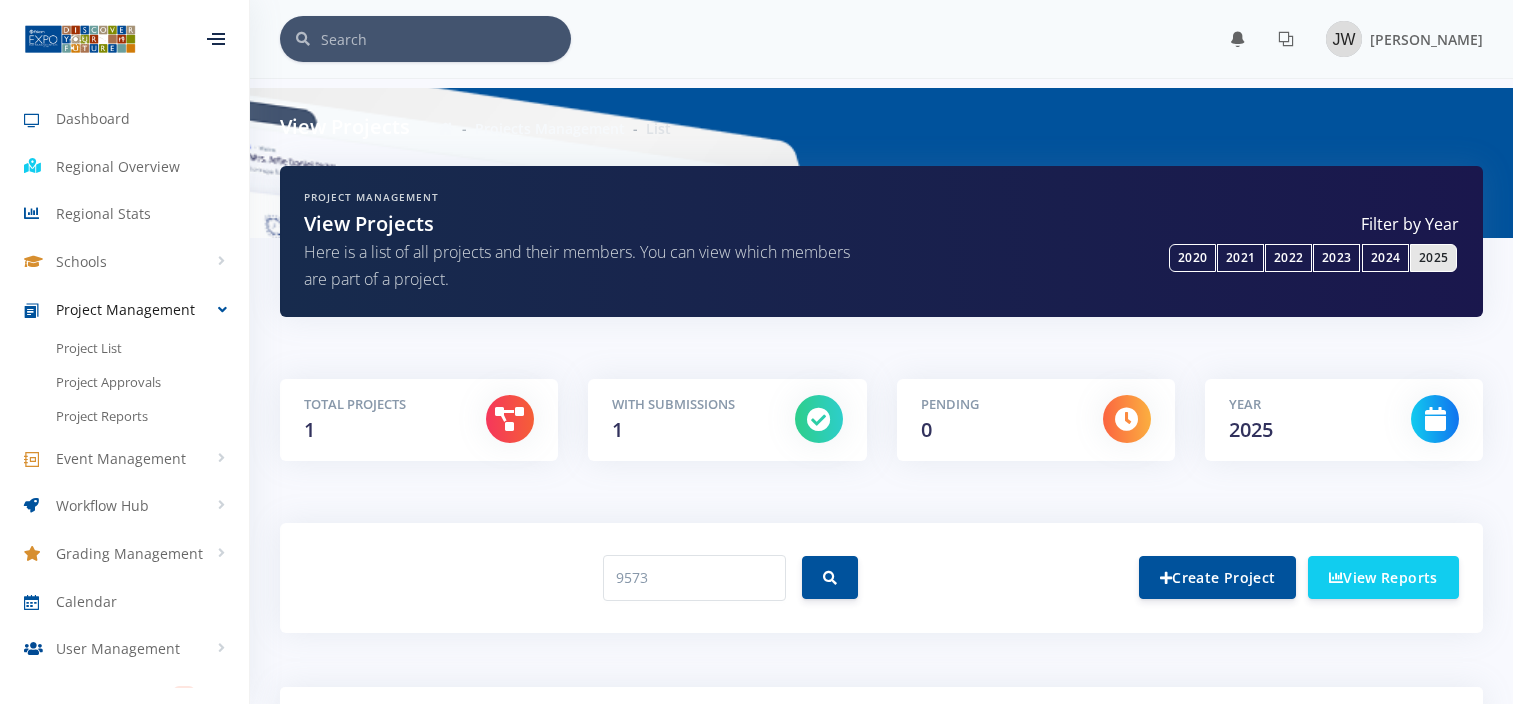 scroll, scrollTop: 71, scrollLeft: 0, axis: vertical 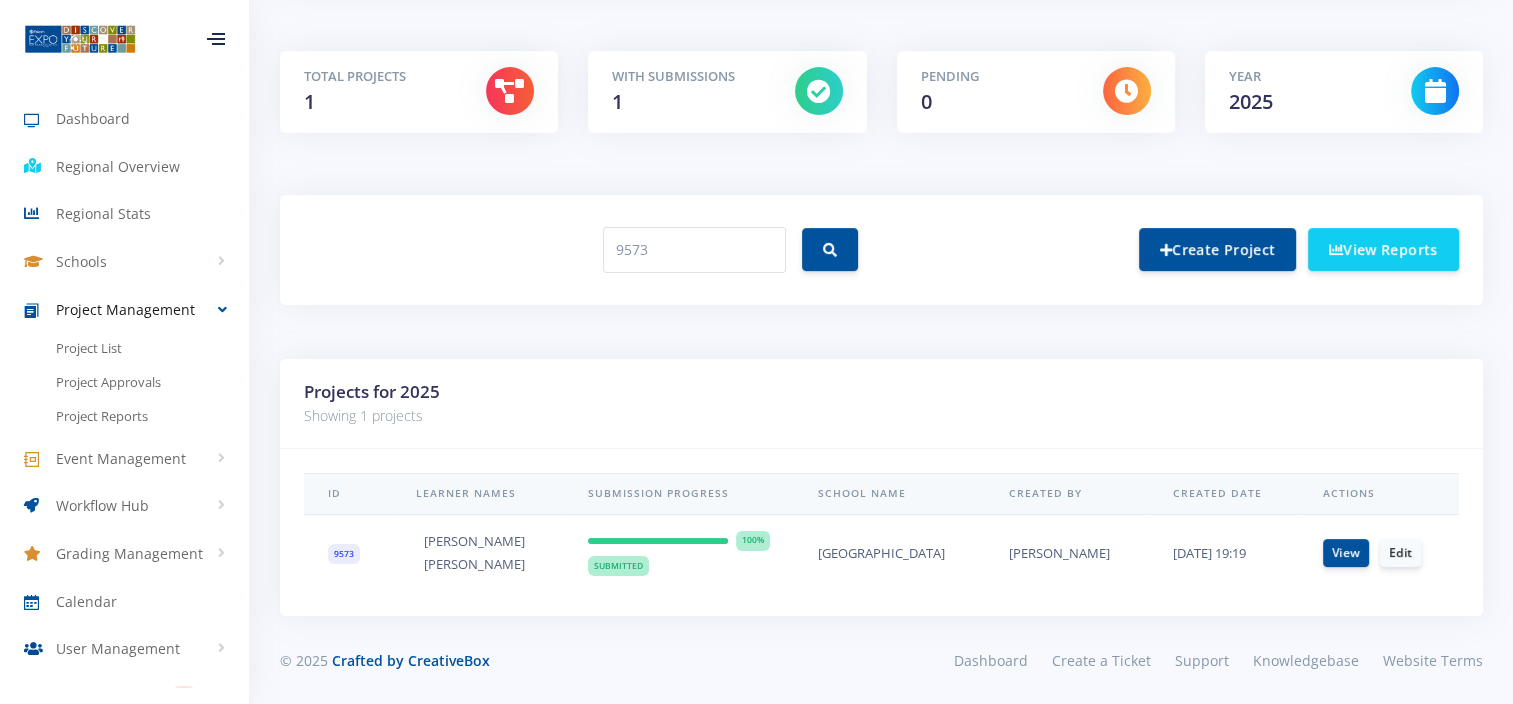 drag, startPoint x: 491, startPoint y: 553, endPoint x: 418, endPoint y: 548, distance: 73.171036 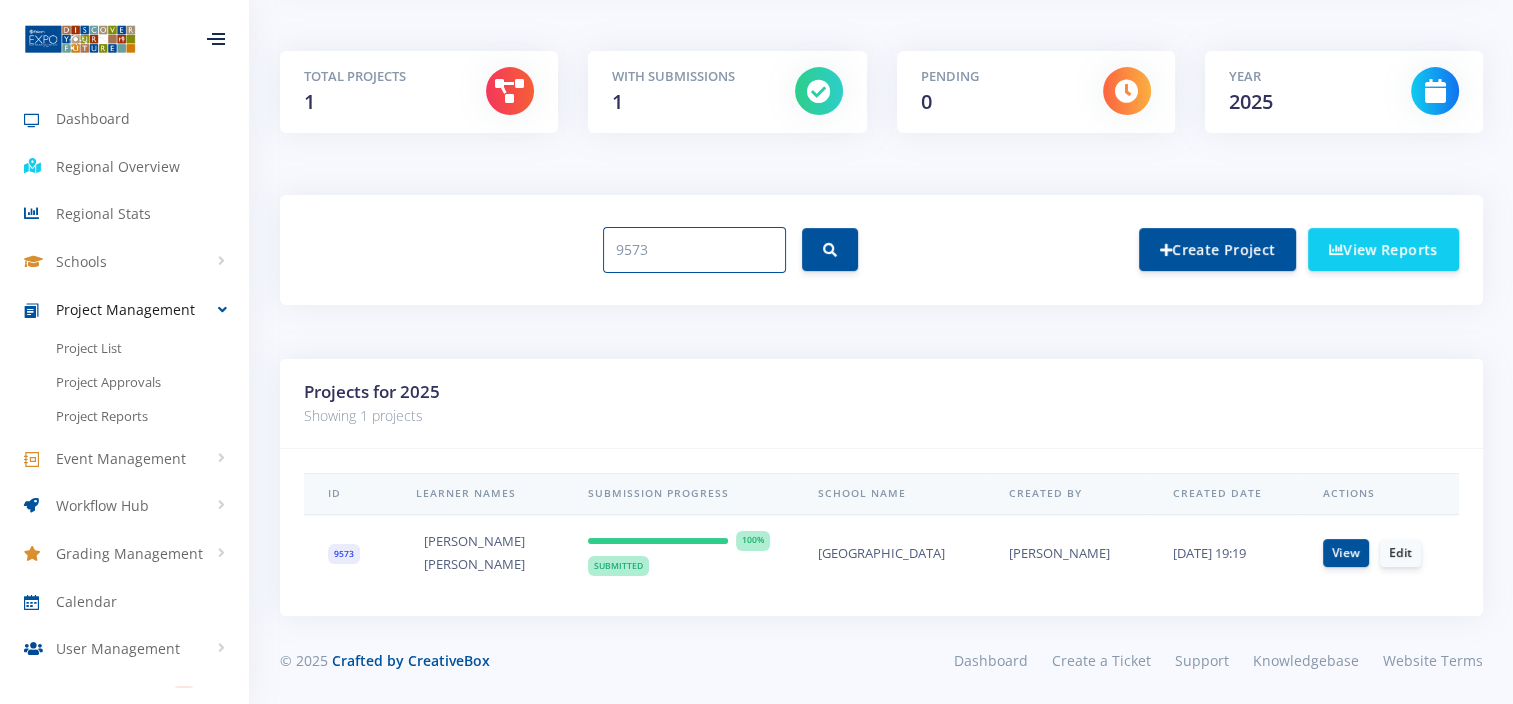 drag, startPoint x: 694, startPoint y: 242, endPoint x: 556, endPoint y: 258, distance: 138.92444 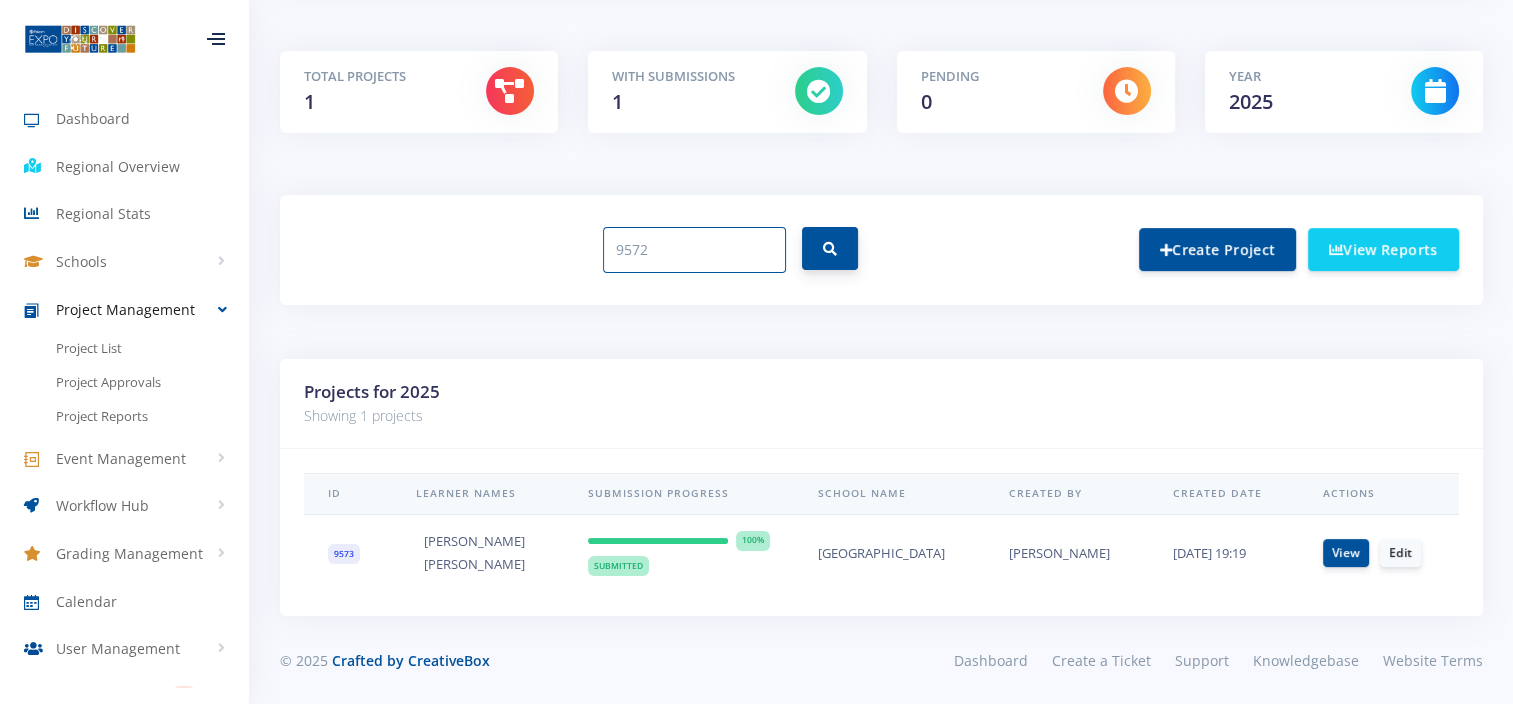 type on "9572" 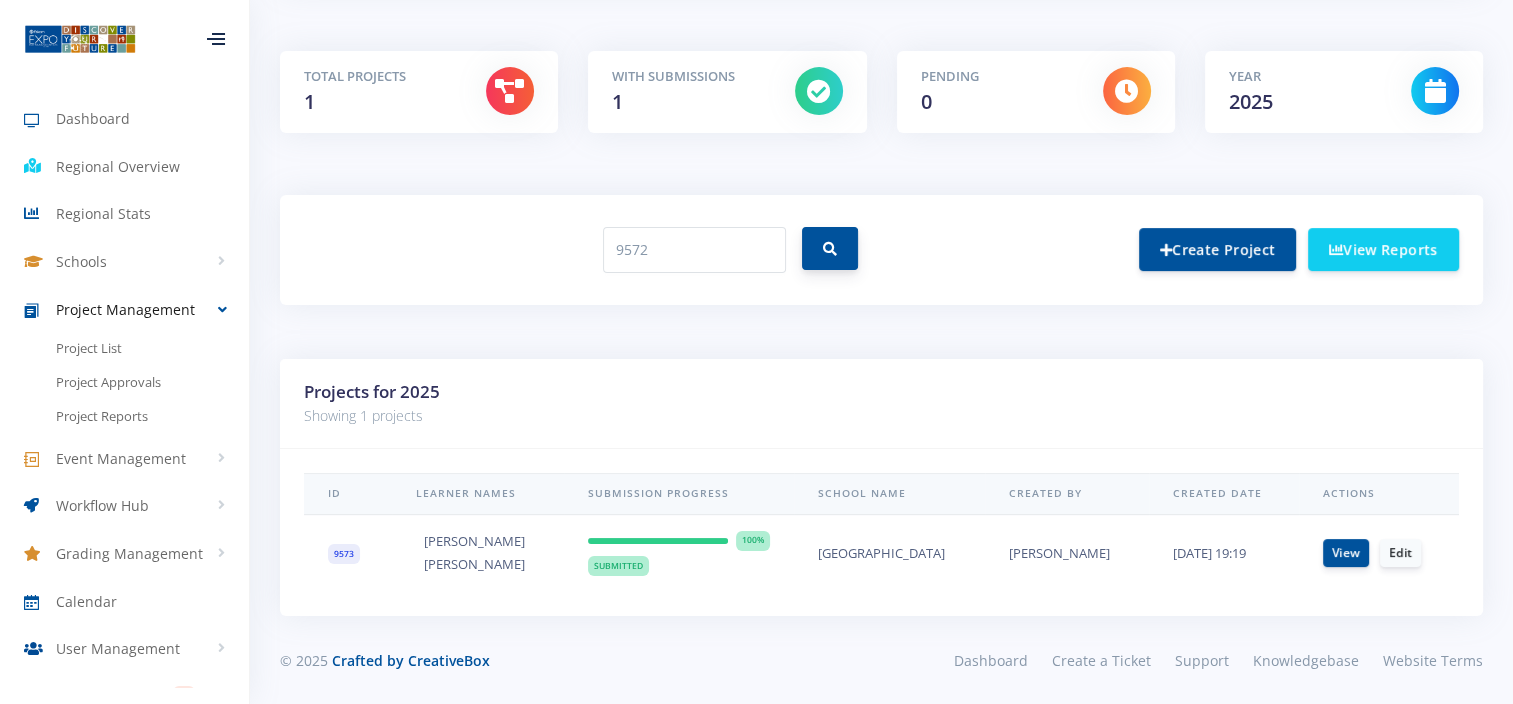 click at bounding box center (830, 249) 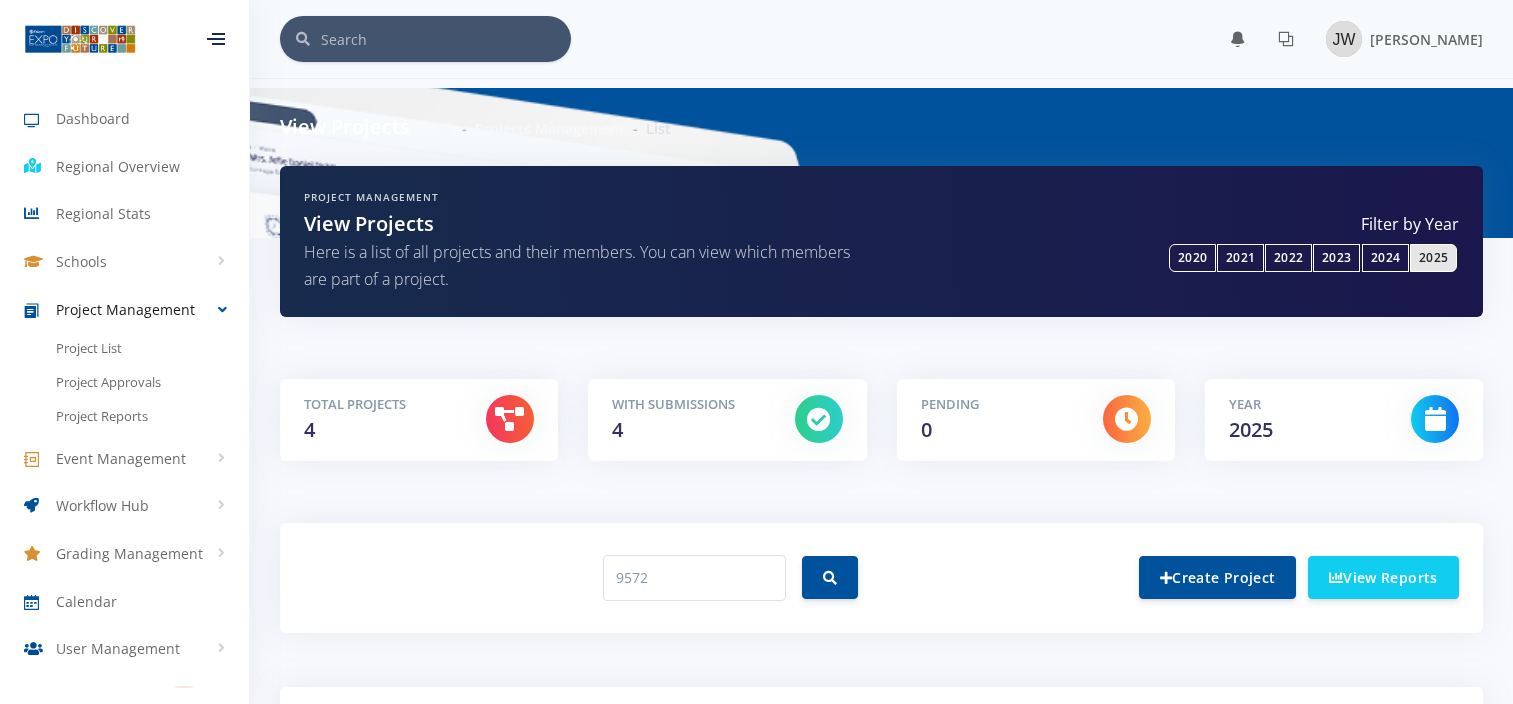 scroll, scrollTop: 0, scrollLeft: 0, axis: both 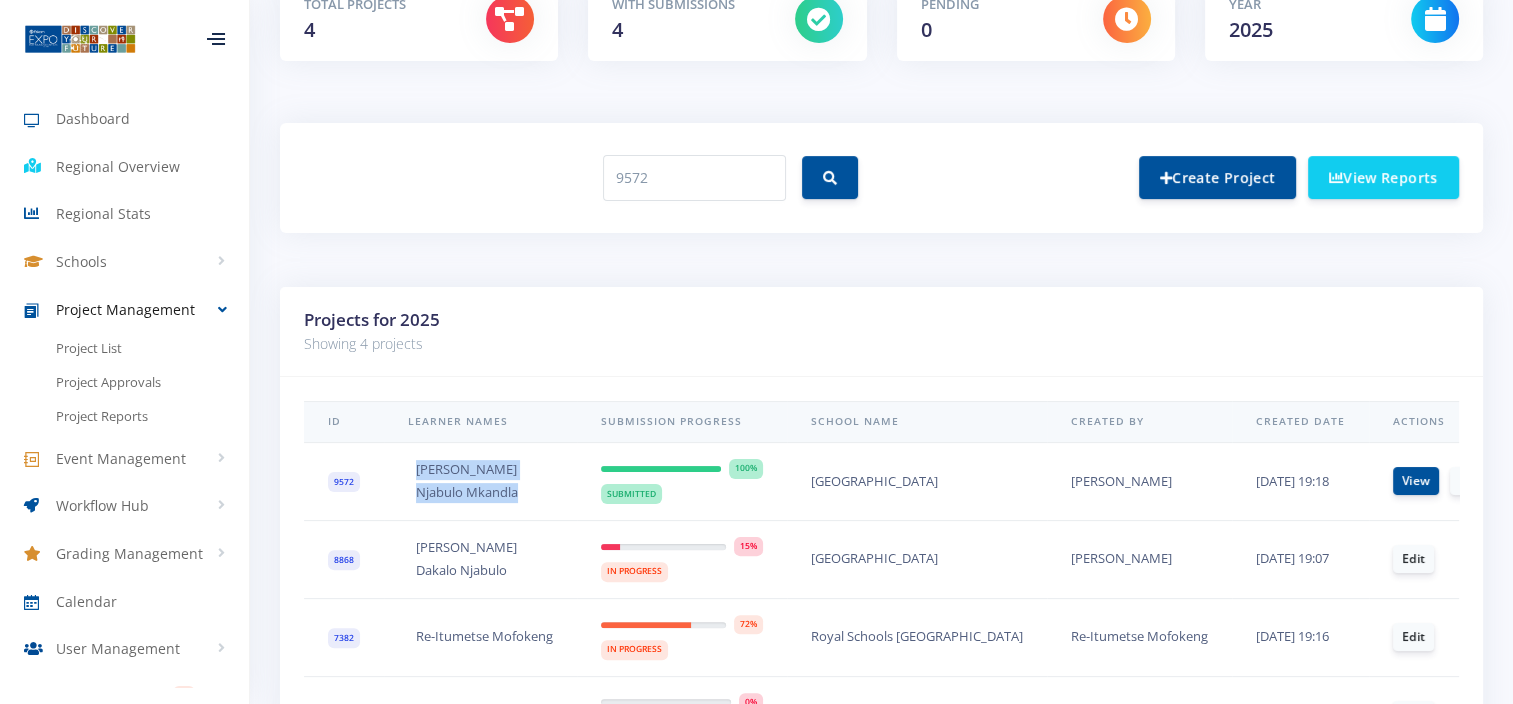 drag, startPoint x: 532, startPoint y: 491, endPoint x: 412, endPoint y: 466, distance: 122.57651 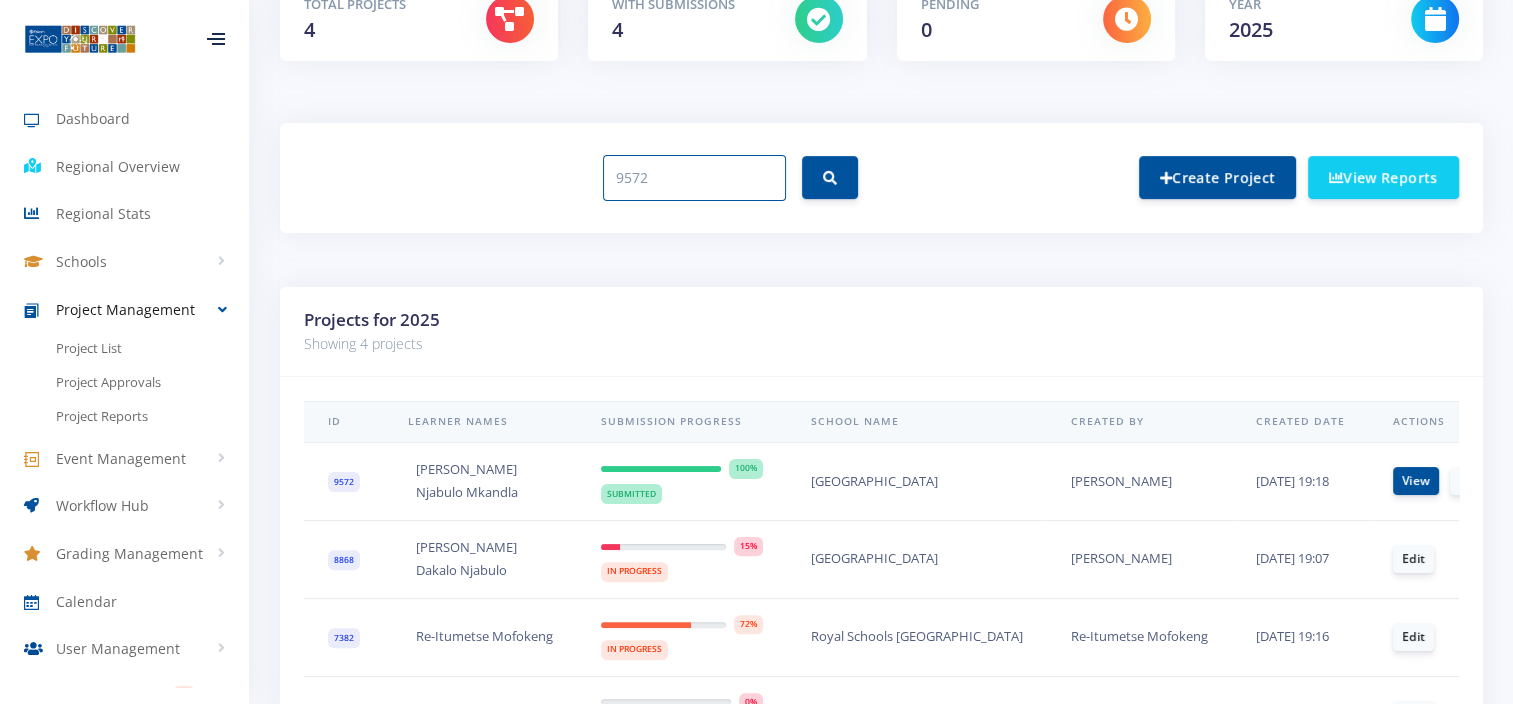 drag, startPoint x: 672, startPoint y: 187, endPoint x: 534, endPoint y: 184, distance: 138.03261 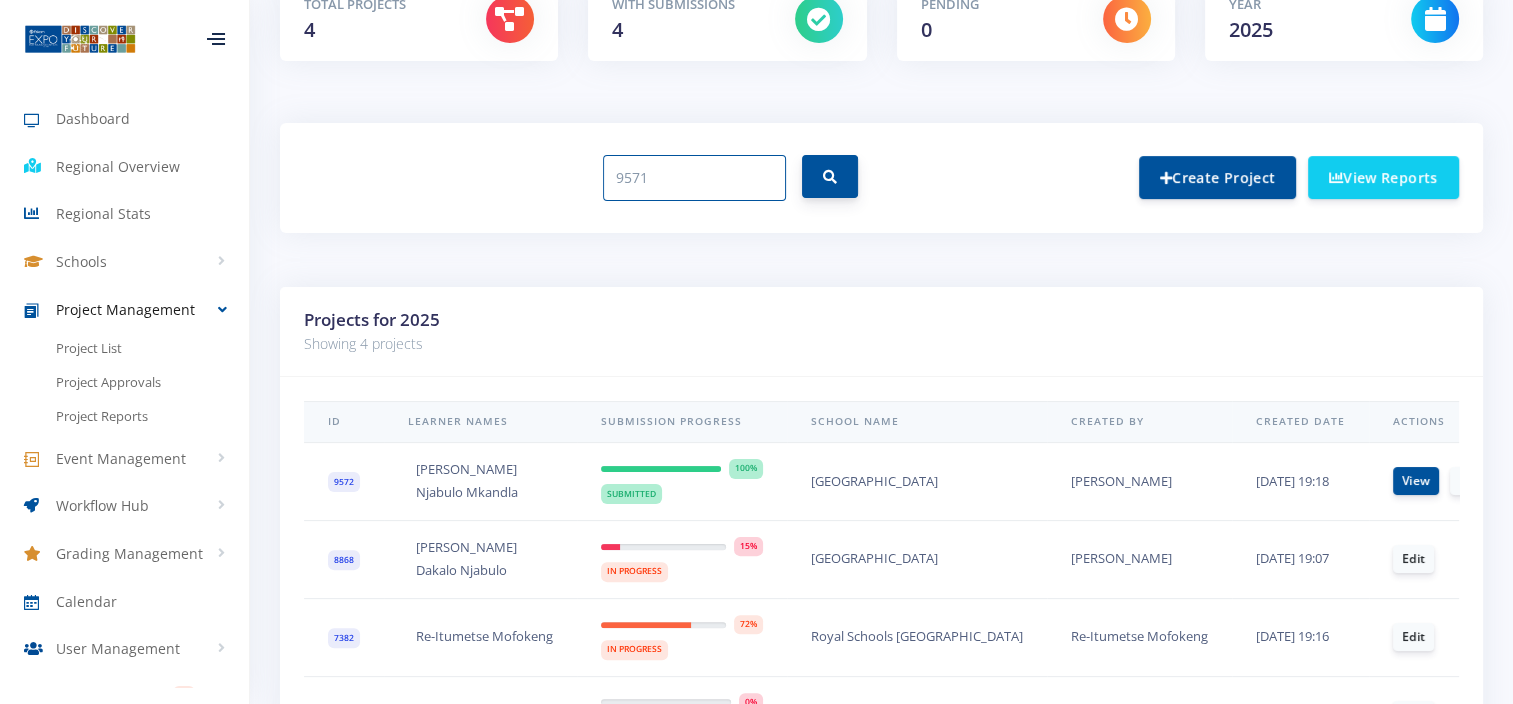 type on "9571" 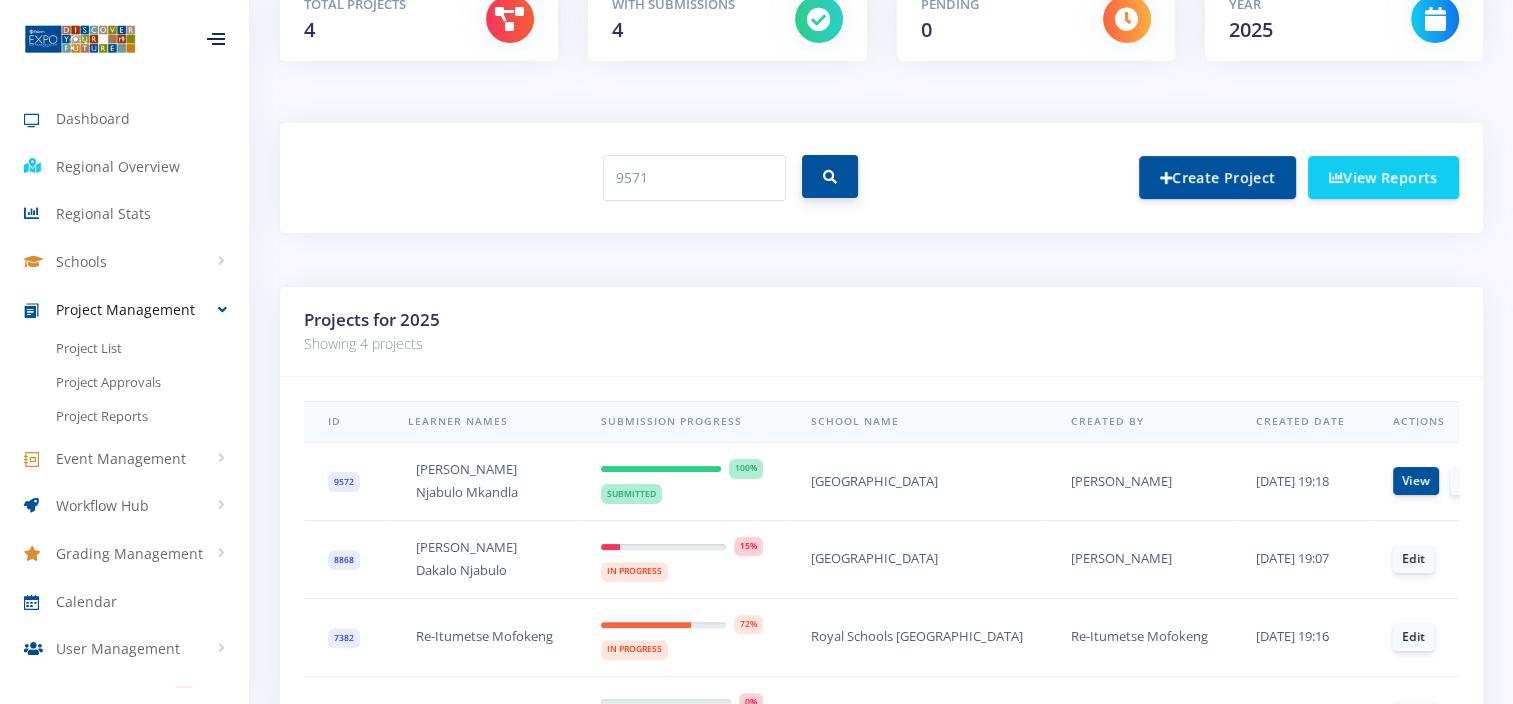 click at bounding box center [830, 176] 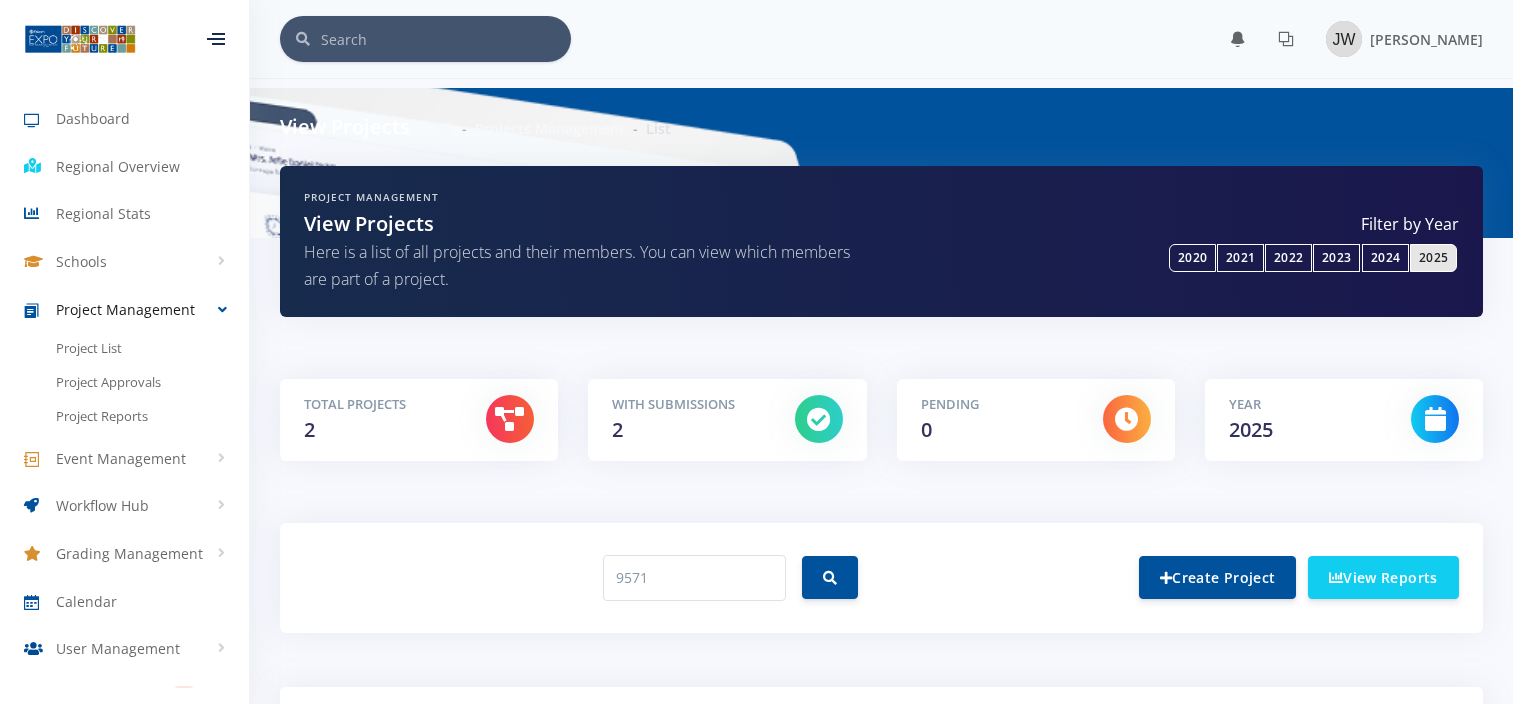 scroll, scrollTop: 0, scrollLeft: 0, axis: both 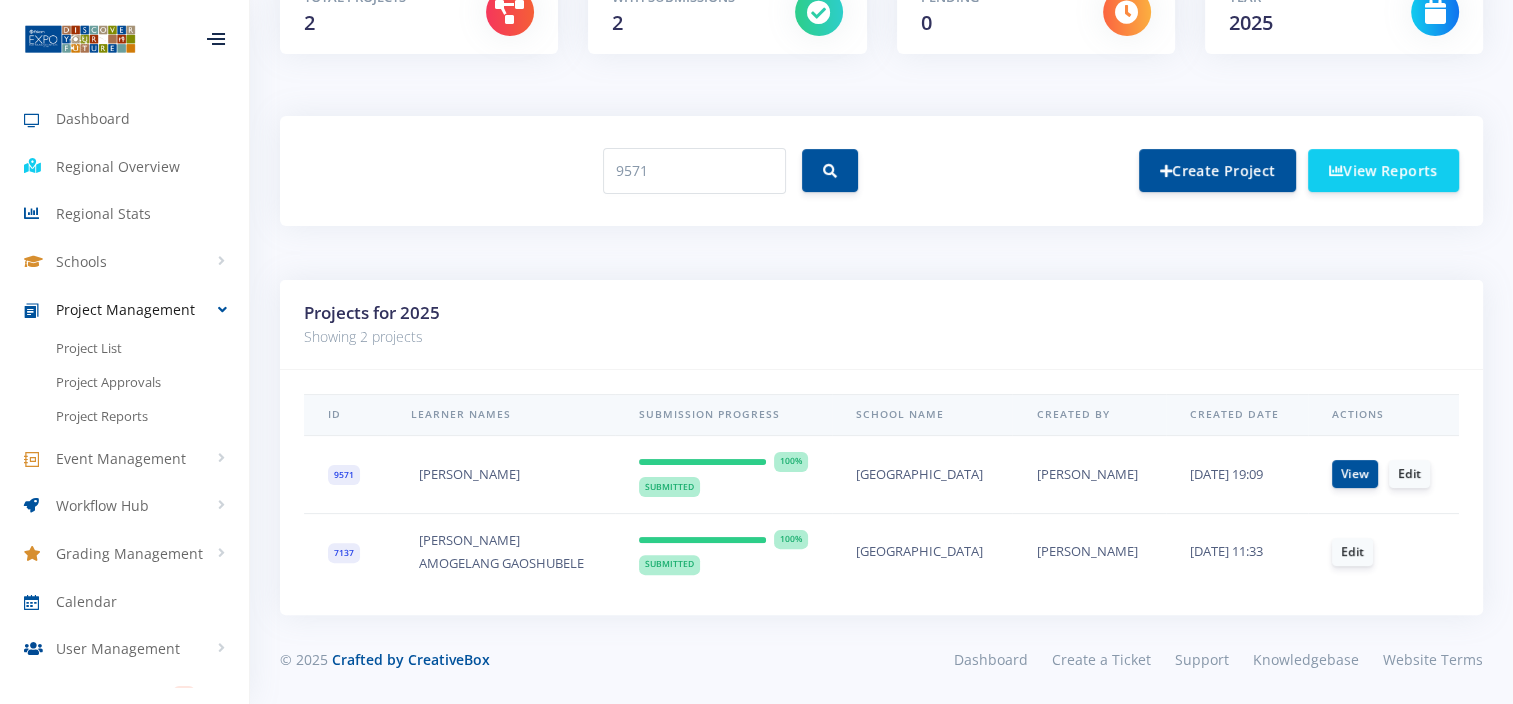 drag, startPoint x: 528, startPoint y: 461, endPoint x: 418, endPoint y: 471, distance: 110.45361 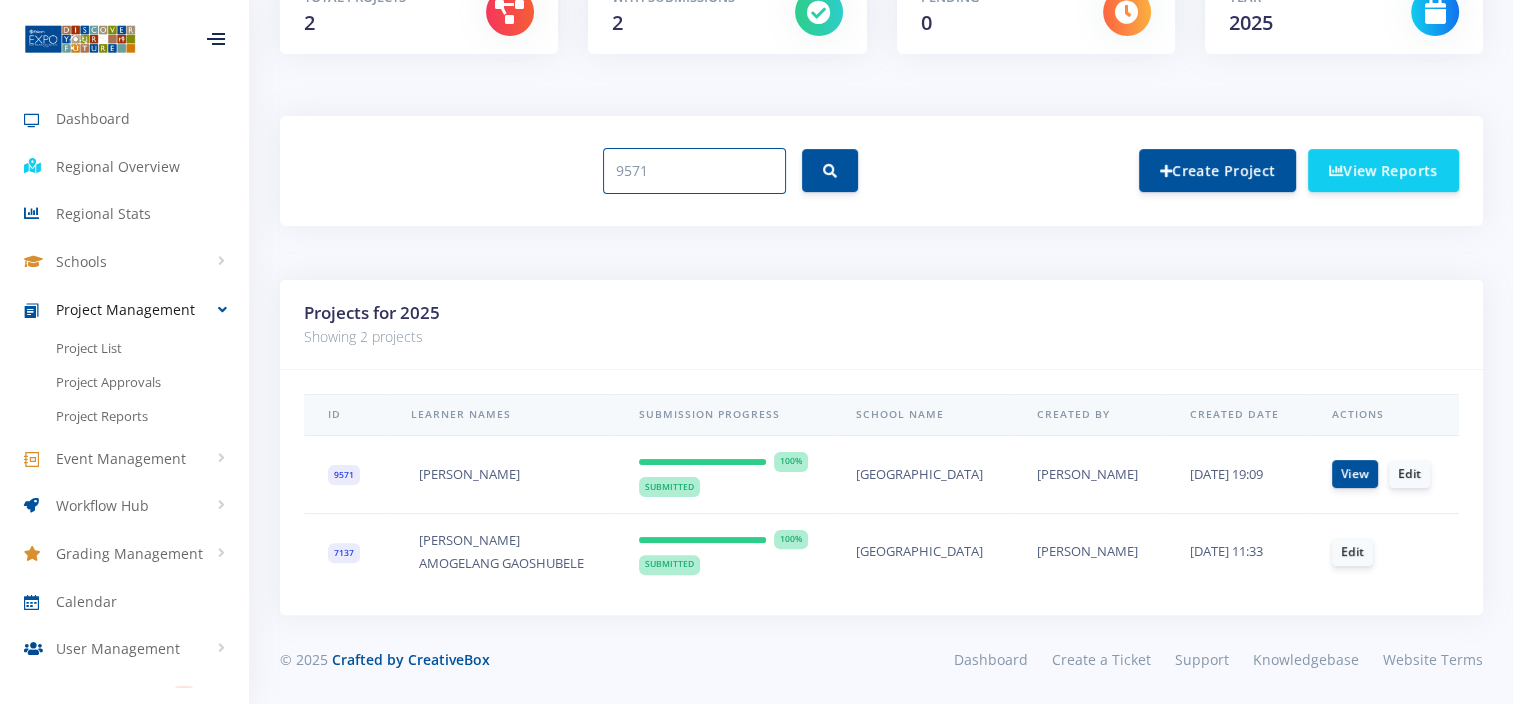 drag, startPoint x: 675, startPoint y: 152, endPoint x: 439, endPoint y: 176, distance: 237.2172 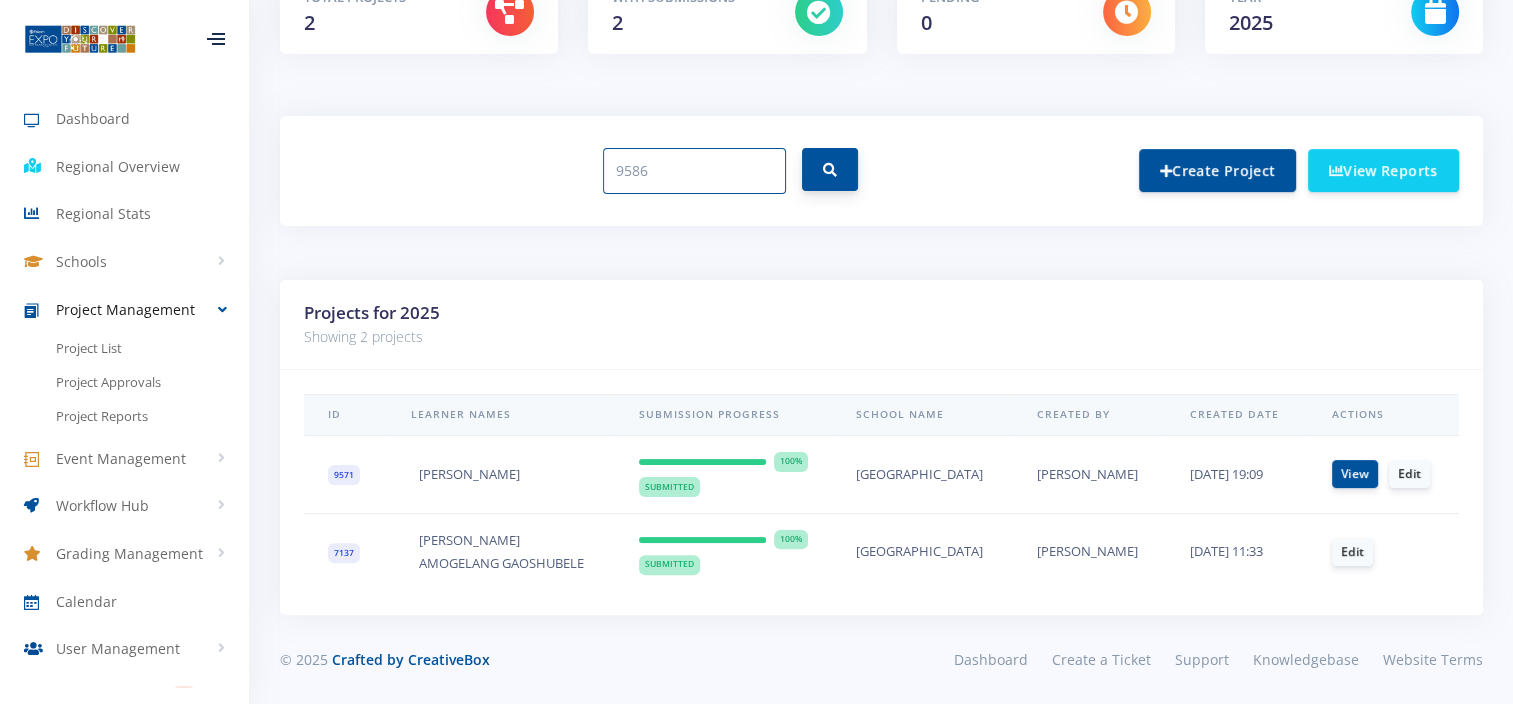 type on "9586" 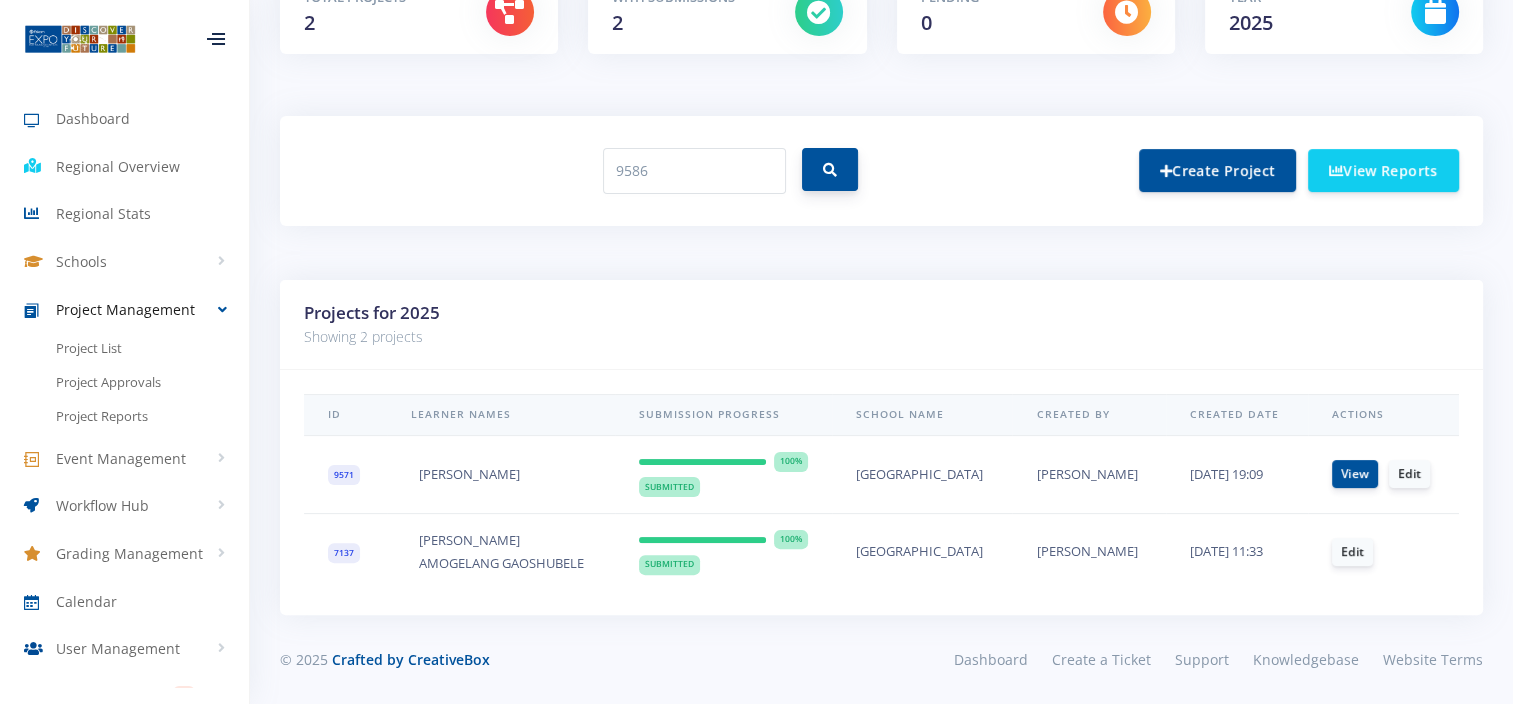 click at bounding box center (830, 169) 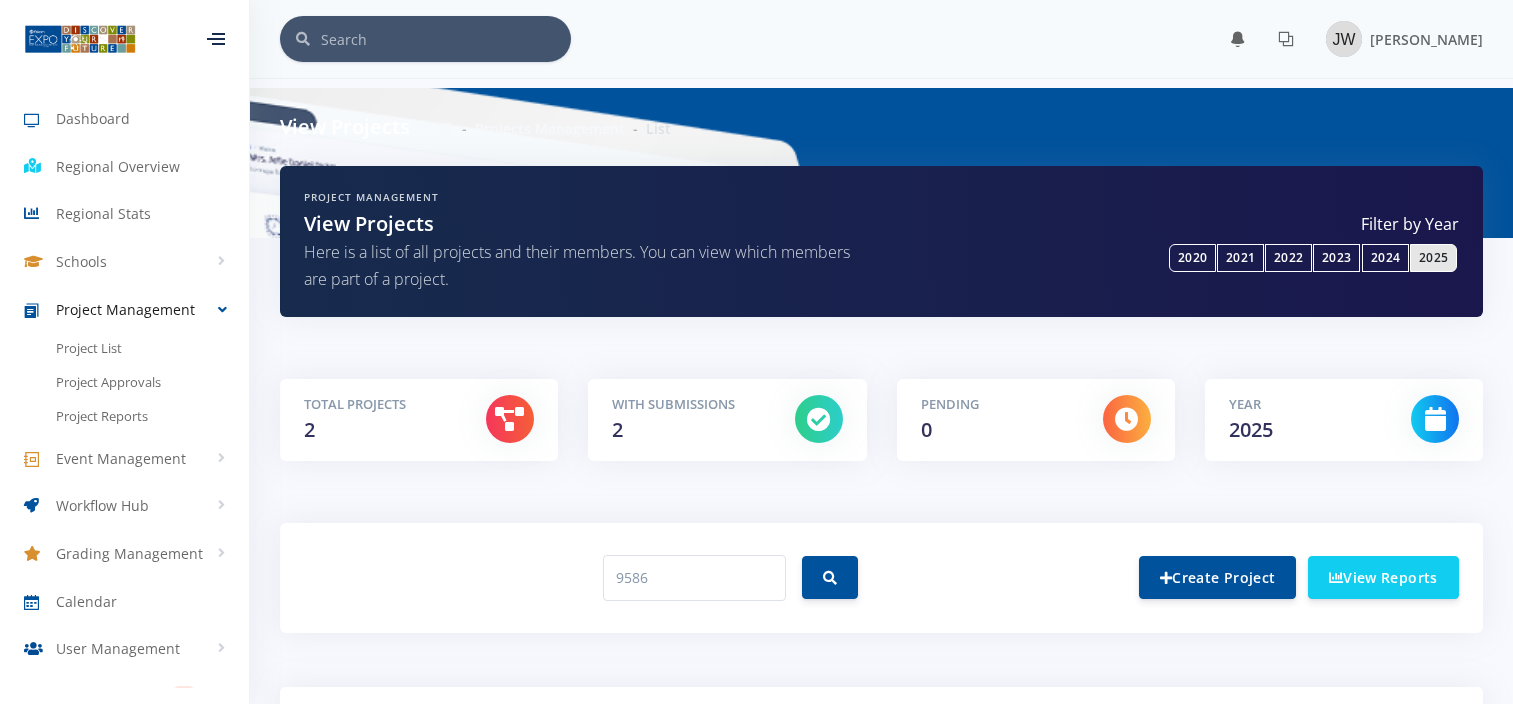 scroll, scrollTop: 0, scrollLeft: 0, axis: both 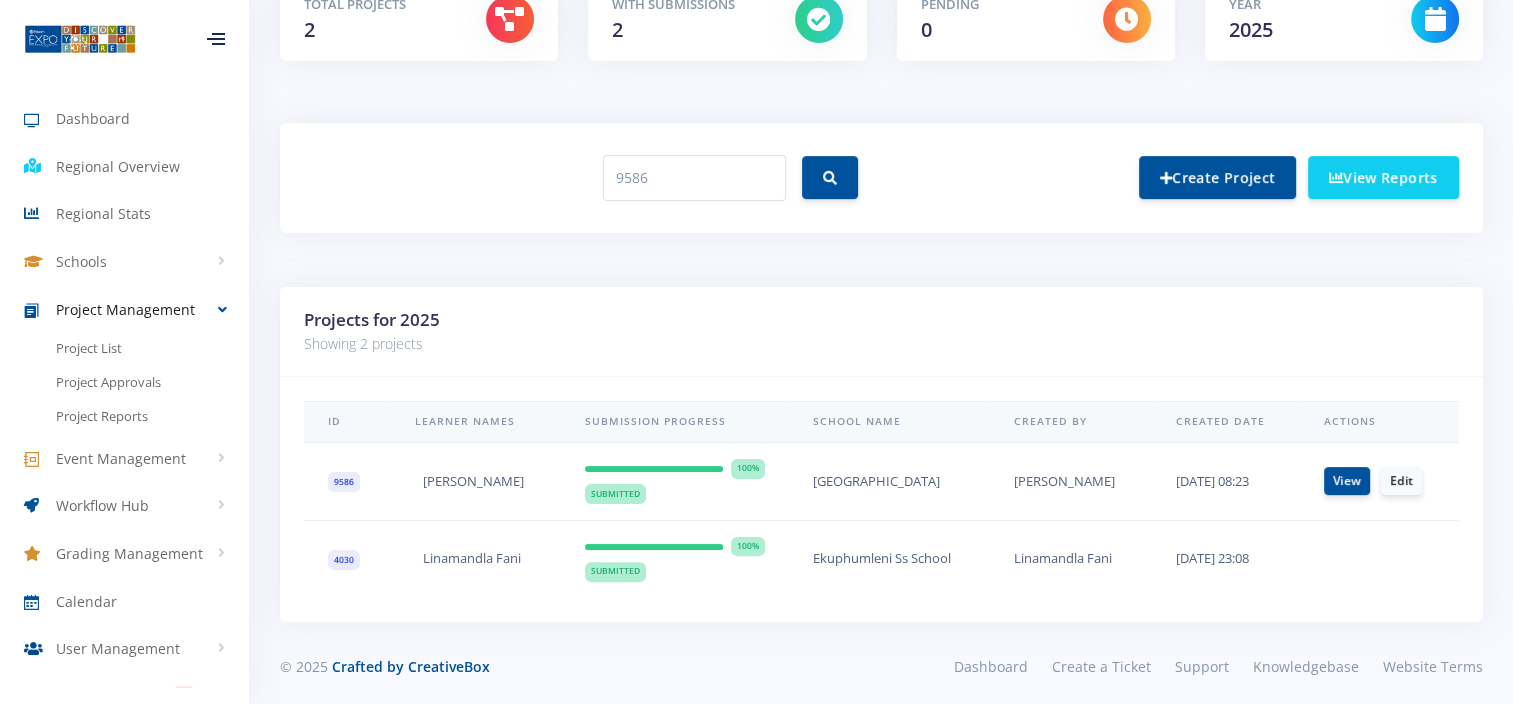 drag, startPoint x: 541, startPoint y: 480, endPoint x: 412, endPoint y: 484, distance: 129.062 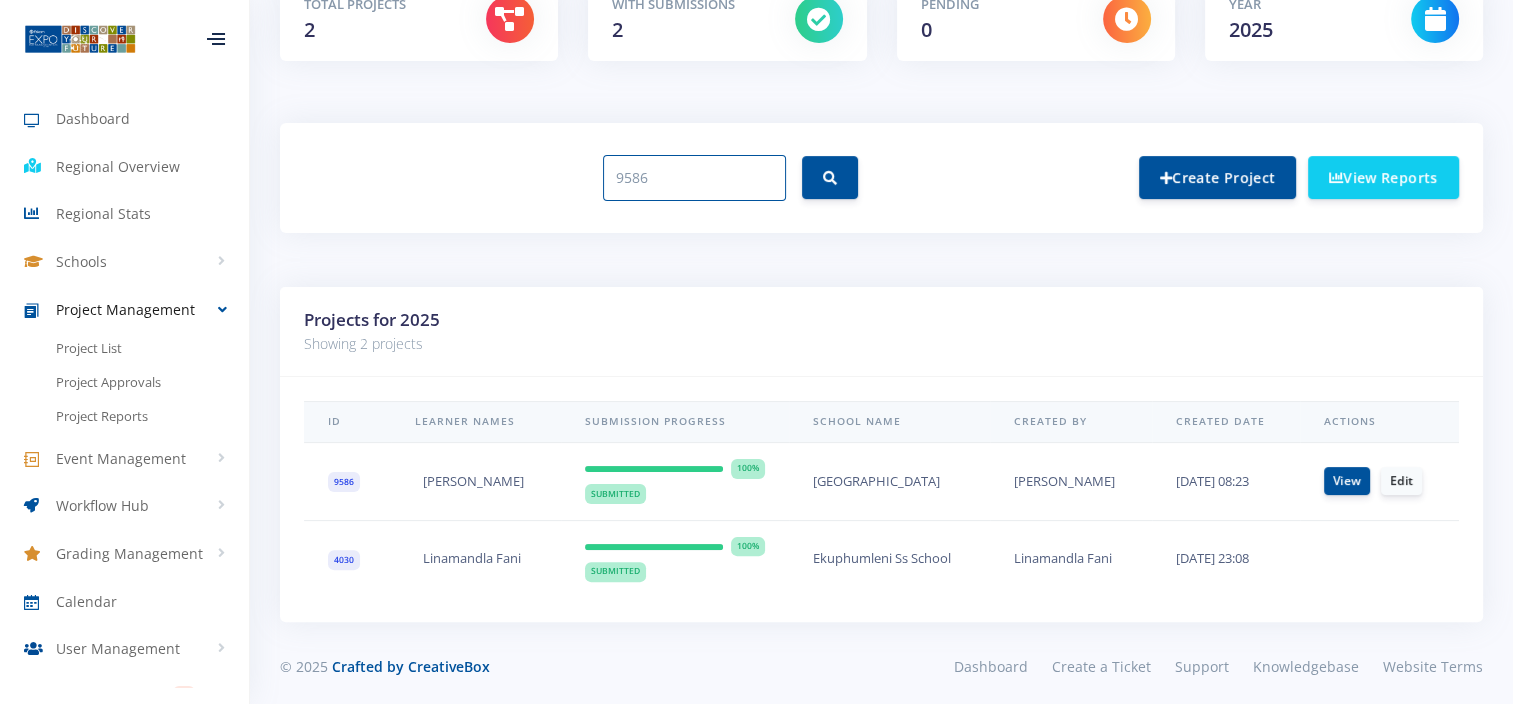 drag, startPoint x: 494, startPoint y: 193, endPoint x: 484, endPoint y: 189, distance: 10.770329 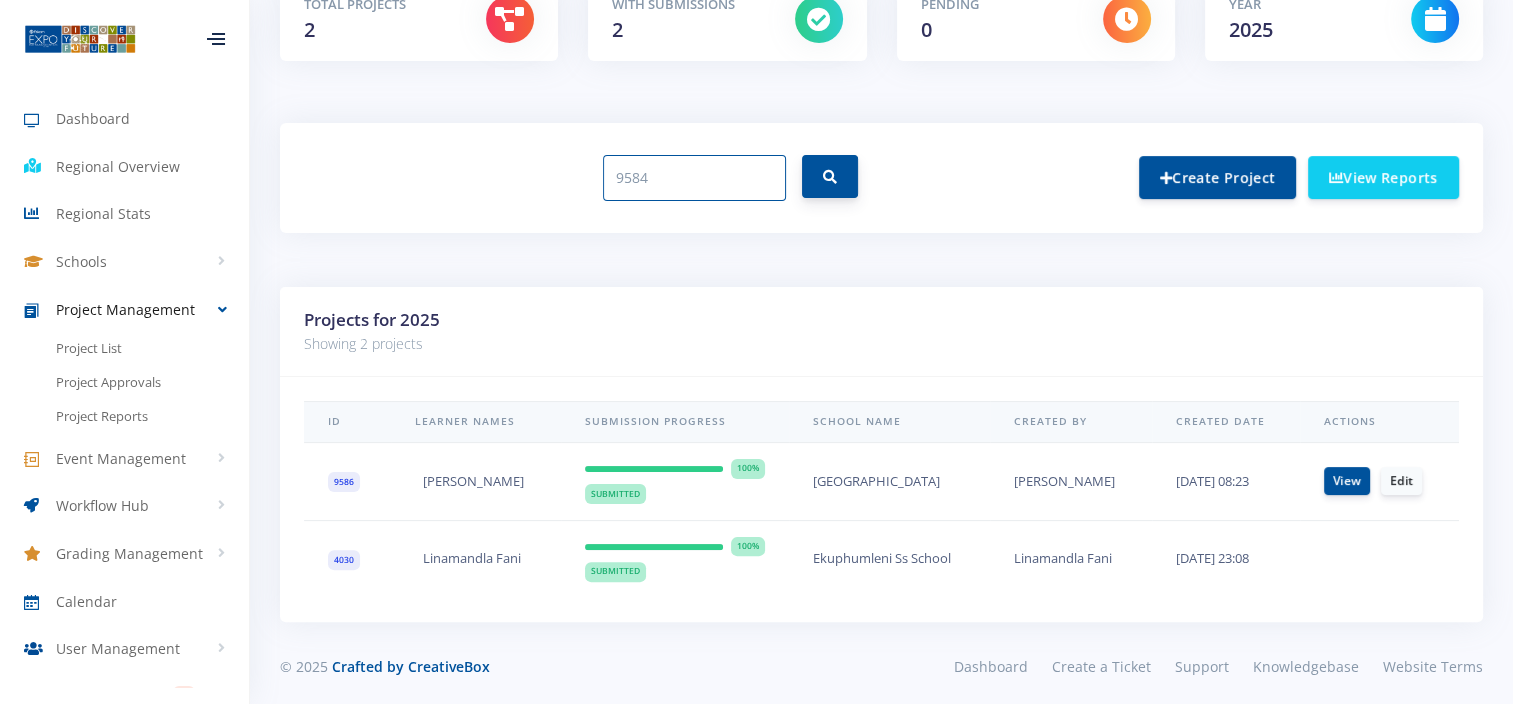 type on "9584" 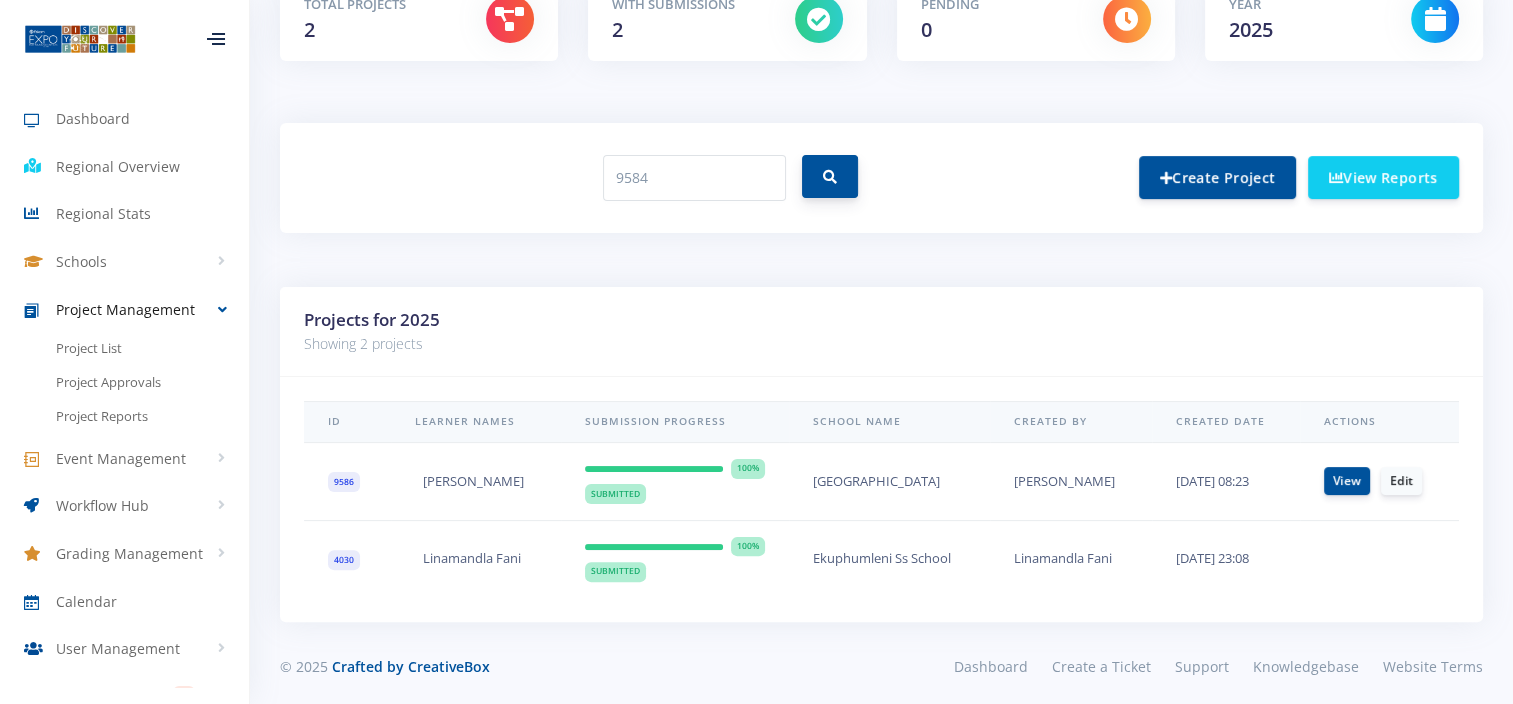 click at bounding box center (830, 176) 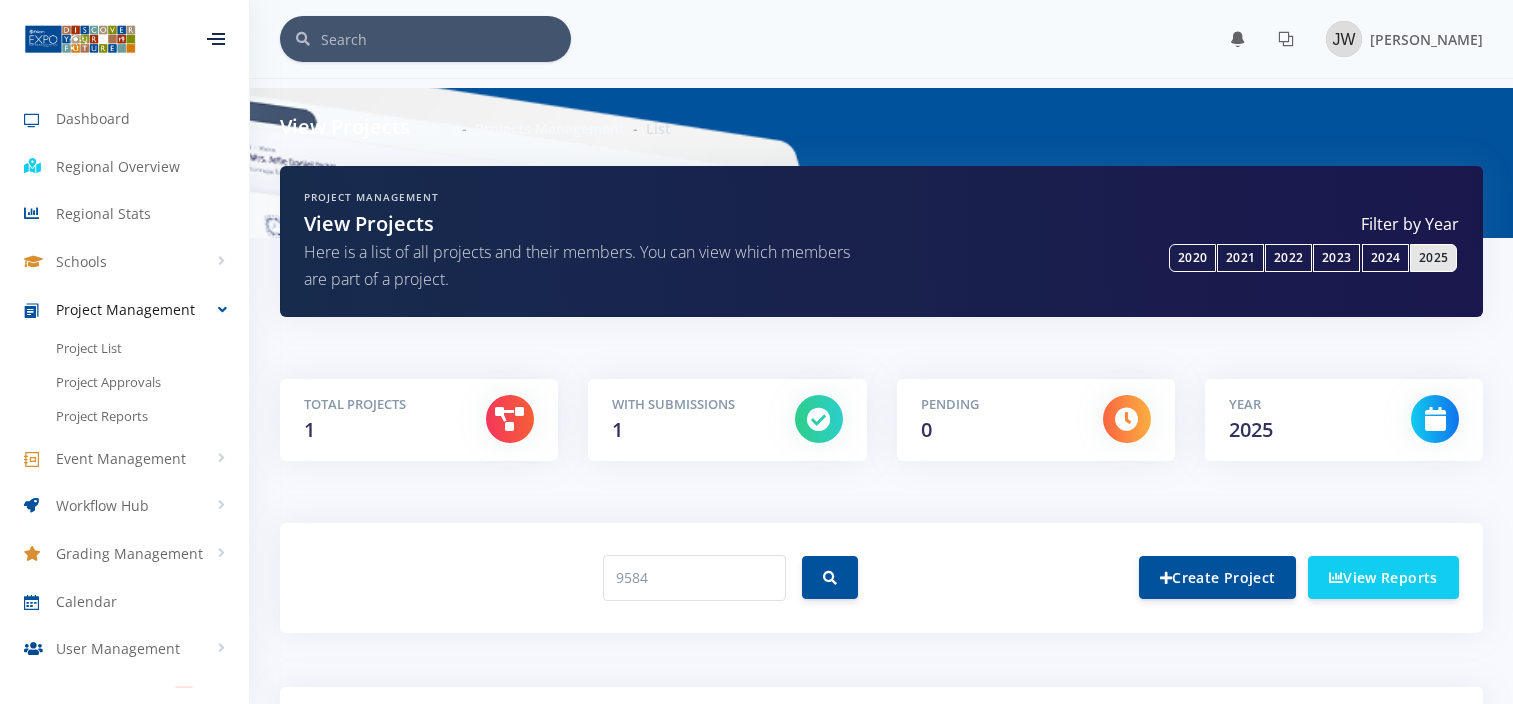 scroll, scrollTop: 328, scrollLeft: 0, axis: vertical 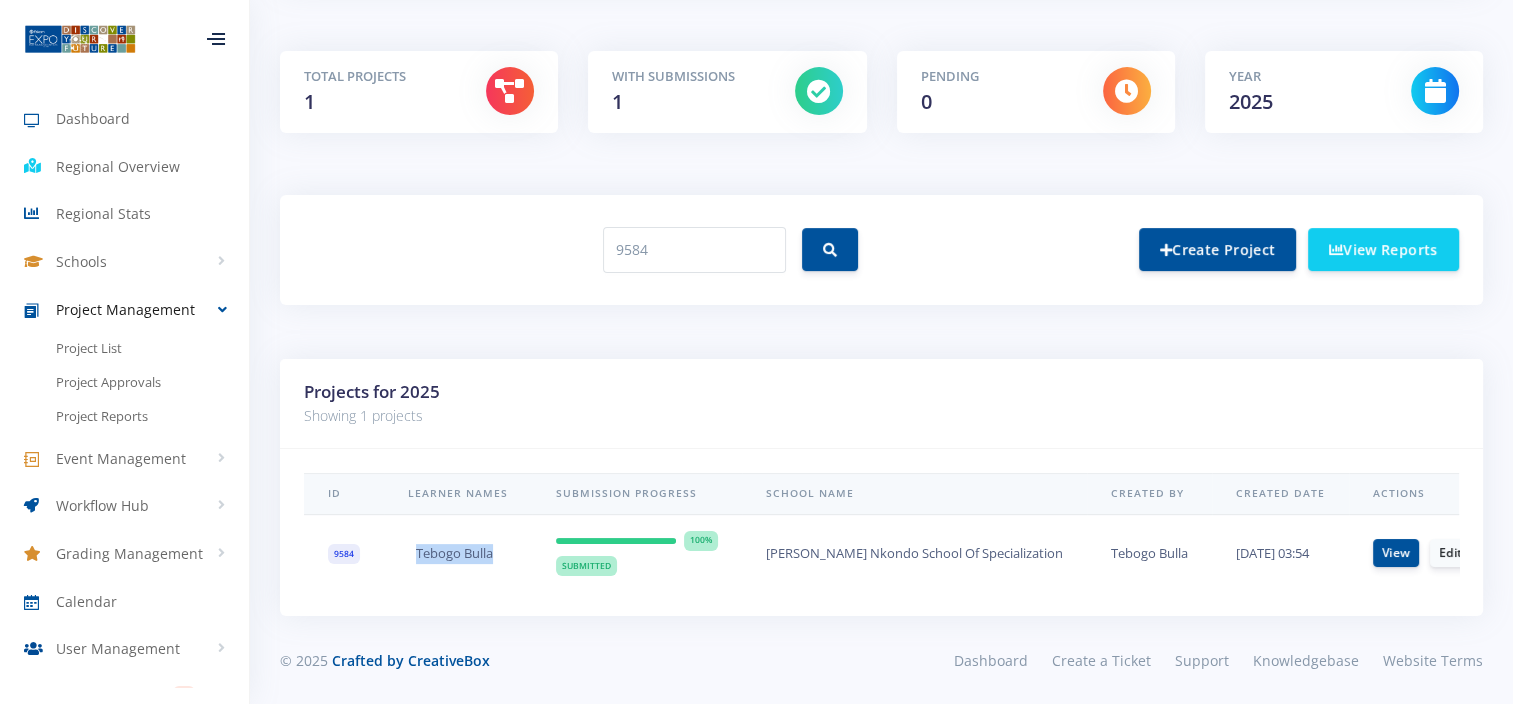 drag, startPoint x: 504, startPoint y: 546, endPoint x: 401, endPoint y: 560, distance: 103.947105 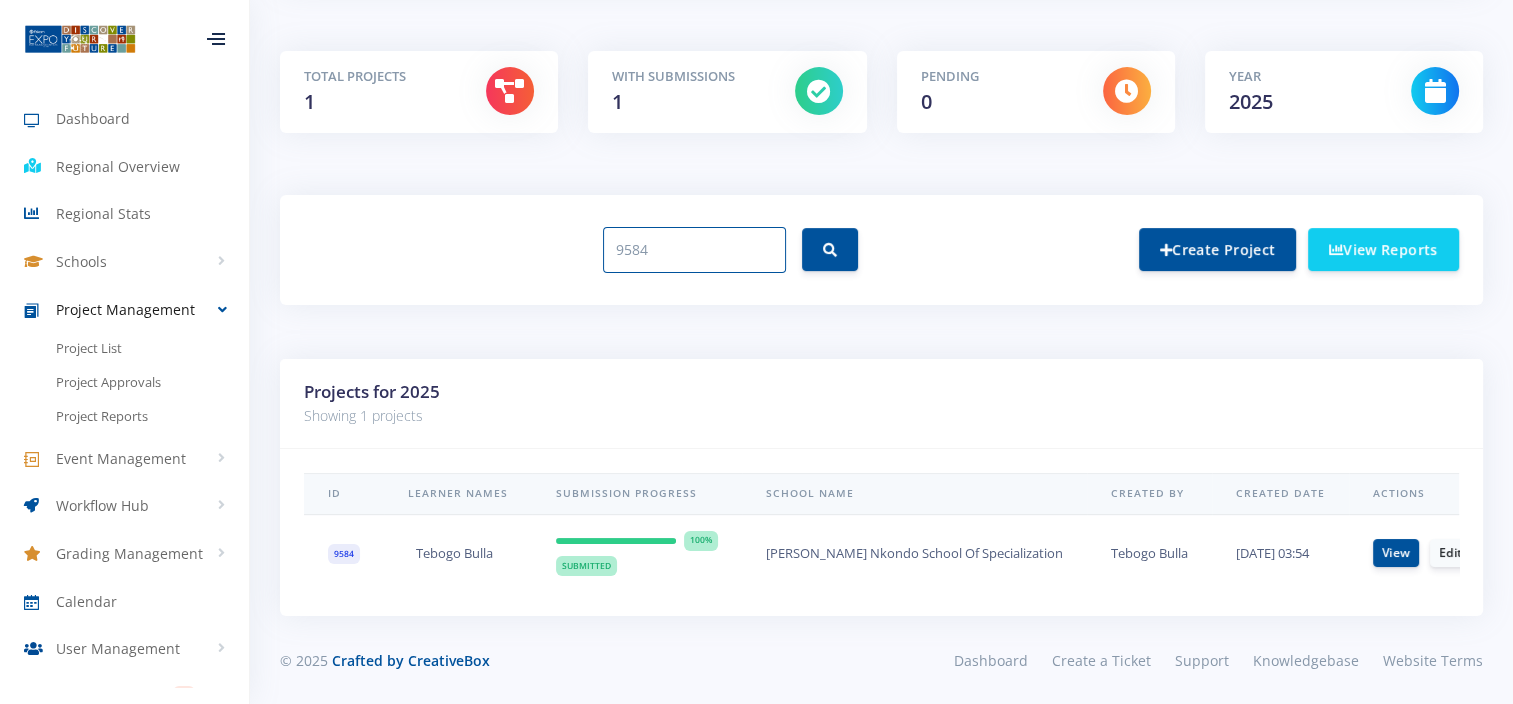 drag, startPoint x: 671, startPoint y: 252, endPoint x: 462, endPoint y: 278, distance: 210.61102 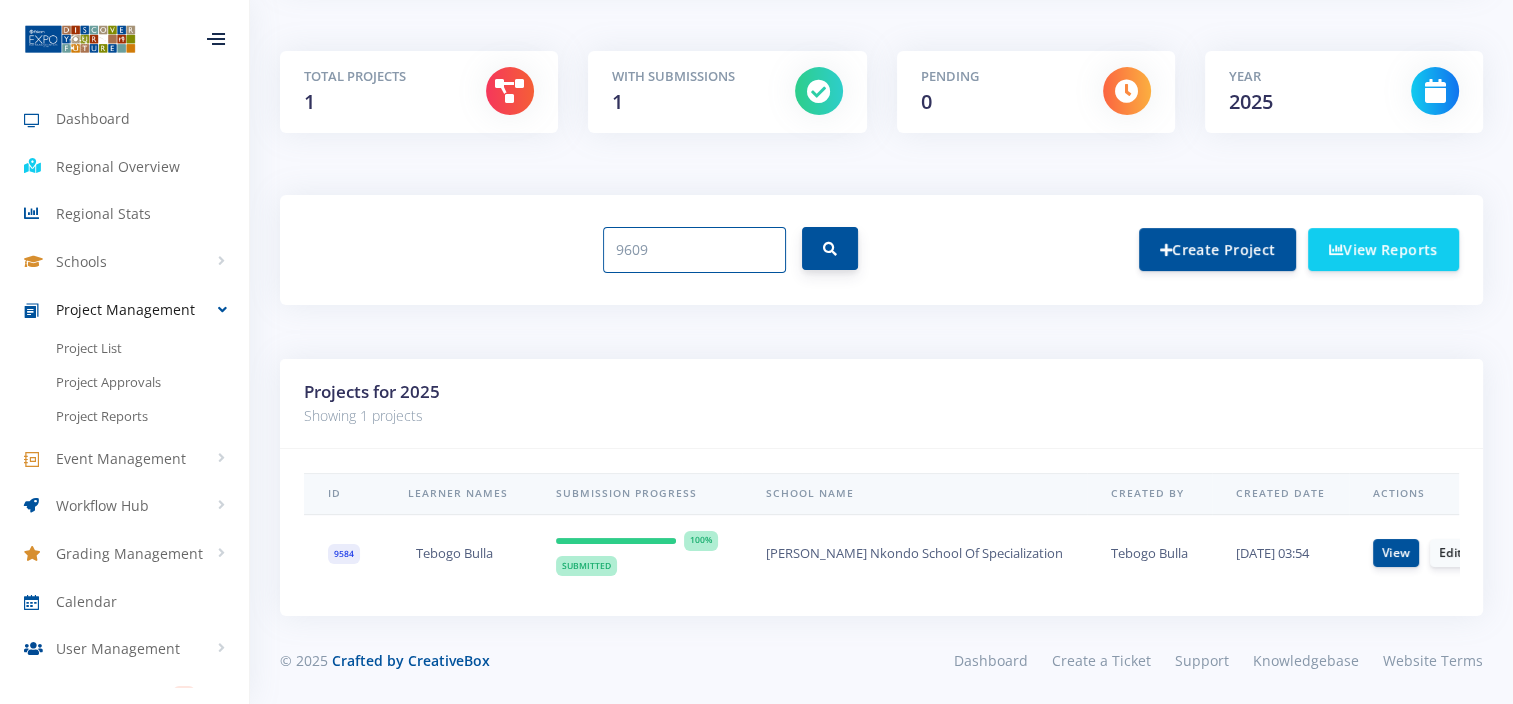 type on "9609" 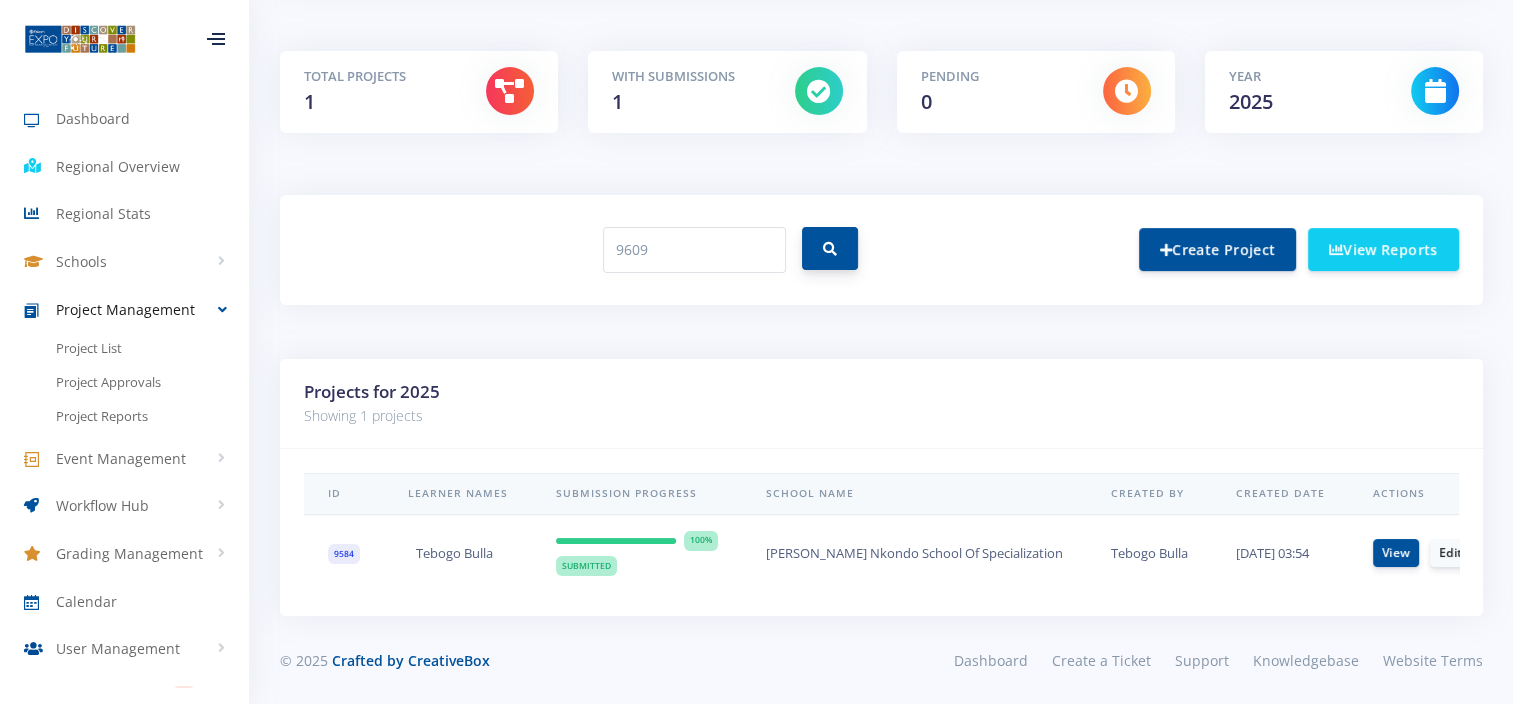 click at bounding box center [830, 249] 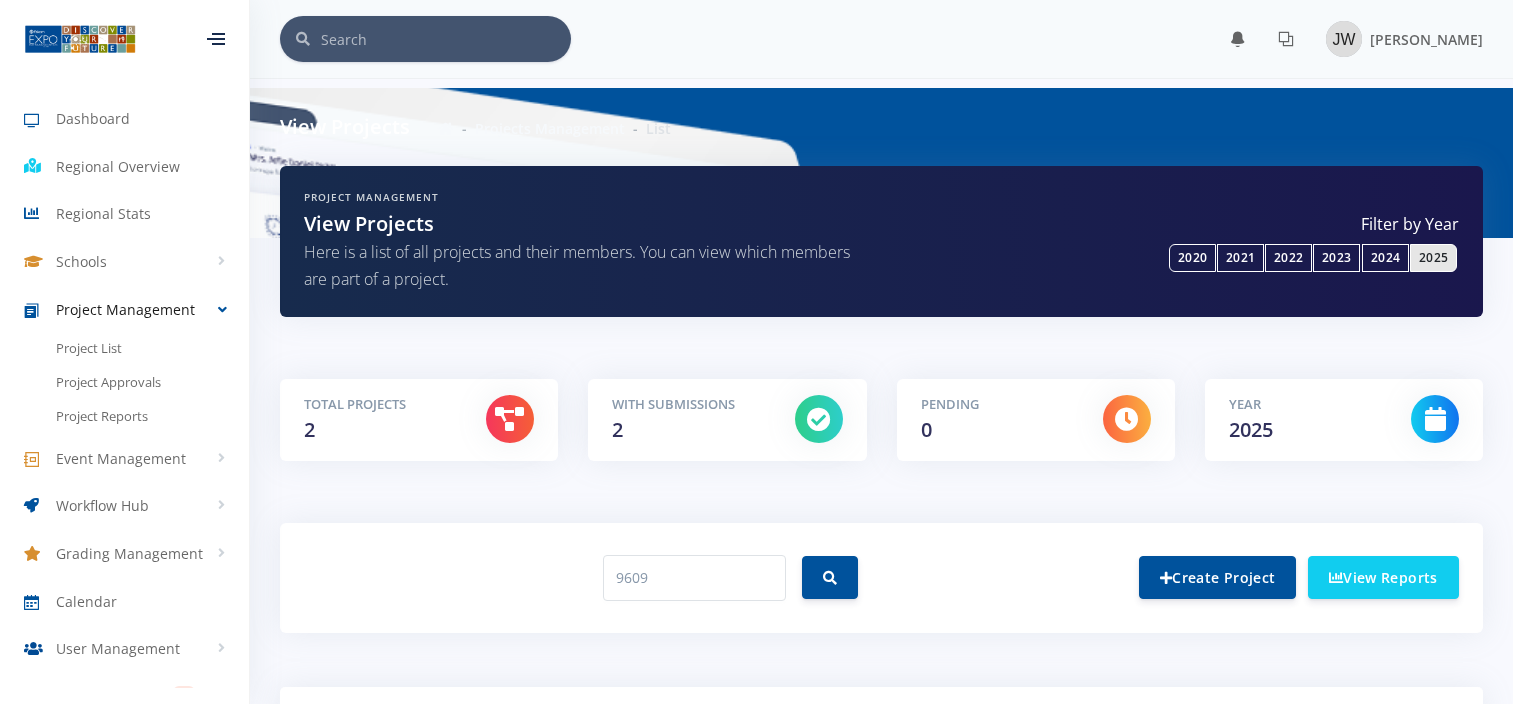 scroll, scrollTop: 0, scrollLeft: 0, axis: both 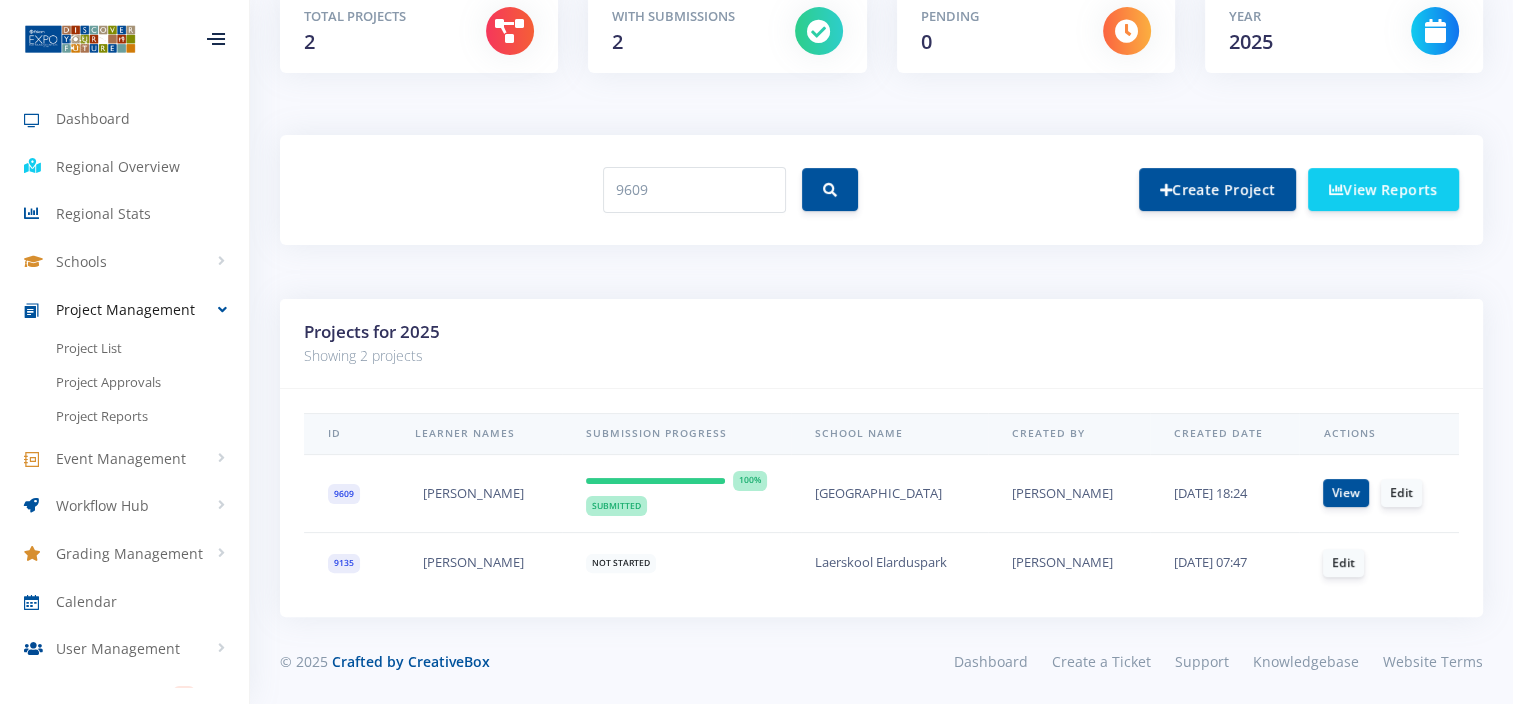 drag, startPoint x: 523, startPoint y: 490, endPoint x: 392, endPoint y: 496, distance: 131.13733 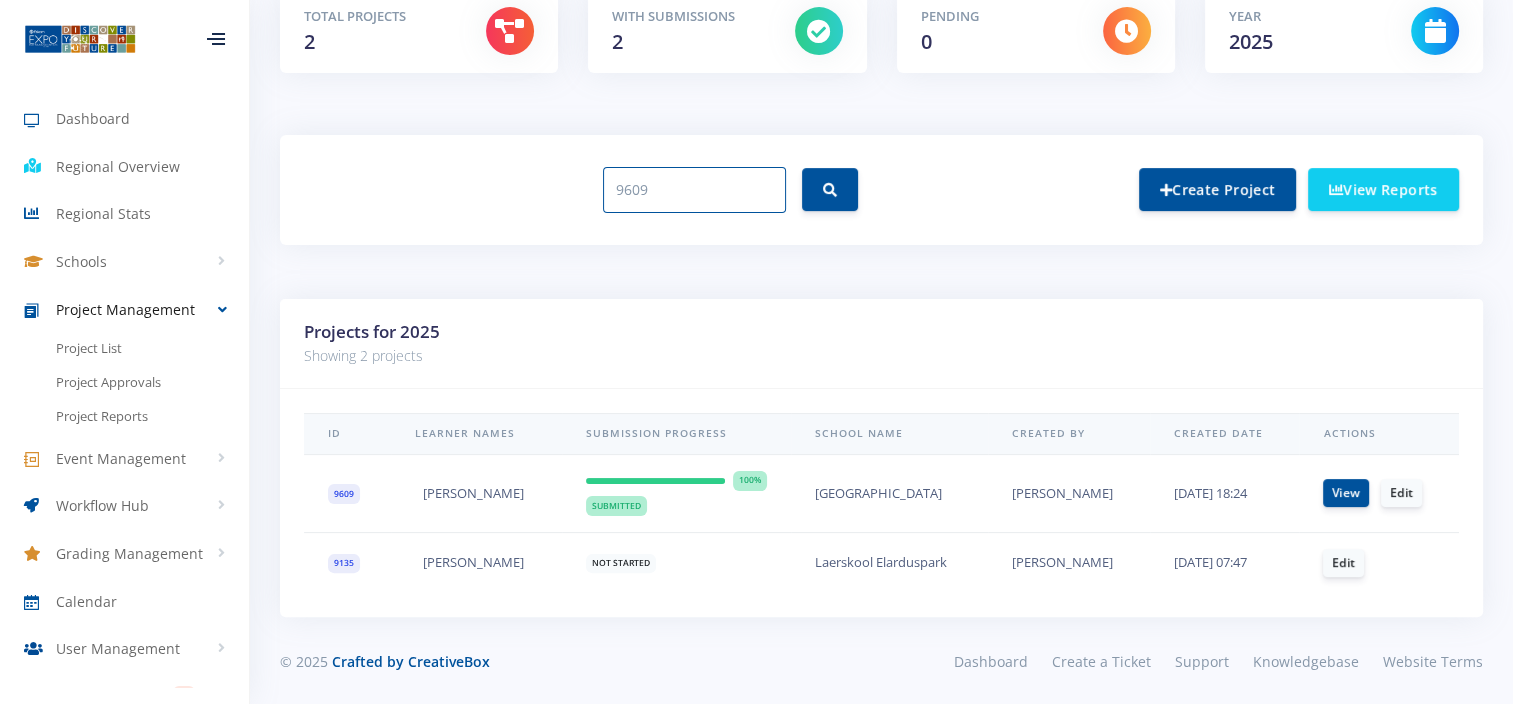 drag, startPoint x: 665, startPoint y: 184, endPoint x: 460, endPoint y: 199, distance: 205.54805 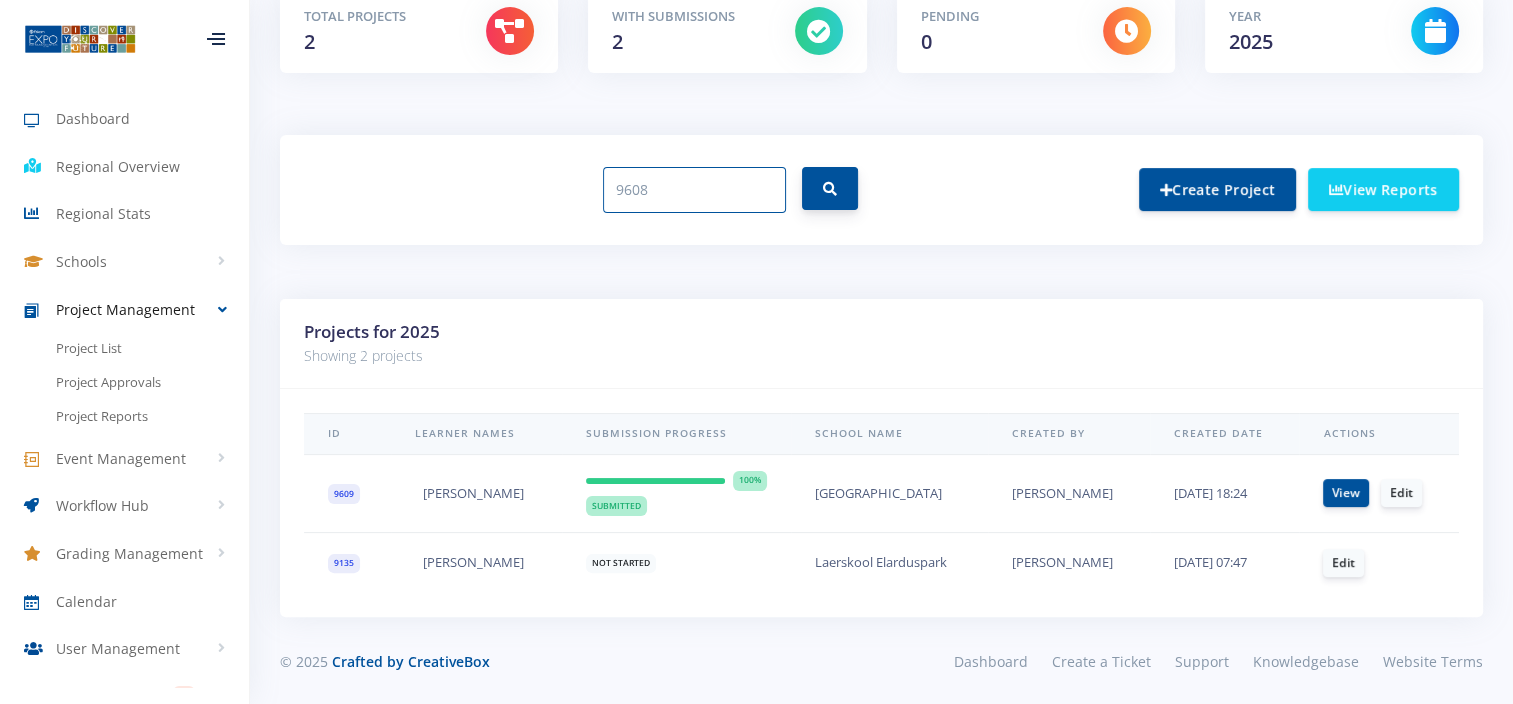 type on "9608" 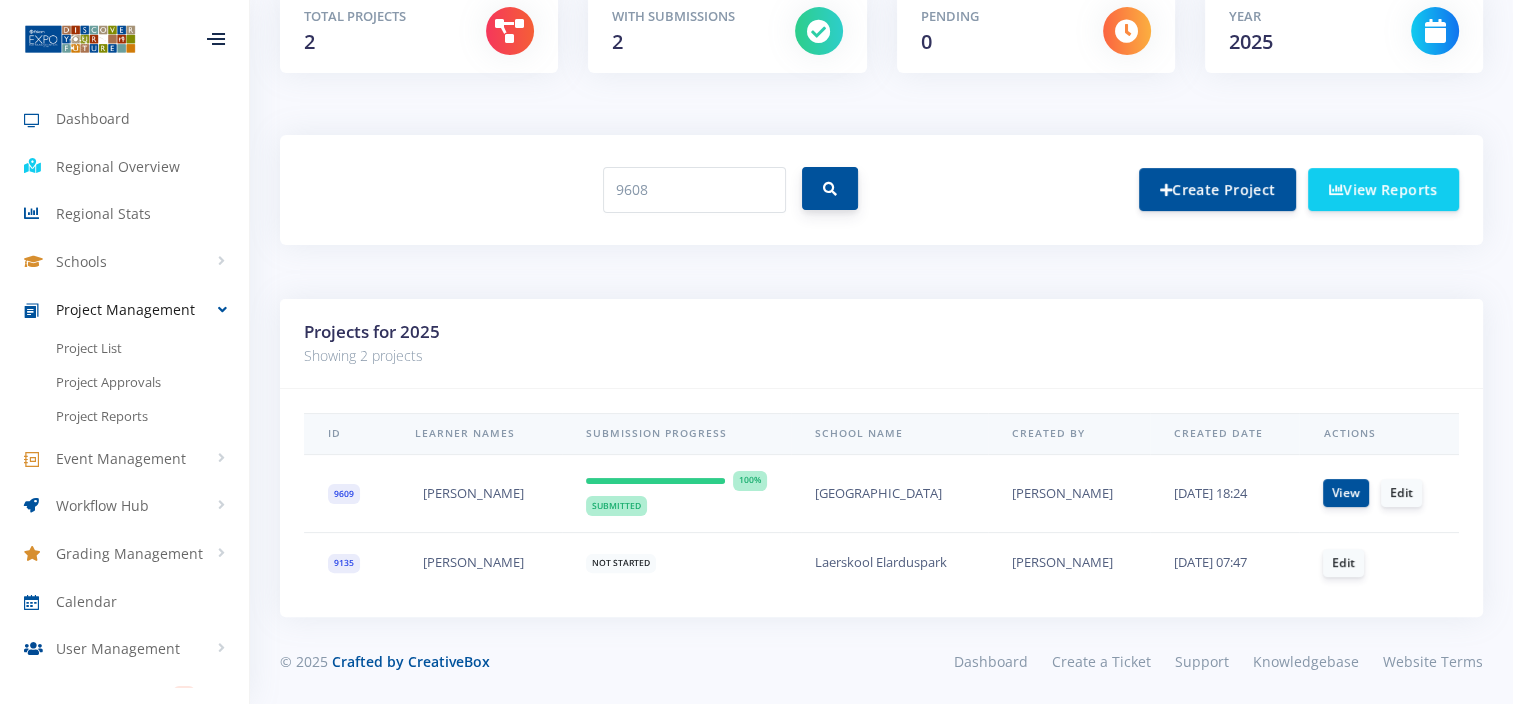 click at bounding box center (830, 188) 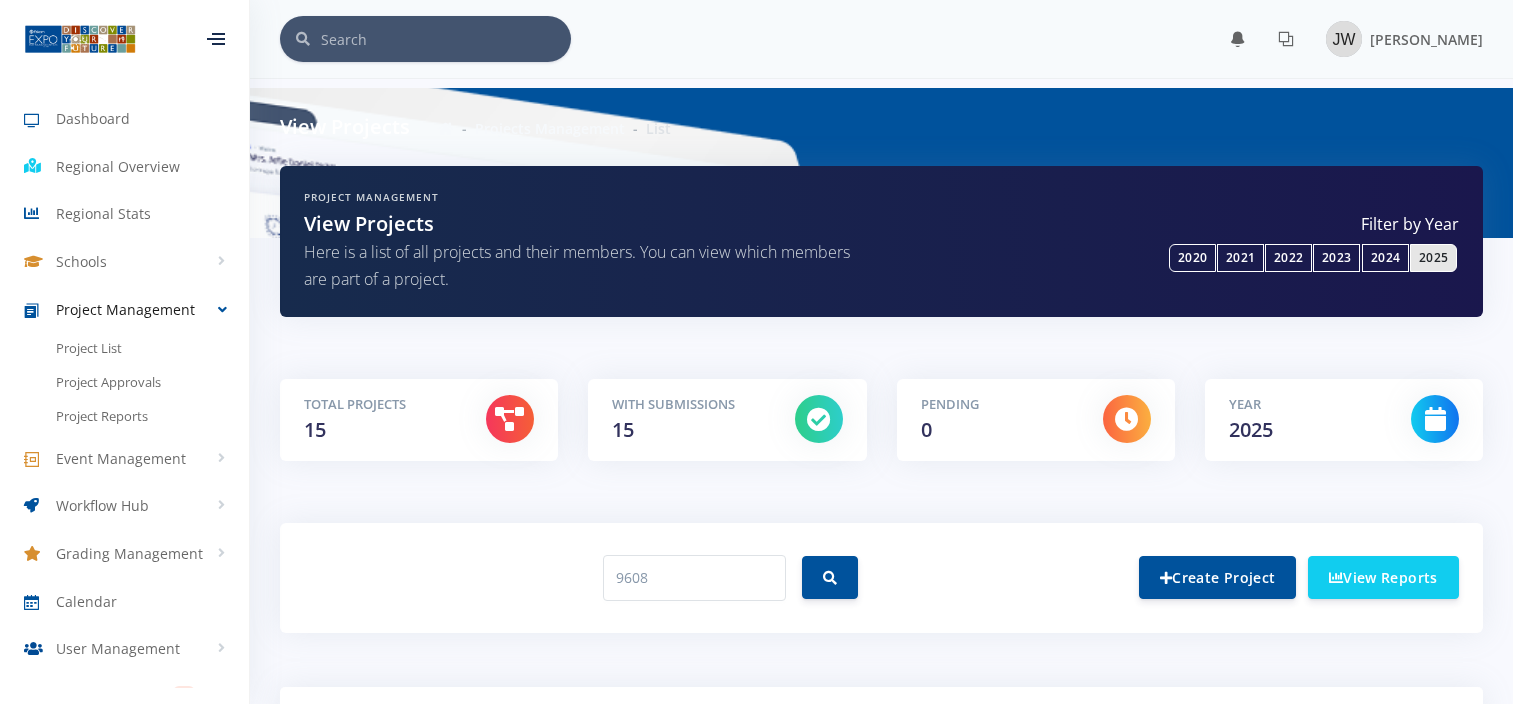 scroll, scrollTop: 0, scrollLeft: 0, axis: both 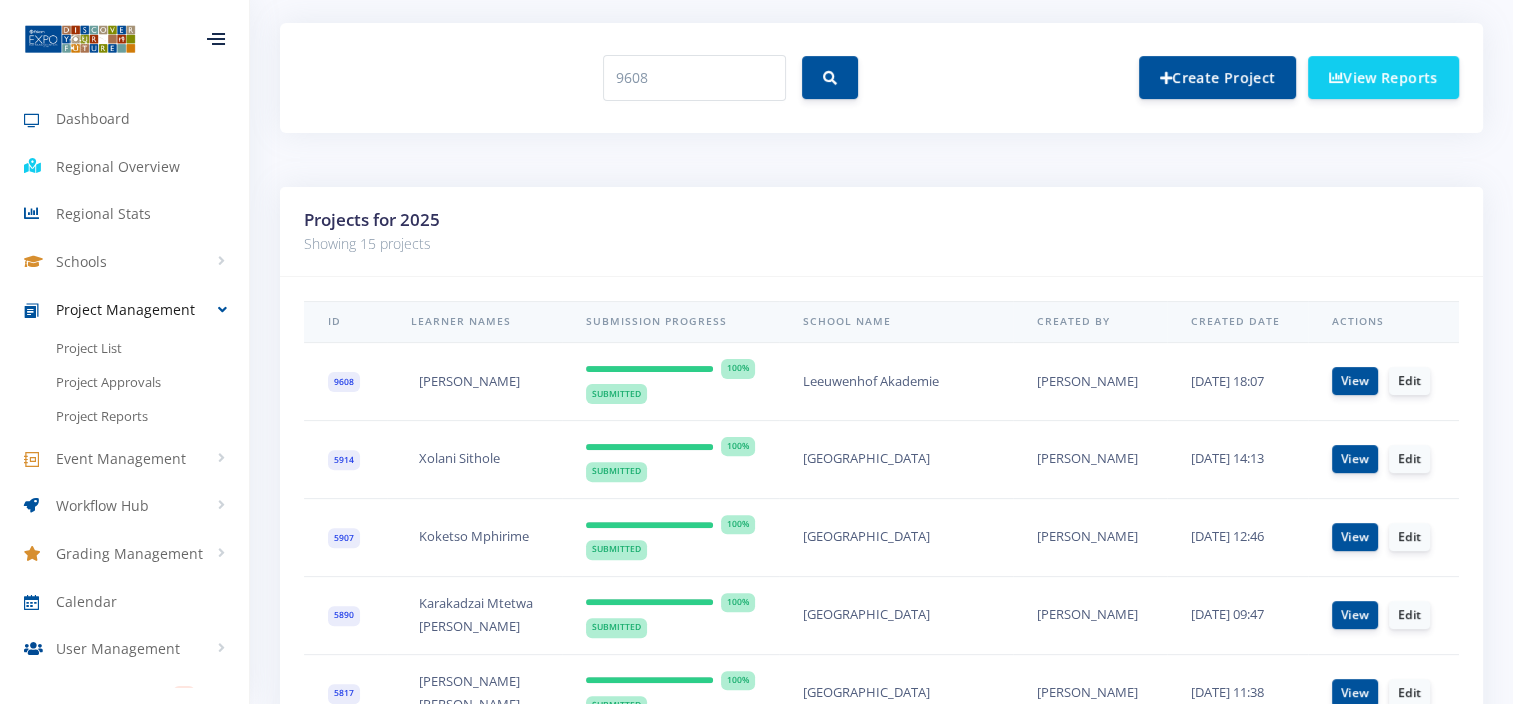 drag, startPoint x: 526, startPoint y: 382, endPoint x: 414, endPoint y: 392, distance: 112.44554 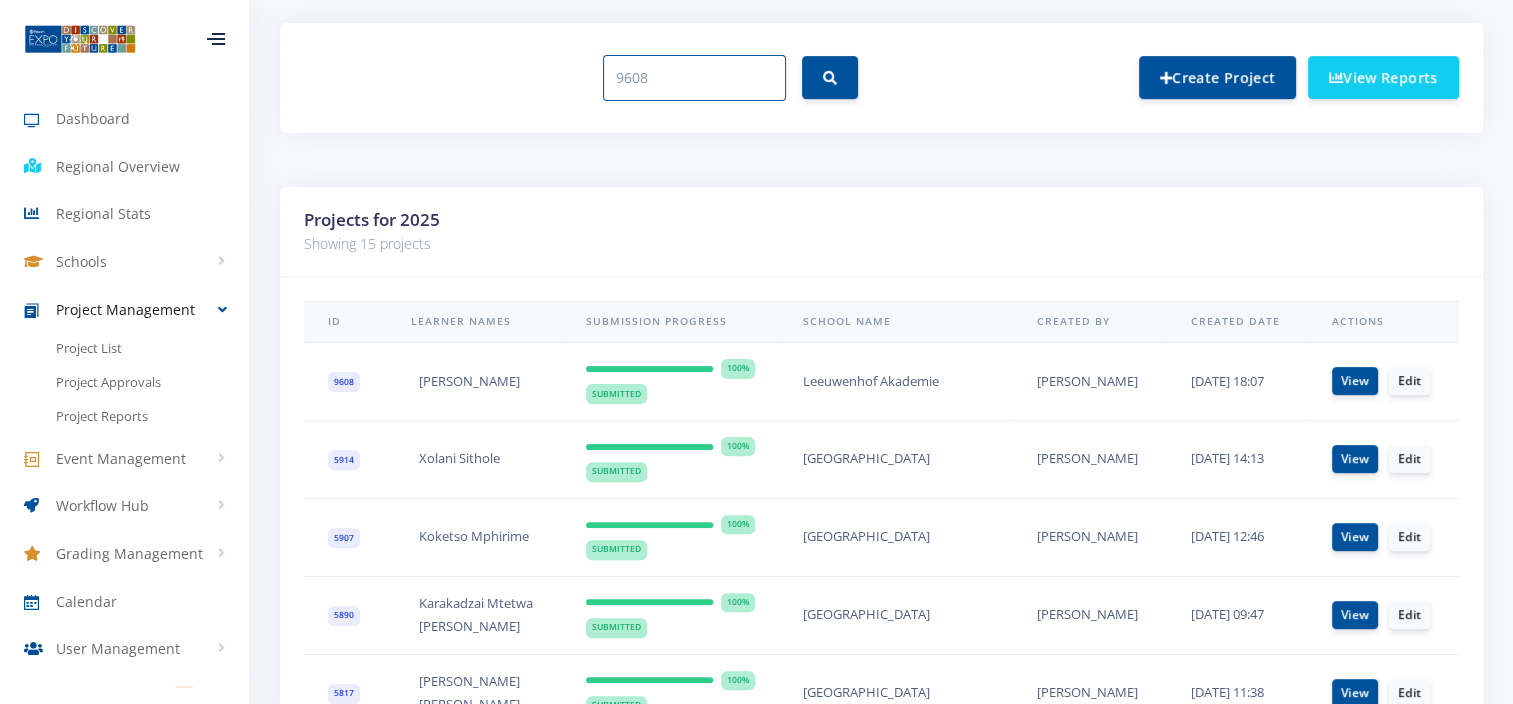 drag, startPoint x: 551, startPoint y: 93, endPoint x: 465, endPoint y: 86, distance: 86.28442 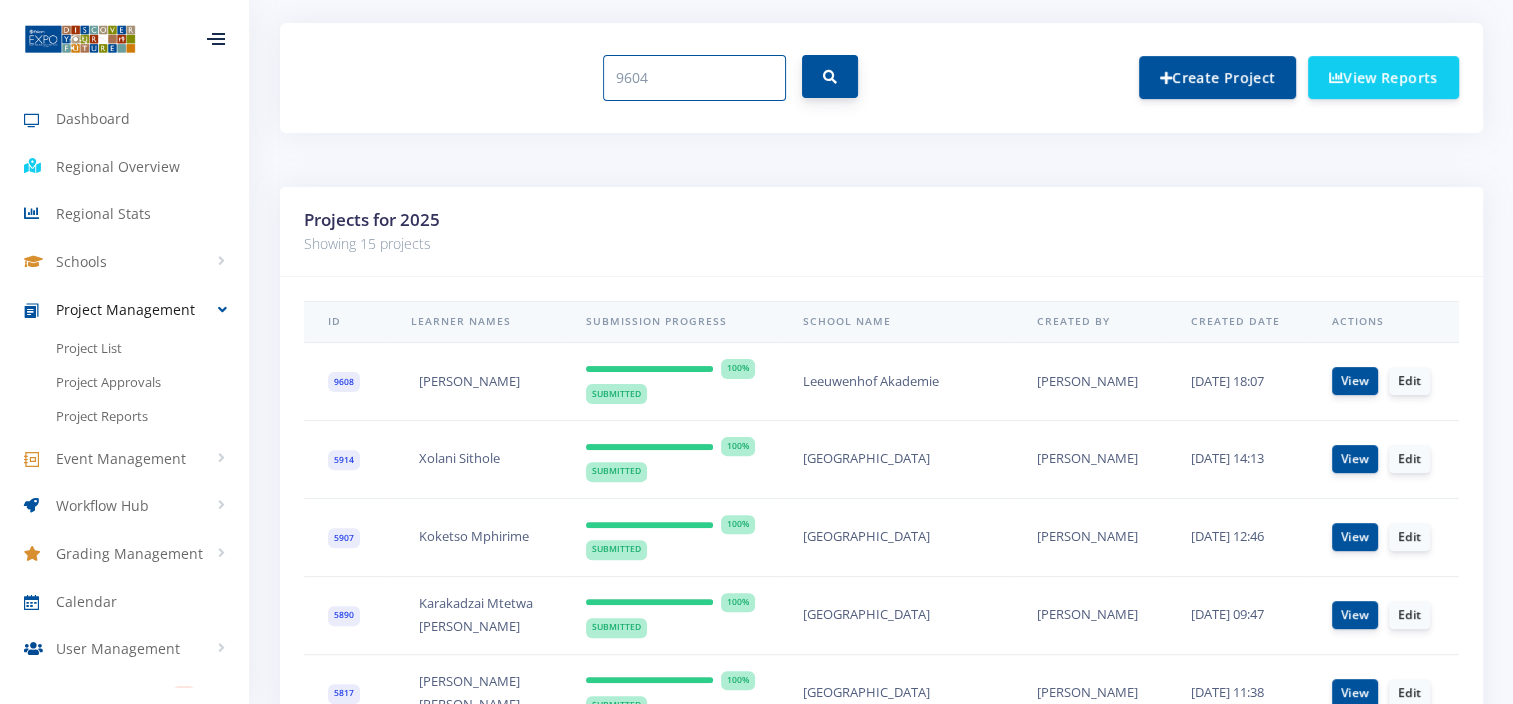 type on "9604" 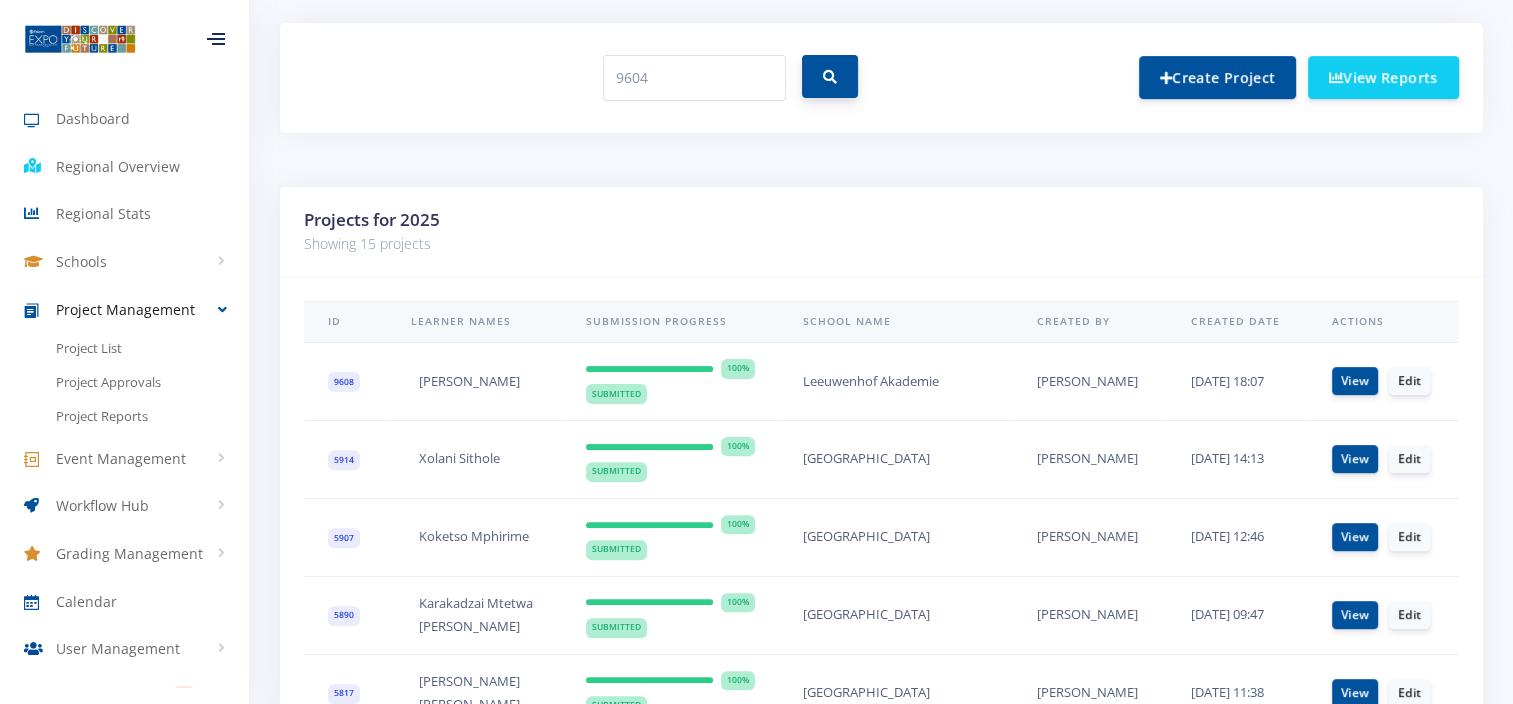 click at bounding box center [830, 76] 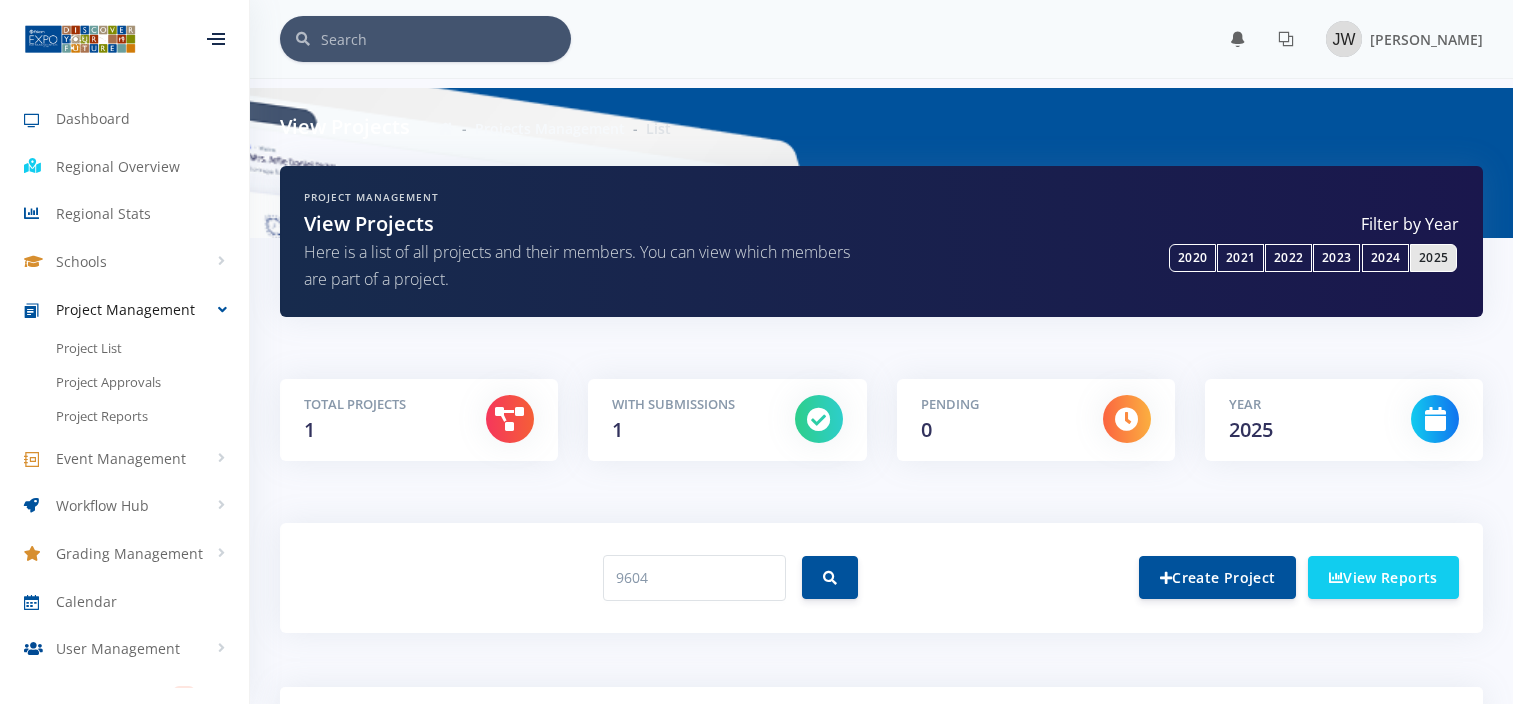 scroll, scrollTop: 0, scrollLeft: 0, axis: both 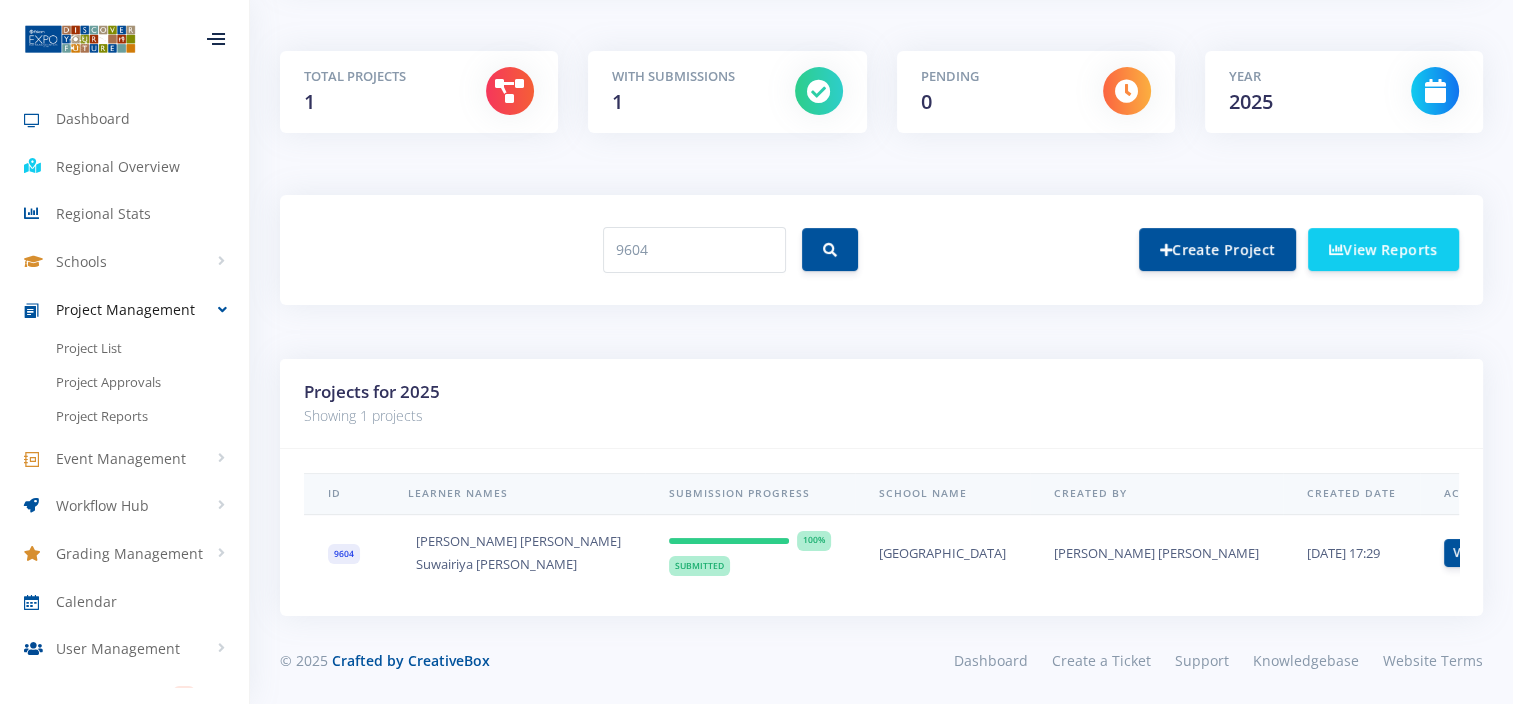 drag, startPoint x: 585, startPoint y: 566, endPoint x: 411, endPoint y: 550, distance: 174.73409 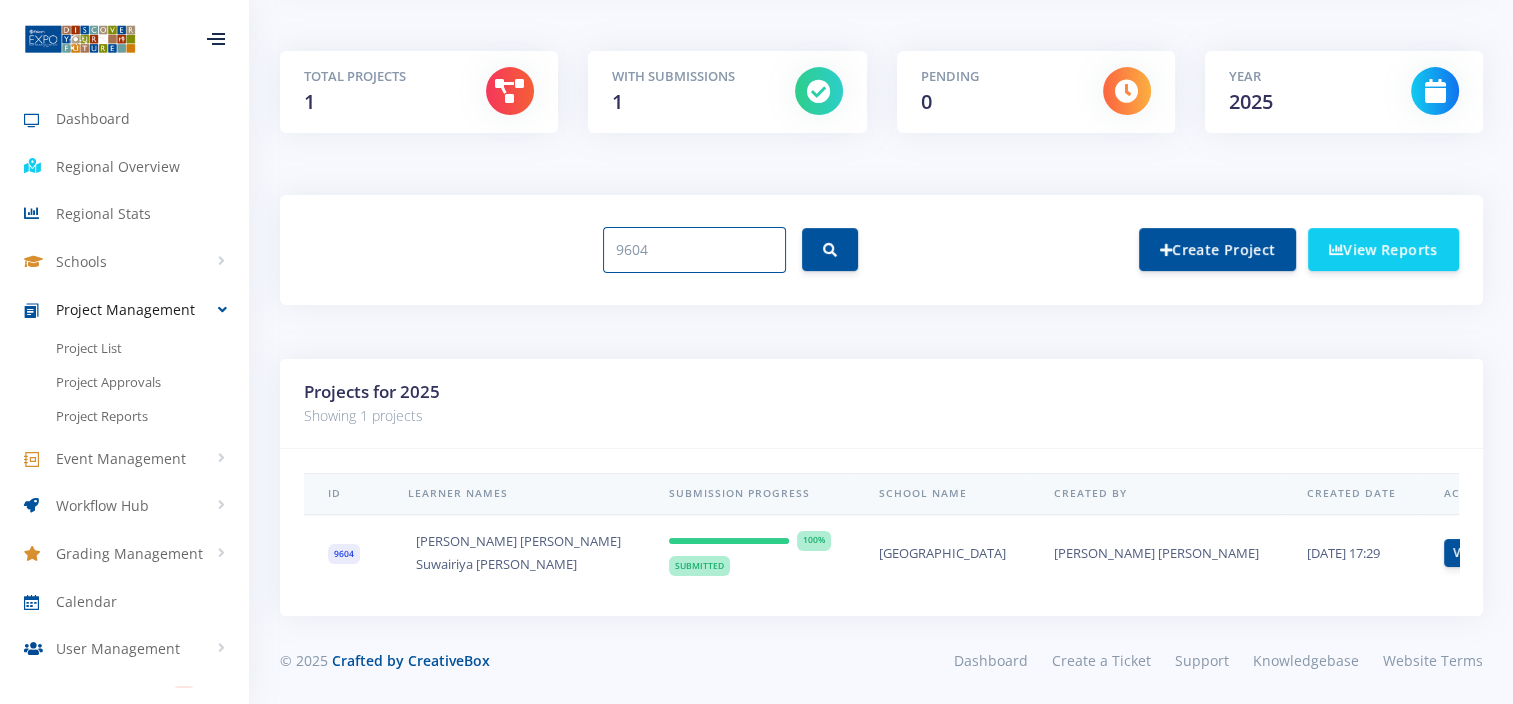 drag, startPoint x: 661, startPoint y: 260, endPoint x: 564, endPoint y: 254, distance: 97.18539 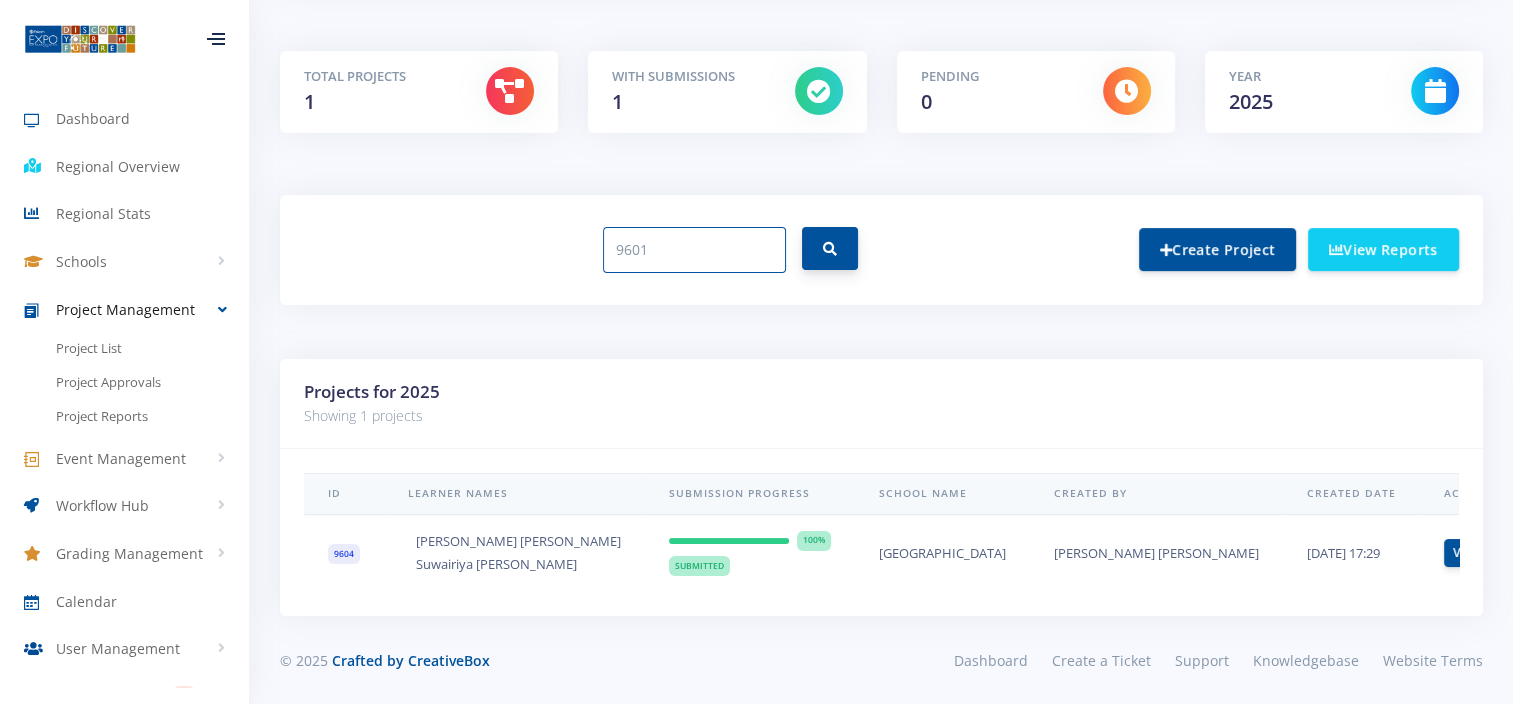 type on "9601" 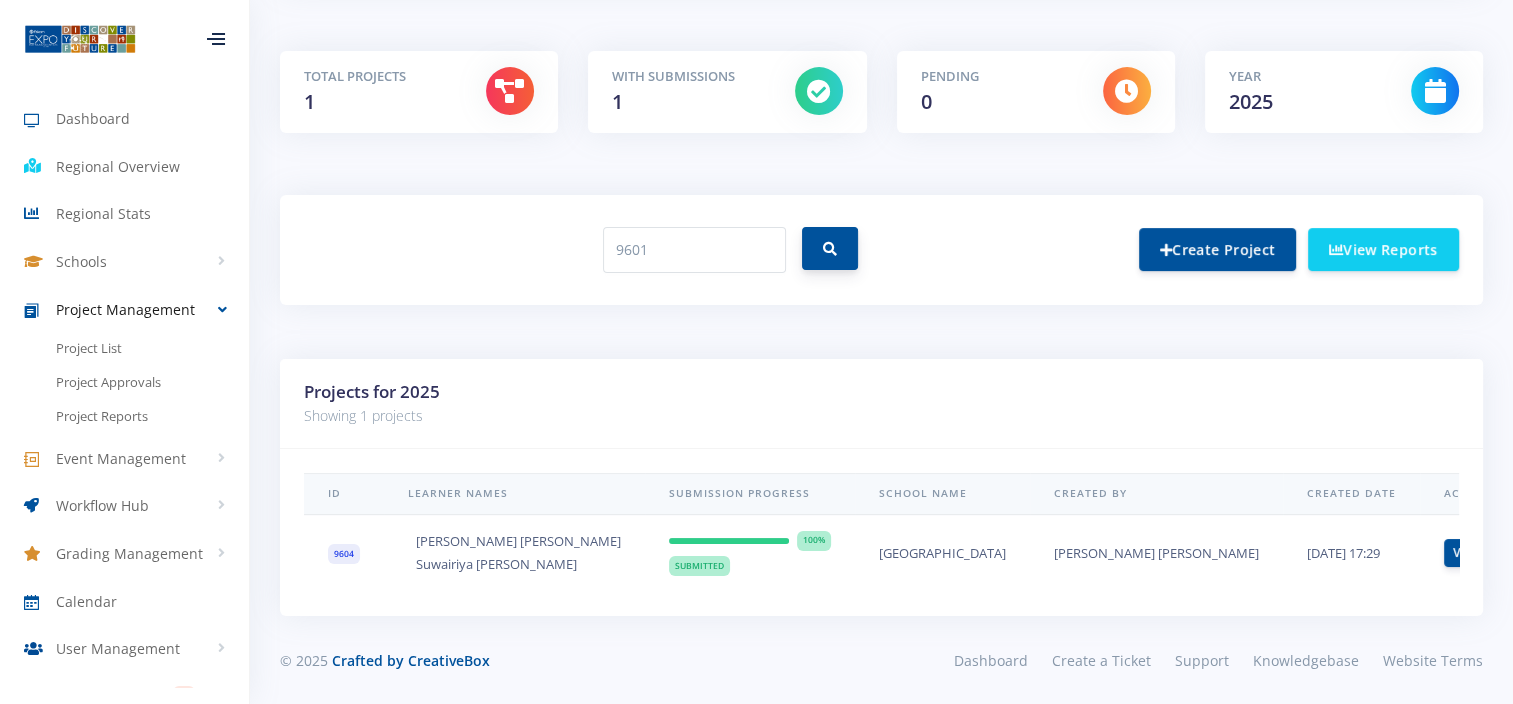 drag, startPoint x: 827, startPoint y: 243, endPoint x: 840, endPoint y: 243, distance: 13 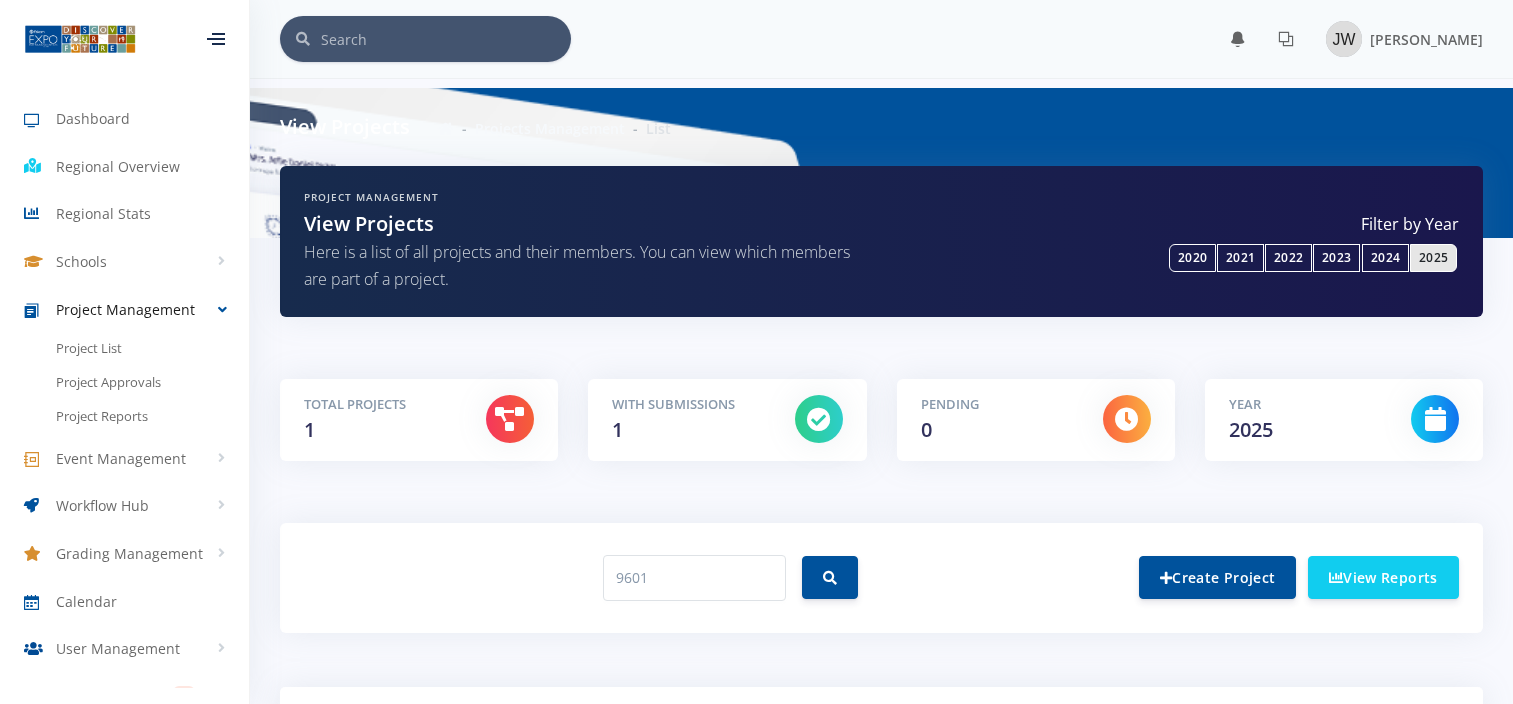 scroll, scrollTop: 138, scrollLeft: 0, axis: vertical 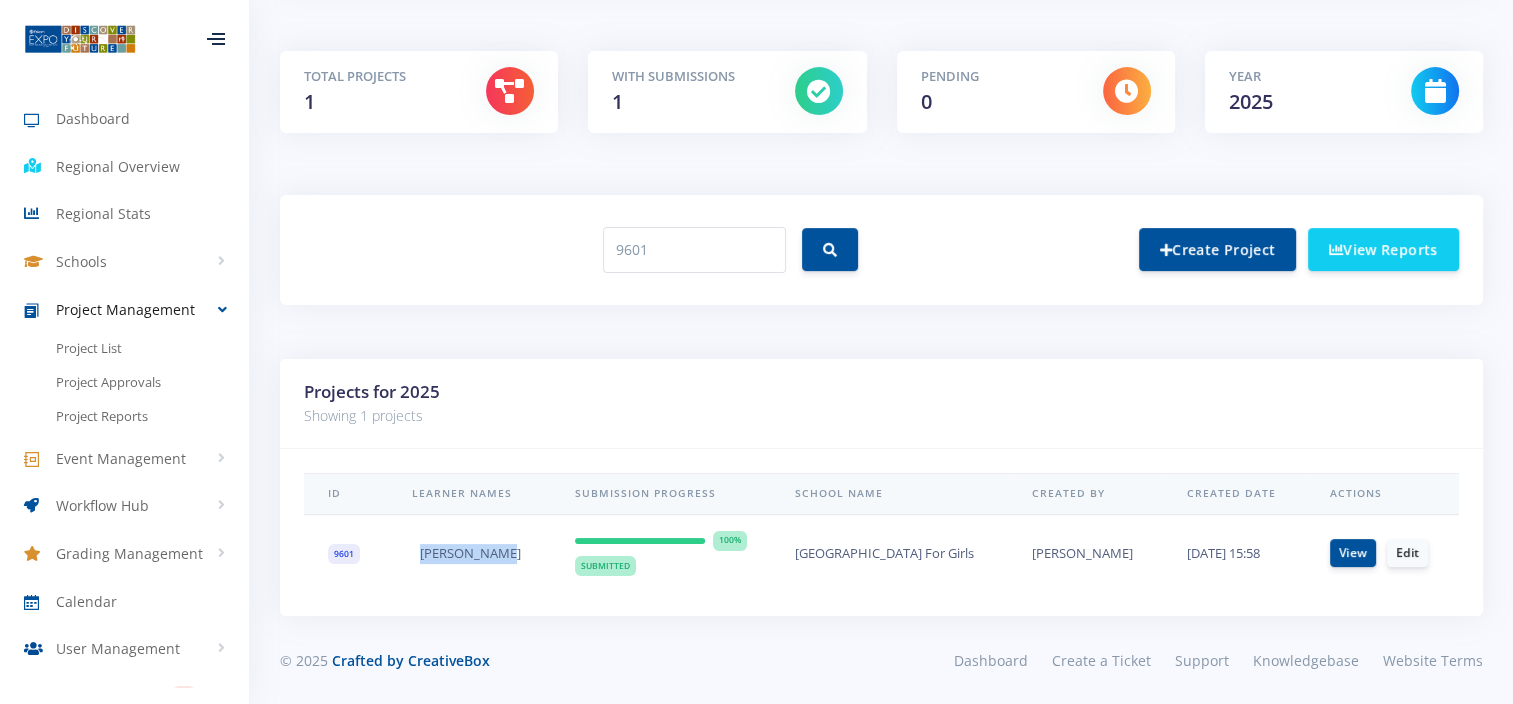 drag, startPoint x: 456, startPoint y: 554, endPoint x: 414, endPoint y: 563, distance: 42.953465 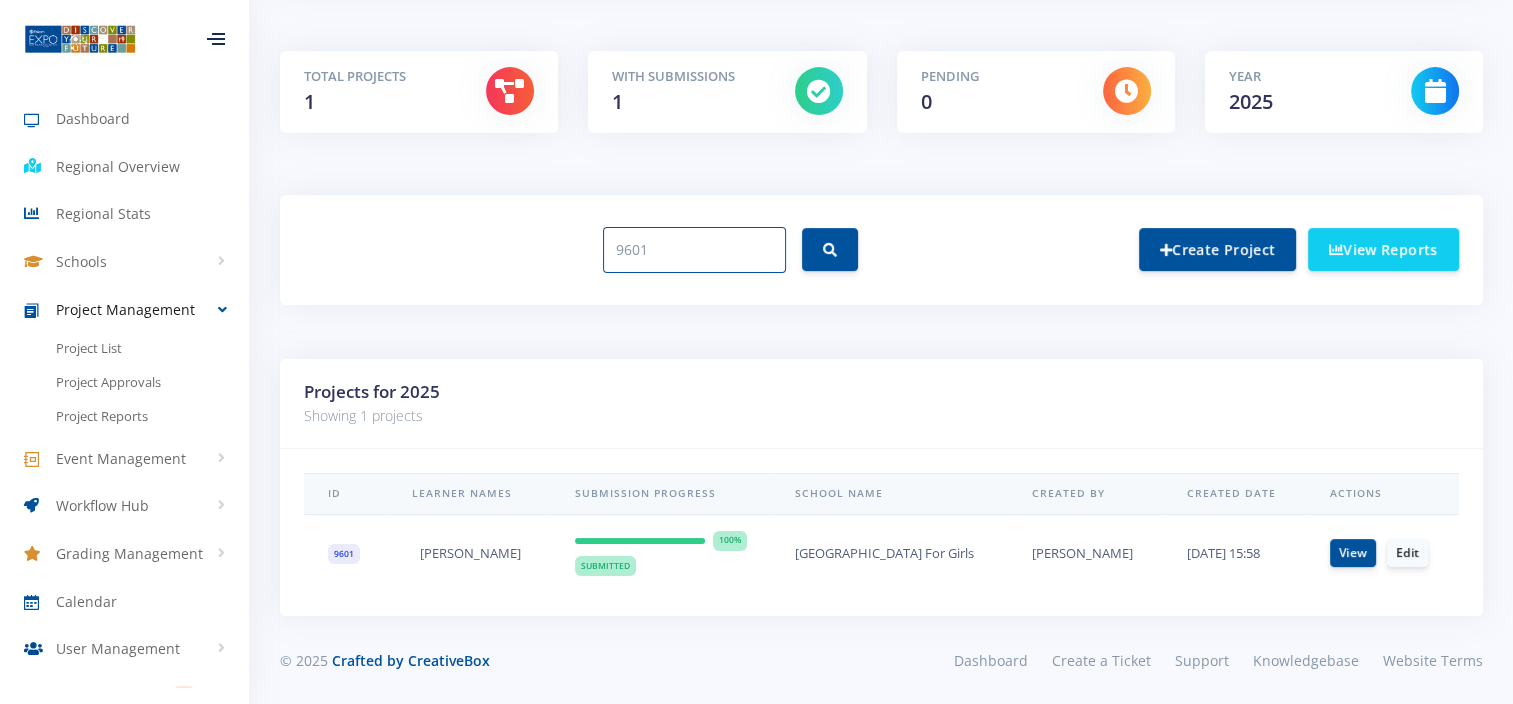 click on "9601" at bounding box center [585, 250] 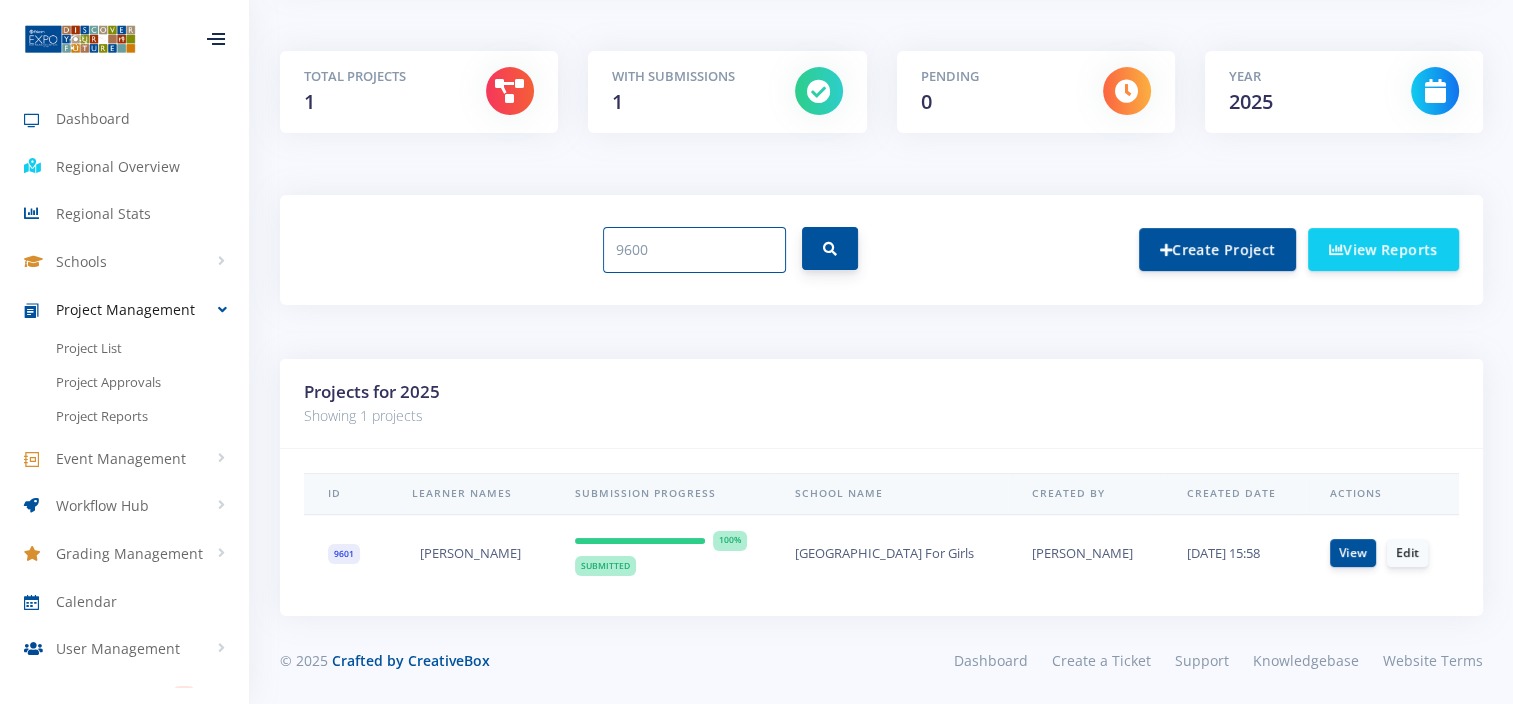 type on "9600" 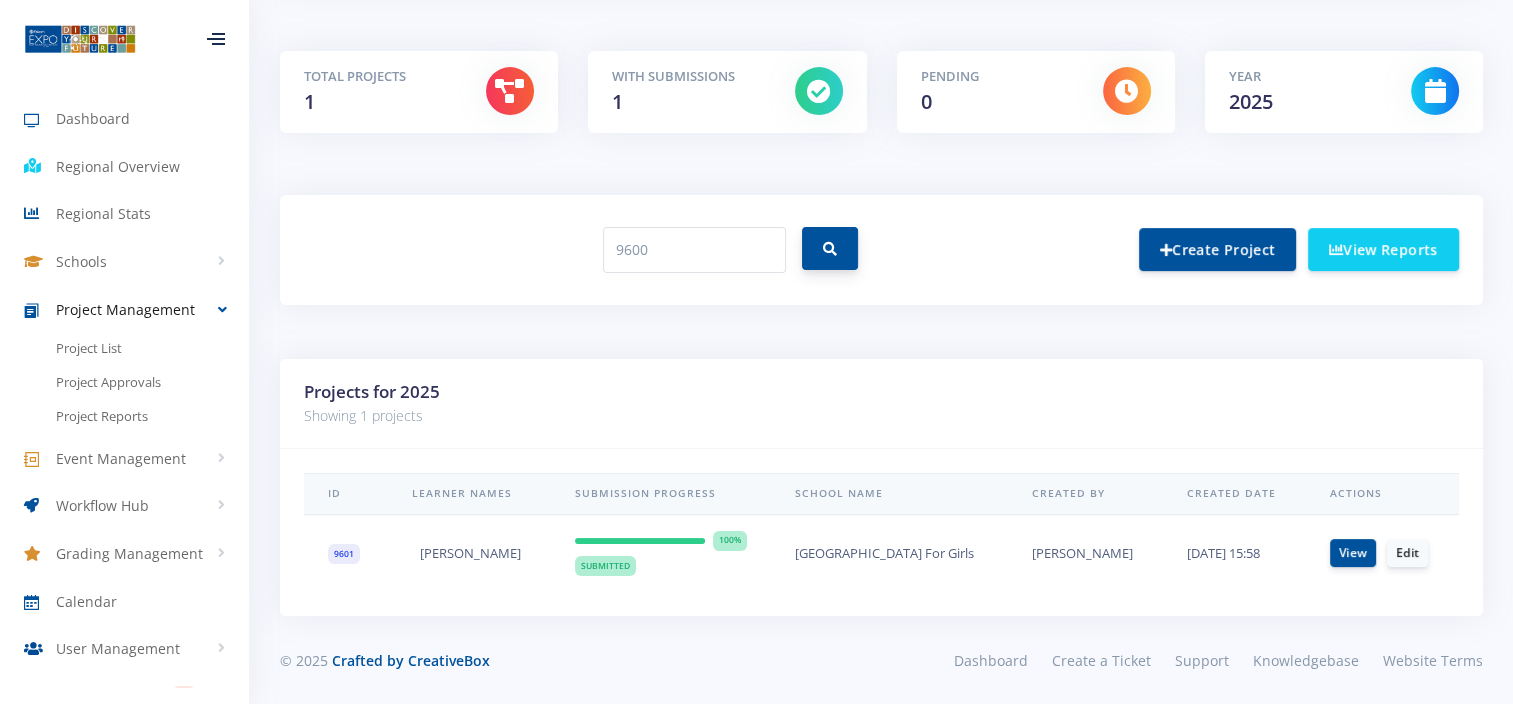 click at bounding box center [830, 249] 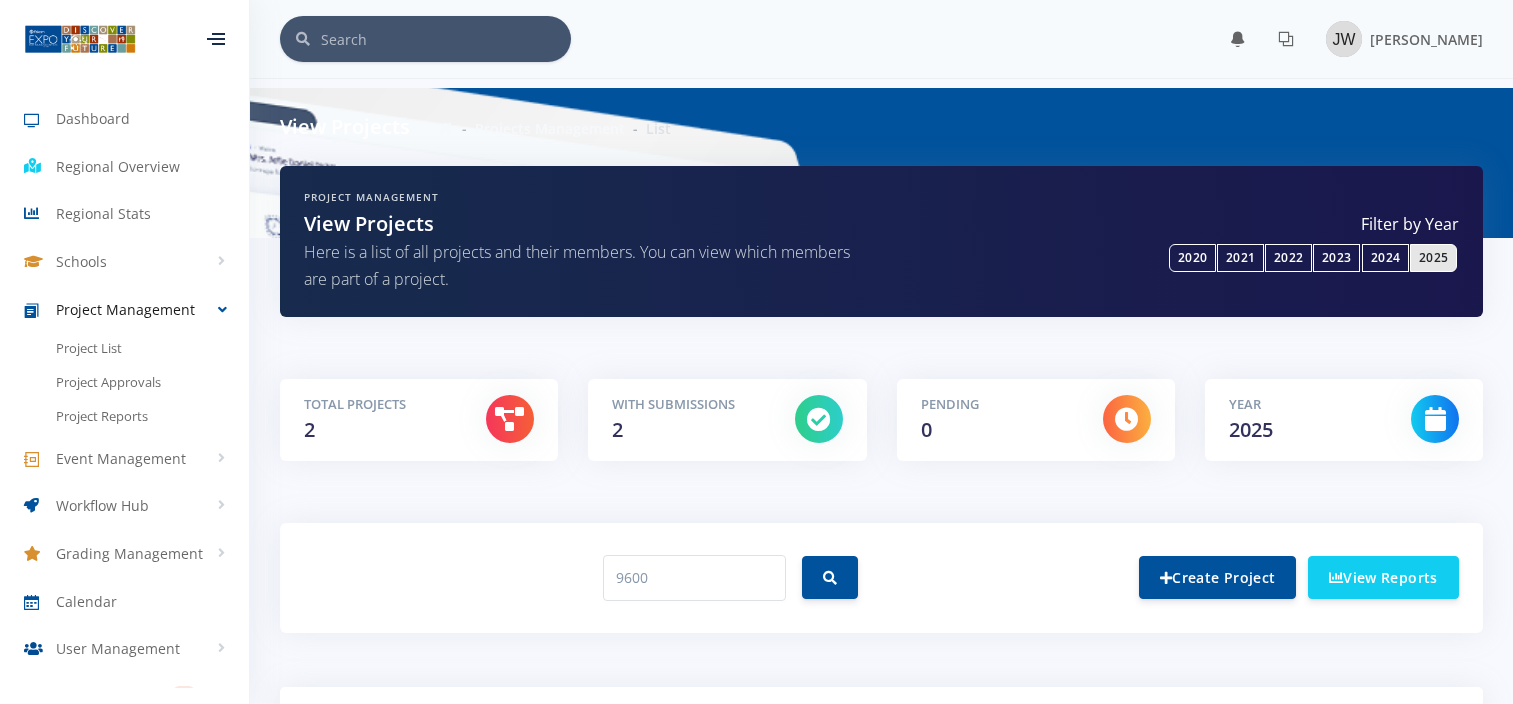 scroll, scrollTop: 403, scrollLeft: 0, axis: vertical 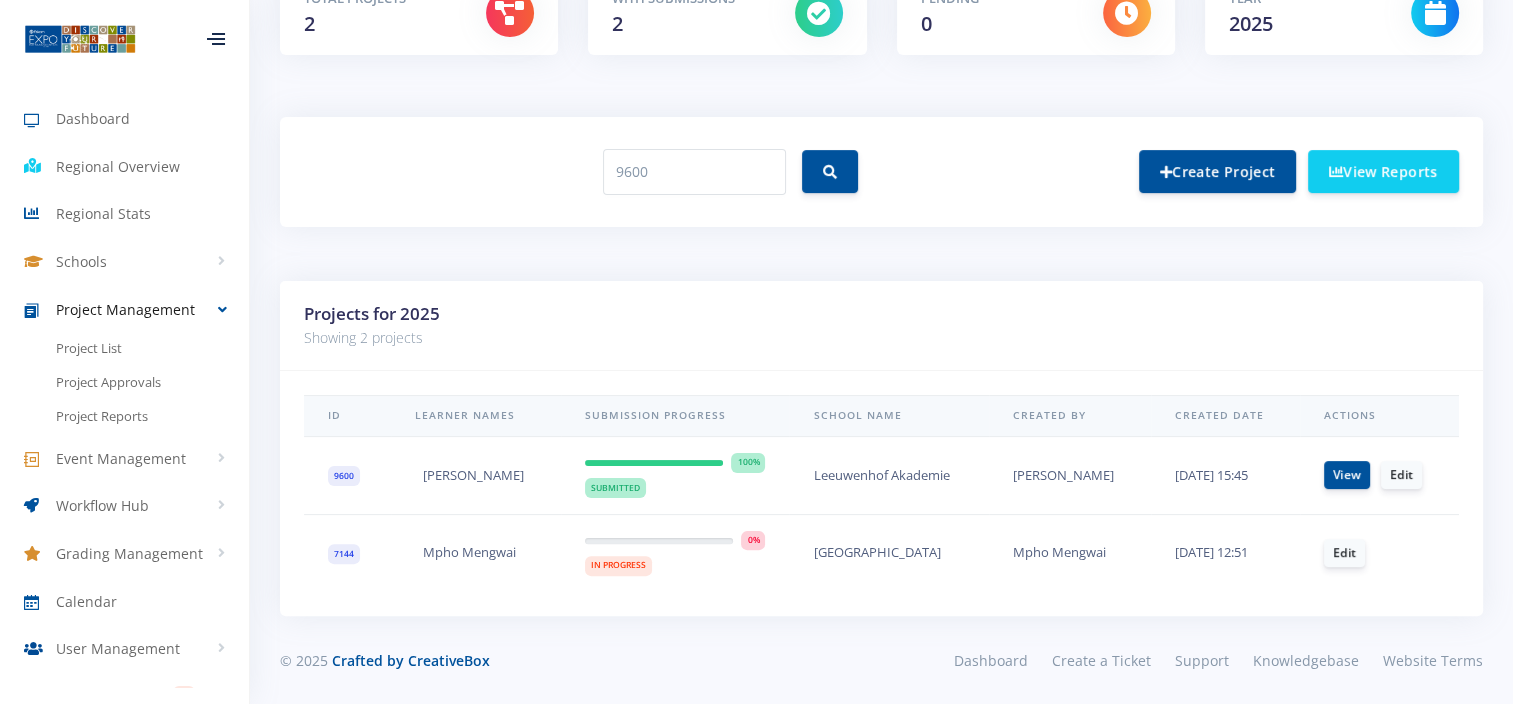 drag, startPoint x: 547, startPoint y: 476, endPoint x: 416, endPoint y: 480, distance: 131.06105 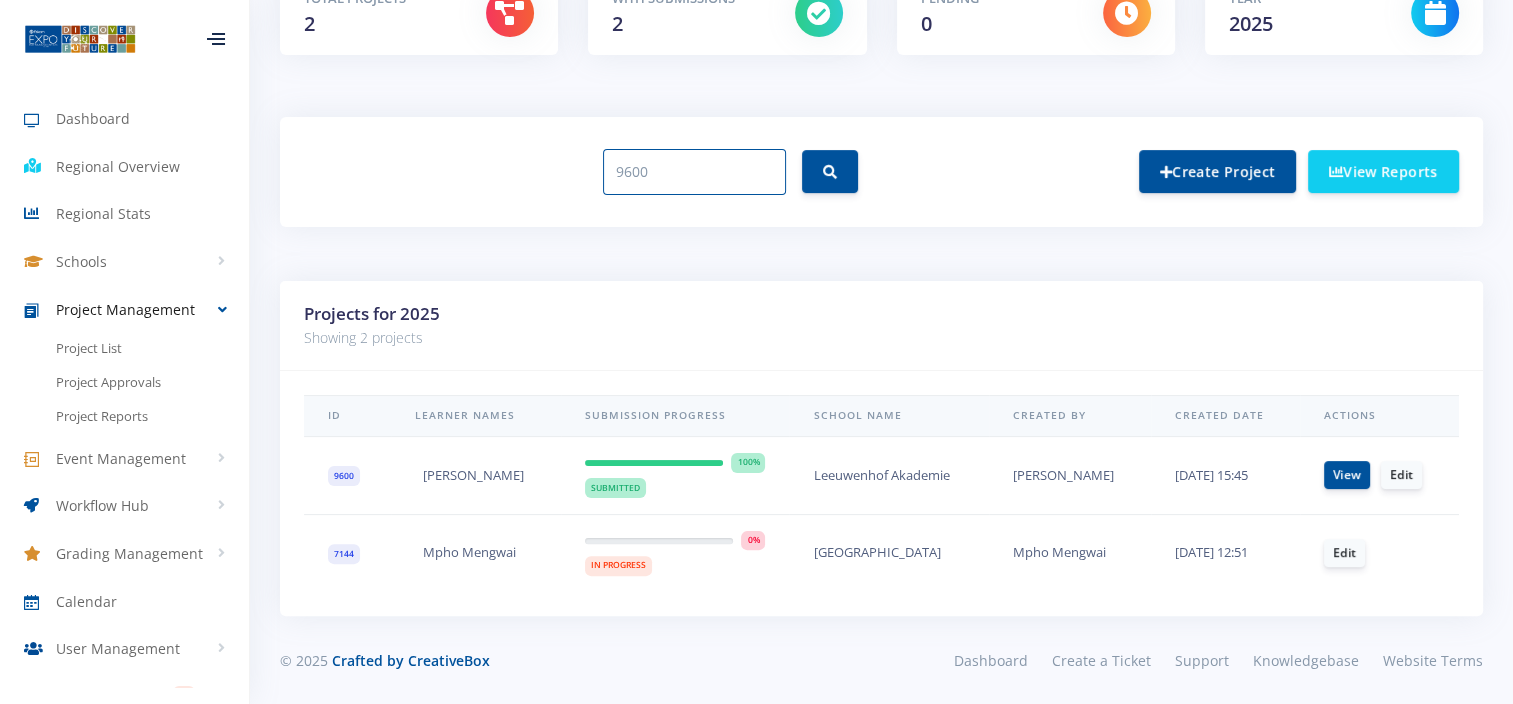 click on "9600" at bounding box center [585, 172] 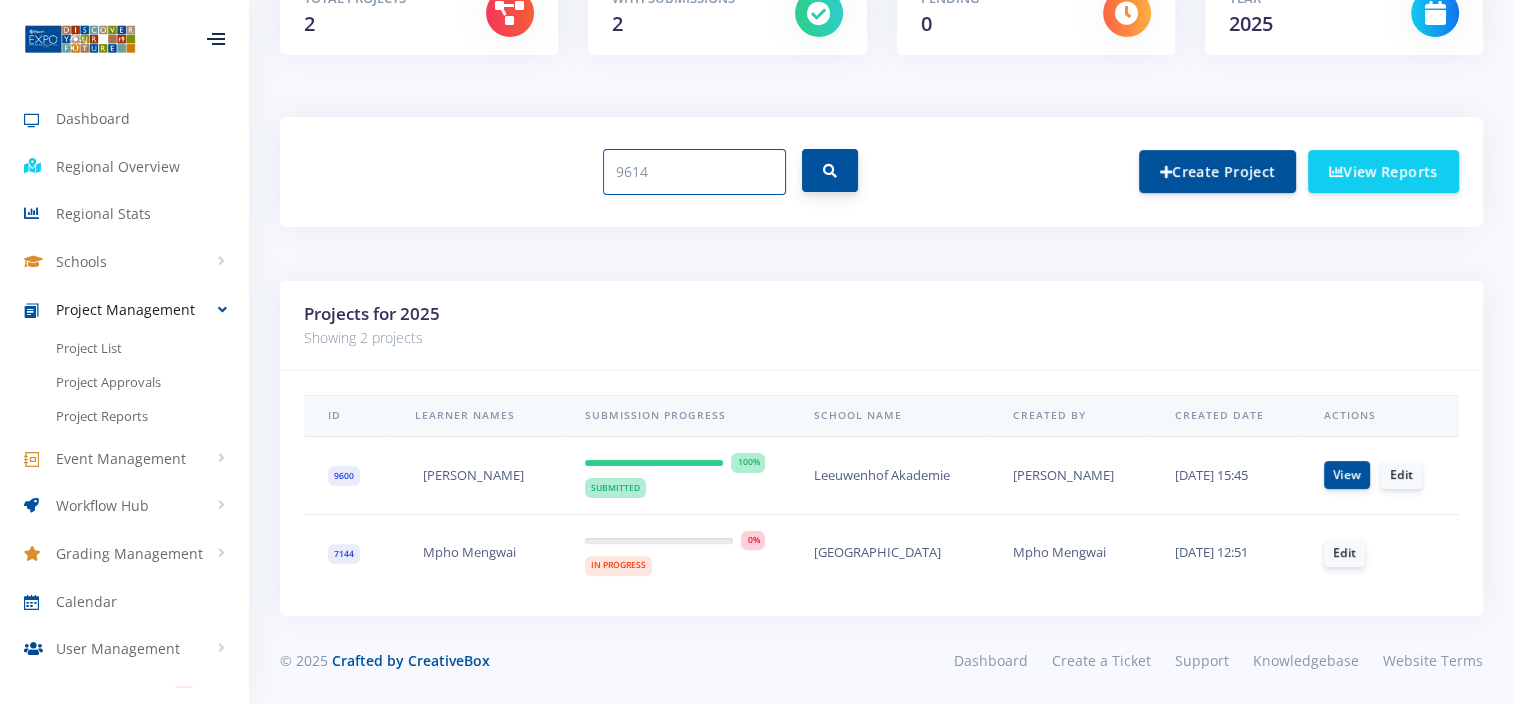 type on "9614" 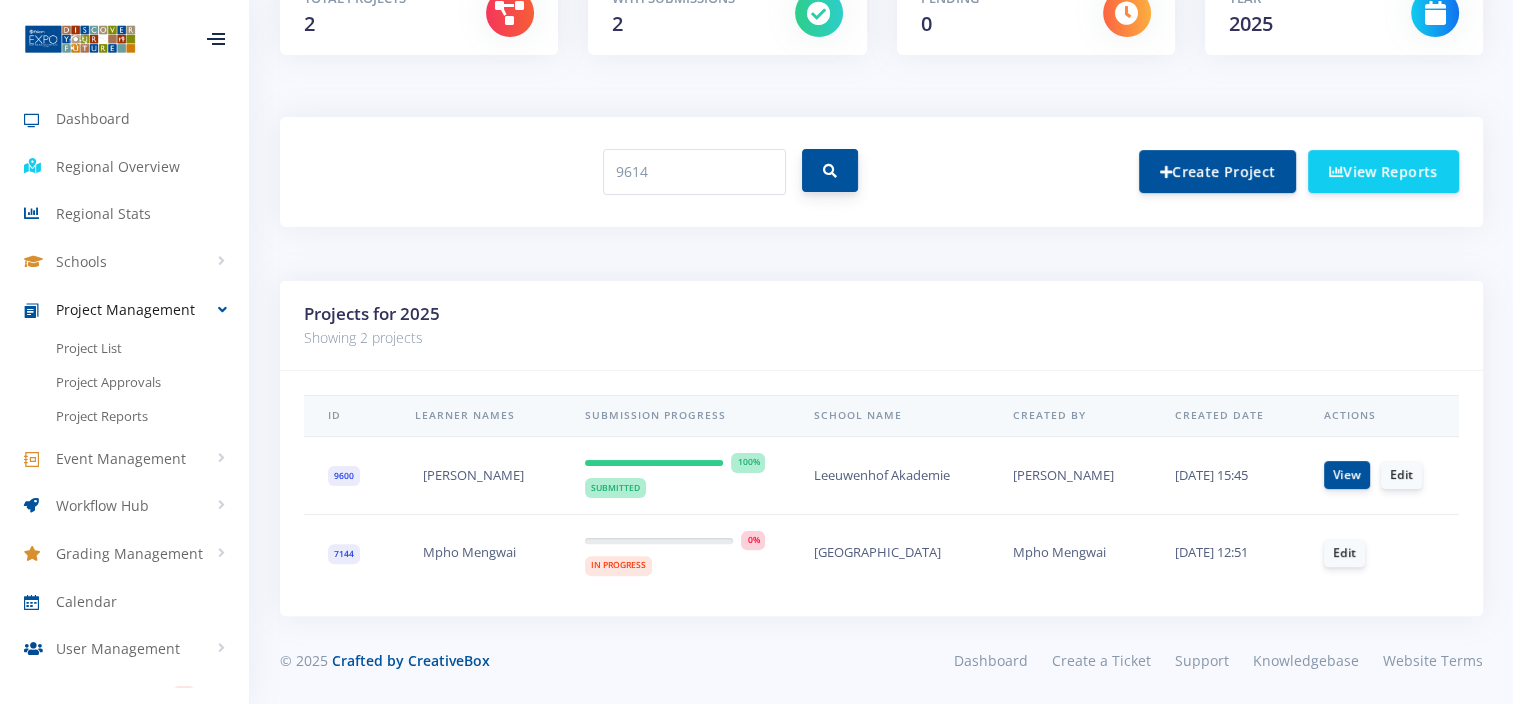 click at bounding box center (830, 171) 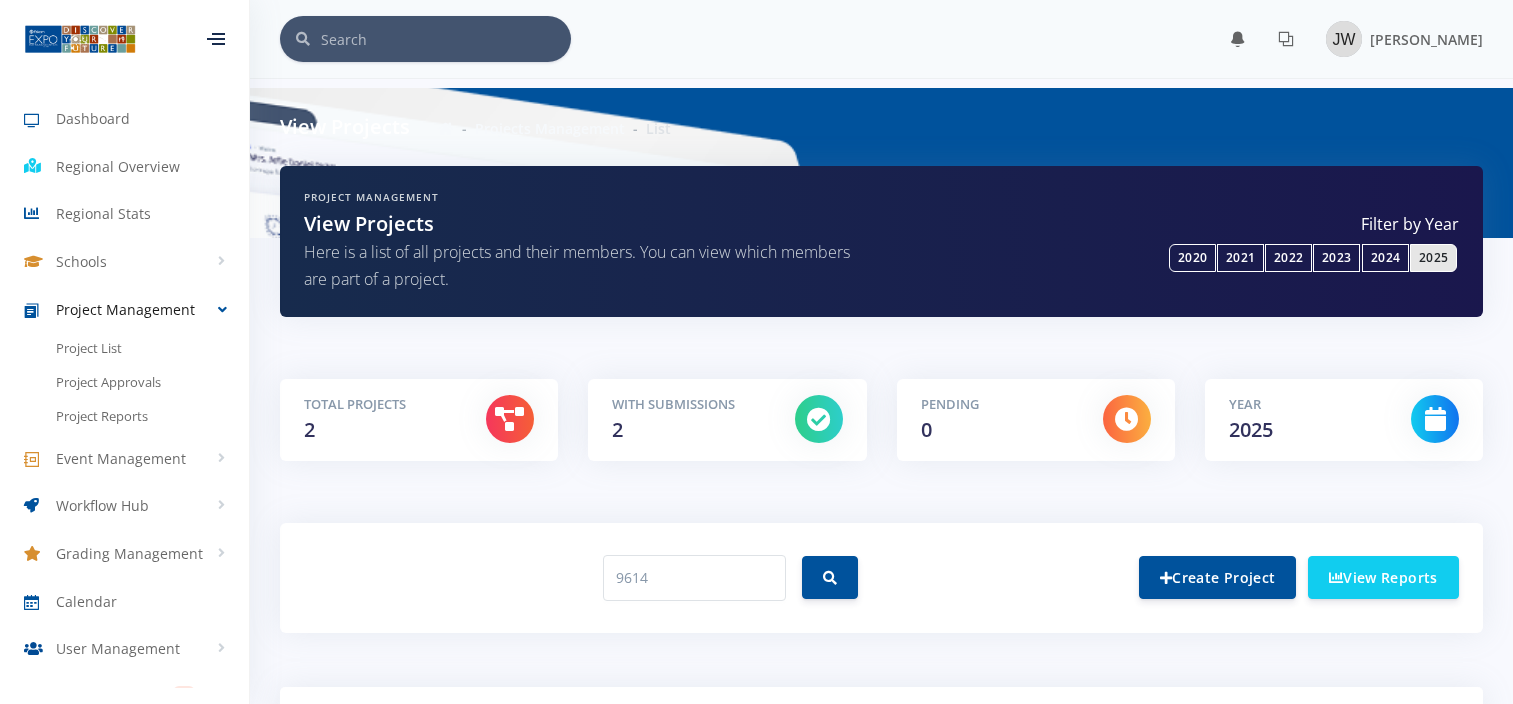 scroll, scrollTop: 369, scrollLeft: 0, axis: vertical 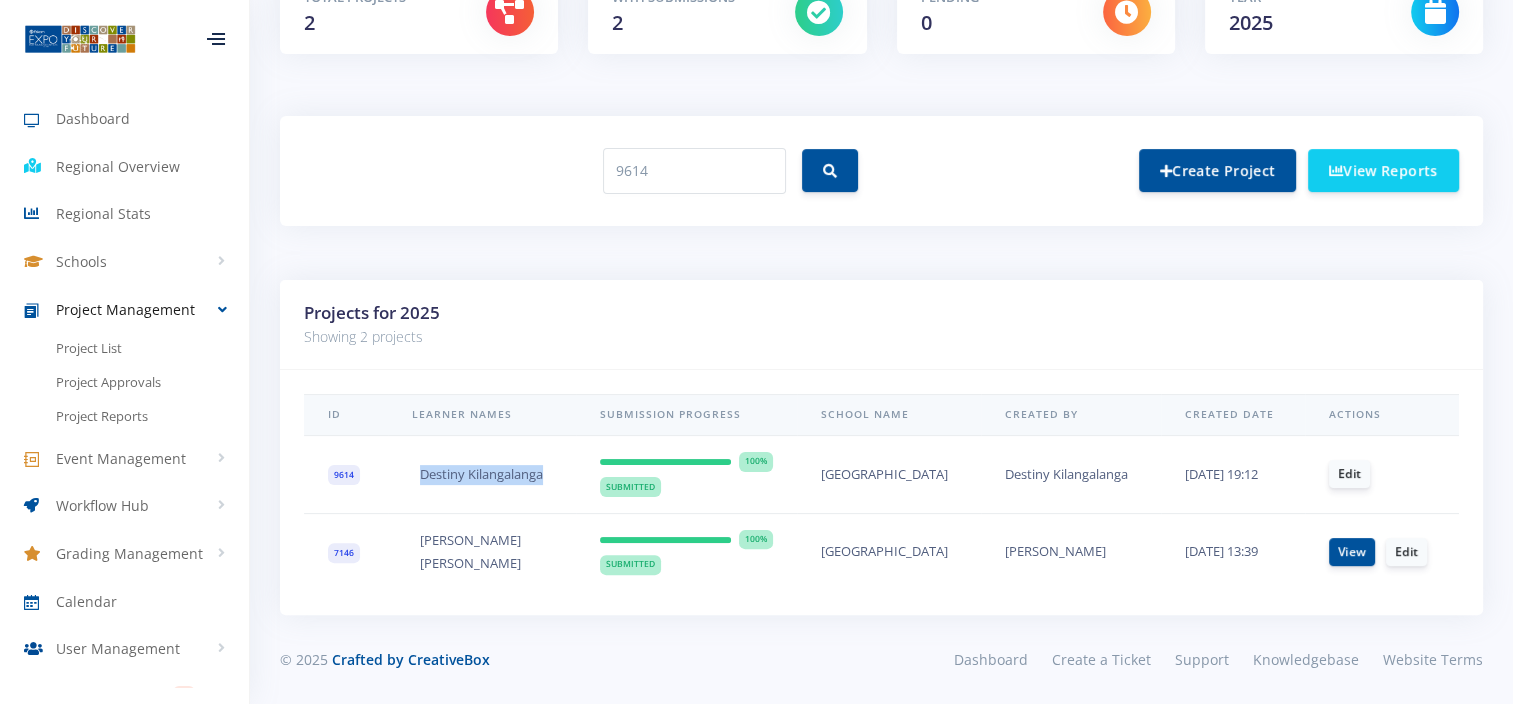 drag, startPoint x: 470, startPoint y: 464, endPoint x: 395, endPoint y: 461, distance: 75.059975 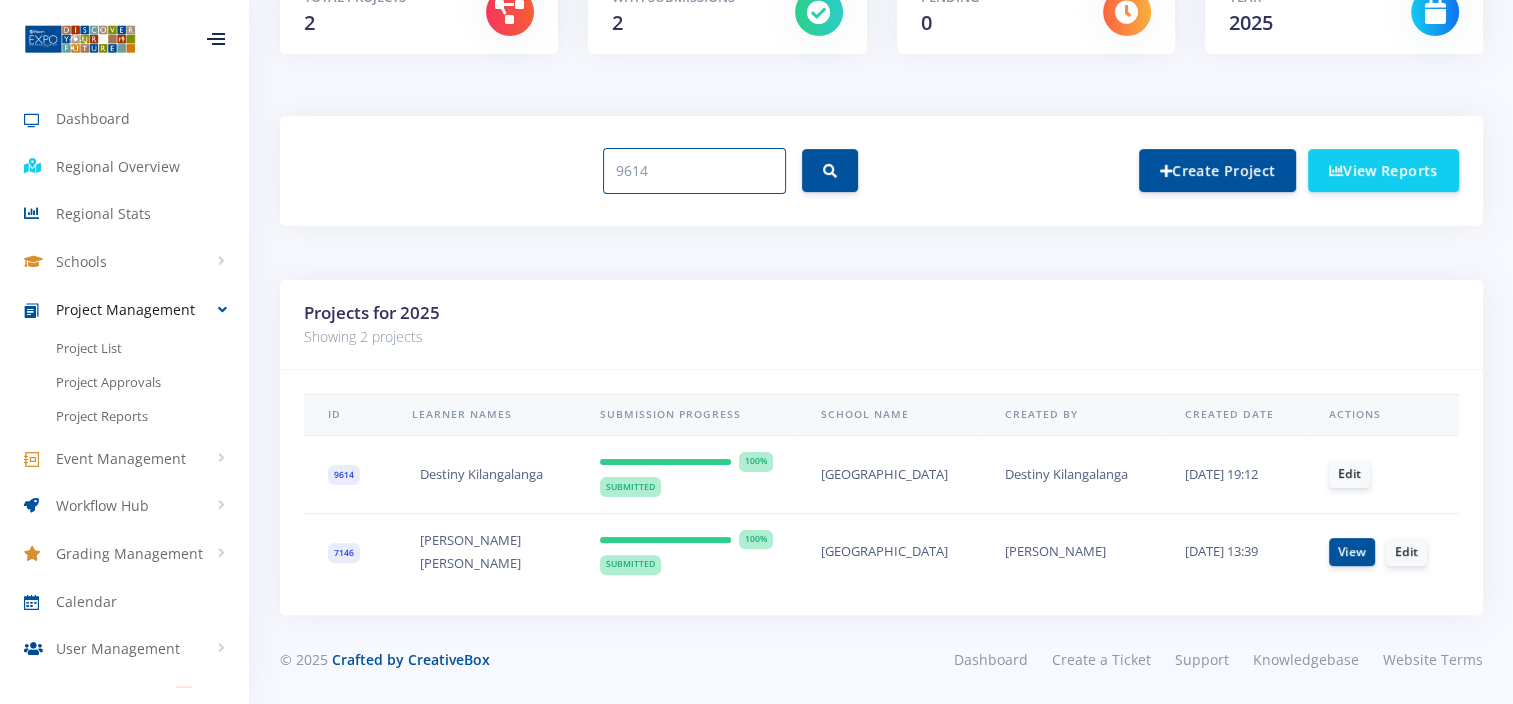 drag, startPoint x: 674, startPoint y: 160, endPoint x: 583, endPoint y: 163, distance: 91.04944 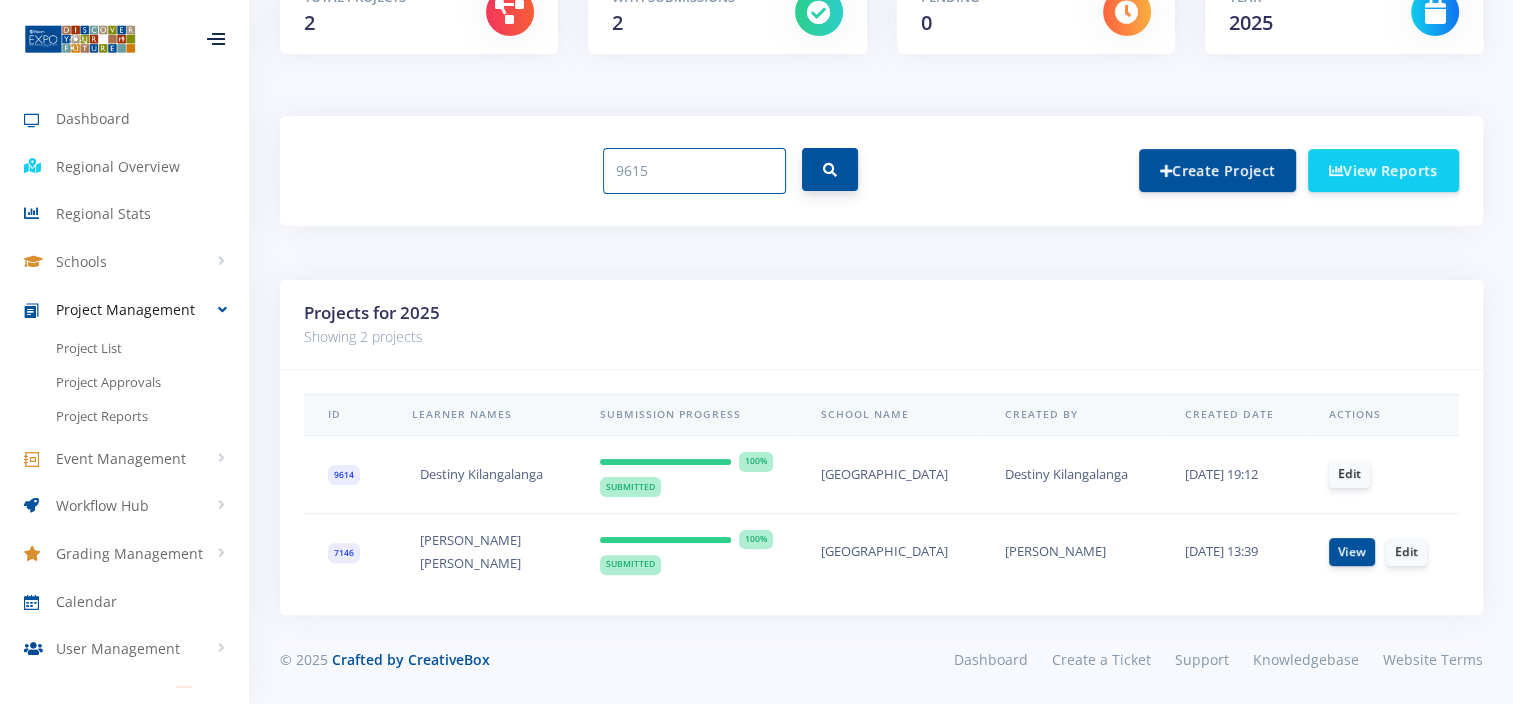 type on "9615" 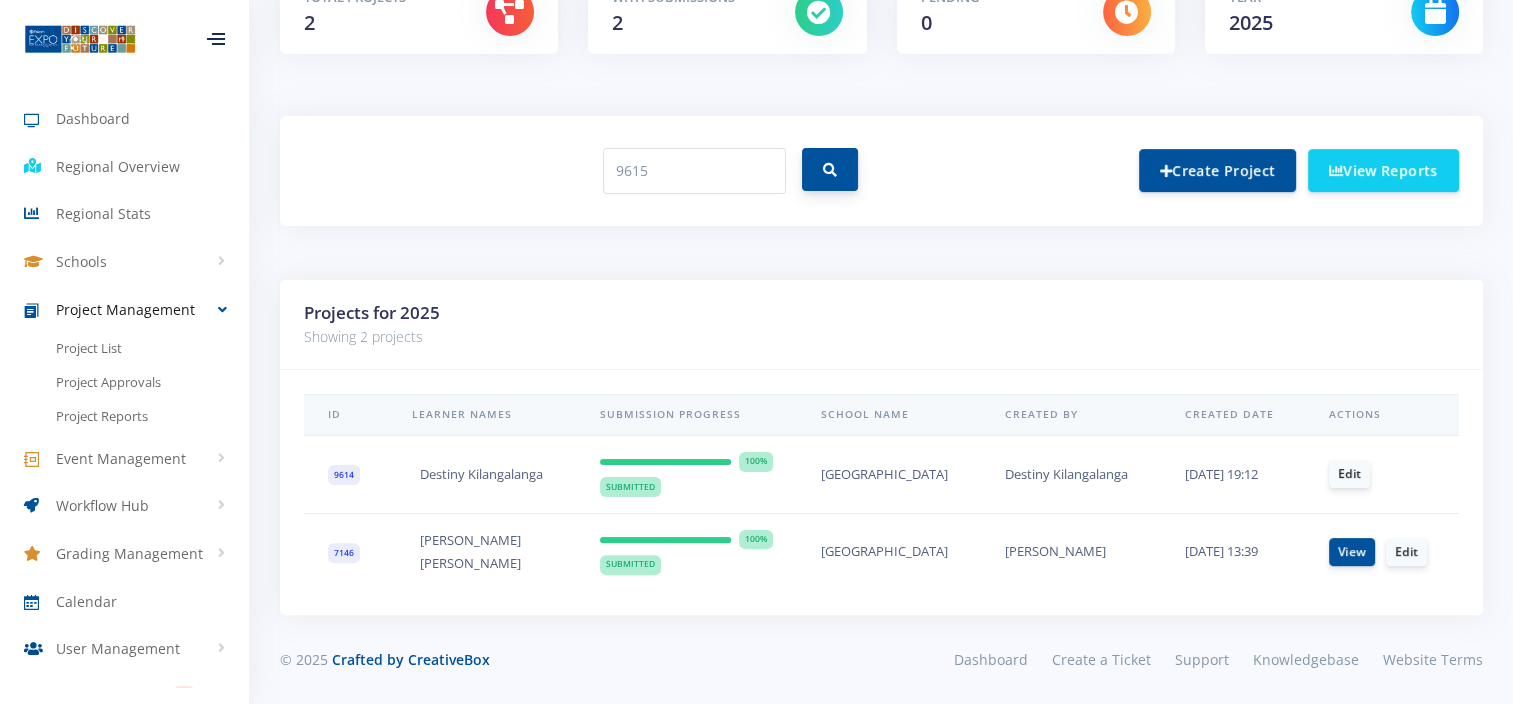 click at bounding box center (830, 169) 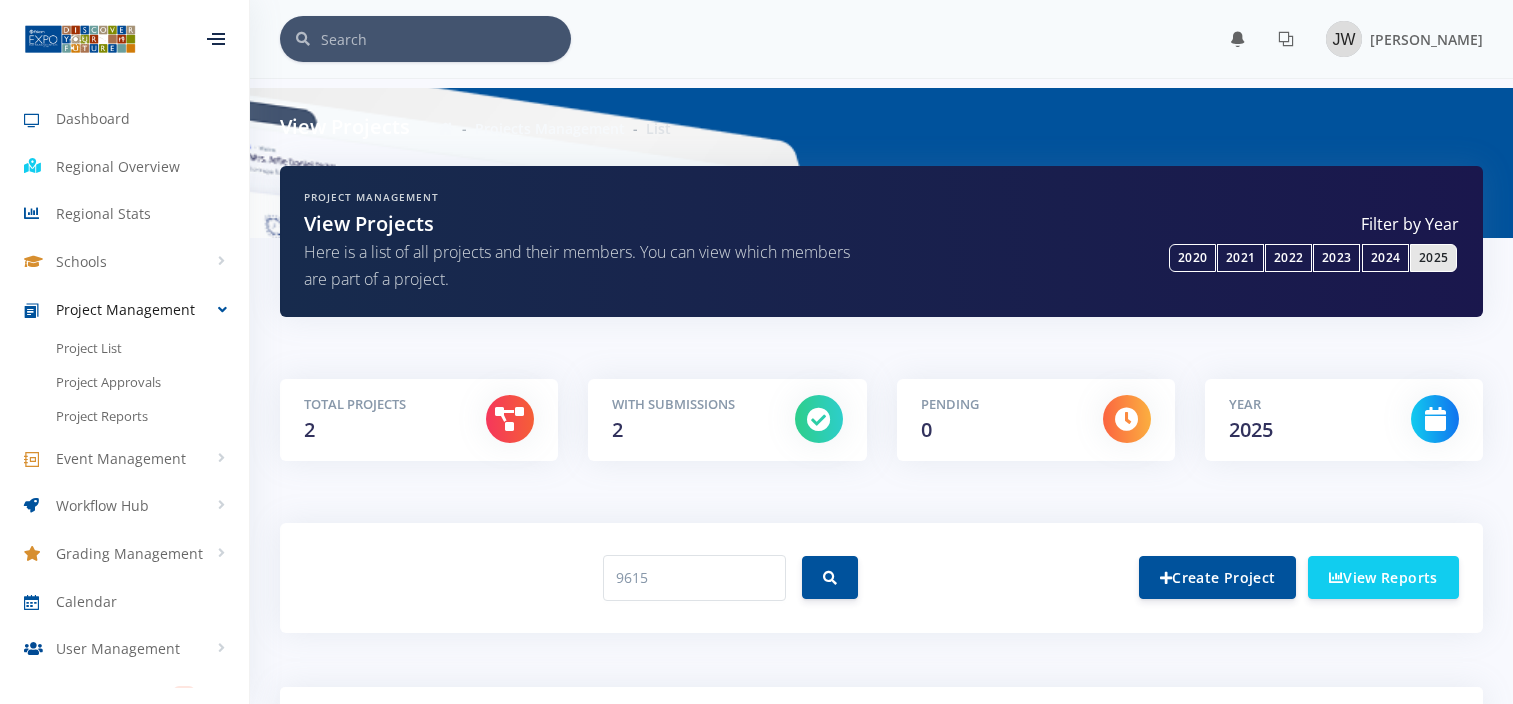 scroll, scrollTop: 0, scrollLeft: 0, axis: both 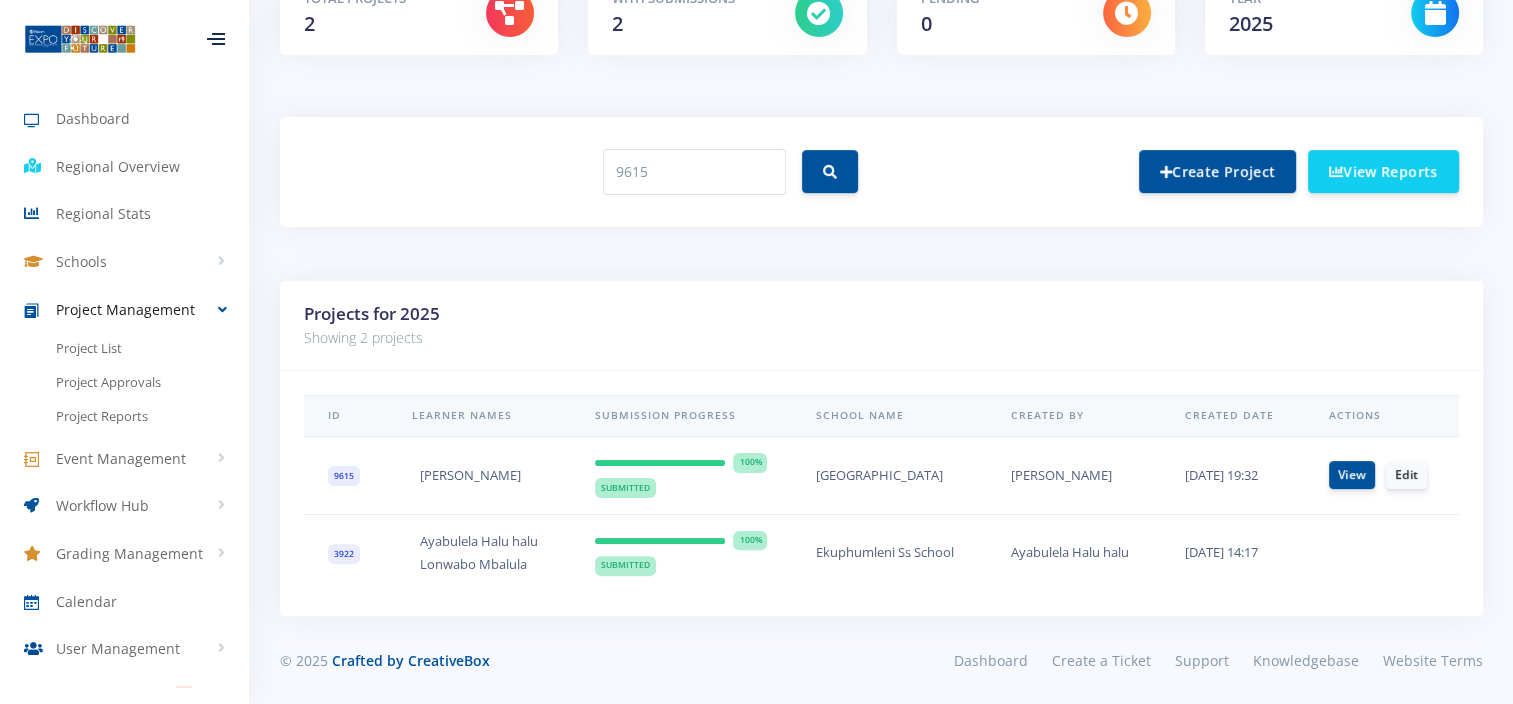 drag, startPoint x: 527, startPoint y: 474, endPoint x: 417, endPoint y: 477, distance: 110.0409 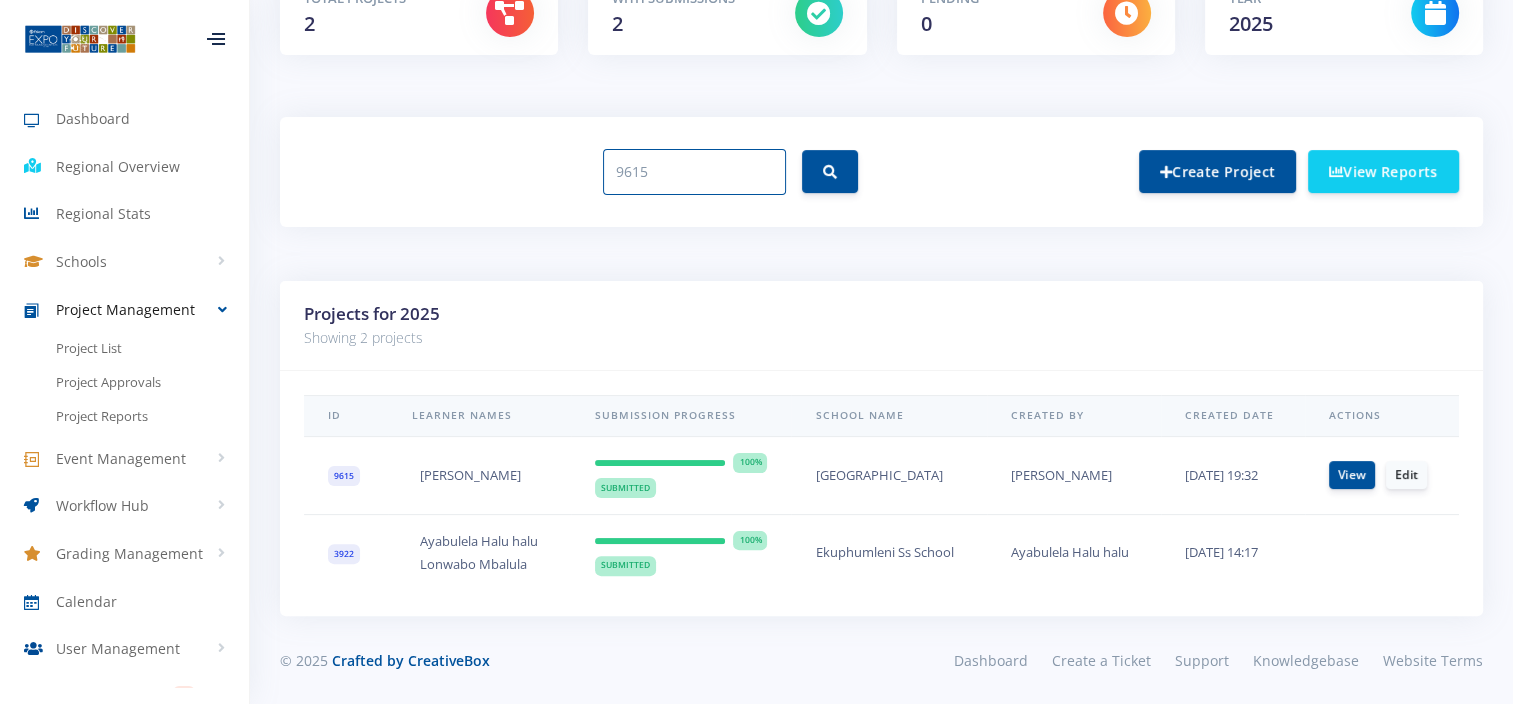 drag, startPoint x: 751, startPoint y: 168, endPoint x: 421, endPoint y: 168, distance: 330 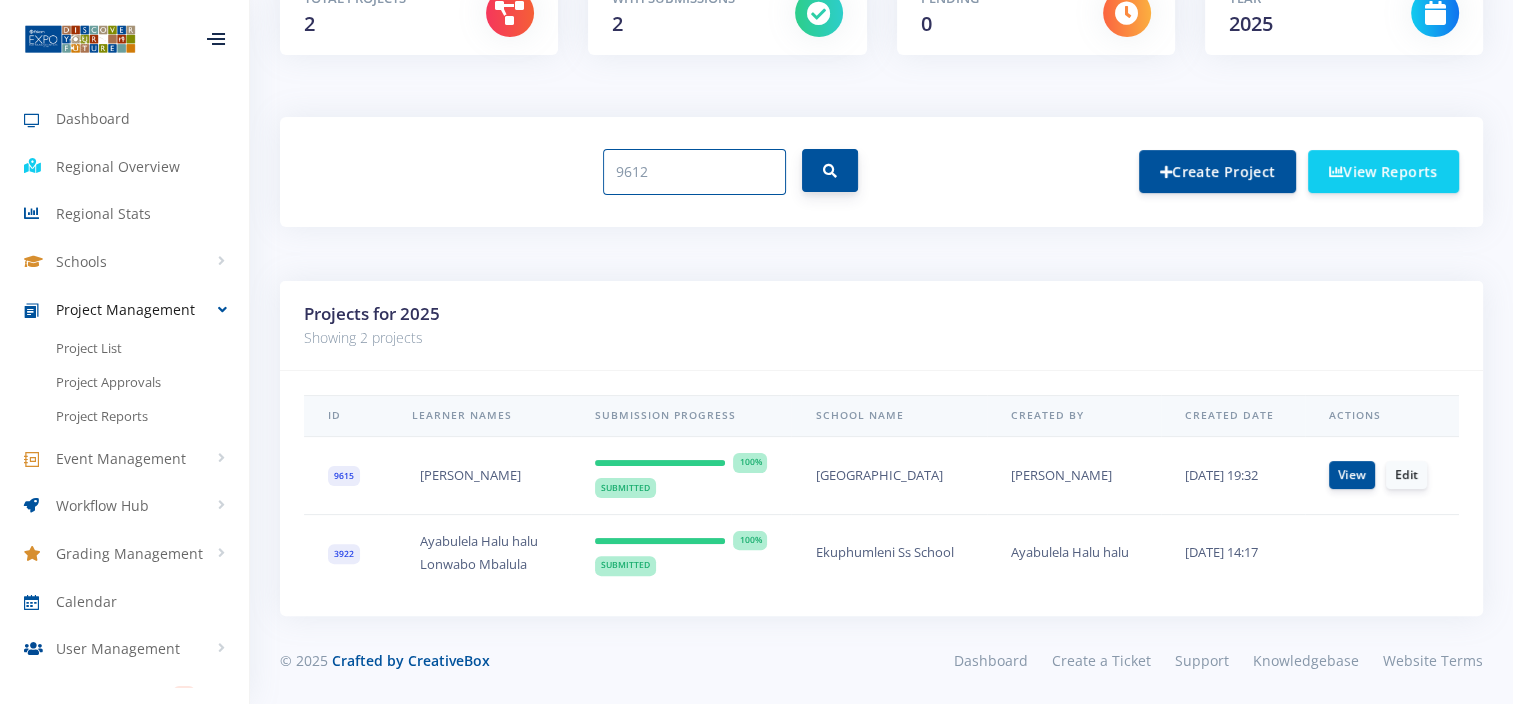 type on "9612" 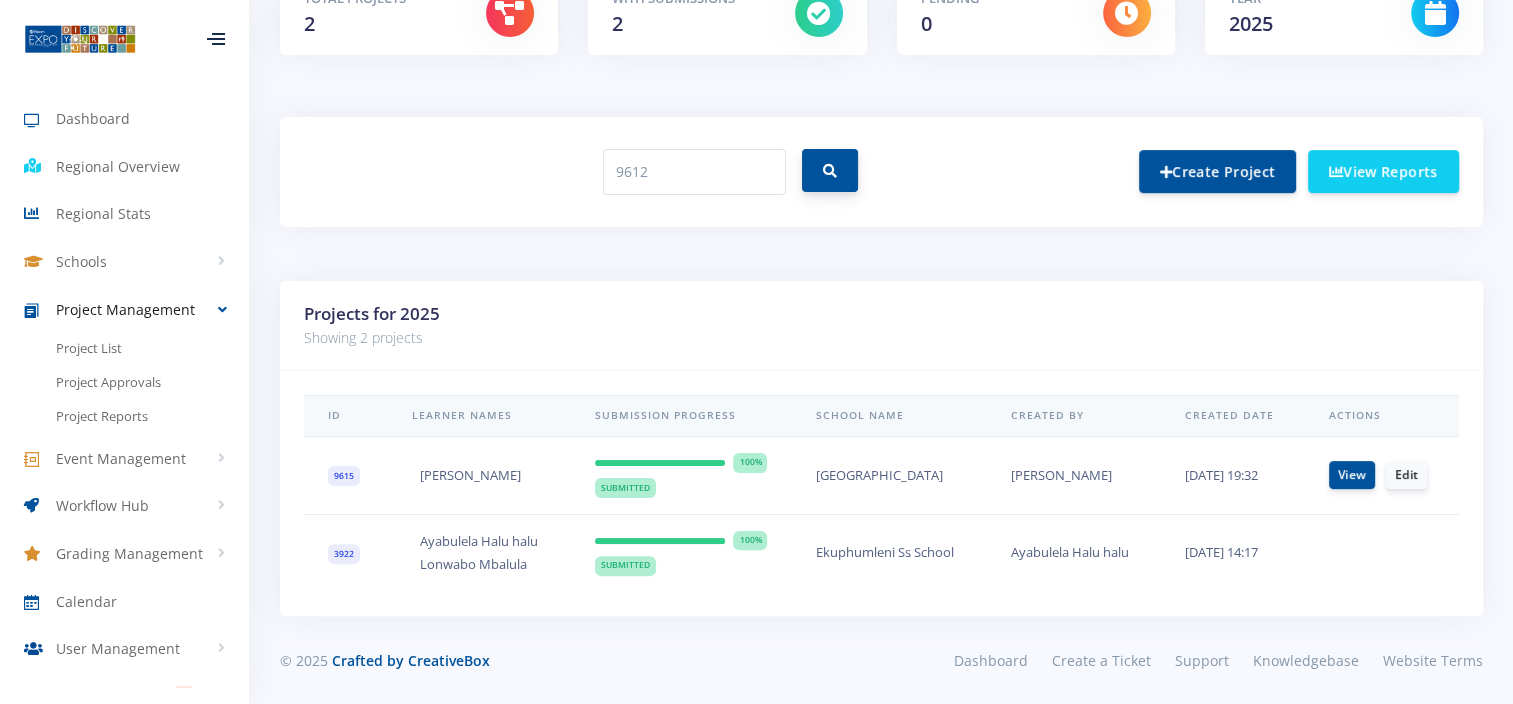click at bounding box center (830, 170) 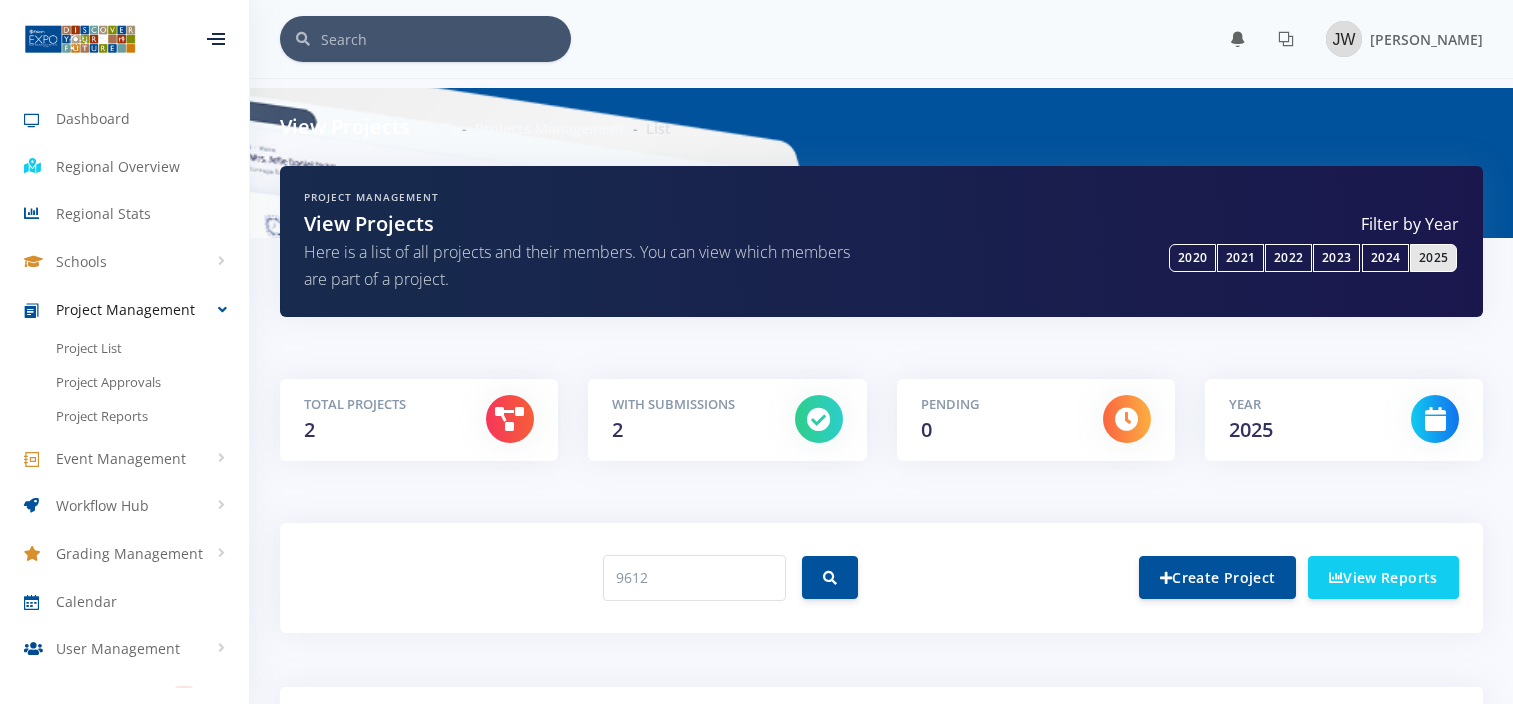 scroll, scrollTop: 72, scrollLeft: 0, axis: vertical 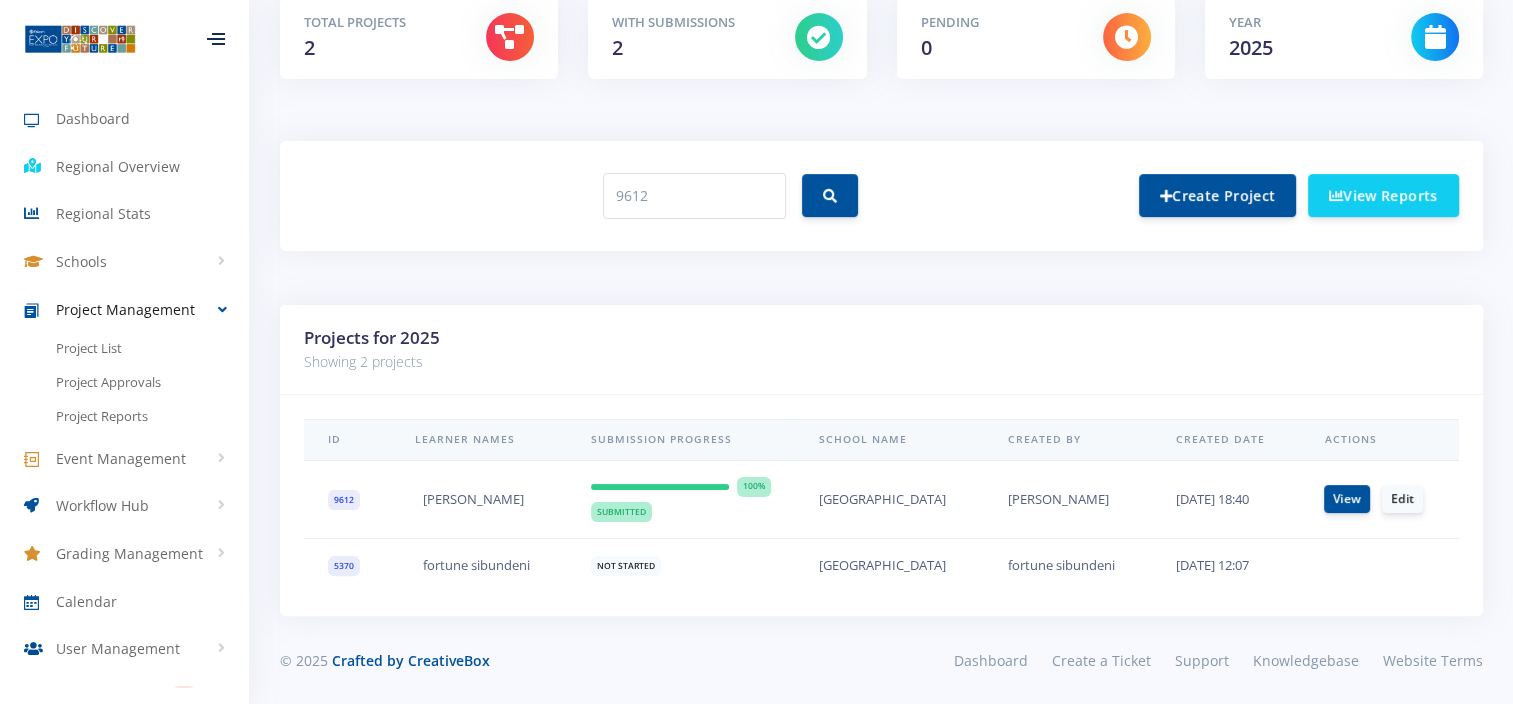 drag, startPoint x: 542, startPoint y: 500, endPoint x: 387, endPoint y: 504, distance: 155.0516 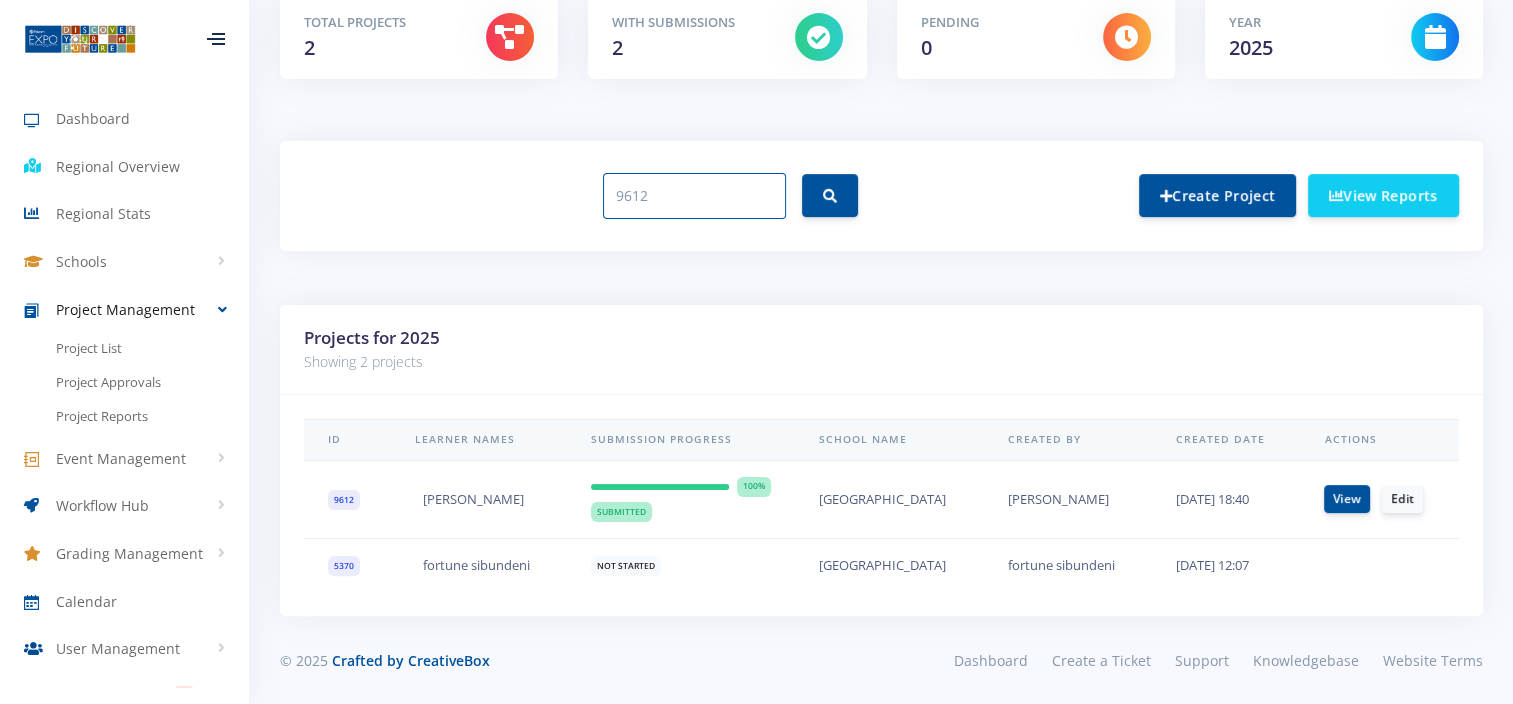 drag, startPoint x: 512, startPoint y: 204, endPoint x: 408, endPoint y: 204, distance: 104 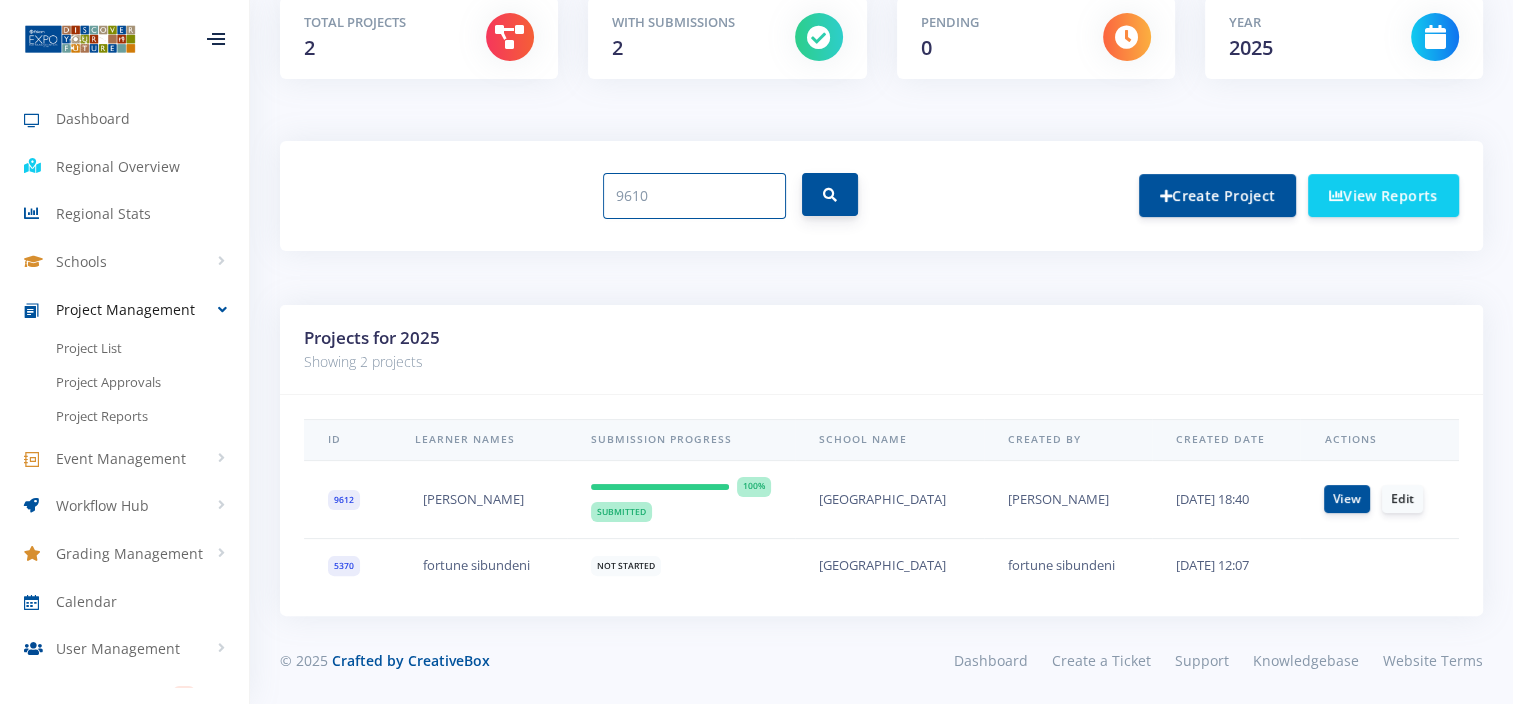 type on "9610" 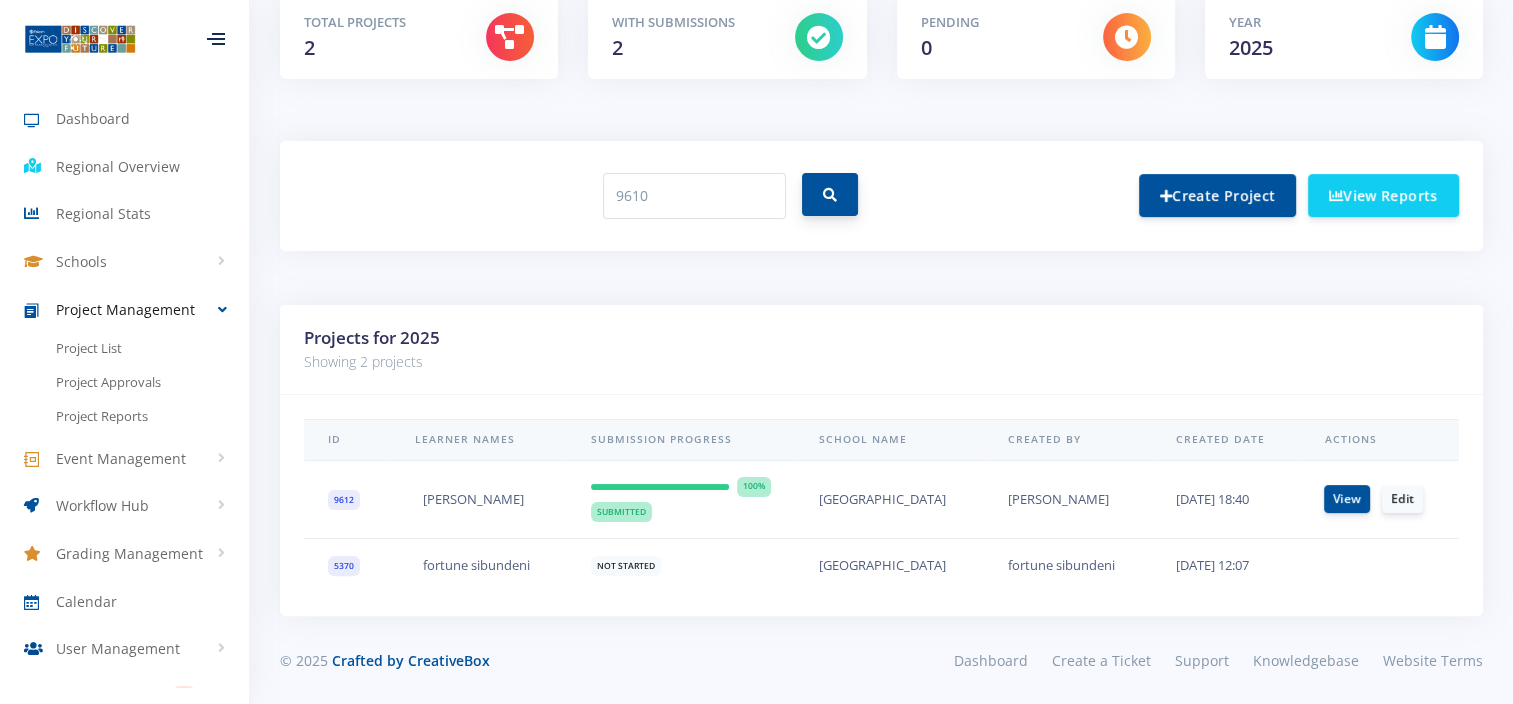 click at bounding box center (830, 194) 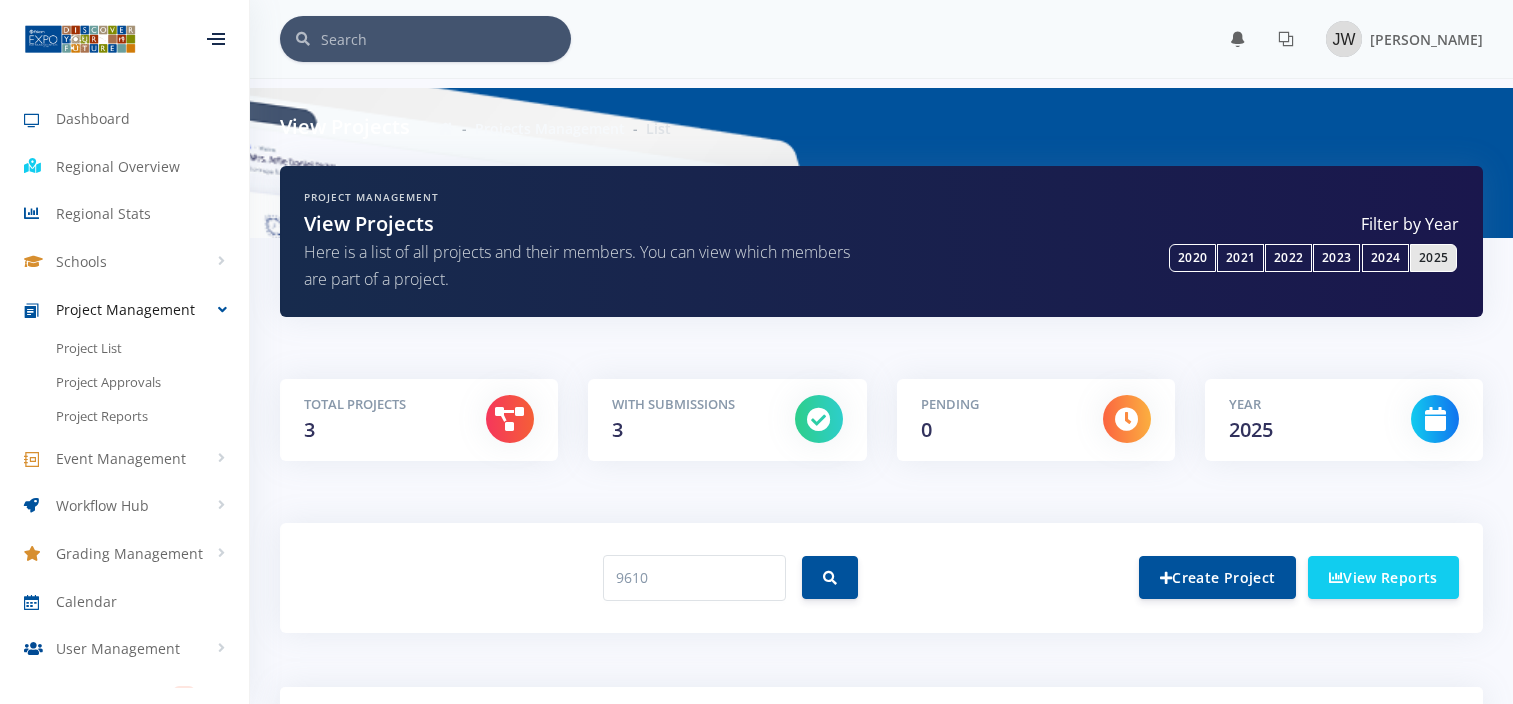 scroll, scrollTop: 72, scrollLeft: 0, axis: vertical 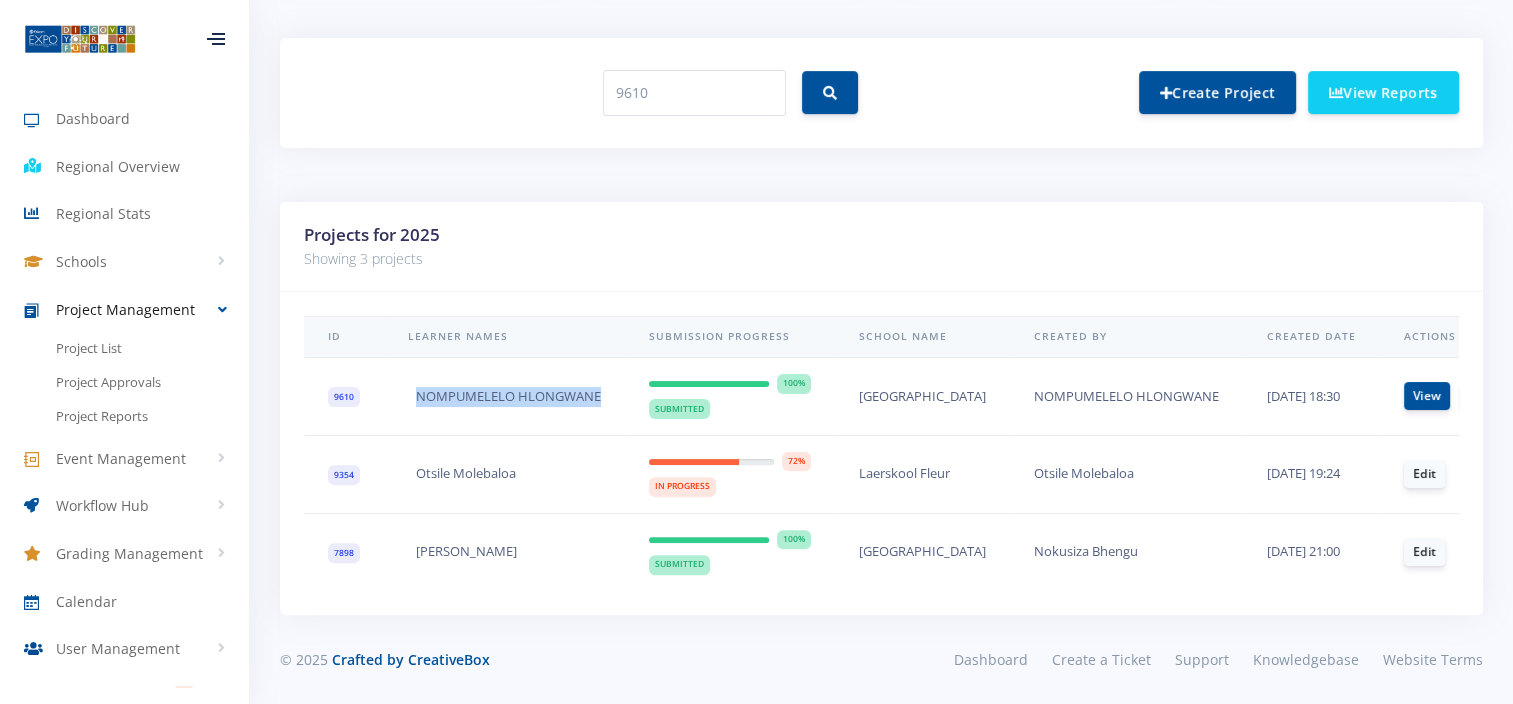 drag, startPoint x: 603, startPoint y: 373, endPoint x: 418, endPoint y: 389, distance: 185.6906 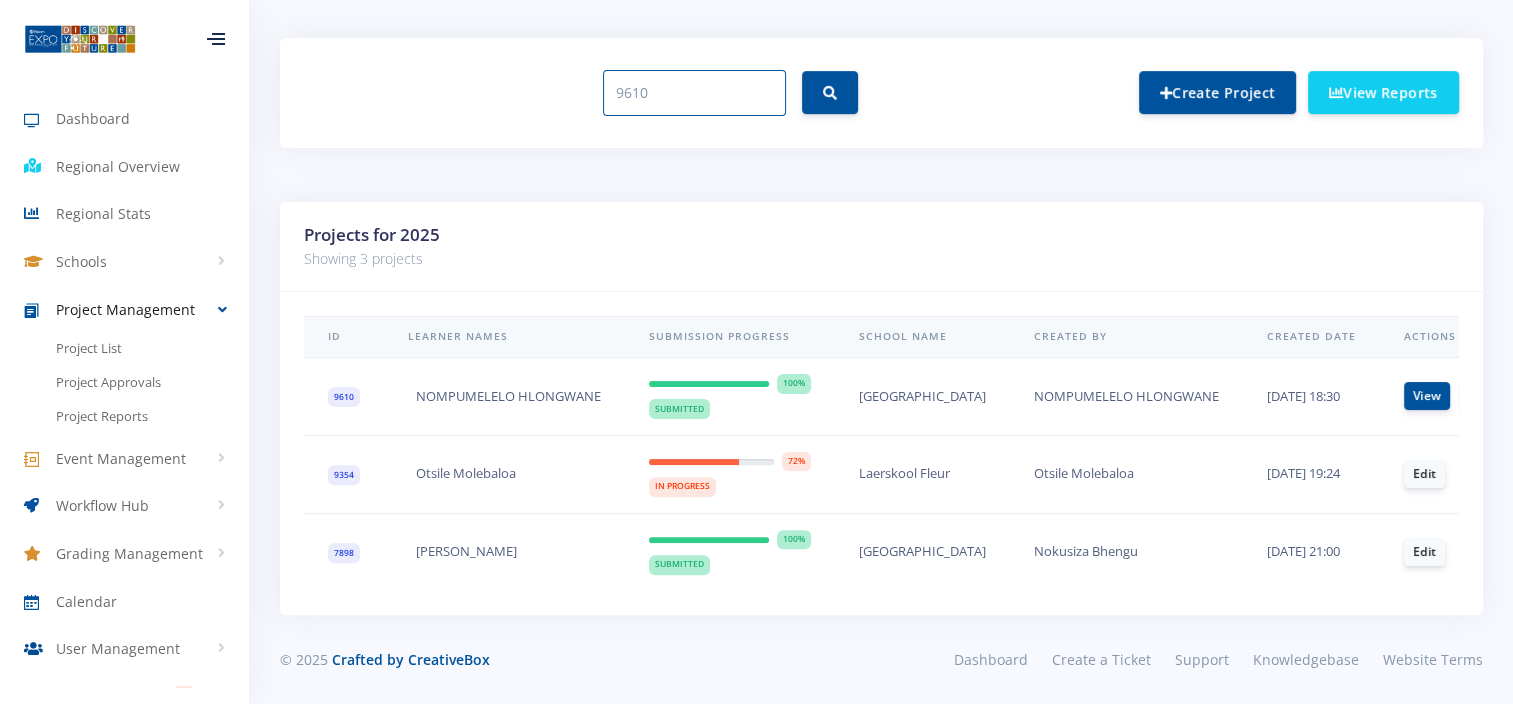 drag, startPoint x: 708, startPoint y: 72, endPoint x: 465, endPoint y: 80, distance: 243.13165 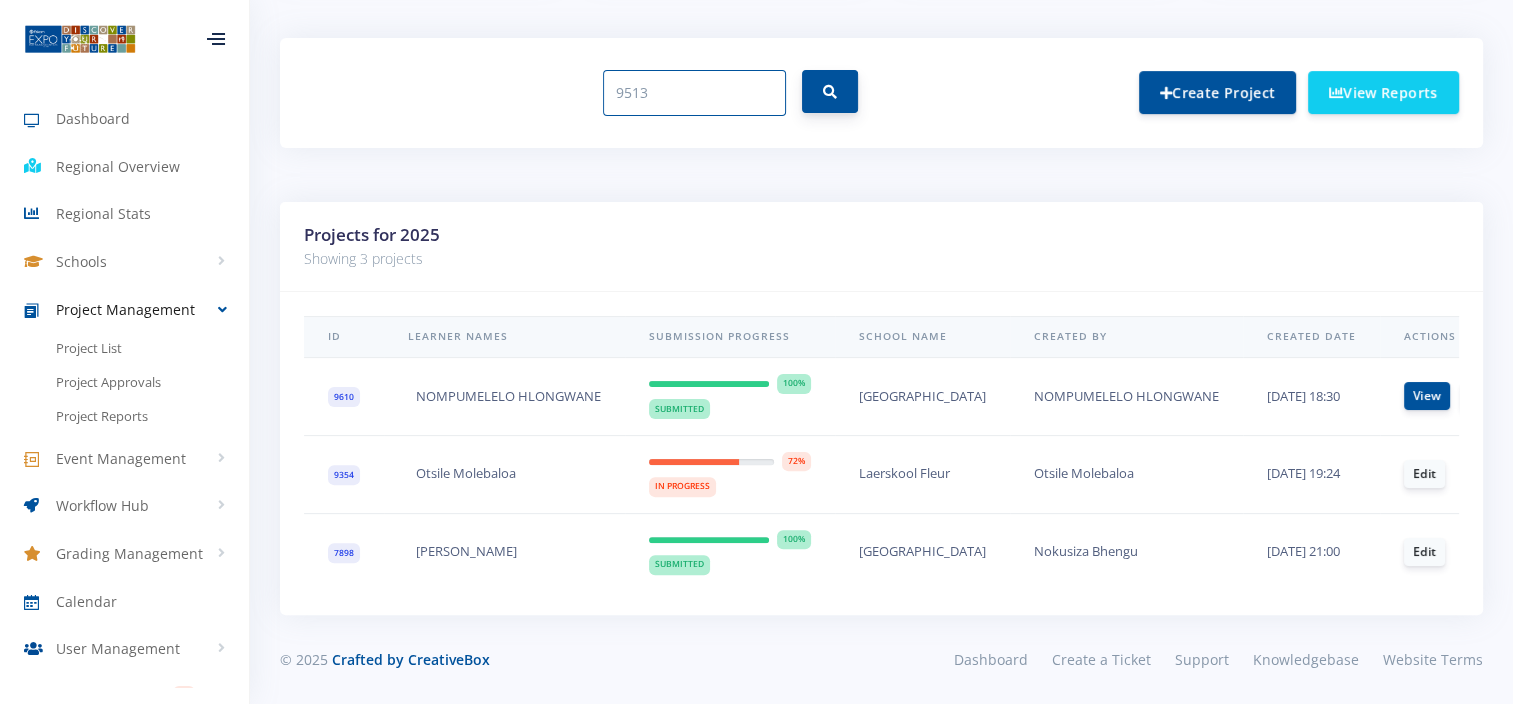 type on "9513" 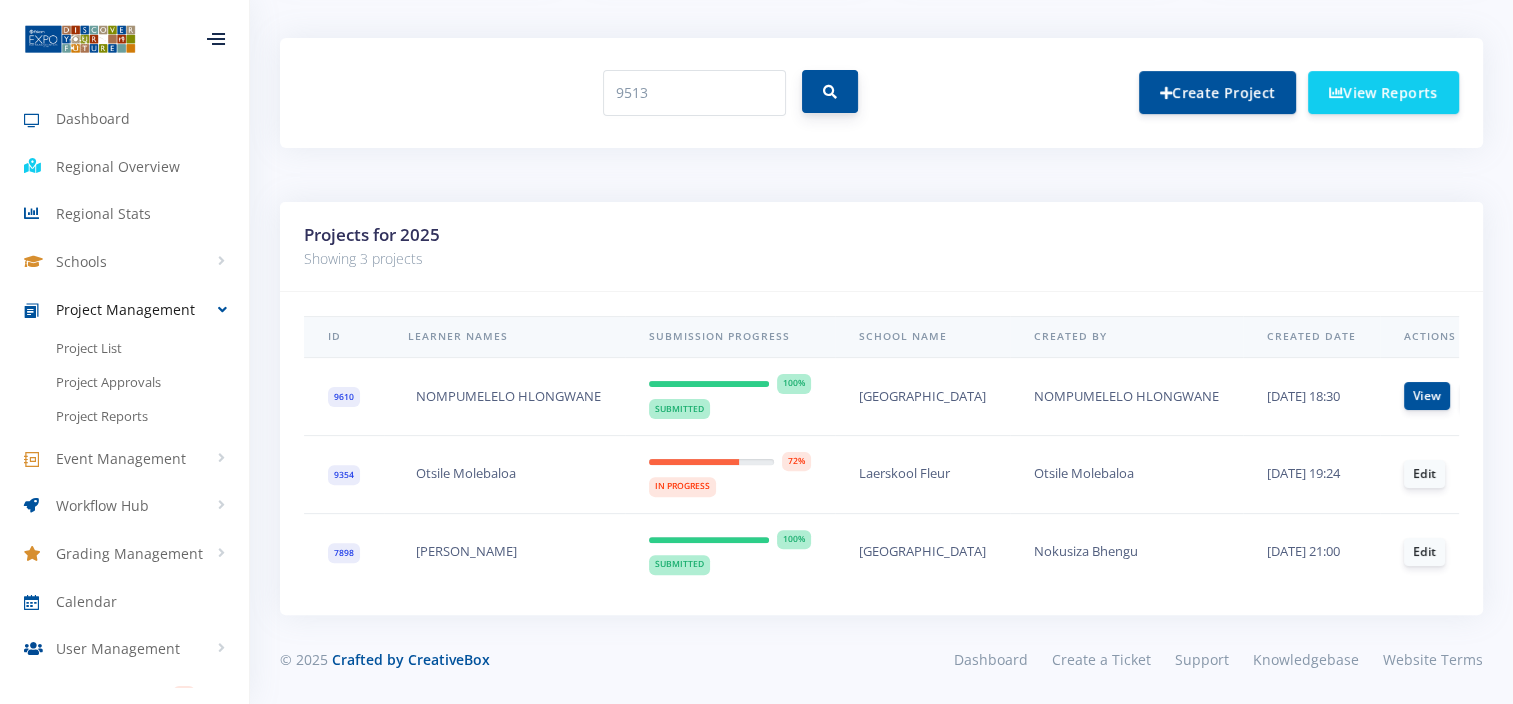 click at bounding box center [830, 91] 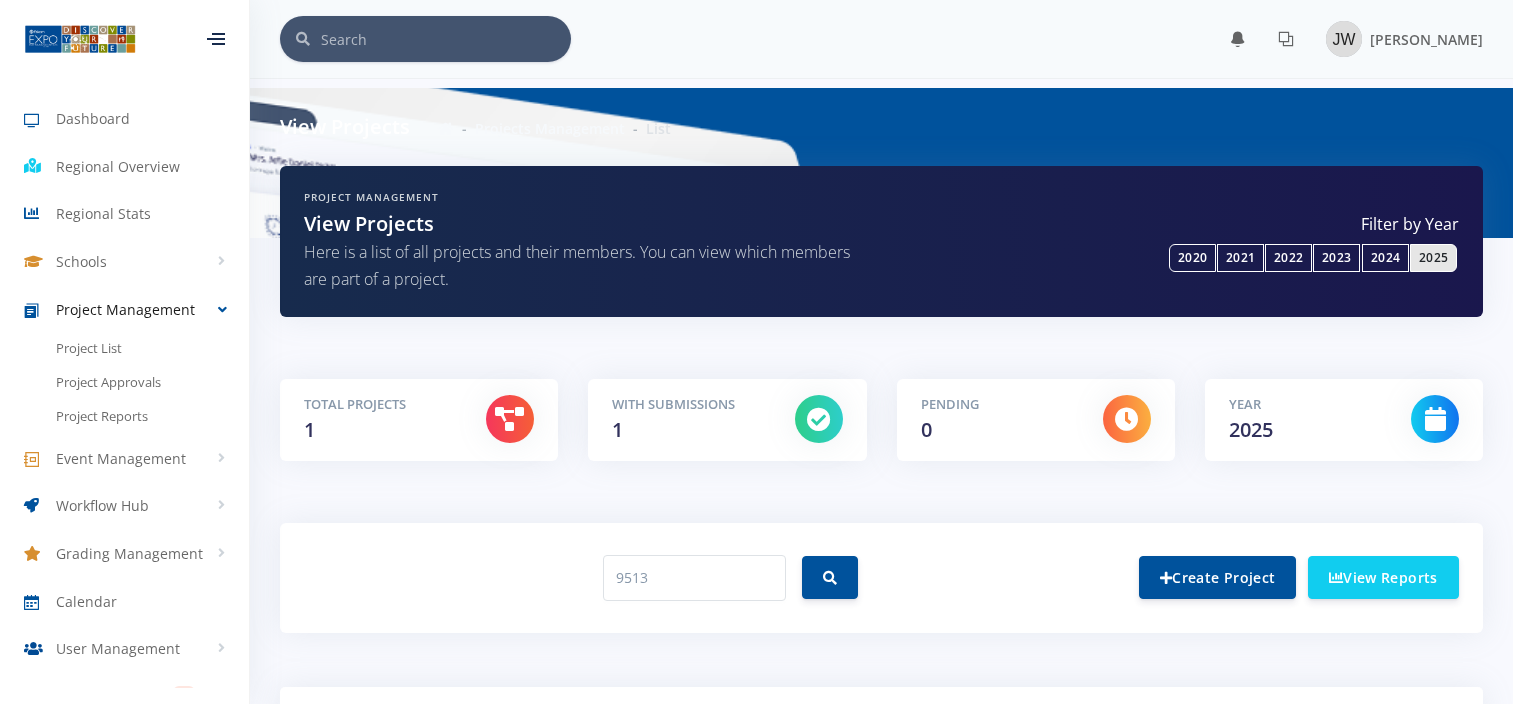 scroll, scrollTop: 0, scrollLeft: 0, axis: both 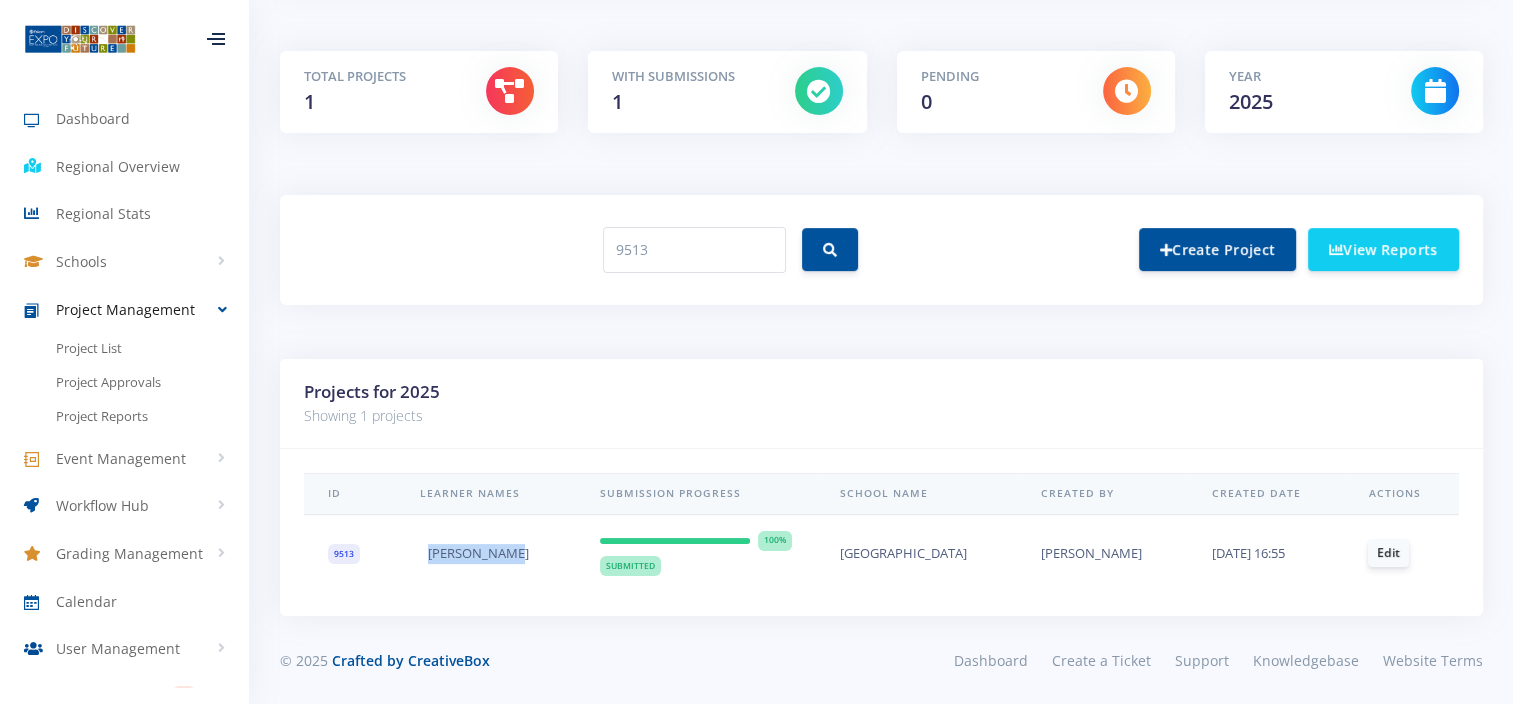 drag, startPoint x: 528, startPoint y: 548, endPoint x: 388, endPoint y: 555, distance: 140.1749 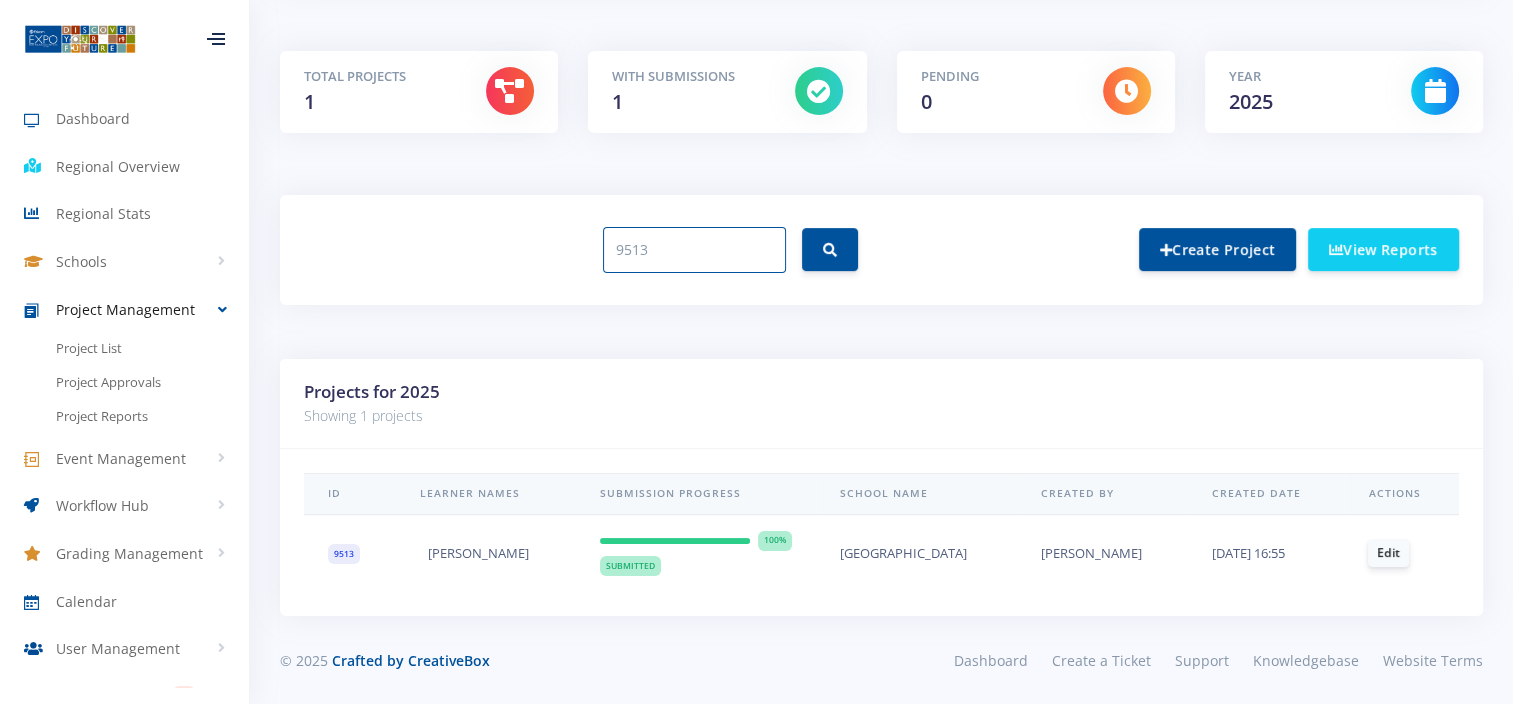 drag, startPoint x: 719, startPoint y: 248, endPoint x: 525, endPoint y: 240, distance: 194.16487 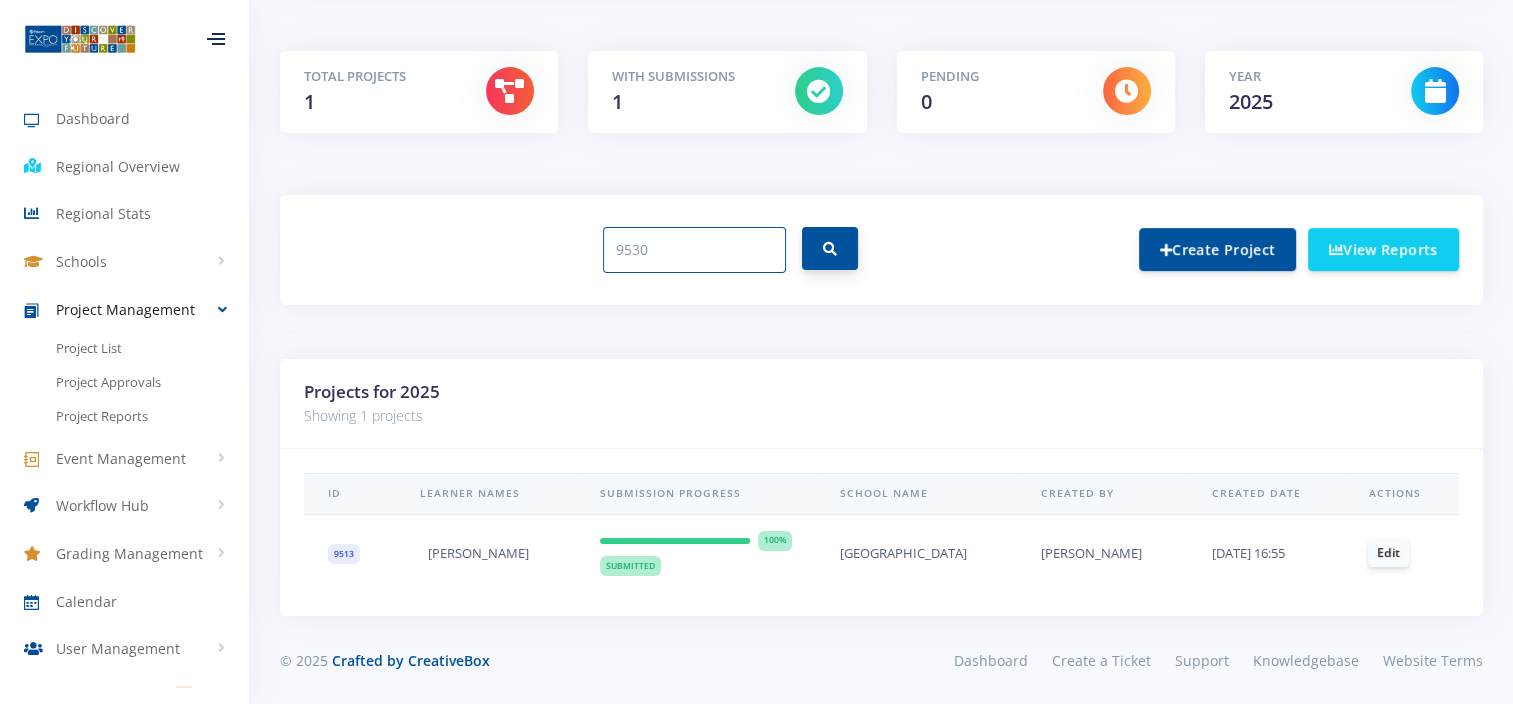 type on "9530" 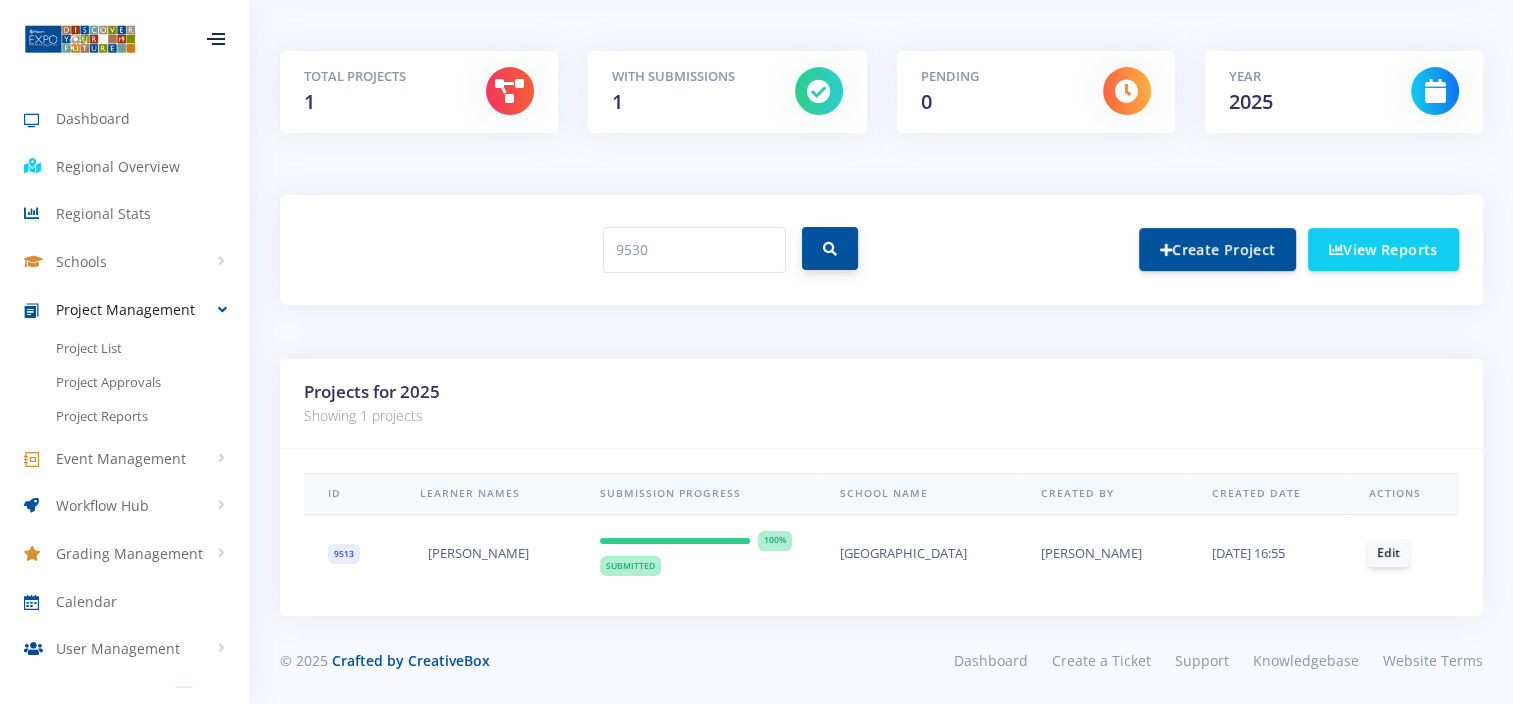click at bounding box center (830, 248) 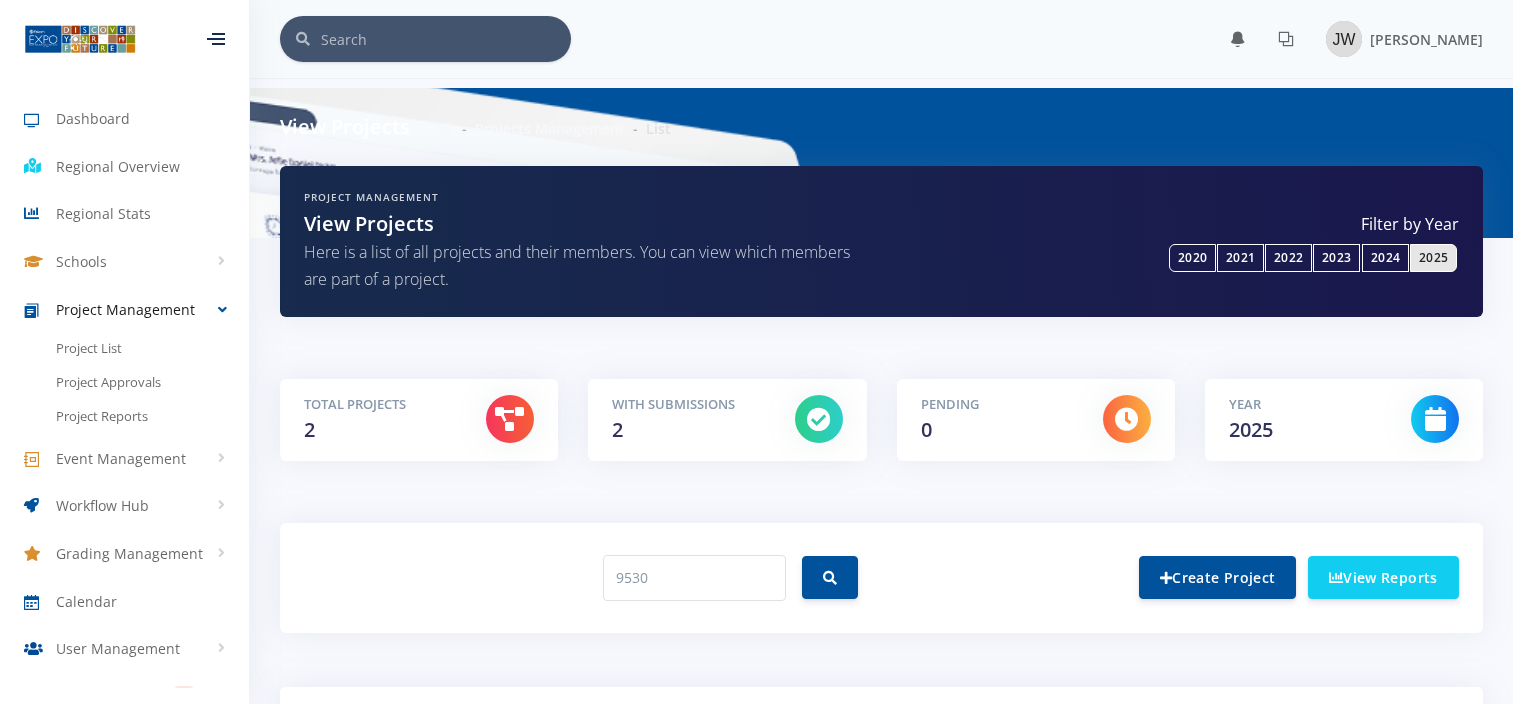 scroll, scrollTop: 91, scrollLeft: 0, axis: vertical 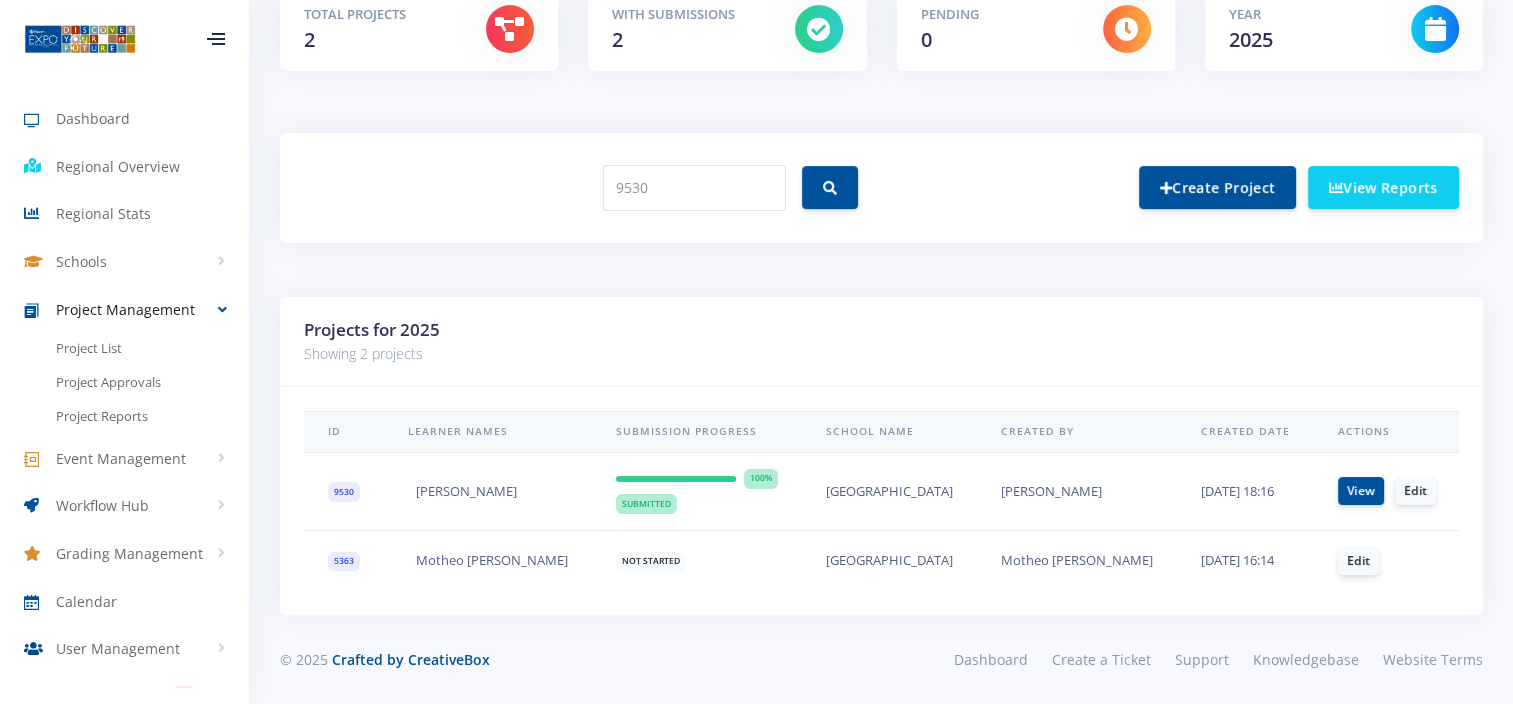 drag, startPoint x: 513, startPoint y: 477, endPoint x: 399, endPoint y: 478, distance: 114.00439 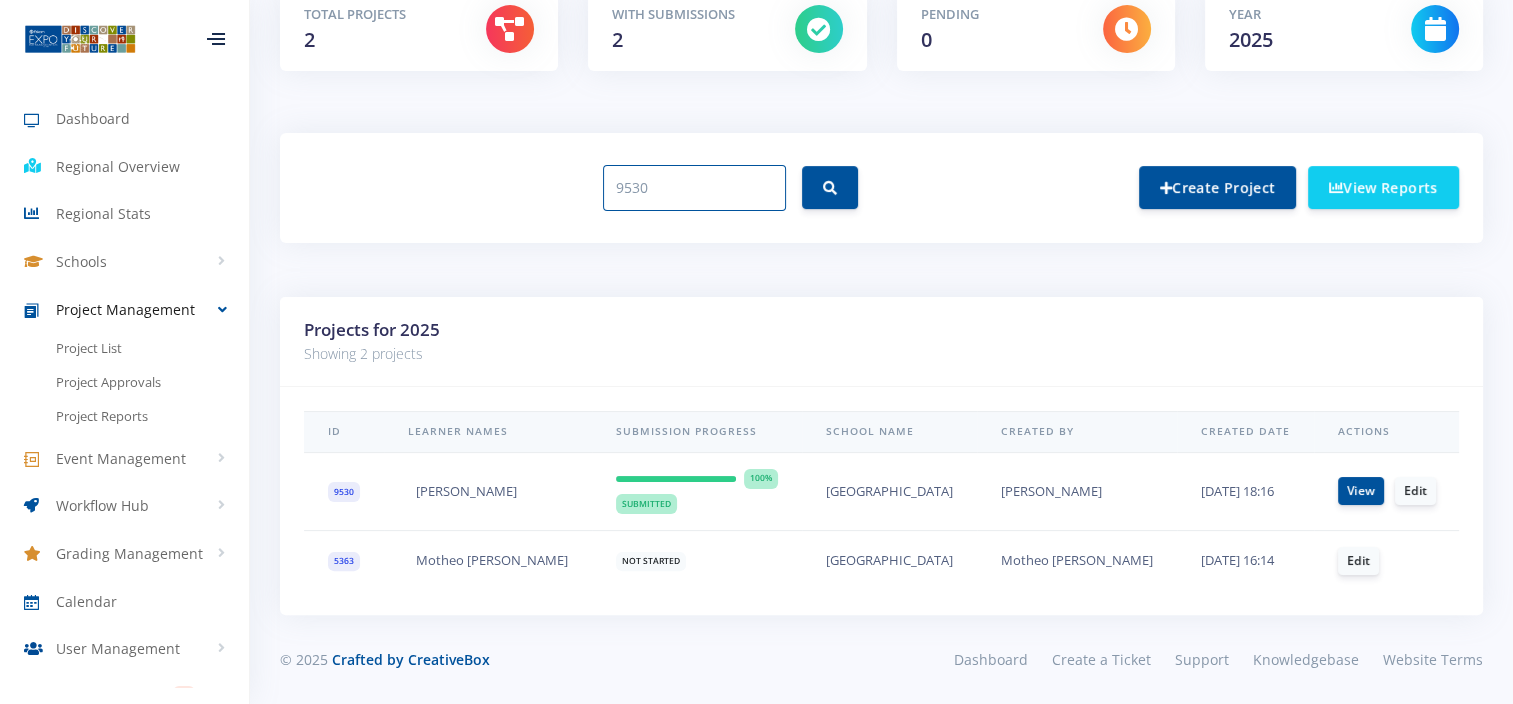 click on "9530" at bounding box center [585, 188] 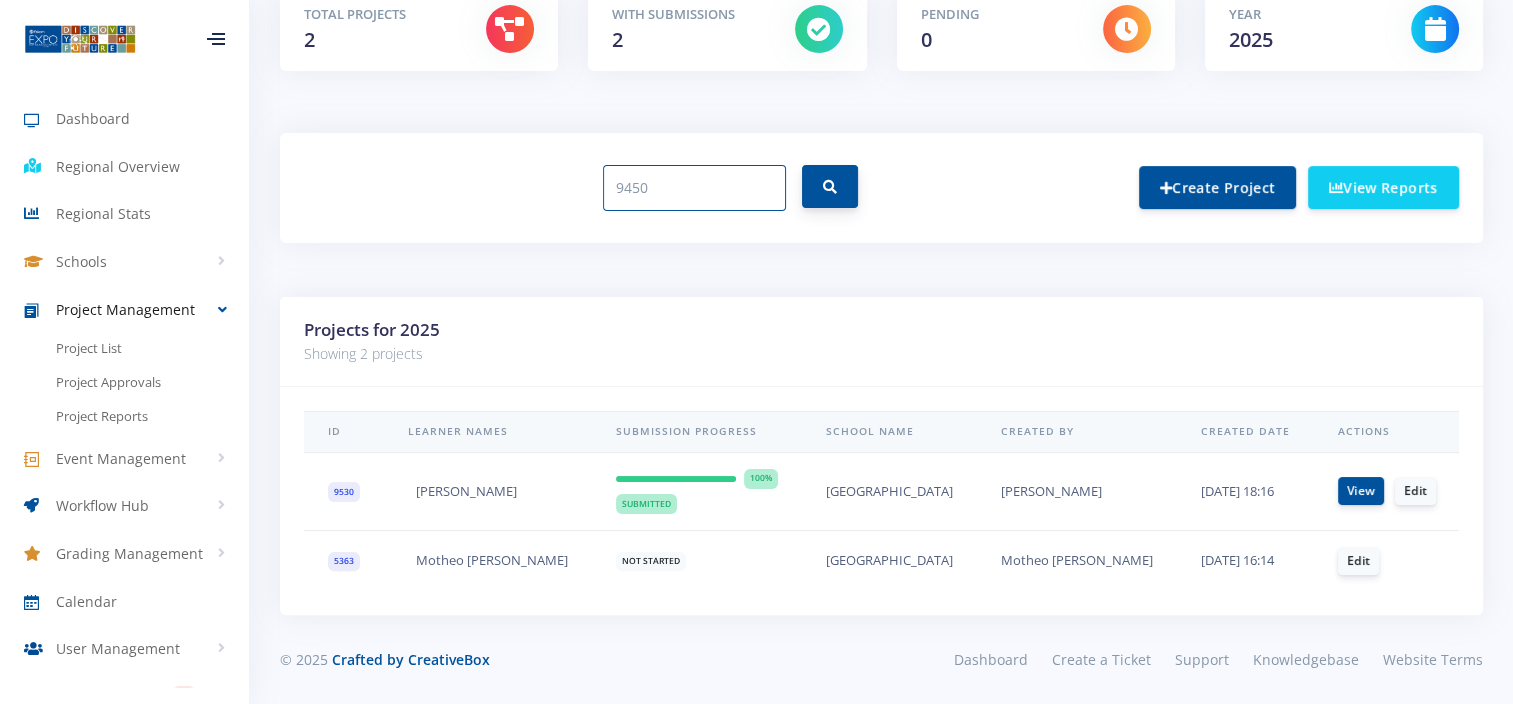 type on "9450" 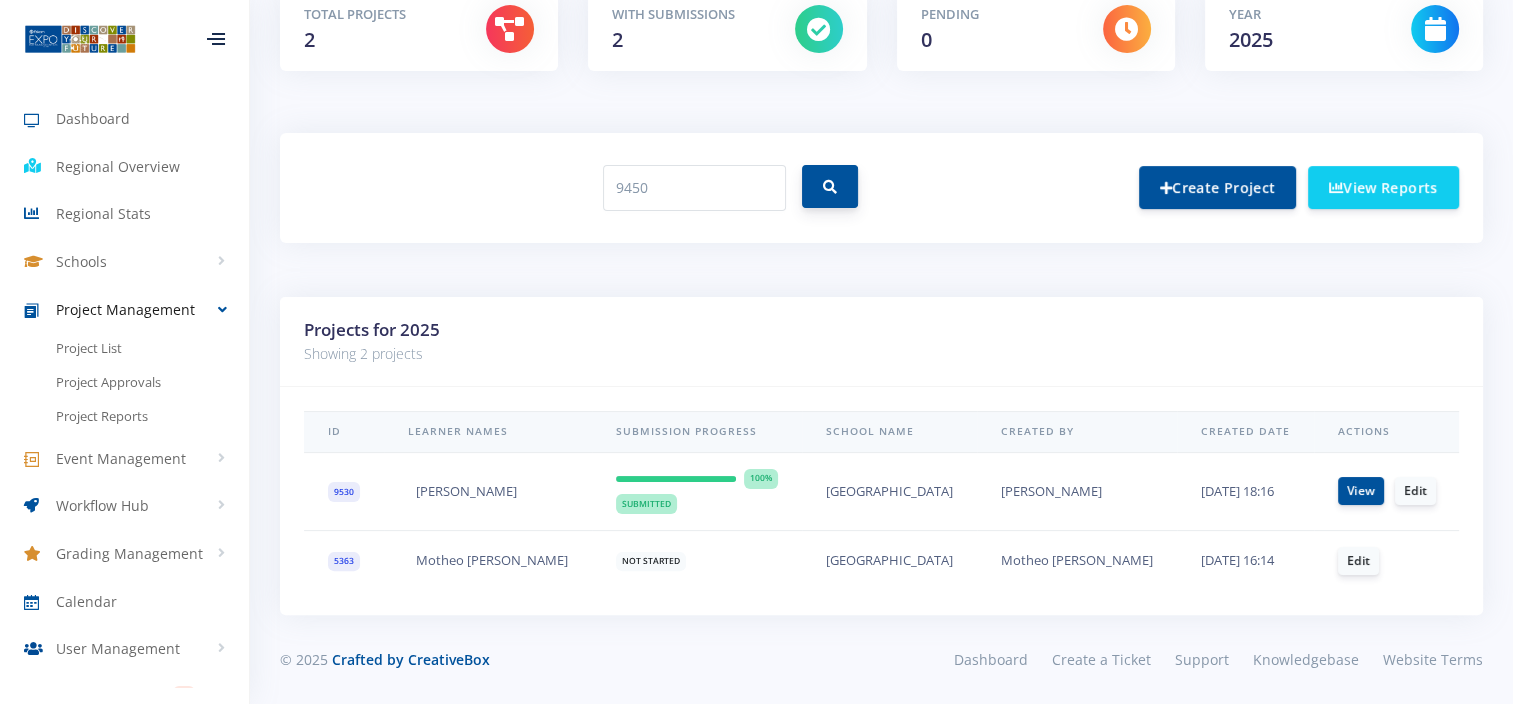 click at bounding box center [830, 186] 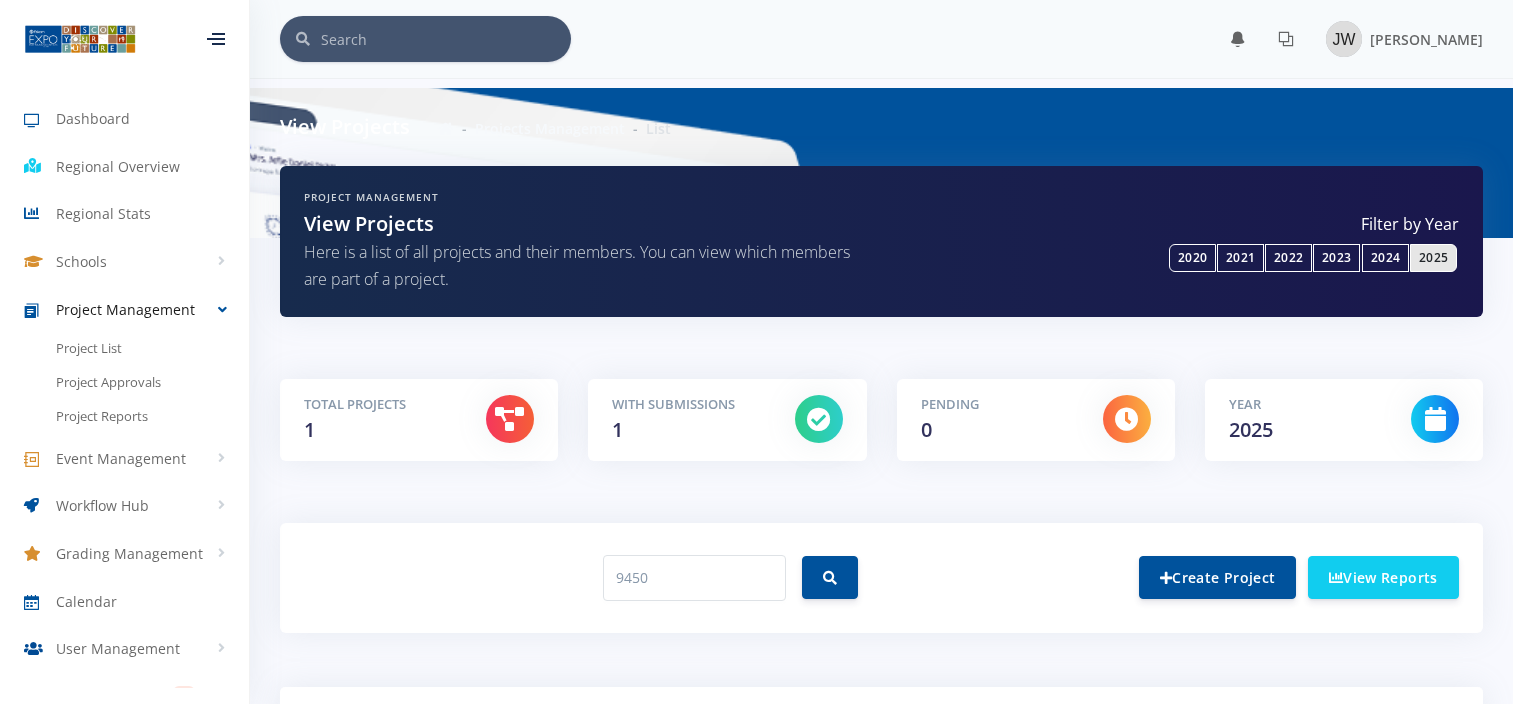 scroll, scrollTop: 0, scrollLeft: 0, axis: both 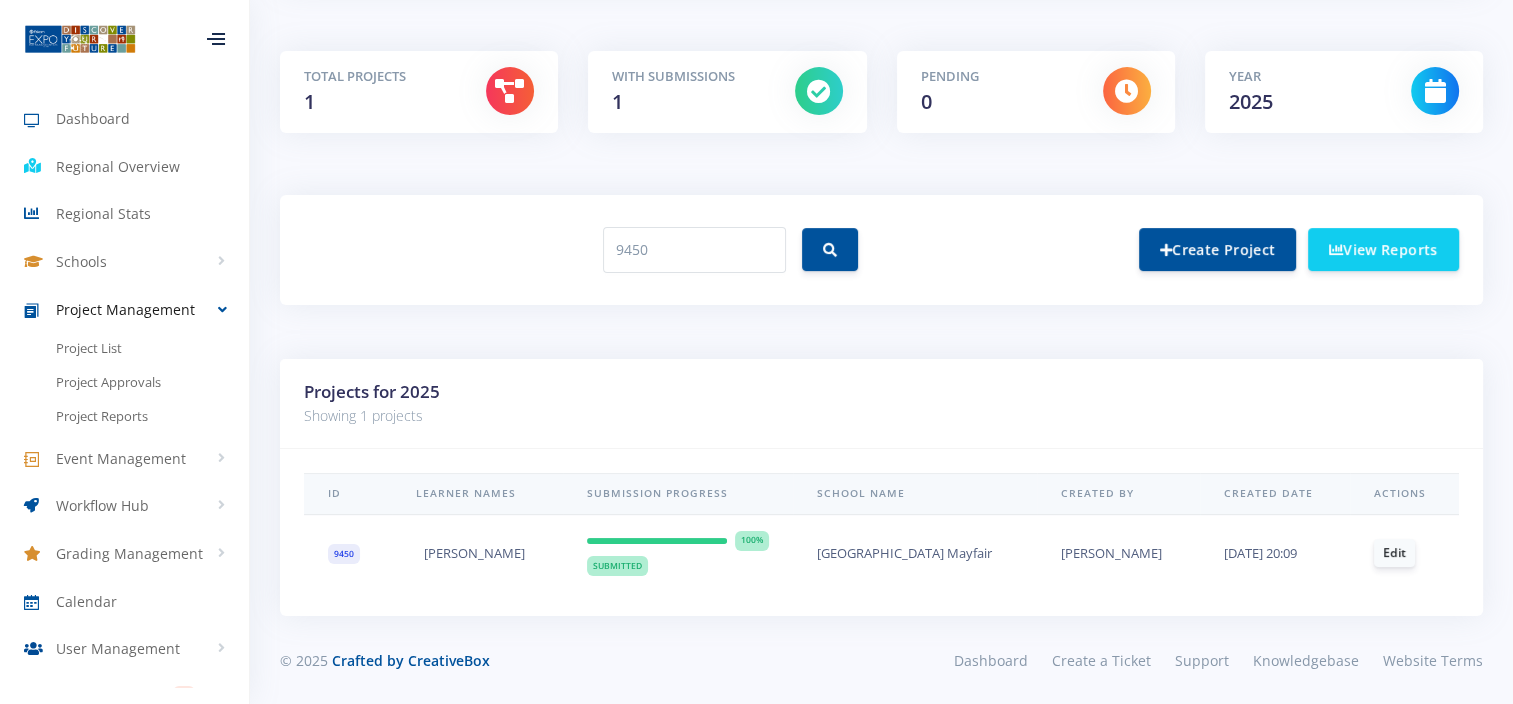 drag, startPoint x: 559, startPoint y: 557, endPoint x: 383, endPoint y: 565, distance: 176.18172 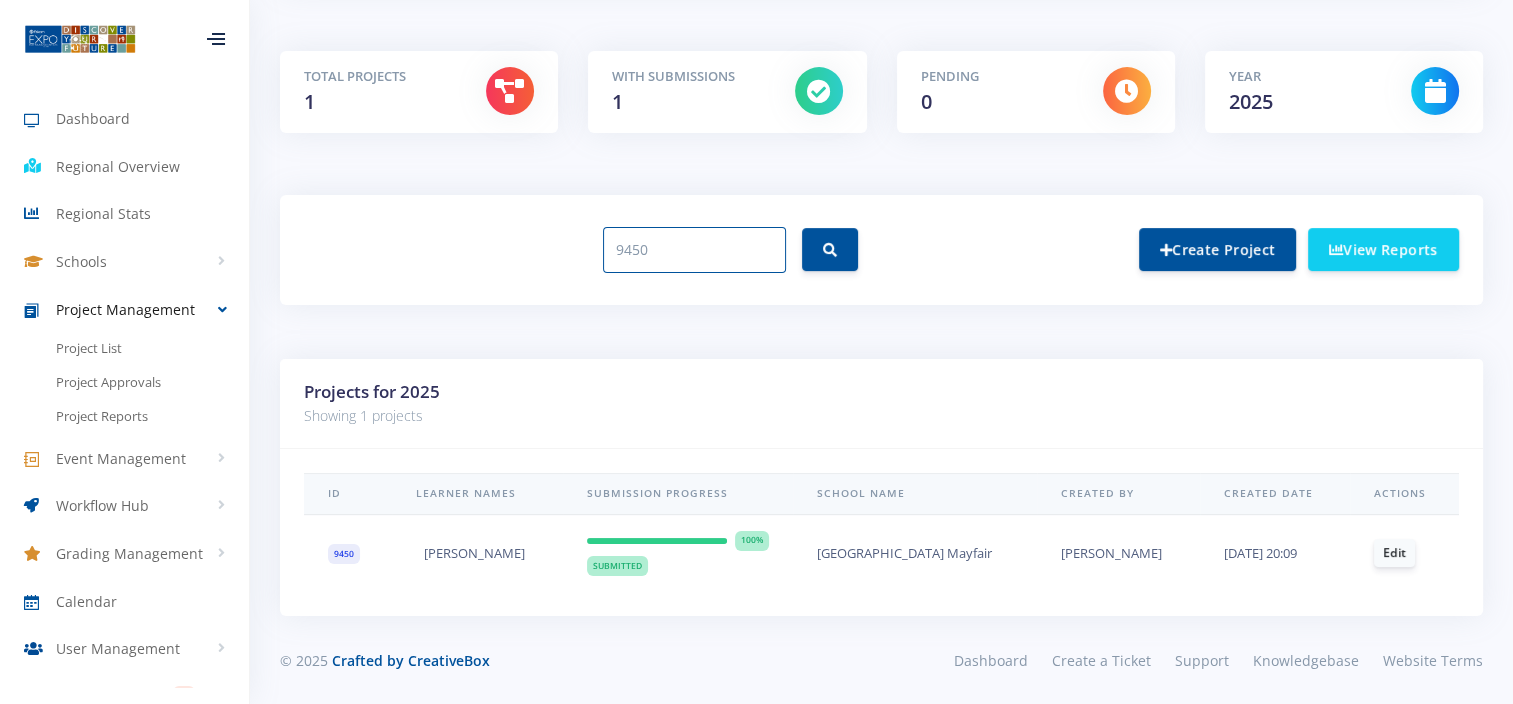 drag, startPoint x: 684, startPoint y: 234, endPoint x: 462, endPoint y: 260, distance: 223.51733 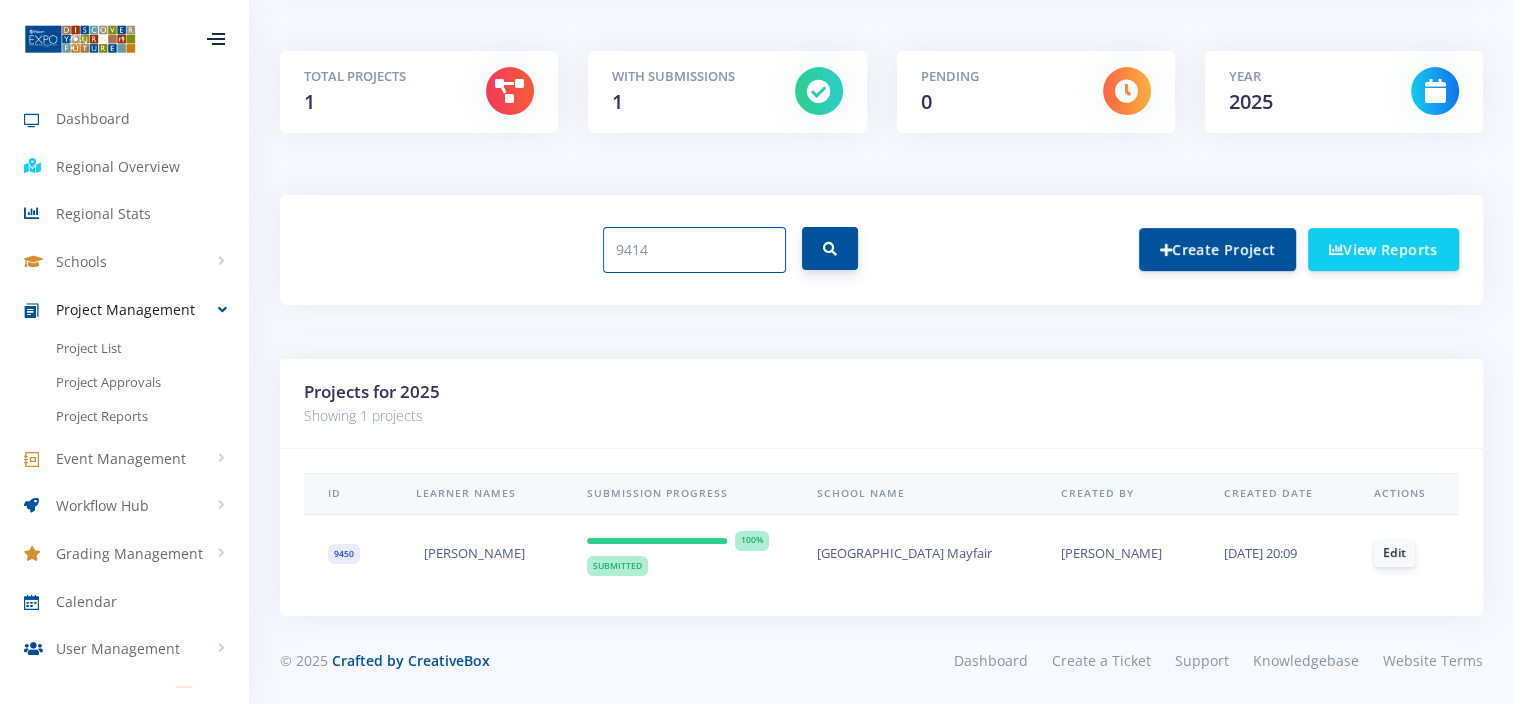 type on "9414" 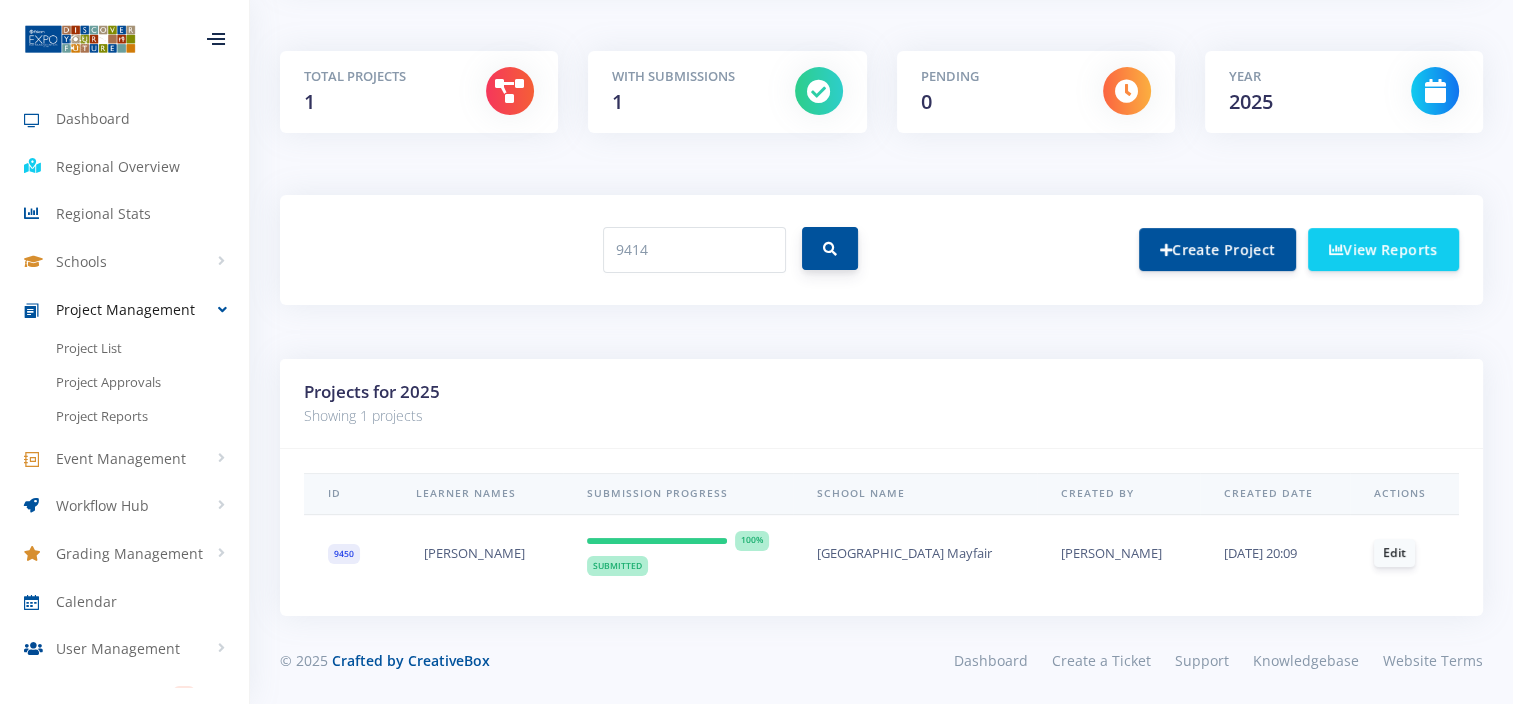 click at bounding box center [830, 248] 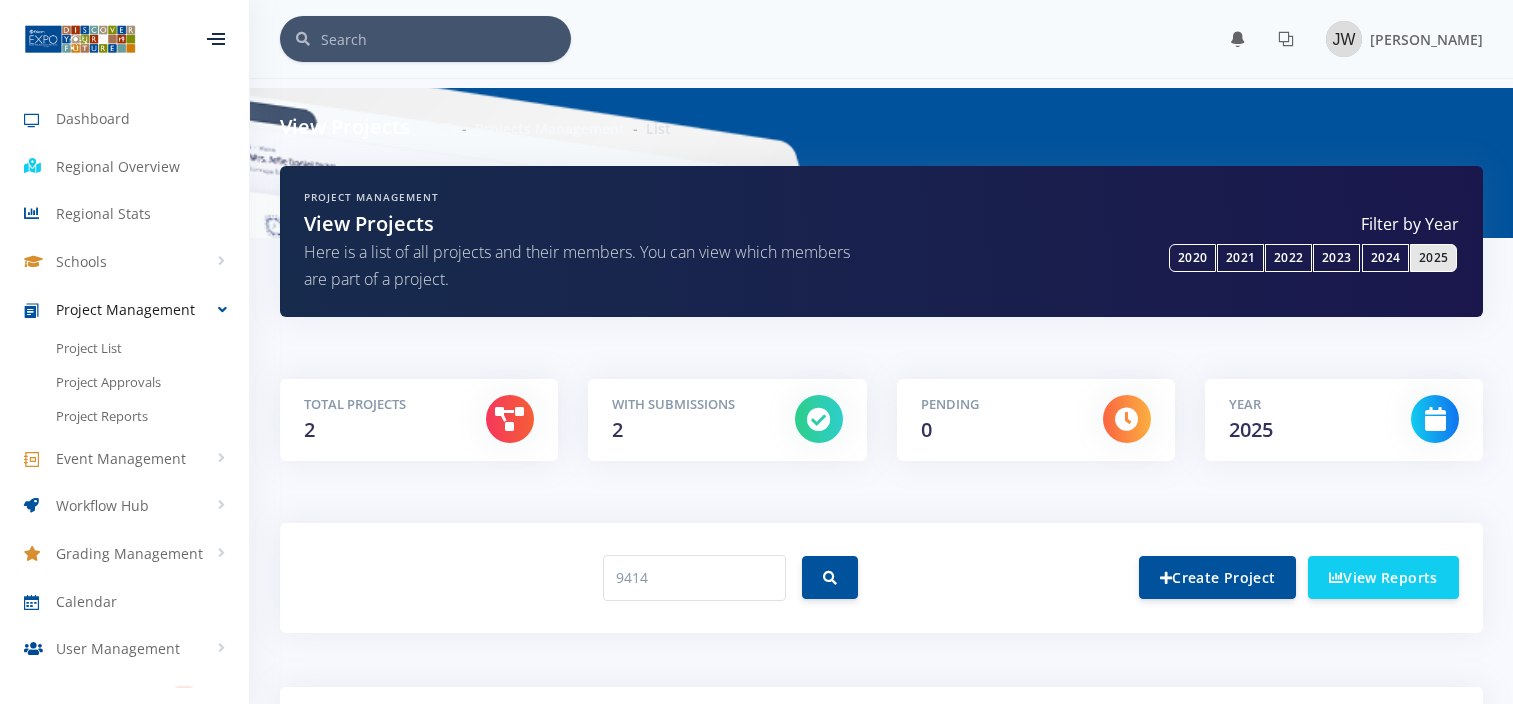 scroll, scrollTop: 0, scrollLeft: 0, axis: both 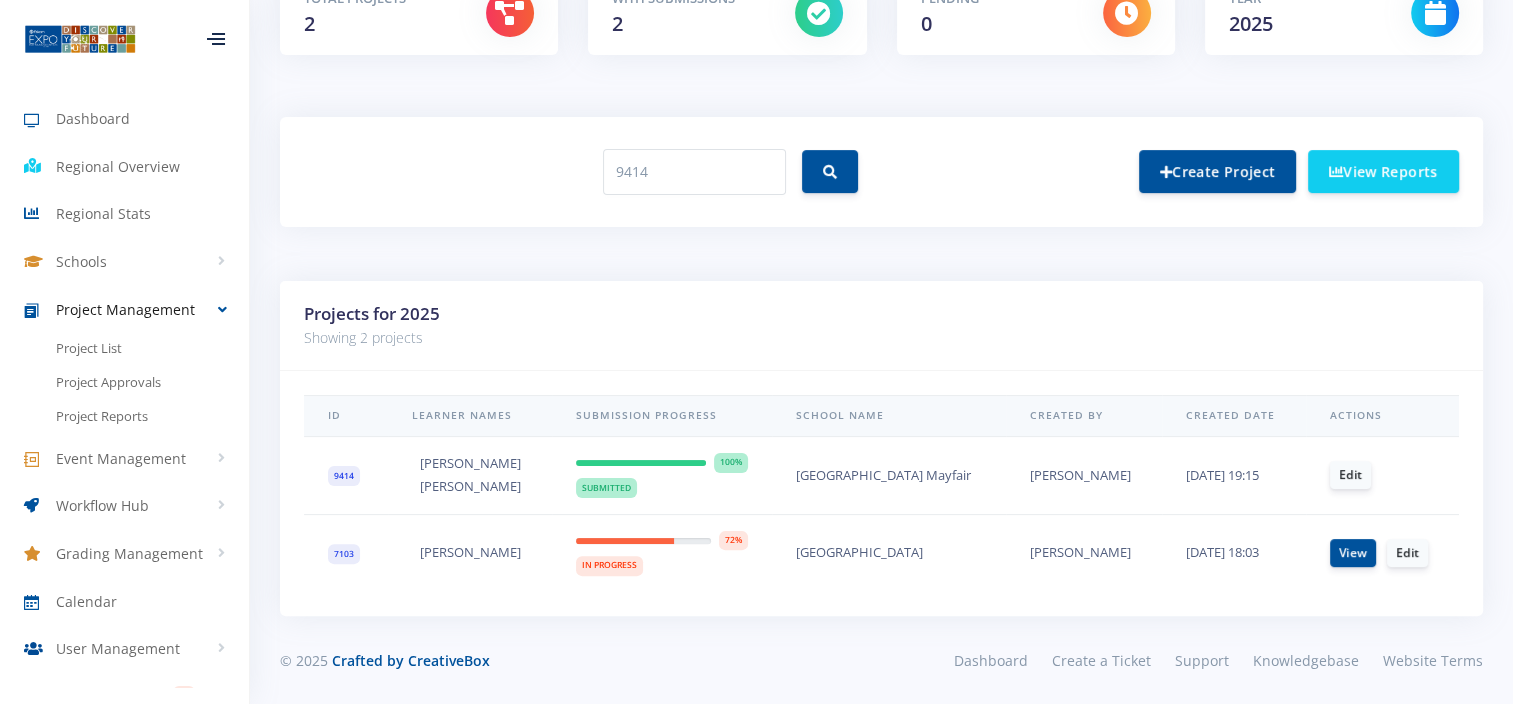 drag, startPoint x: 524, startPoint y: 484, endPoint x: 409, endPoint y: 469, distance: 115.97414 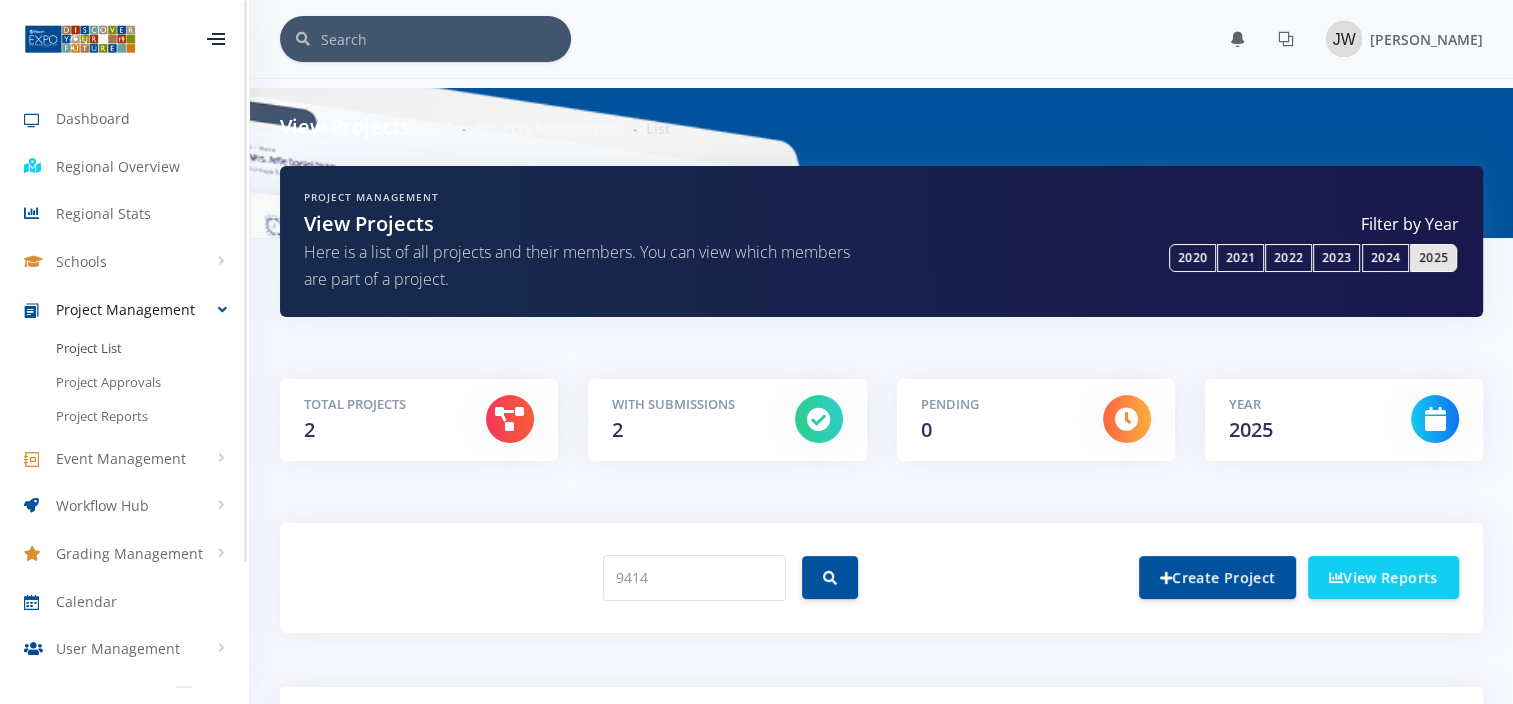 click on "Project List" at bounding box center [89, 349] 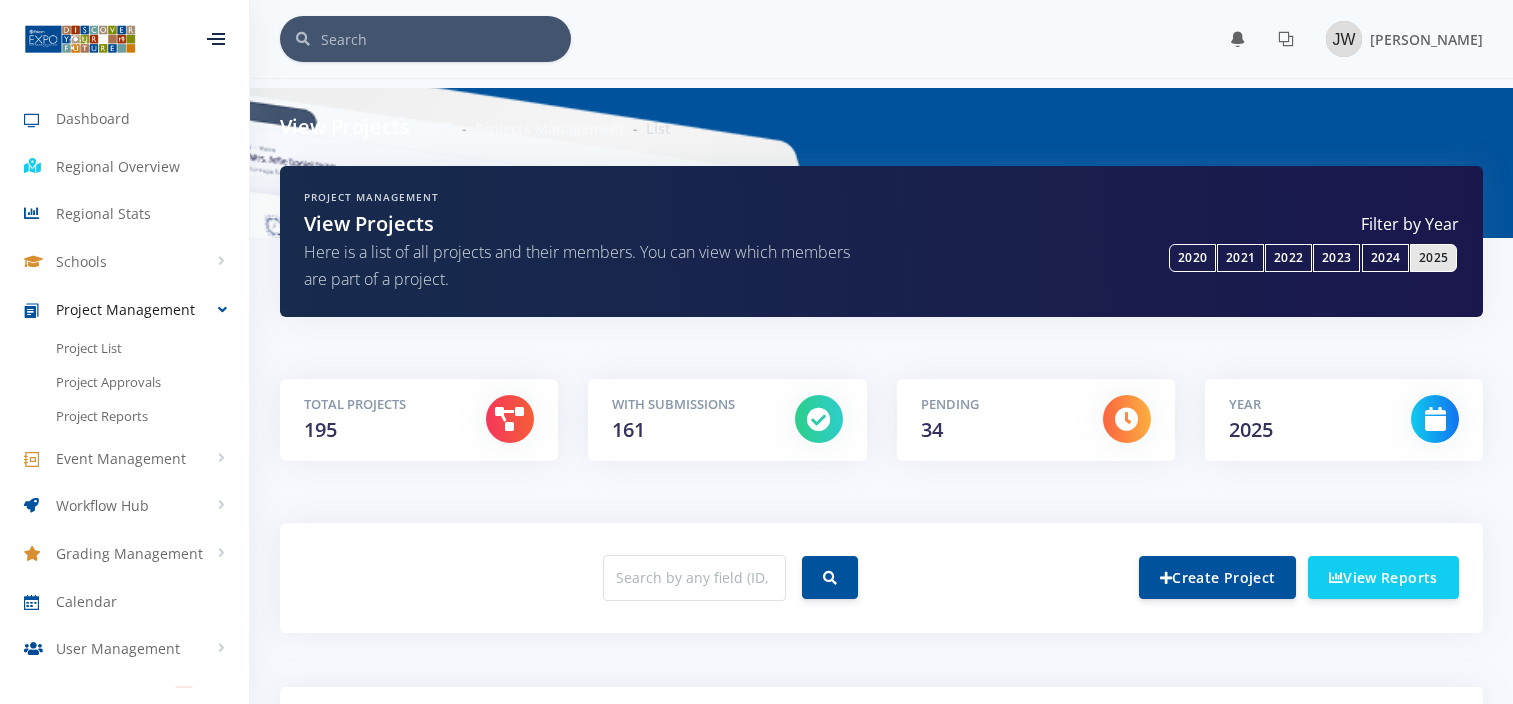 scroll, scrollTop: 500, scrollLeft: 0, axis: vertical 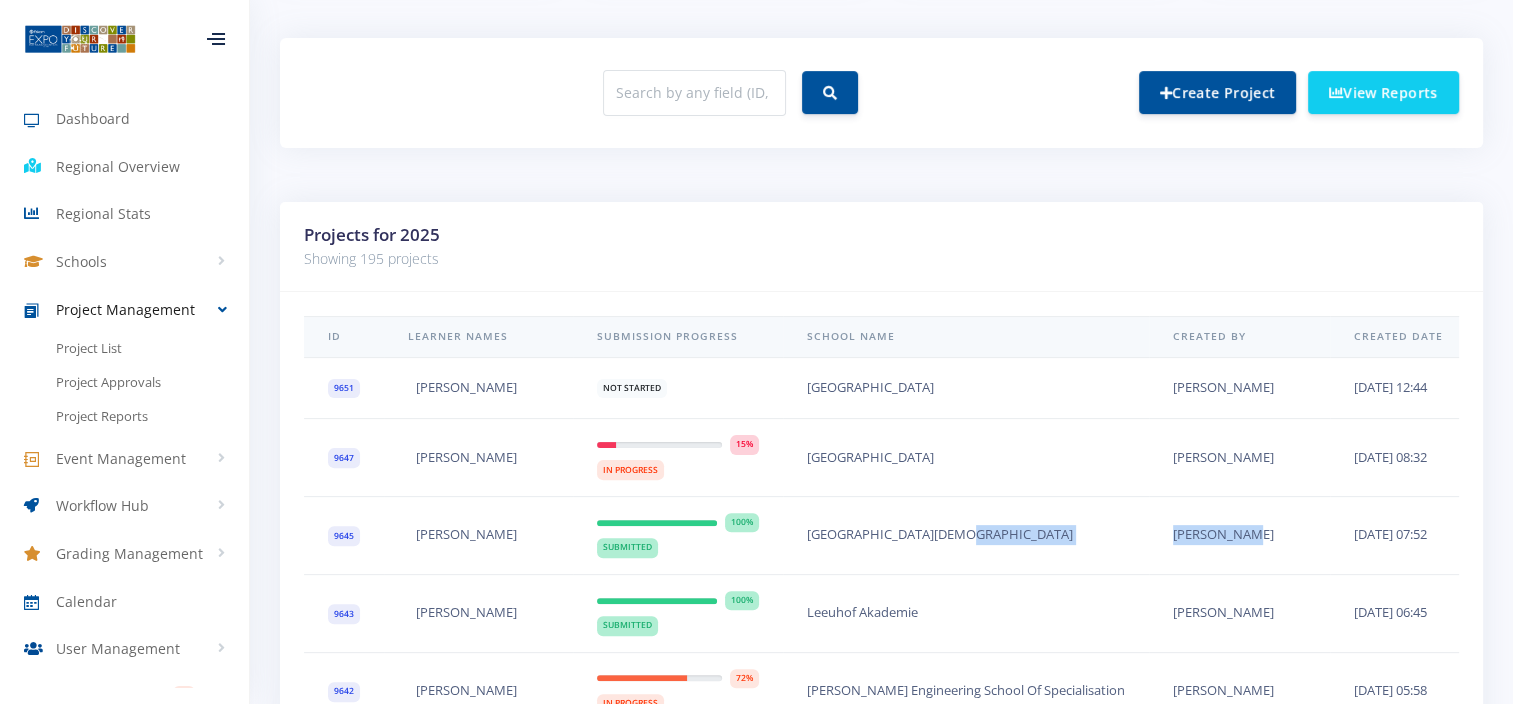 drag, startPoint x: 1278, startPoint y: 502, endPoint x: 972, endPoint y: 508, distance: 306.0588 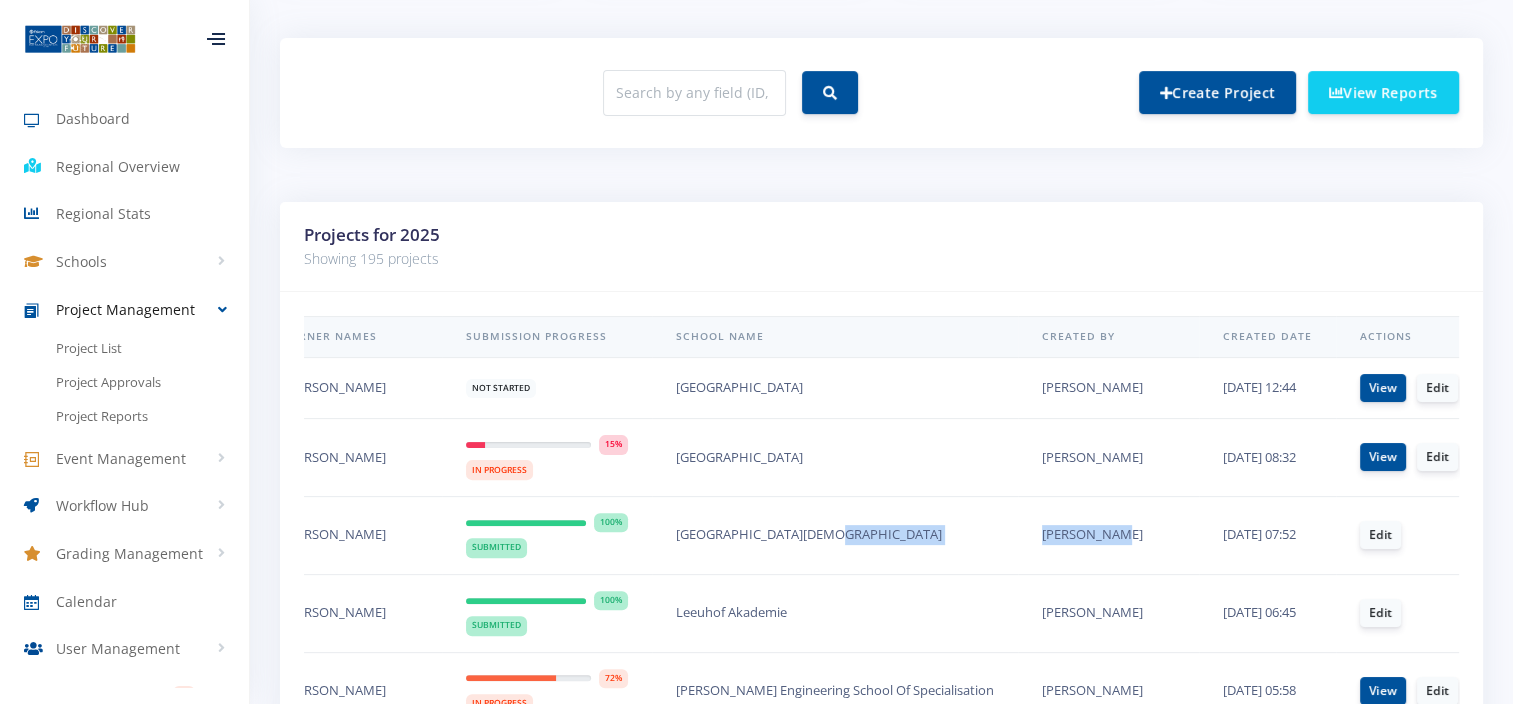 scroll, scrollTop: 0, scrollLeft: 0, axis: both 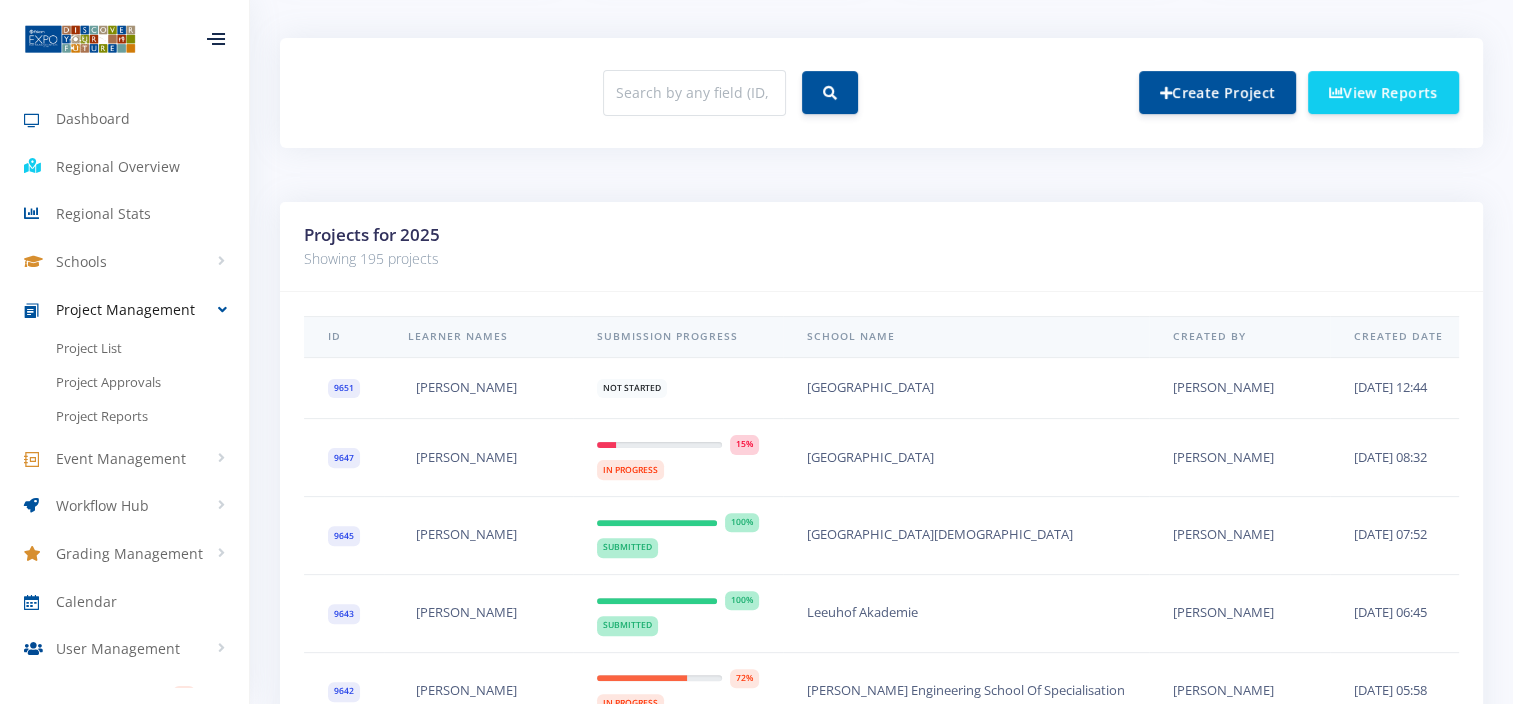 click on "Luyanda Khumalo" at bounding box center (1239, 457) 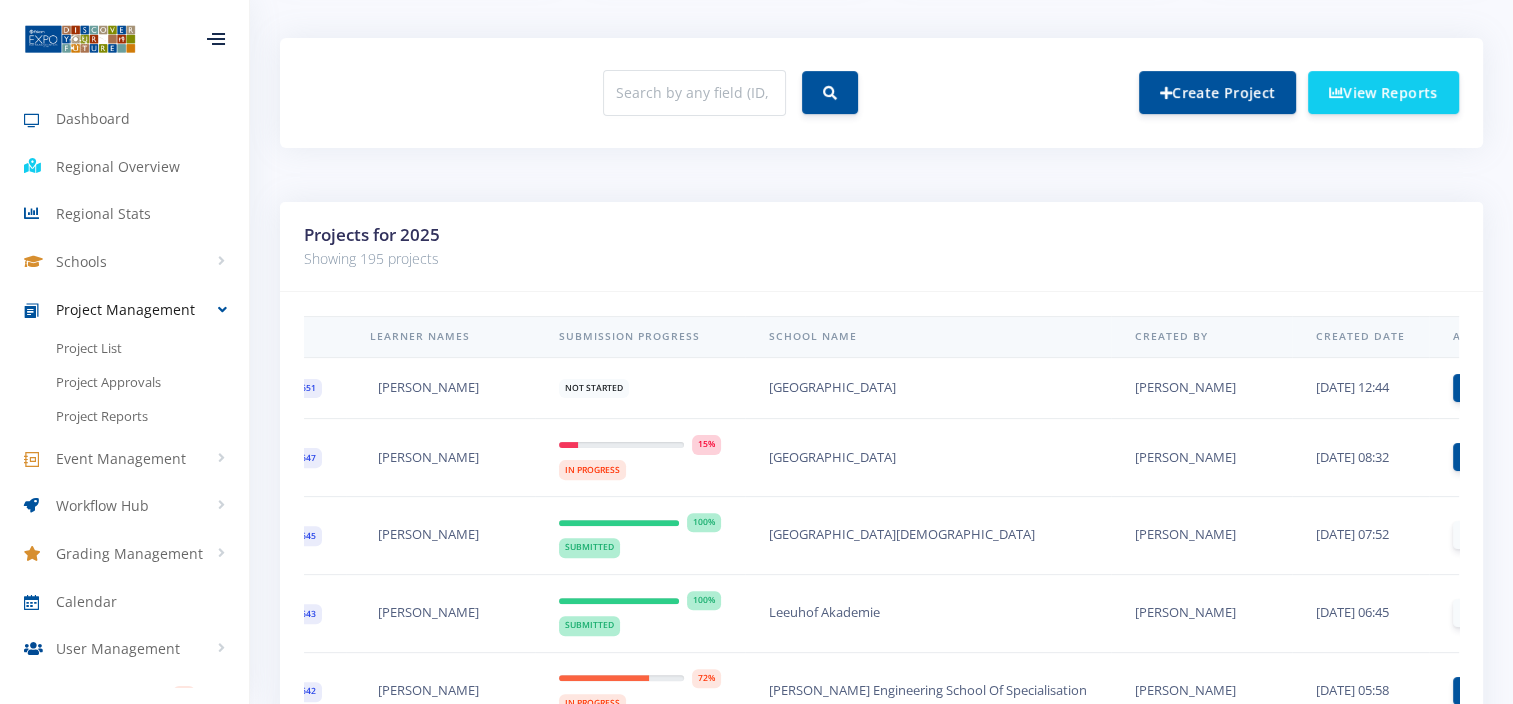 scroll, scrollTop: 0, scrollLeft: 39, axis: horizontal 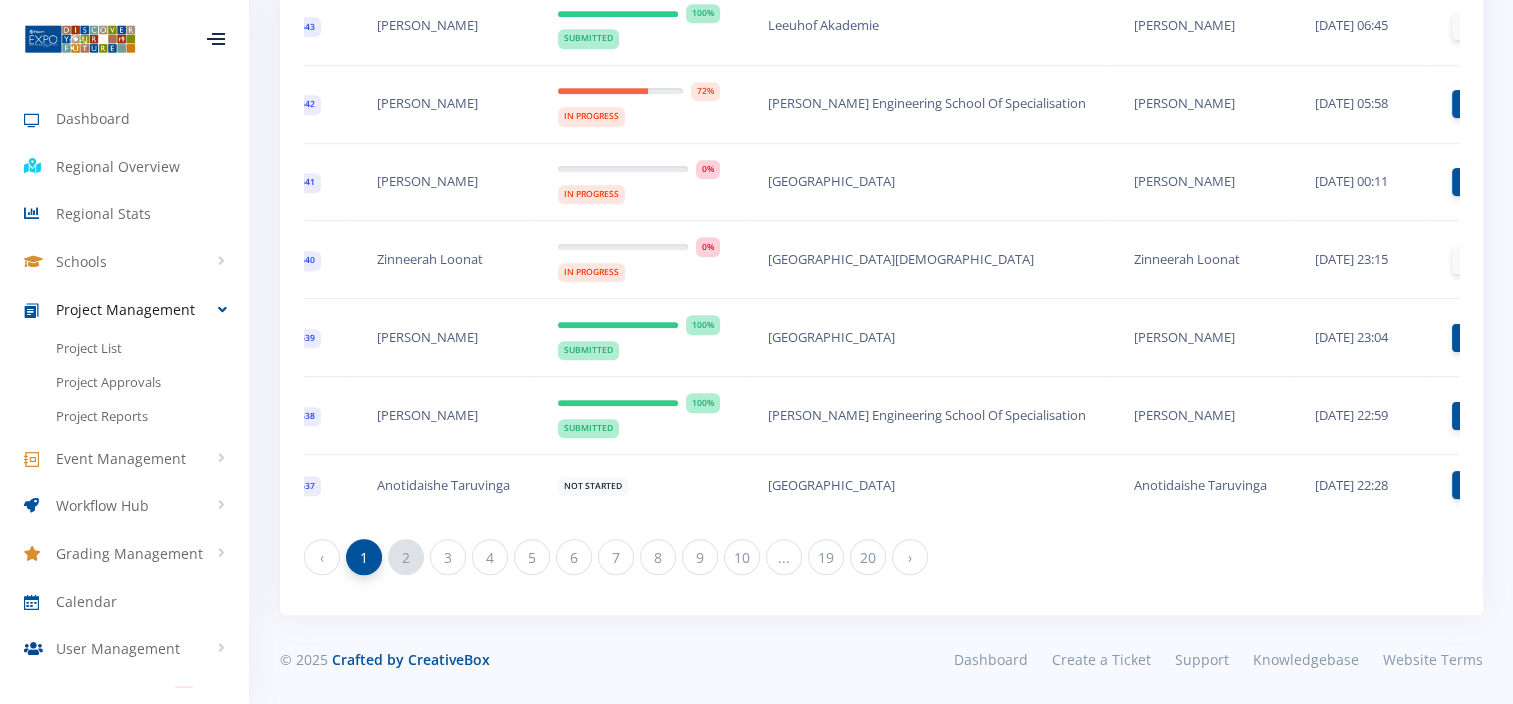 click on "2" at bounding box center [406, 557] 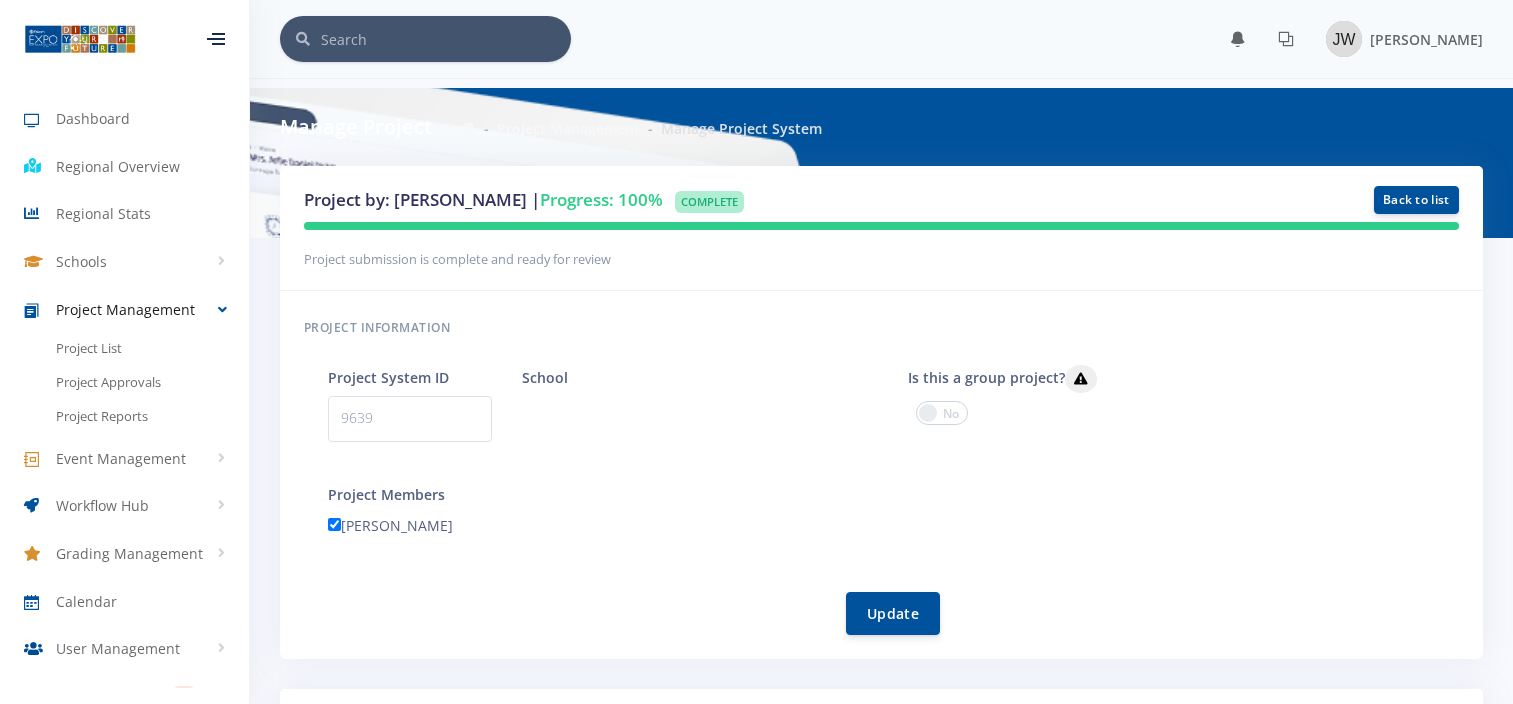 scroll, scrollTop: 0, scrollLeft: 0, axis: both 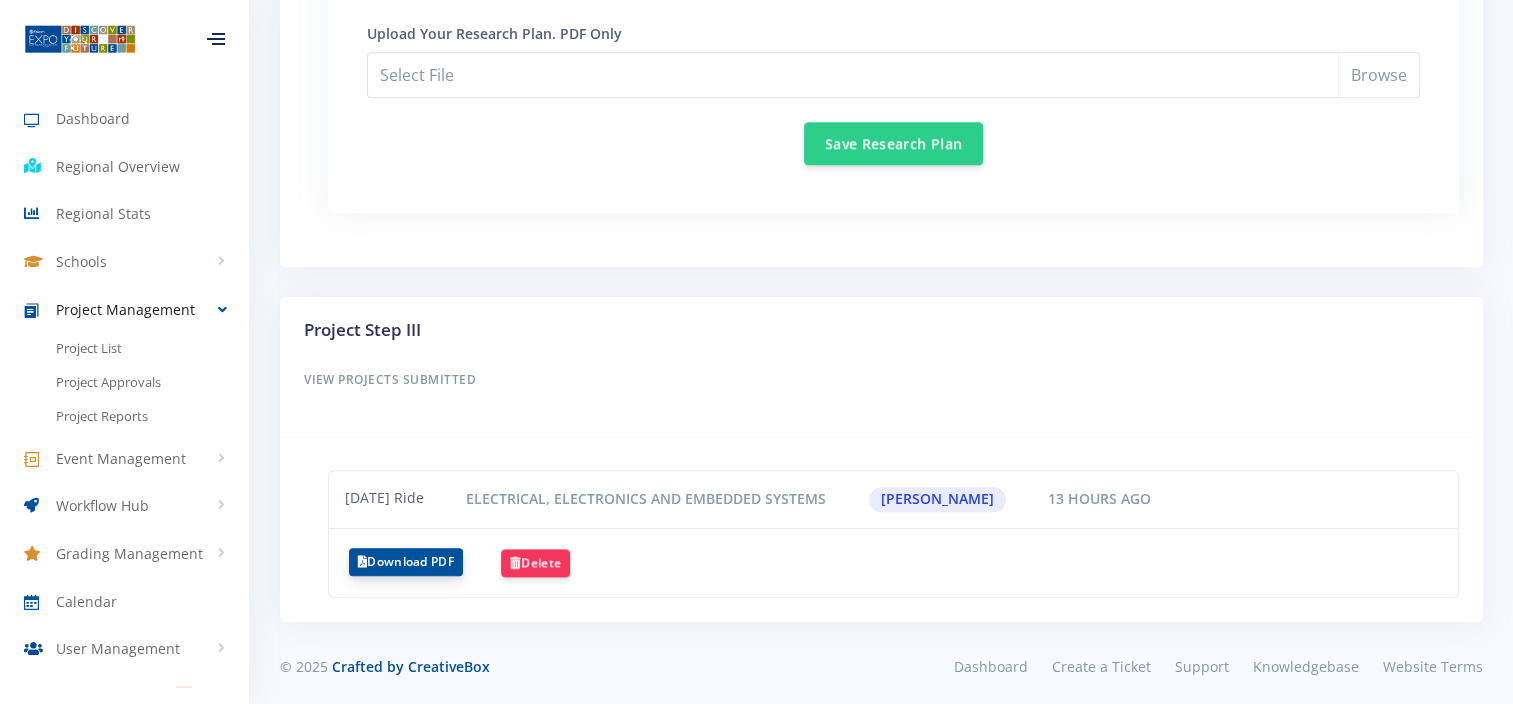 click on "Download PDF" at bounding box center (406, 562) 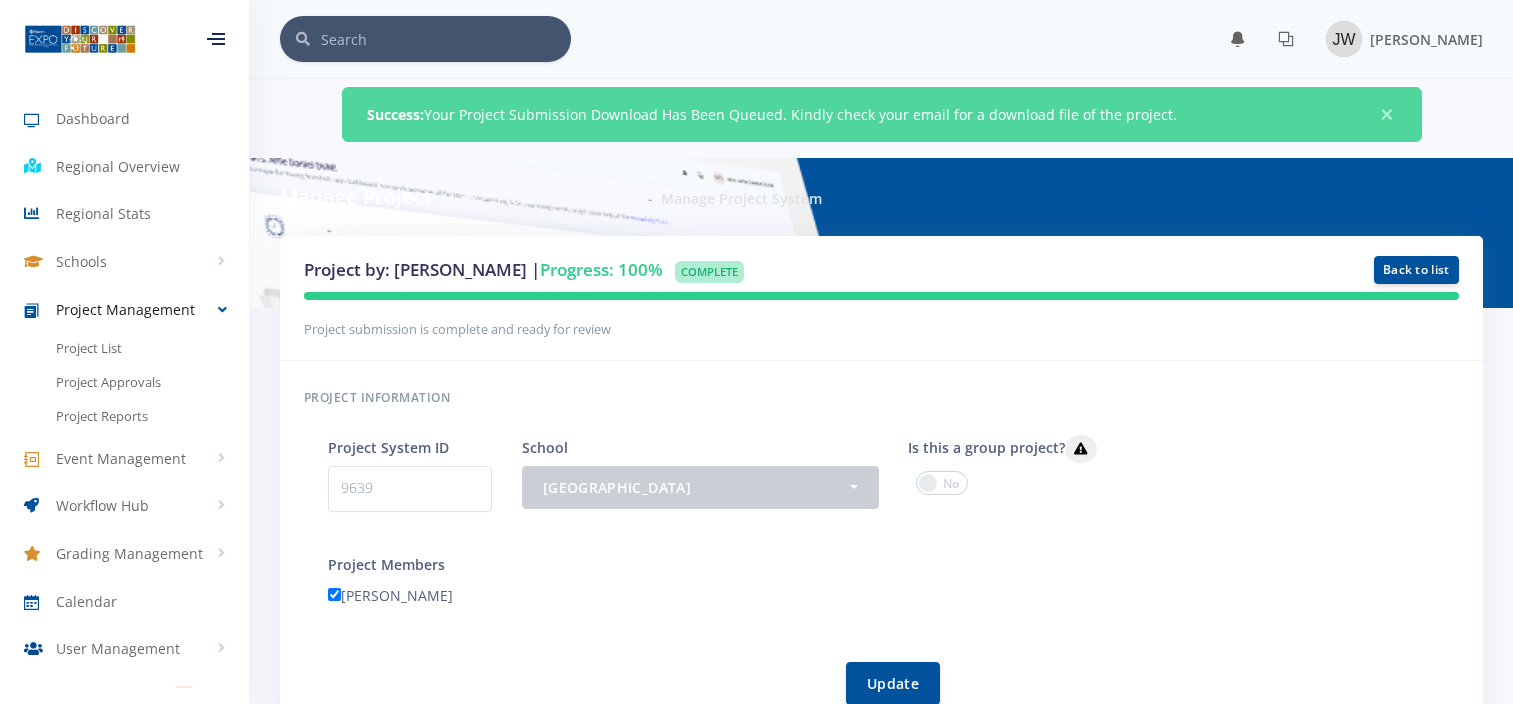 scroll, scrollTop: 0, scrollLeft: 0, axis: both 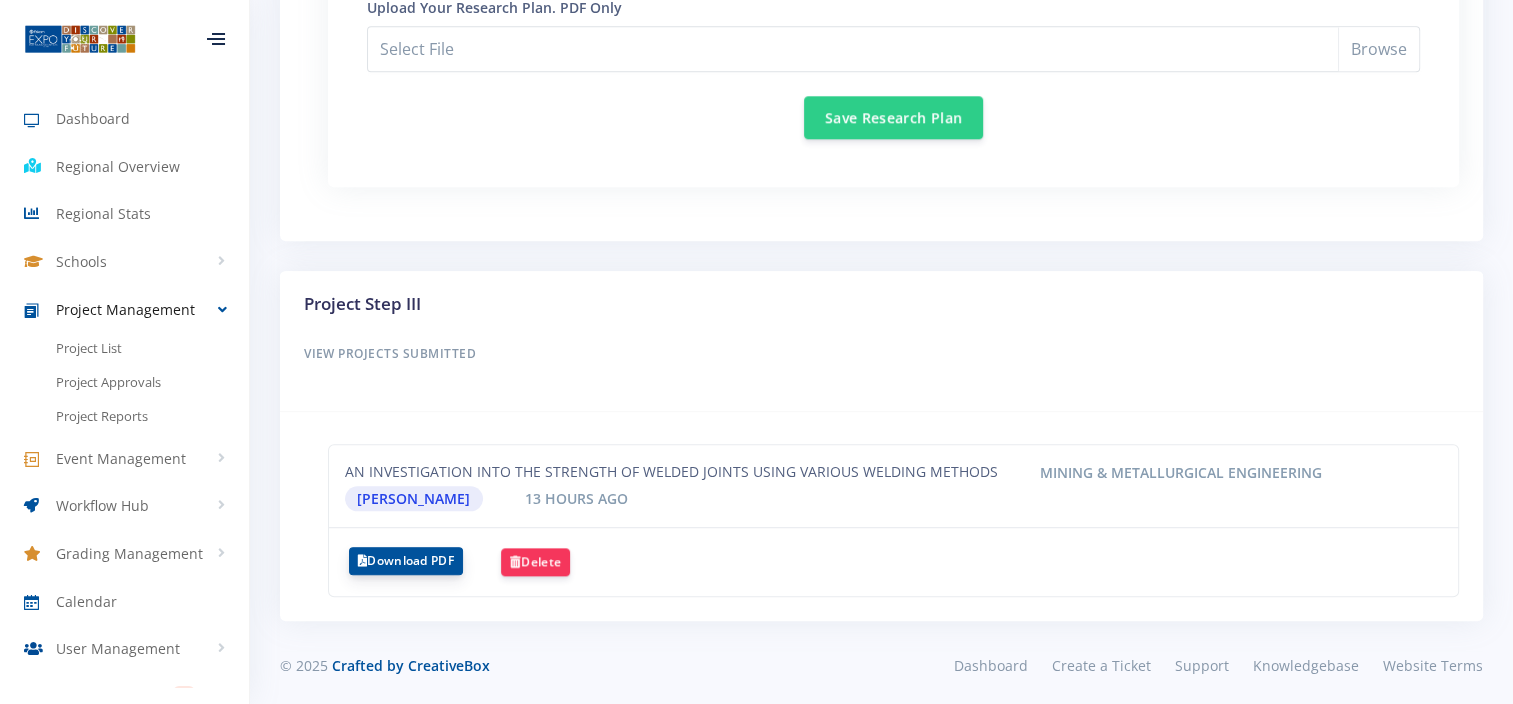 drag, startPoint x: 425, startPoint y: 556, endPoint x: 441, endPoint y: 548, distance: 17.888544 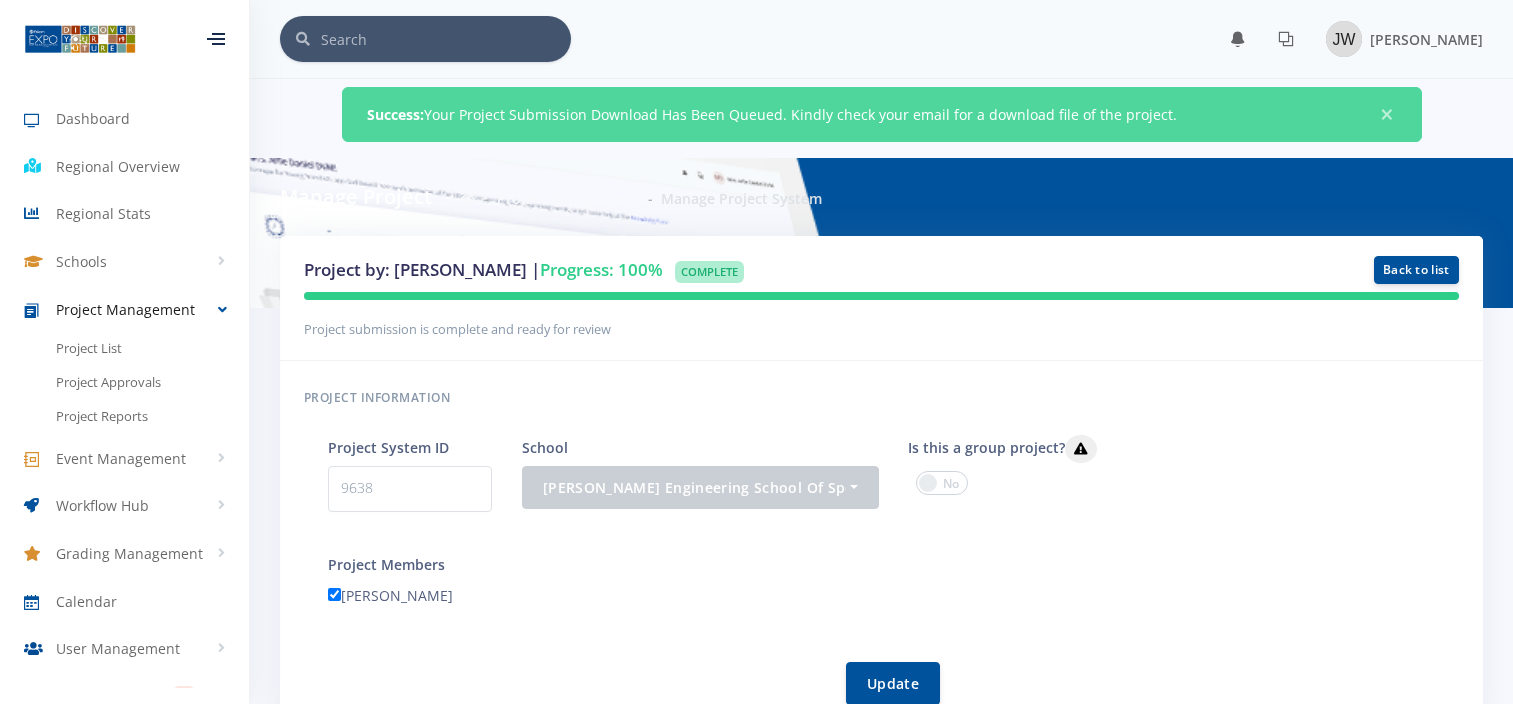 scroll, scrollTop: 0, scrollLeft: 0, axis: both 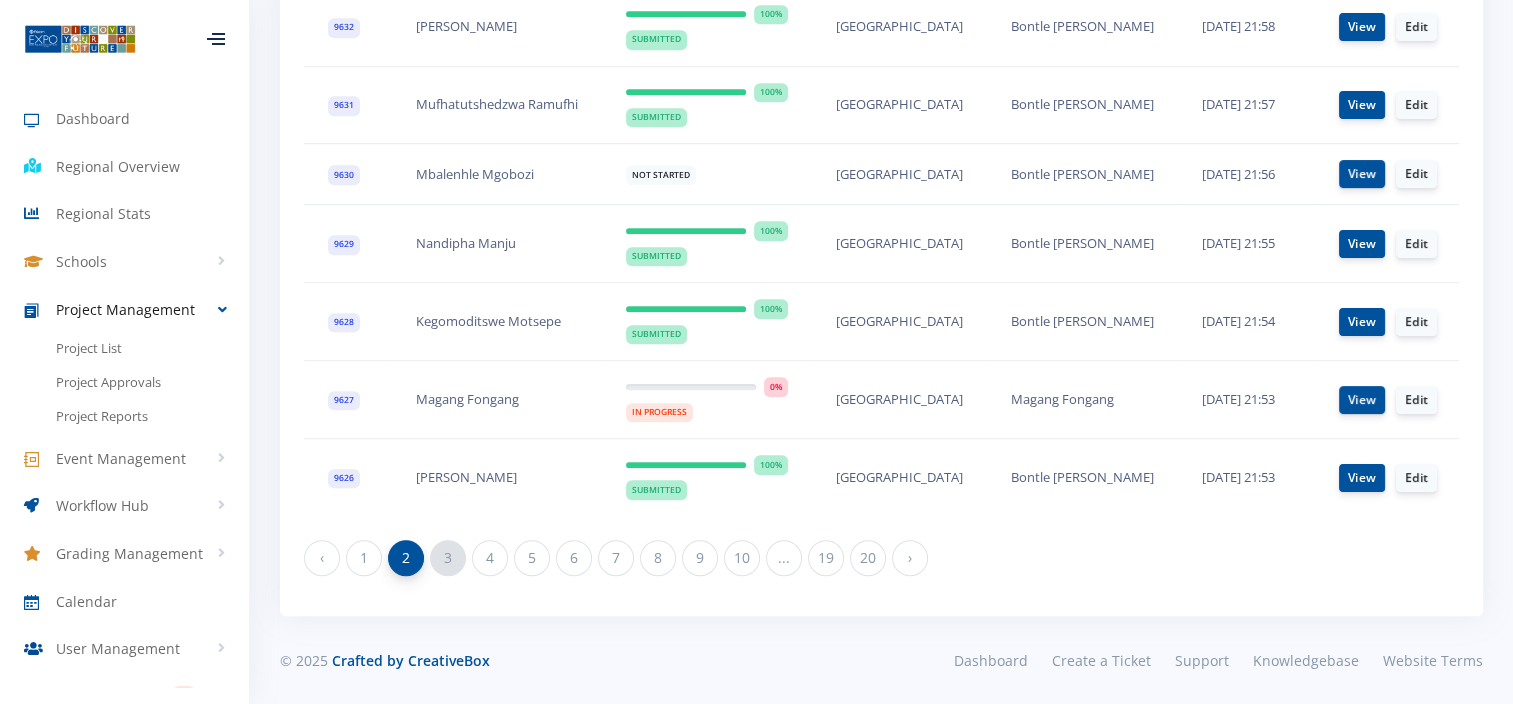 click on "3" at bounding box center (448, 558) 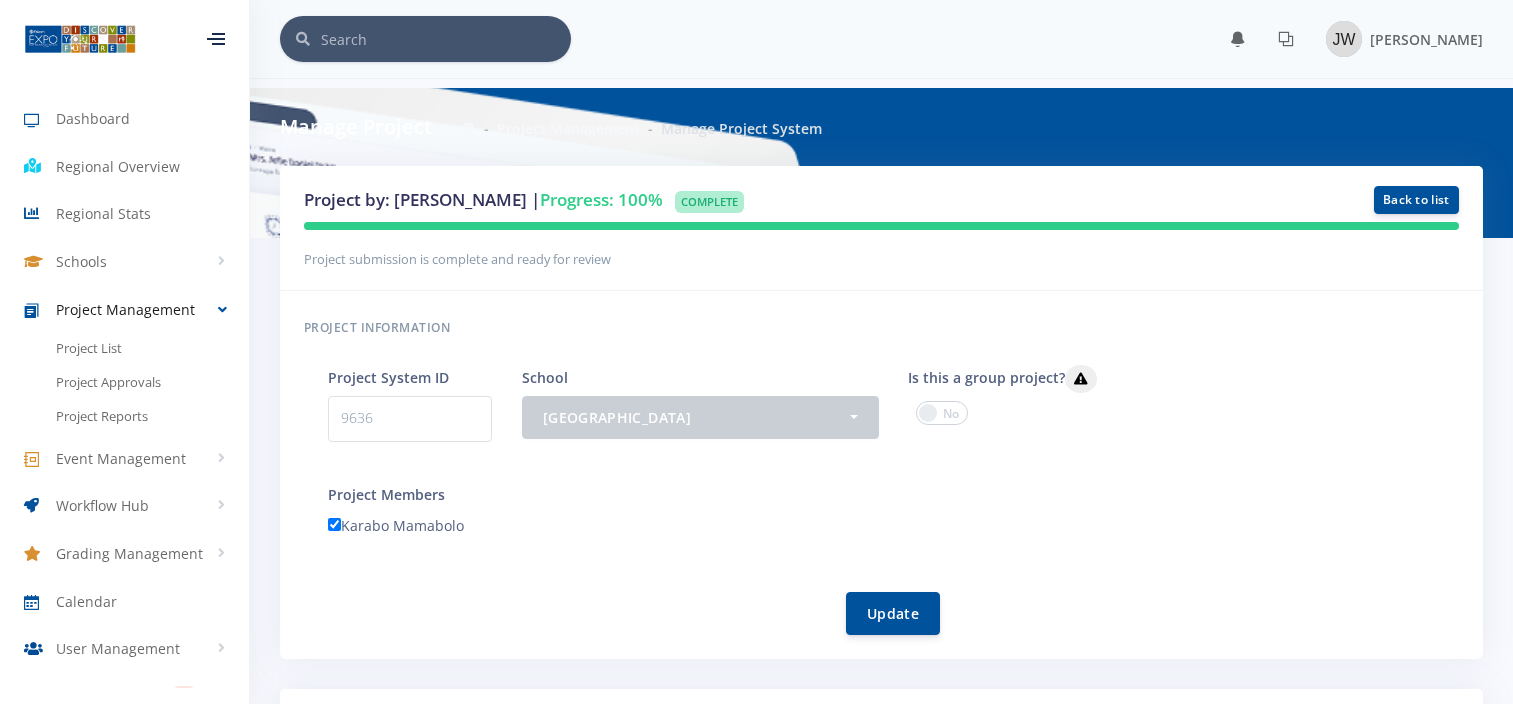 scroll, scrollTop: 0, scrollLeft: 0, axis: both 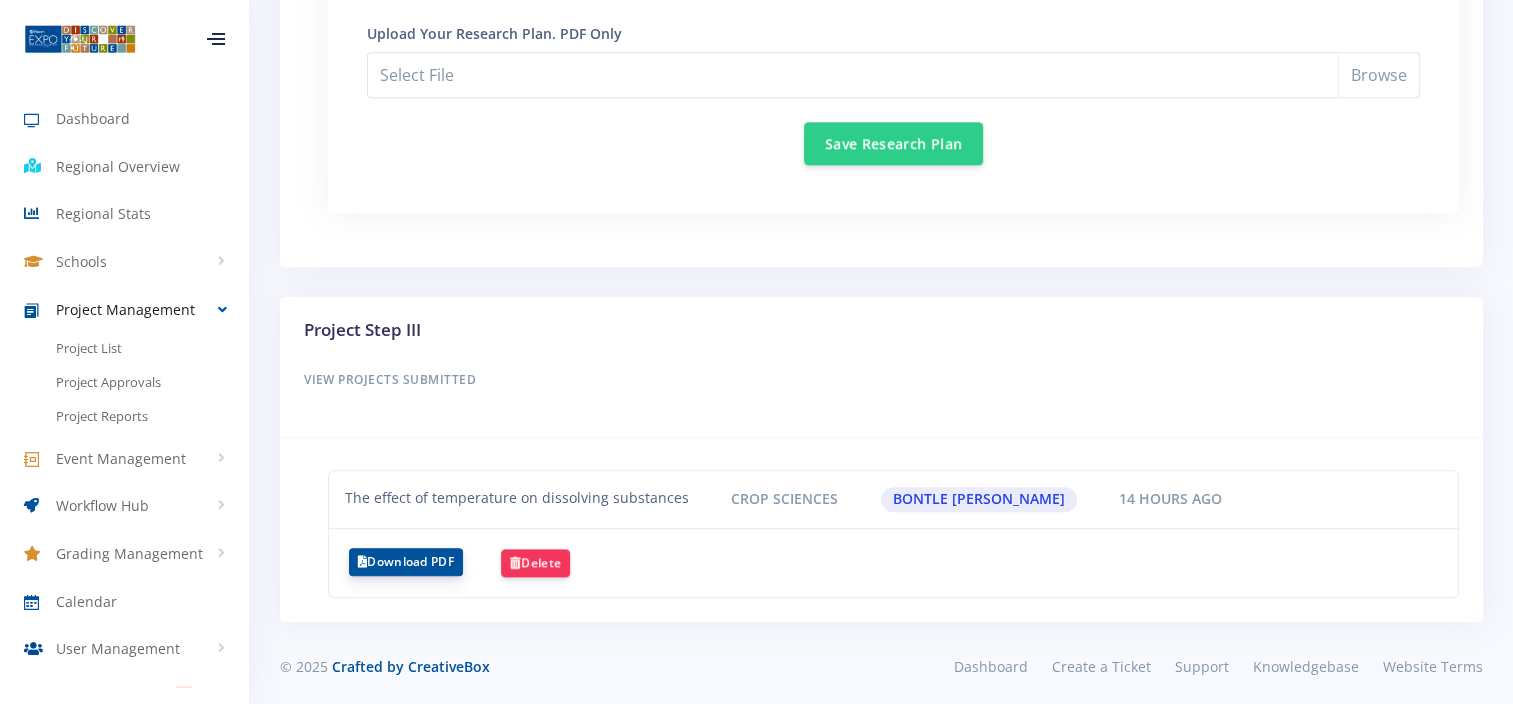 click on "Download PDF" at bounding box center (406, 562) 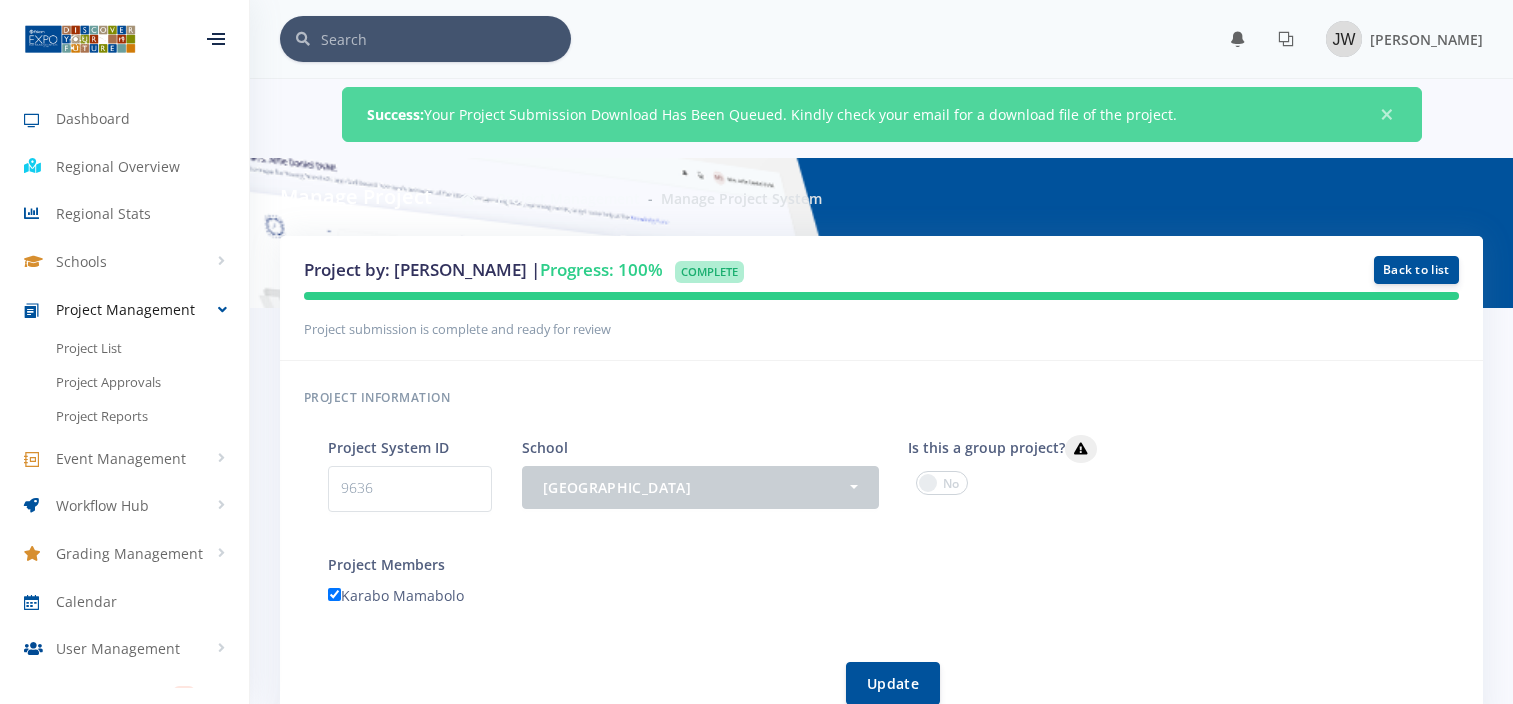 scroll, scrollTop: 0, scrollLeft: 0, axis: both 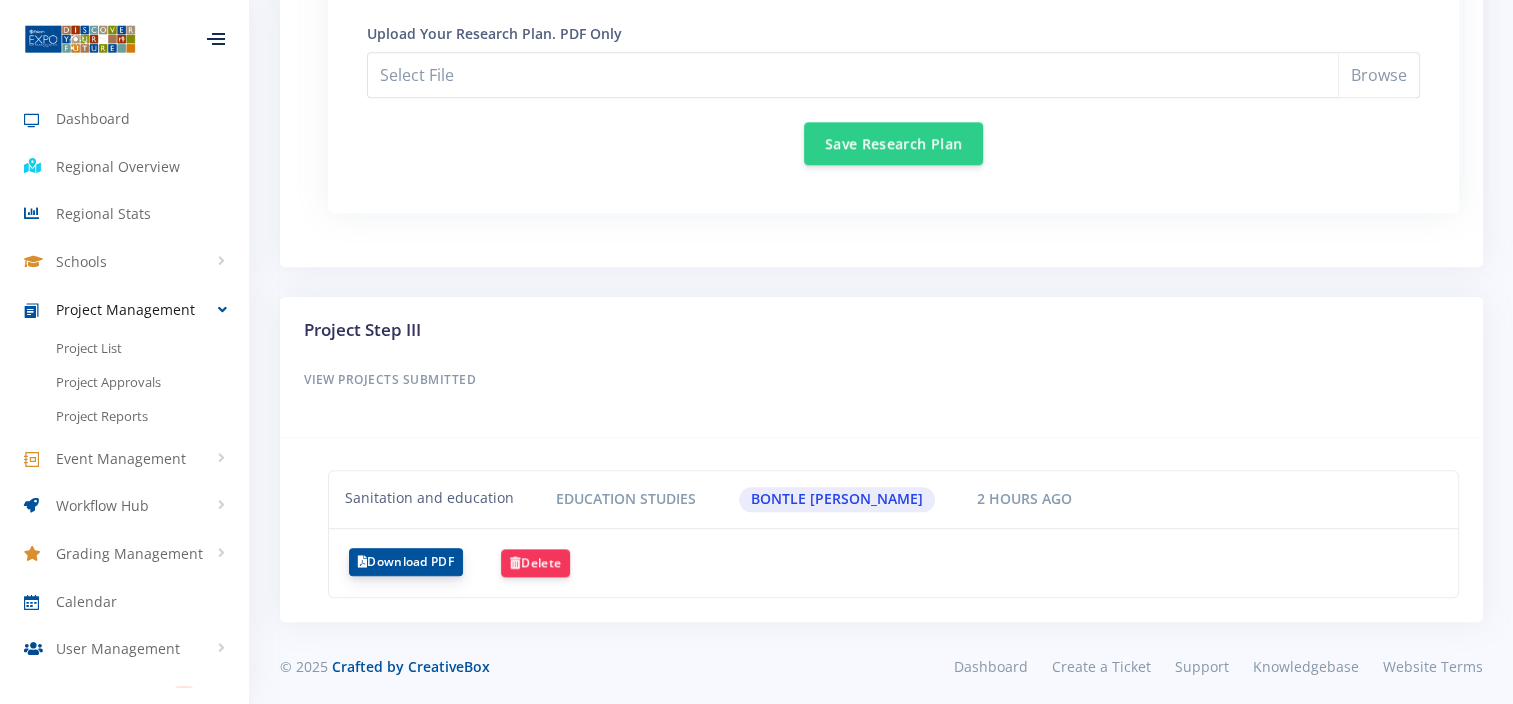 click on "Download PDF" at bounding box center (406, 562) 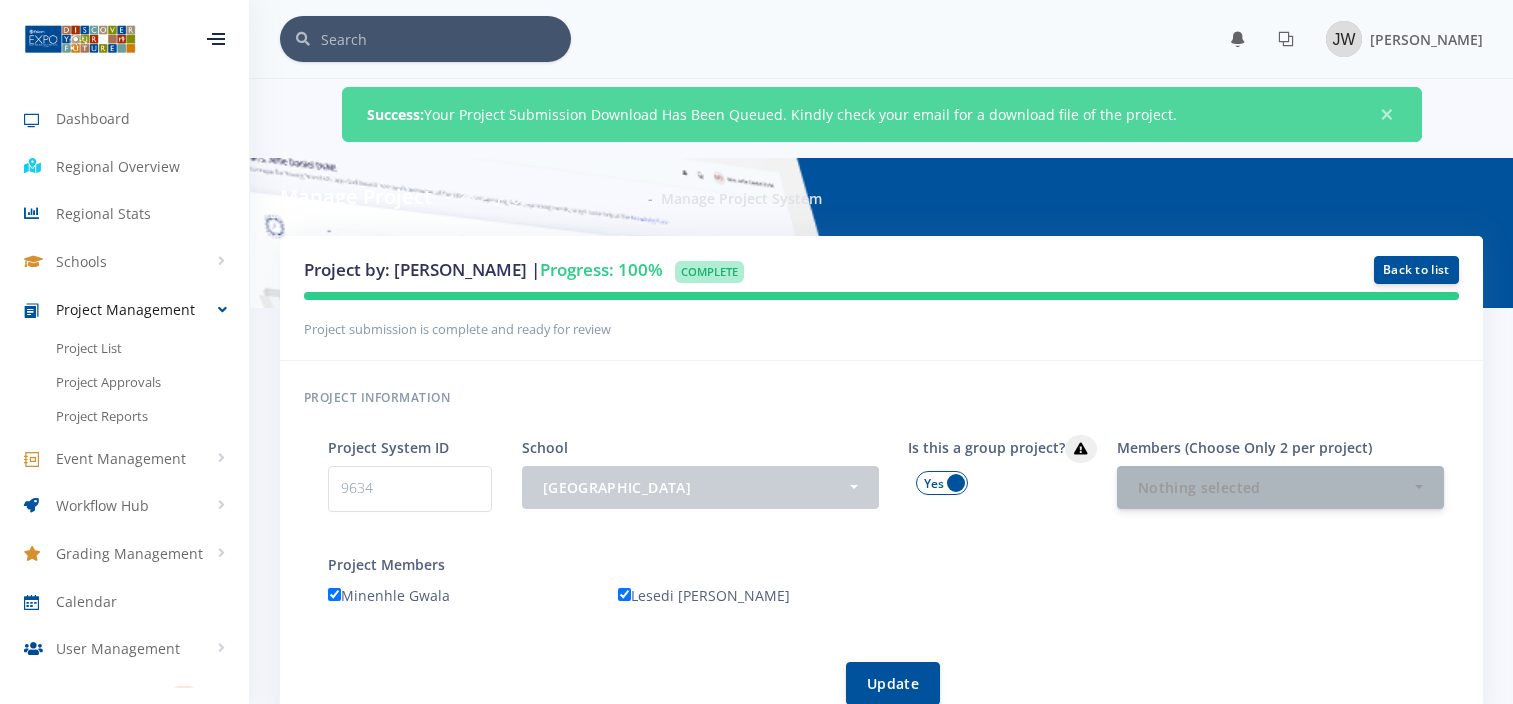 scroll, scrollTop: 0, scrollLeft: 0, axis: both 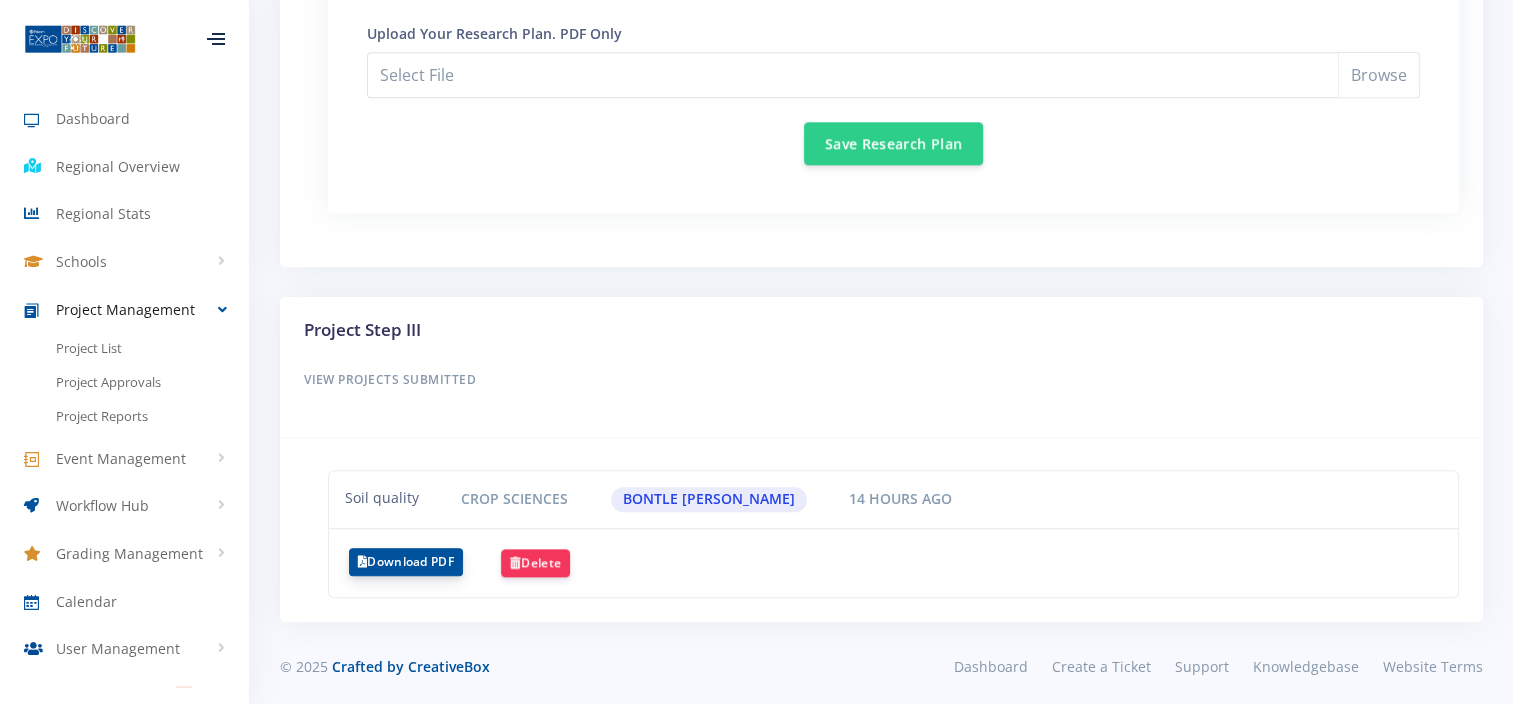 click on "Download PDF" at bounding box center (406, 562) 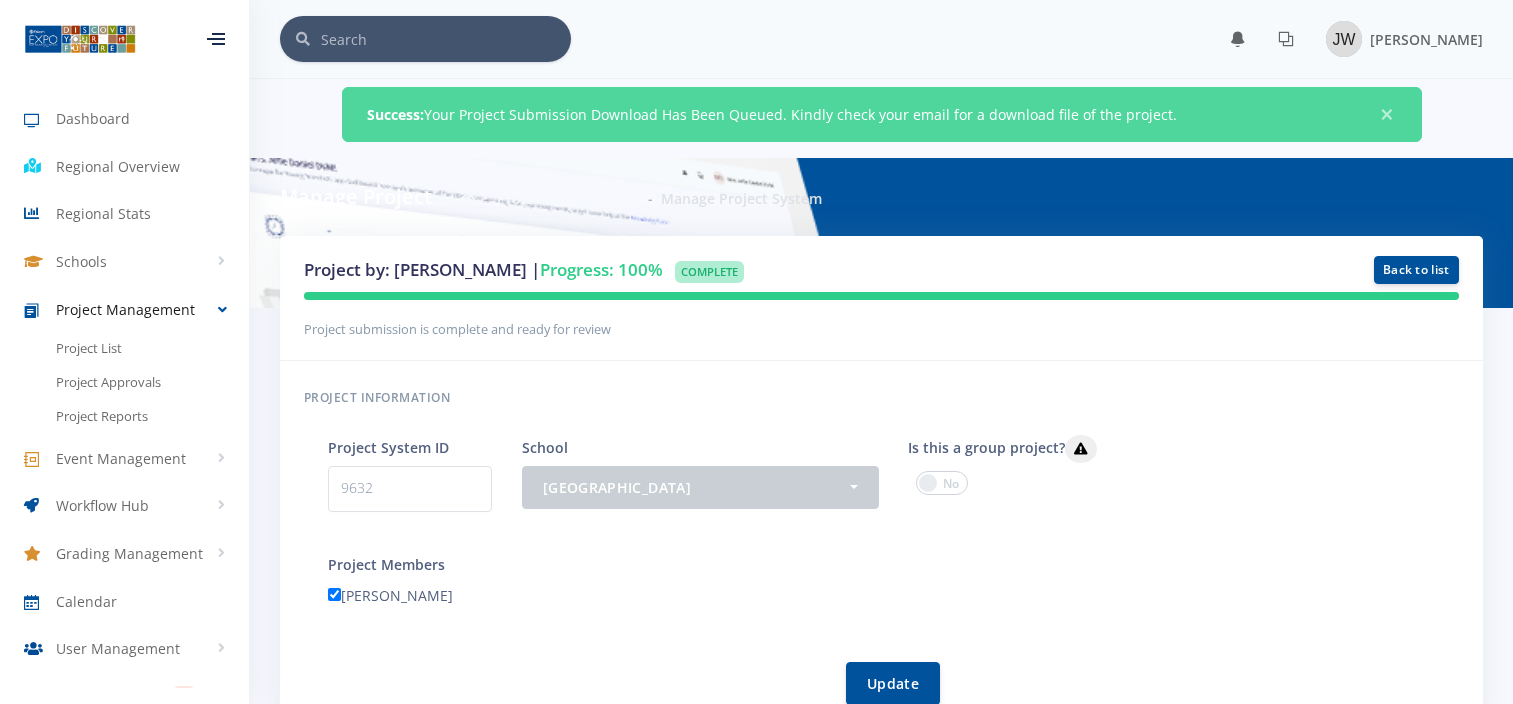 scroll, scrollTop: 0, scrollLeft: 0, axis: both 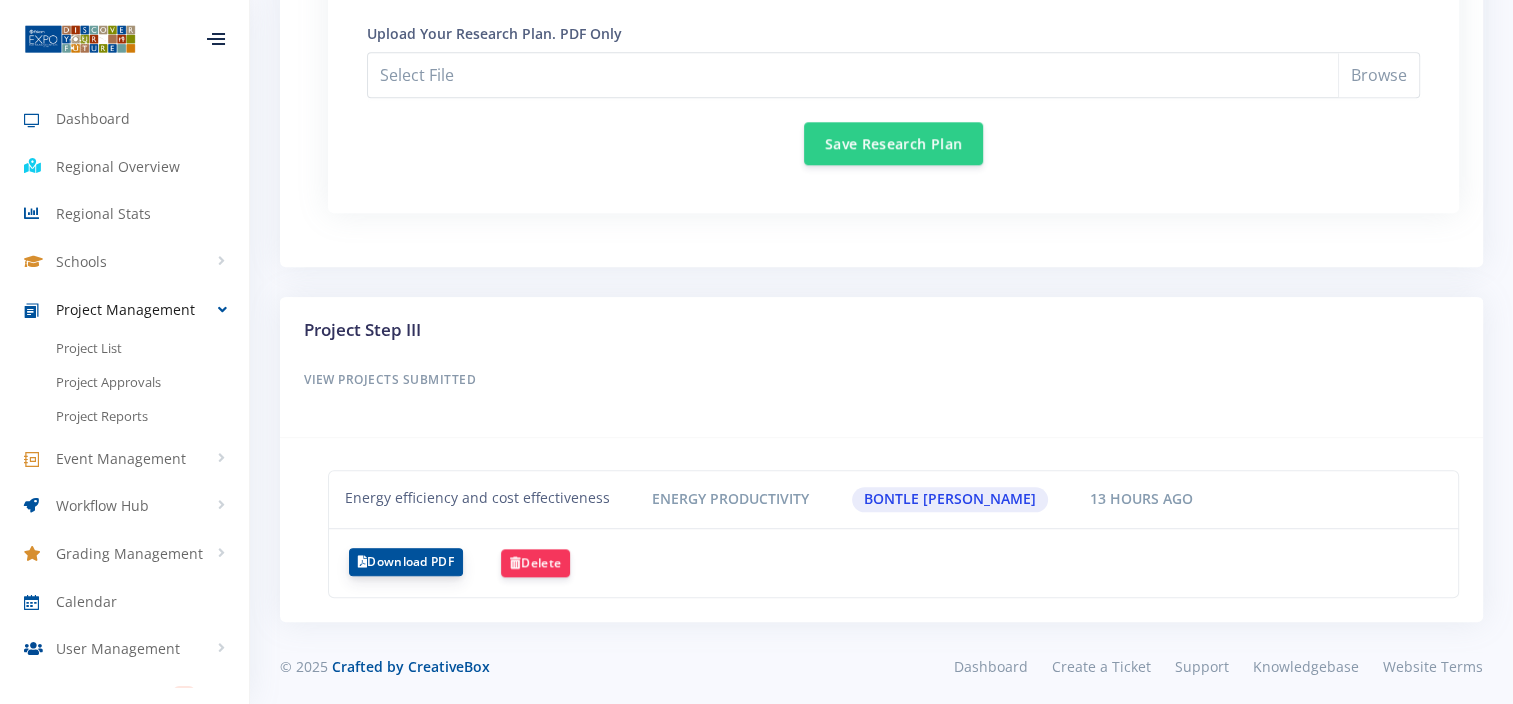click on "Download PDF" at bounding box center [406, 562] 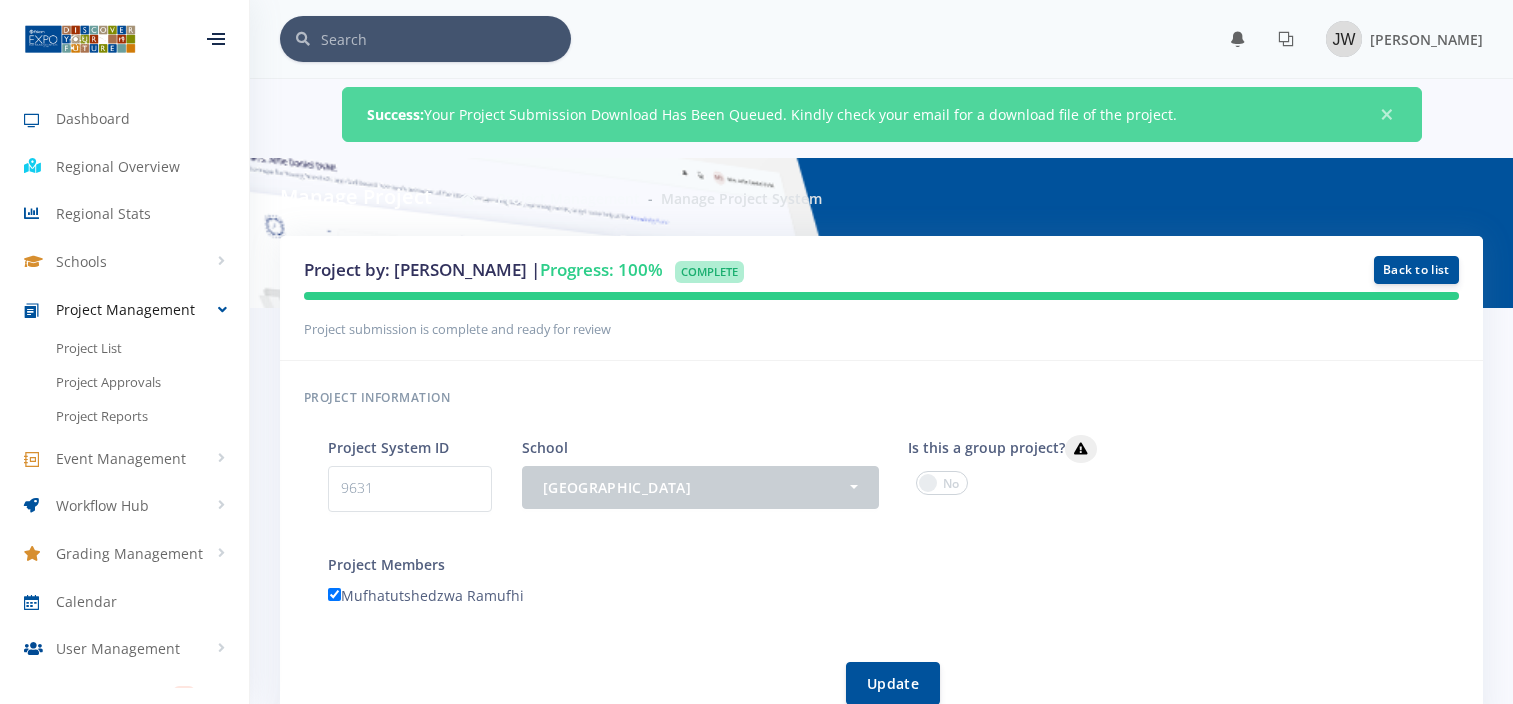 scroll, scrollTop: 0, scrollLeft: 0, axis: both 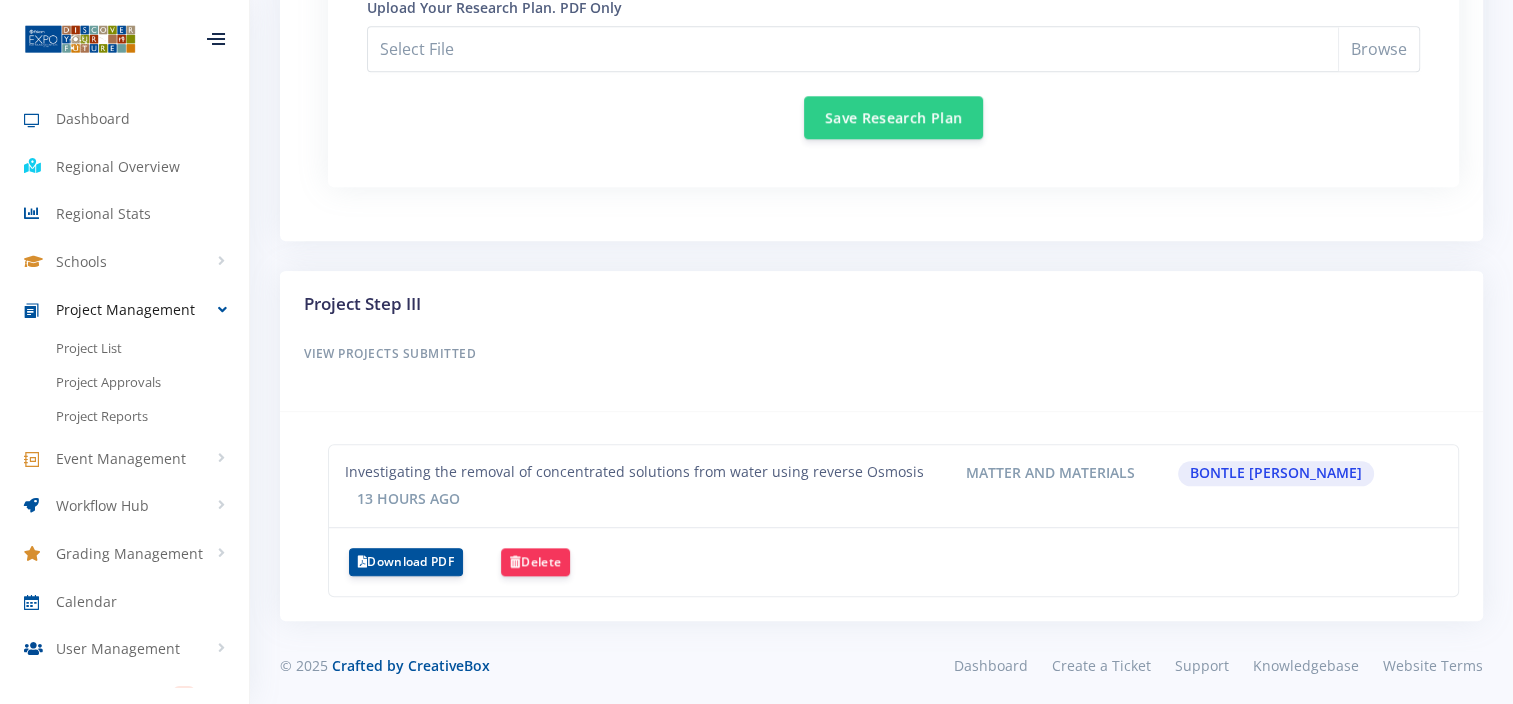 drag, startPoint x: 427, startPoint y: 556, endPoint x: 466, endPoint y: 533, distance: 45.276924 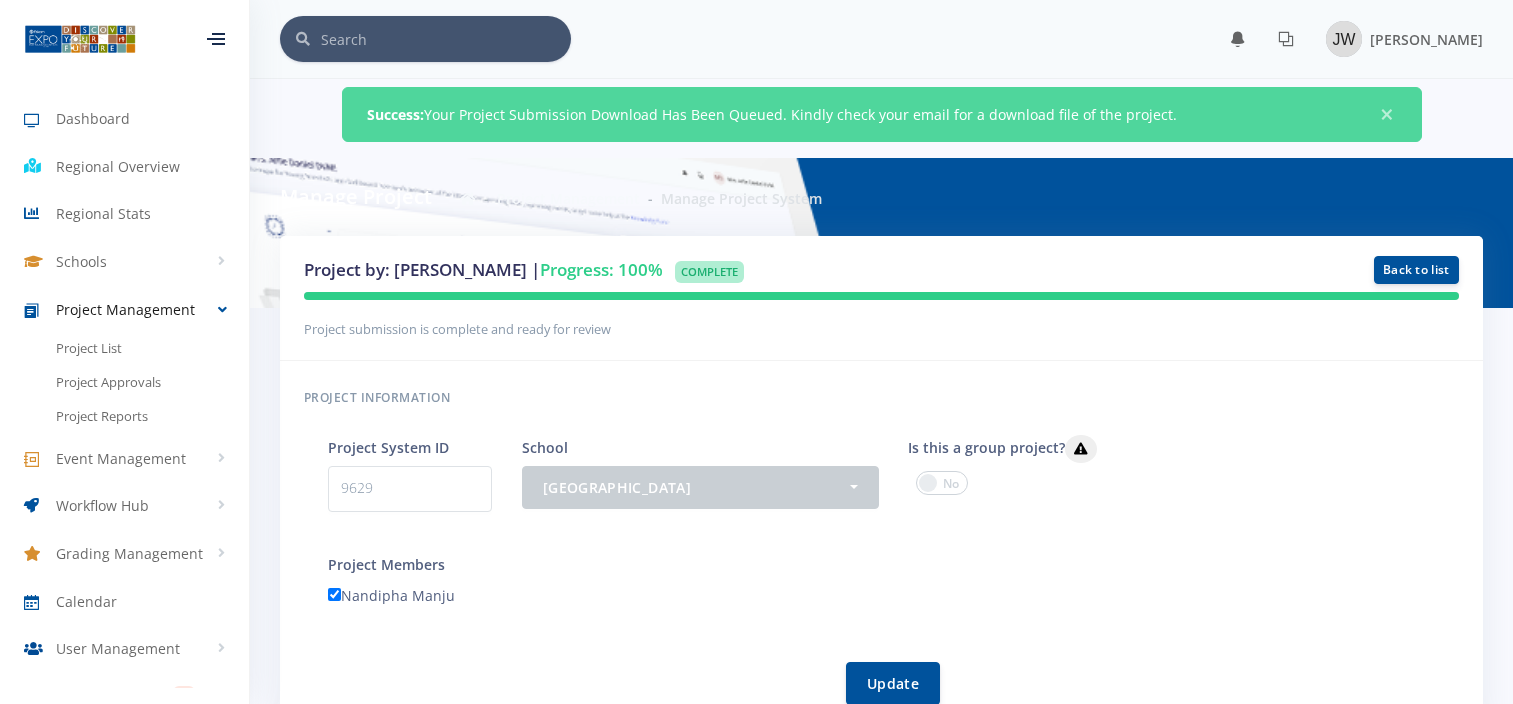 scroll, scrollTop: 0, scrollLeft: 0, axis: both 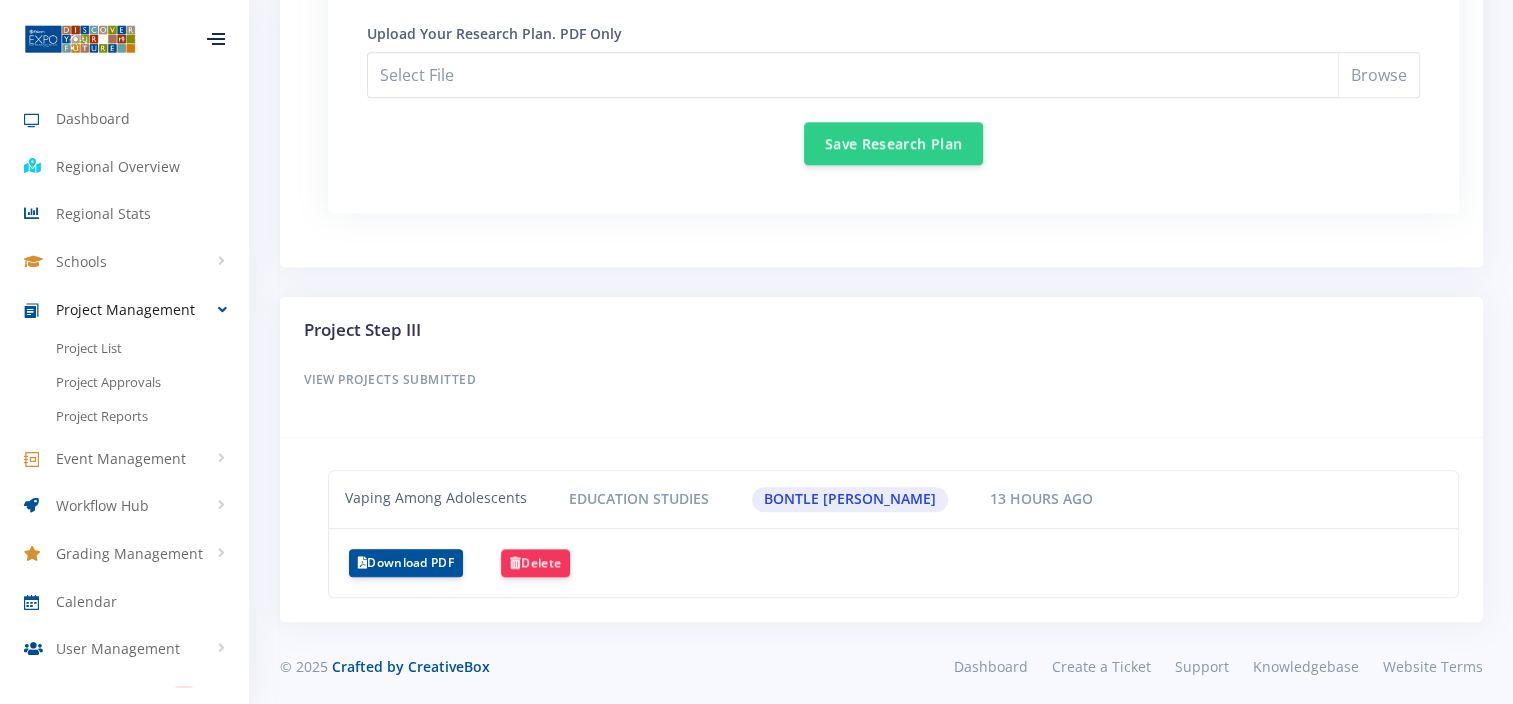 drag, startPoint x: 448, startPoint y: 549, endPoint x: 476, endPoint y: 545, distance: 28.284271 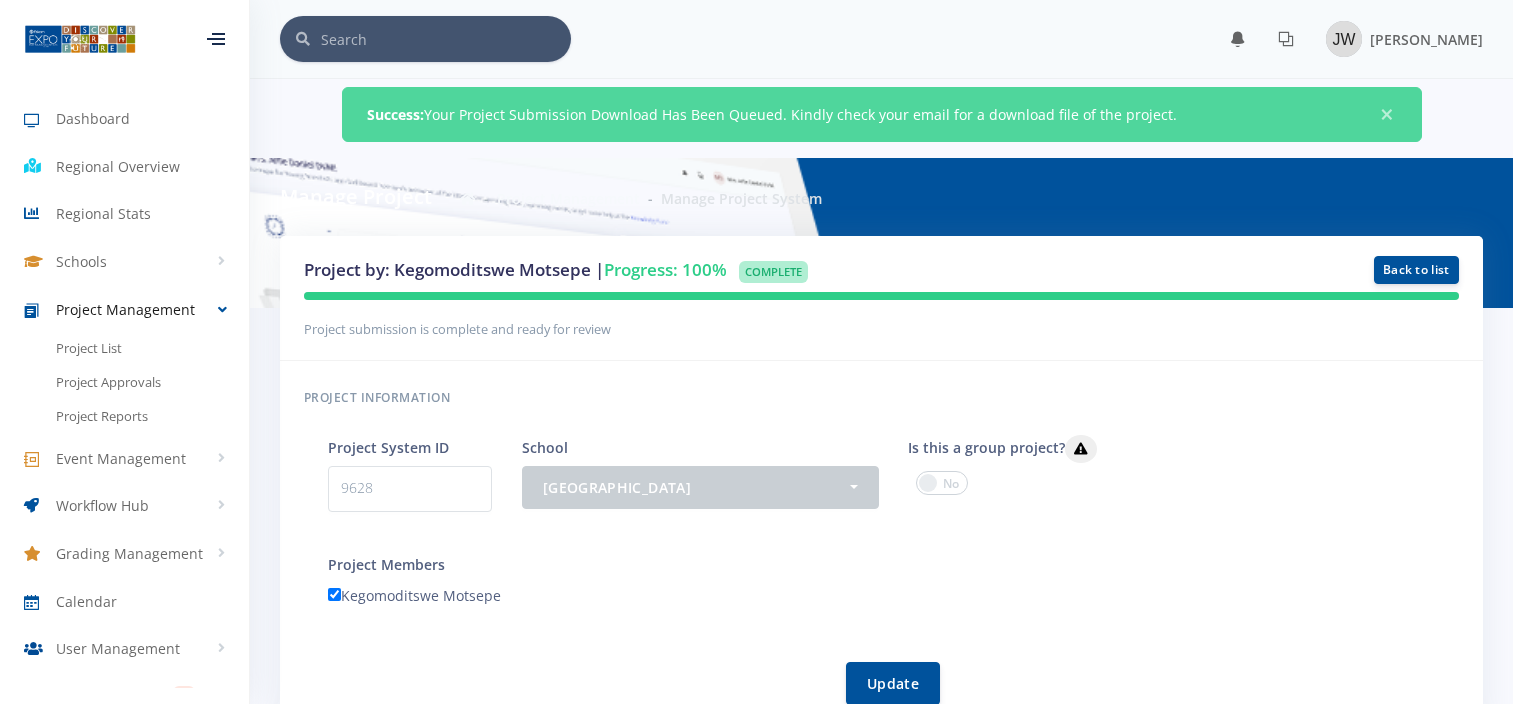 scroll, scrollTop: 0, scrollLeft: 0, axis: both 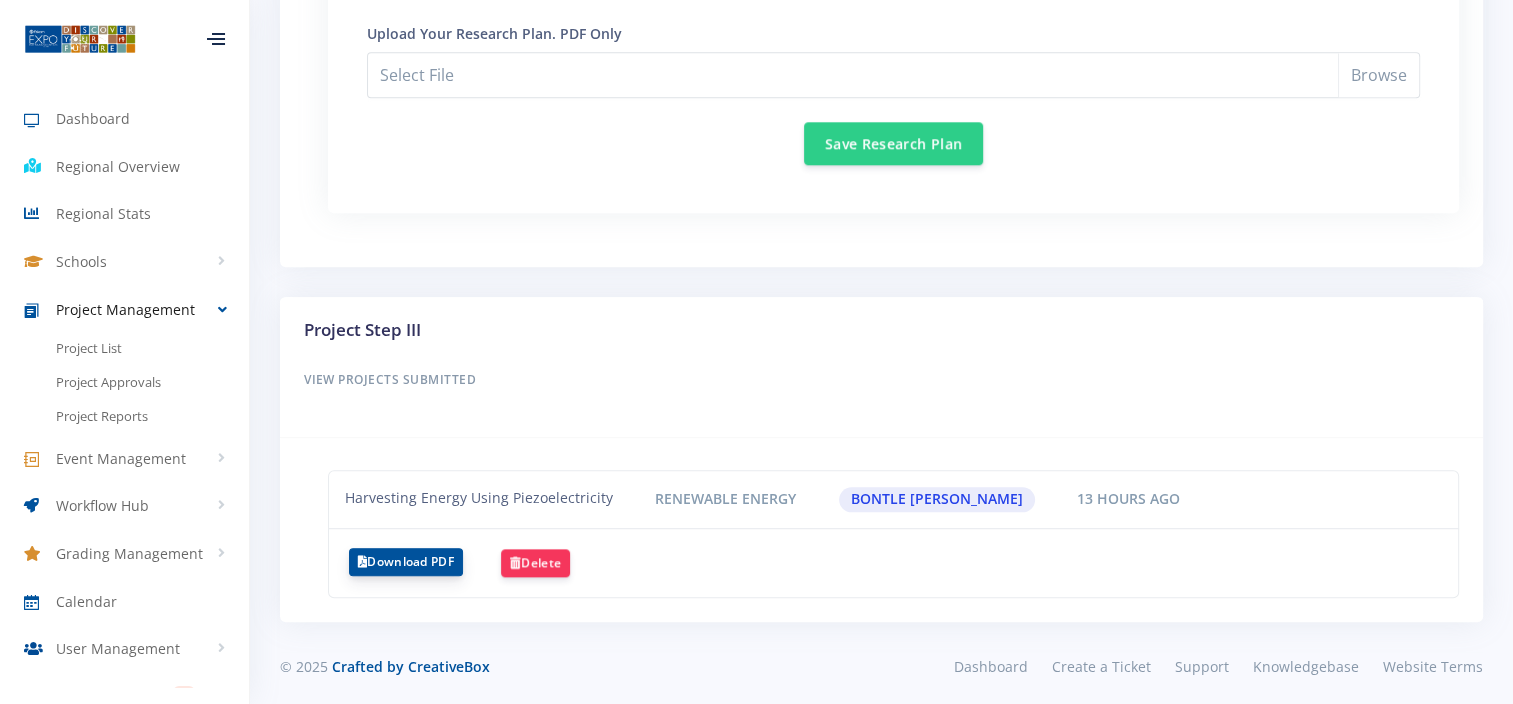 click on "Download PDF" at bounding box center (406, 562) 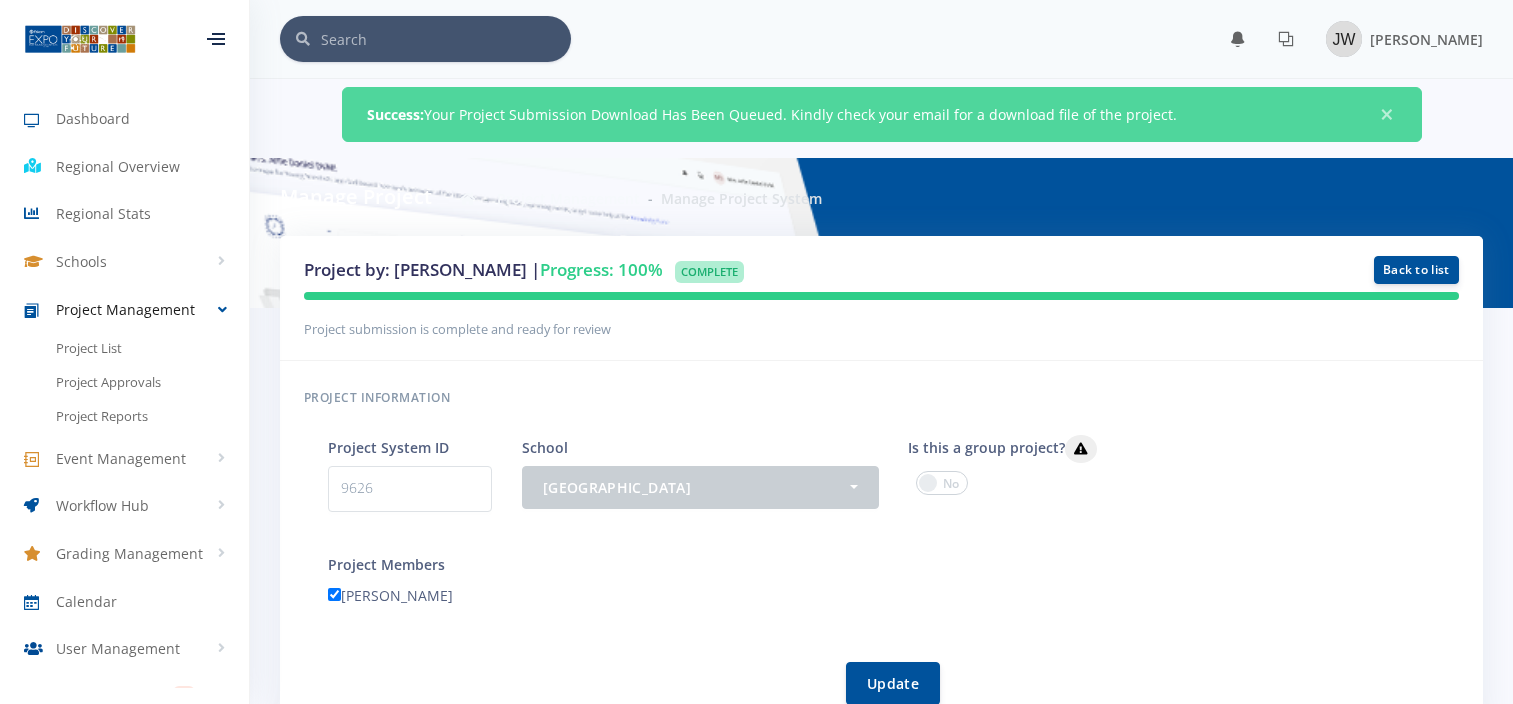 scroll, scrollTop: 0, scrollLeft: 0, axis: both 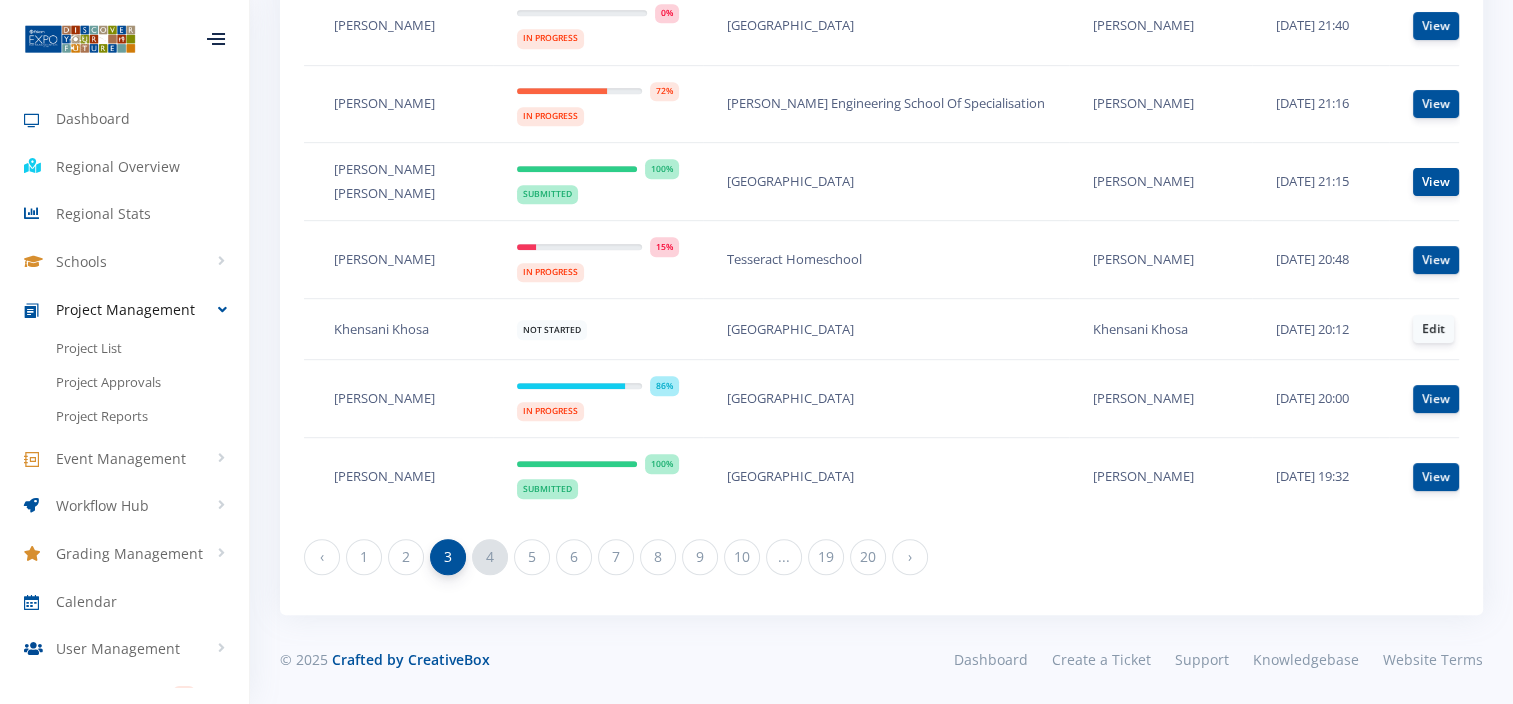 click on "4" at bounding box center (490, 557) 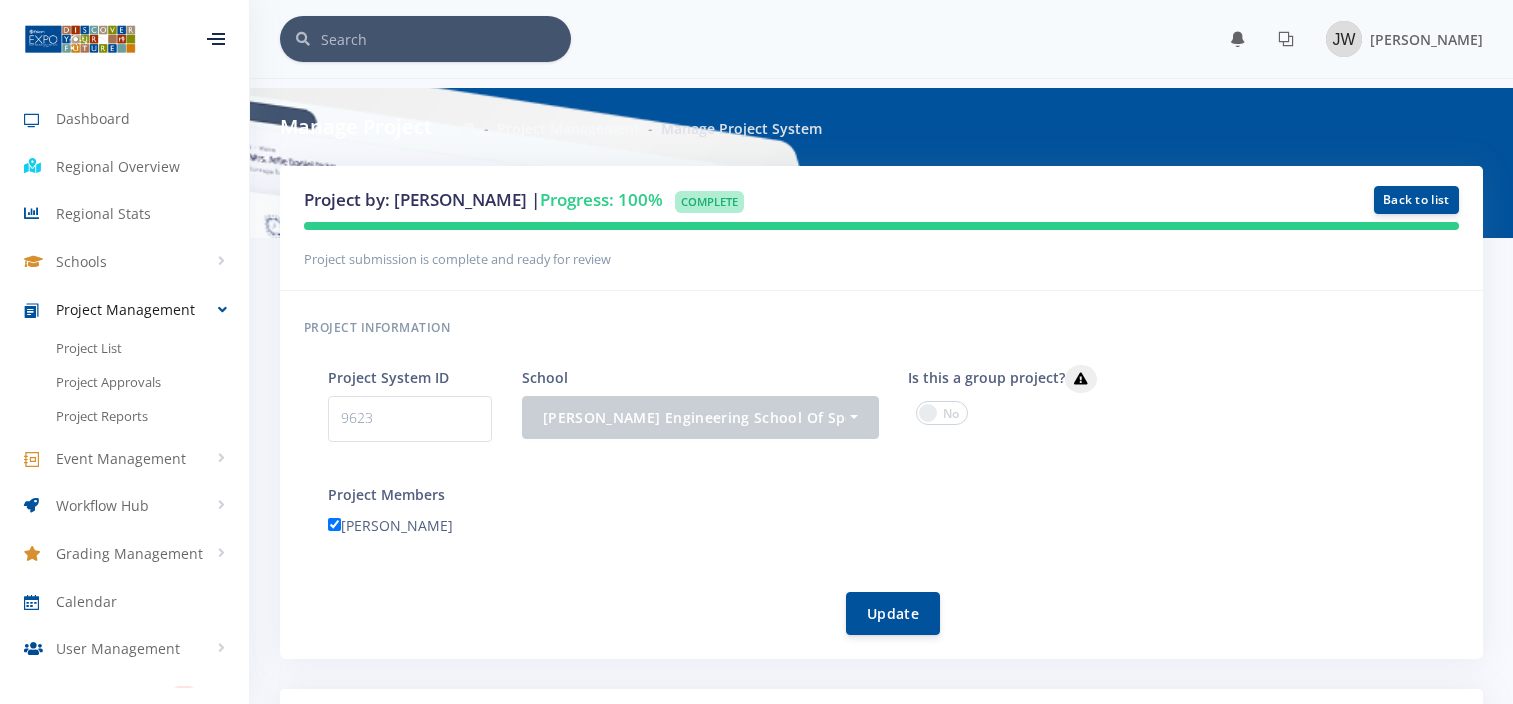 scroll, scrollTop: 0, scrollLeft: 0, axis: both 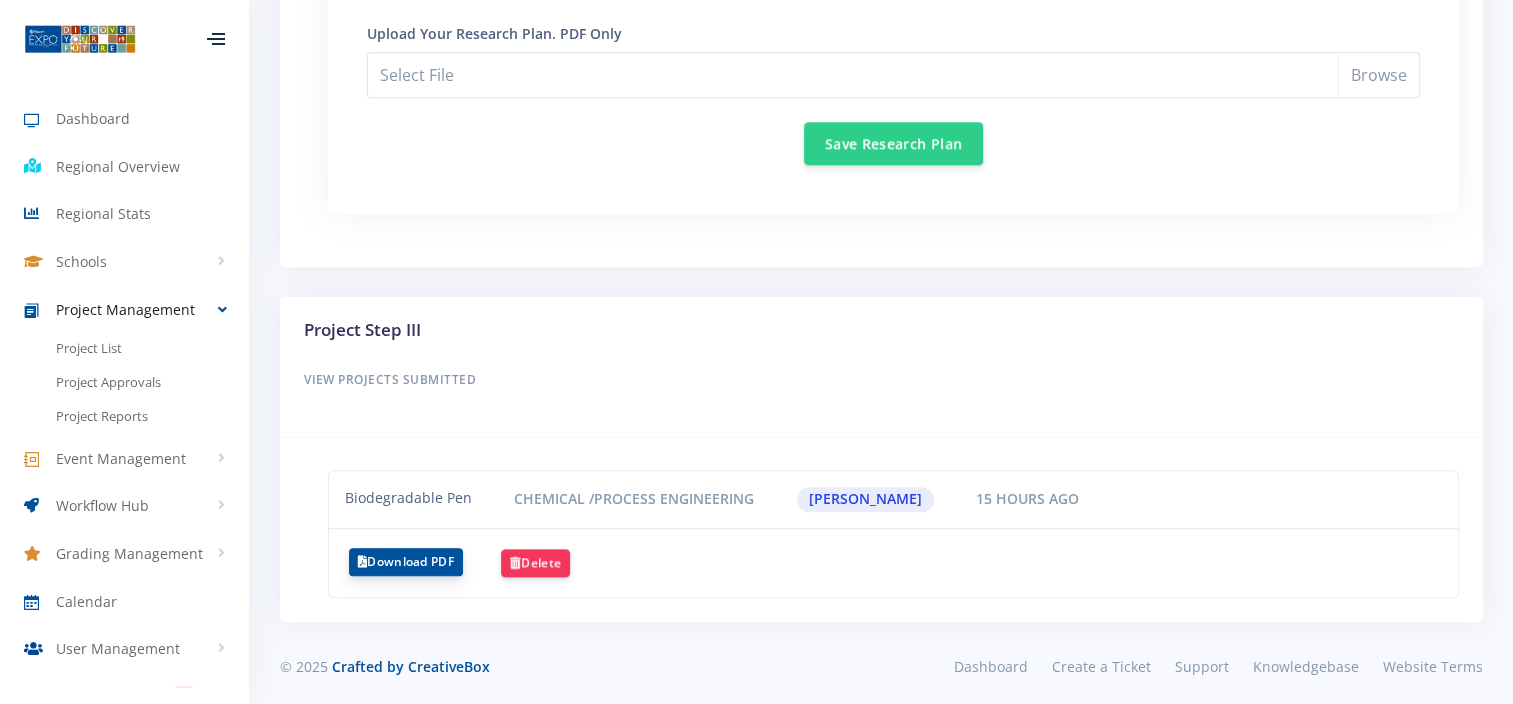 click on "Download PDF" at bounding box center (406, 562) 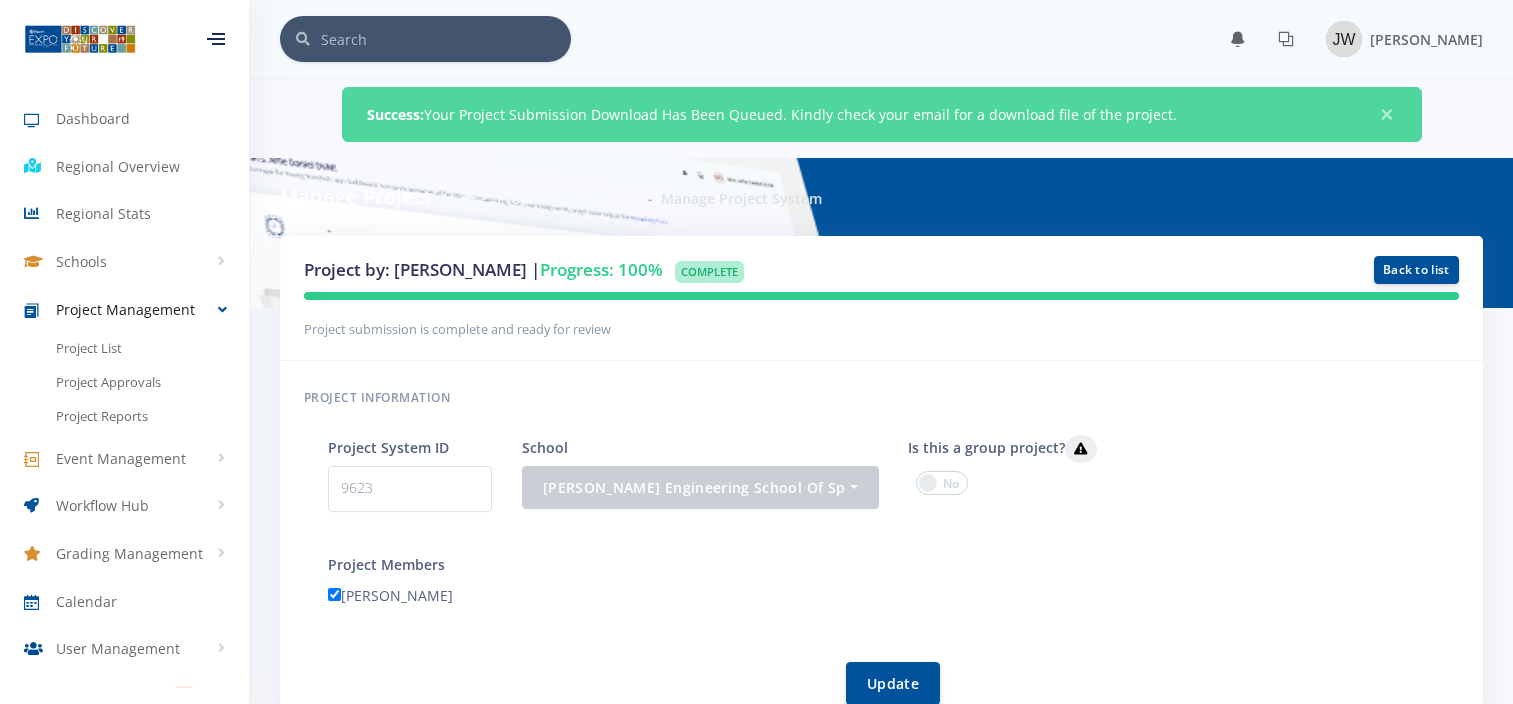 scroll, scrollTop: 0, scrollLeft: 0, axis: both 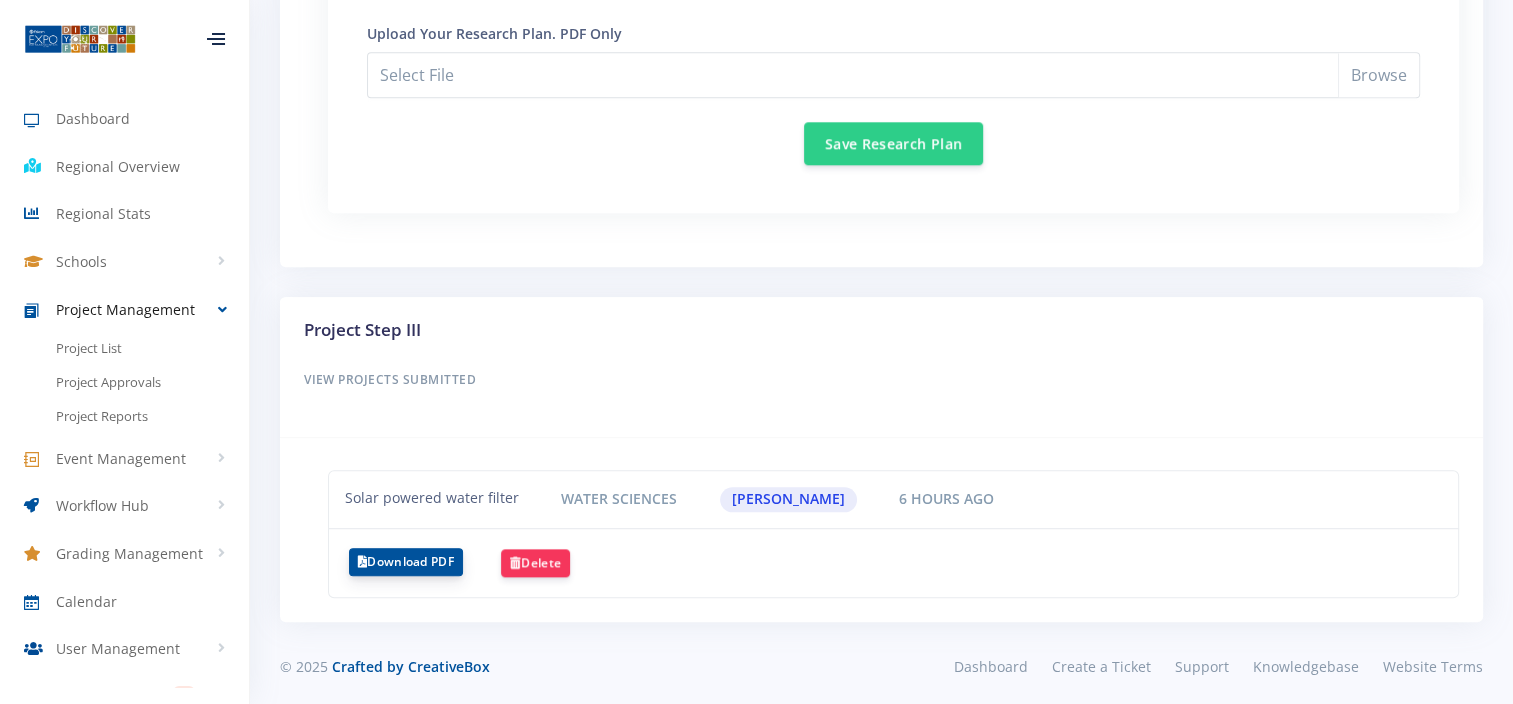drag, startPoint x: 384, startPoint y: 557, endPoint x: 395, endPoint y: 554, distance: 11.401754 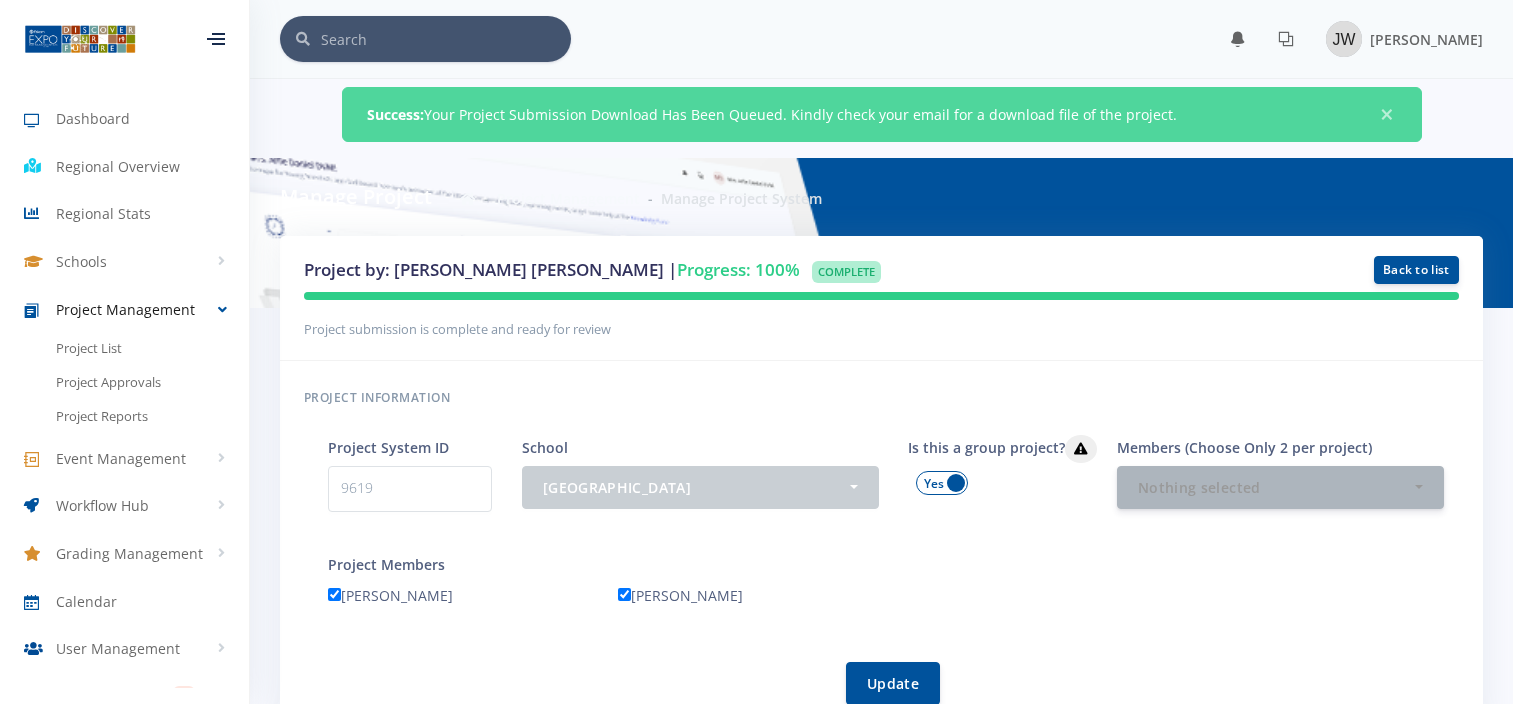 scroll, scrollTop: 0, scrollLeft: 0, axis: both 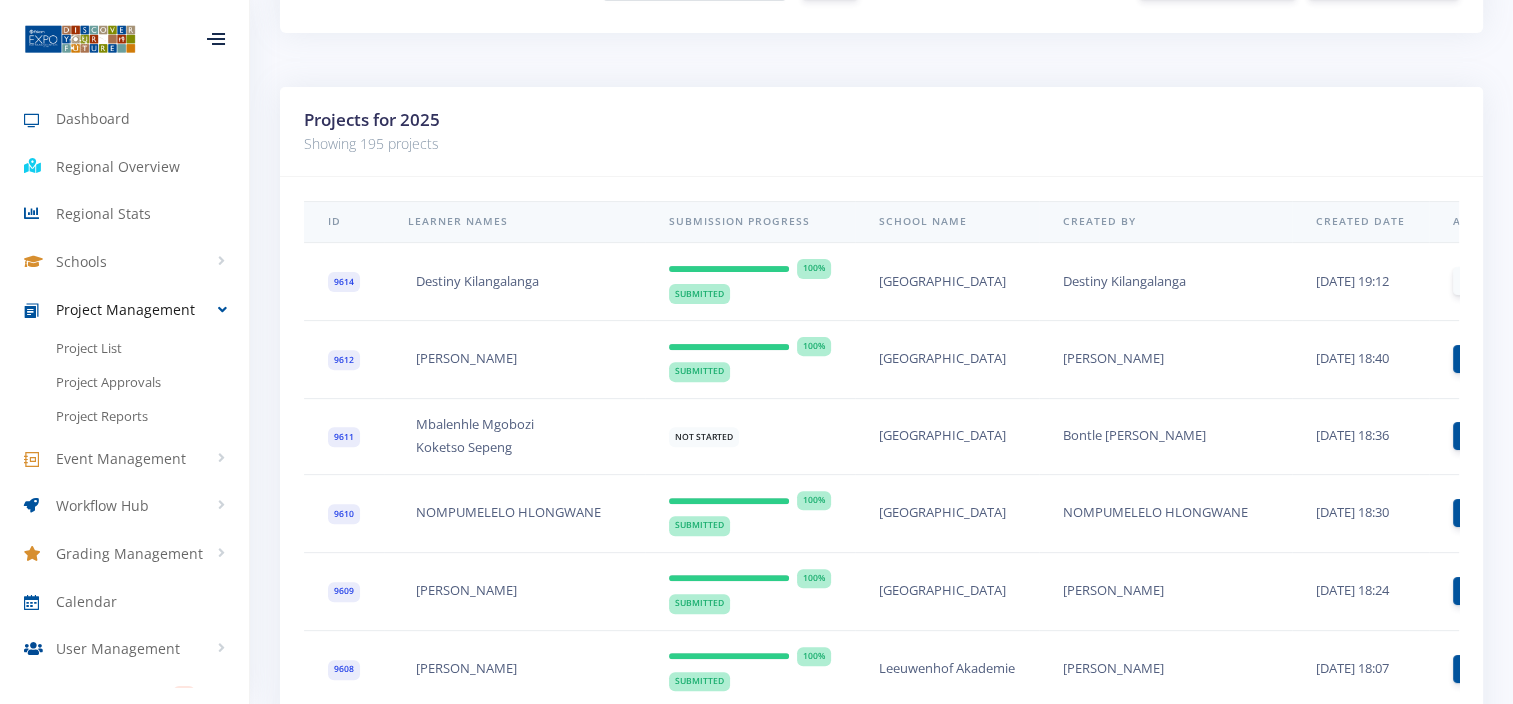 drag, startPoint x: 801, startPoint y: 11, endPoint x: 1046, endPoint y: 9, distance: 245.00816 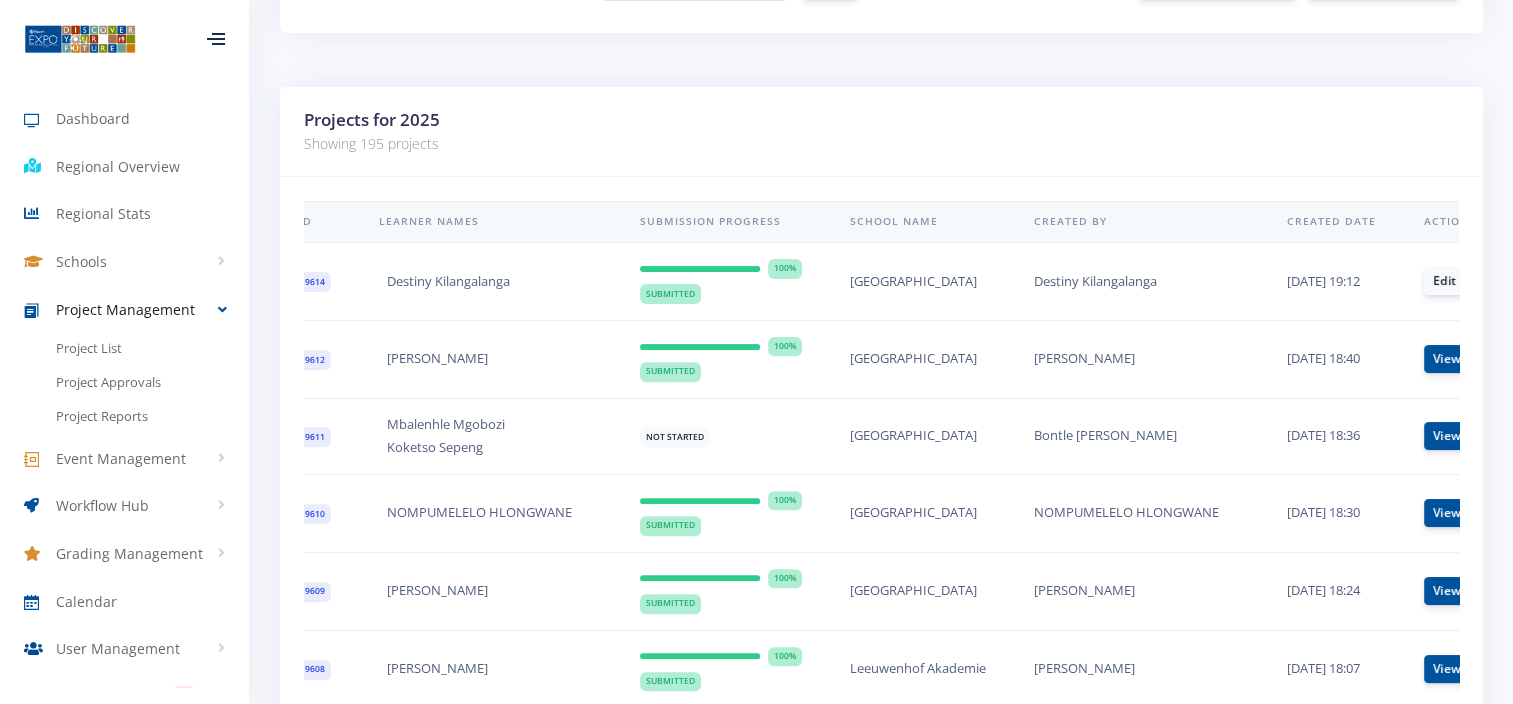 scroll, scrollTop: 0, scrollLeft: 0, axis: both 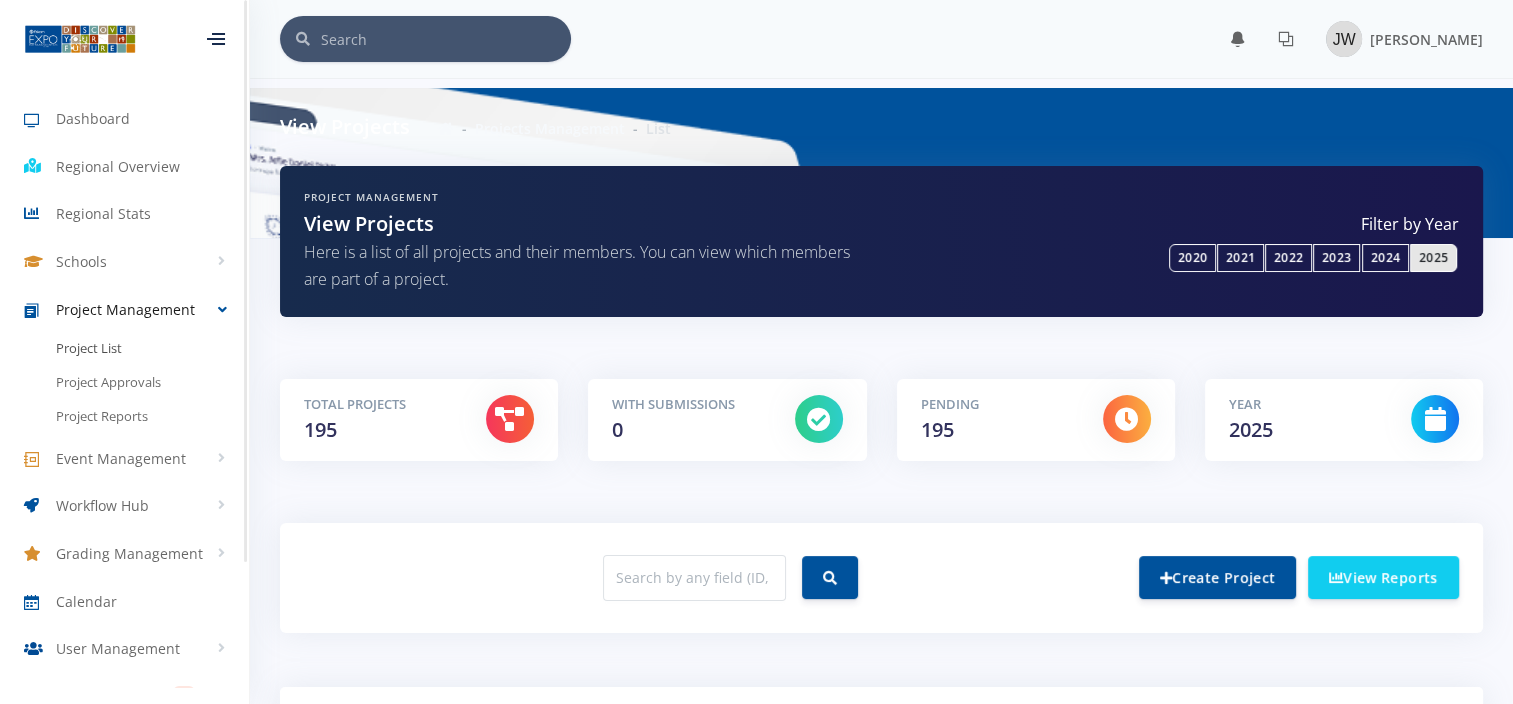 click on "Project List" at bounding box center (89, 349) 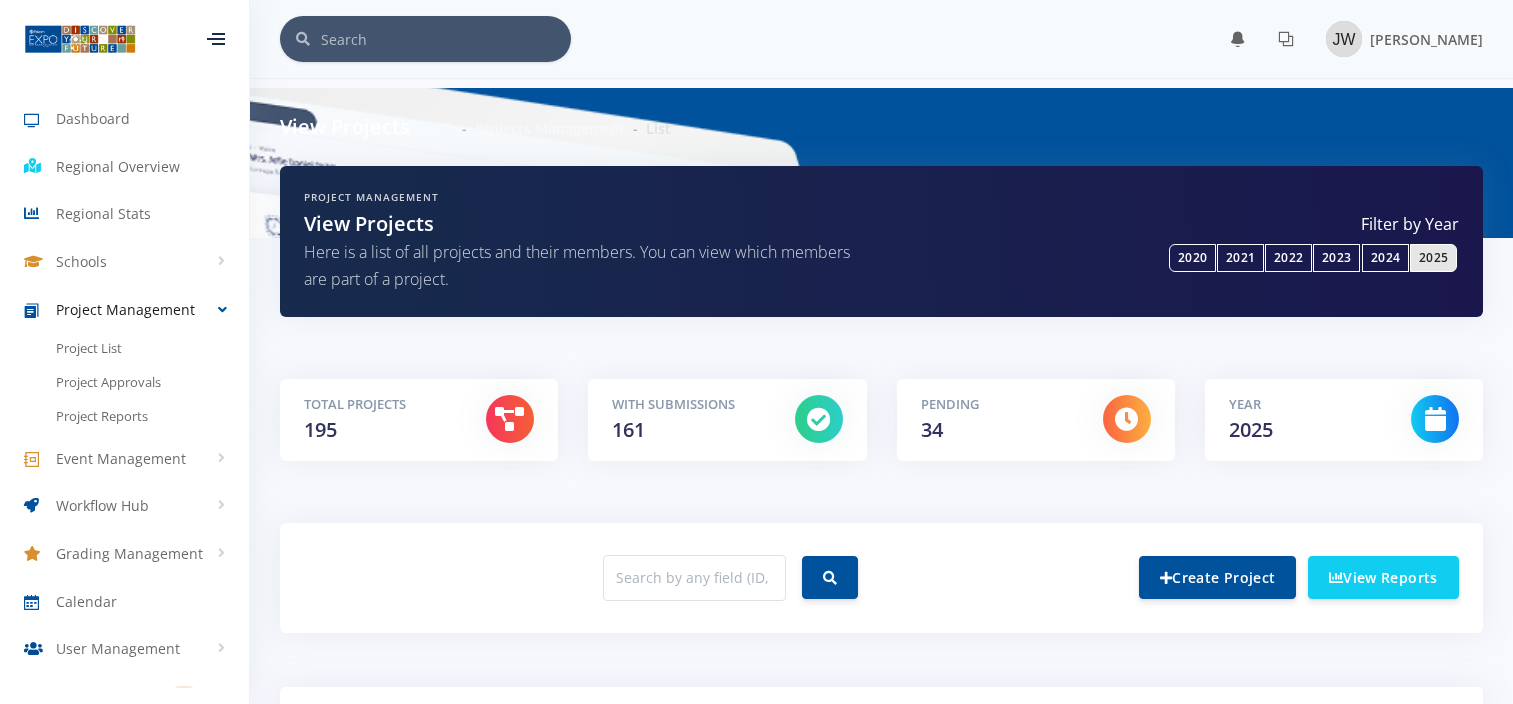 scroll, scrollTop: 0, scrollLeft: 0, axis: both 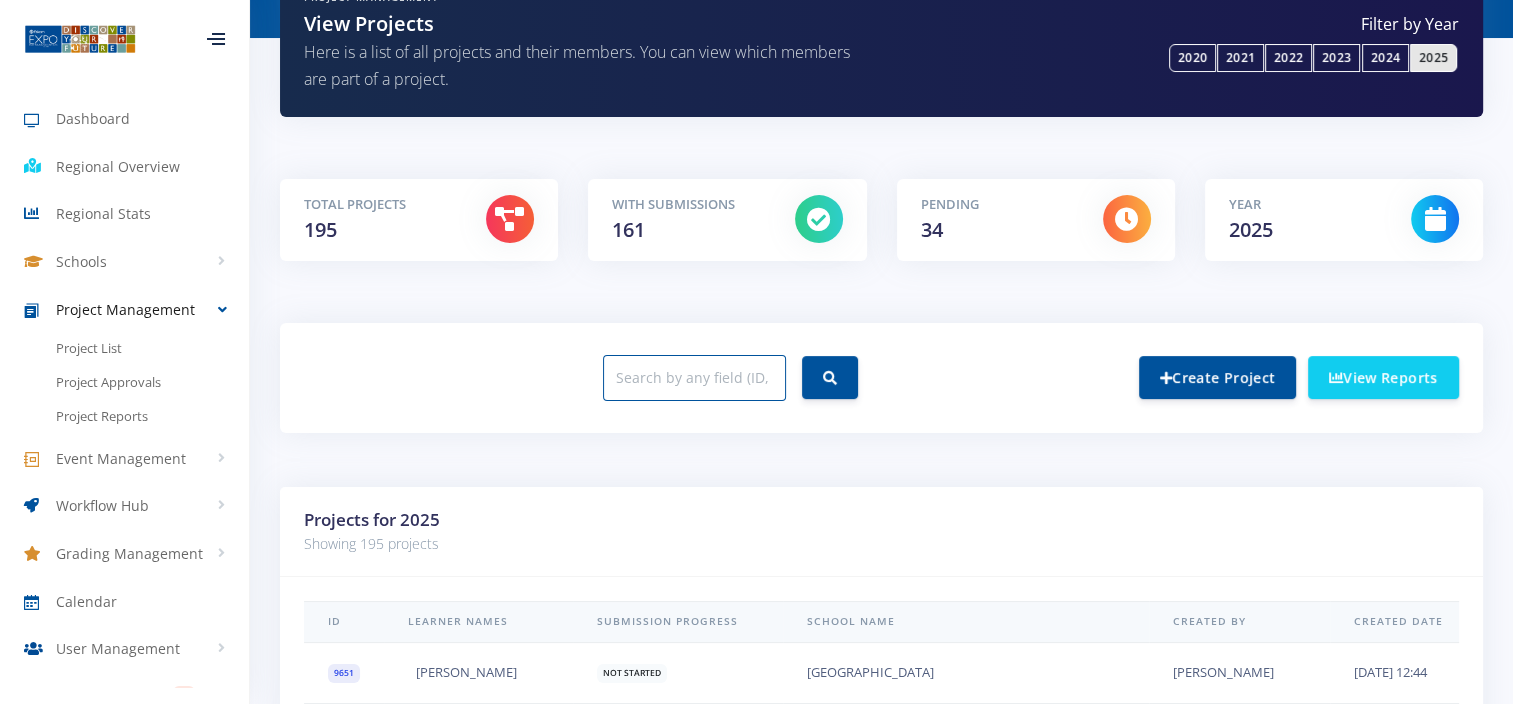 click at bounding box center [694, 378] 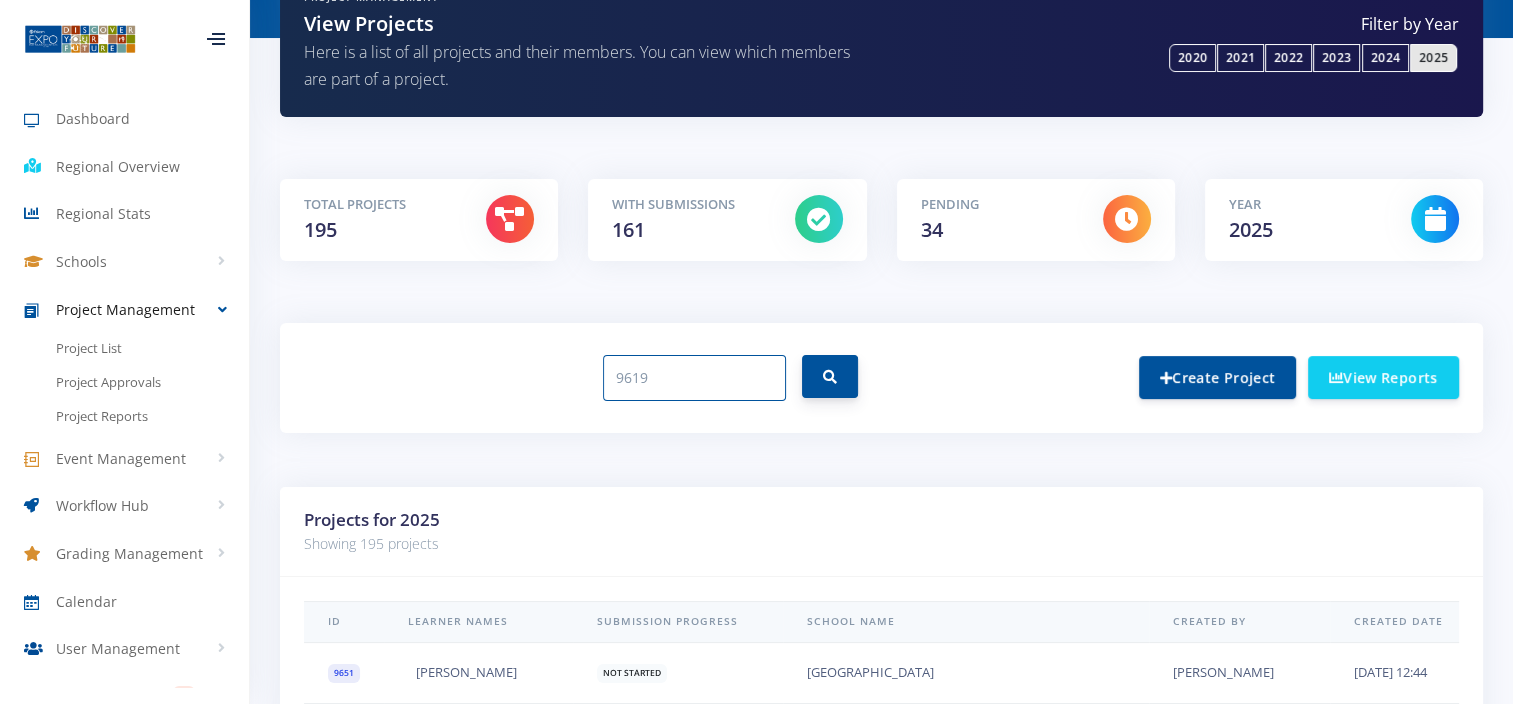 type on "9619" 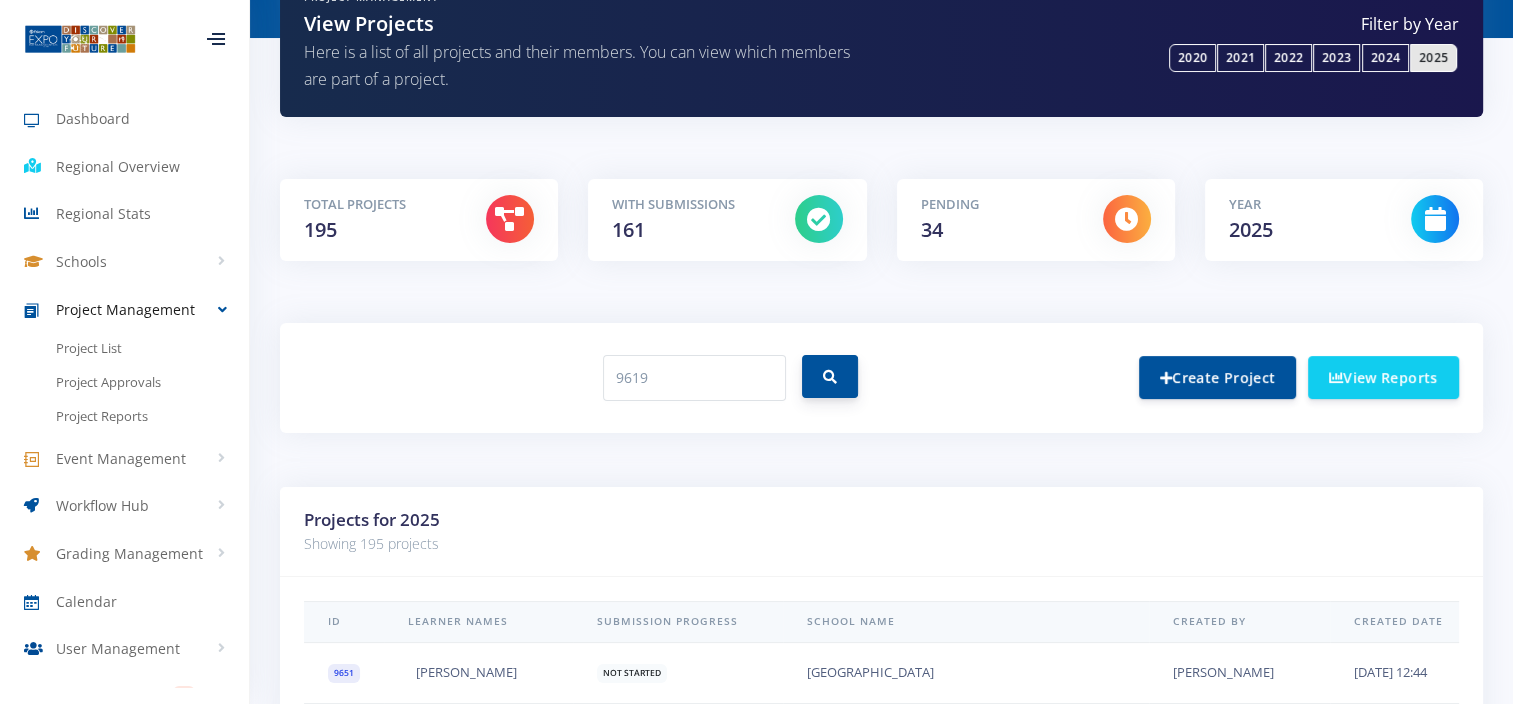 click at bounding box center (830, 377) 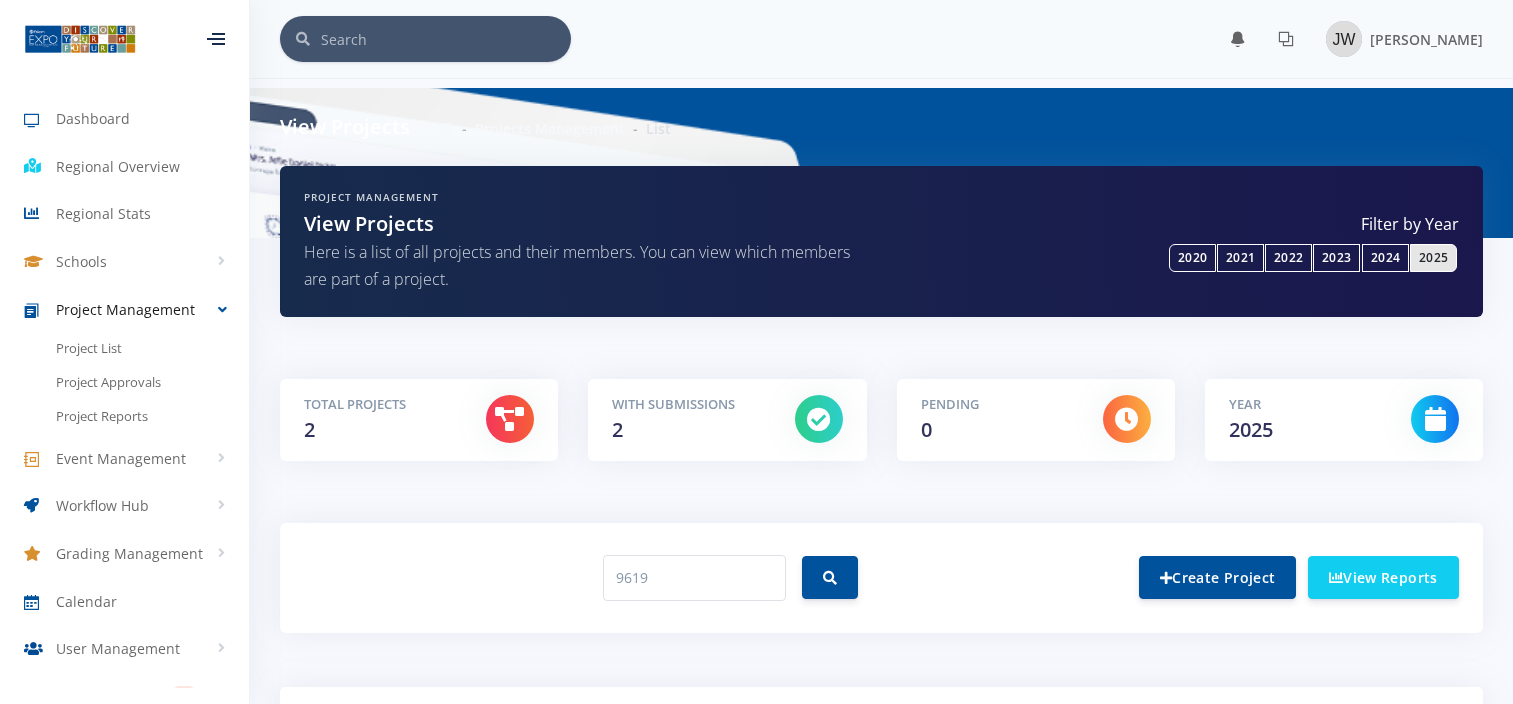 scroll, scrollTop: 0, scrollLeft: 0, axis: both 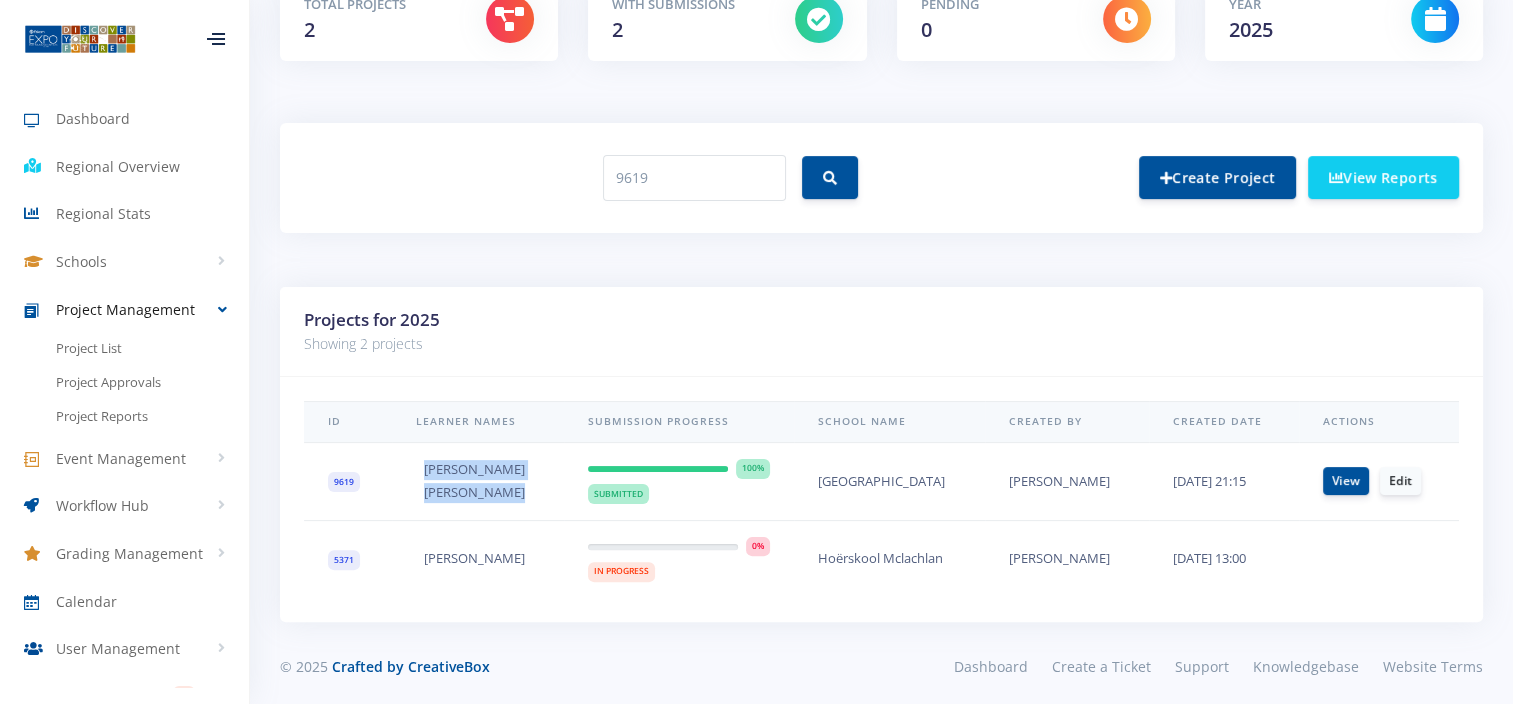 drag, startPoint x: 516, startPoint y: 490, endPoint x: 419, endPoint y: 469, distance: 99.24717 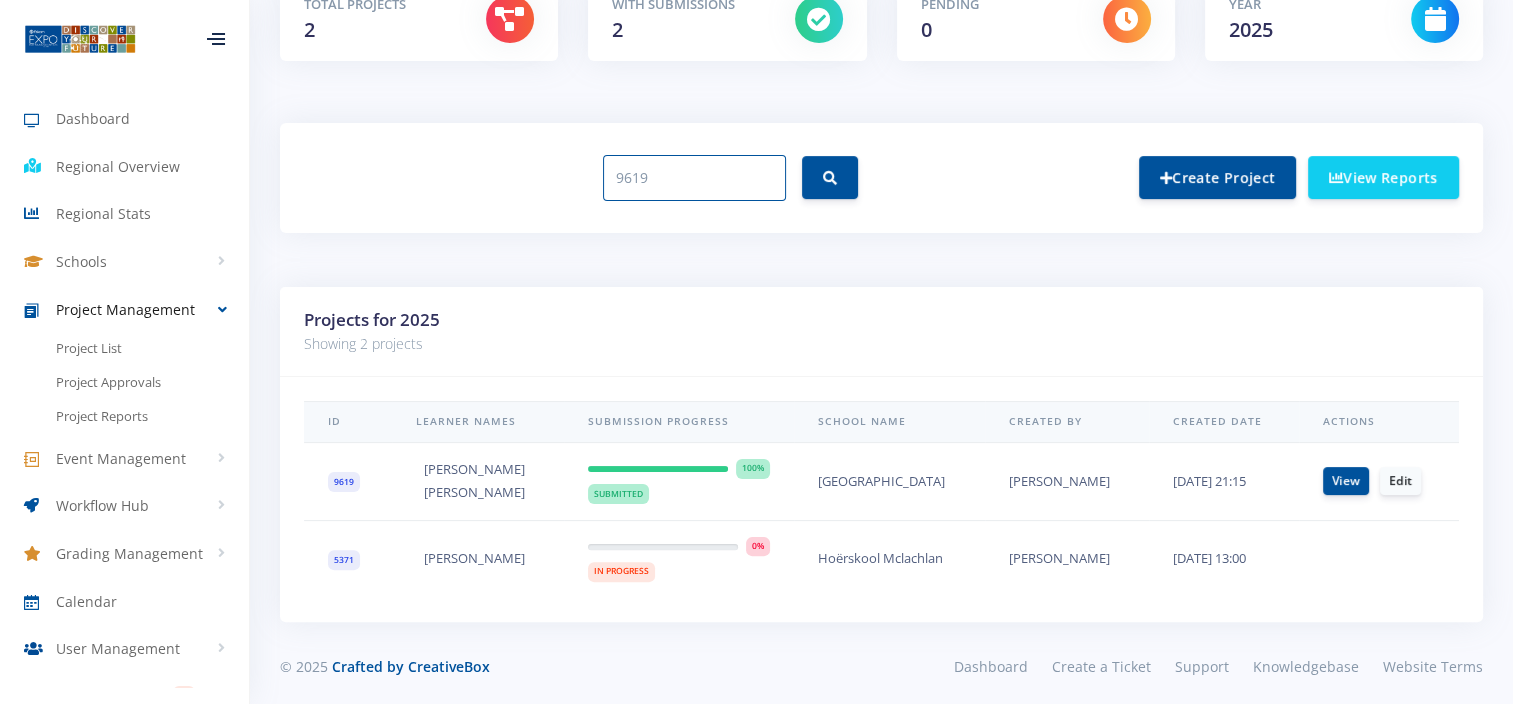 drag, startPoint x: 681, startPoint y: 186, endPoint x: 512, endPoint y: 179, distance: 169.14491 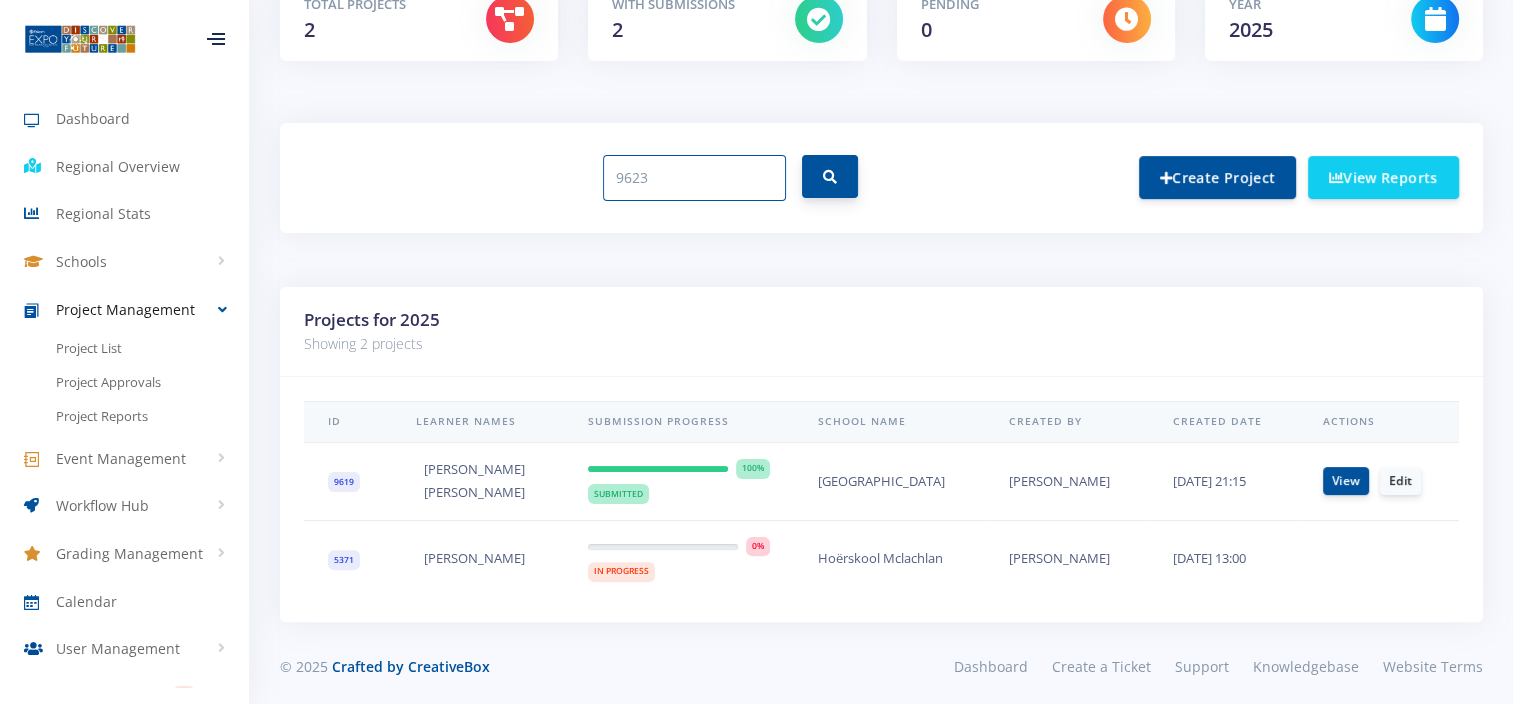 type on "9623" 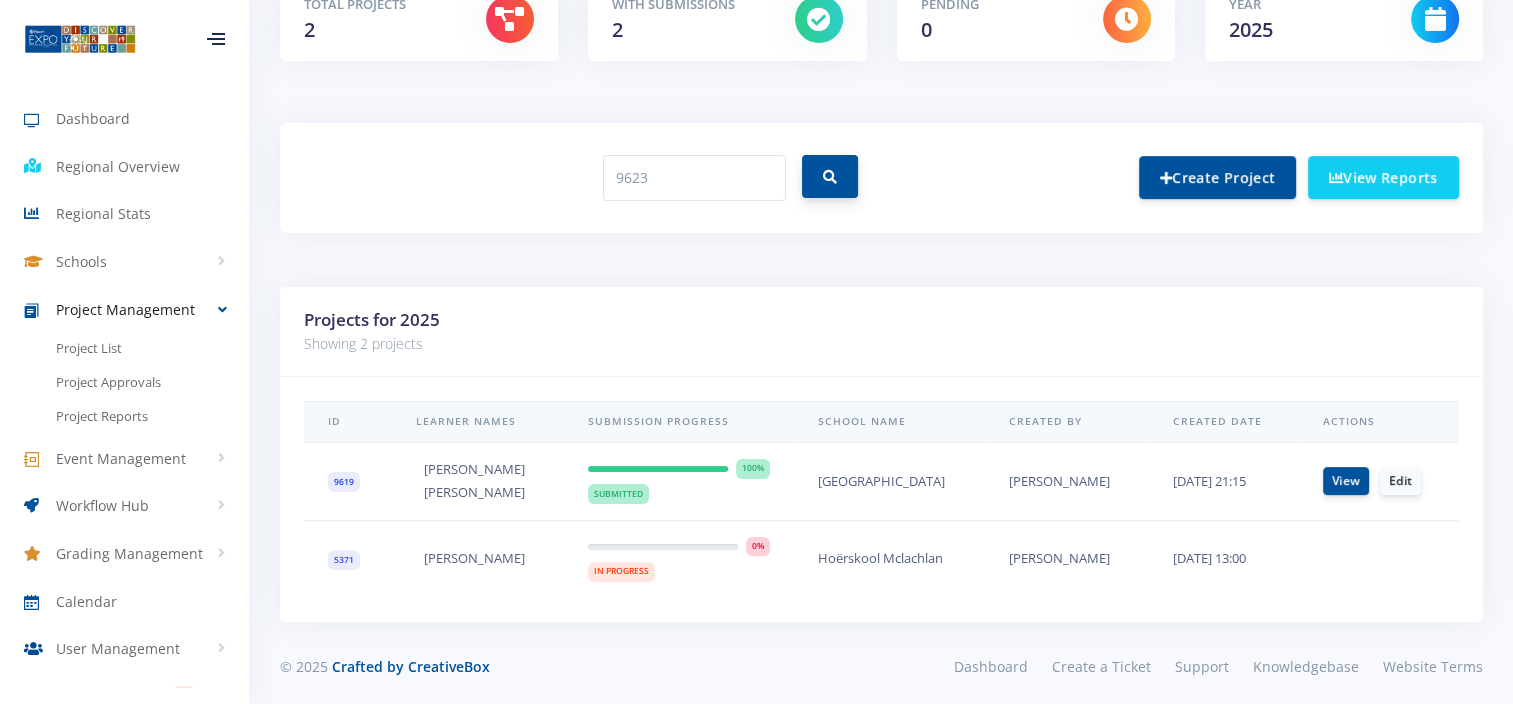 click at bounding box center [830, 177] 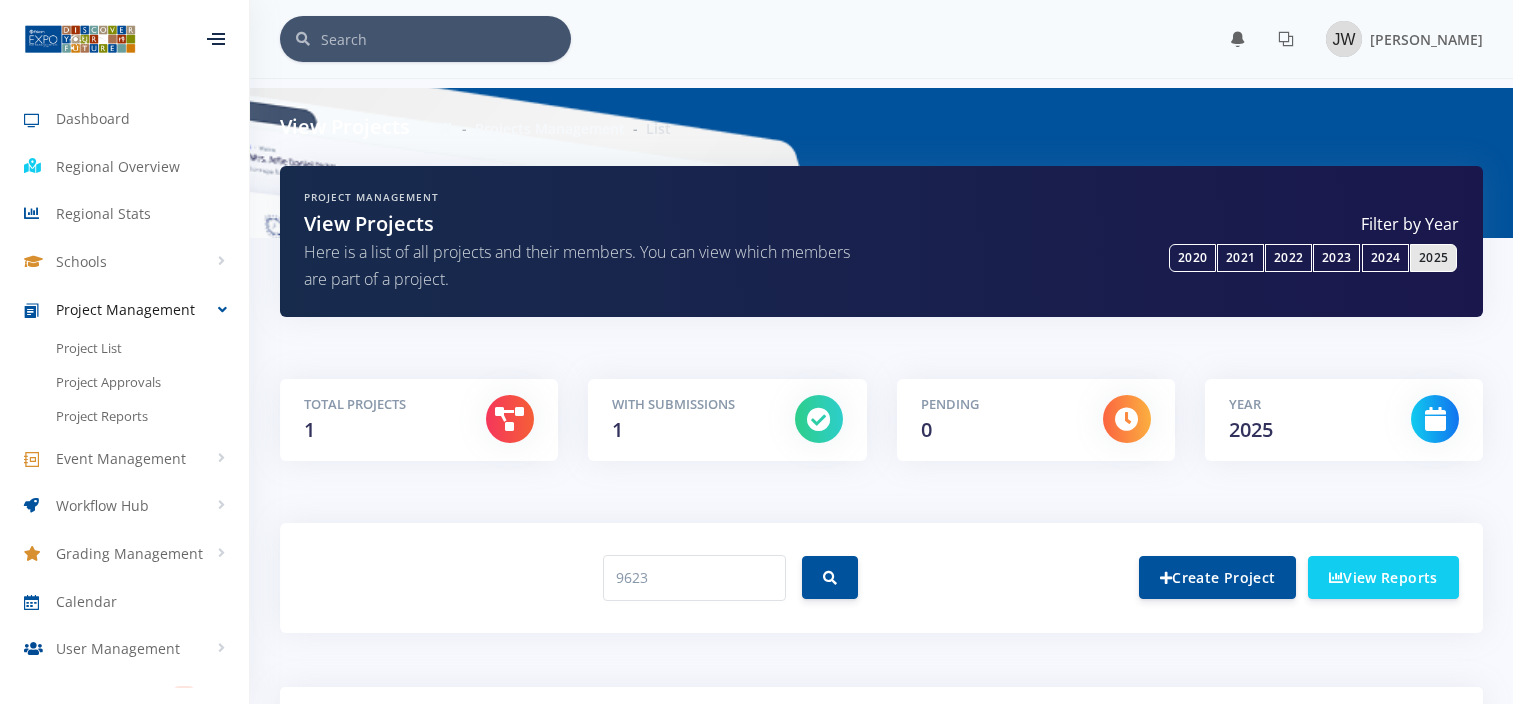 scroll, scrollTop: 0, scrollLeft: 0, axis: both 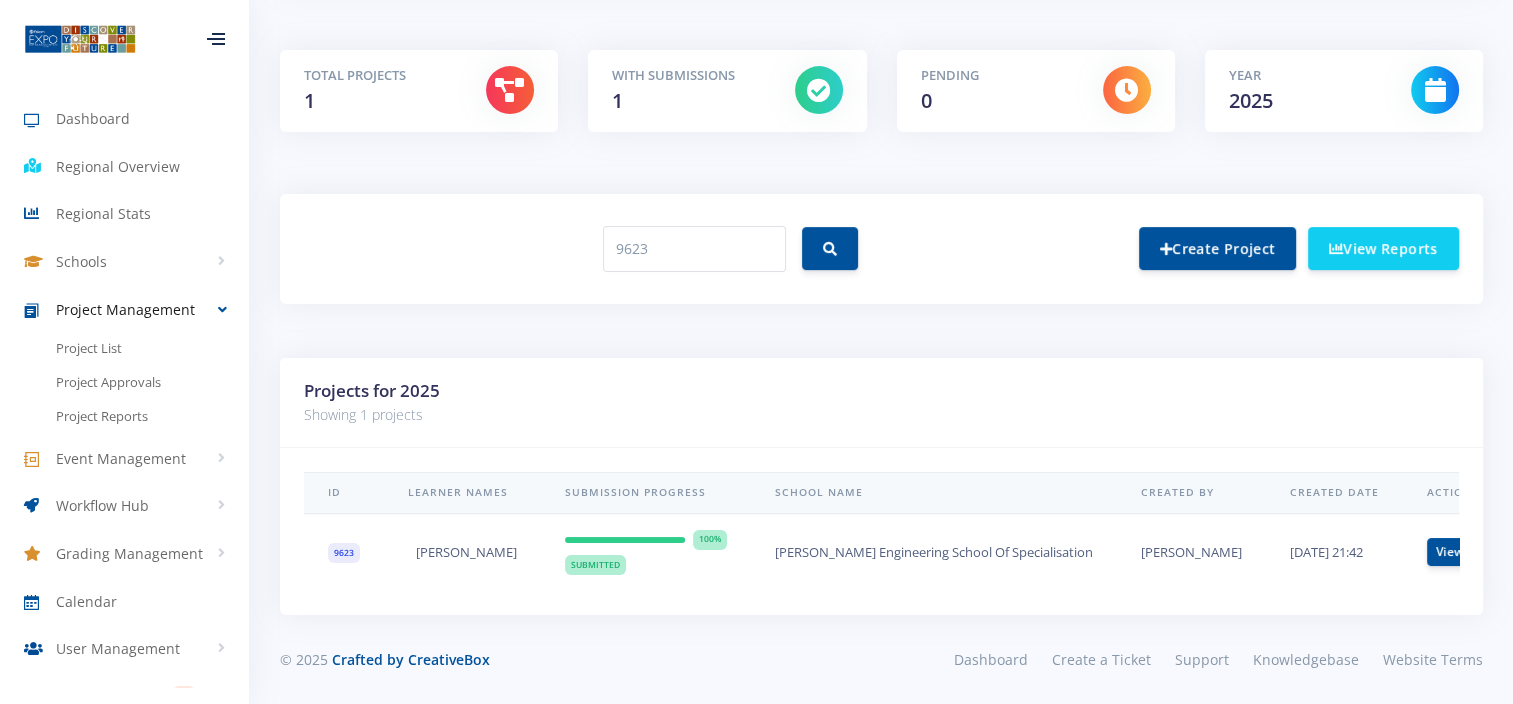 drag, startPoint x: 540, startPoint y: 536, endPoint x: 397, endPoint y: 539, distance: 143.03146 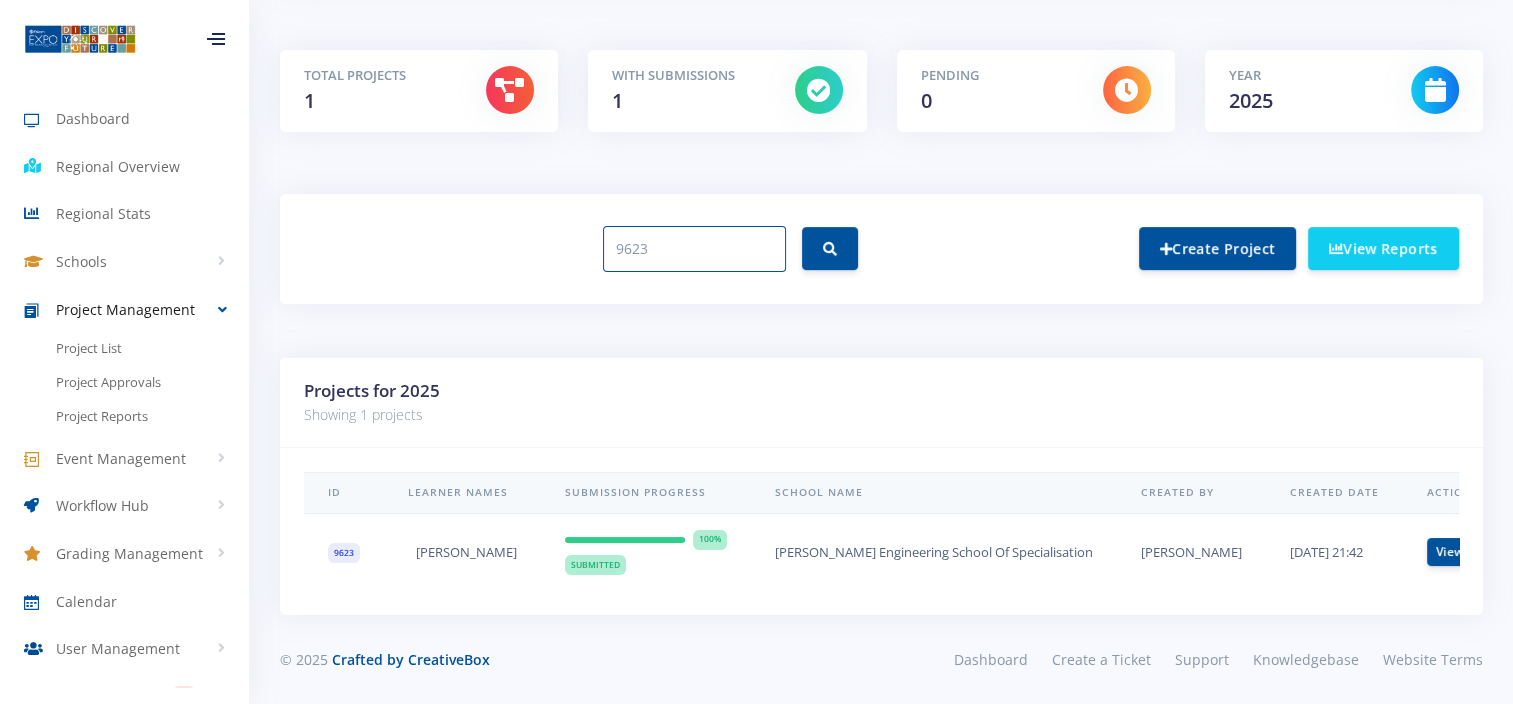 drag, startPoint x: 657, startPoint y: 238, endPoint x: 500, endPoint y: 238, distance: 157 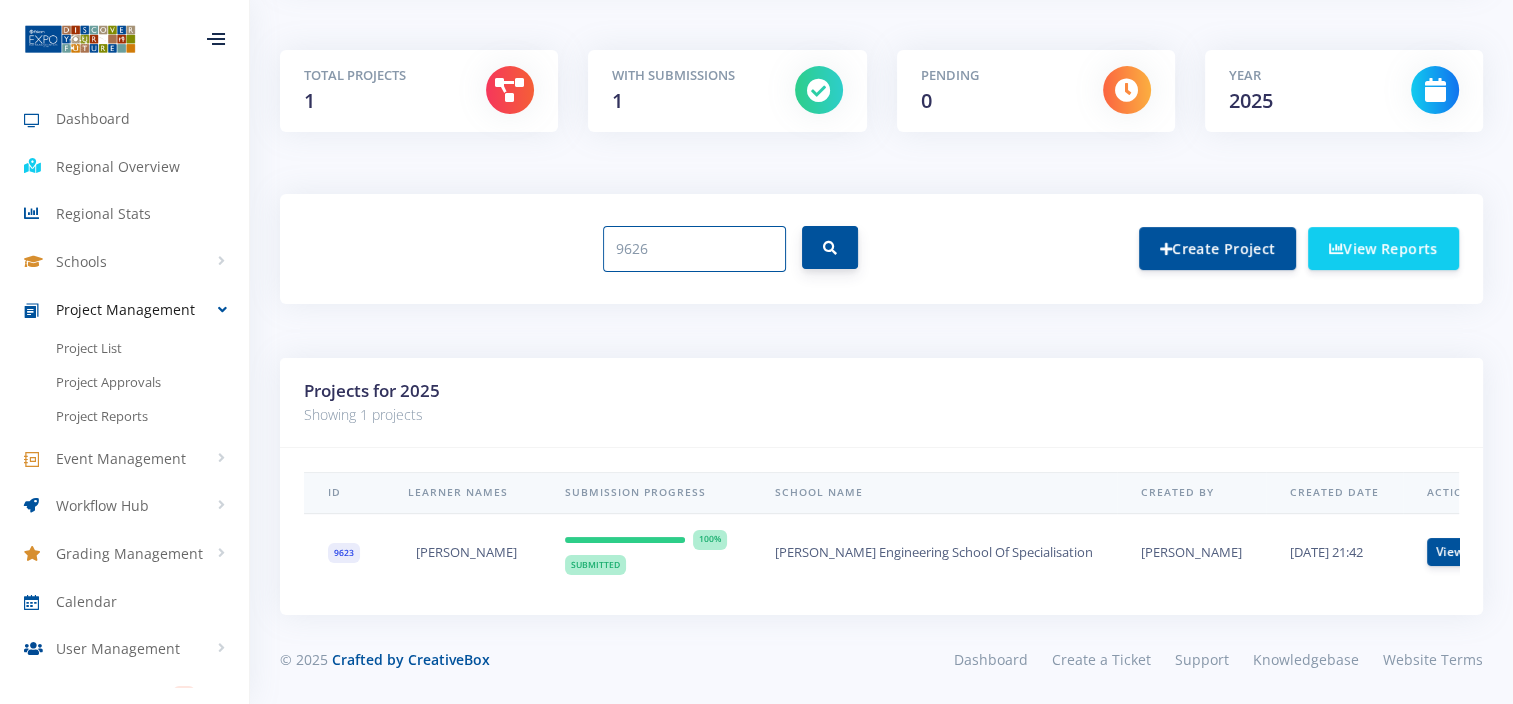 type on "9626" 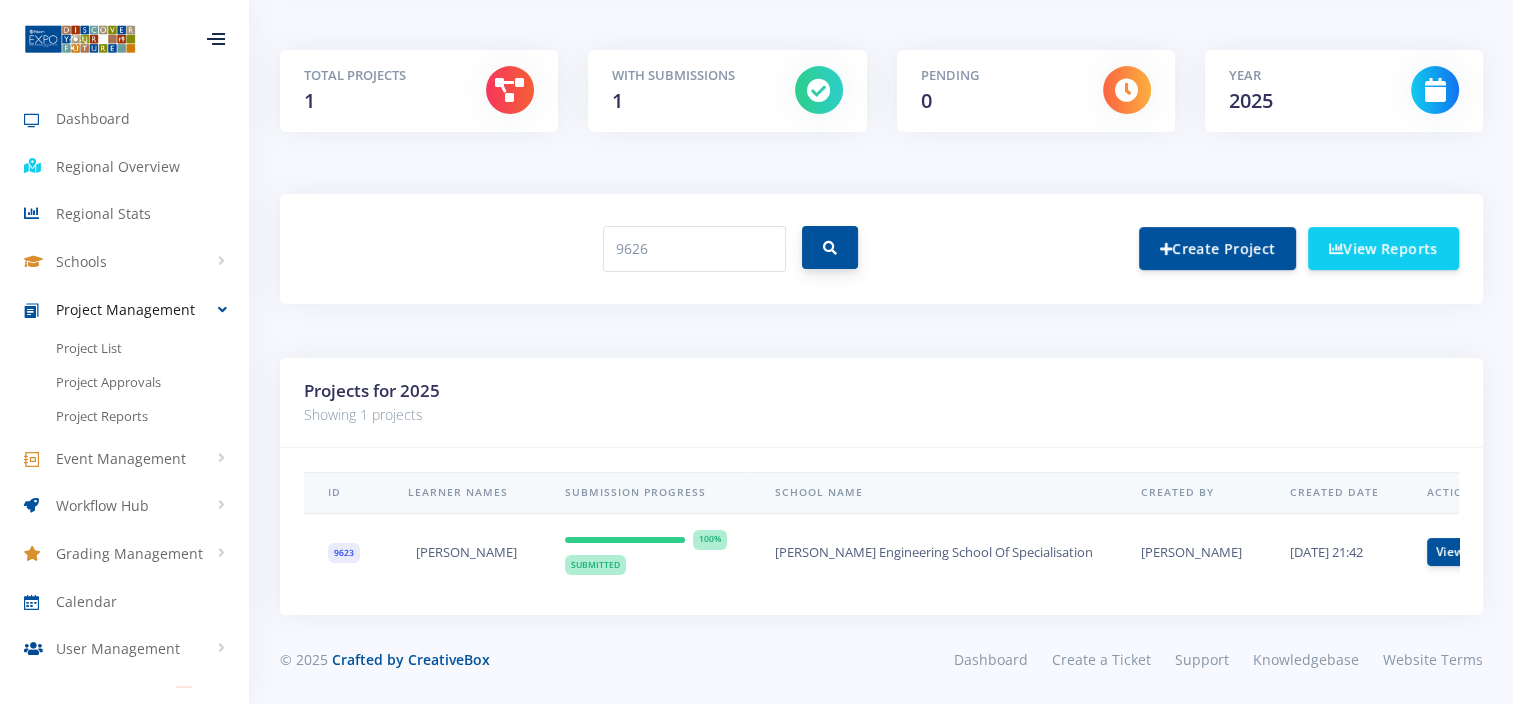 click at bounding box center [830, 248] 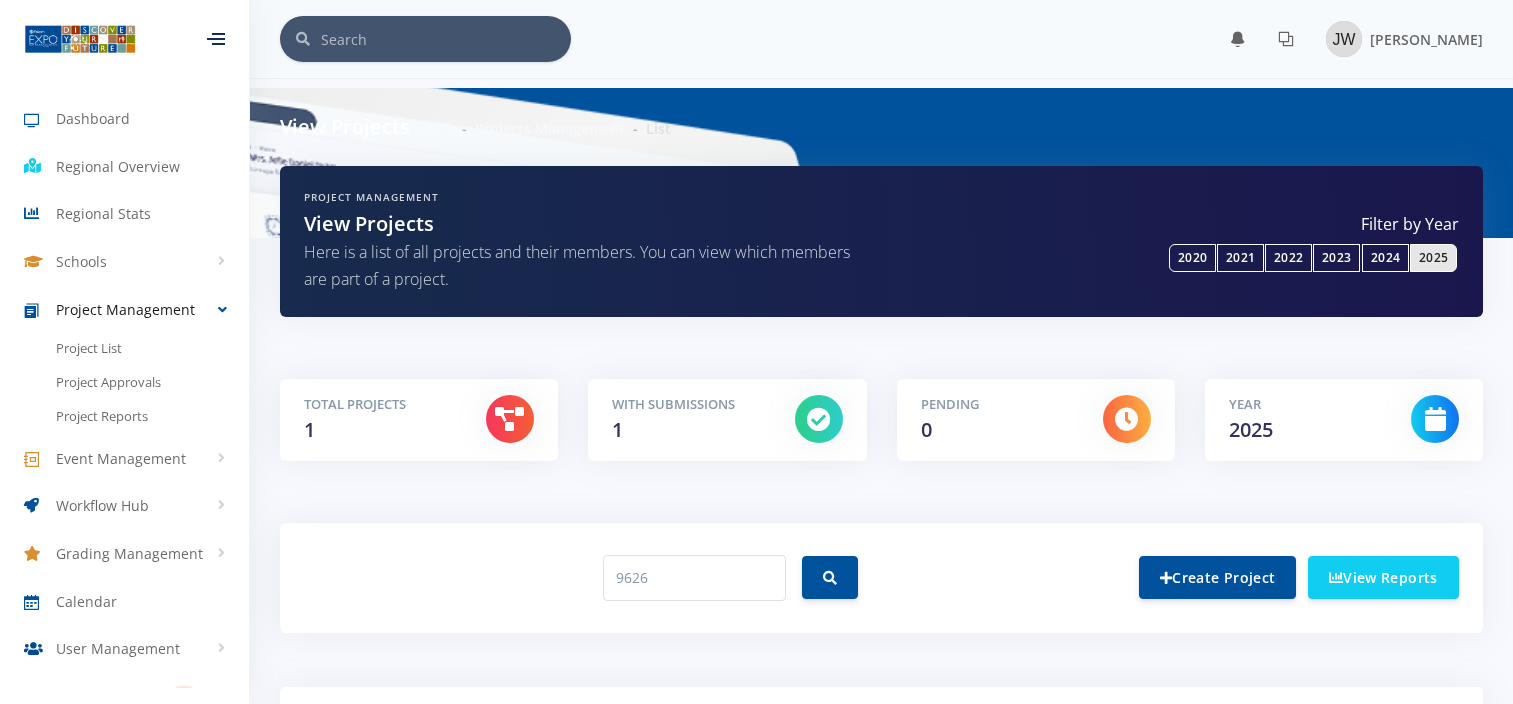 scroll, scrollTop: 107, scrollLeft: 0, axis: vertical 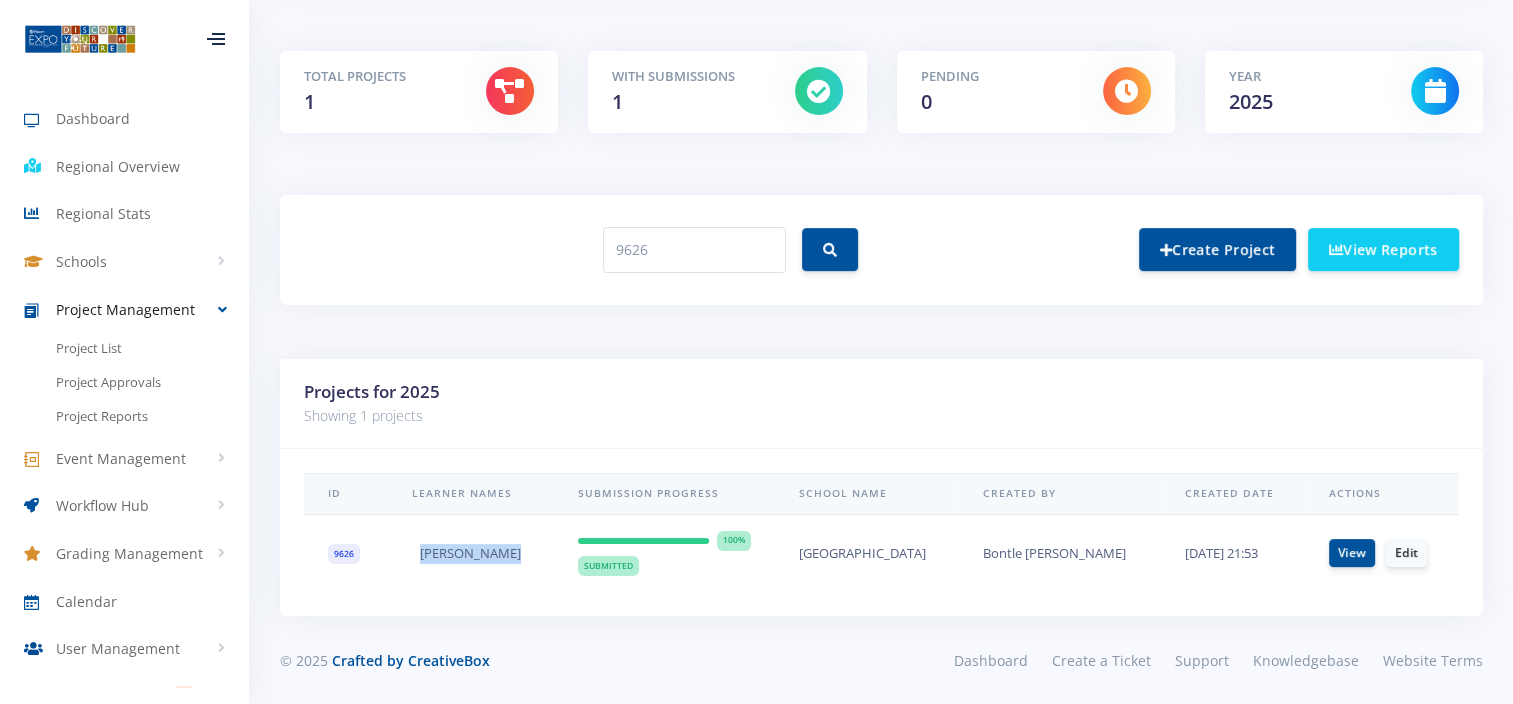 drag, startPoint x: 519, startPoint y: 551, endPoint x: 411, endPoint y: 540, distance: 108.55874 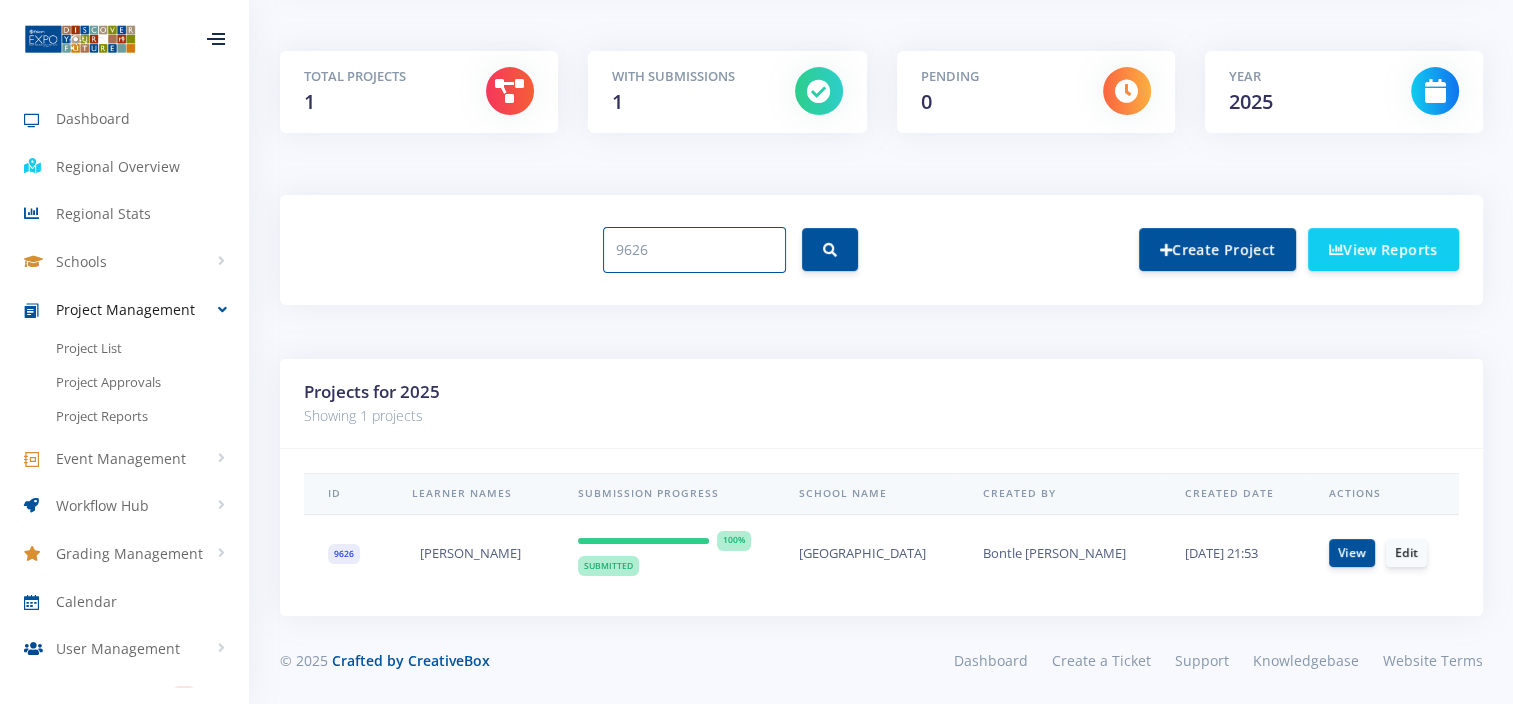 drag, startPoint x: 646, startPoint y: 245, endPoint x: 539, endPoint y: 249, distance: 107.07474 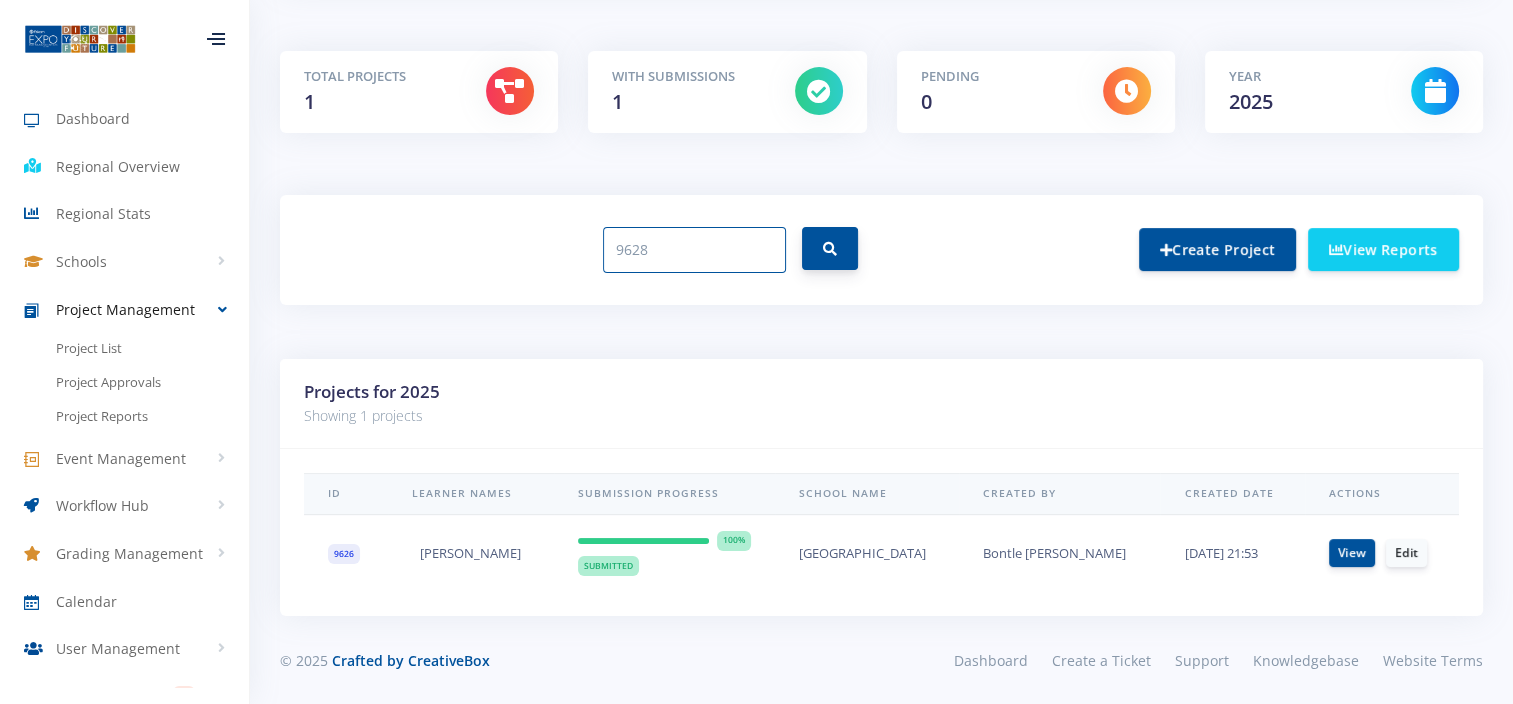type on "9628" 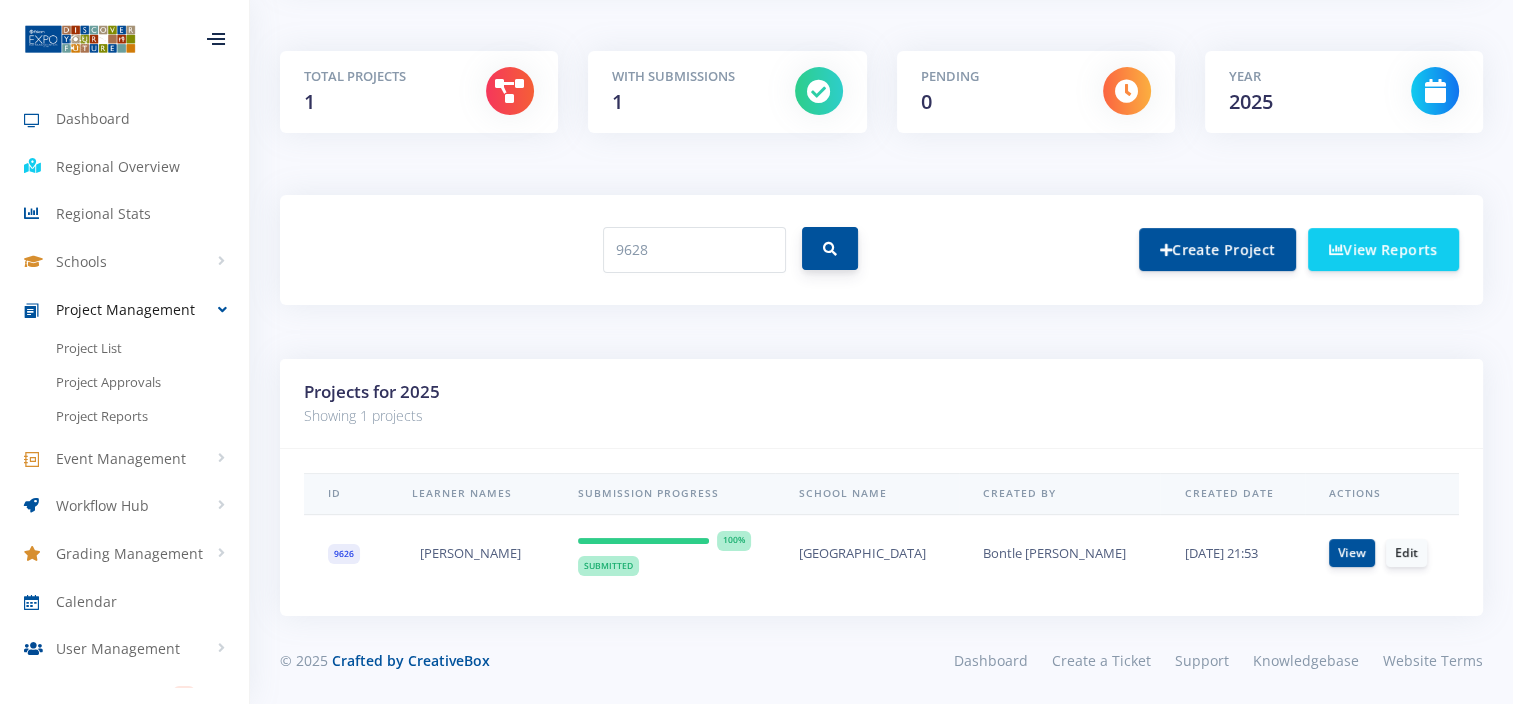 click at bounding box center (830, 249) 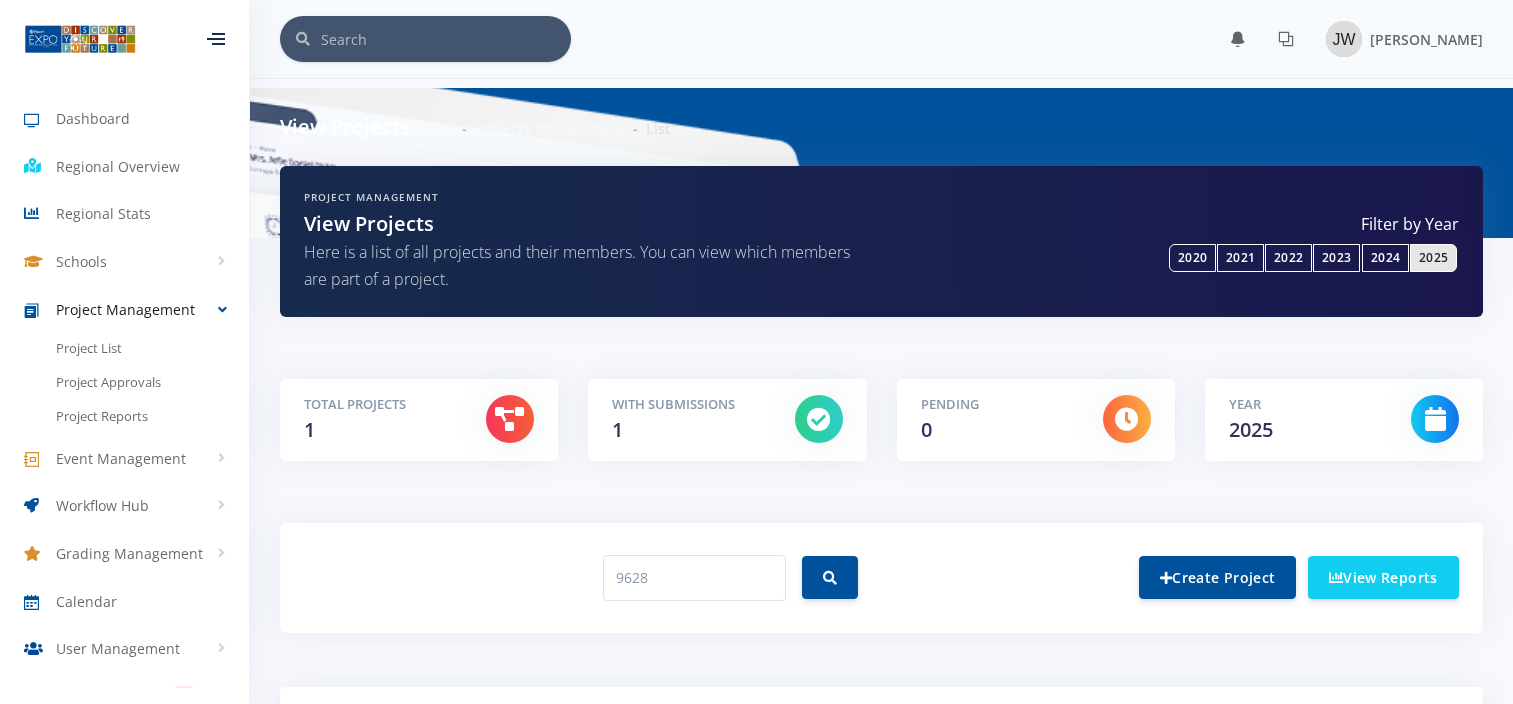 scroll, scrollTop: 266, scrollLeft: 0, axis: vertical 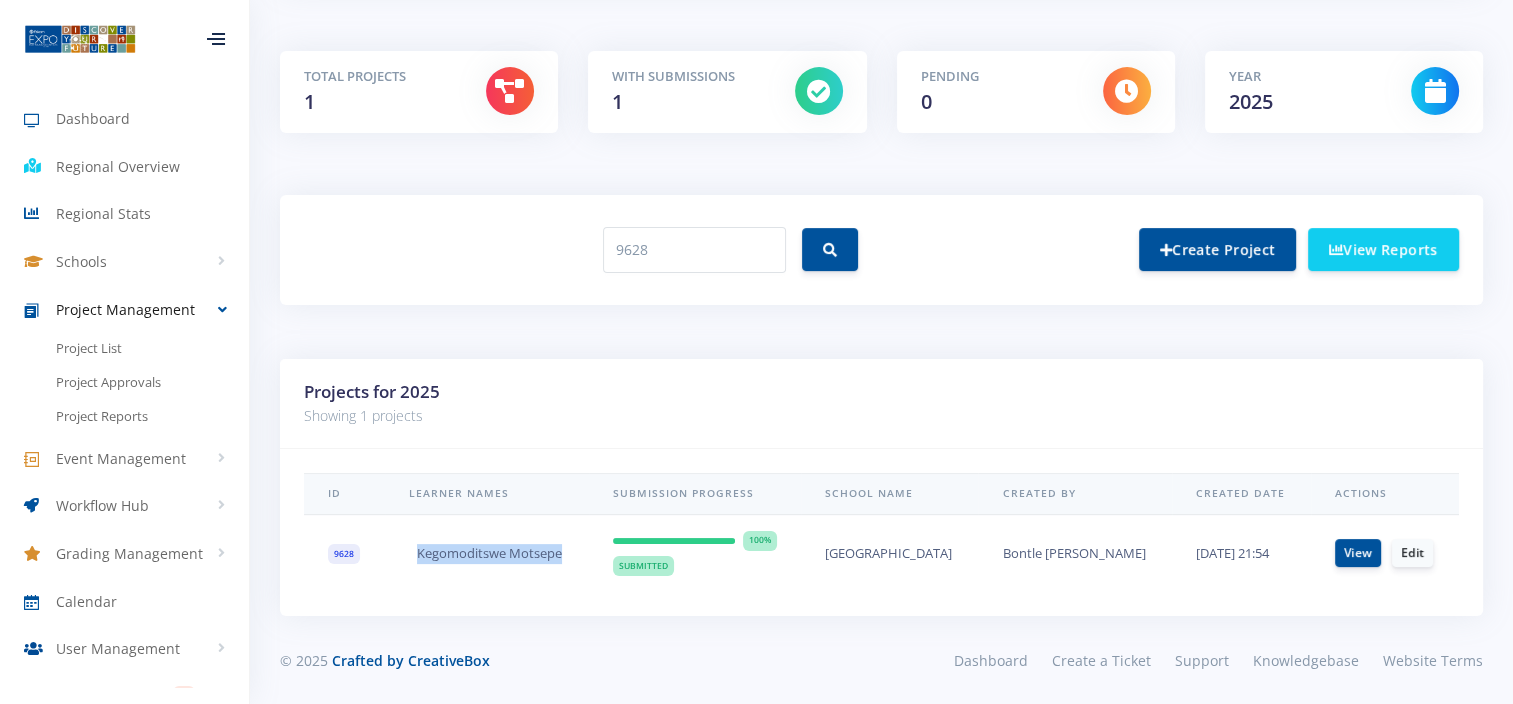 drag, startPoint x: 568, startPoint y: 552, endPoint x: 361, endPoint y: 556, distance: 207.03865 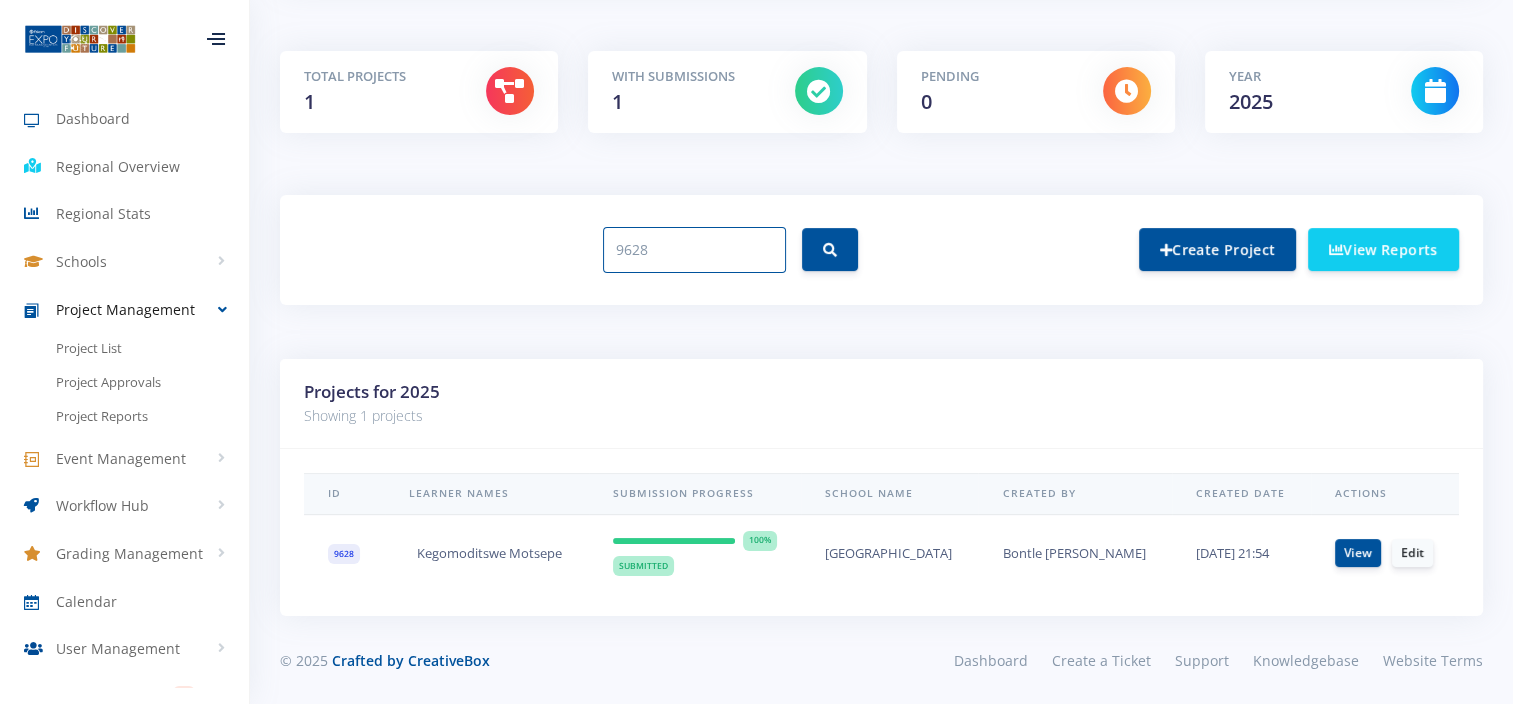 drag, startPoint x: 692, startPoint y: 249, endPoint x: 506, endPoint y: 252, distance: 186.02419 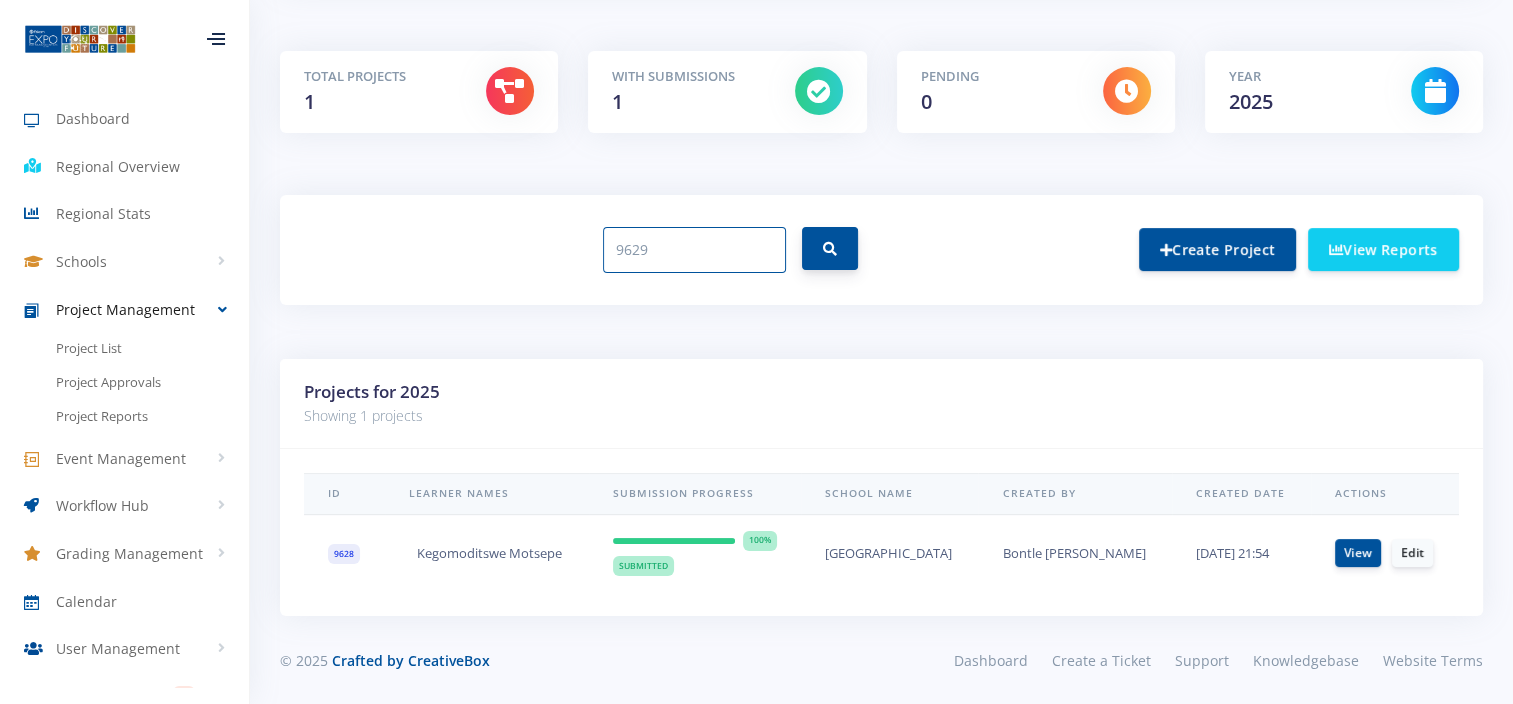 type on "9629" 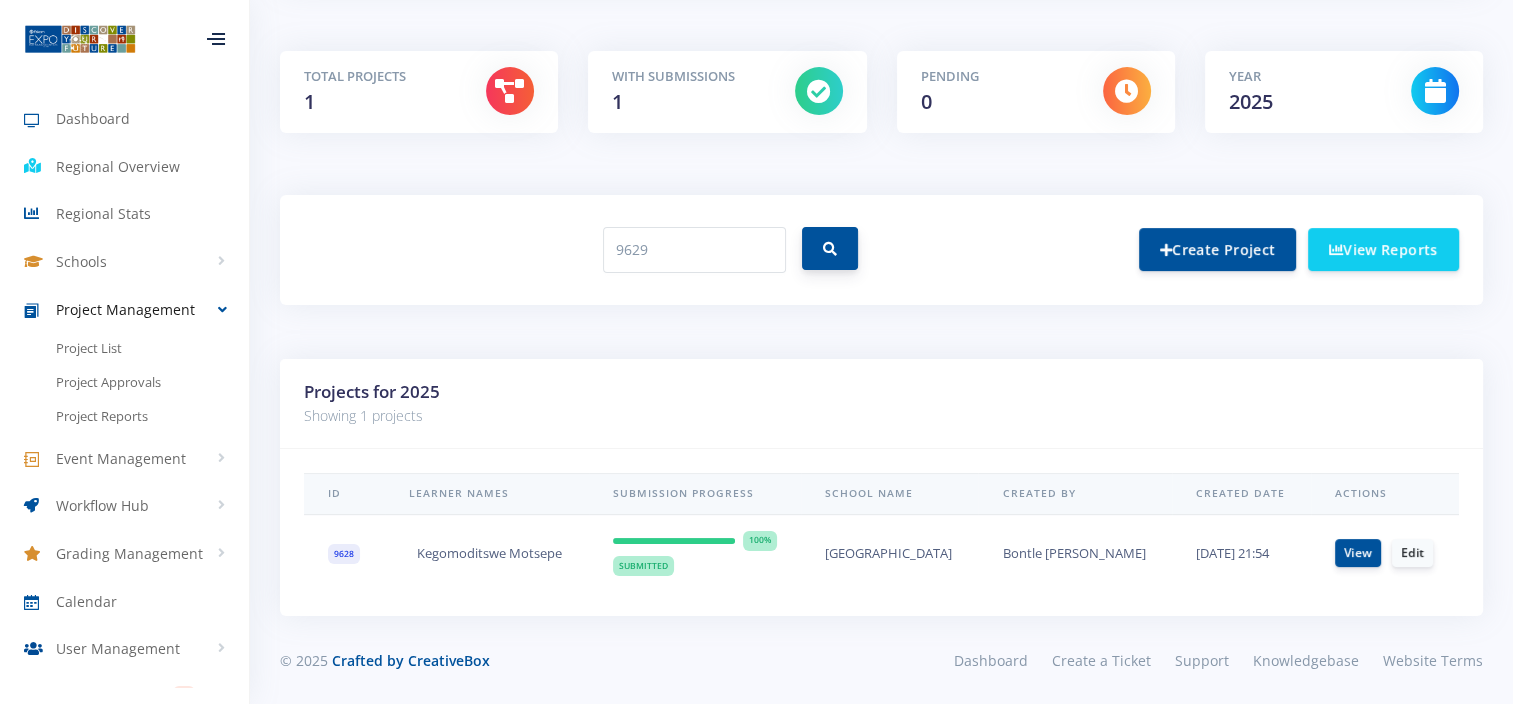 click at bounding box center [830, 249] 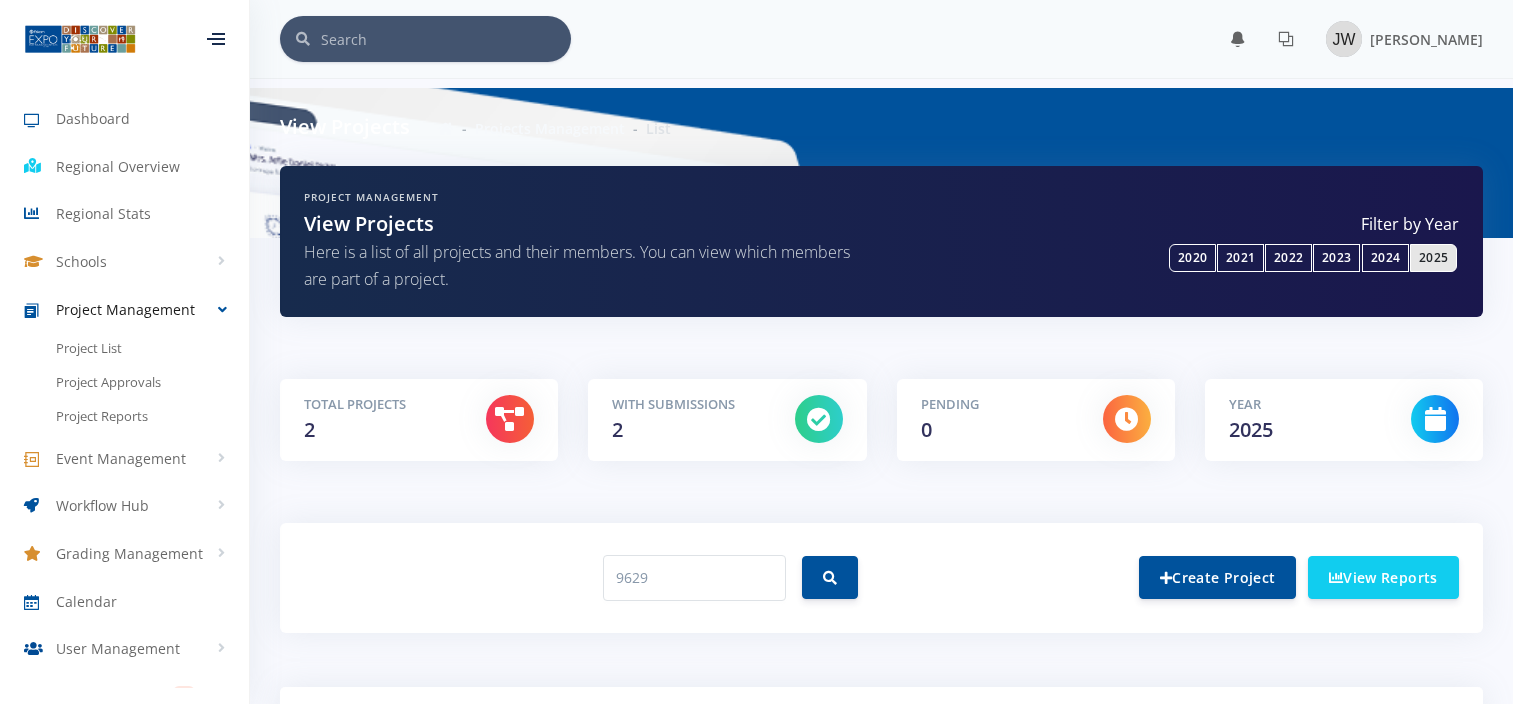 scroll, scrollTop: 120, scrollLeft: 0, axis: vertical 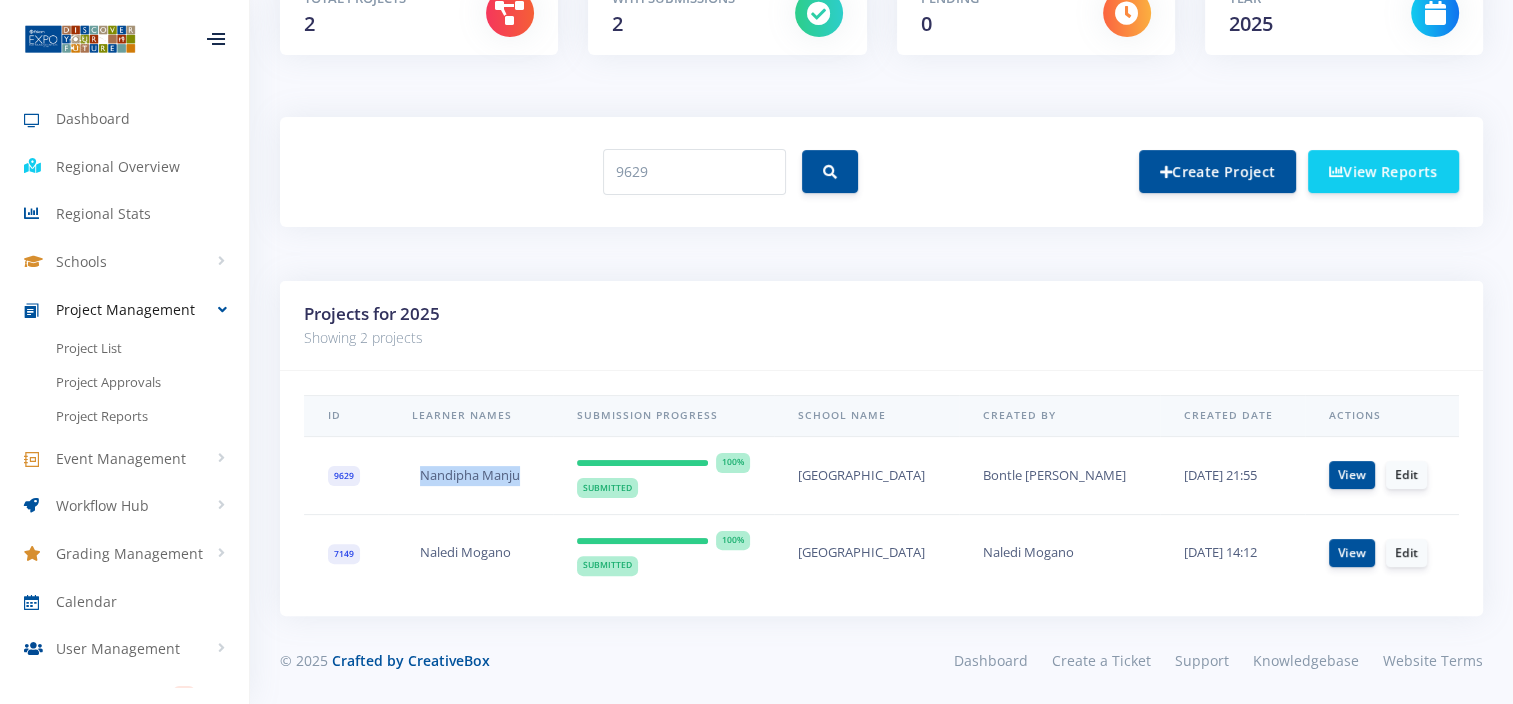 drag, startPoint x: 487, startPoint y: 476, endPoint x: 412, endPoint y: 479, distance: 75.059975 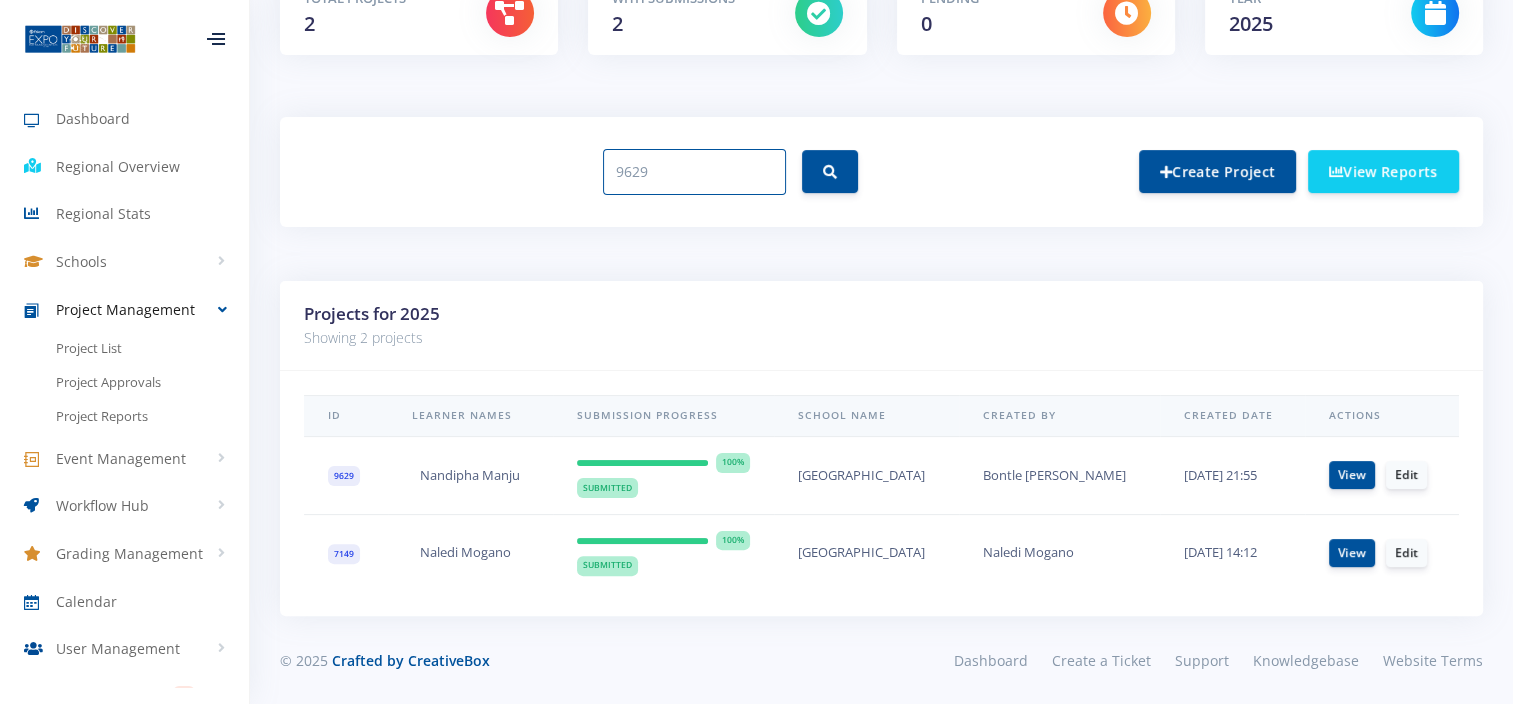 drag, startPoint x: 676, startPoint y: 169, endPoint x: 391, endPoint y: 188, distance: 285.63263 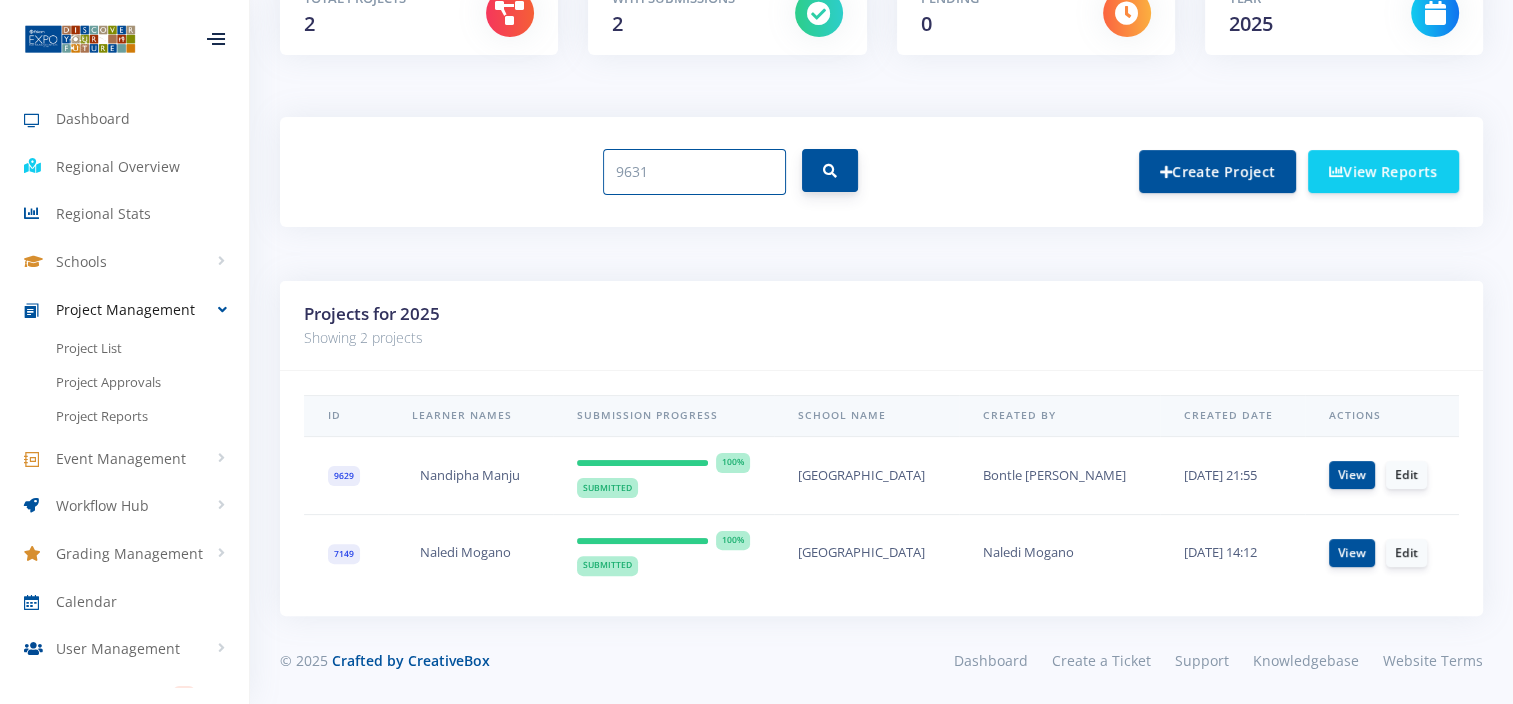 type on "9631" 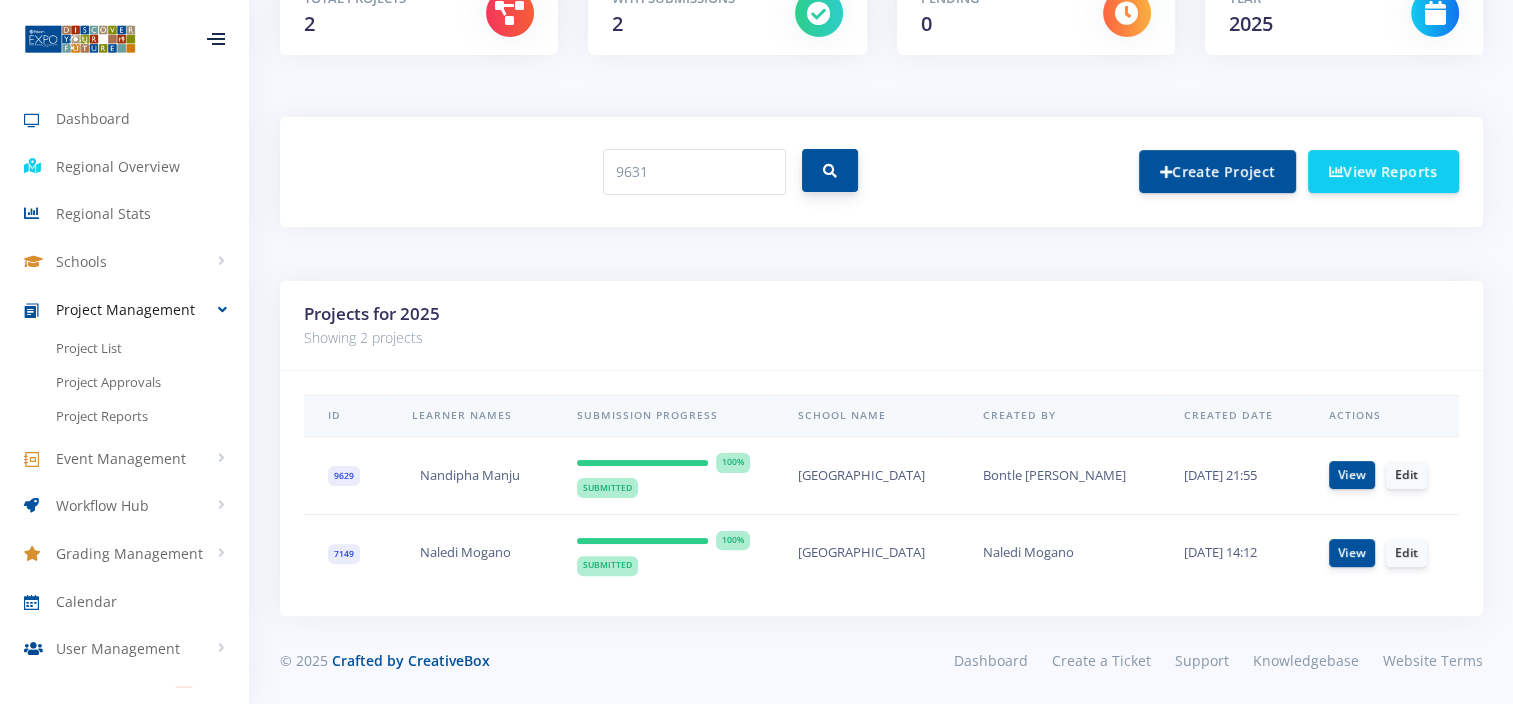 click at bounding box center (830, 171) 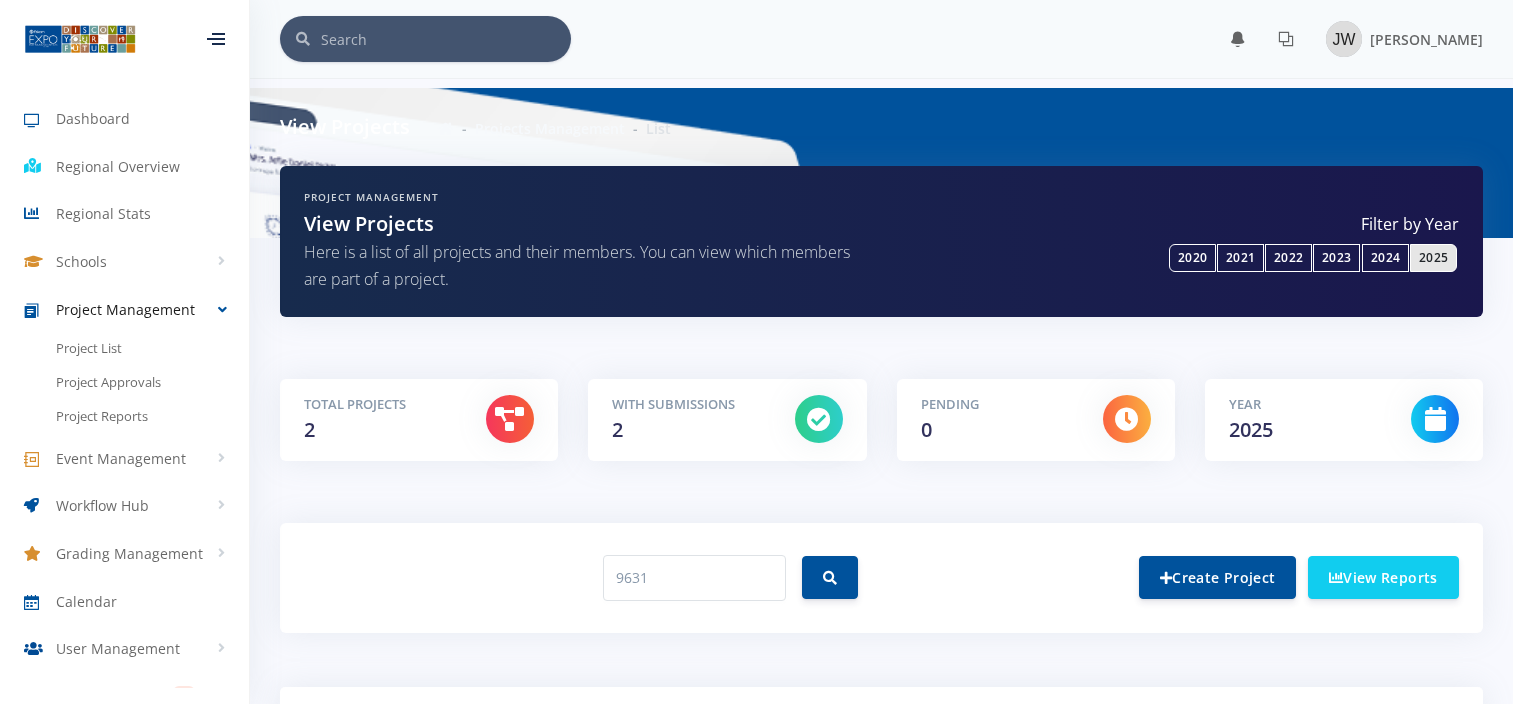 scroll, scrollTop: 0, scrollLeft: 0, axis: both 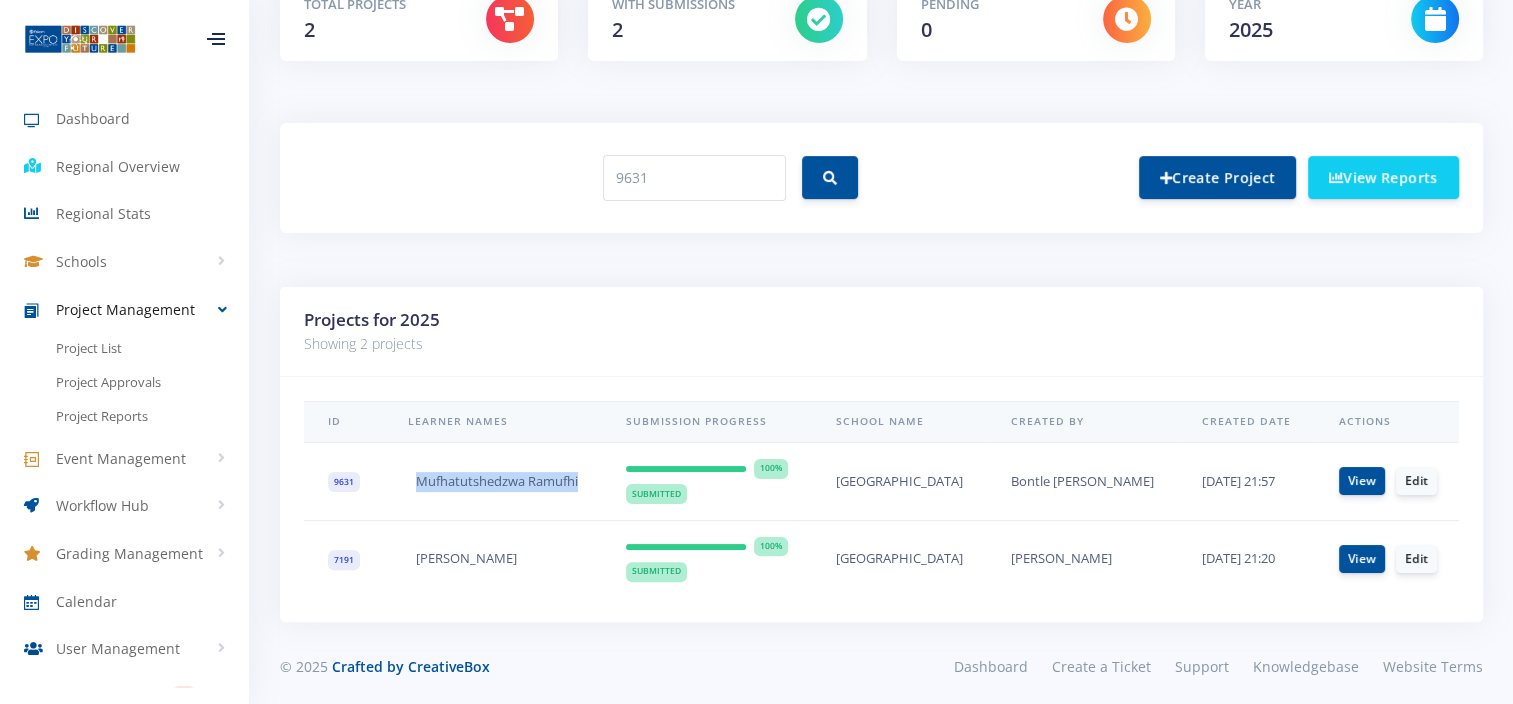 drag, startPoint x: 600, startPoint y: 469, endPoint x: 391, endPoint y: 471, distance: 209.00957 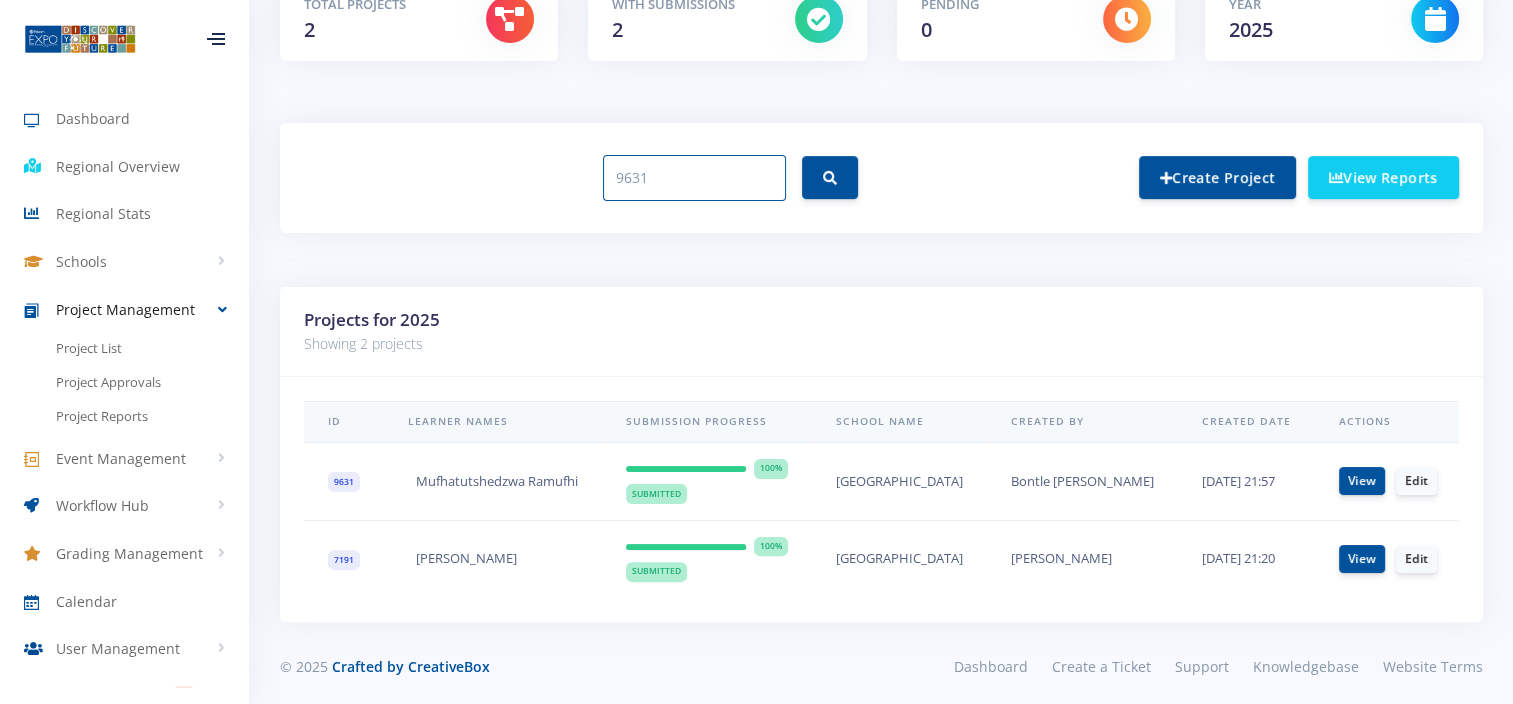 drag, startPoint x: 706, startPoint y: 177, endPoint x: 476, endPoint y: 194, distance: 230.62741 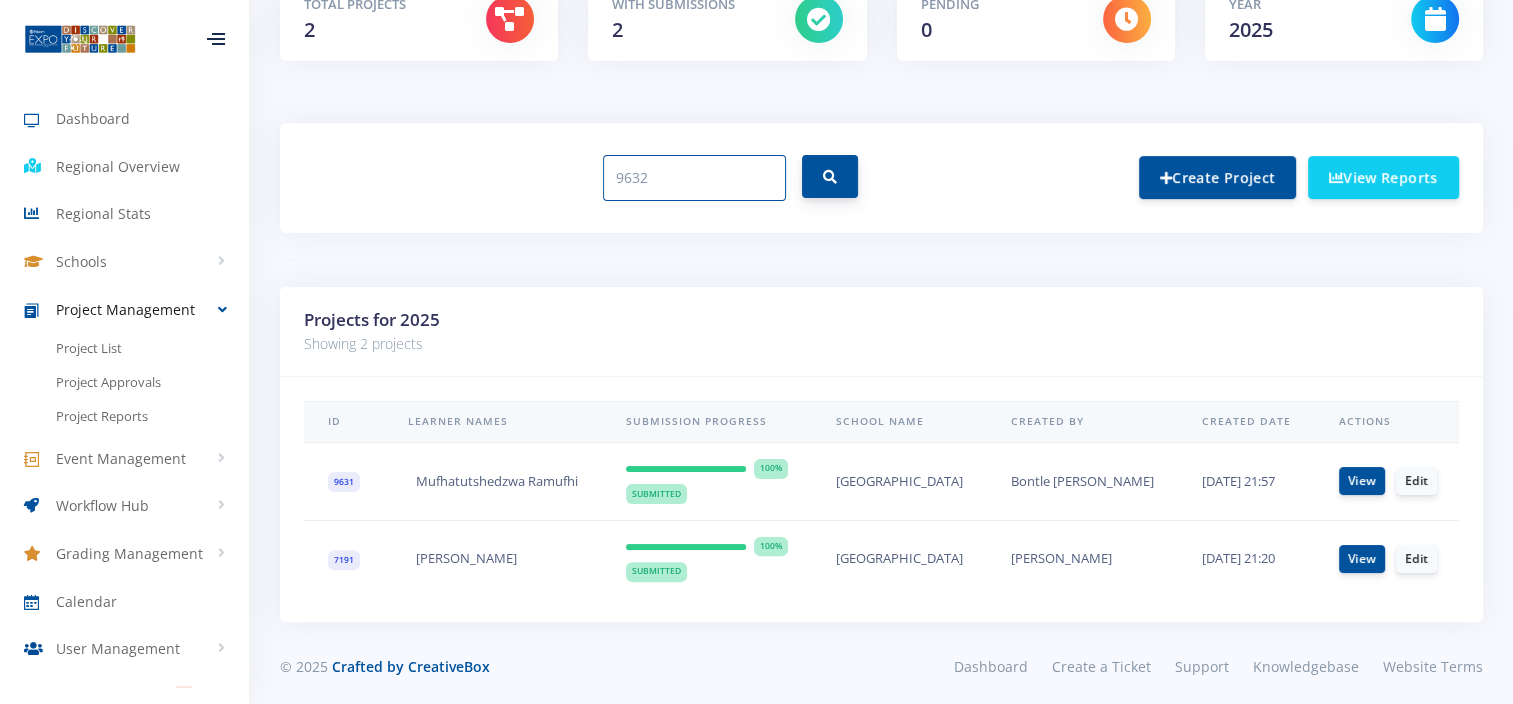 type on "9632" 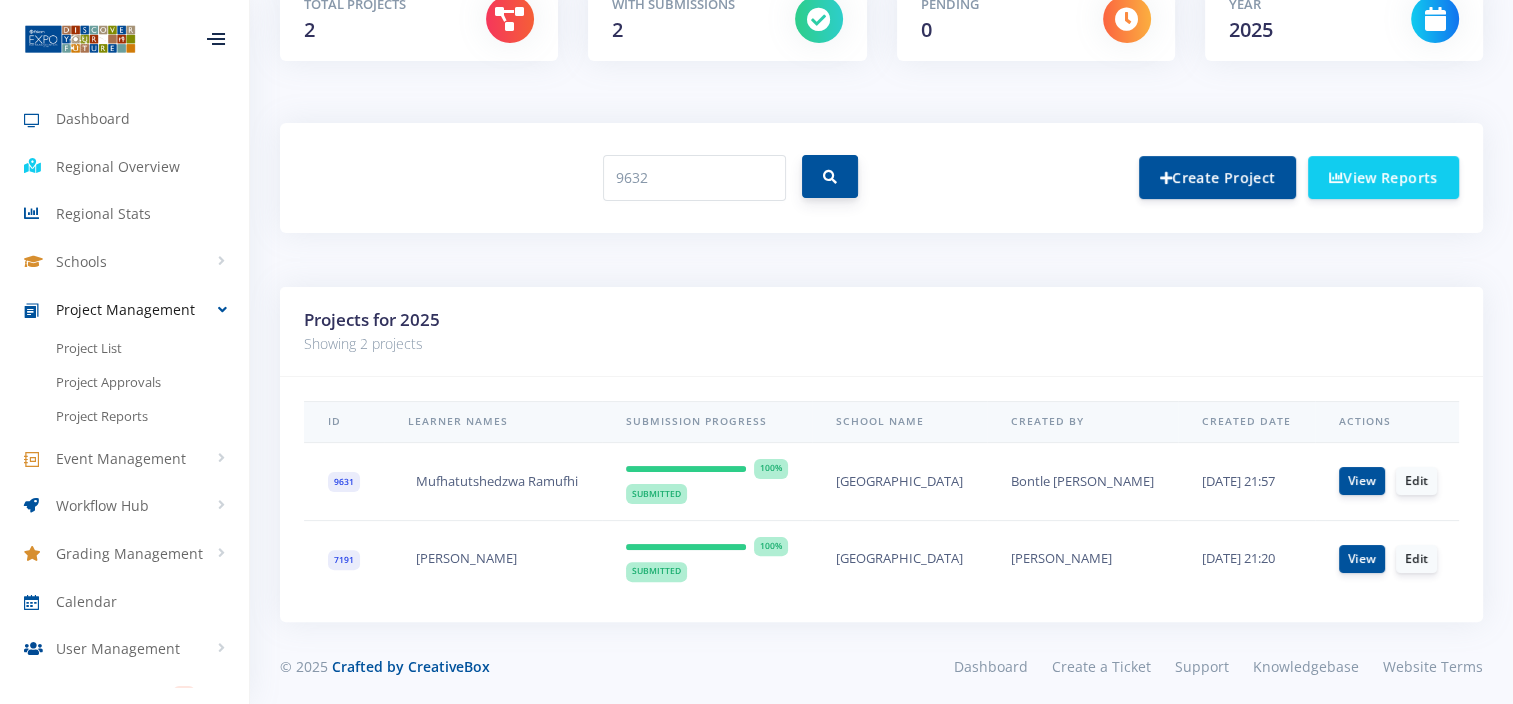 drag, startPoint x: 831, startPoint y: 172, endPoint x: 844, endPoint y: 175, distance: 13.341664 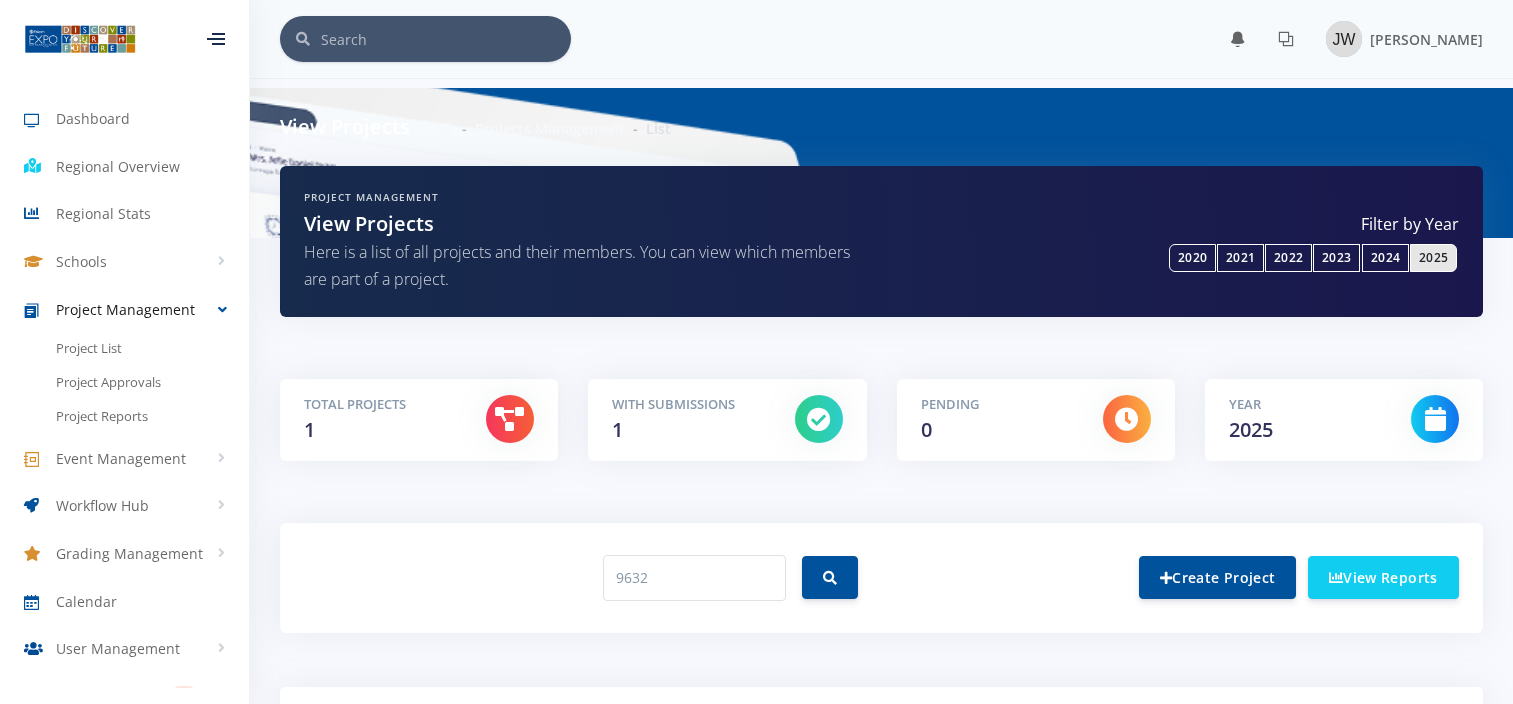 scroll, scrollTop: 328, scrollLeft: 0, axis: vertical 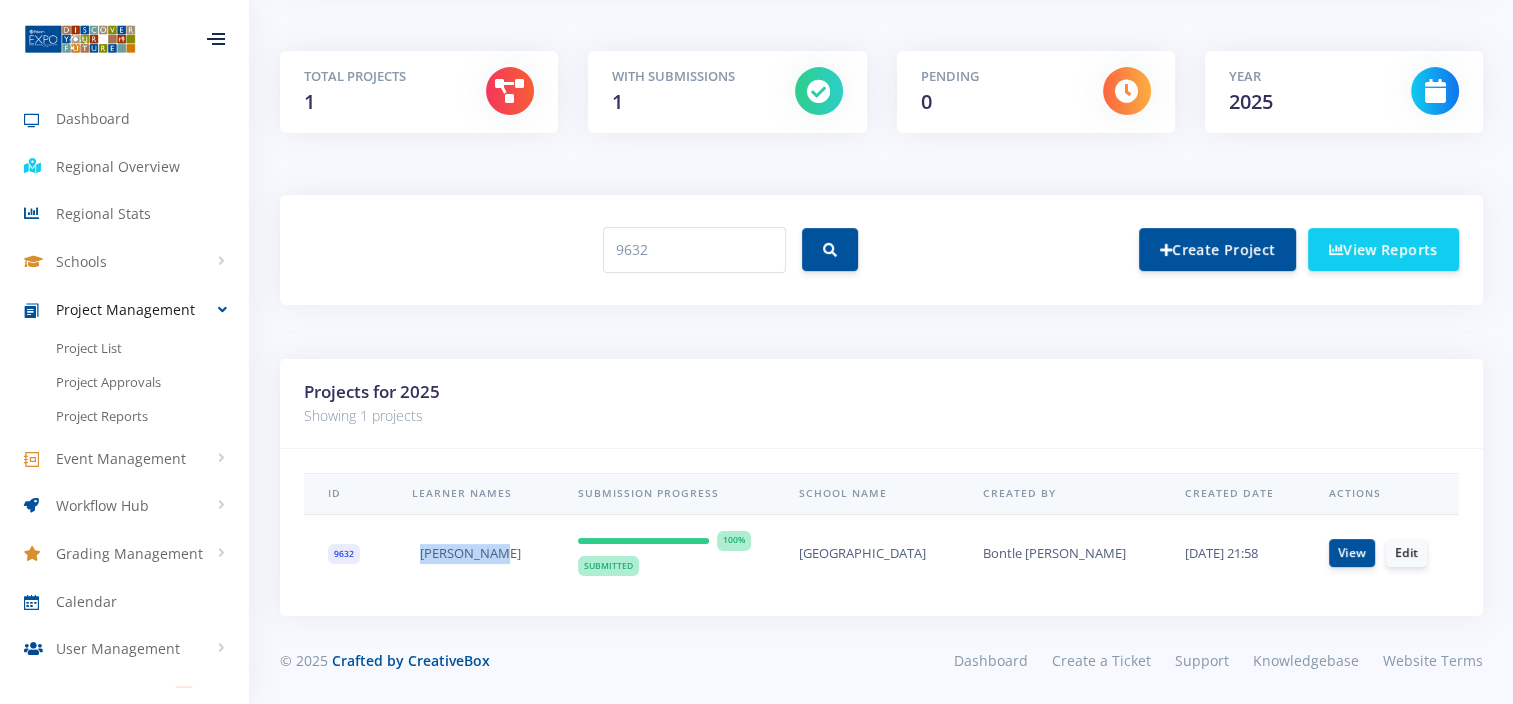 drag, startPoint x: 445, startPoint y: 558, endPoint x: 408, endPoint y: 559, distance: 37.01351 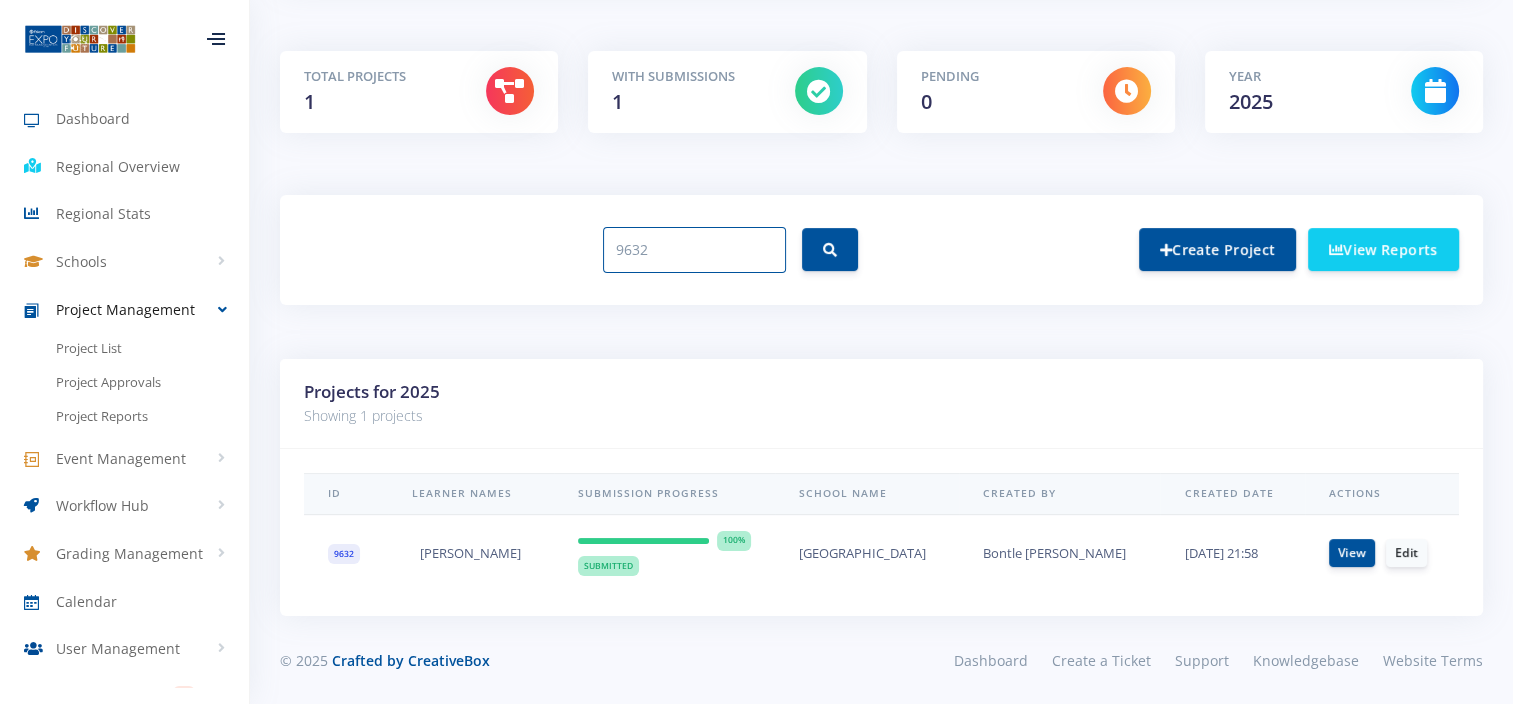 drag, startPoint x: 680, startPoint y: 252, endPoint x: 464, endPoint y: 252, distance: 216 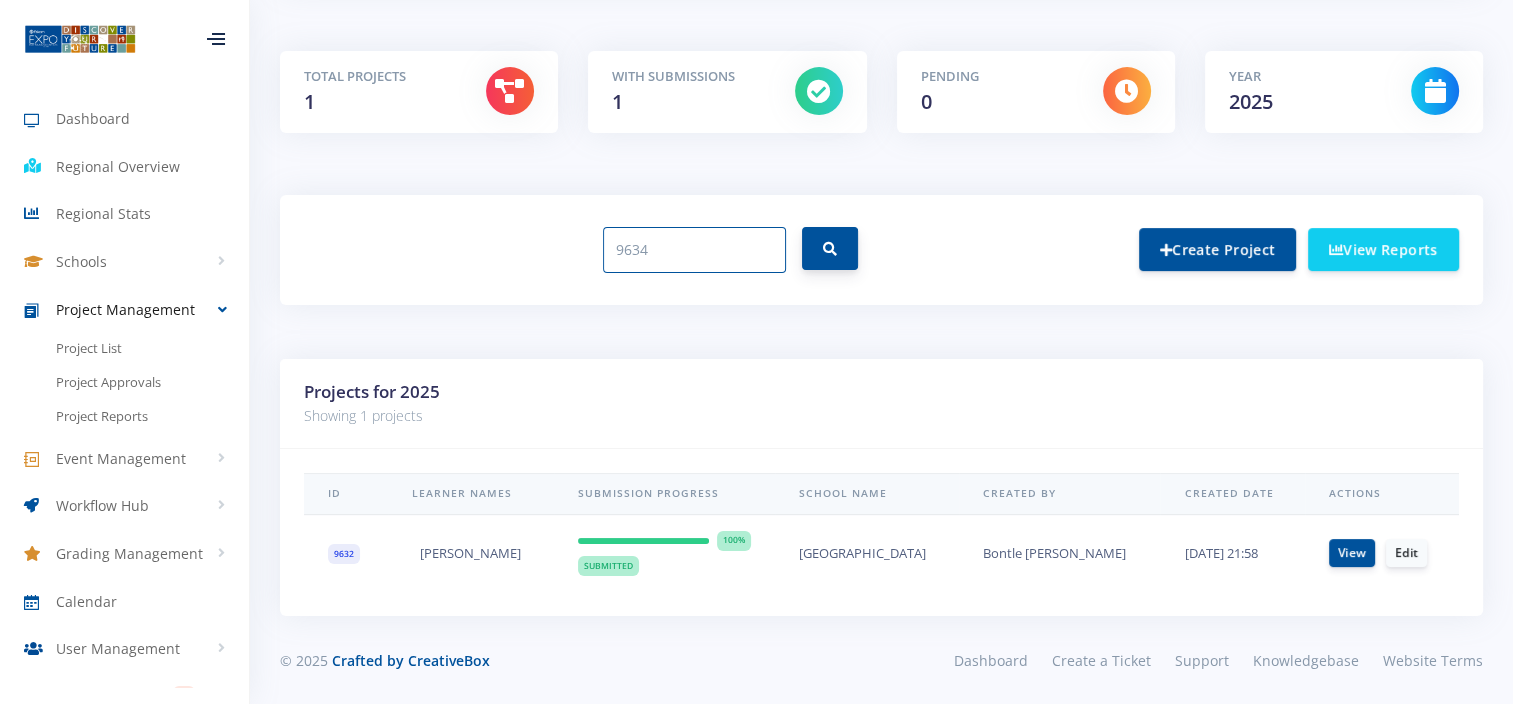 type on "9634" 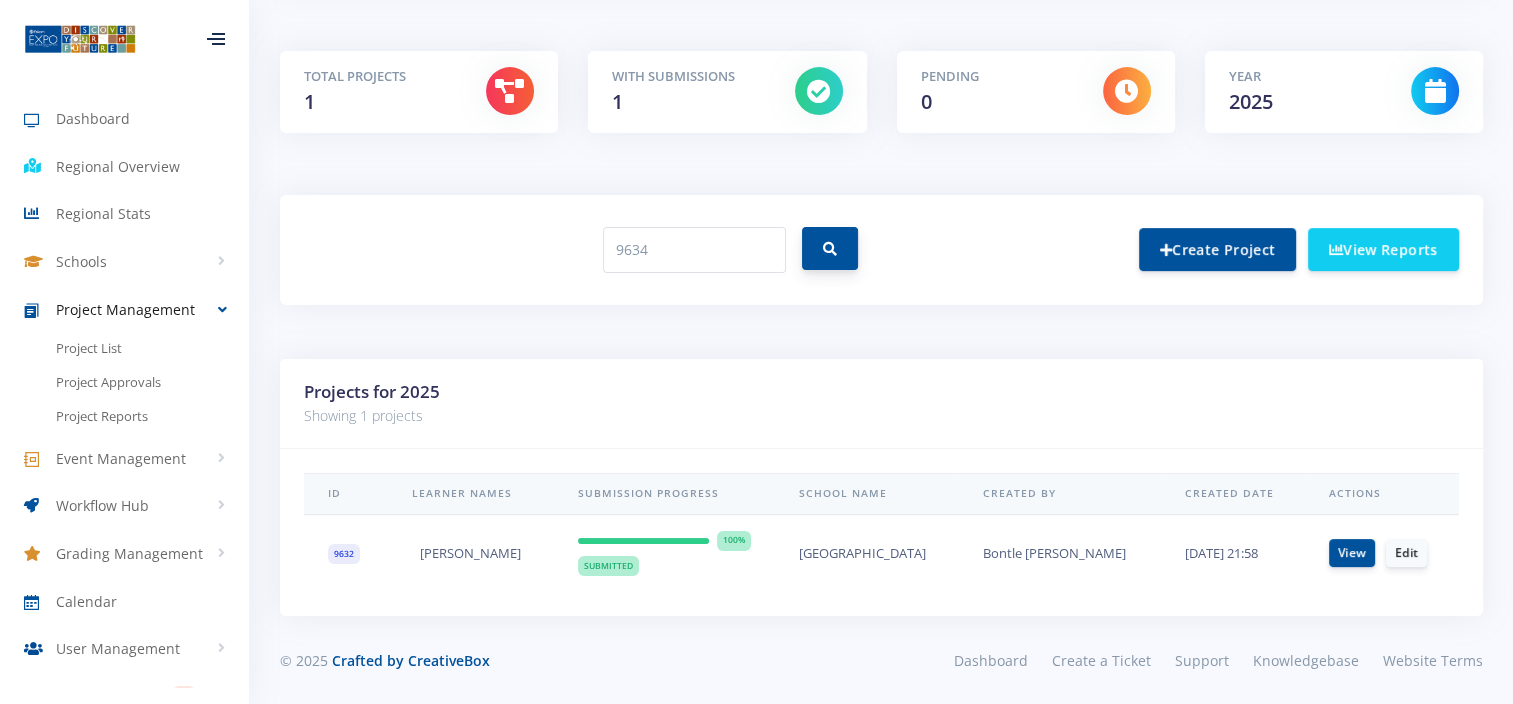 click at bounding box center (830, 249) 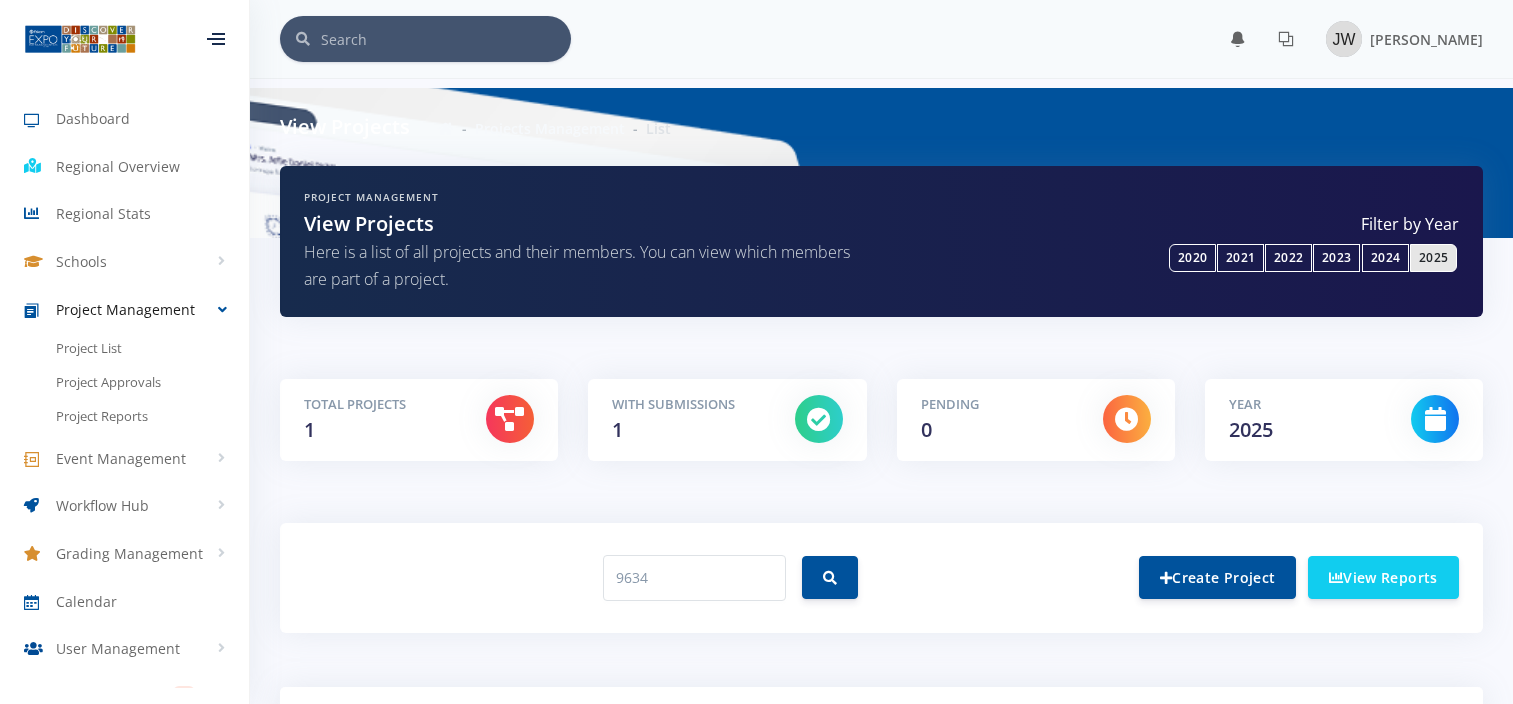 scroll, scrollTop: 0, scrollLeft: 0, axis: both 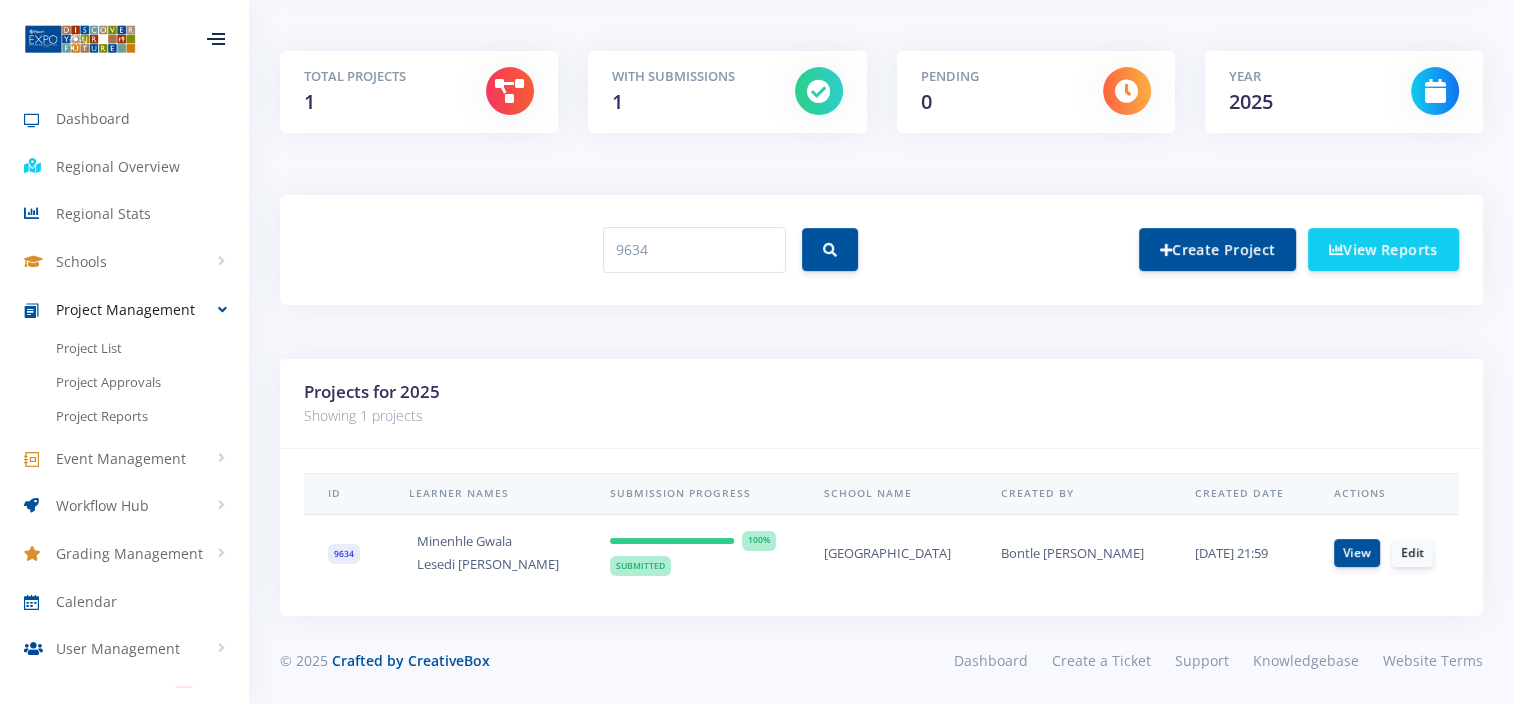 drag, startPoint x: 568, startPoint y: 572, endPoint x: 418, endPoint y: 543, distance: 152.77762 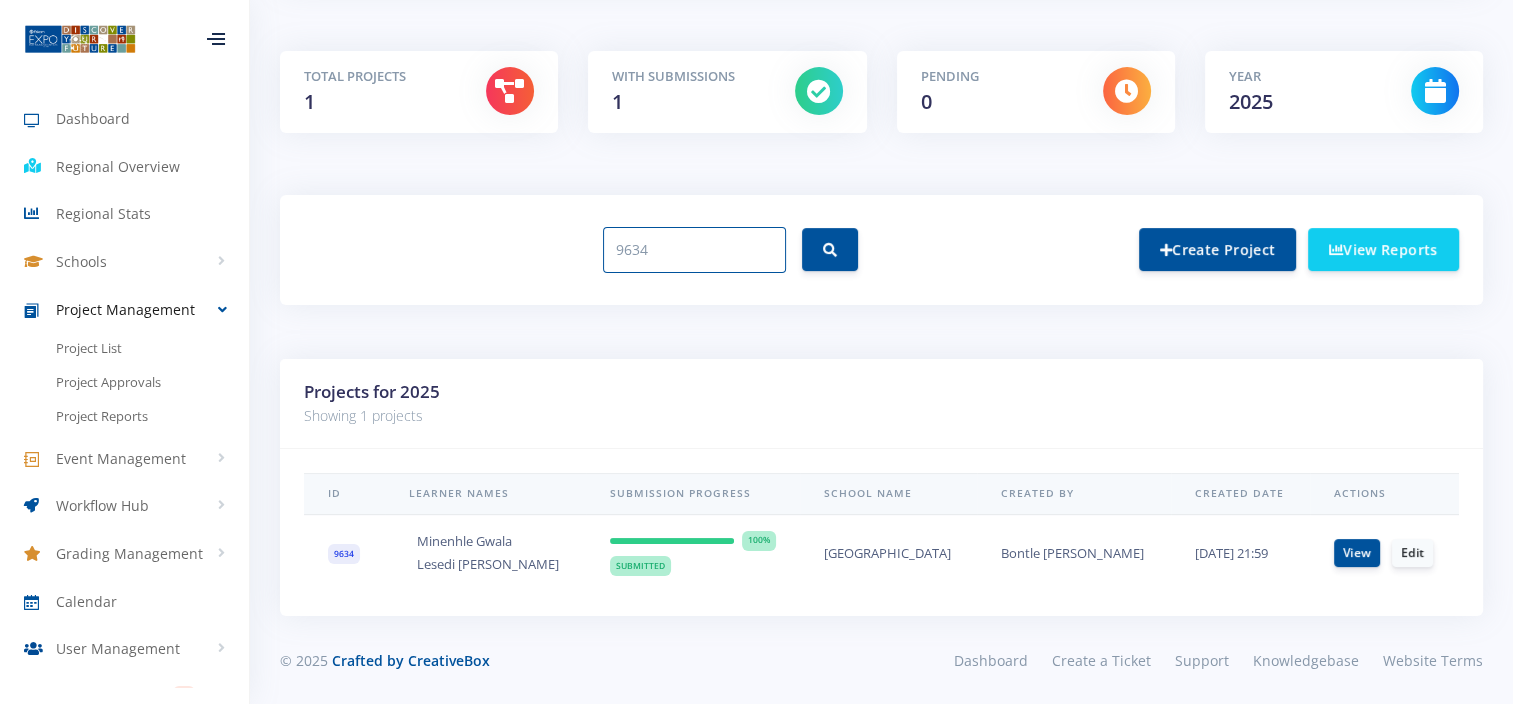 drag, startPoint x: 663, startPoint y: 236, endPoint x: 432, endPoint y: 248, distance: 231.31148 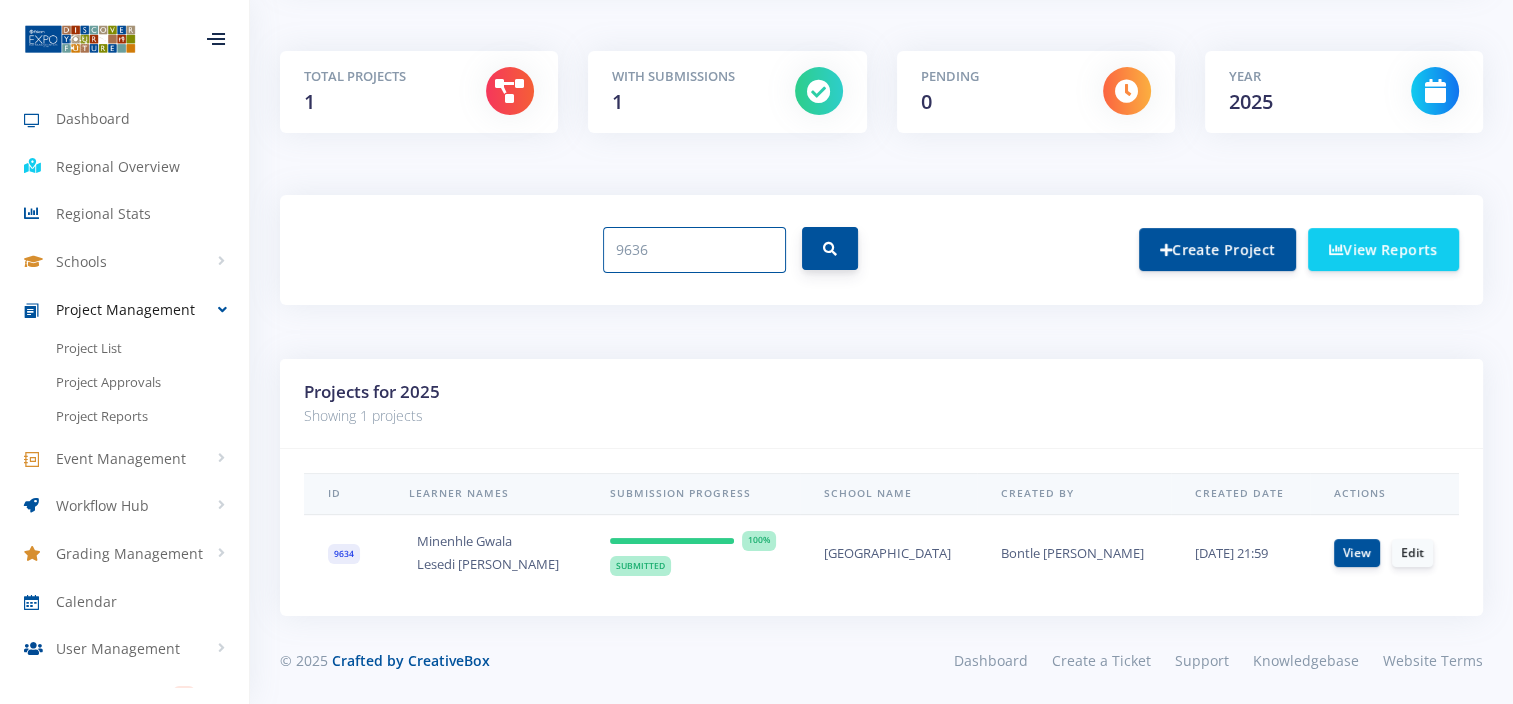 type on "9636" 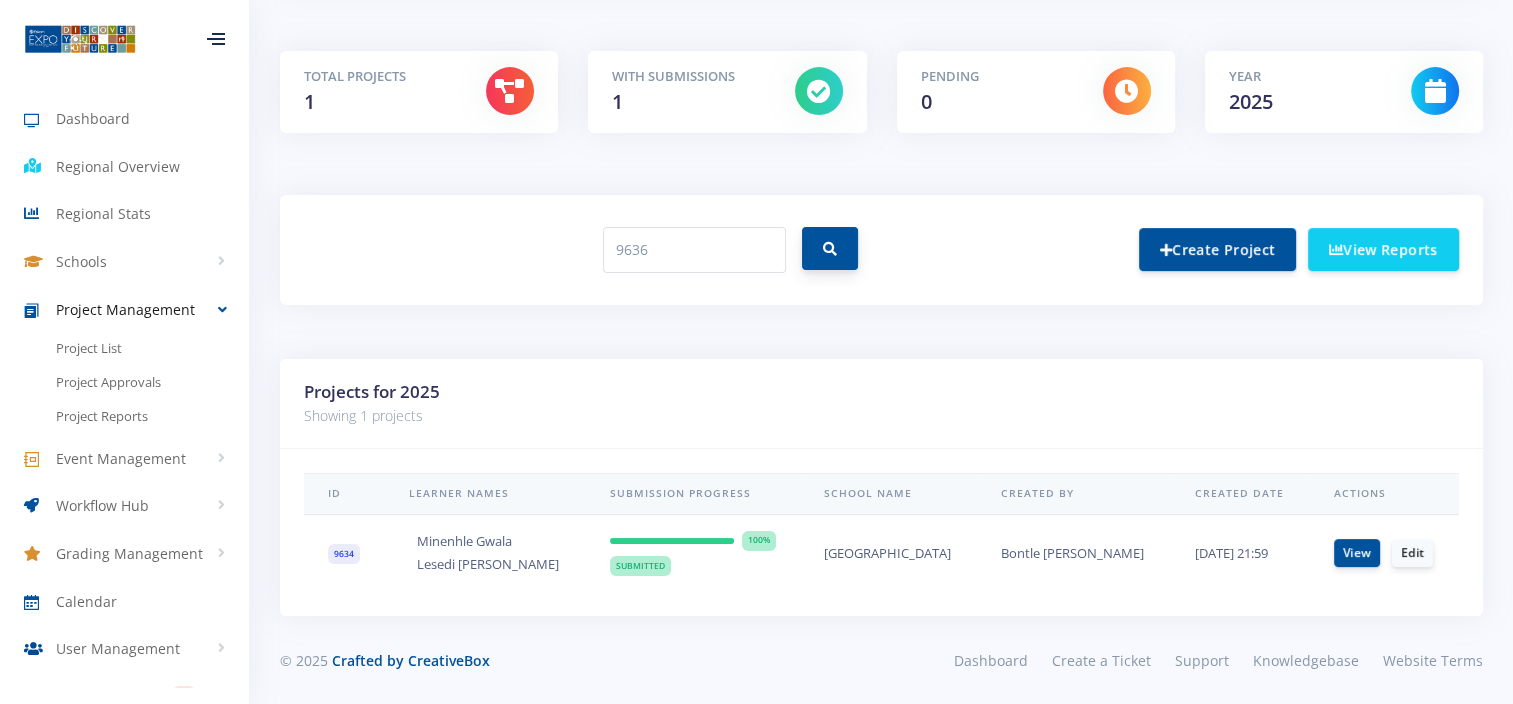 click at bounding box center [830, 248] 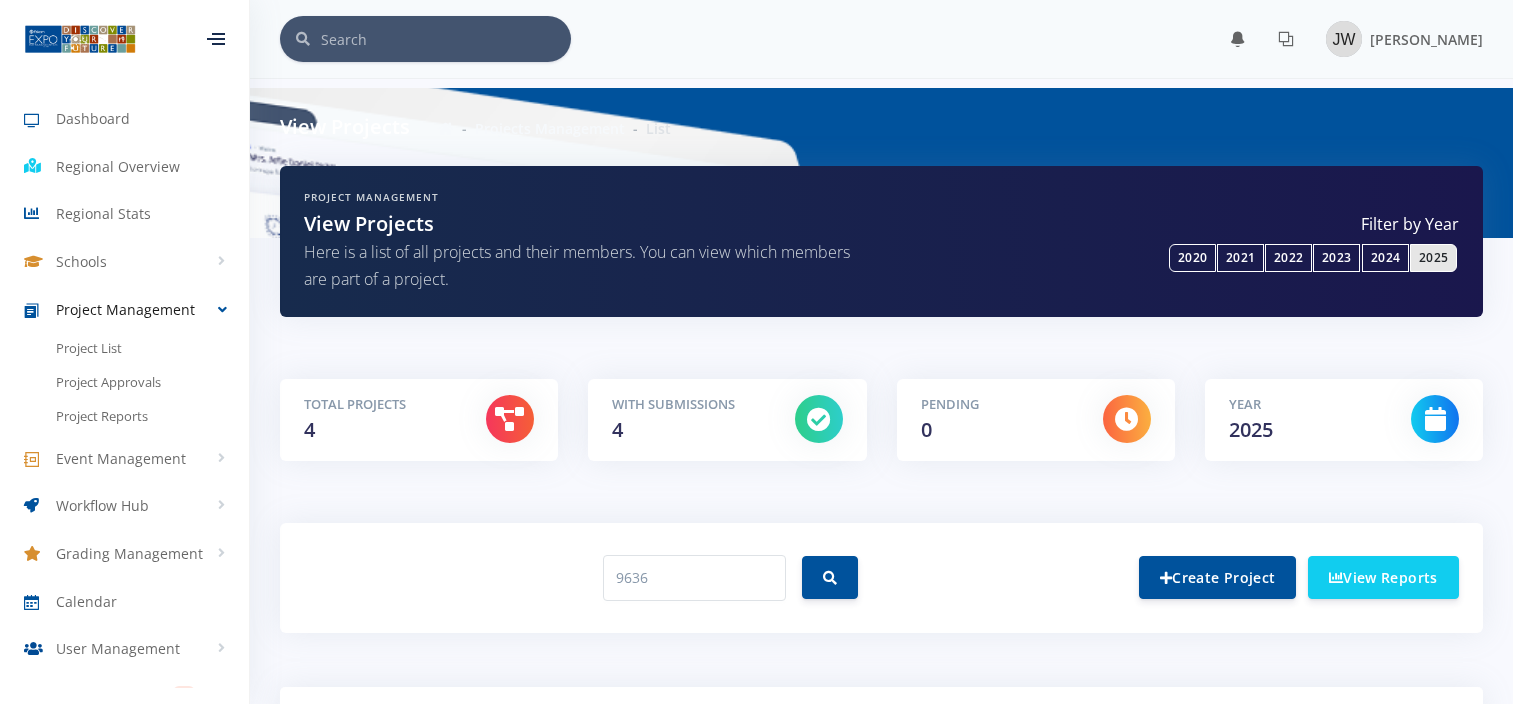 scroll, scrollTop: 0, scrollLeft: 0, axis: both 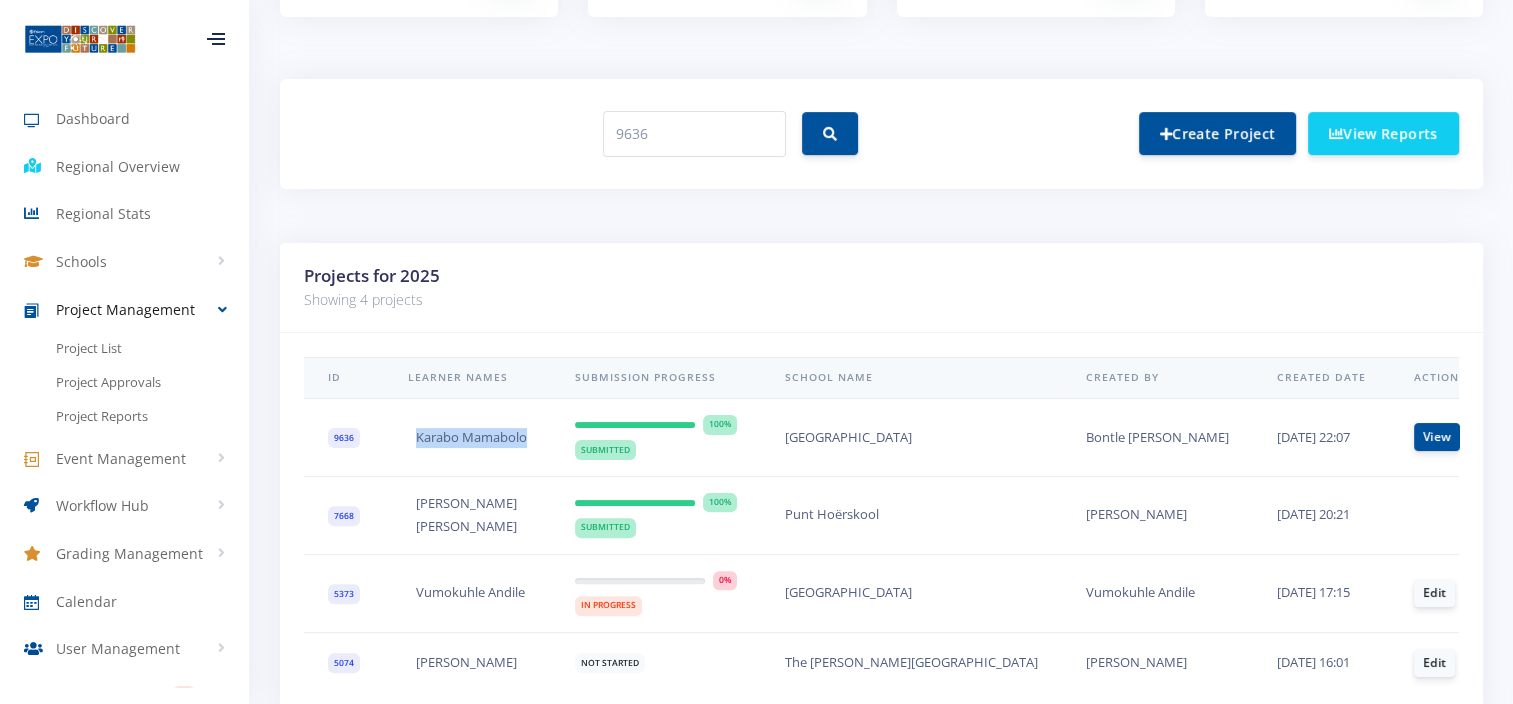 drag, startPoint x: 512, startPoint y: 428, endPoint x: 363, endPoint y: 434, distance: 149.12076 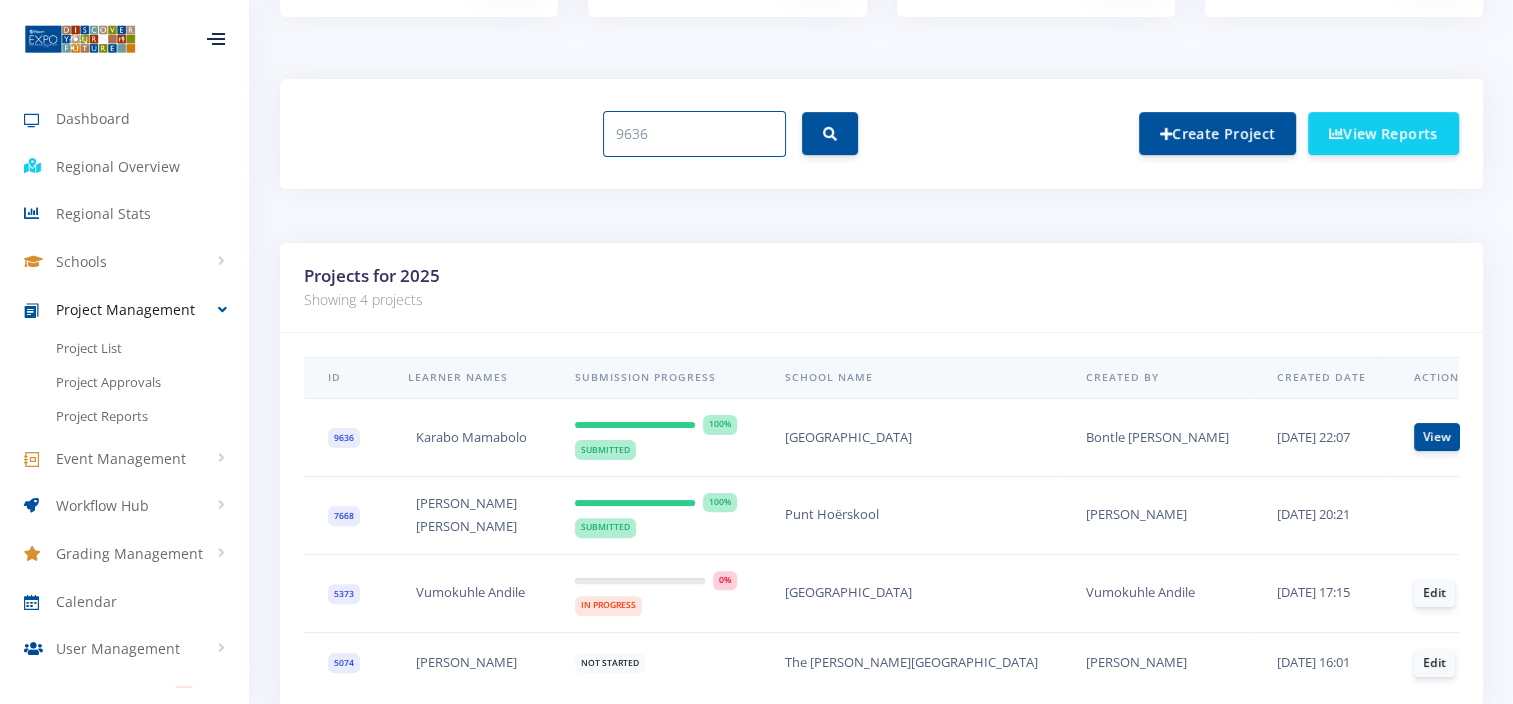 drag, startPoint x: 672, startPoint y: 127, endPoint x: 553, endPoint y: 130, distance: 119.03781 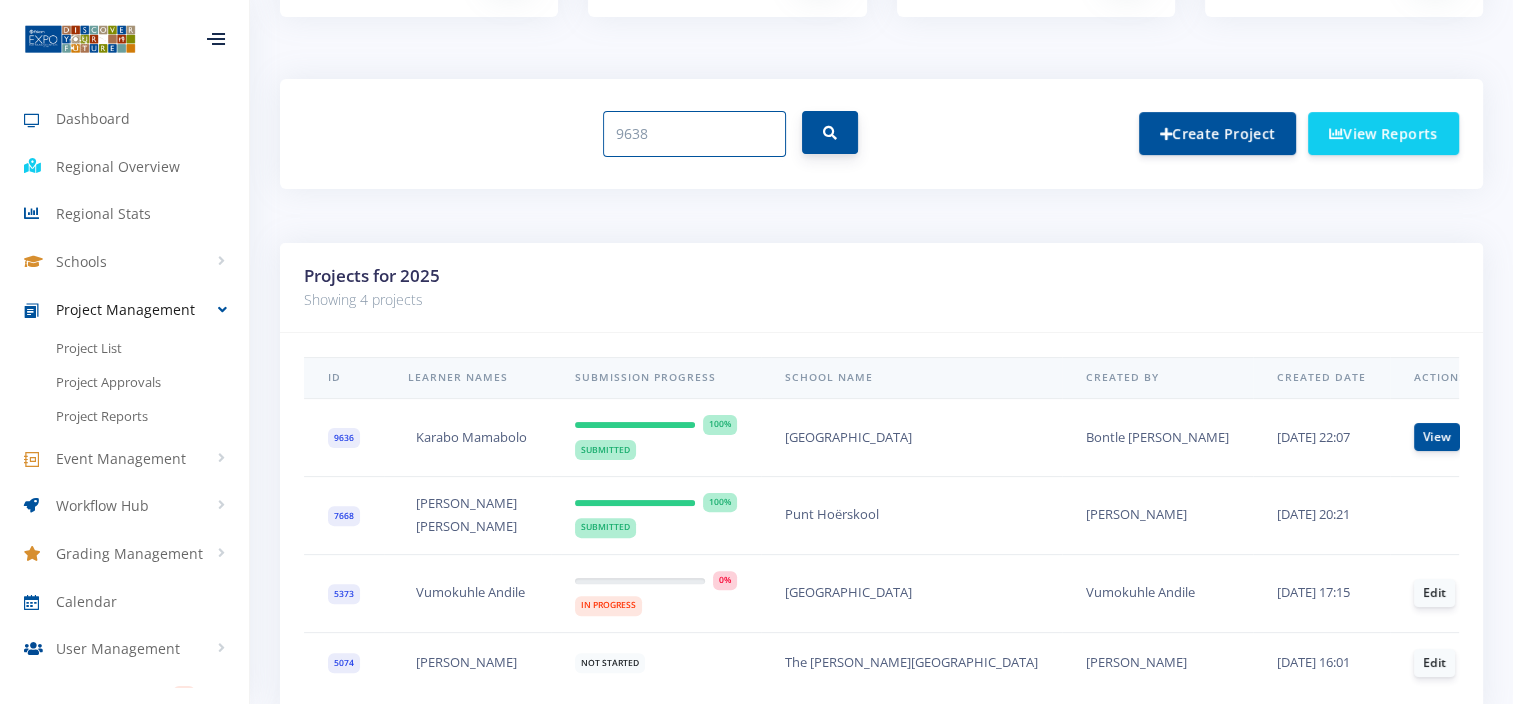 type on "9638" 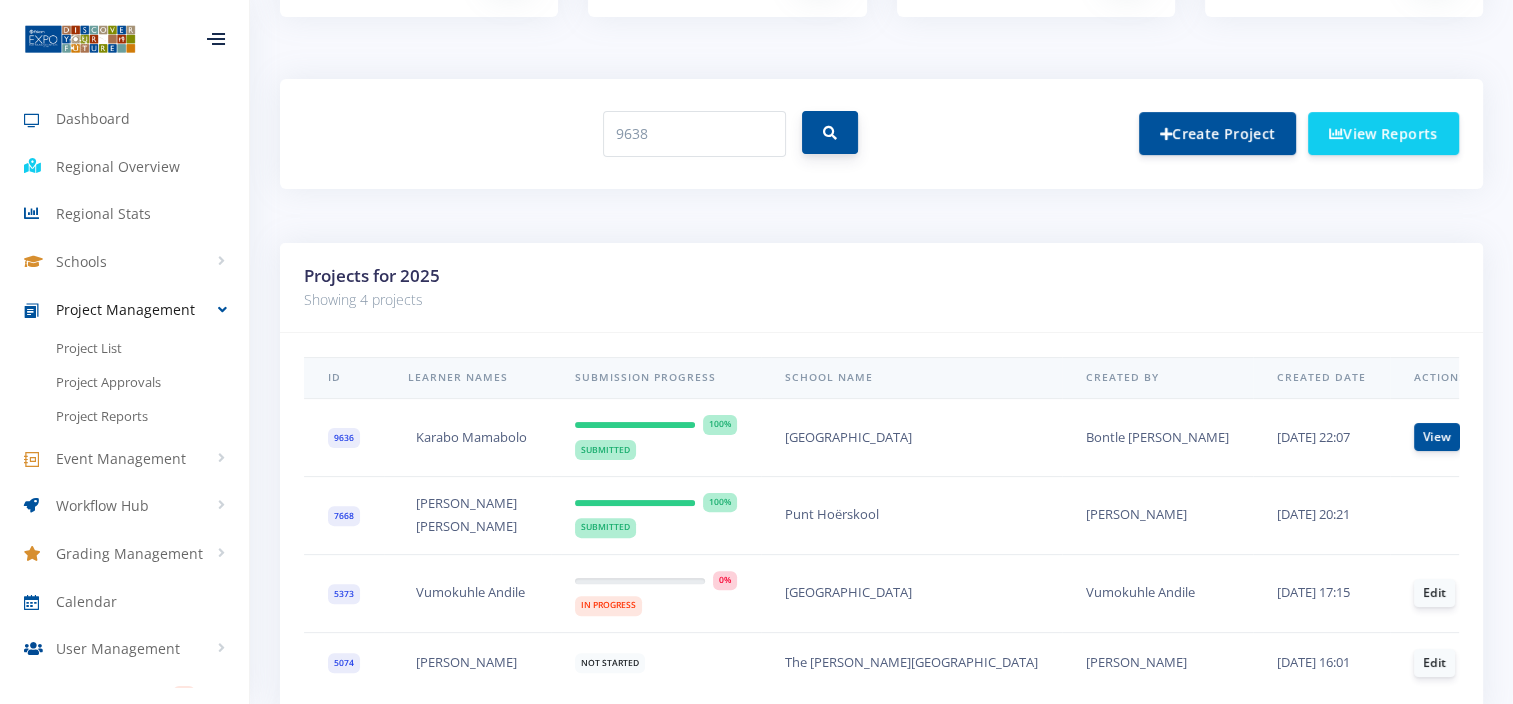 click at bounding box center (830, 132) 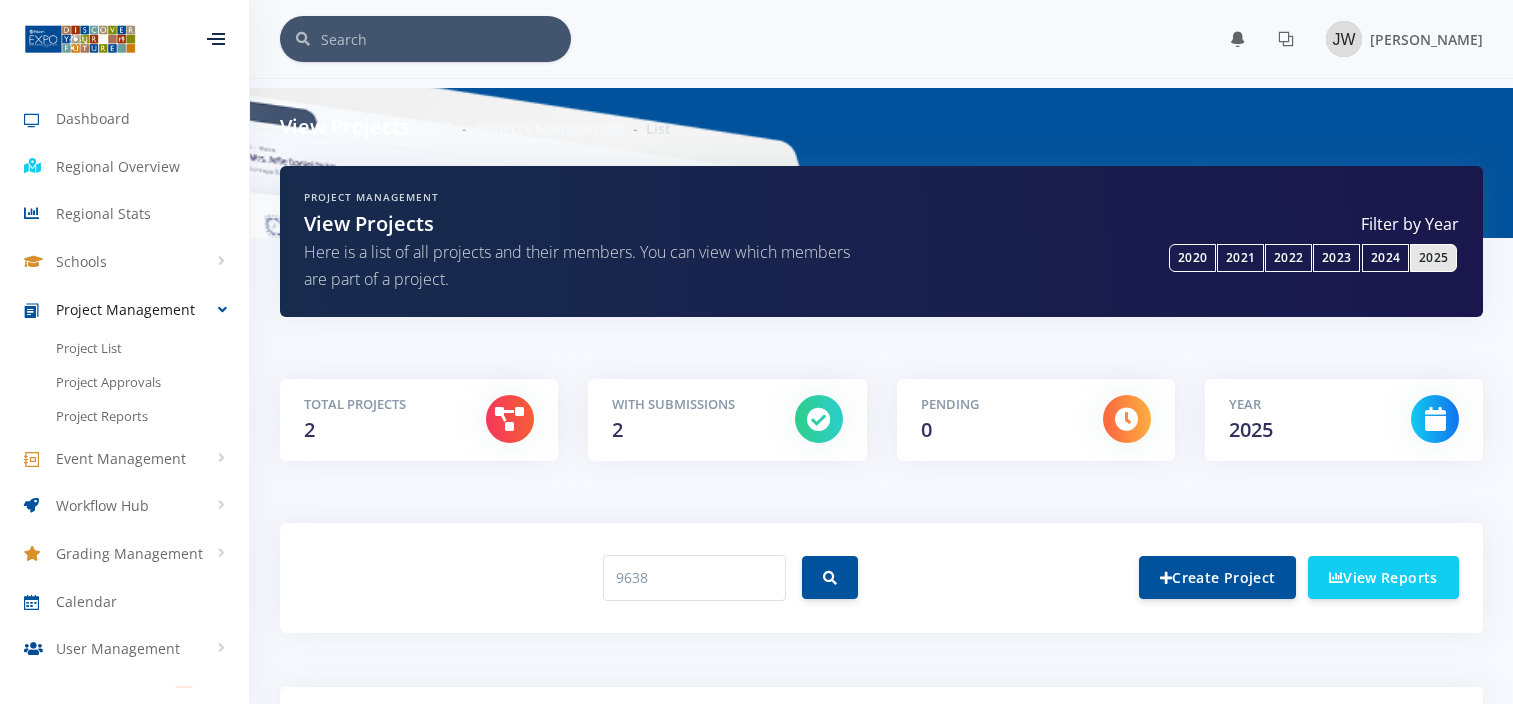 scroll, scrollTop: 400, scrollLeft: 0, axis: vertical 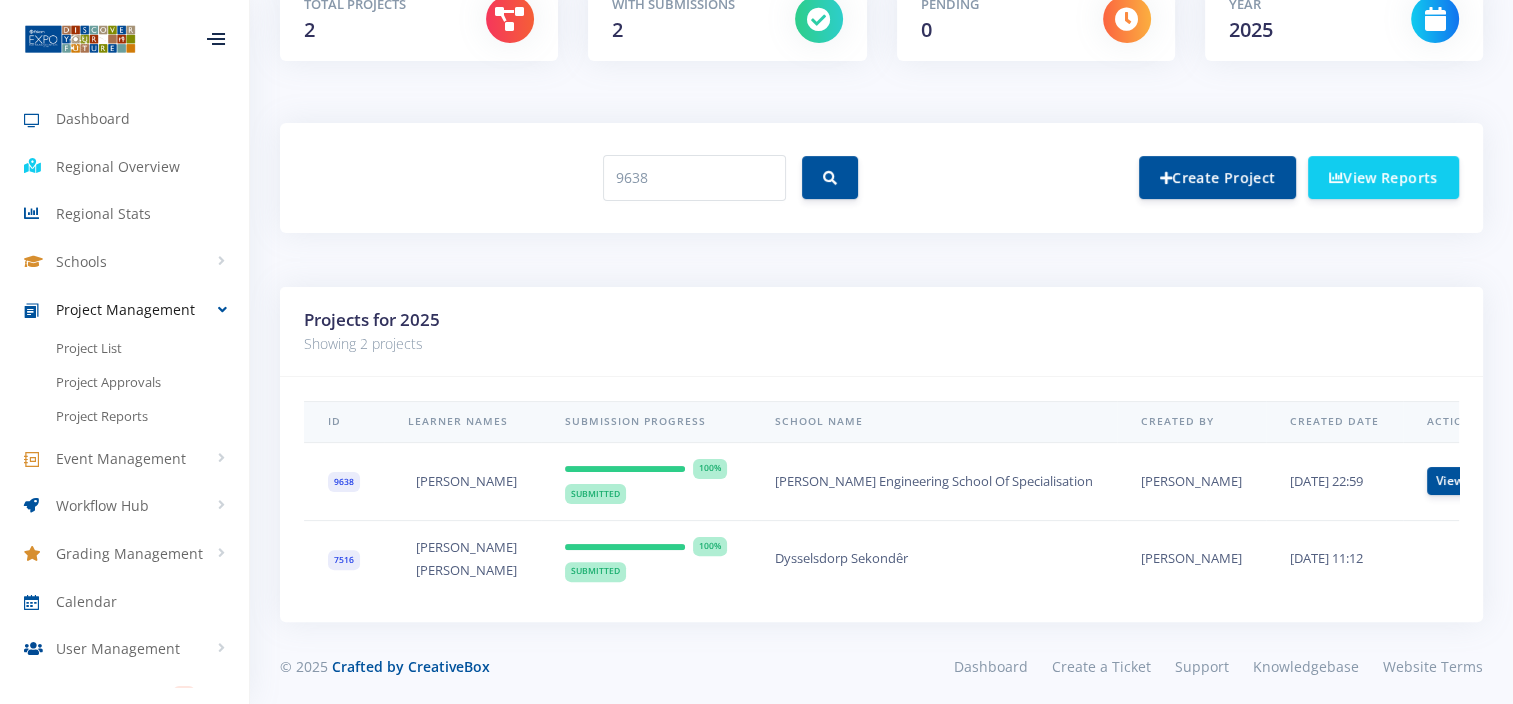 drag, startPoint x: 528, startPoint y: 481, endPoint x: 410, endPoint y: 486, distance: 118.10589 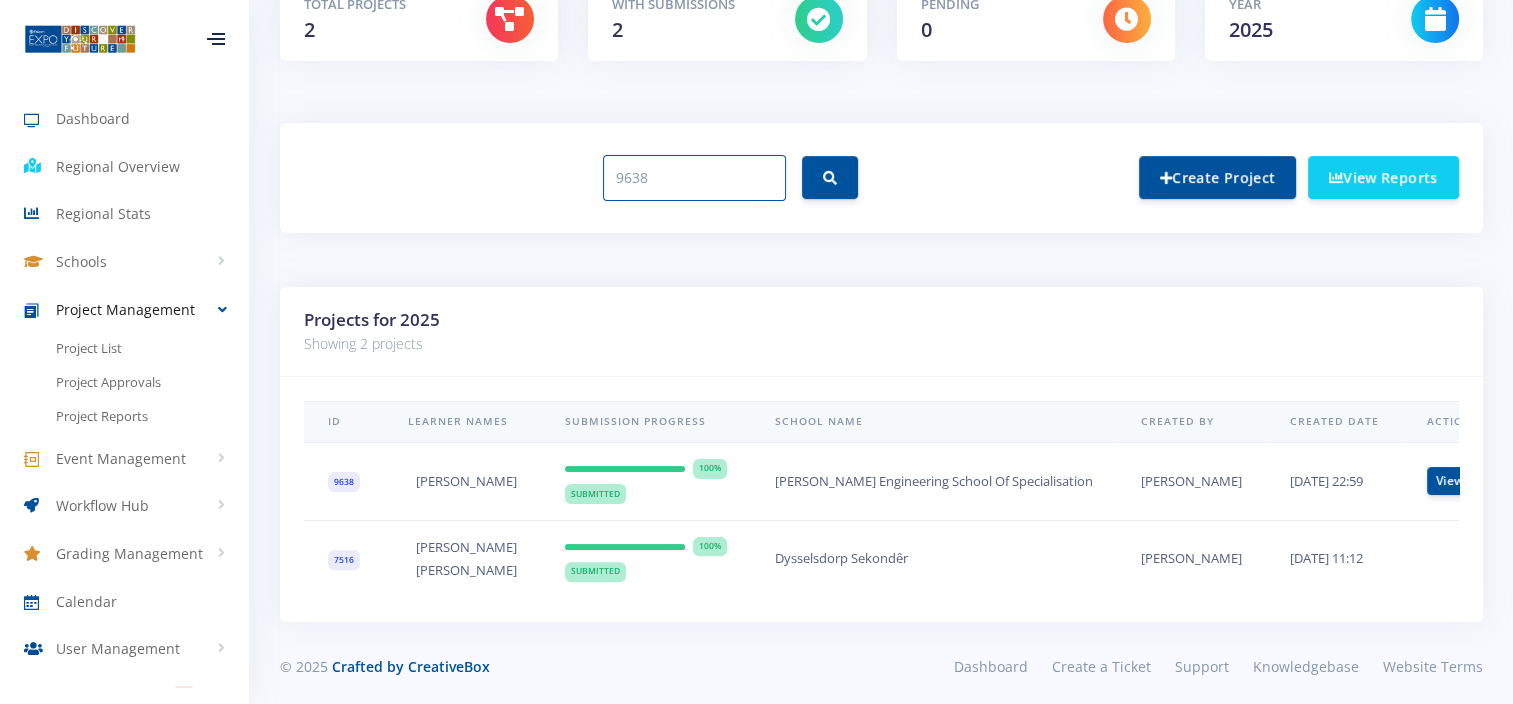 drag, startPoint x: 479, startPoint y: 182, endPoint x: 419, endPoint y: 176, distance: 60.299255 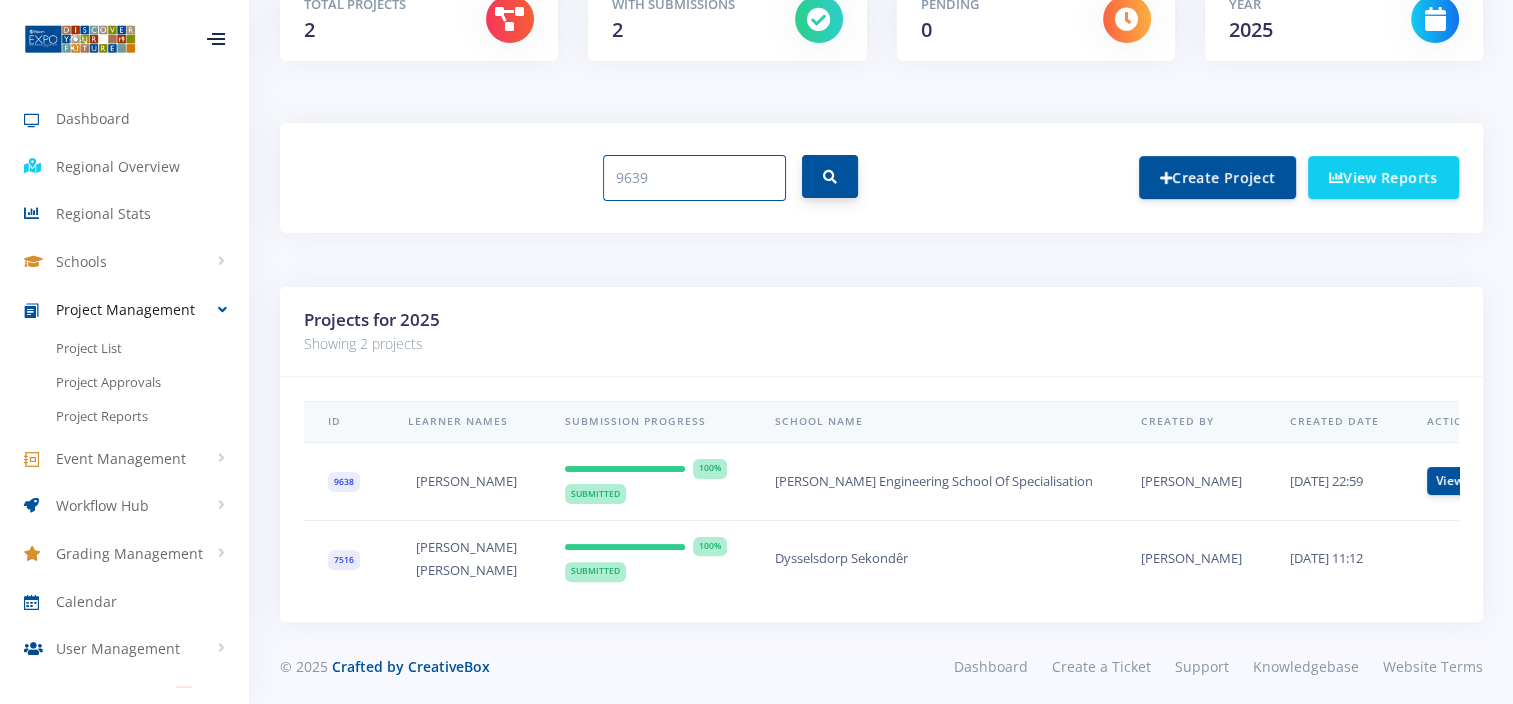 type on "9639" 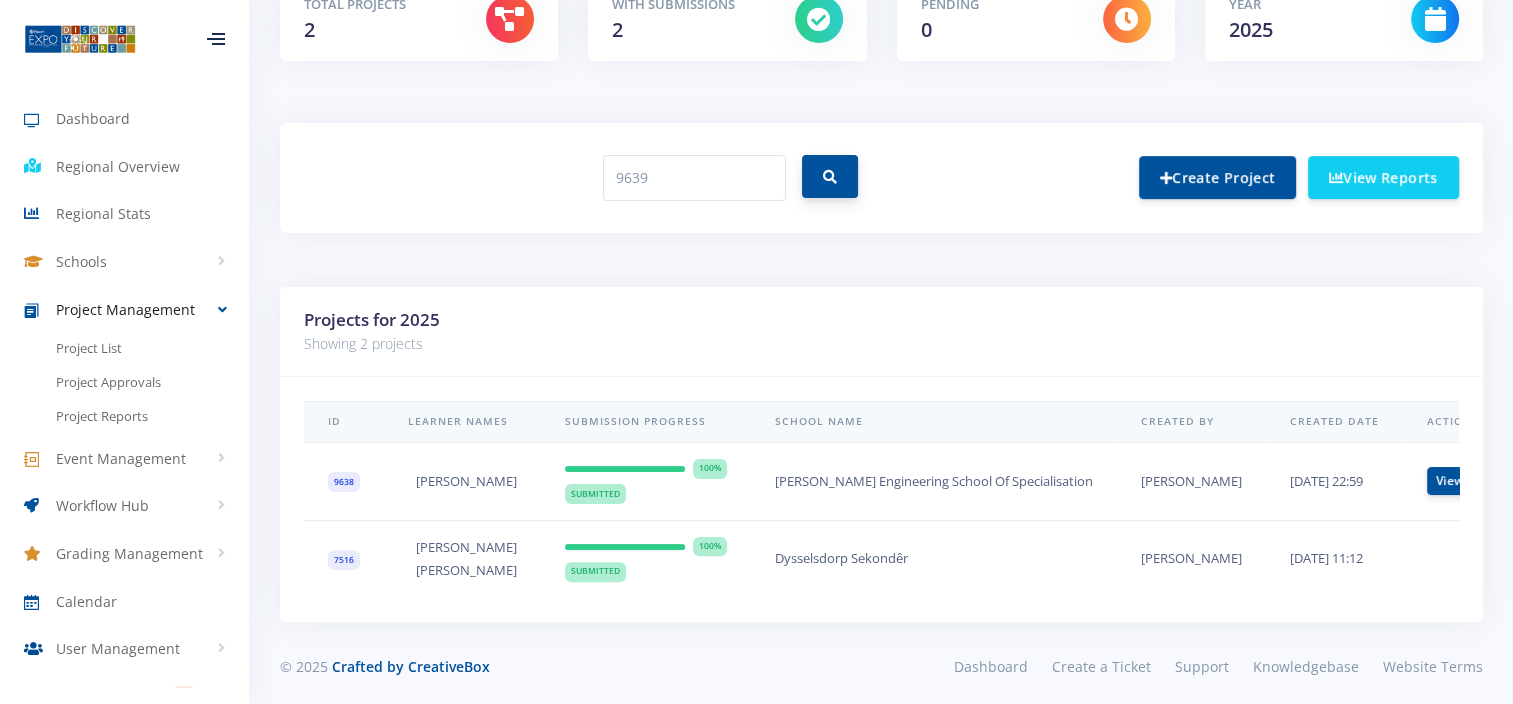 click at bounding box center [830, 176] 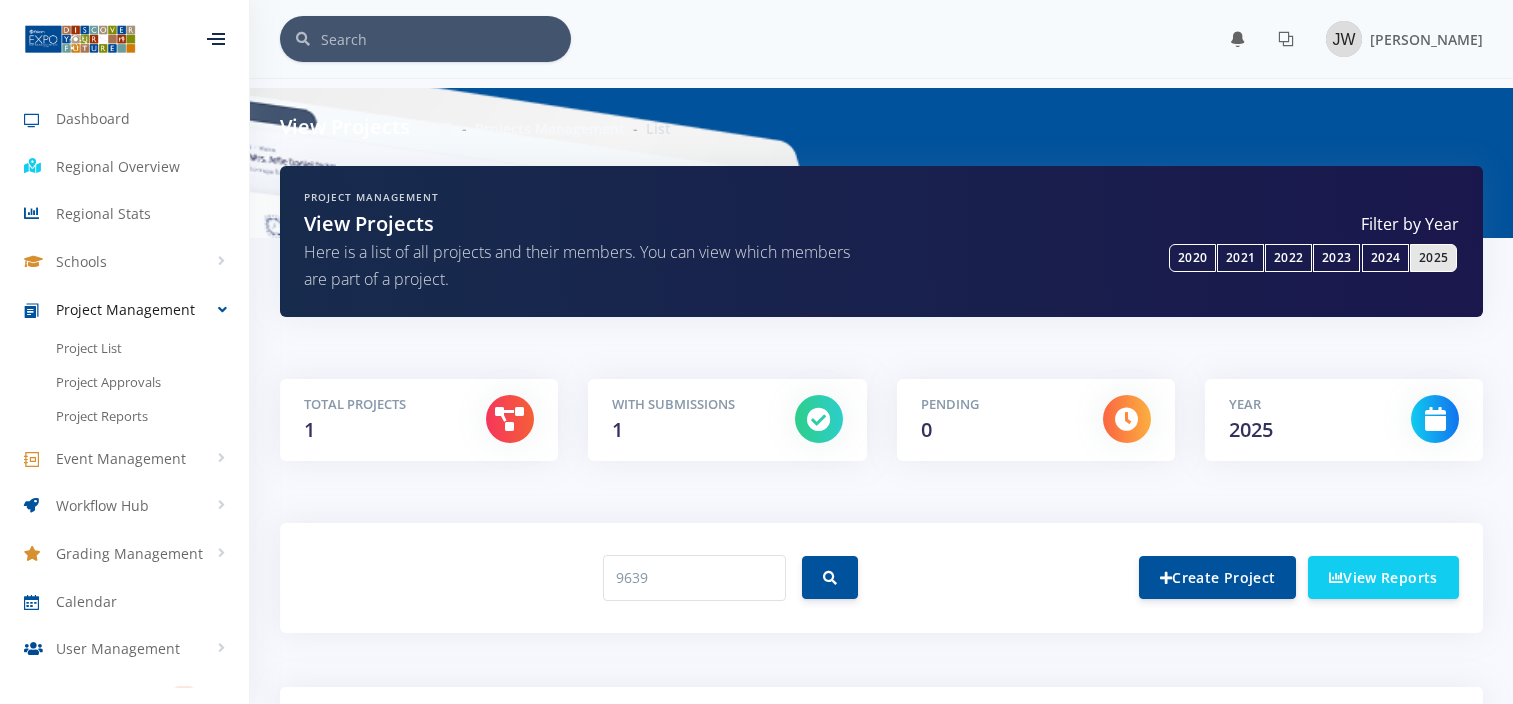 scroll, scrollTop: 0, scrollLeft: 0, axis: both 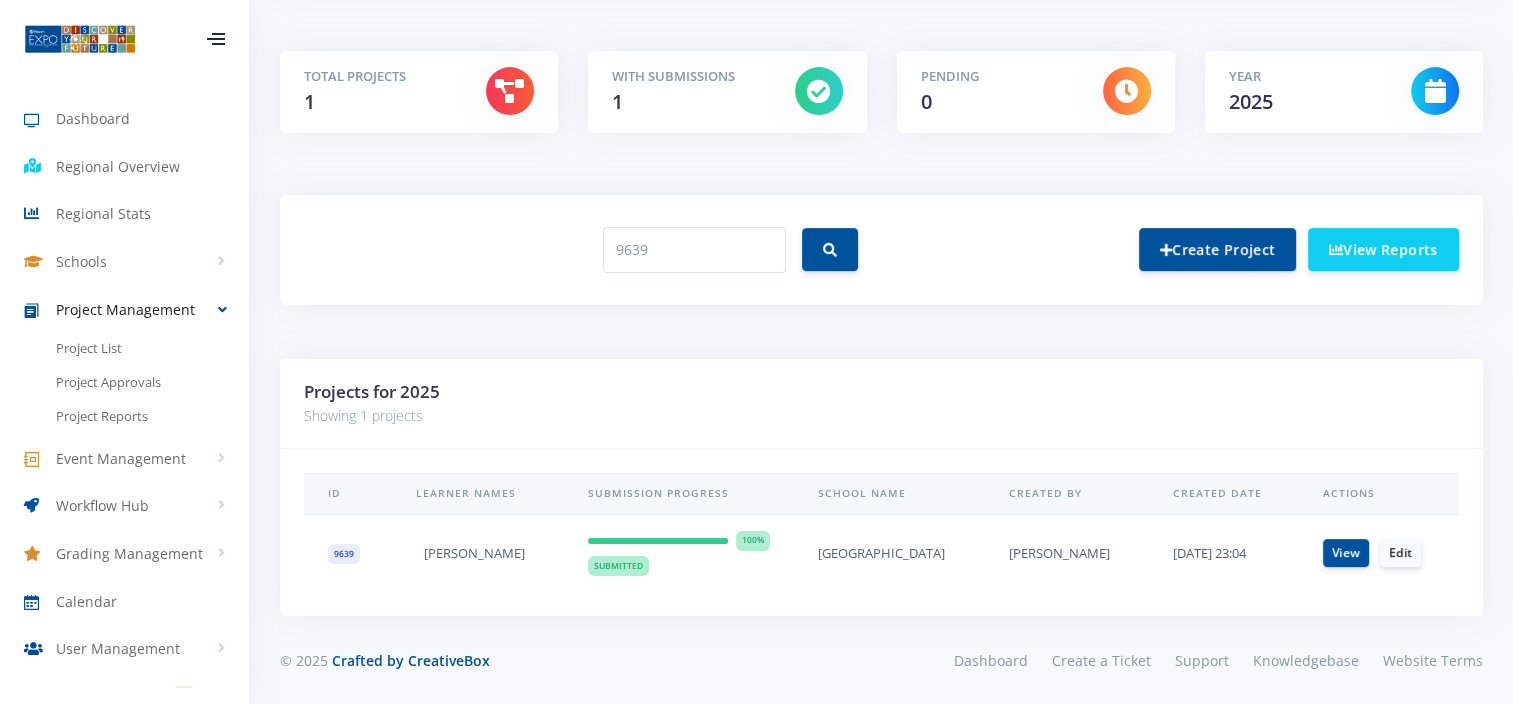 drag, startPoint x: 461, startPoint y: 554, endPoint x: 379, endPoint y: 555, distance: 82.006096 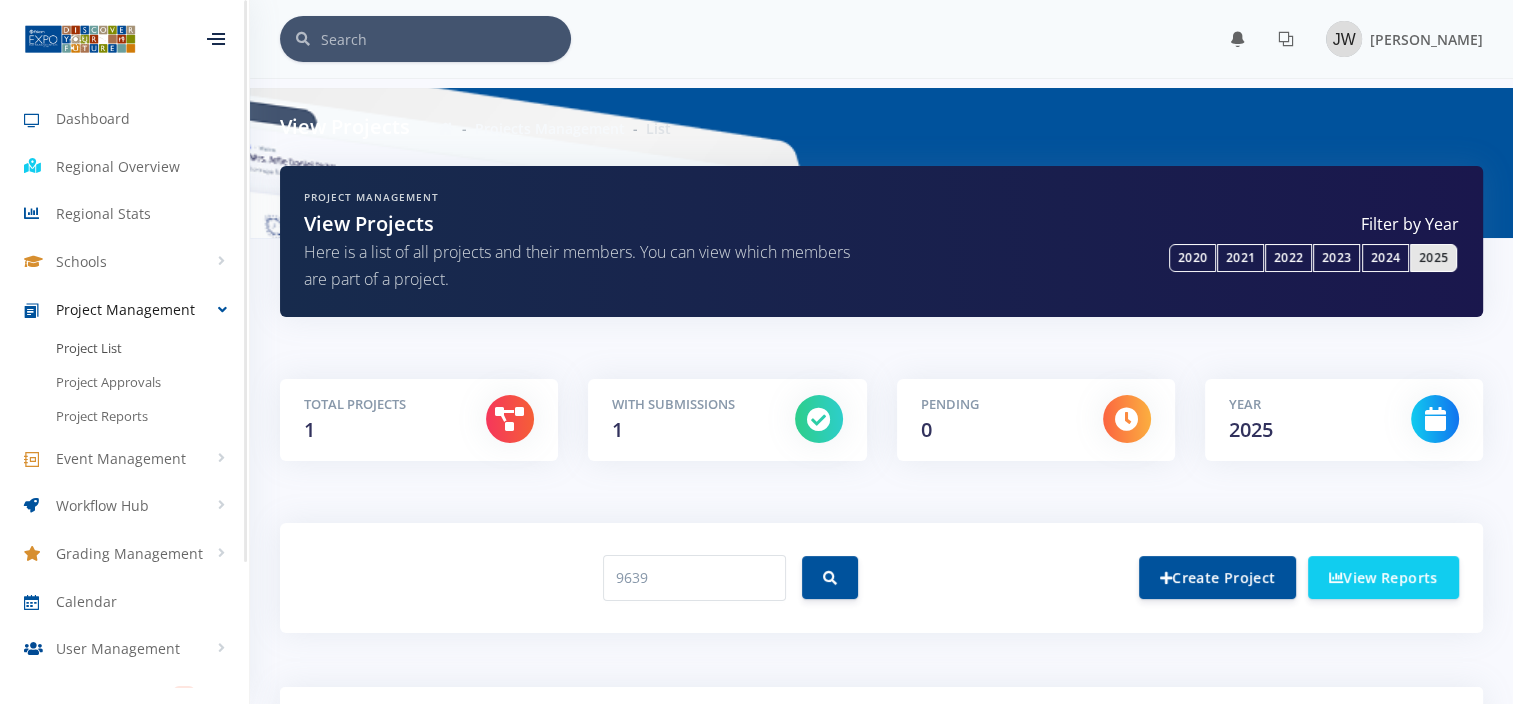 click on "Project List" at bounding box center (89, 349) 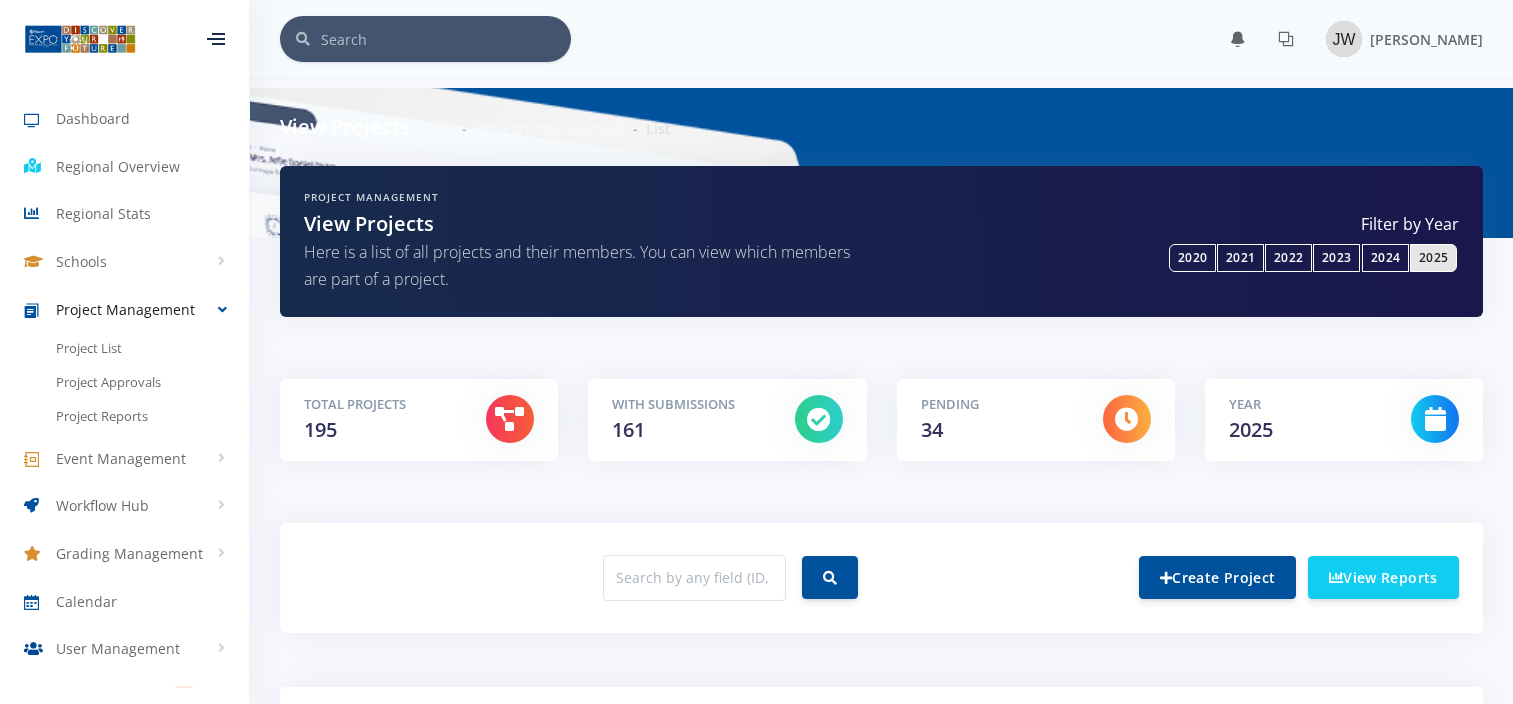 scroll, scrollTop: 0, scrollLeft: 0, axis: both 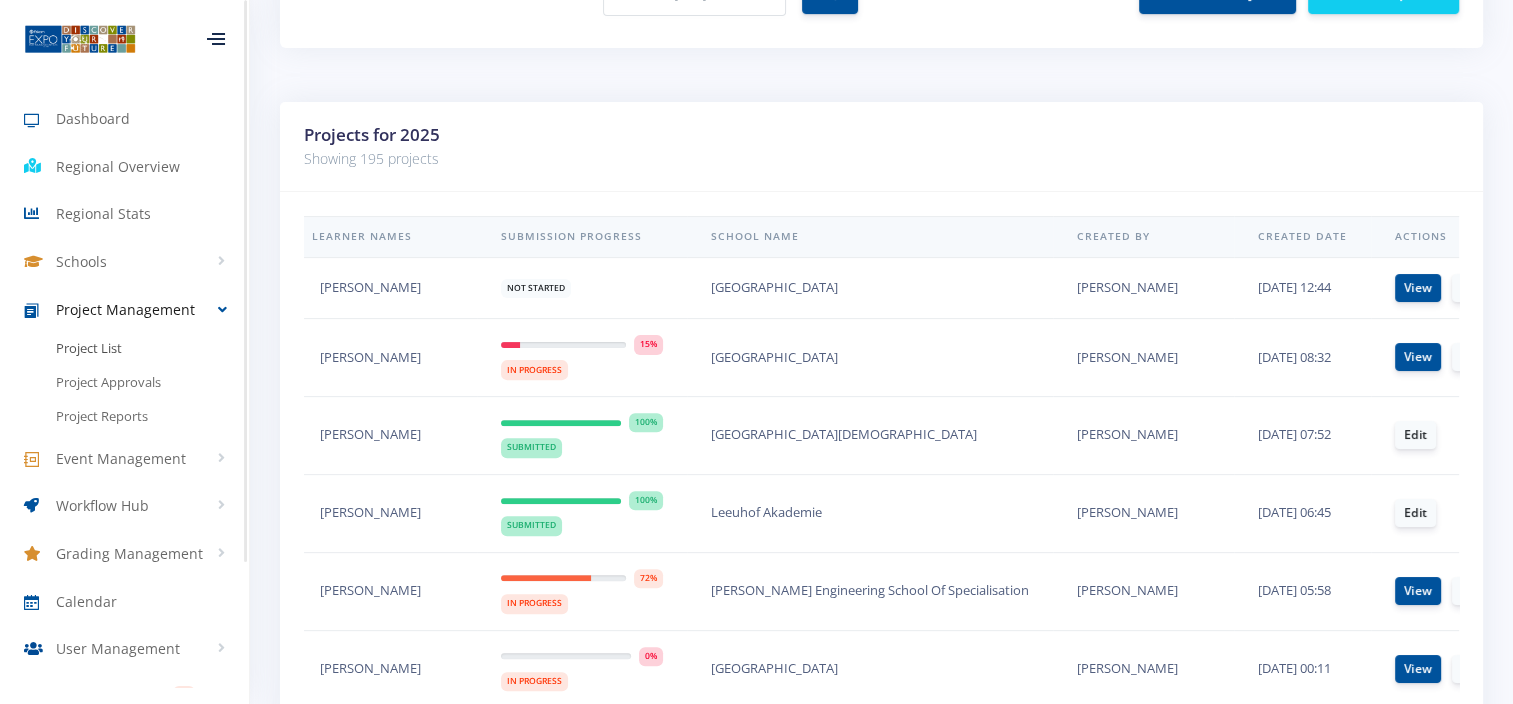 click on "Project List" at bounding box center (89, 349) 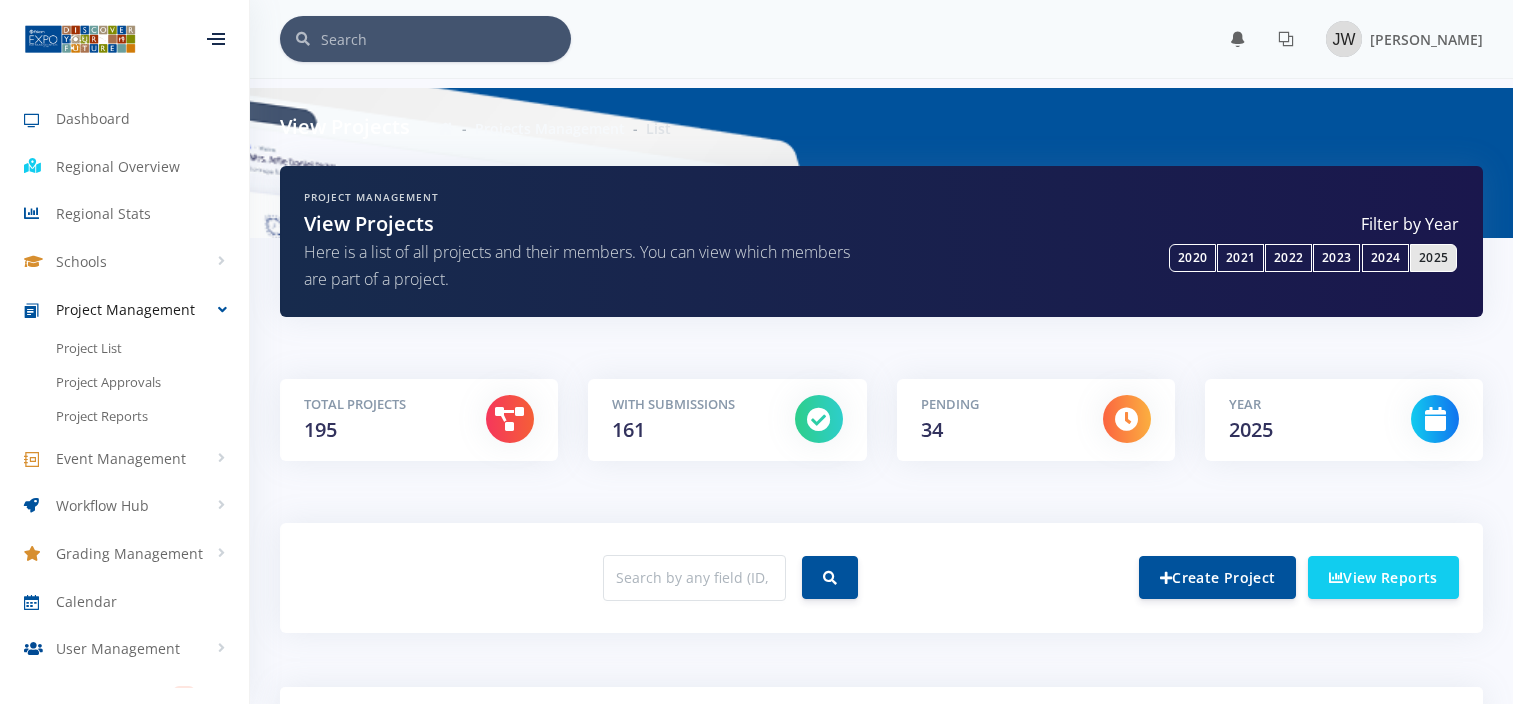 scroll, scrollTop: 0, scrollLeft: 0, axis: both 